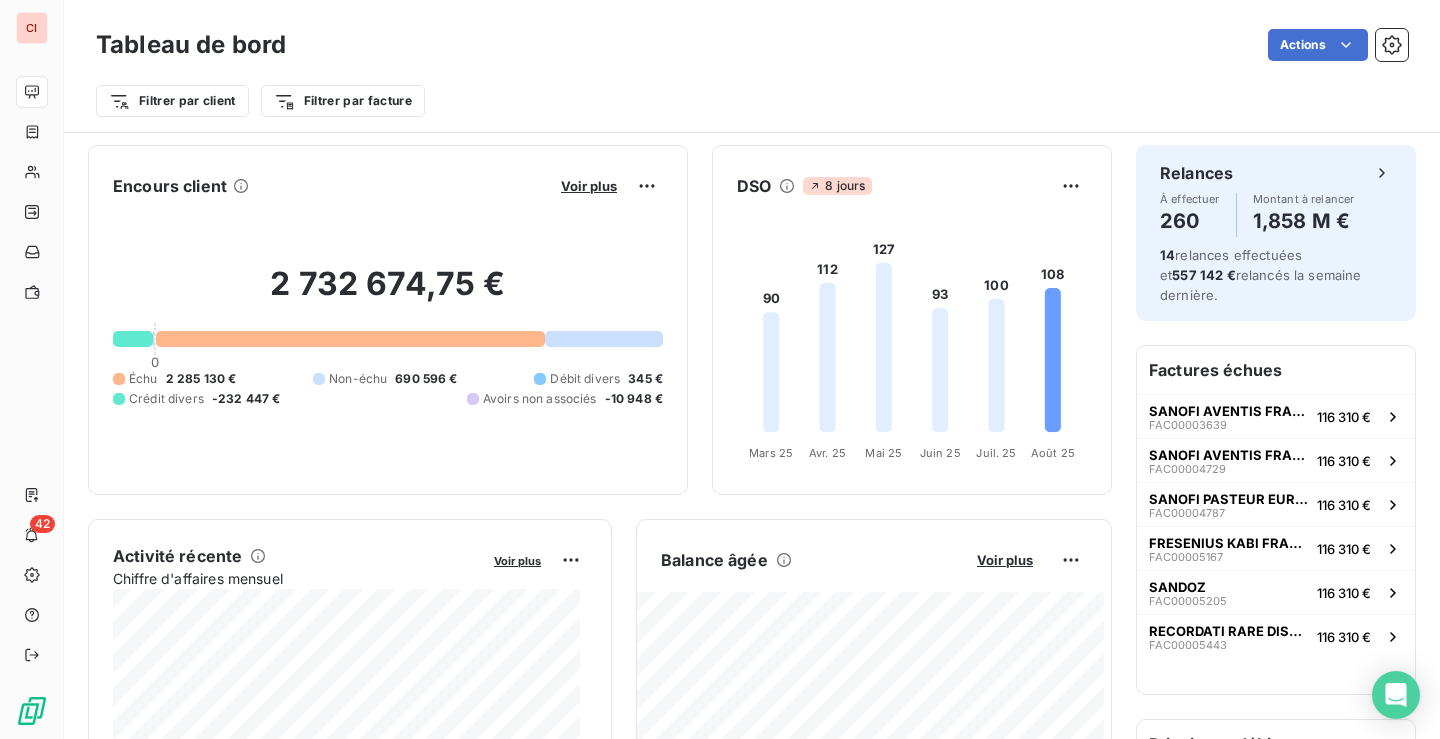scroll, scrollTop: 0, scrollLeft: 0, axis: both 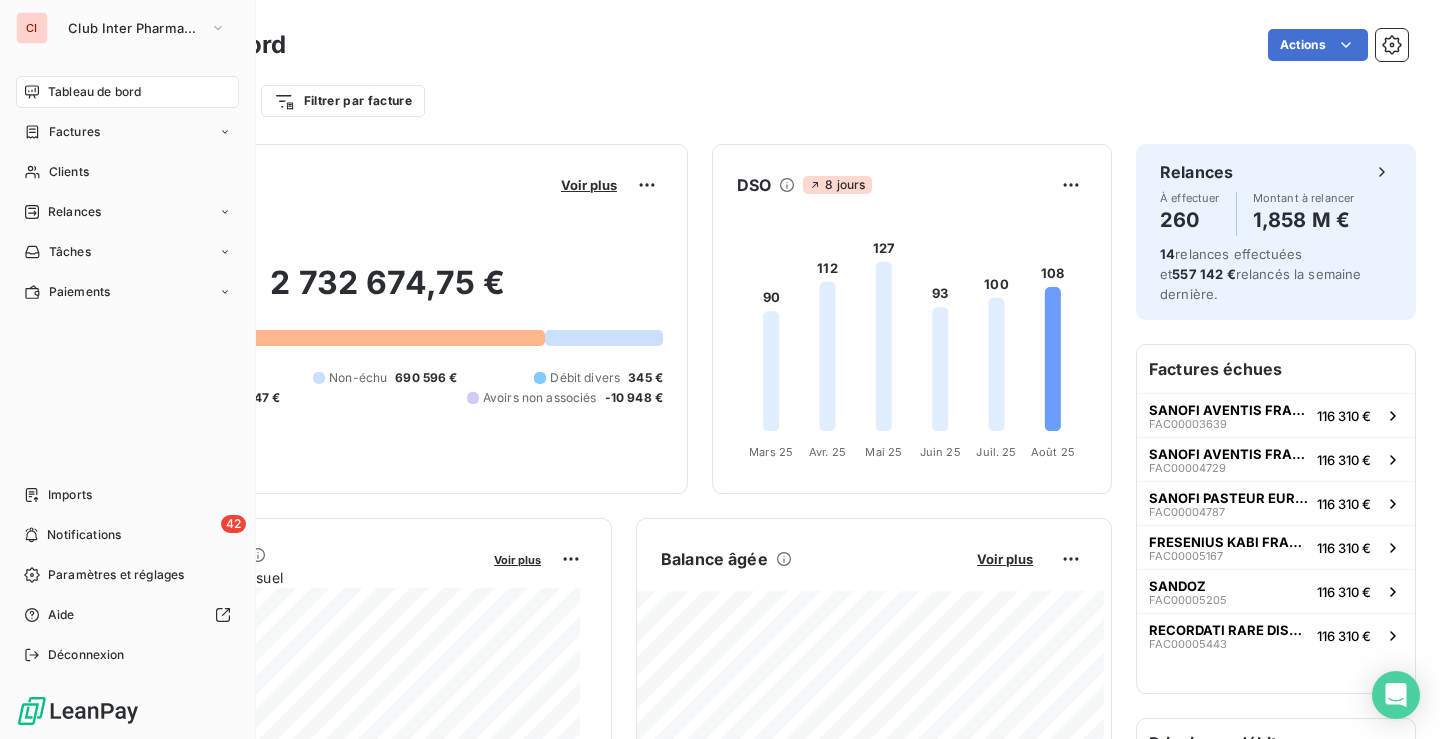 click on "Clients" at bounding box center [69, 172] 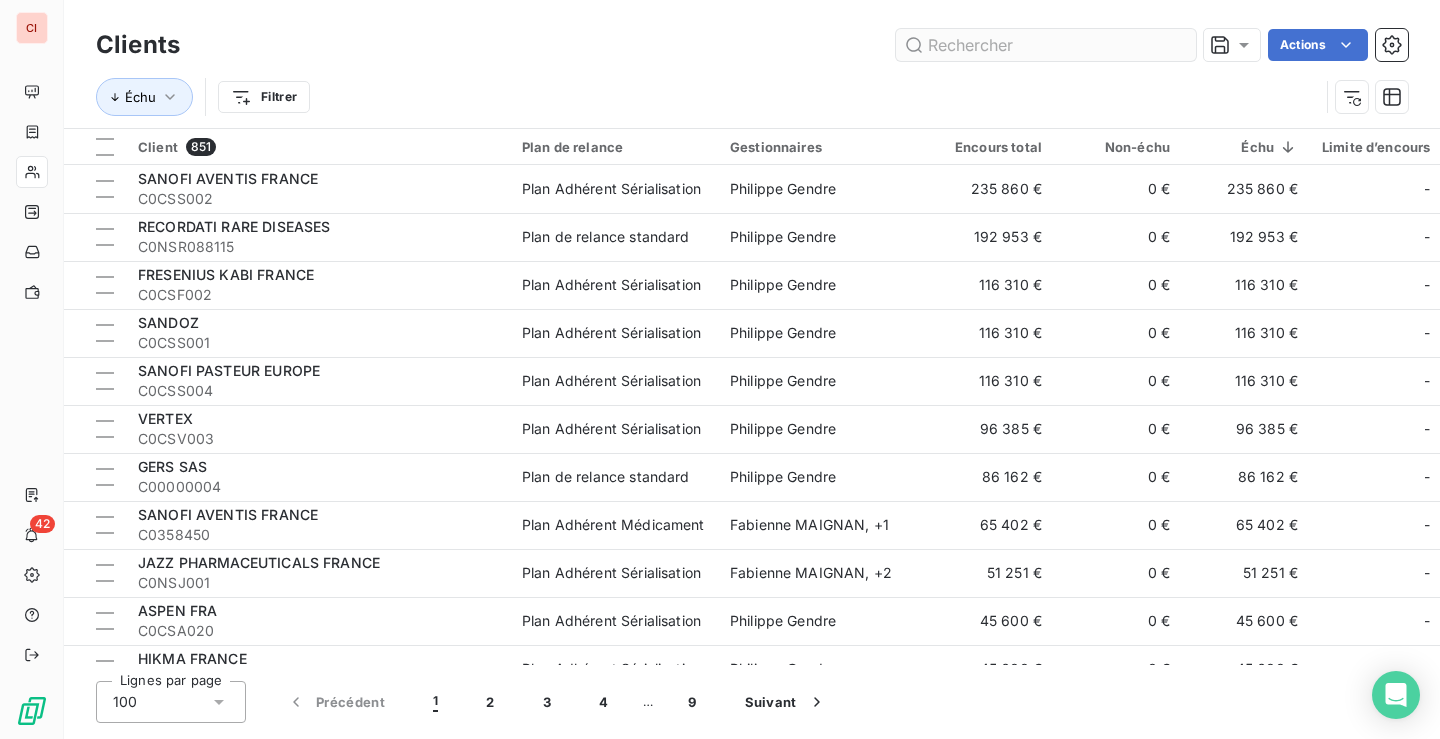click at bounding box center [1046, 45] 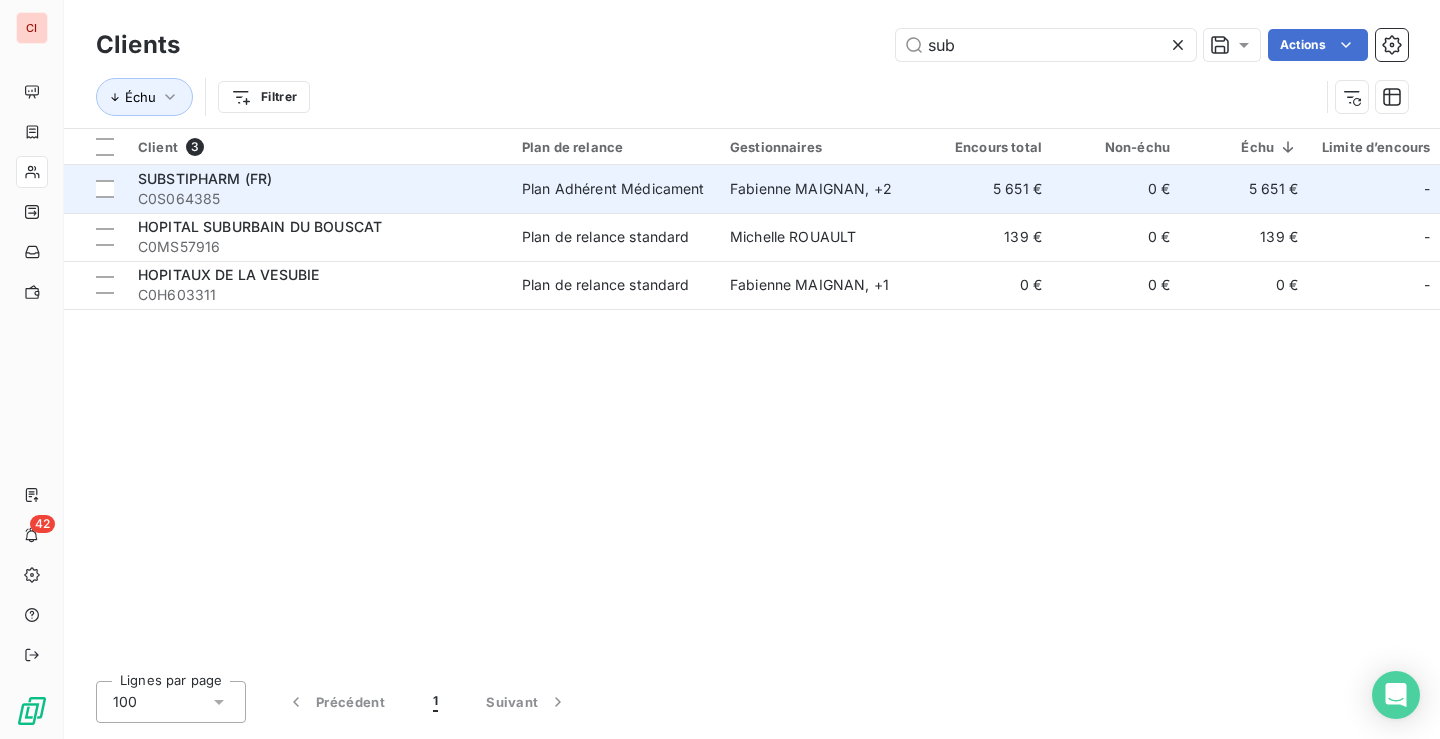 type on "sub" 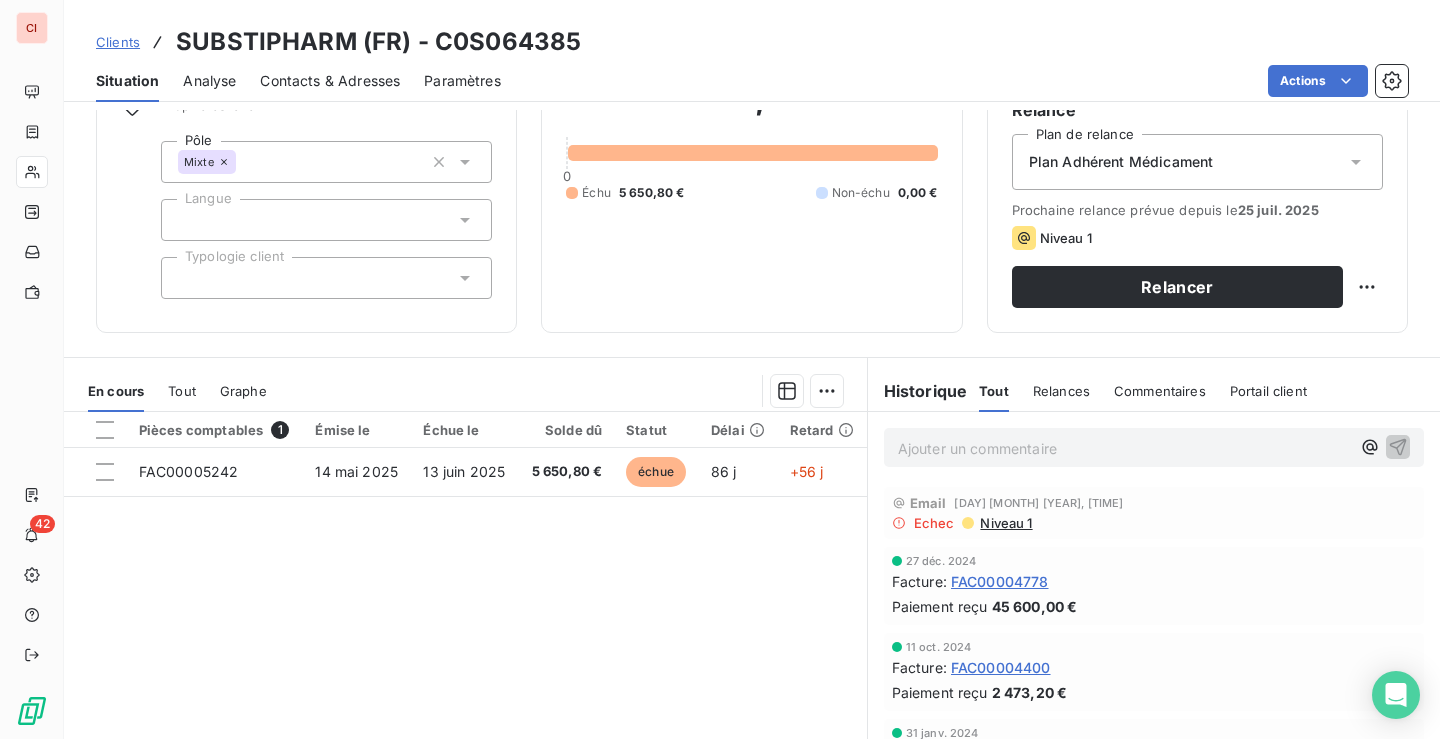 scroll, scrollTop: 200, scrollLeft: 0, axis: vertical 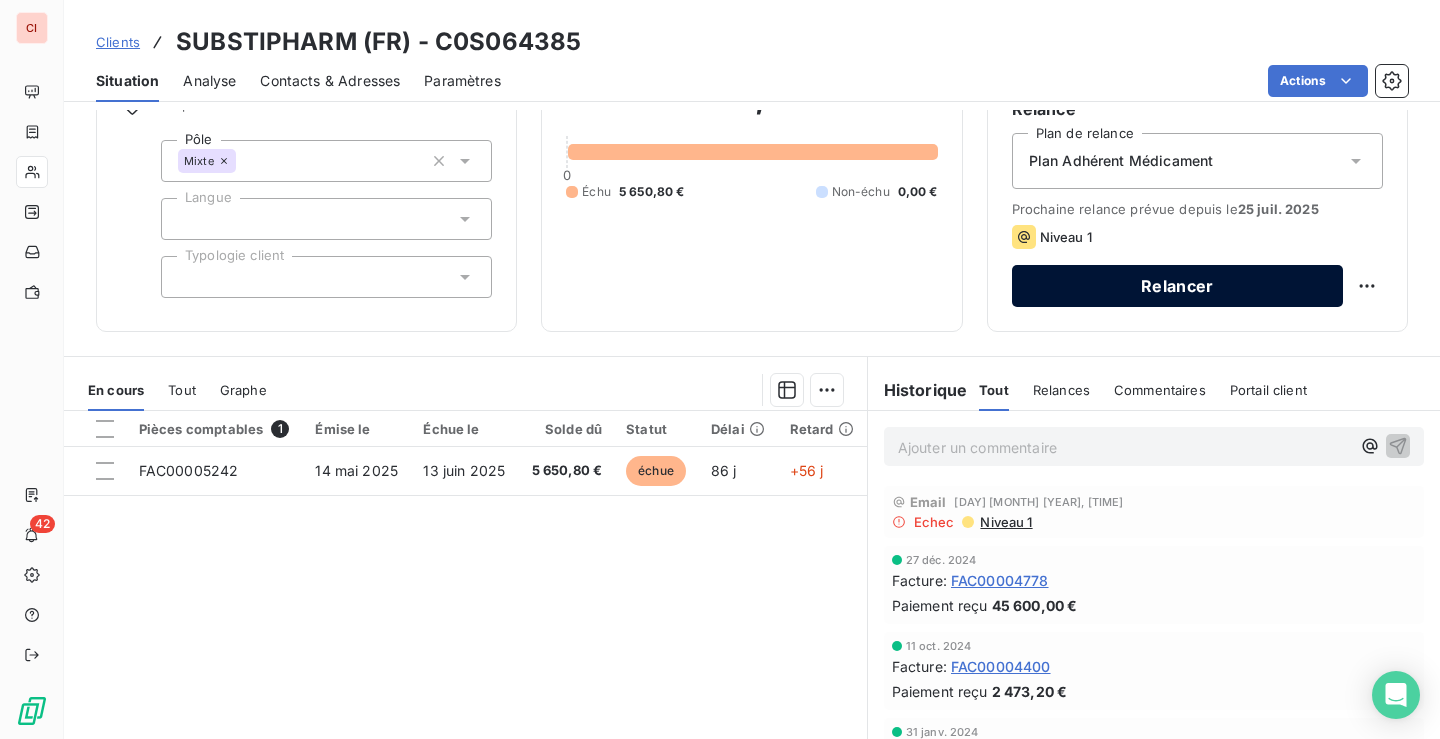 click on "Relancer" at bounding box center (1177, 286) 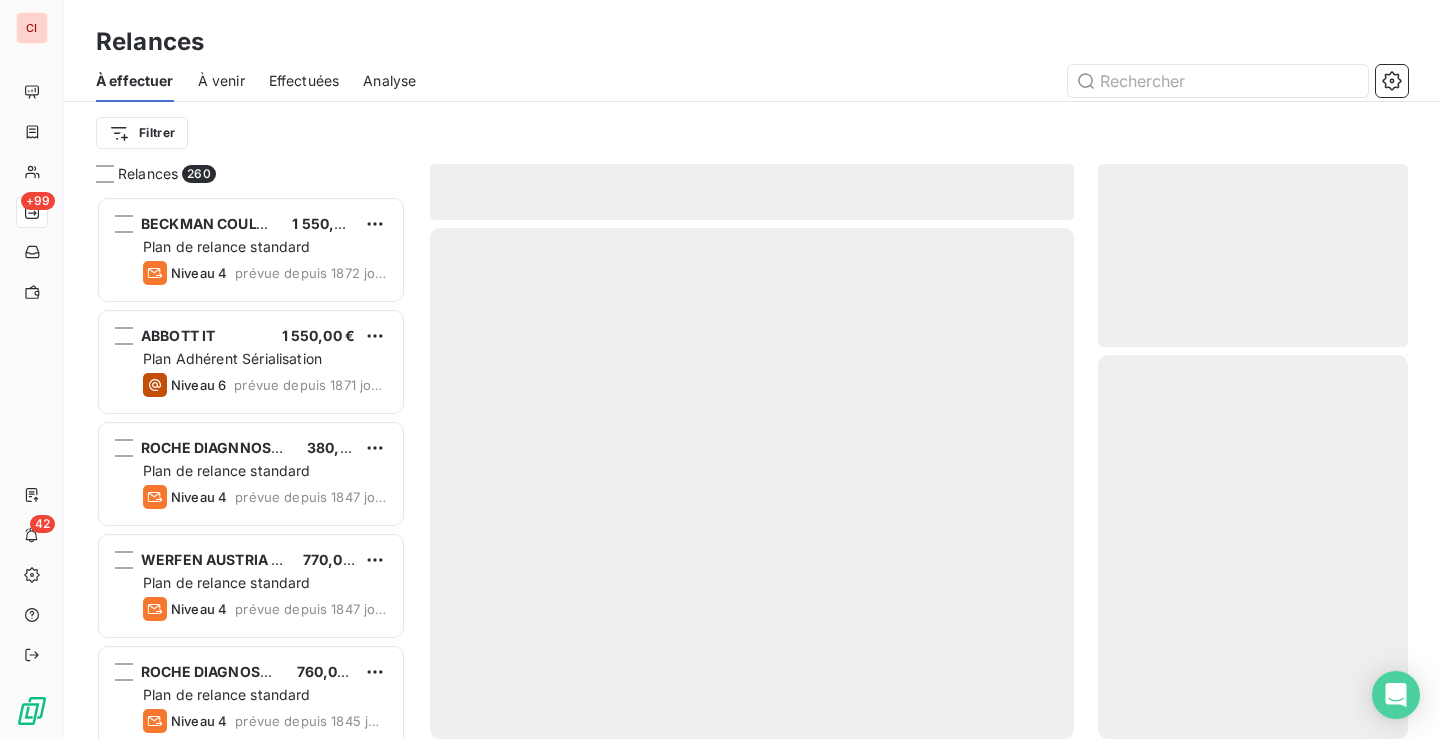 scroll, scrollTop: 16, scrollLeft: 16, axis: both 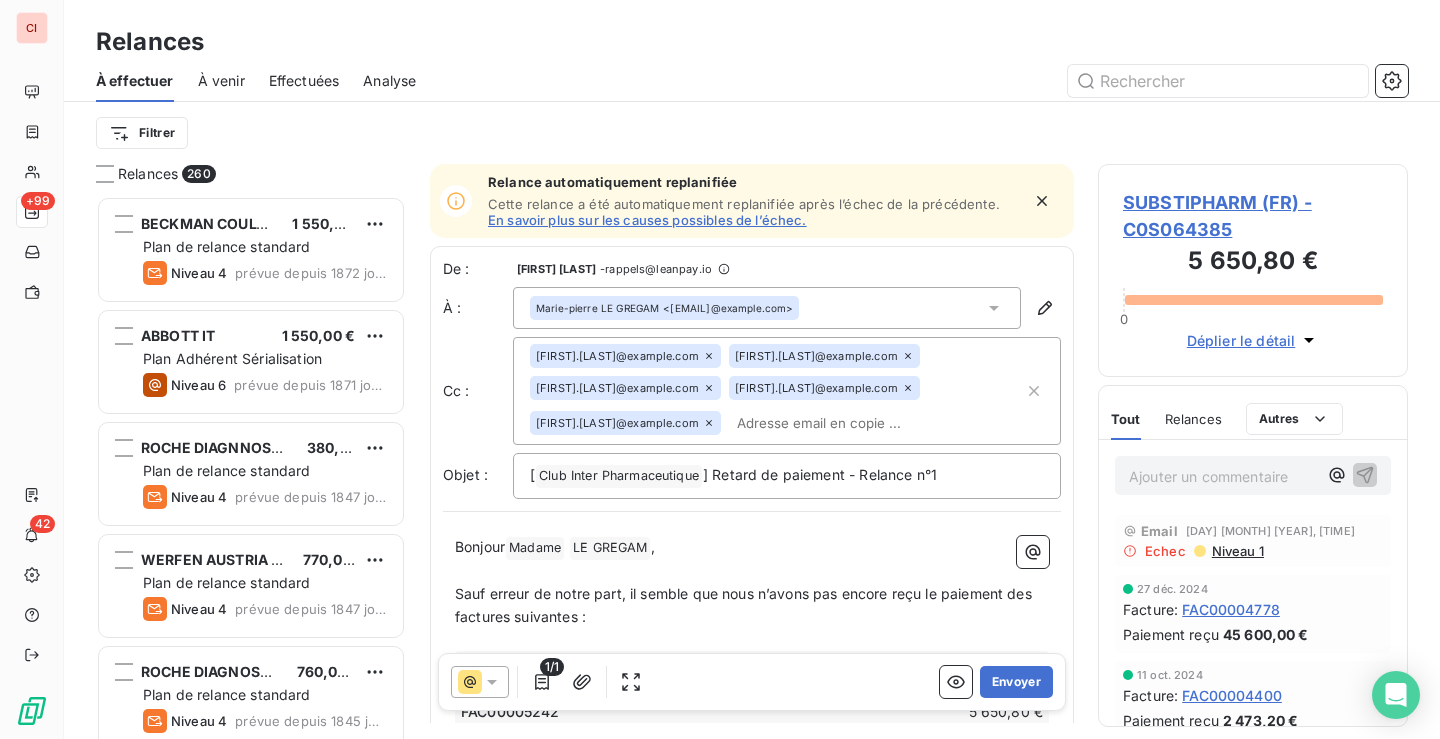 click on "SUBSTIPHARM (FR) - C0S064385" at bounding box center [1253, 216] 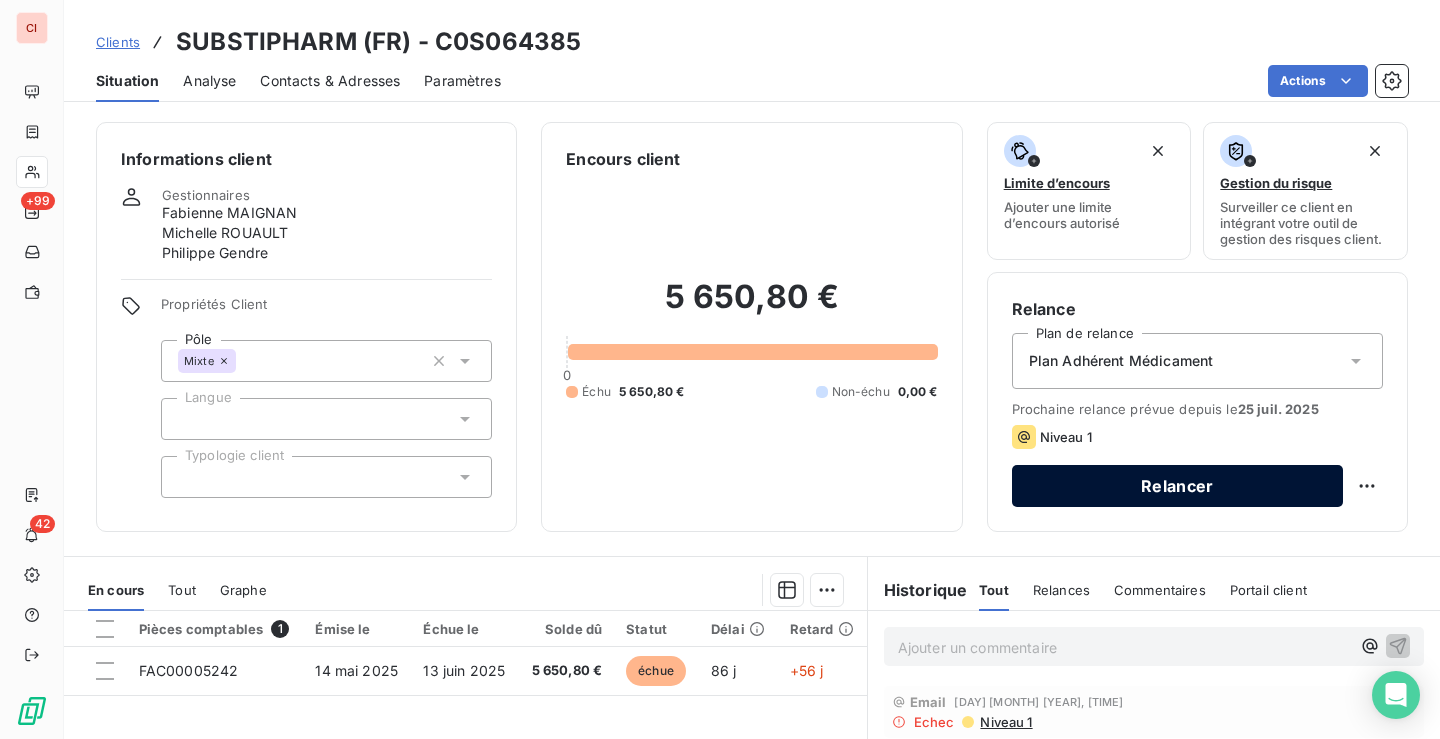 click on "Relancer" at bounding box center [1177, 486] 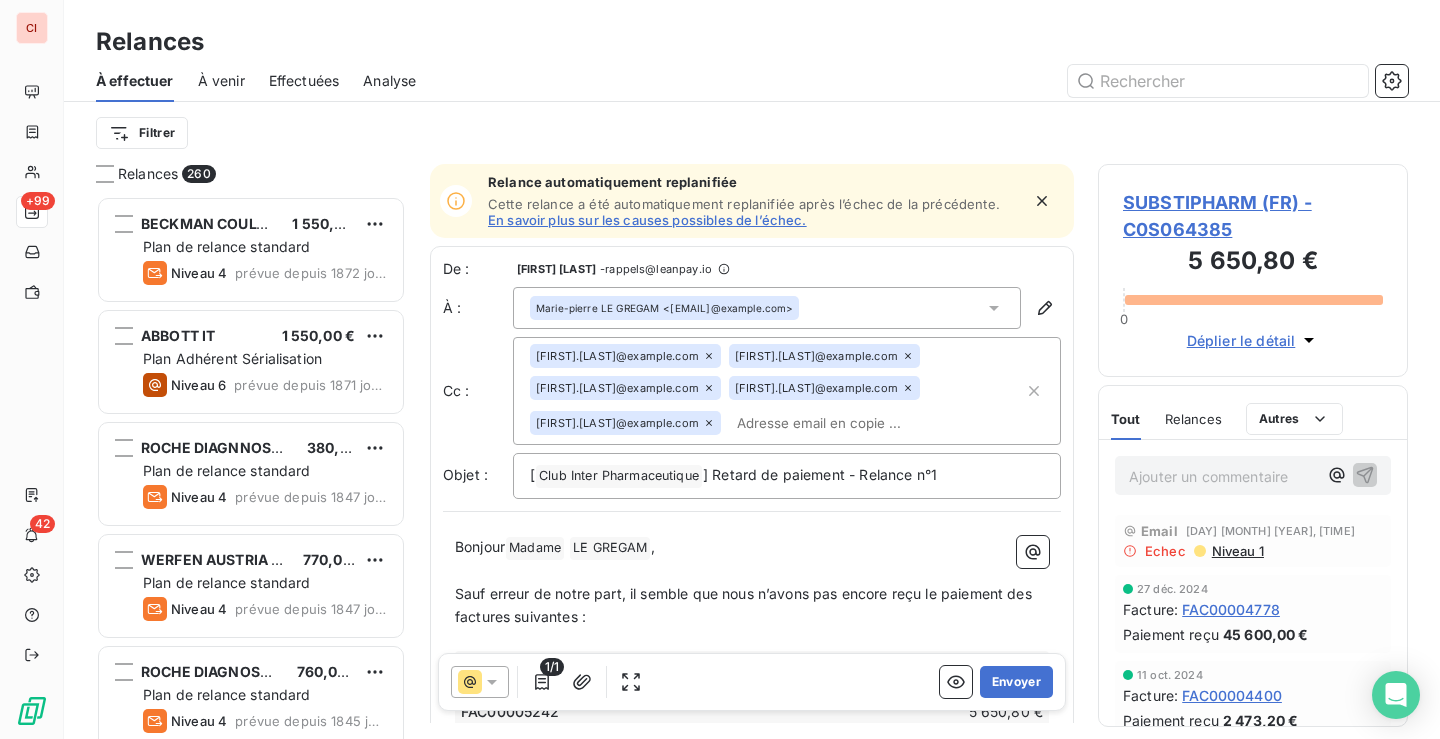 scroll, scrollTop: 16, scrollLeft: 16, axis: both 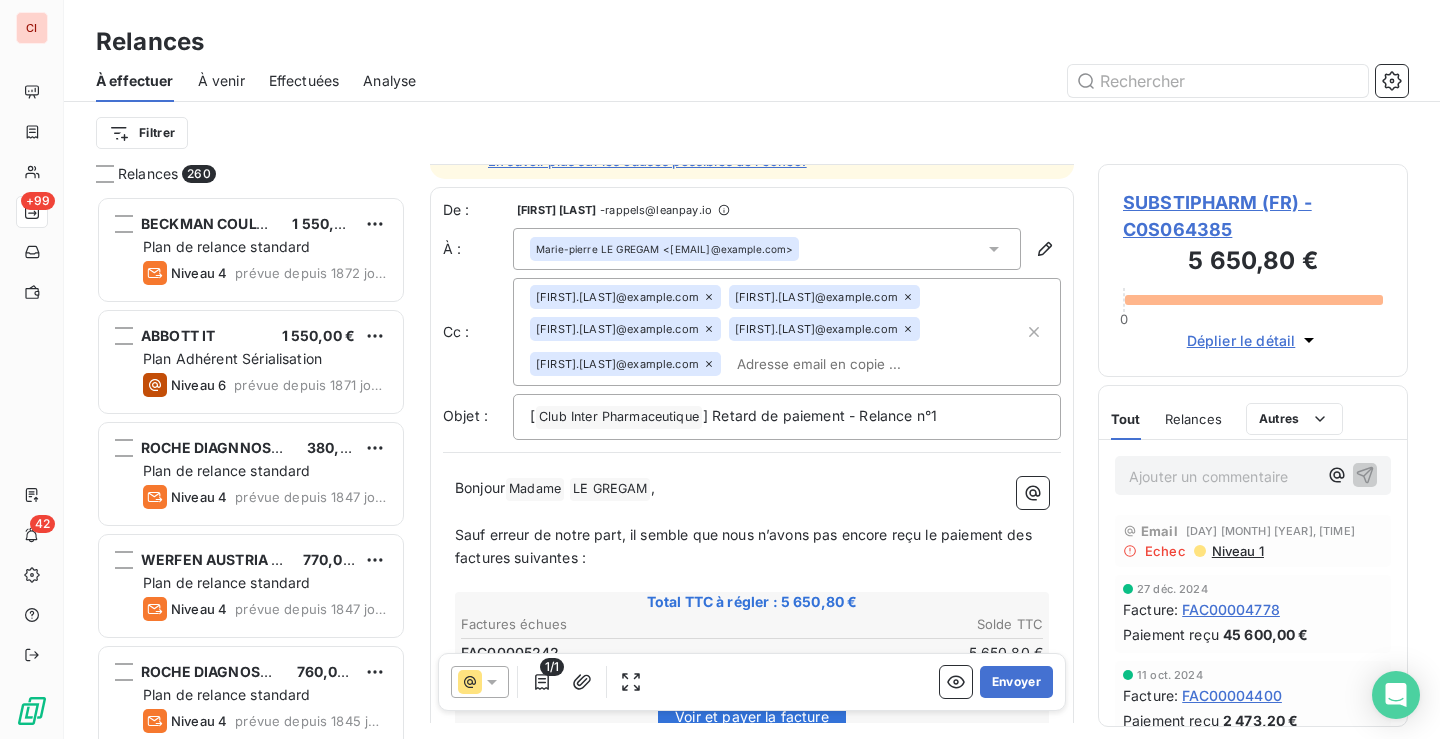 click 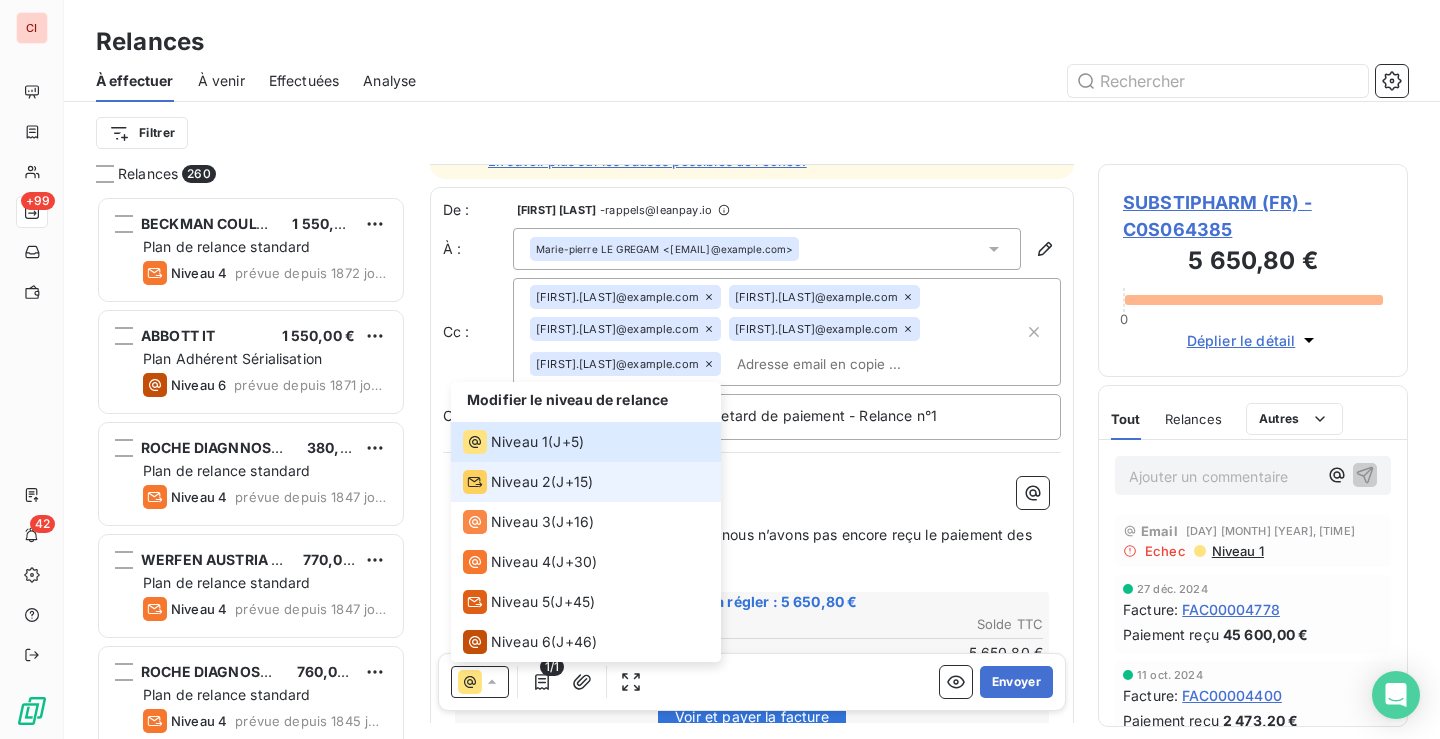 click on "Niveau 2  ( J+15 )" at bounding box center [528, 482] 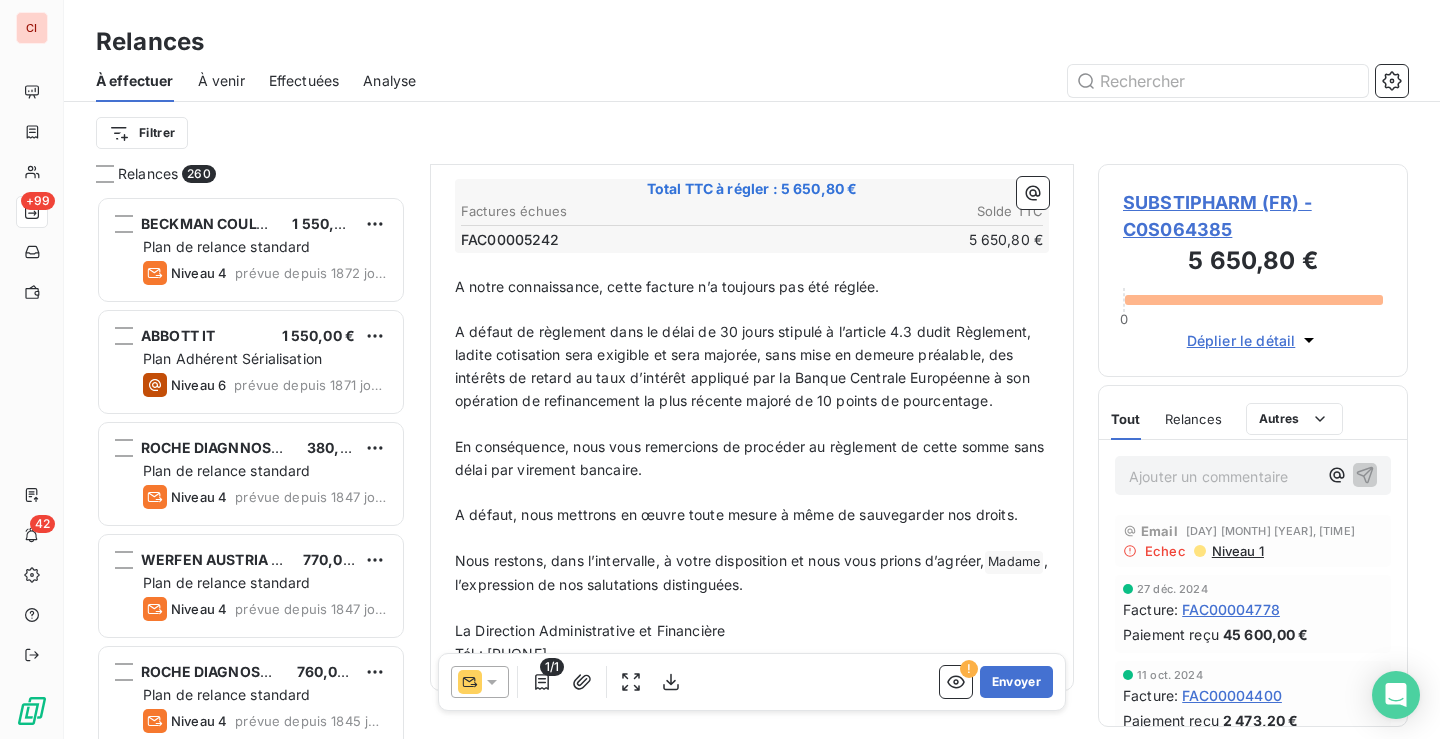 scroll, scrollTop: 469, scrollLeft: 0, axis: vertical 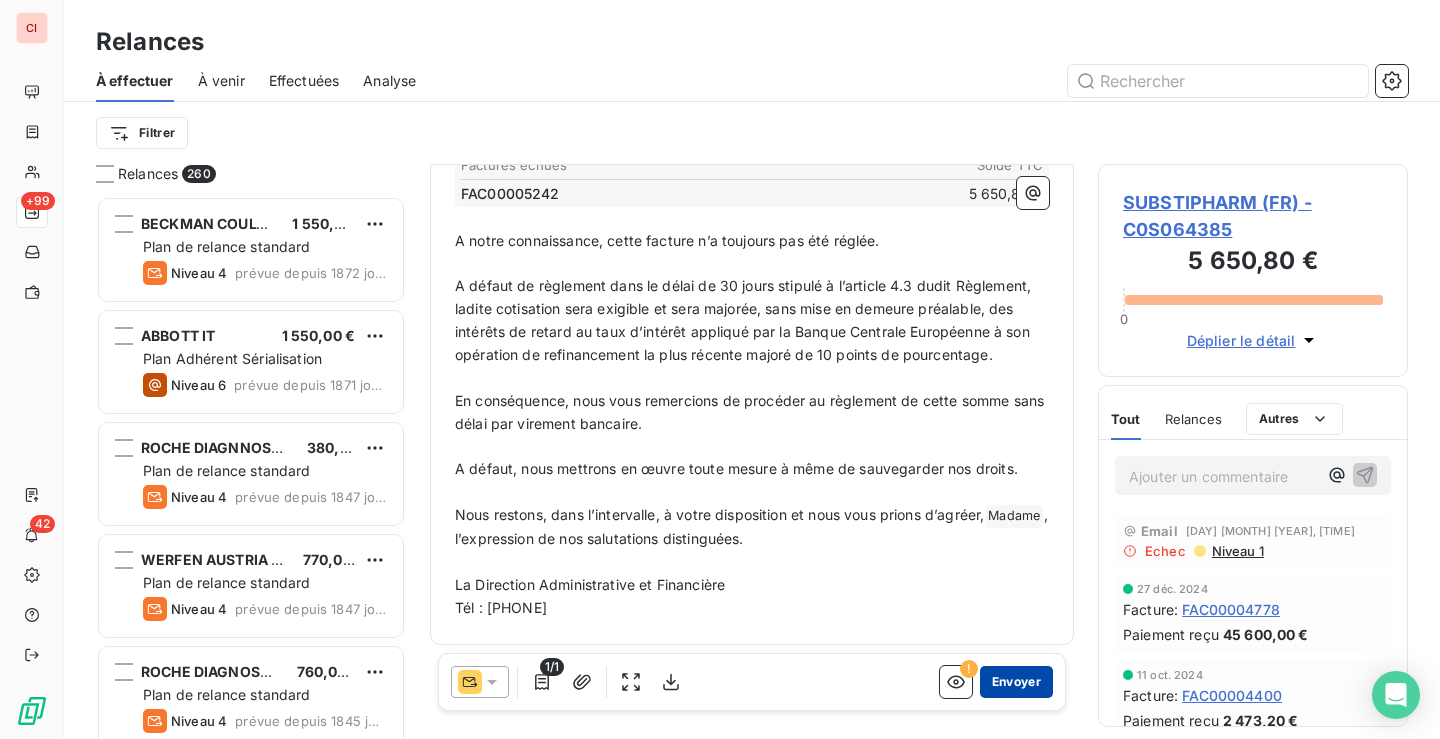 click on "Envoyer" at bounding box center [1016, 682] 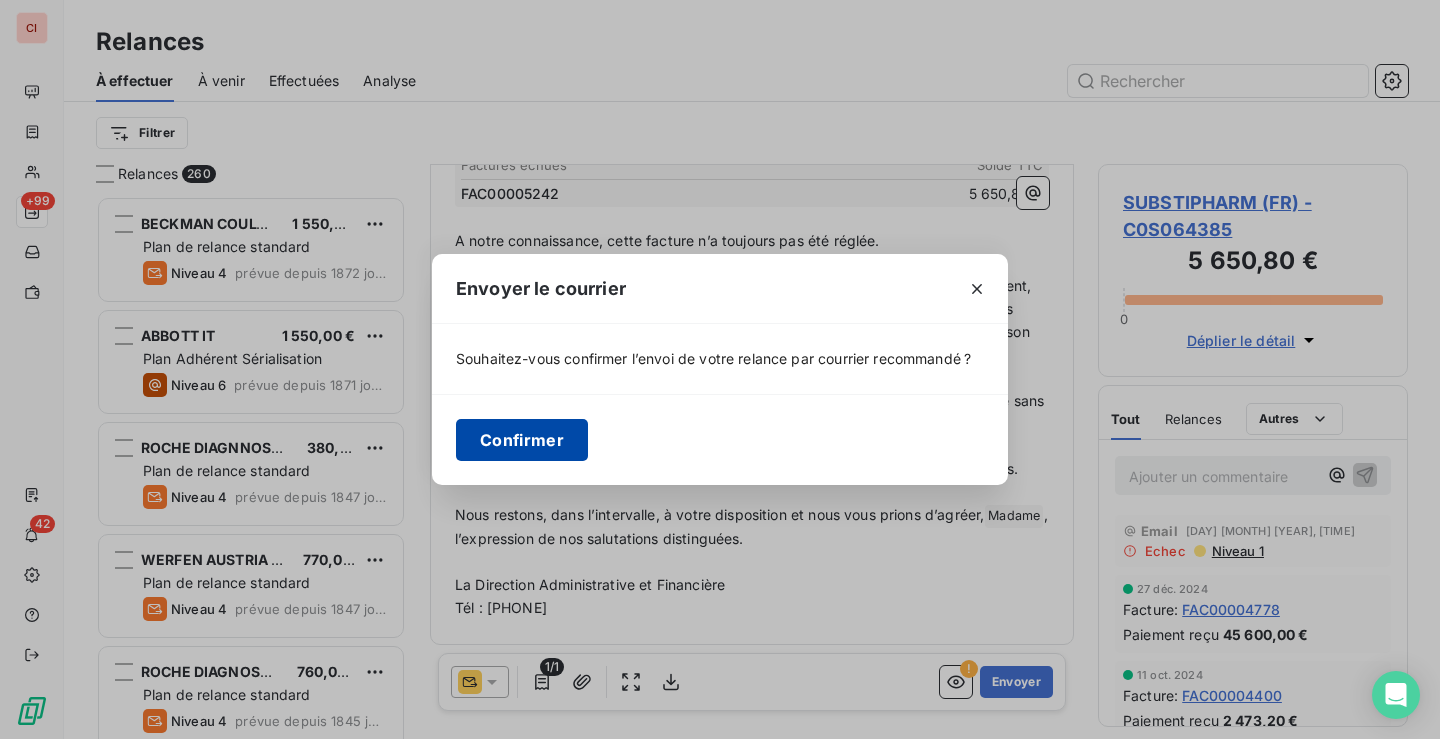 click on "Confirmer" at bounding box center [522, 440] 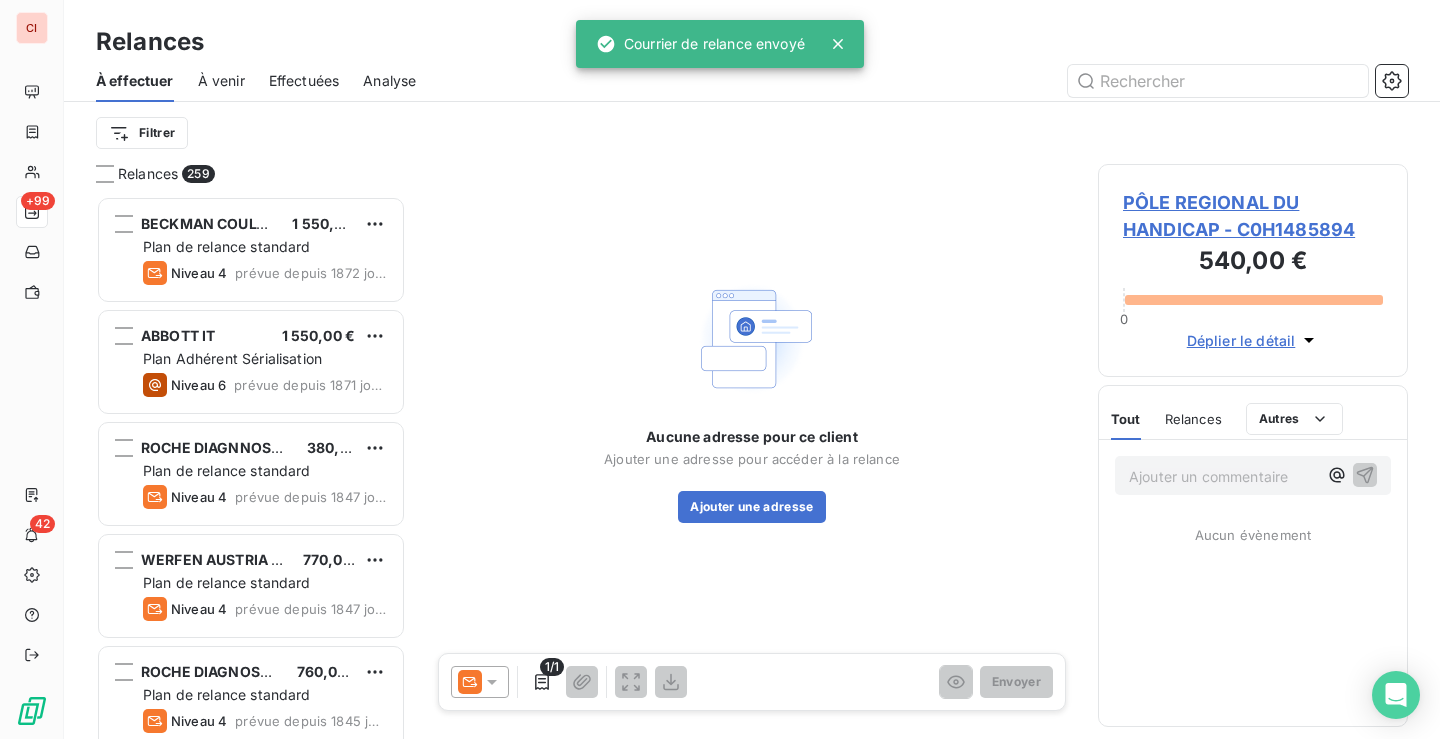 click 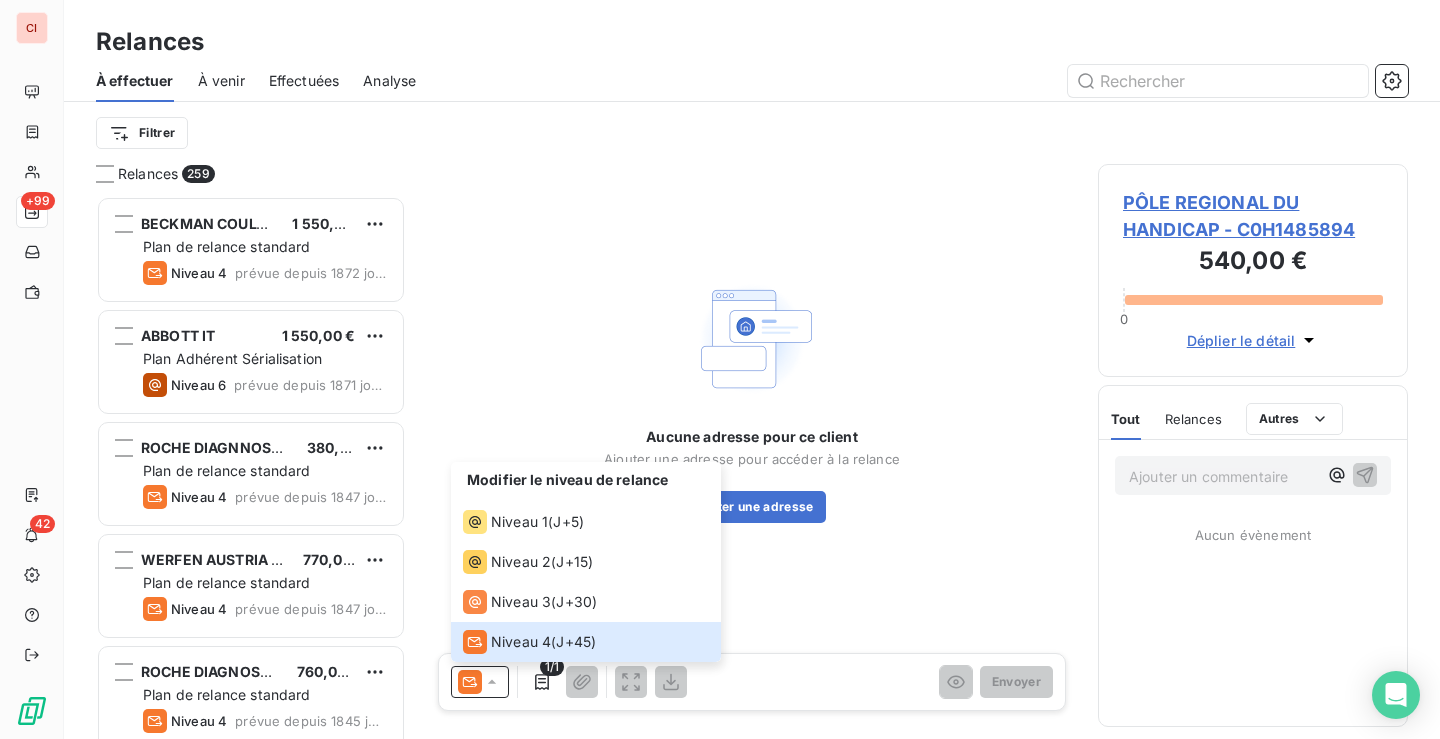 click on "Aucune adresse pour ce client Ajouter une adresse pour accéder à la relance Ajouter une adresse" at bounding box center (752, 398) 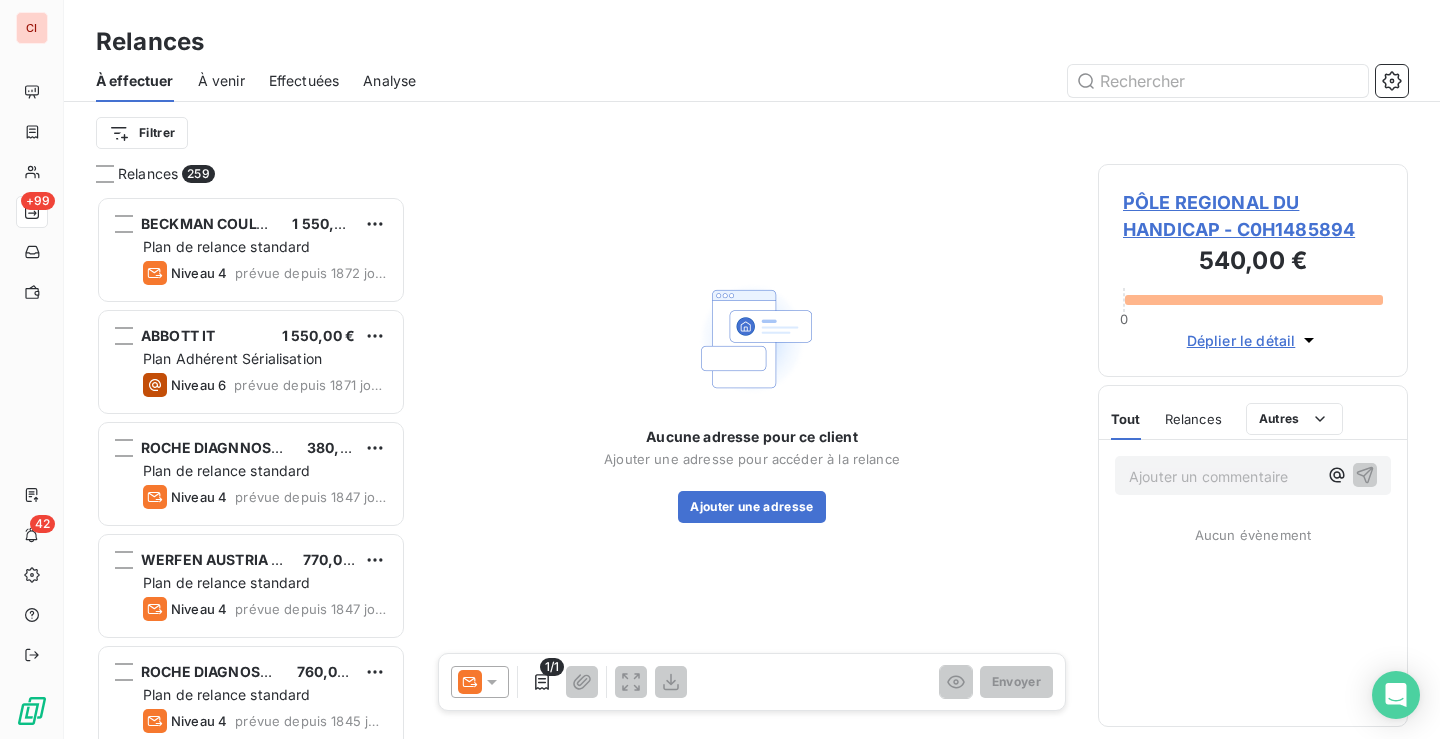 click on "Effectuées" at bounding box center [304, 81] 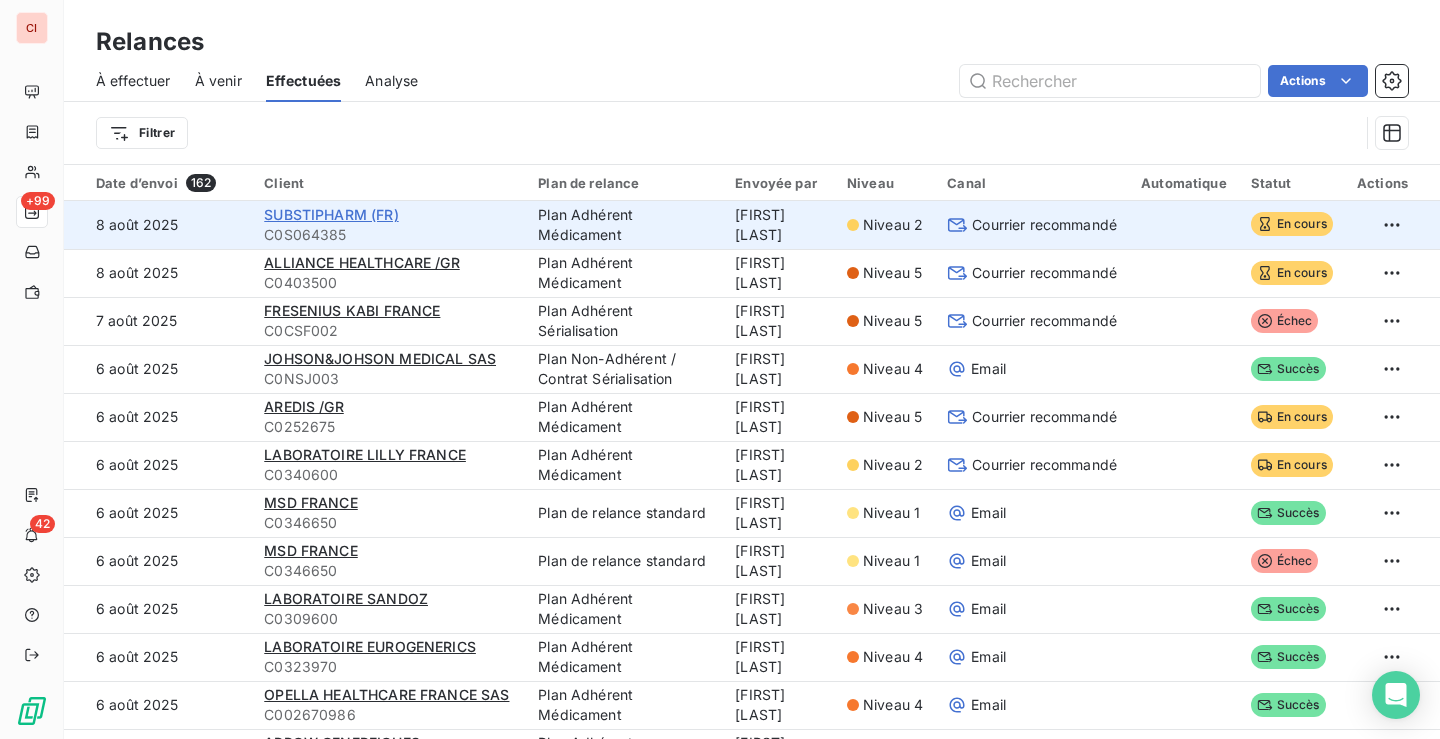 click on "SUBSTIPHARM (FR)" at bounding box center [331, 214] 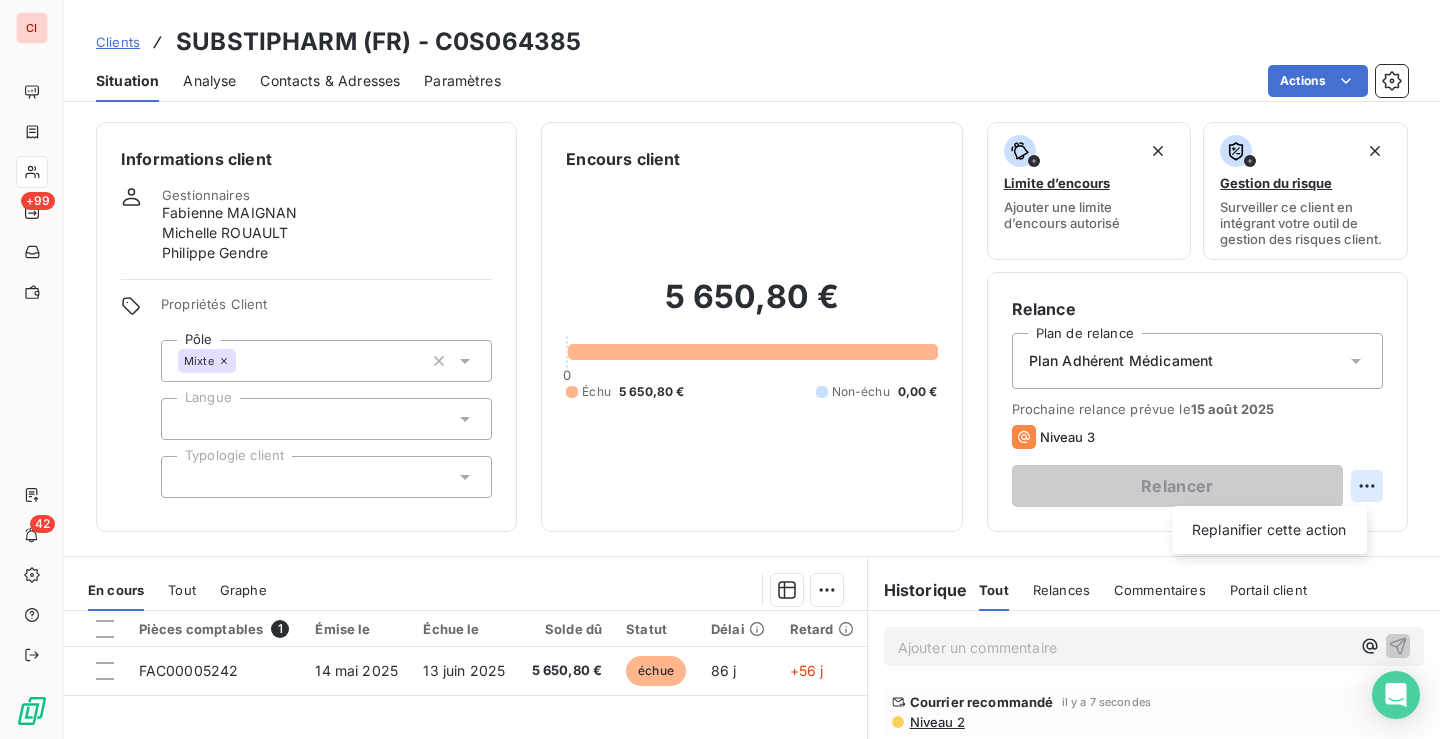 click on "CI +99 42 Clients SUBSTIPHARM (FR) - C0S064385 Situation Analyse Contacts & Adresses Paramètres Actions Informations client Gestionnaires Fabienne MAIGNAN Michelle ROUAULT Philippe Gendre Propriétés Client Pôle Mixte Langue Typologie client Encours client   5 650,80 € 0 Échu 5 650,80 € Non-échu 0,00 €     Limite d’encours Ajouter une limite d’encours autorisé Gestion du risque Surveiller ce client en intégrant votre outil de gestion des risques client. Relance Plan de relance Plan Adhérent Médicament Prochaine relance prévue le  15 août 2025 Niveau 3 Relancer Replanifier cette action En cours Tout Graphe Pièces comptables 1 Émise le Échue le Solde dû Statut Délai   Retard   FAC00005242 14 mai 2025 13 juin 2025 5 650,80 € échue 86 j +56 j Lignes par page 25 Précédent 1 Suivant Historique Tout Relances Commentaires Portail client Tout Relances Commentaires Portail client Ajouter un commentaire ﻿ Courrier recommandé il y a 7 secondes Niveau 2 Email Echec" at bounding box center (720, 369) 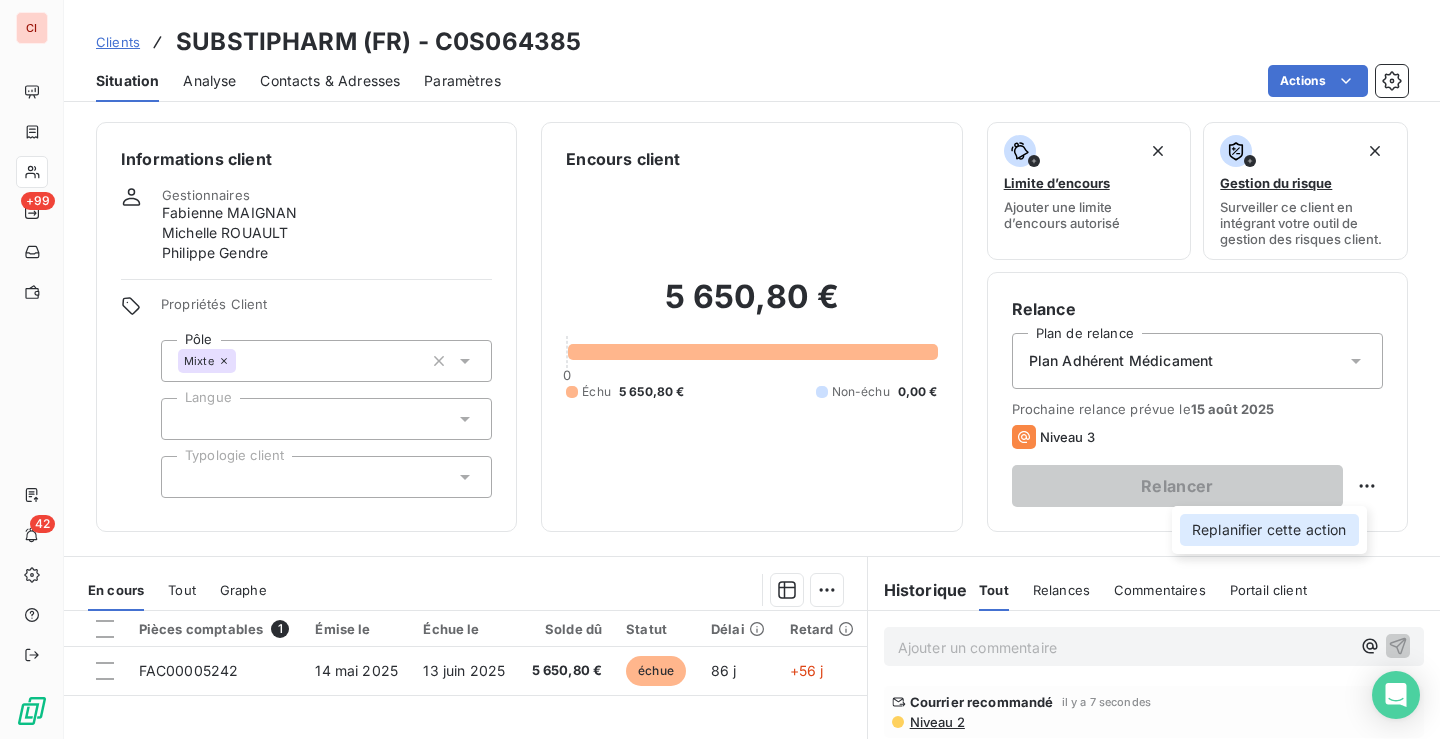 click on "Replanifier cette action" at bounding box center [1269, 530] 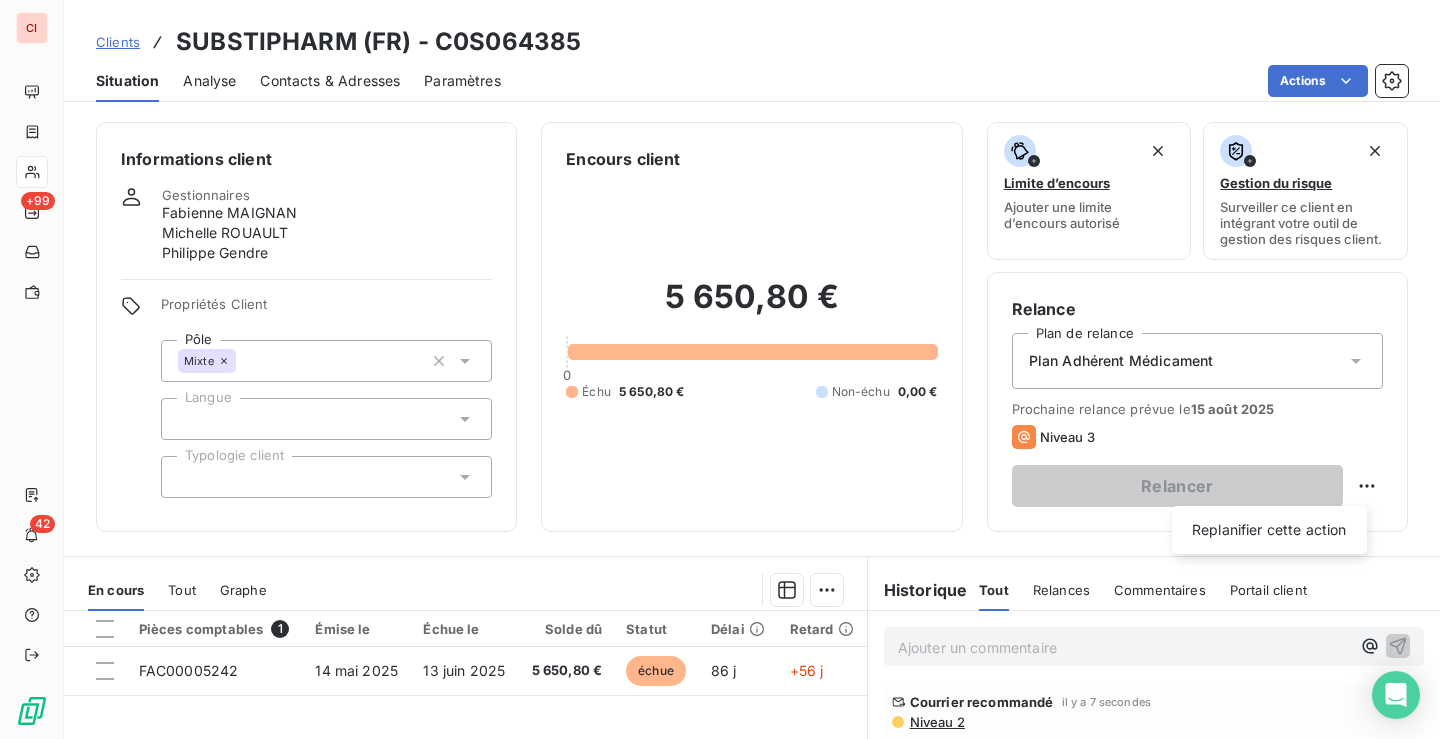 select on "7" 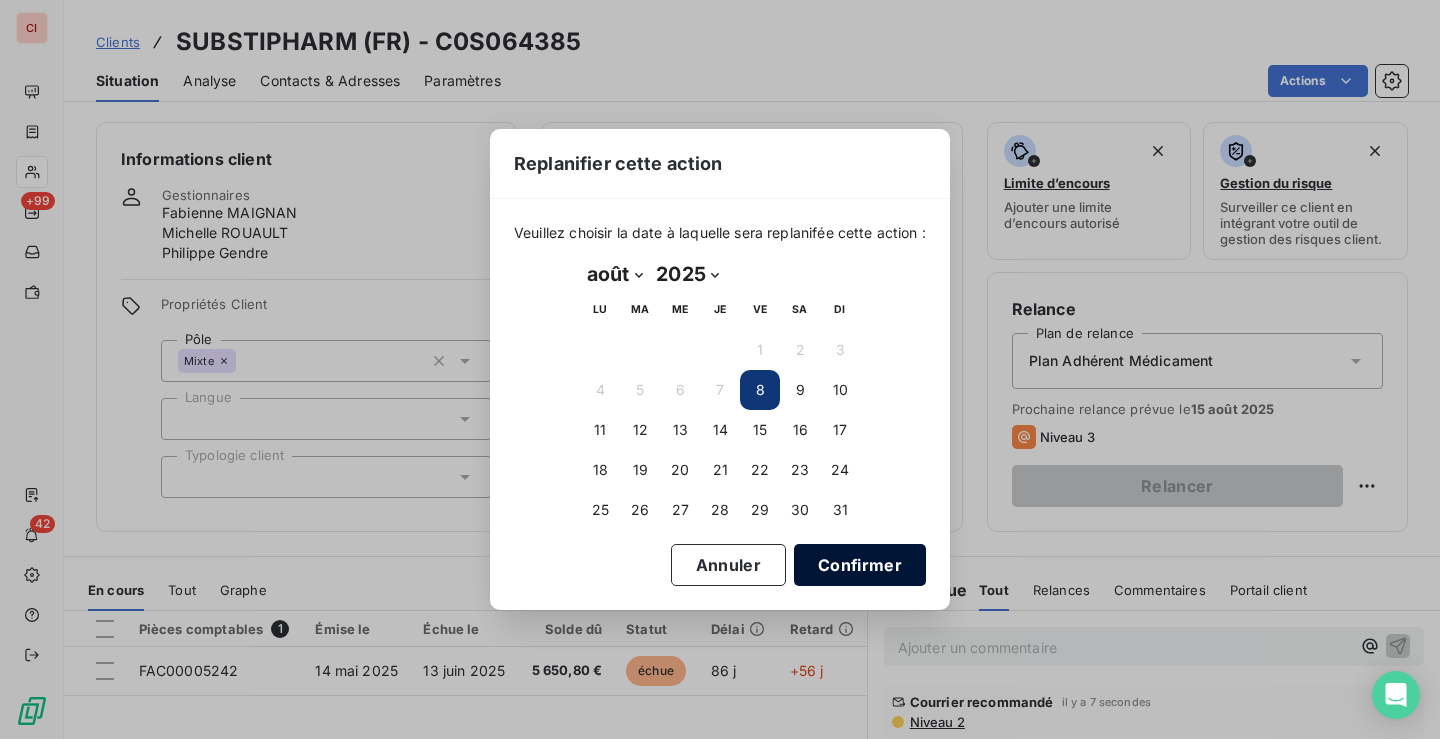click on "Confirmer" at bounding box center (860, 565) 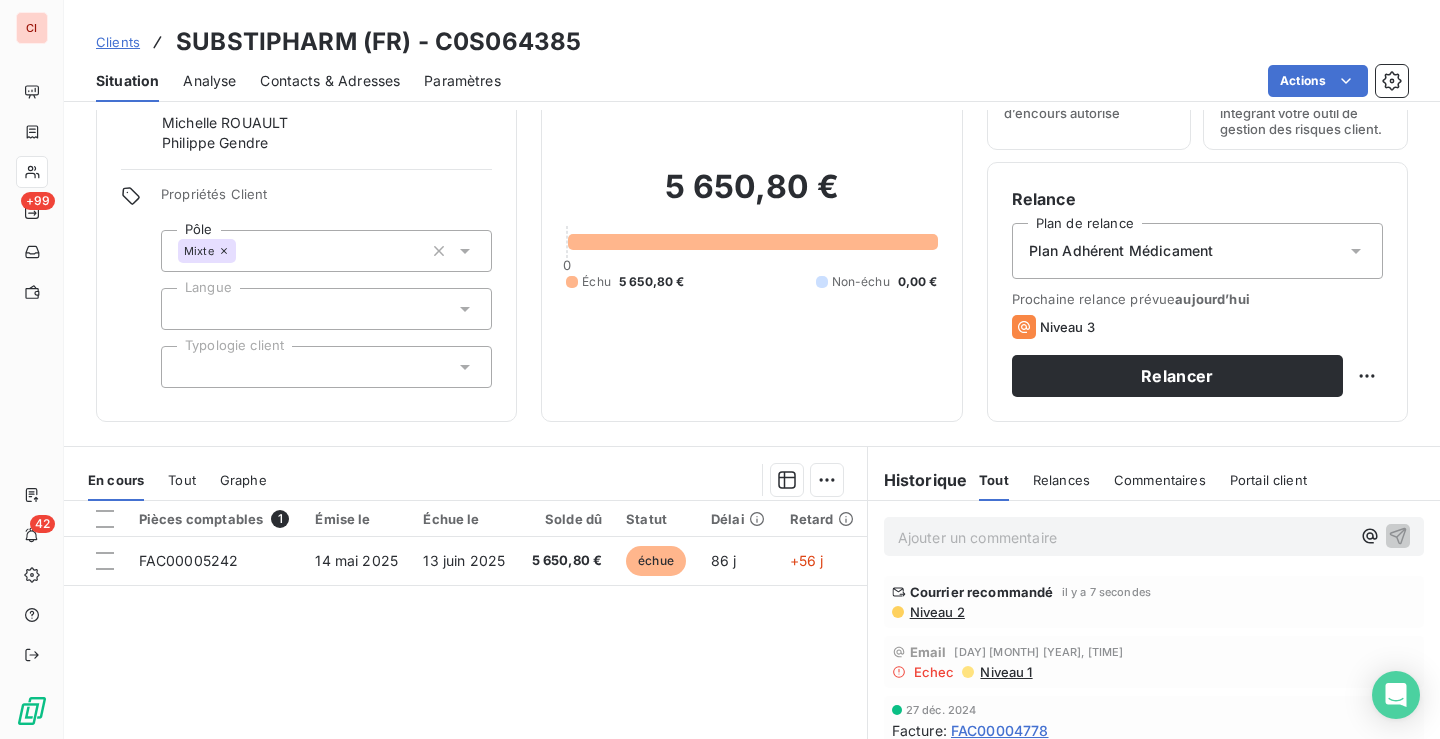 scroll, scrollTop: 0, scrollLeft: 0, axis: both 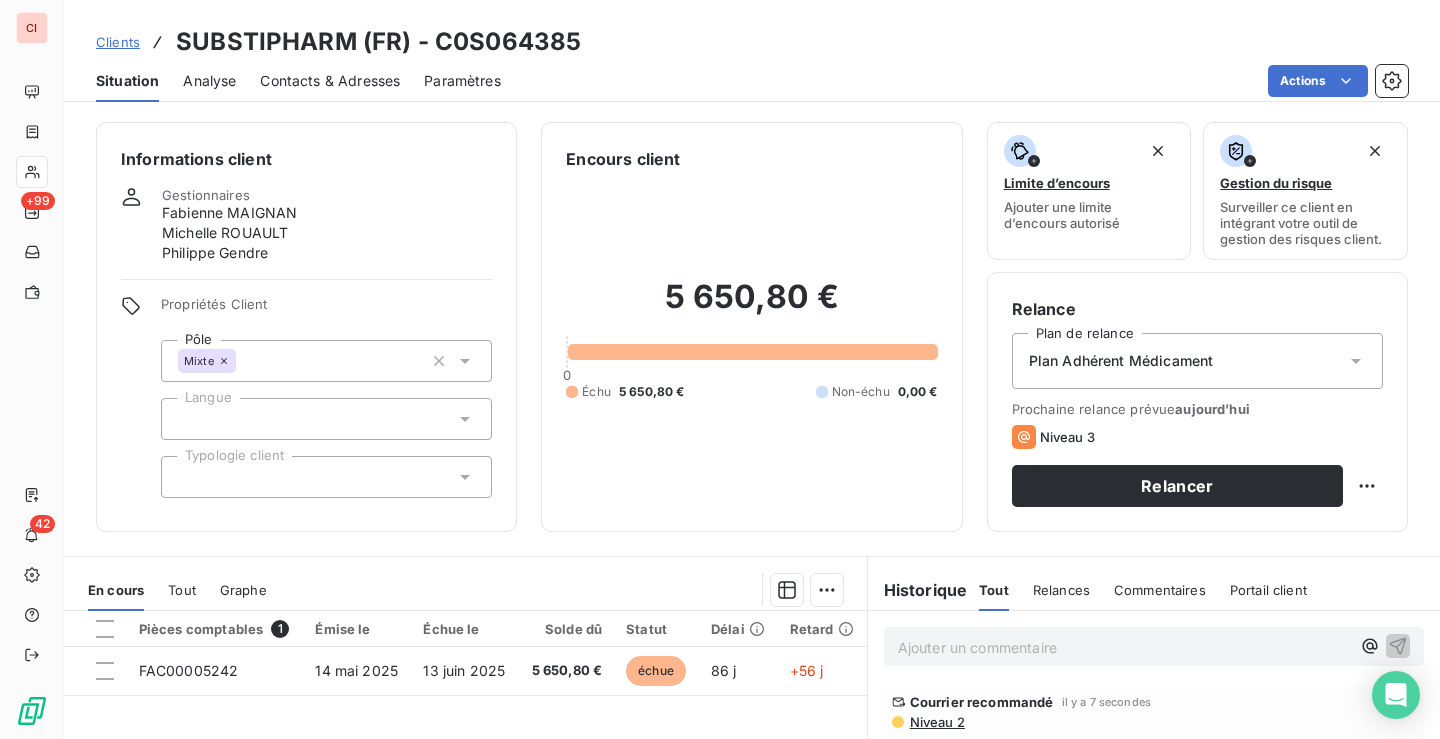 click on "Contacts & Adresses" at bounding box center [330, 81] 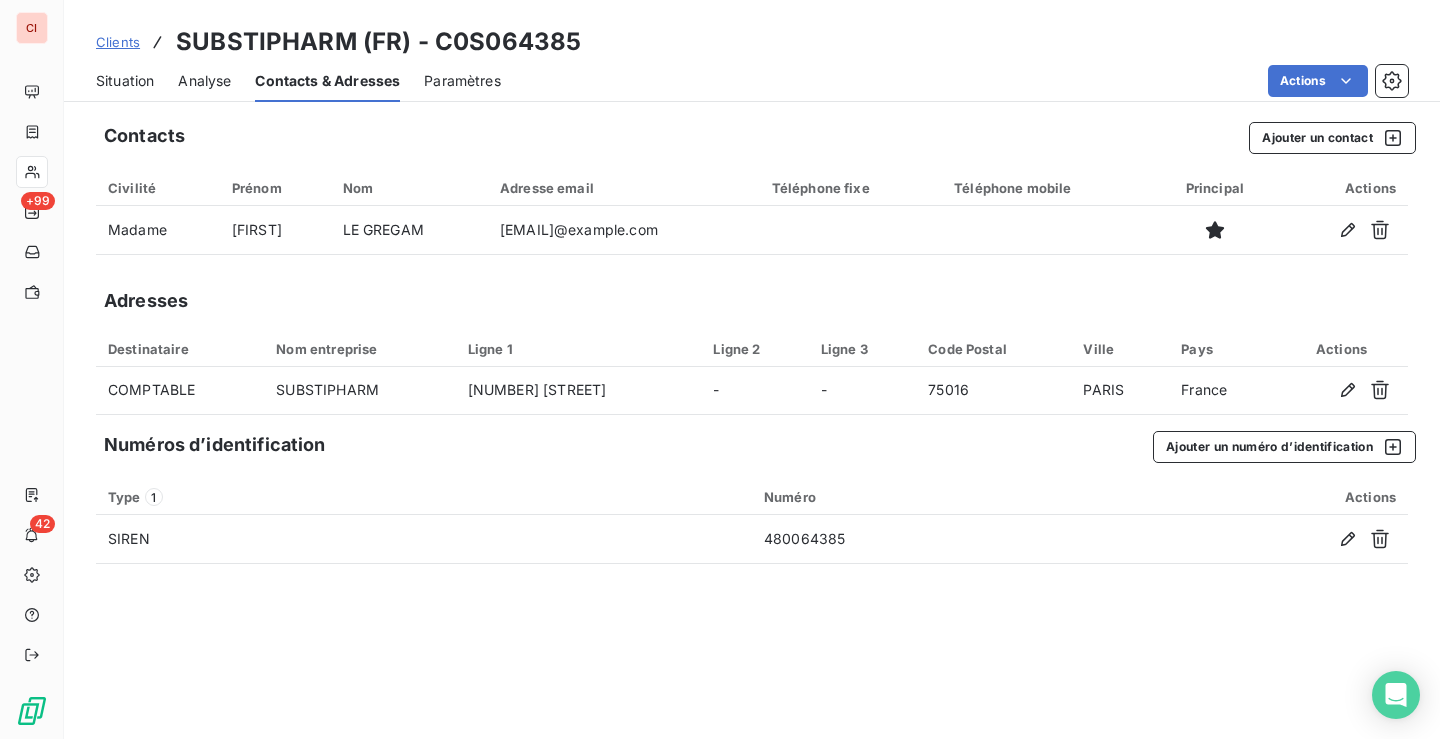 click on "Situation" at bounding box center [125, 81] 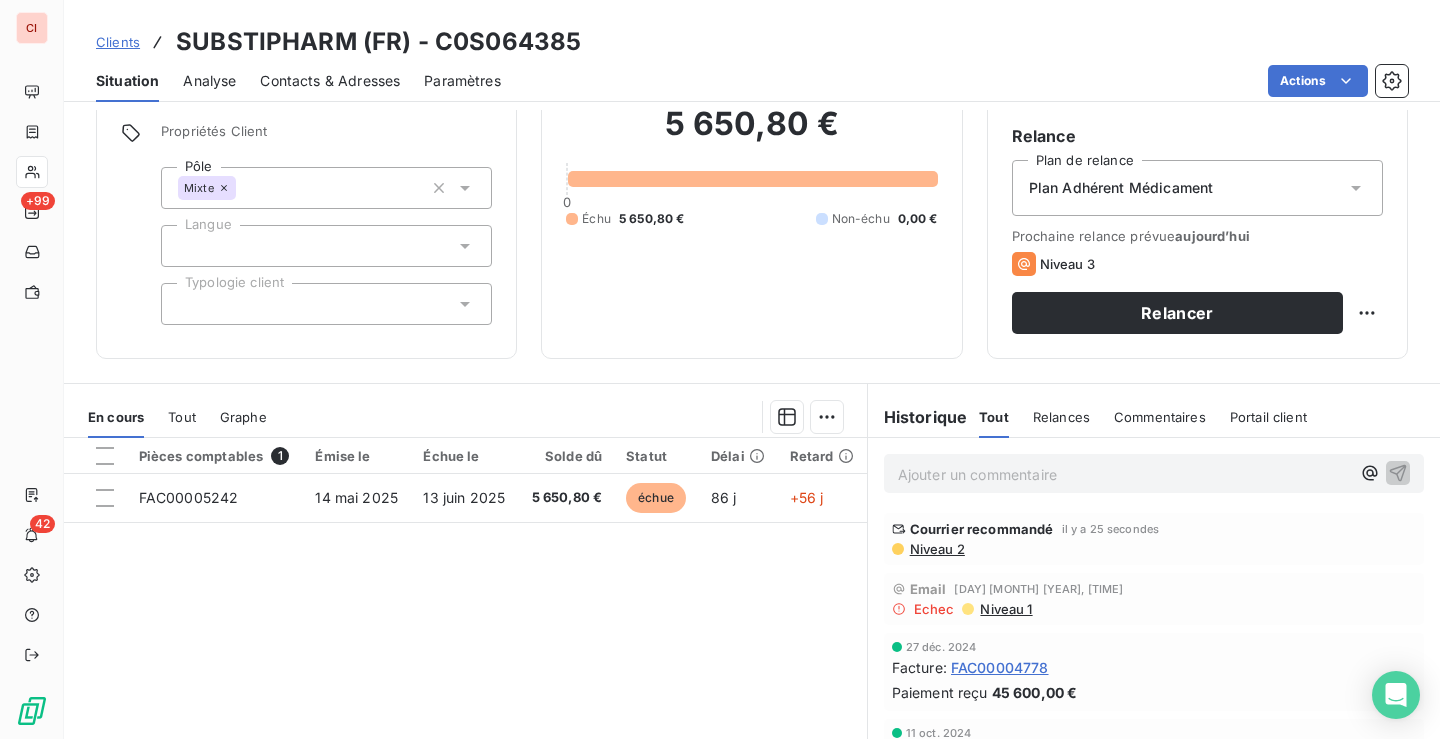 scroll, scrollTop: 300, scrollLeft: 0, axis: vertical 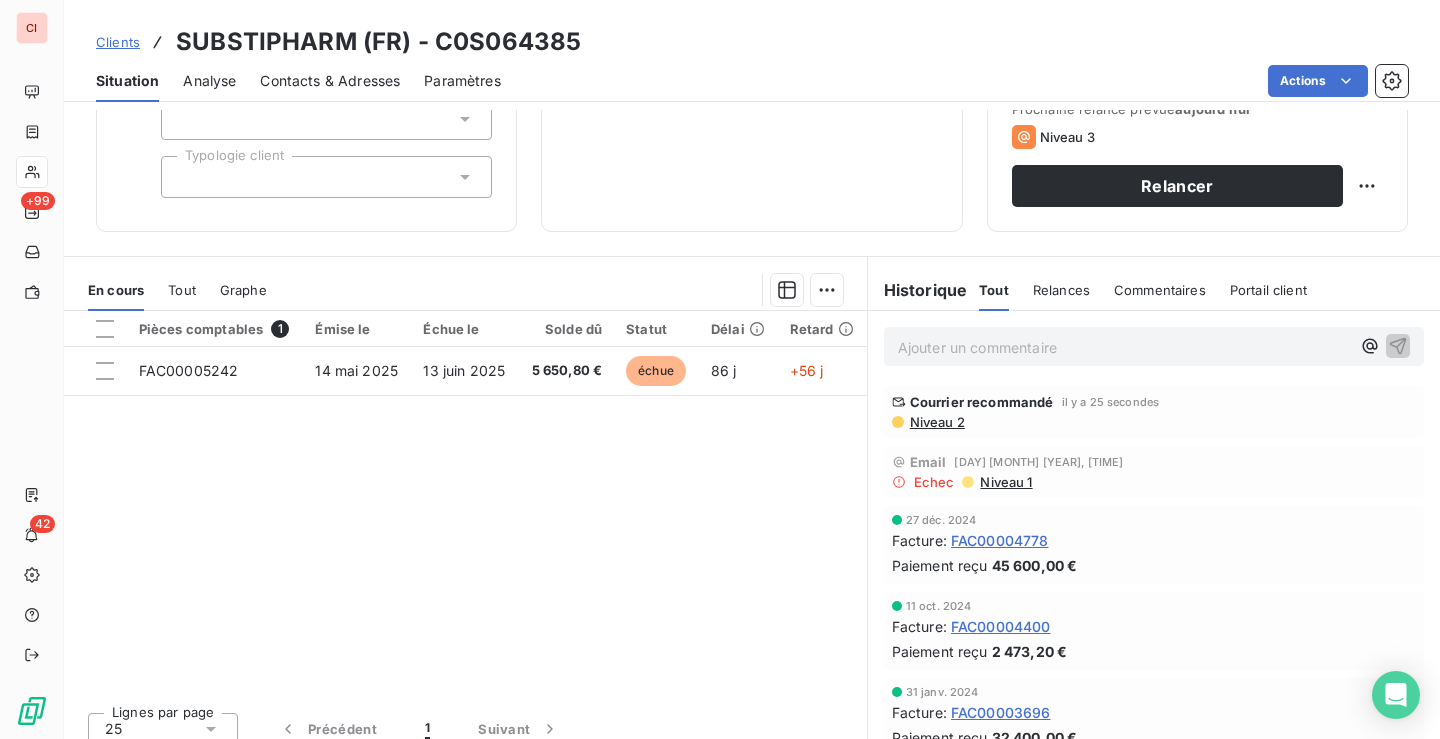 click on "Niveau 1" at bounding box center [1005, 482] 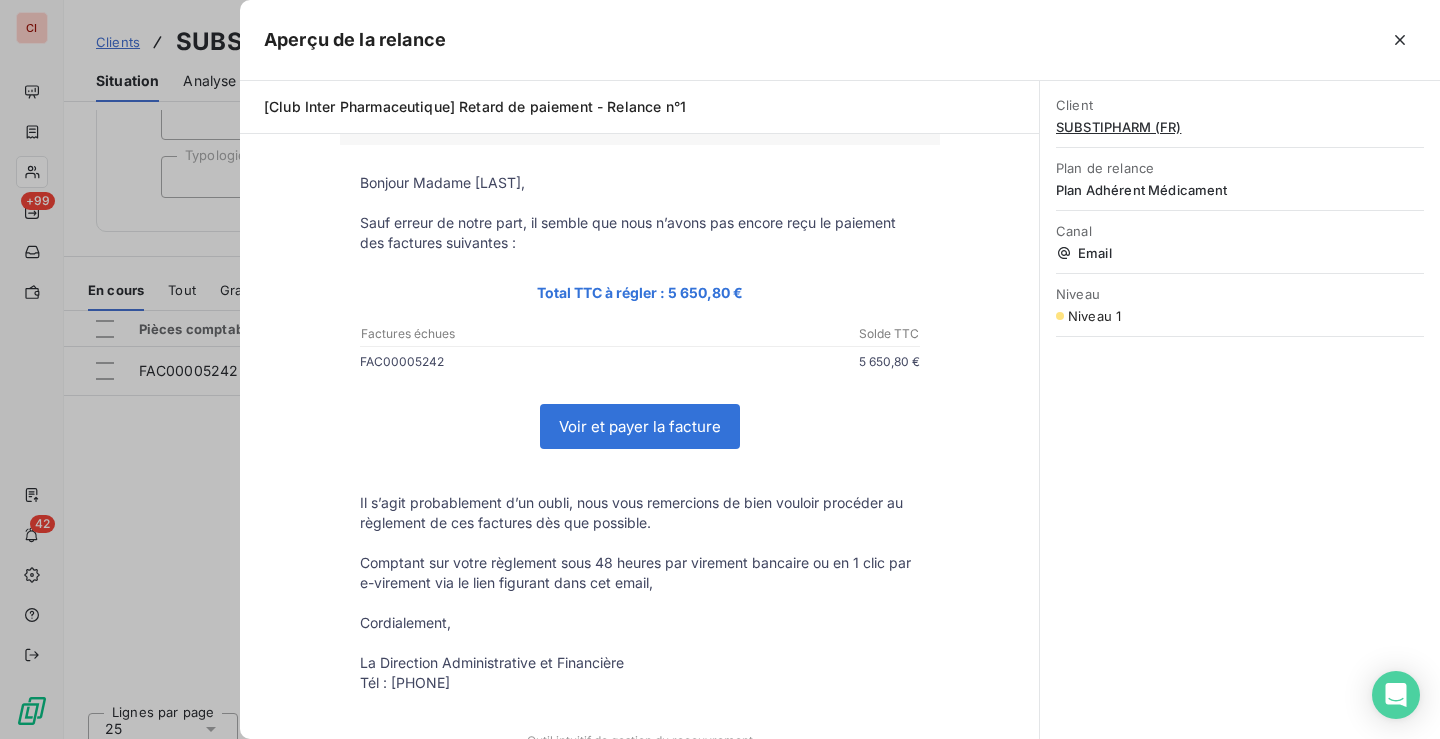 scroll, scrollTop: 0, scrollLeft: 0, axis: both 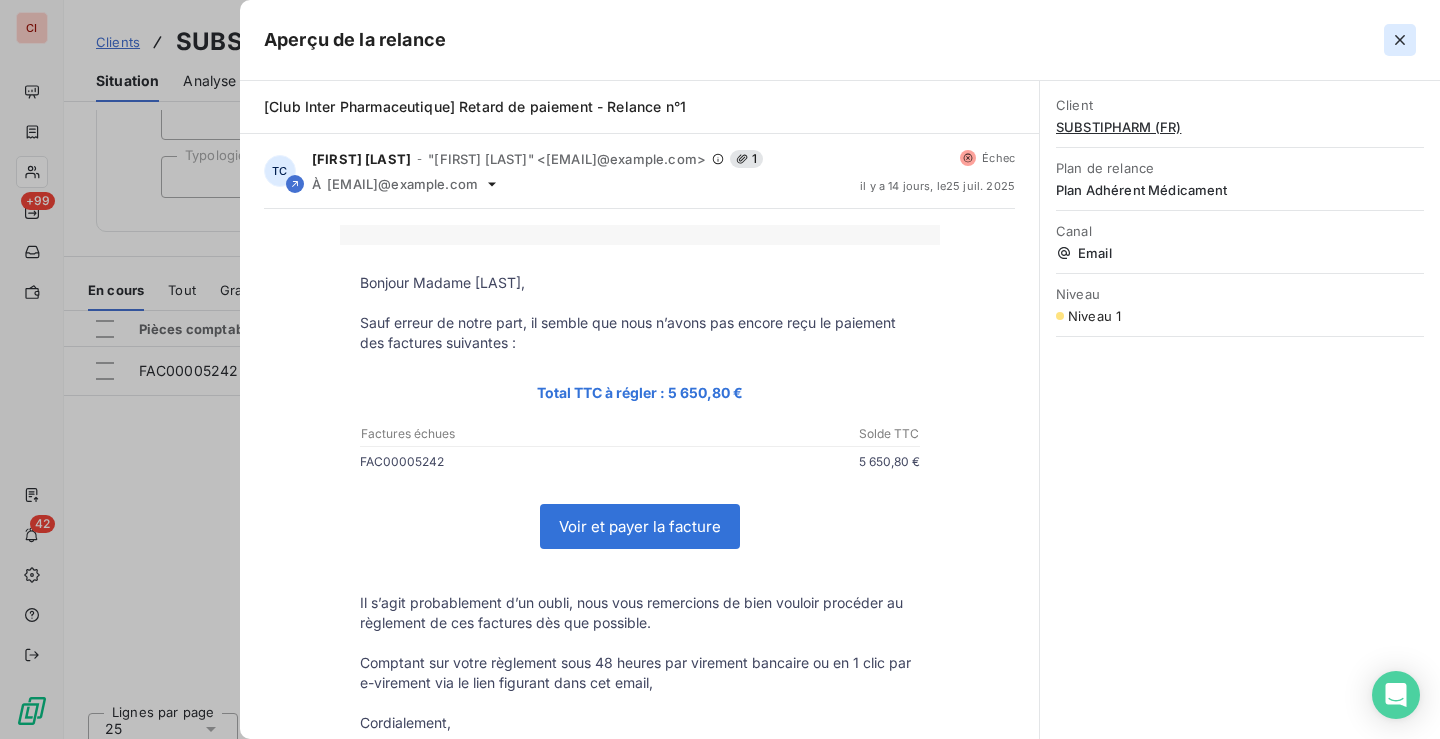 click 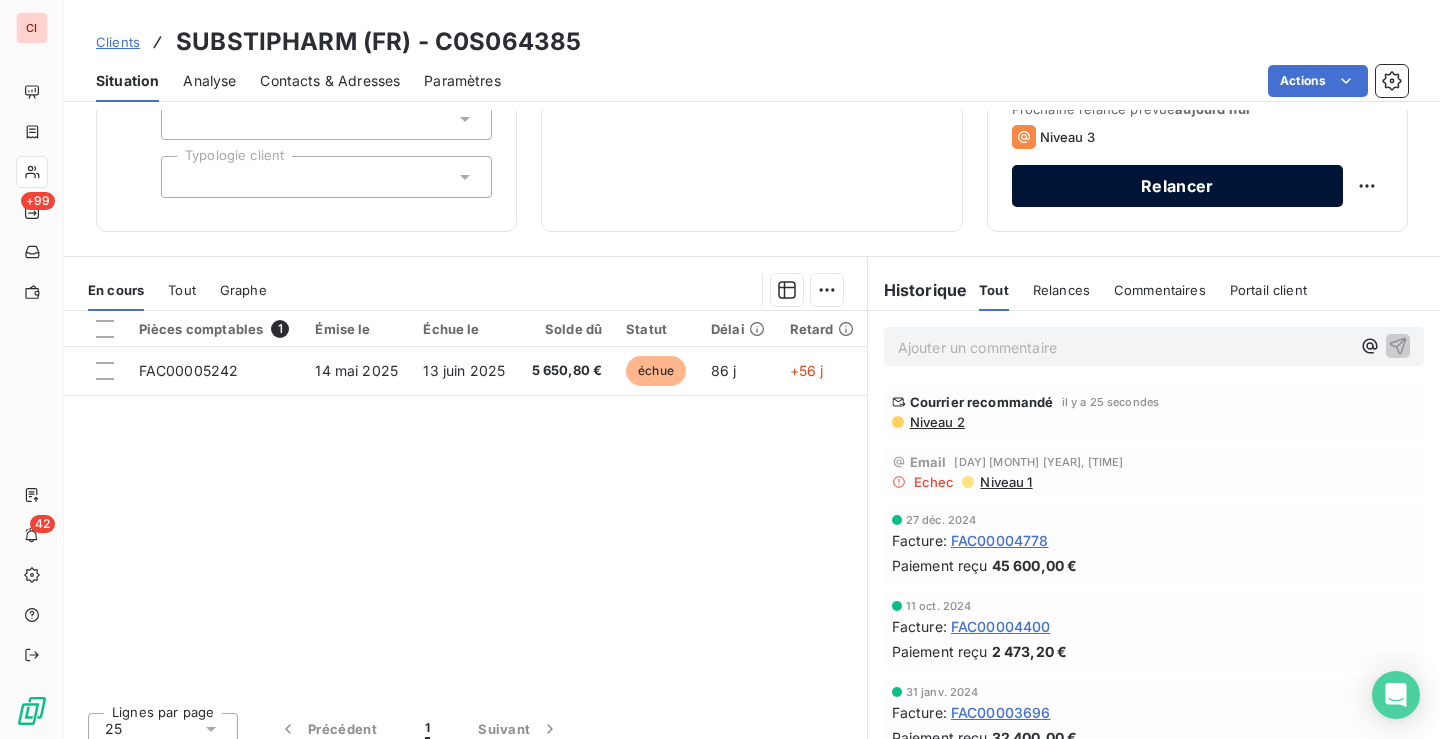 click on "Relancer" at bounding box center (1177, 186) 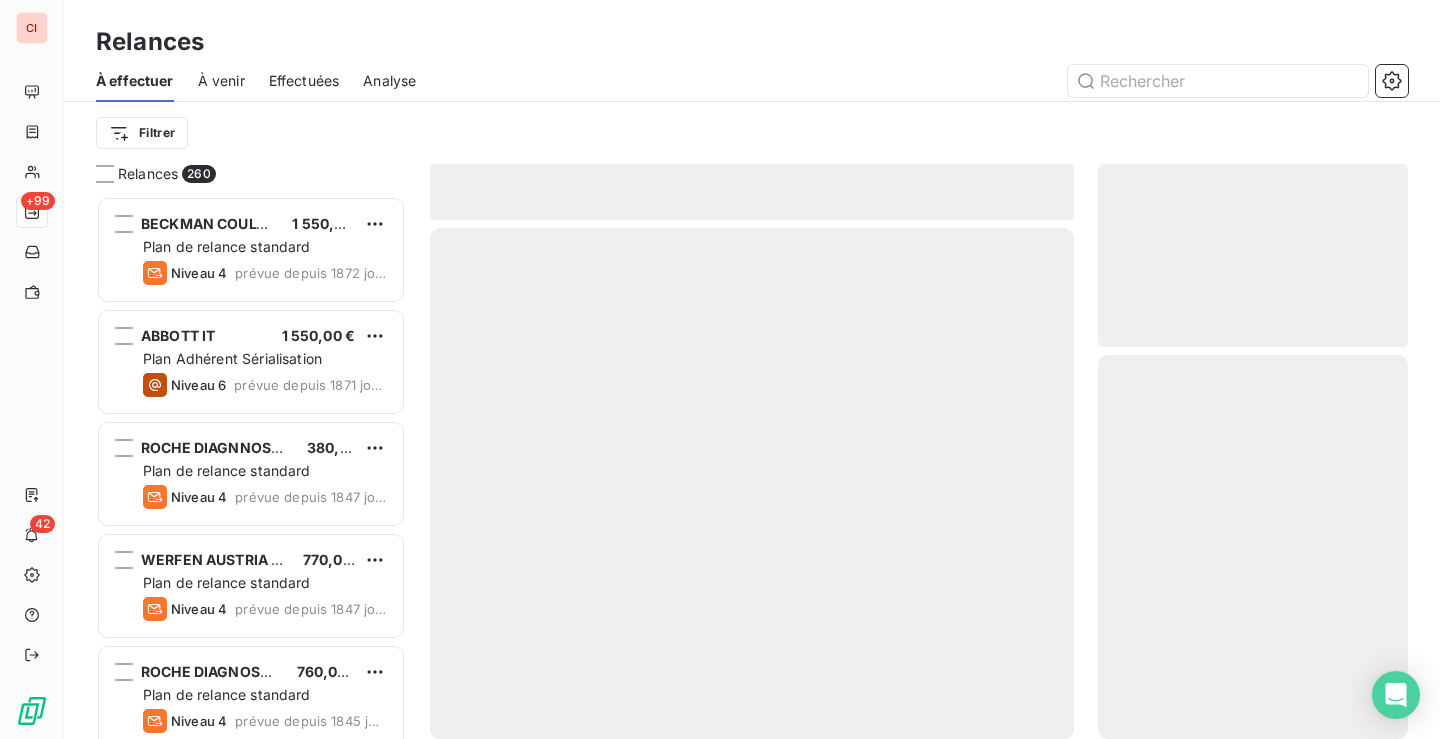 scroll, scrollTop: 16, scrollLeft: 16, axis: both 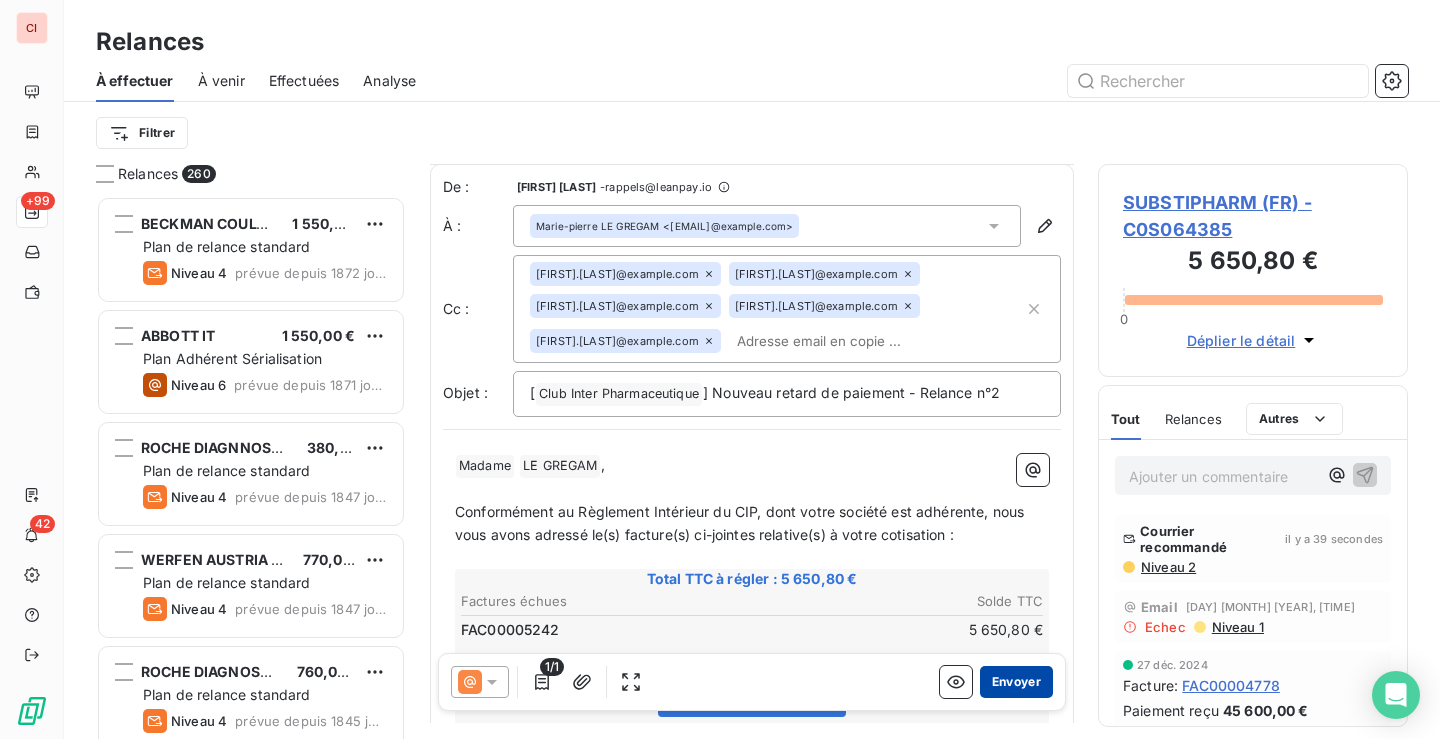 click on "Envoyer" at bounding box center (1016, 682) 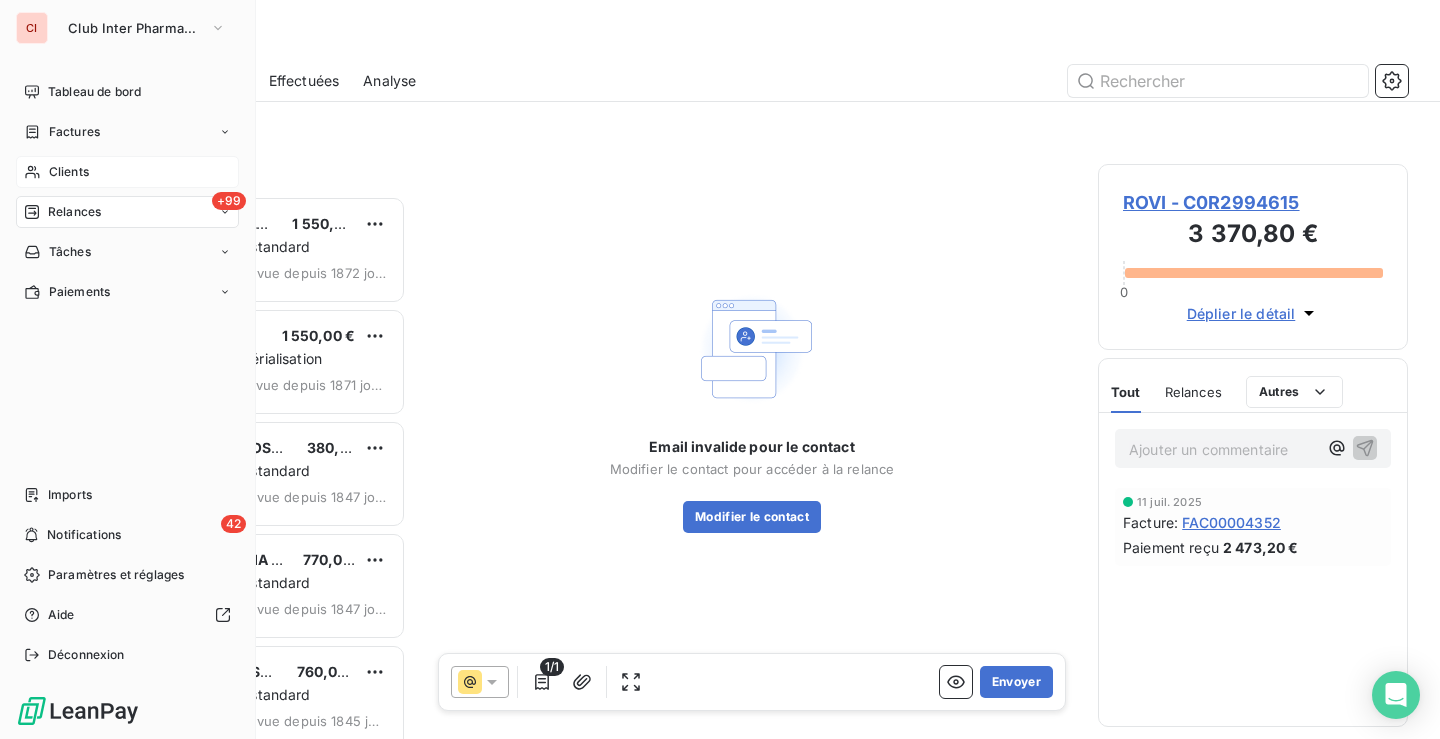 click on "Clients" at bounding box center [69, 172] 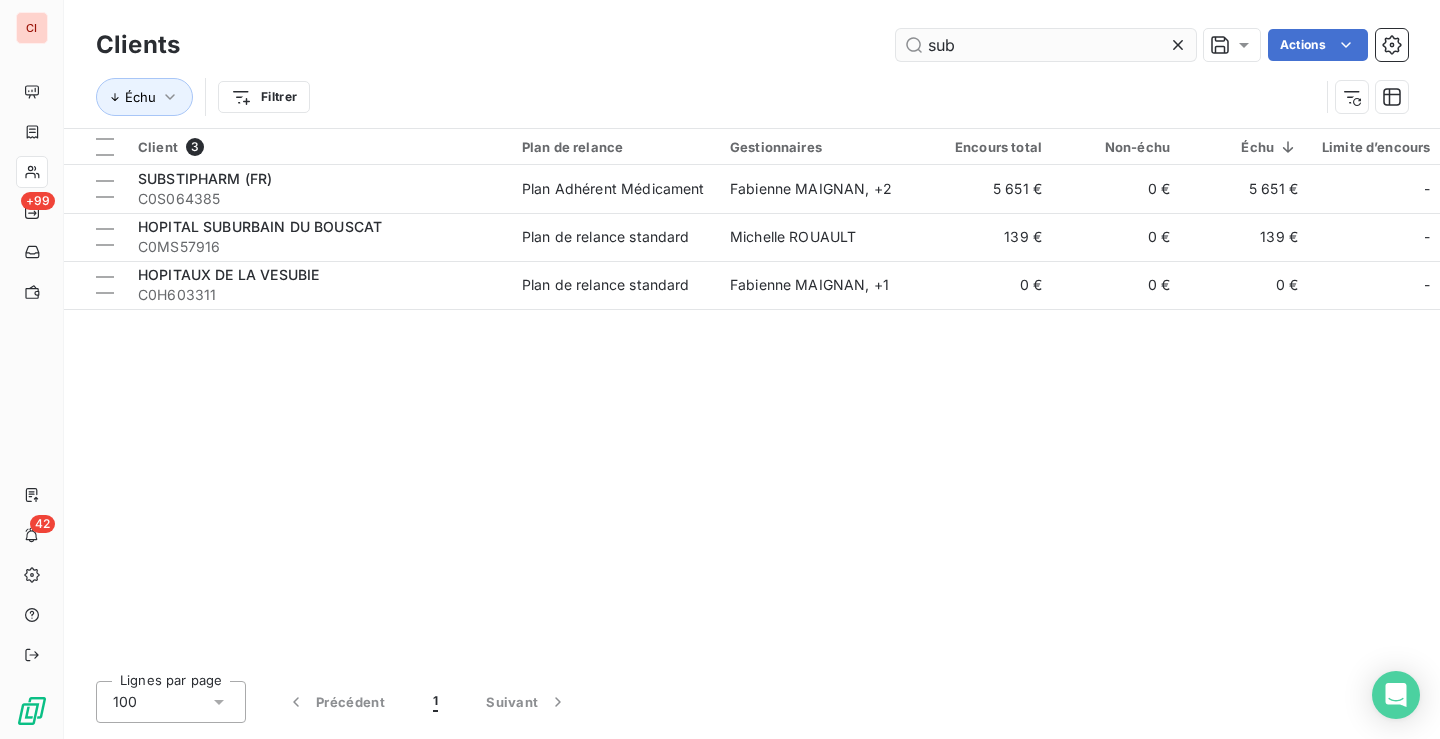 drag, startPoint x: 999, startPoint y: 54, endPoint x: 909, endPoint y: 40, distance: 91.08238 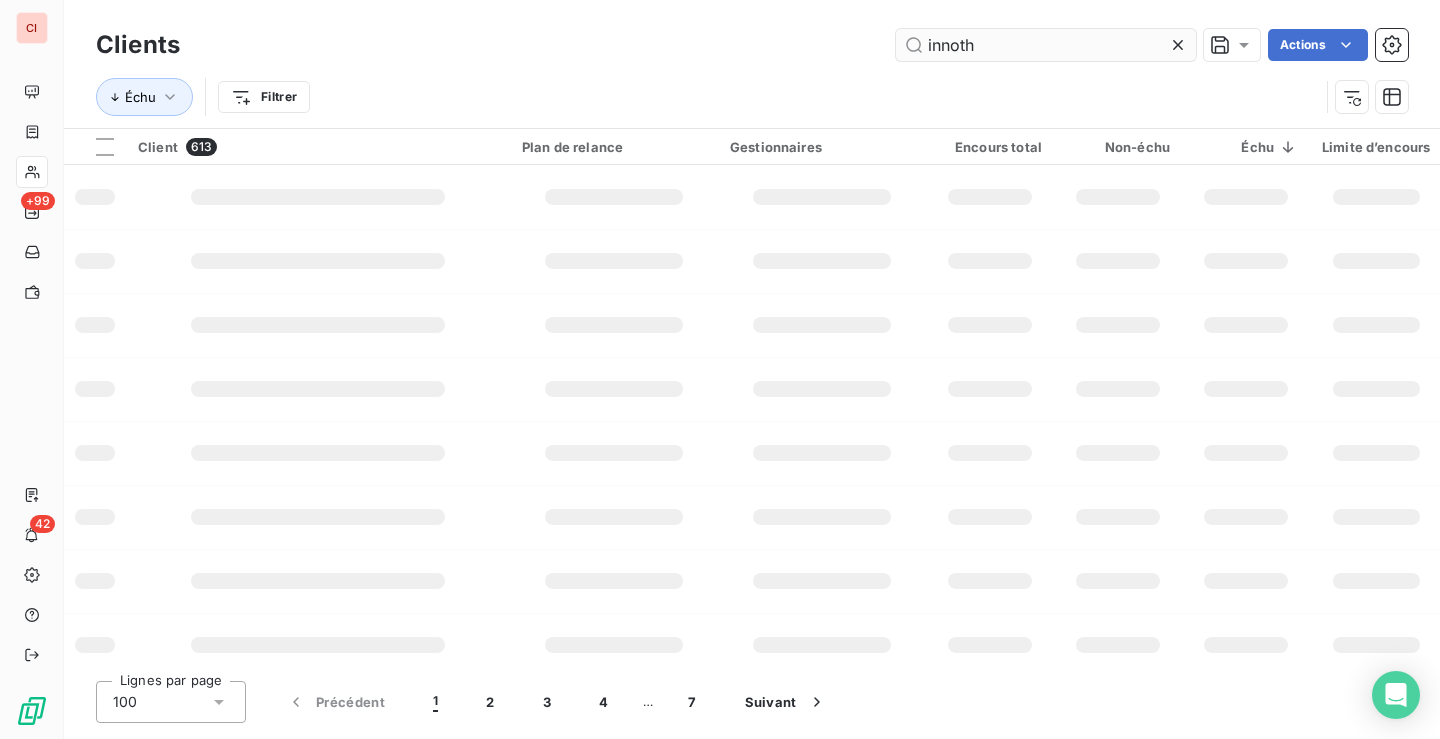 type on "innoth" 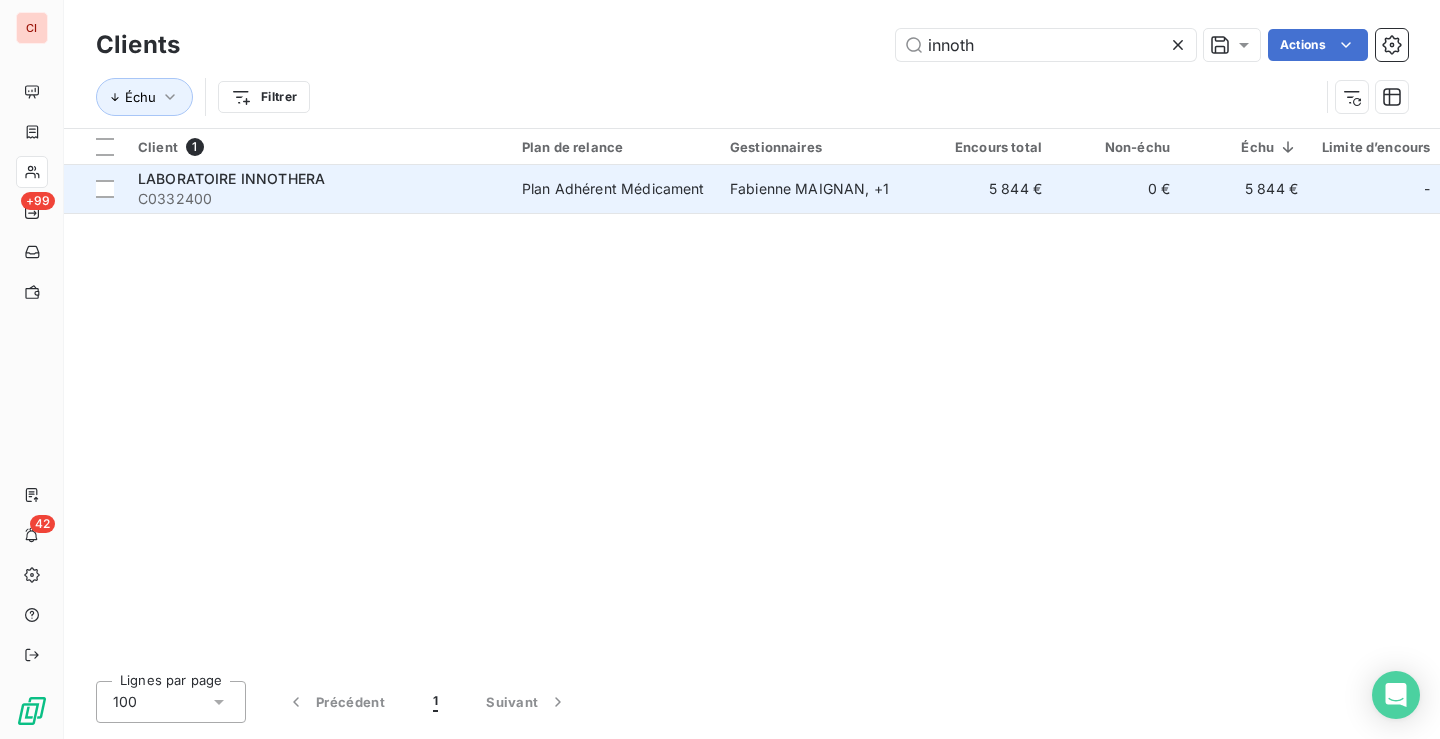 click on "Plan Adhérent Médicament" at bounding box center (613, 189) 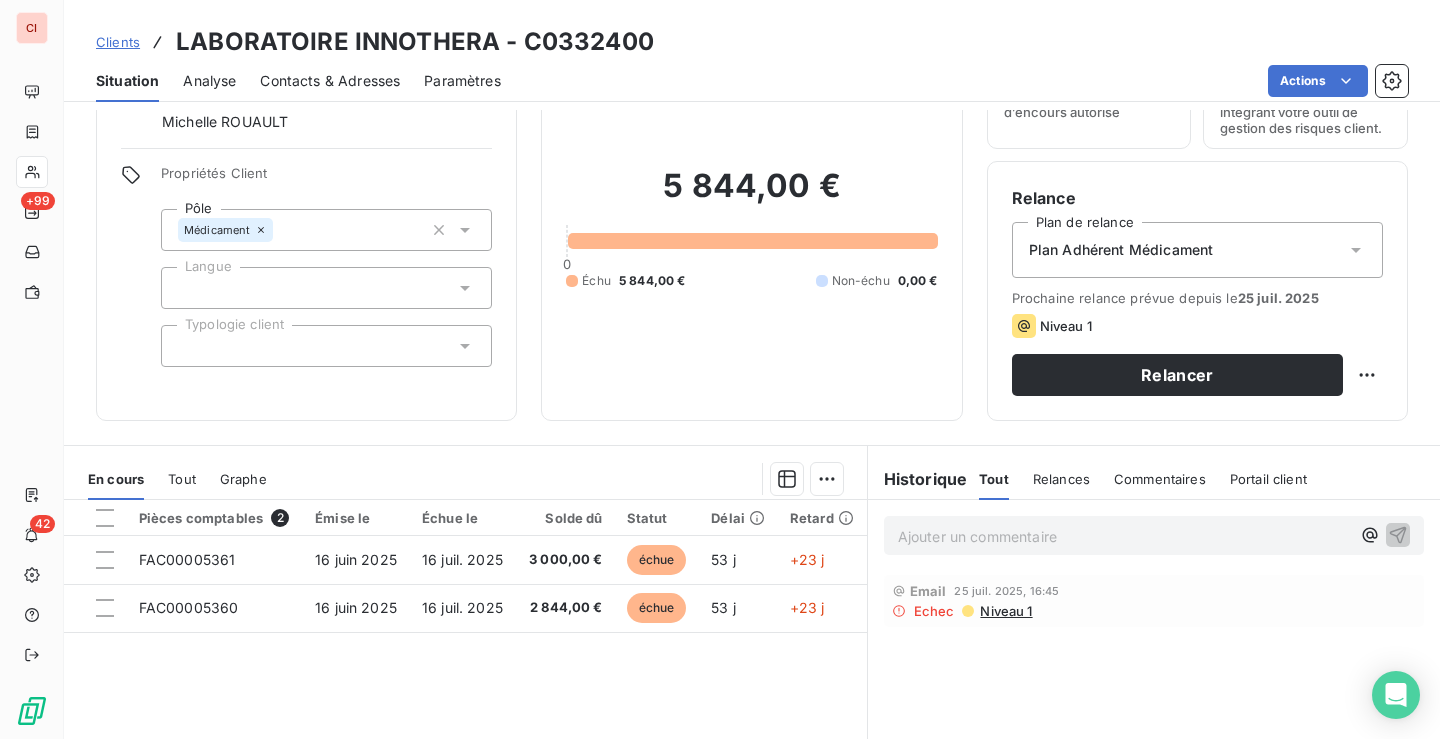 scroll, scrollTop: 200, scrollLeft: 0, axis: vertical 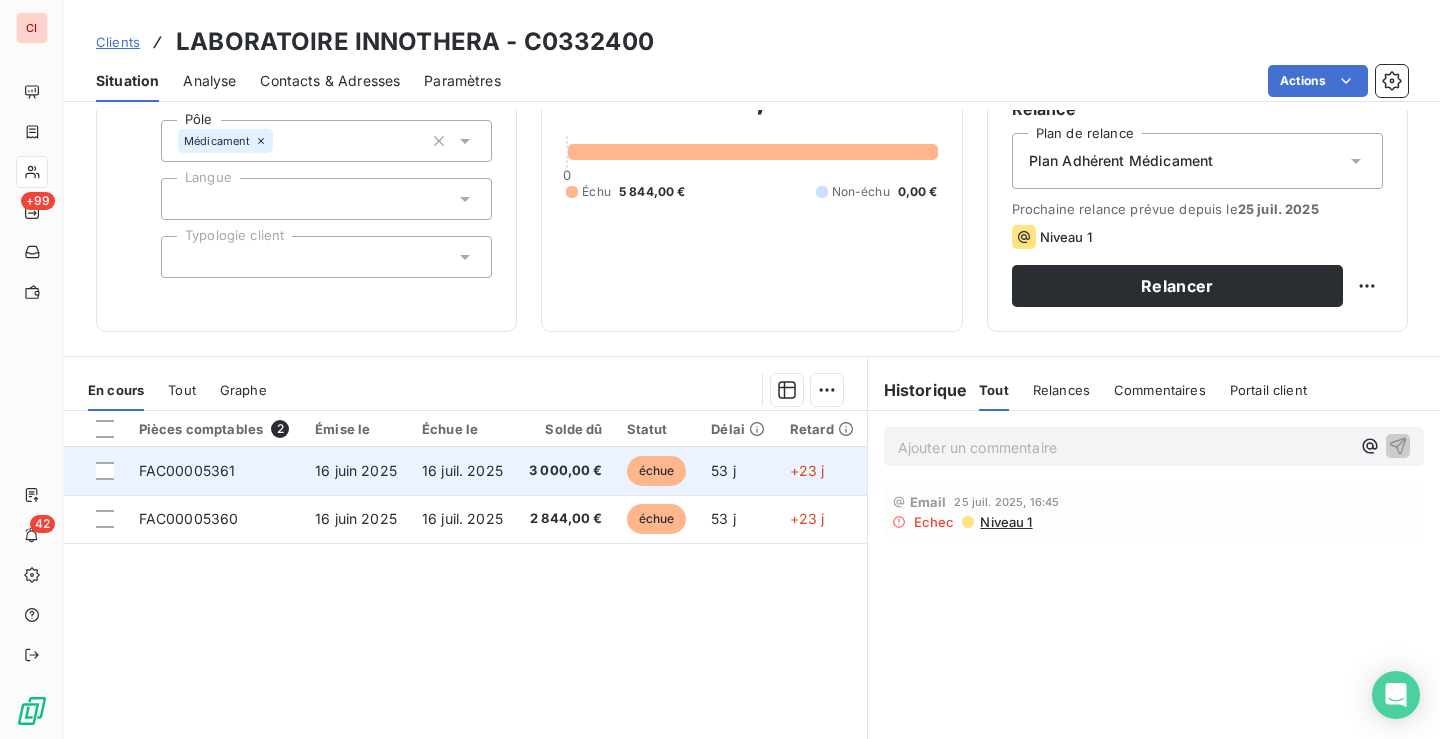 click on "3 000,00 €" at bounding box center [565, 471] 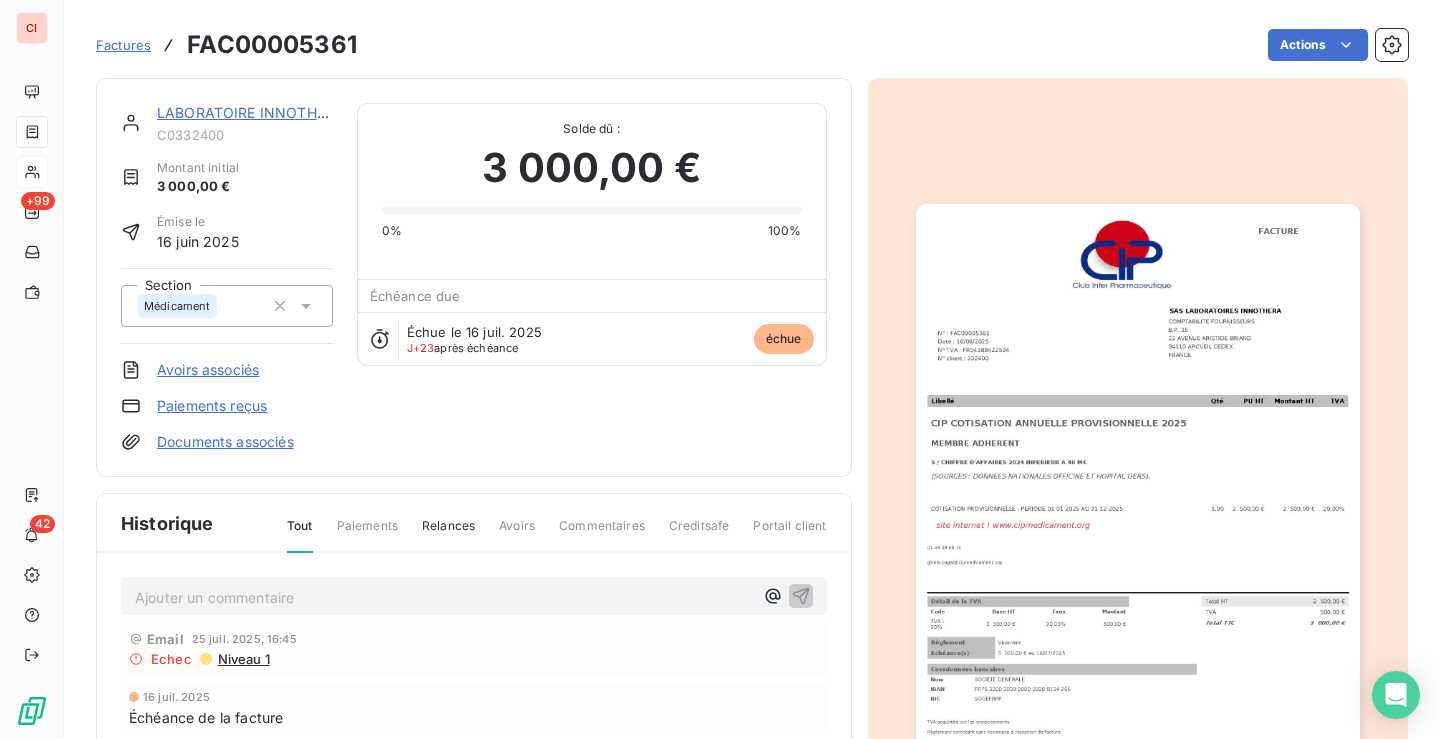 click on "LABORATOIRE INNOTHERA" at bounding box center (250, 112) 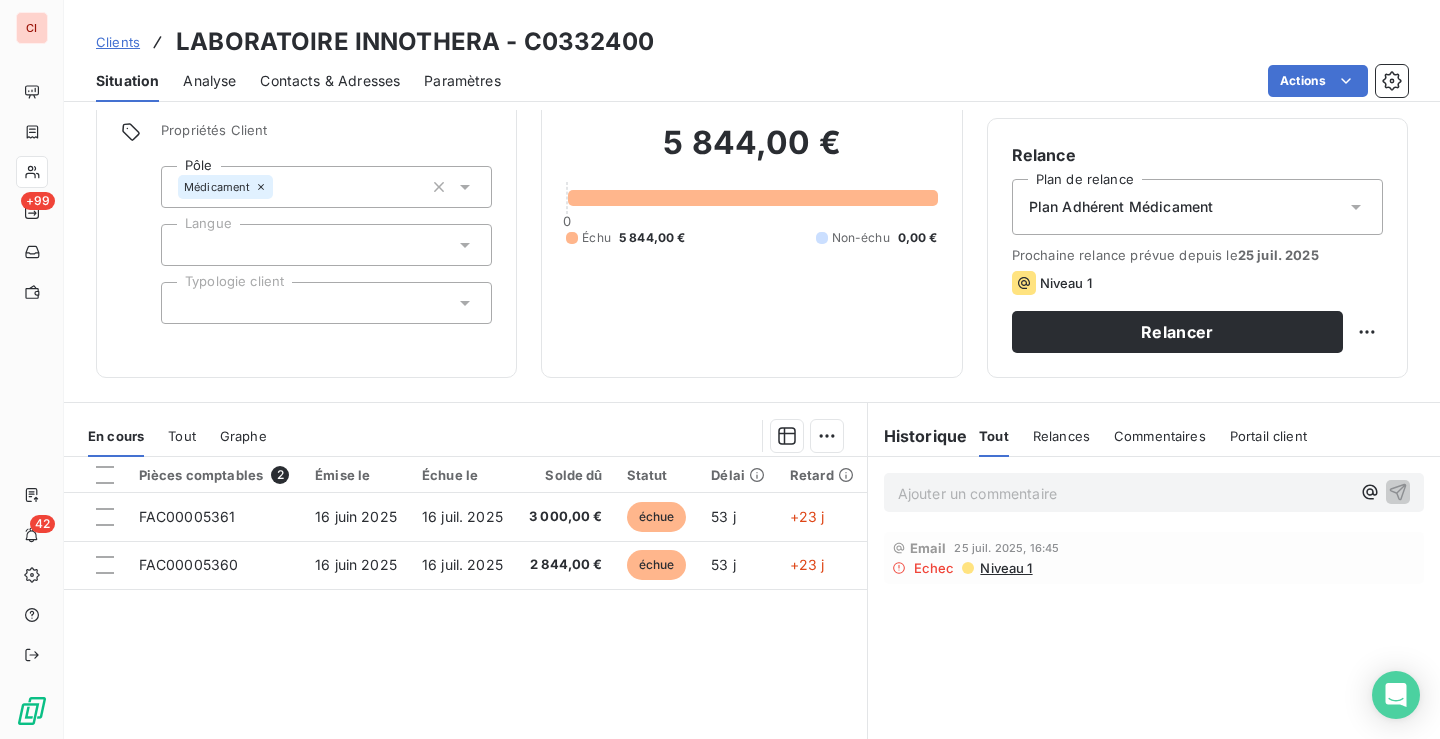 scroll, scrollTop: 300, scrollLeft: 0, axis: vertical 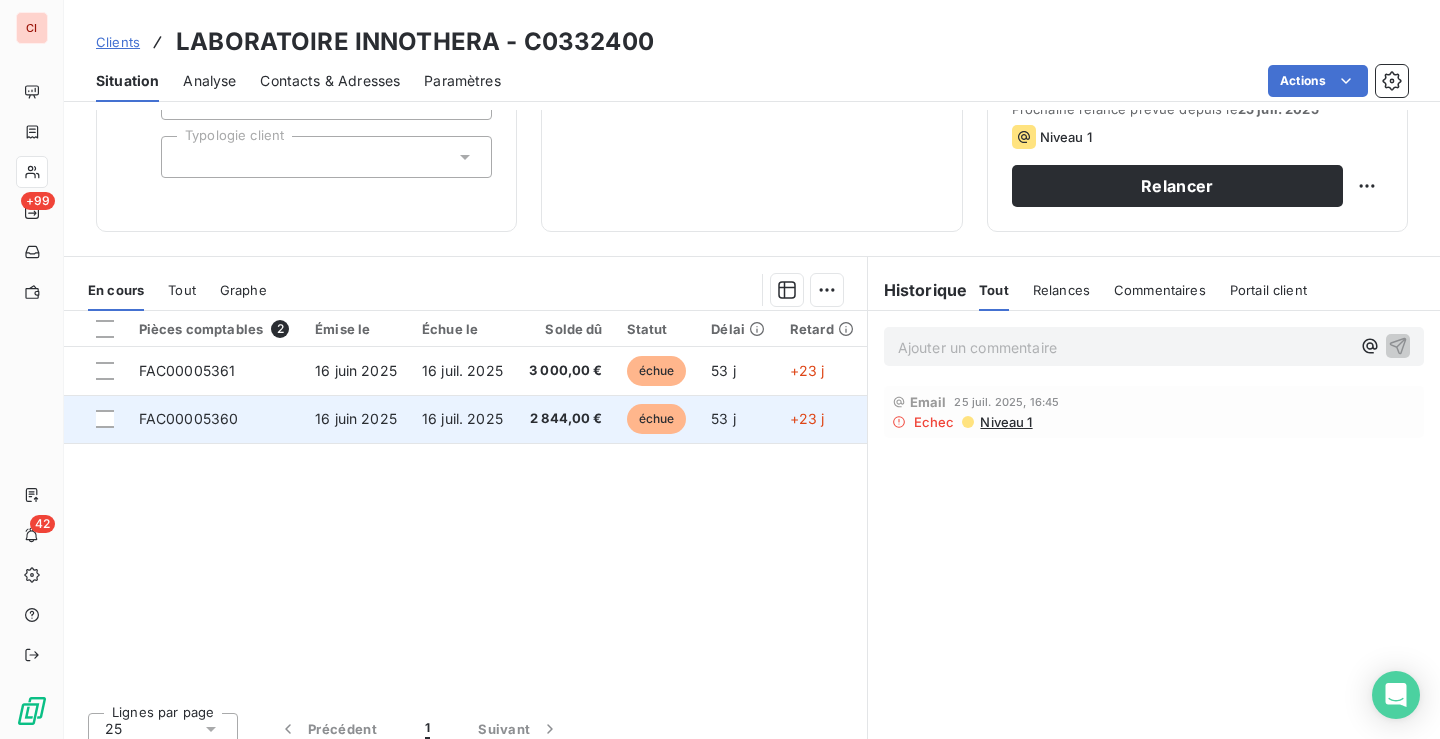click on "2 844,00 €" at bounding box center (565, 419) 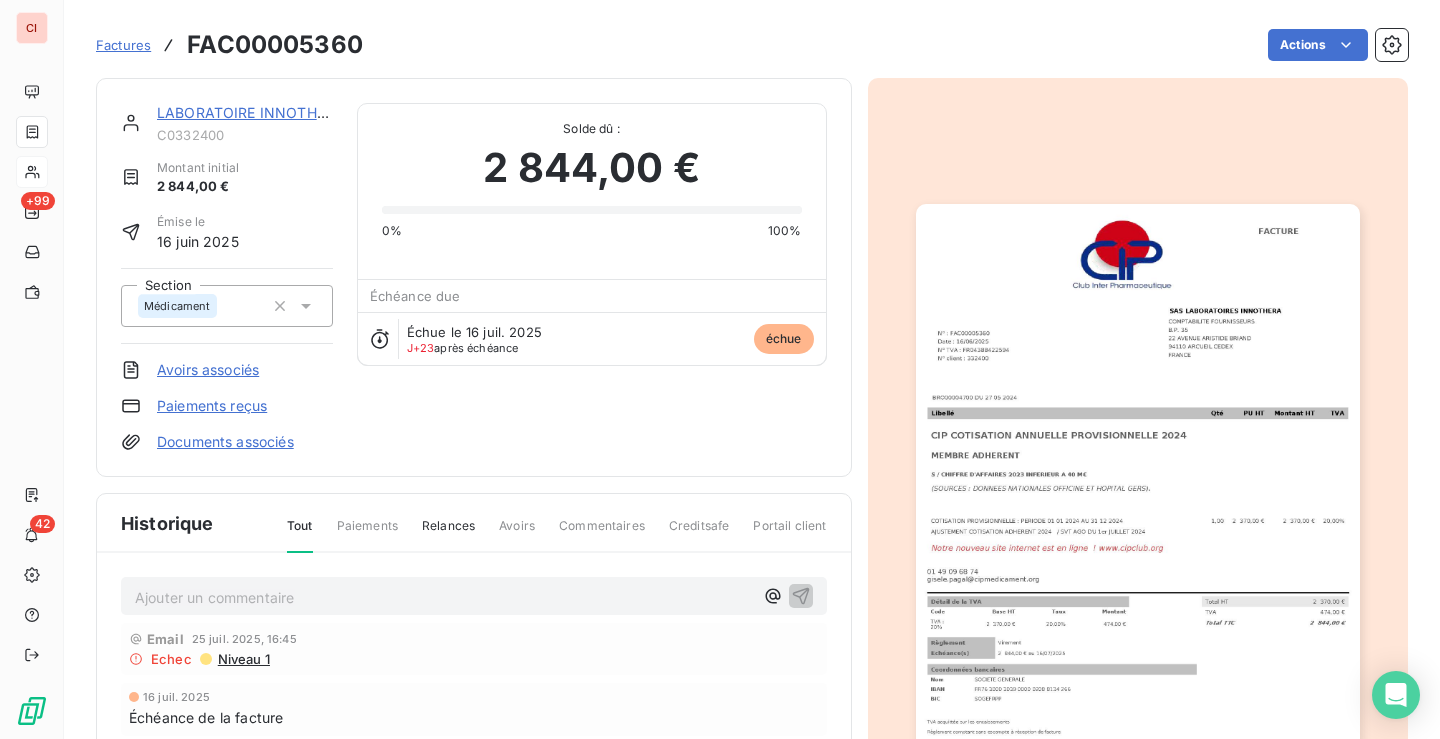click on "LABORATOIRE INNOTHERA" at bounding box center (250, 112) 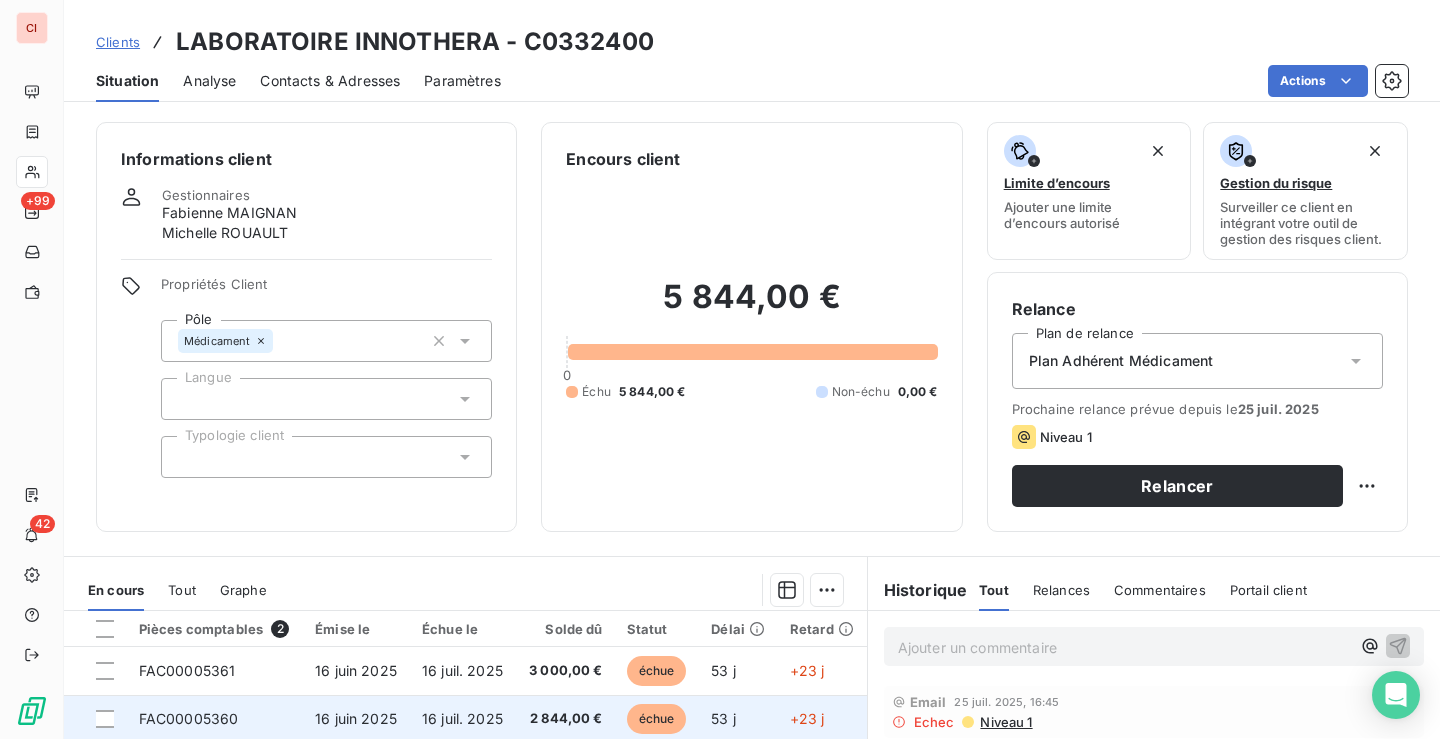 click on "2 844,00 €" at bounding box center [565, 719] 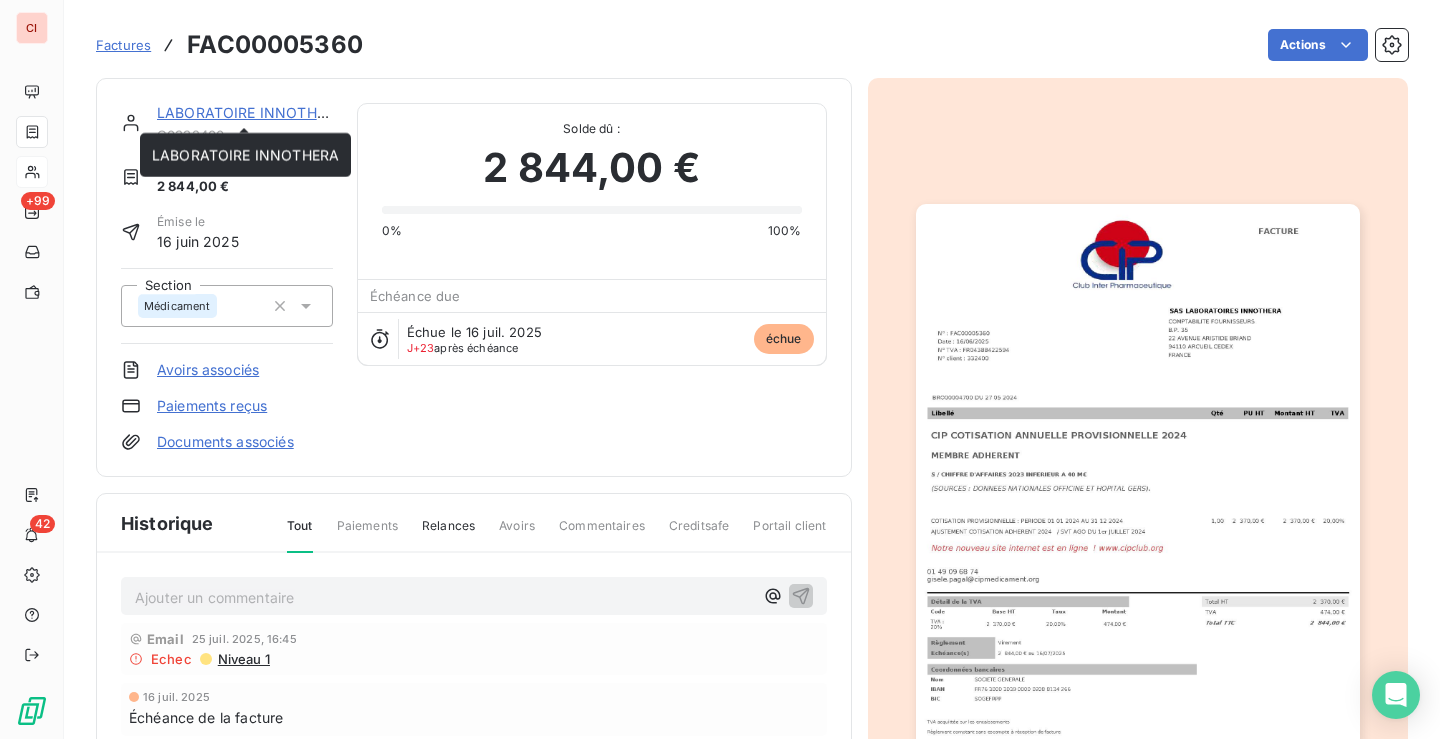 click on "LABORATOIRE INNOTHERA" at bounding box center [250, 112] 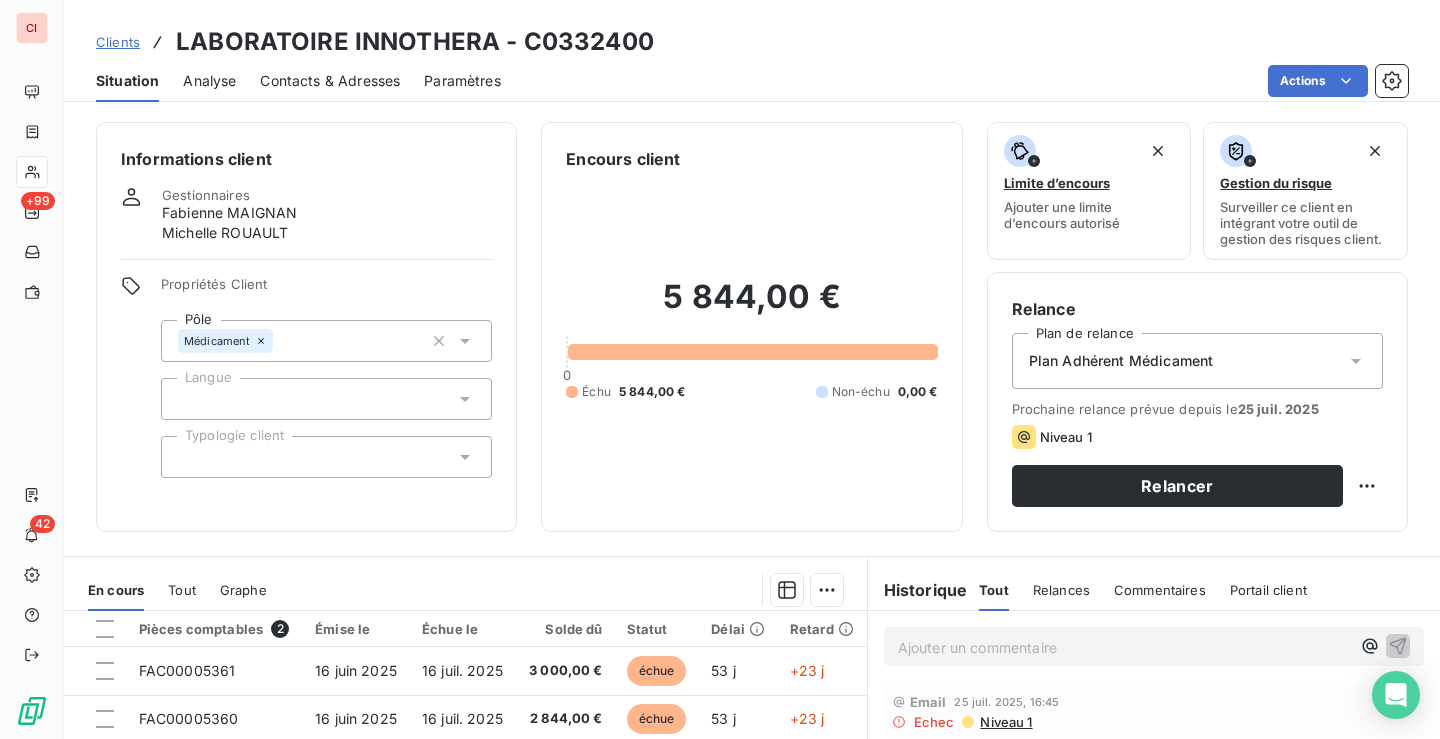 click 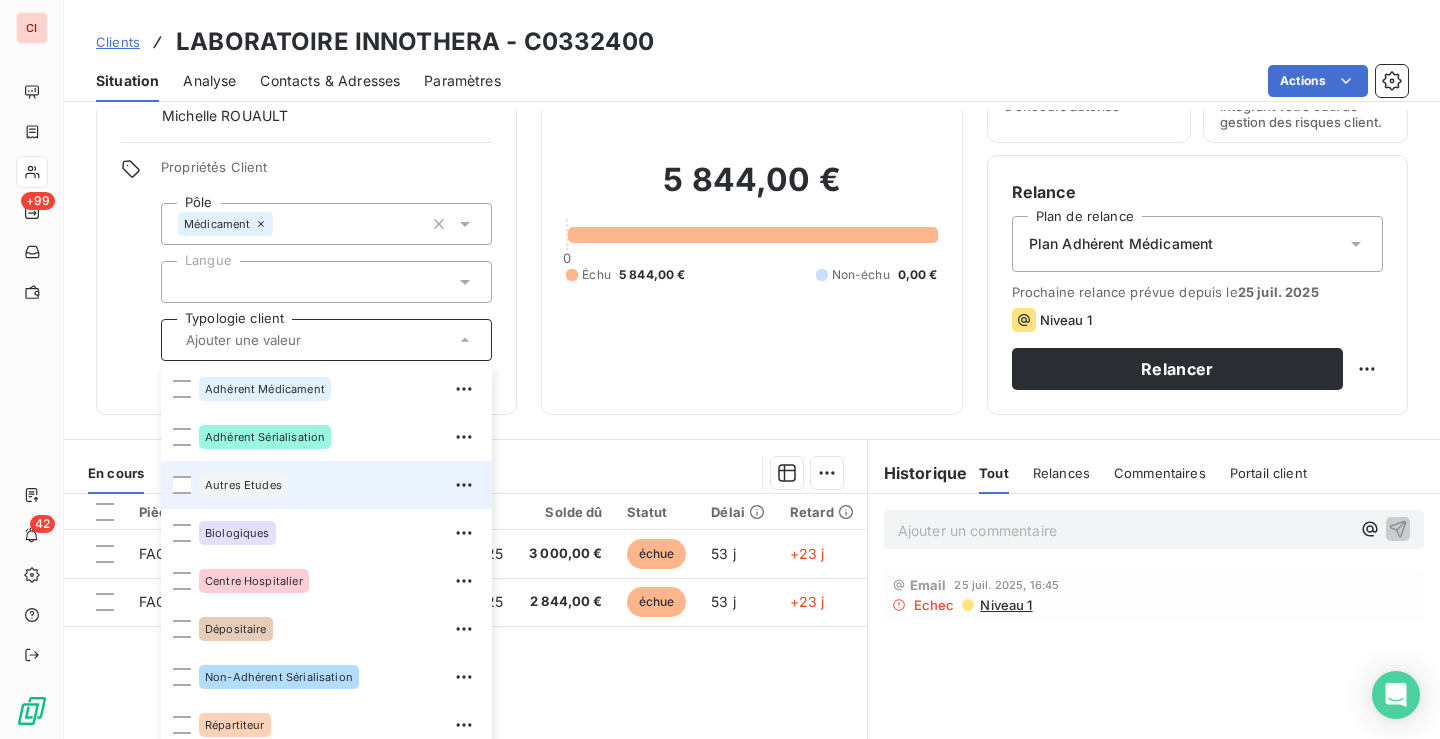 scroll, scrollTop: 300, scrollLeft: 0, axis: vertical 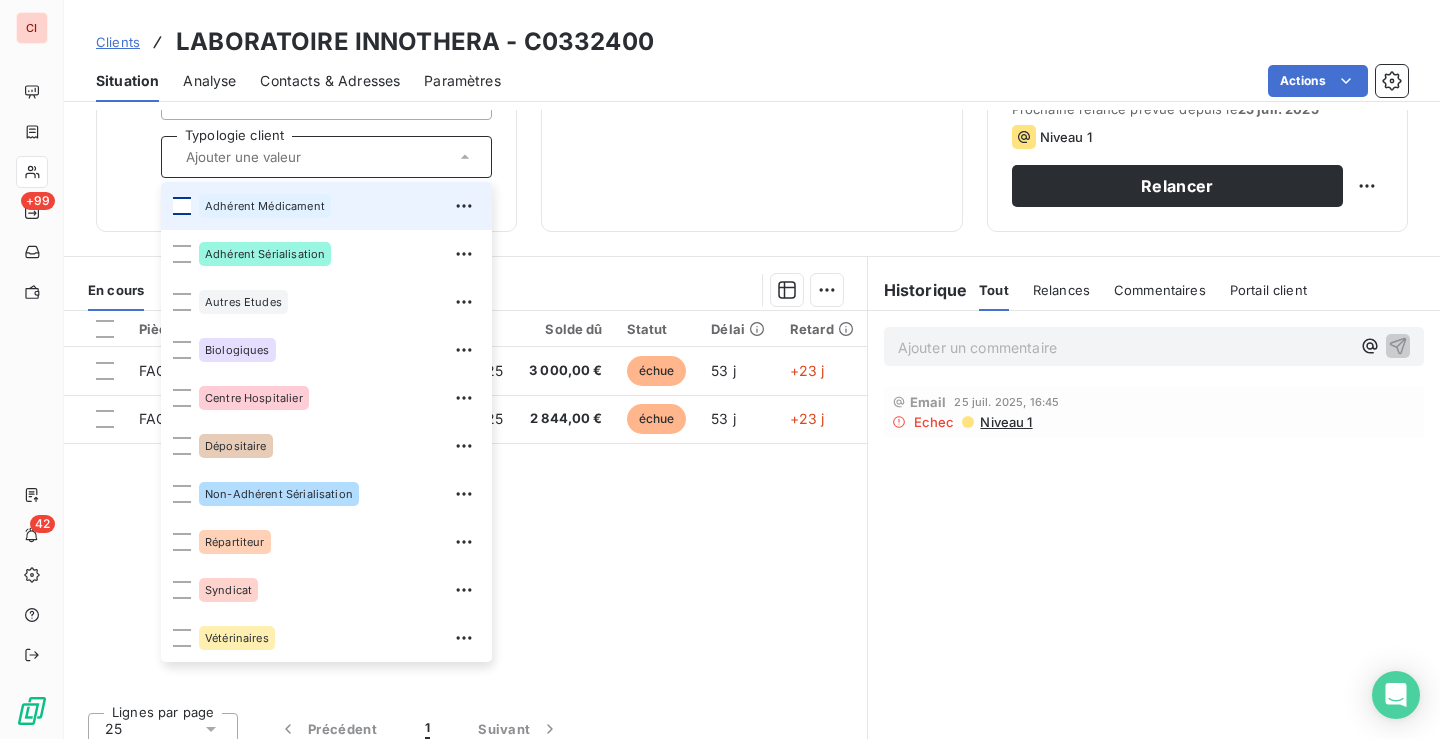 click at bounding box center (182, 206) 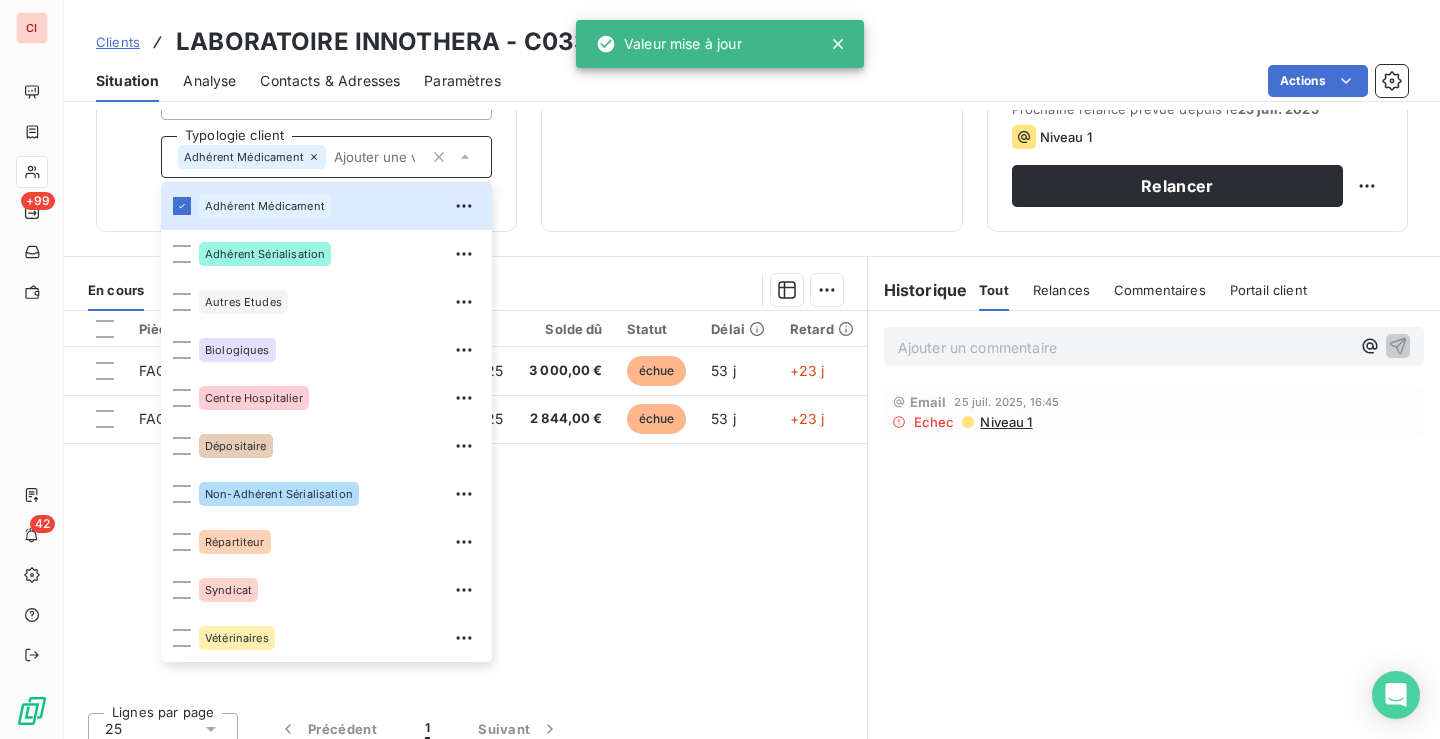 click on "Encours client   5 844,00 € 0 Échu 5 844,00 € Non-échu 0,00 €" at bounding box center (751, 27) 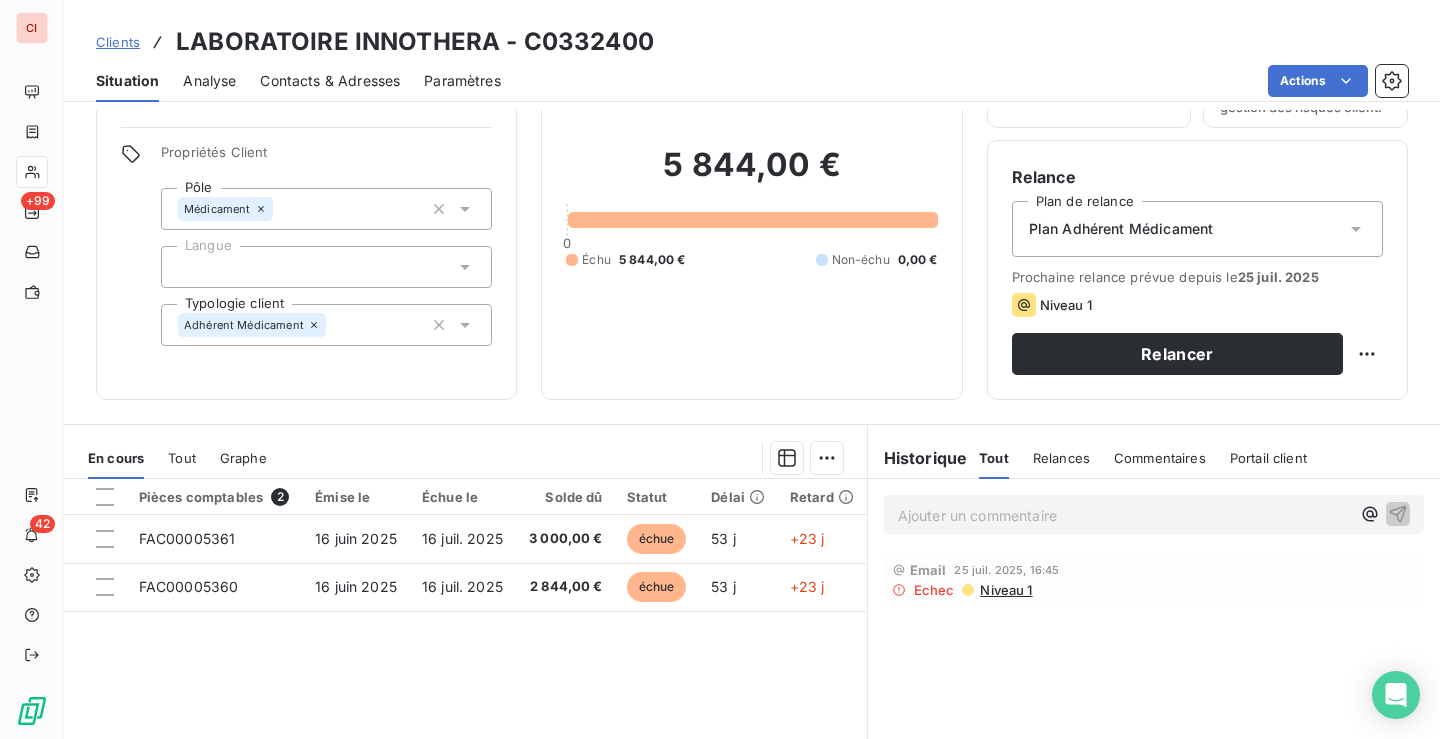 scroll, scrollTop: 300, scrollLeft: 0, axis: vertical 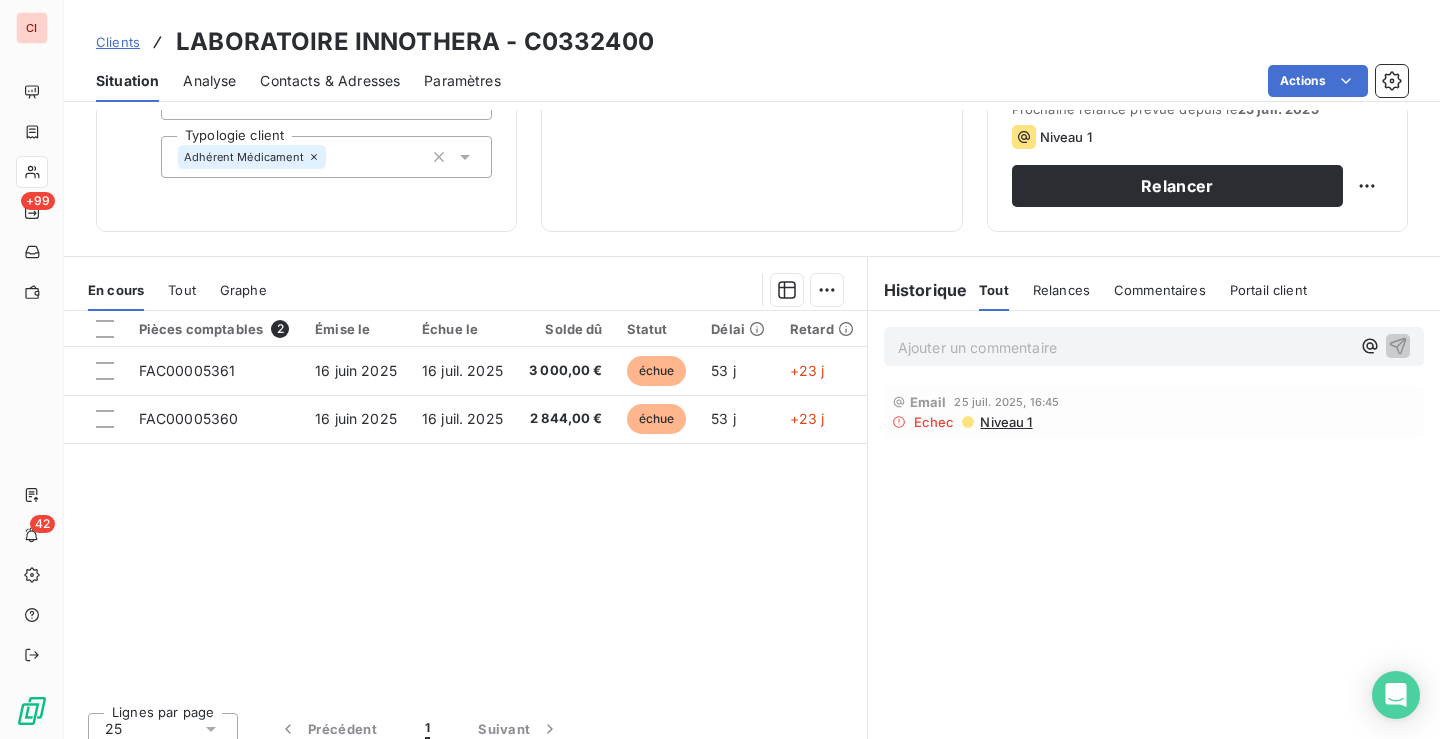 click on "Tout" at bounding box center (994, 290) 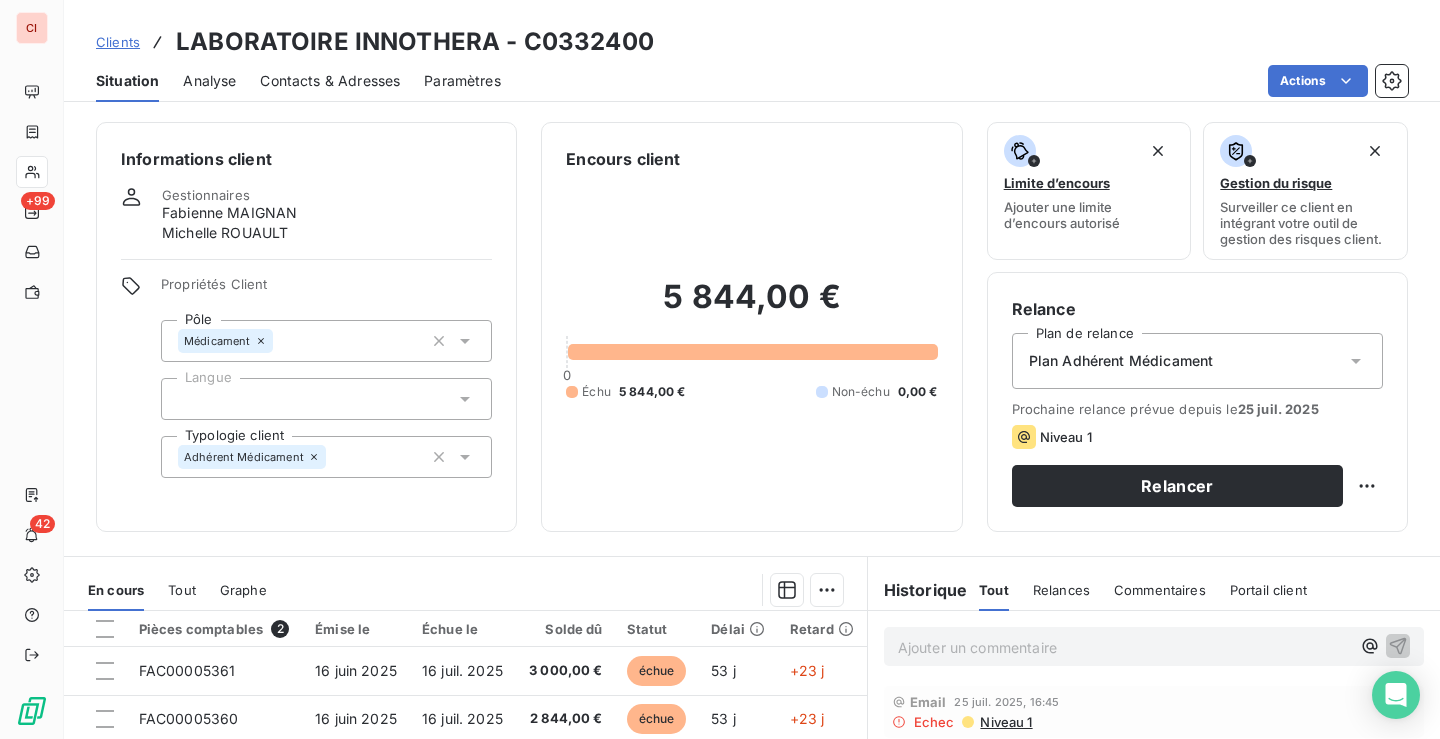 scroll, scrollTop: 300, scrollLeft: 0, axis: vertical 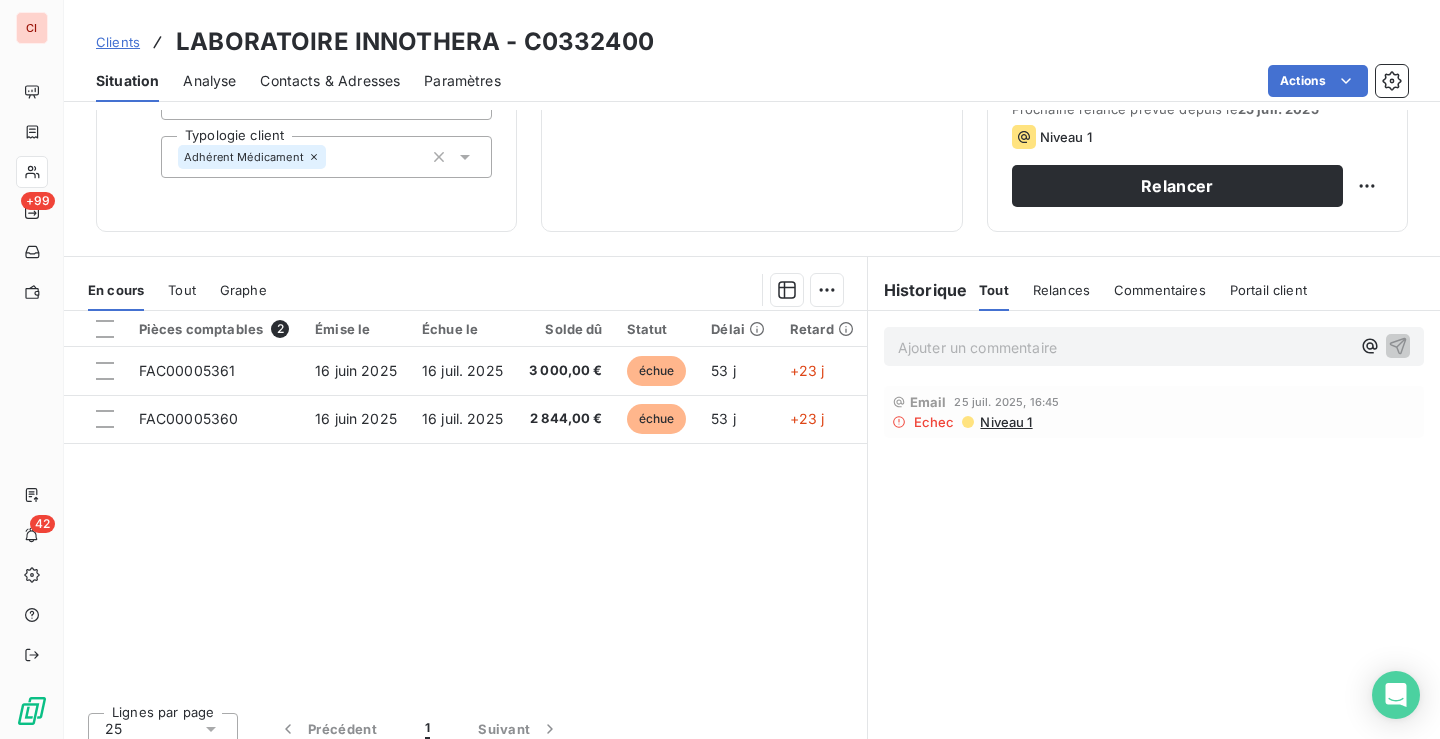 click on "Niveau 1" at bounding box center (1005, 422) 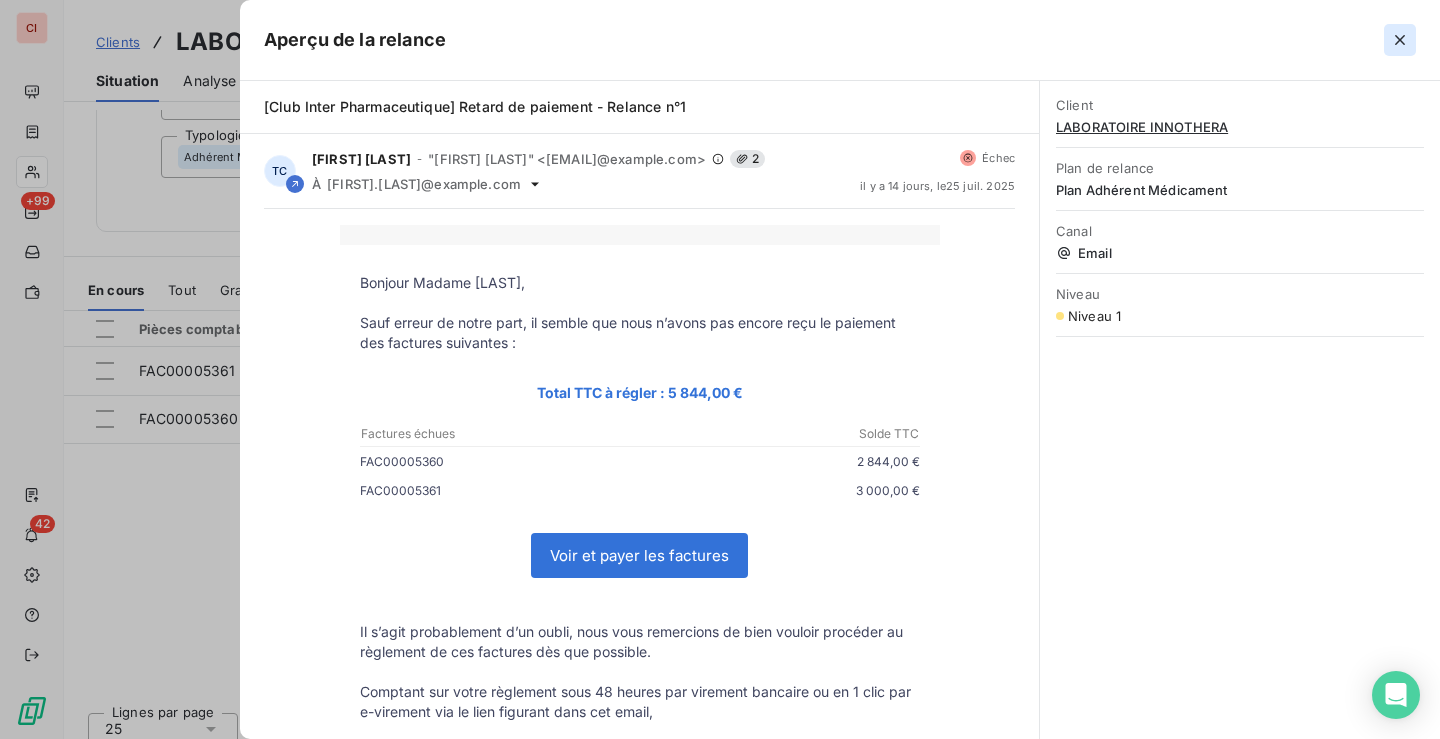 click 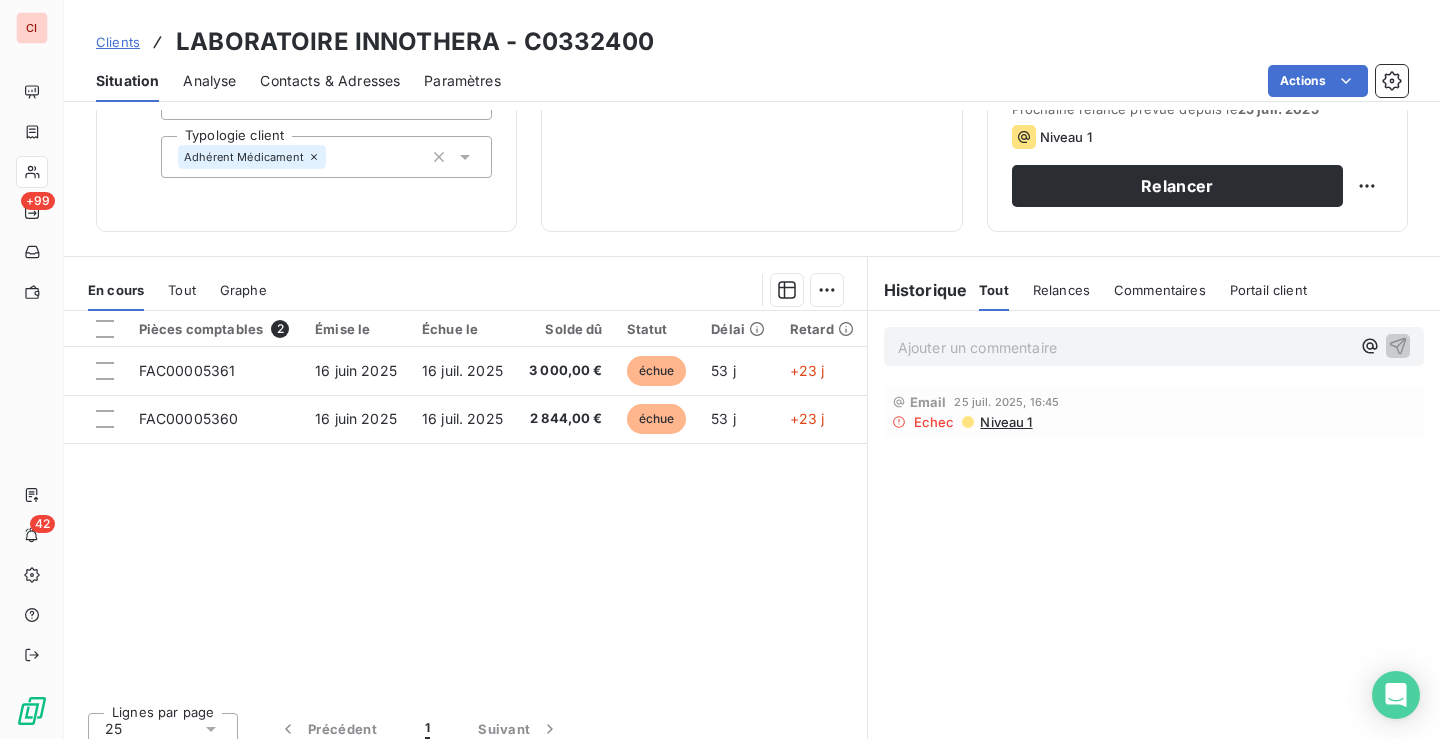 click on "Contacts & Adresses" at bounding box center (330, 81) 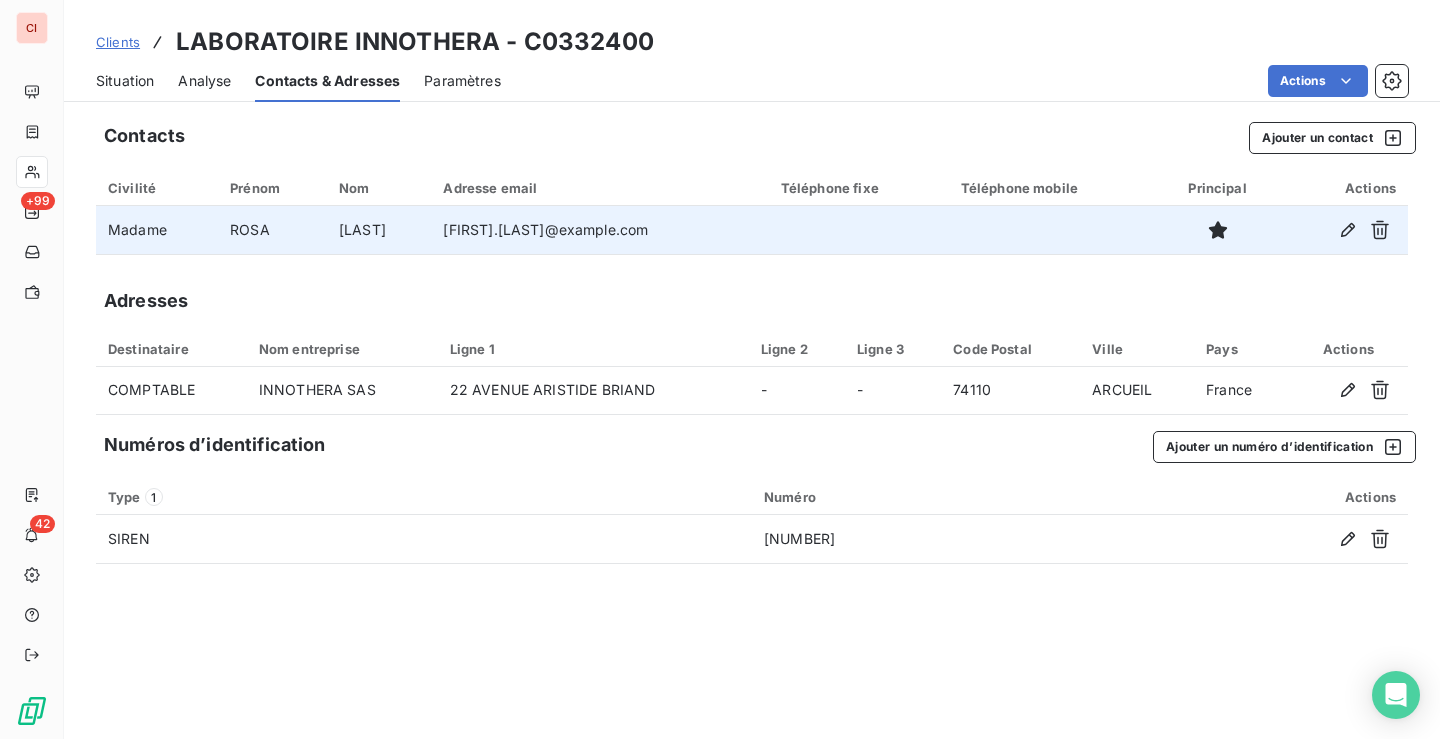 click on "rosa.barrancas-barroso@innothera.com" at bounding box center (599, 230) 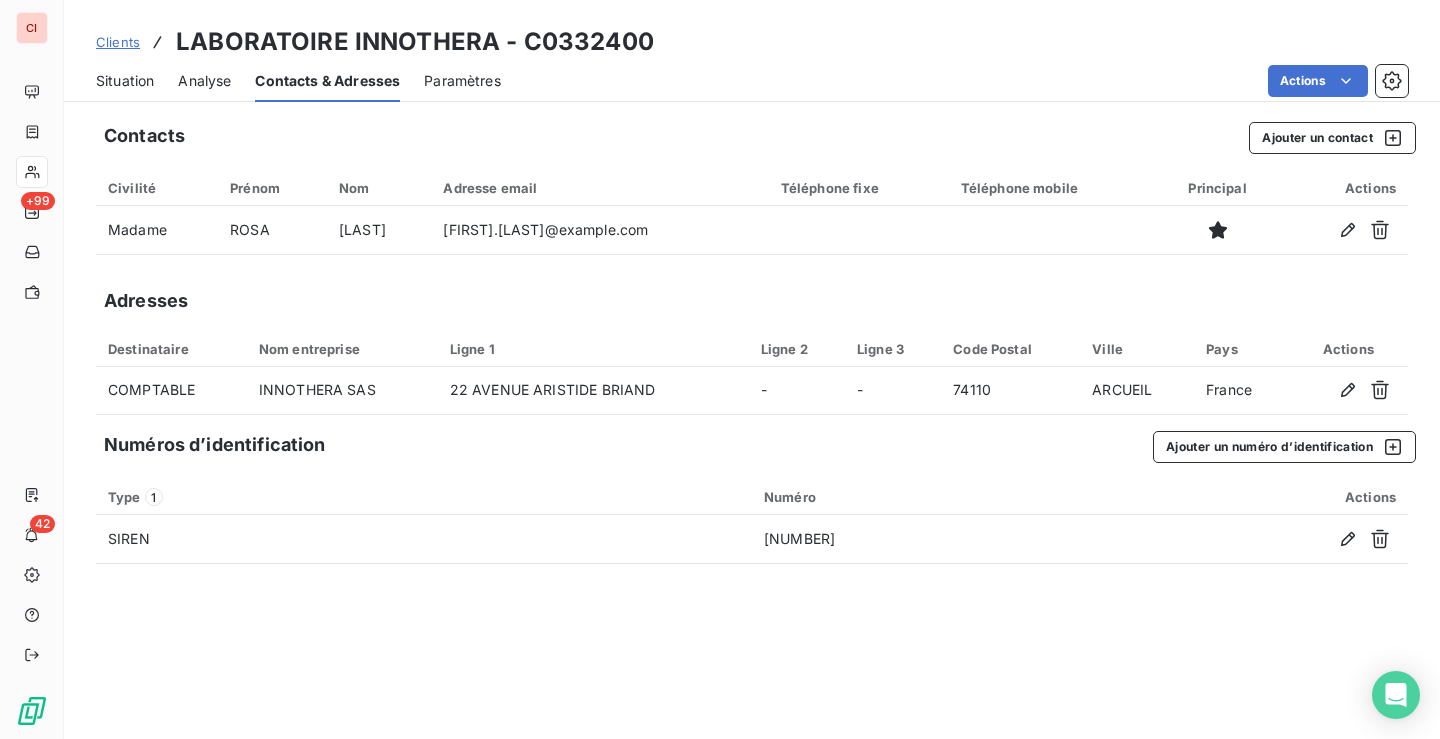 click on "Situation" at bounding box center (125, 81) 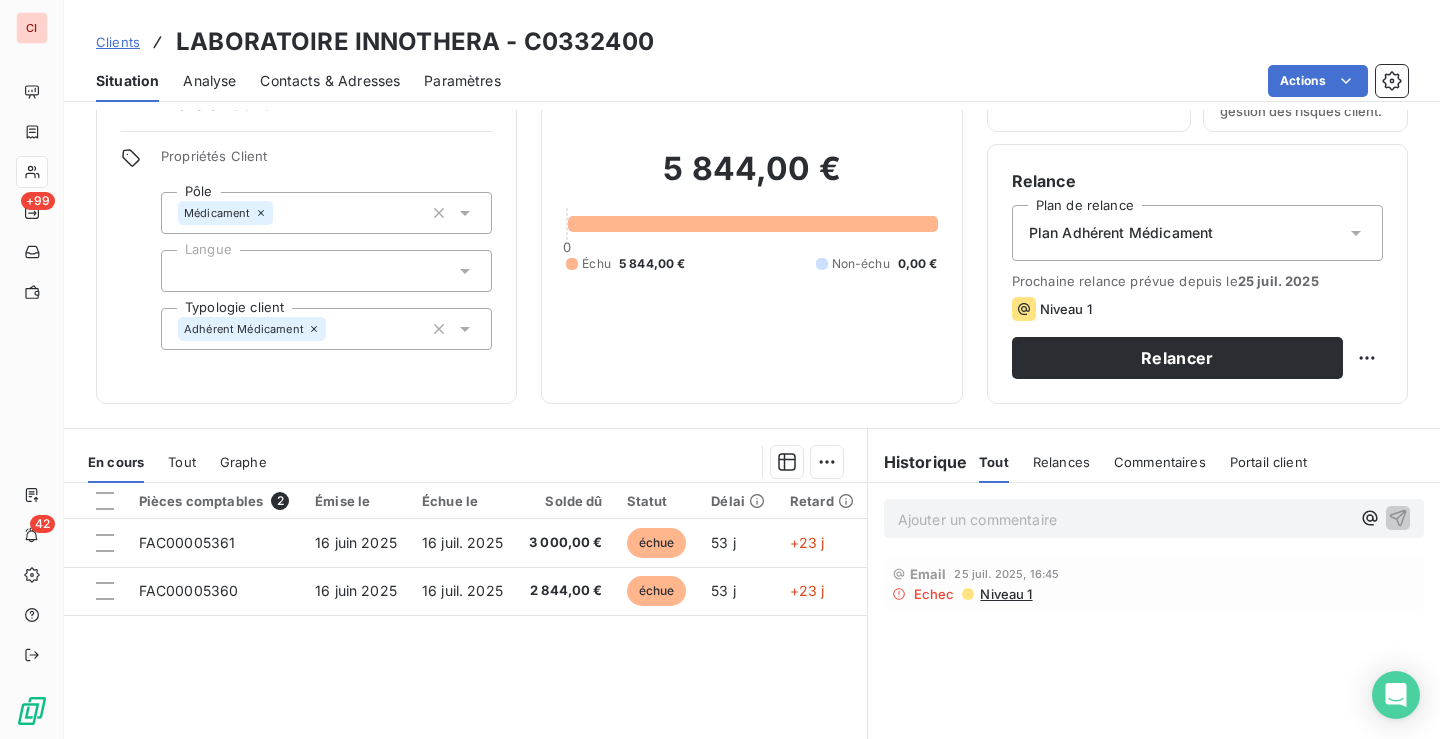 scroll, scrollTop: 0, scrollLeft: 0, axis: both 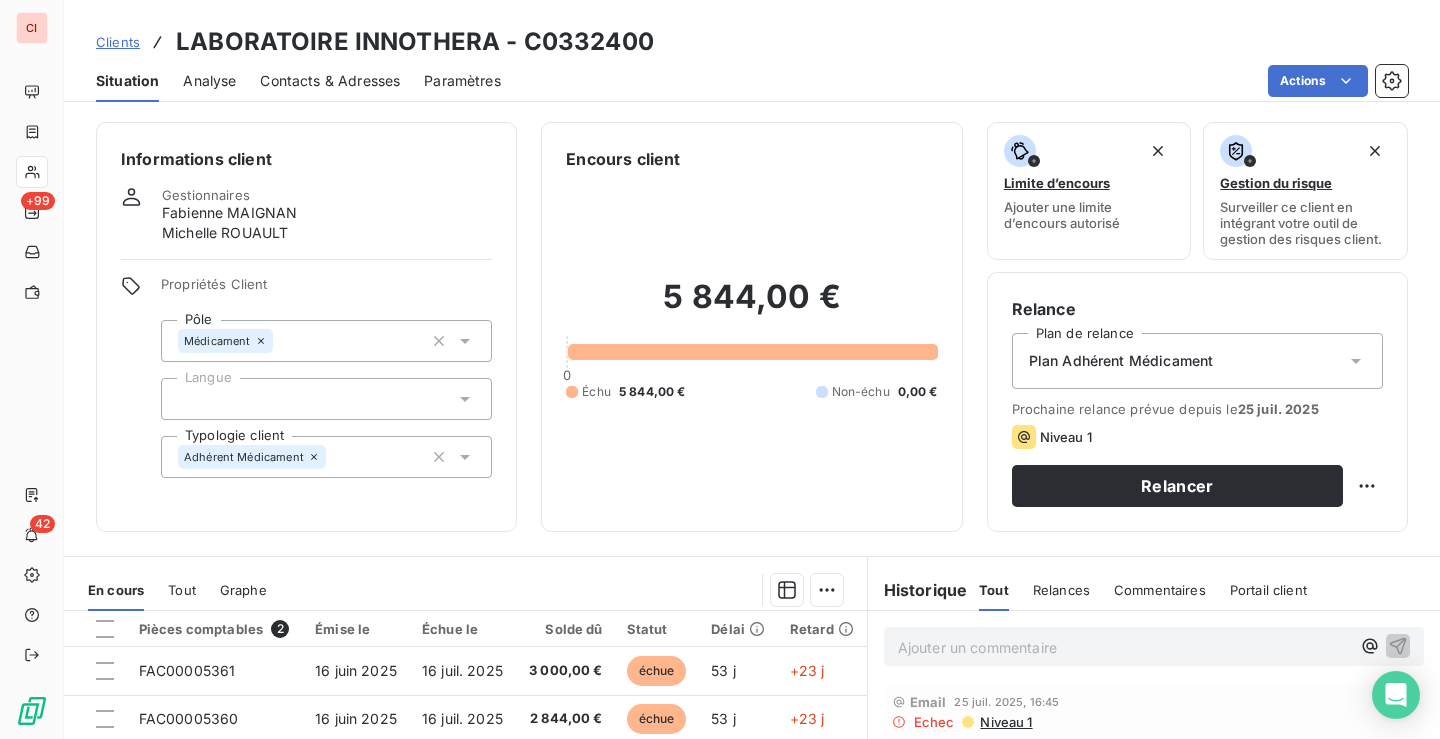 click on "Contacts & Adresses" at bounding box center [330, 81] 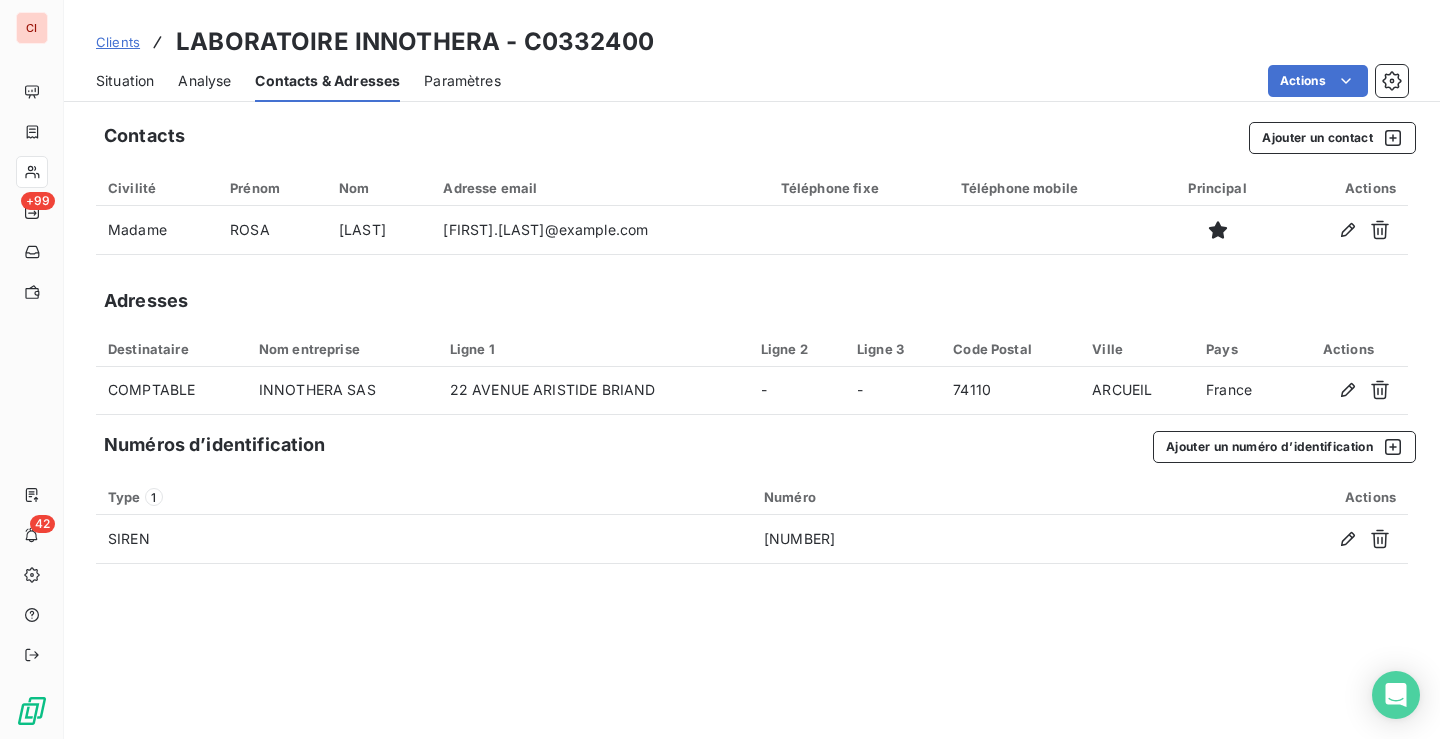 click on "Paramètres" at bounding box center (462, 81) 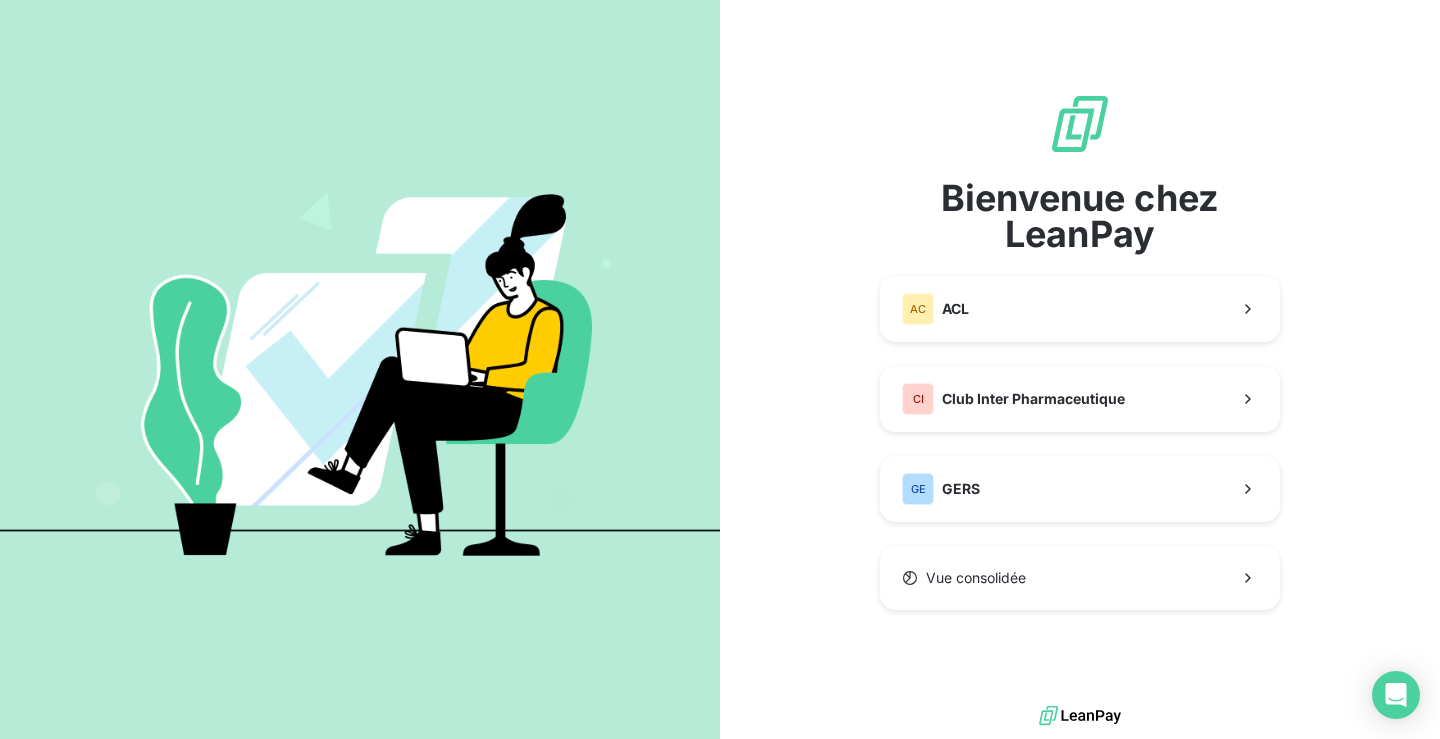 scroll, scrollTop: 0, scrollLeft: 0, axis: both 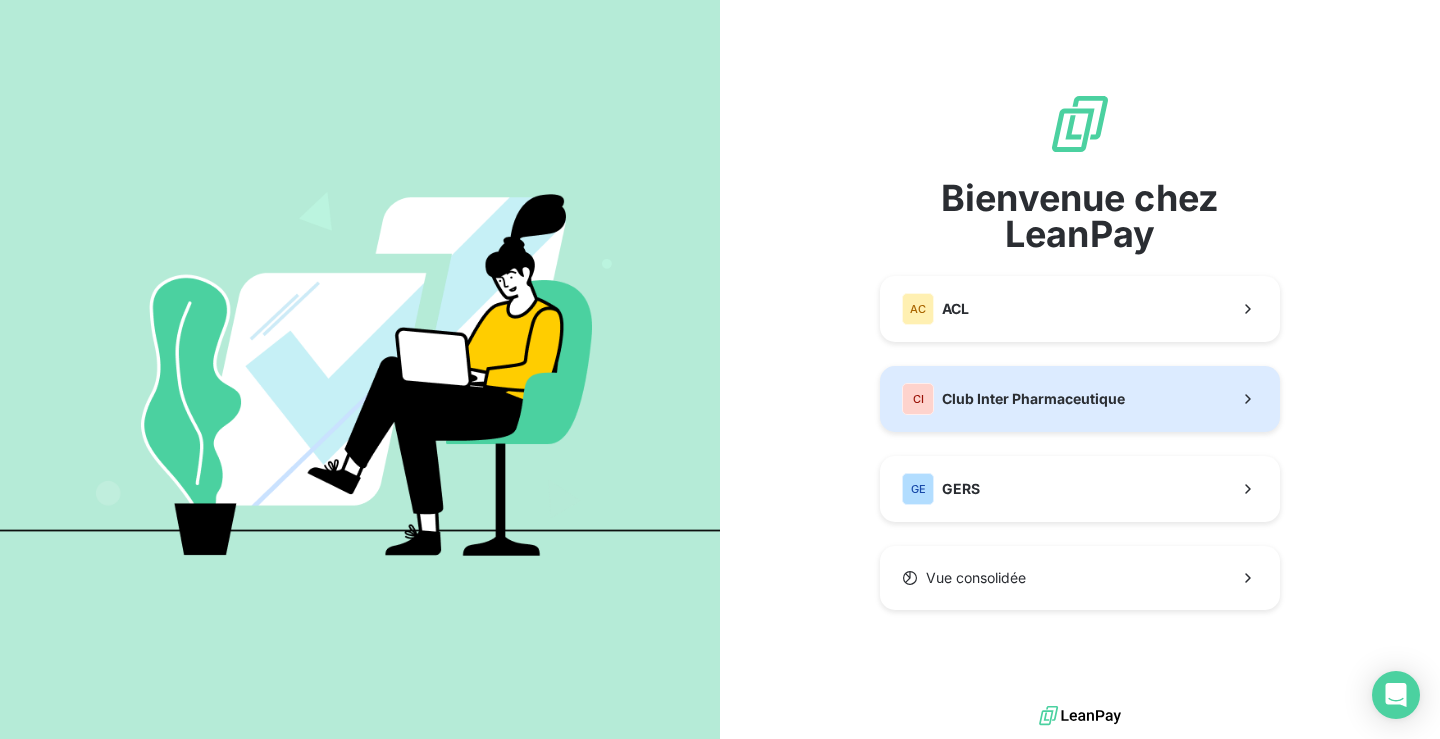 click on "CI Club Inter Pharmaceutique" at bounding box center [1080, 399] 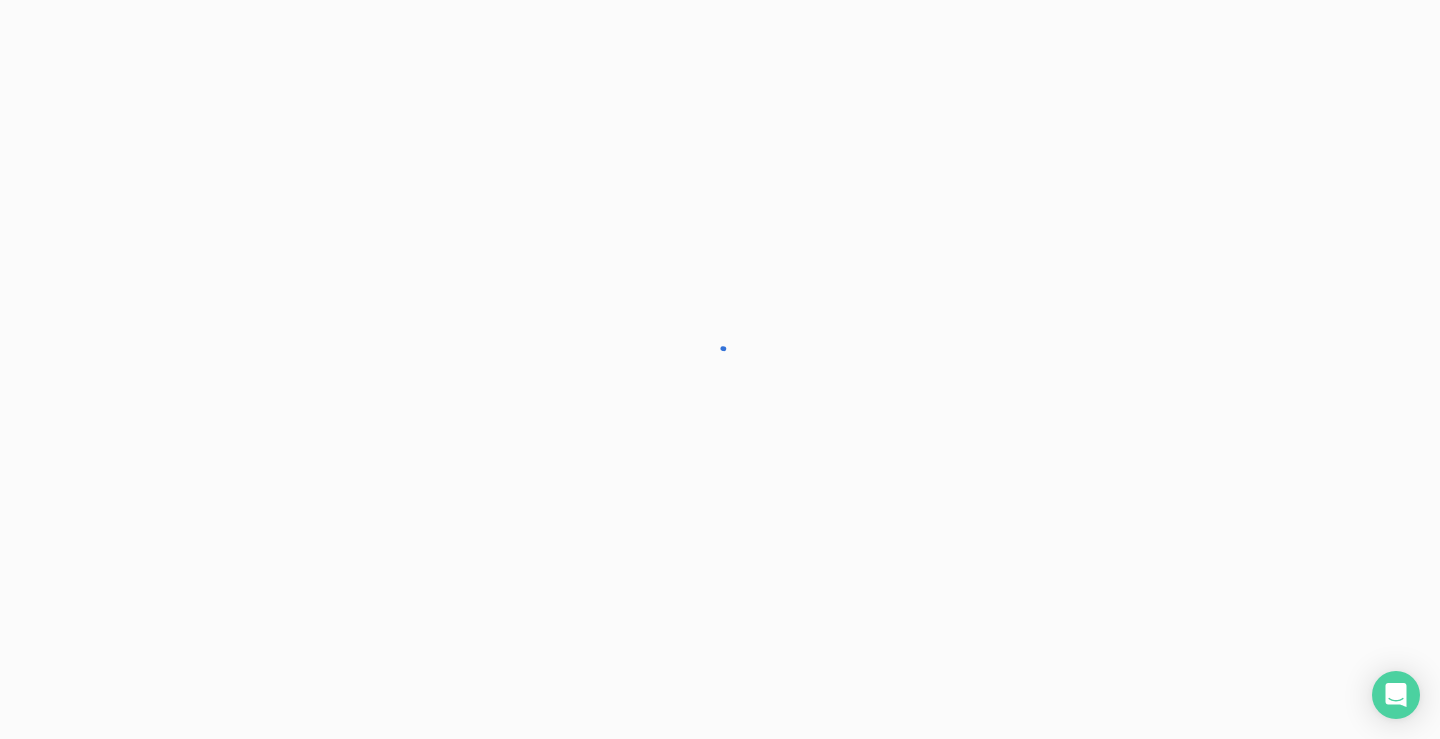 scroll, scrollTop: 0, scrollLeft: 0, axis: both 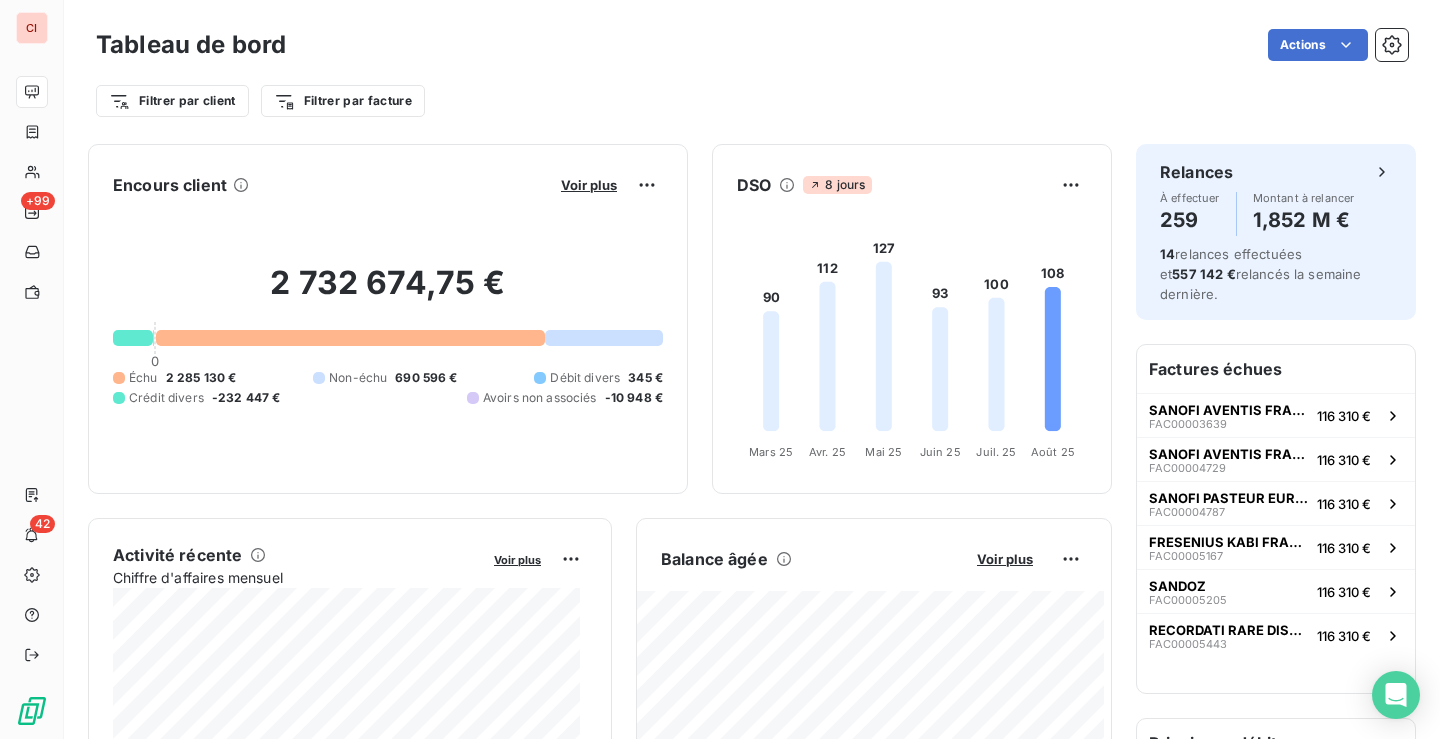 click on "Filtrer par client Filtrer par facture" at bounding box center [752, 101] 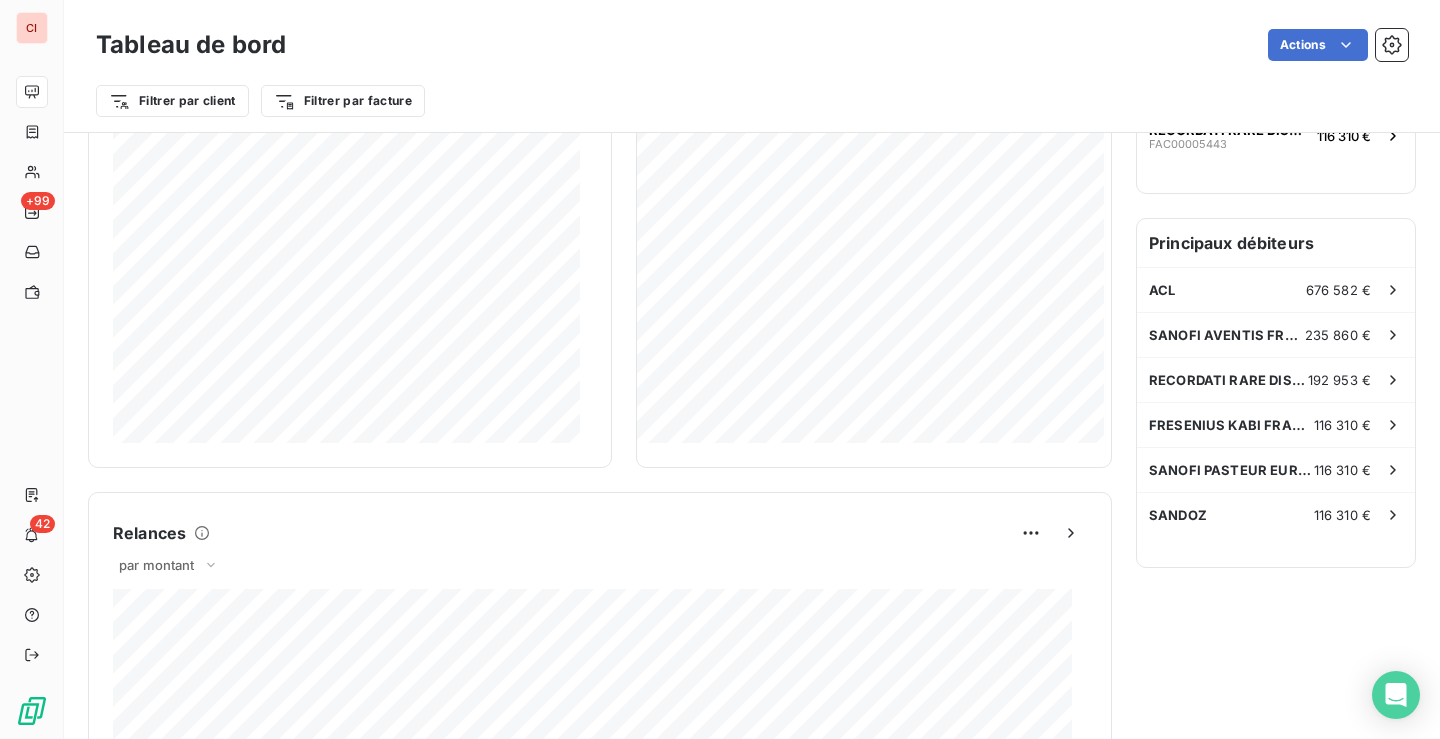 scroll, scrollTop: 0, scrollLeft: 0, axis: both 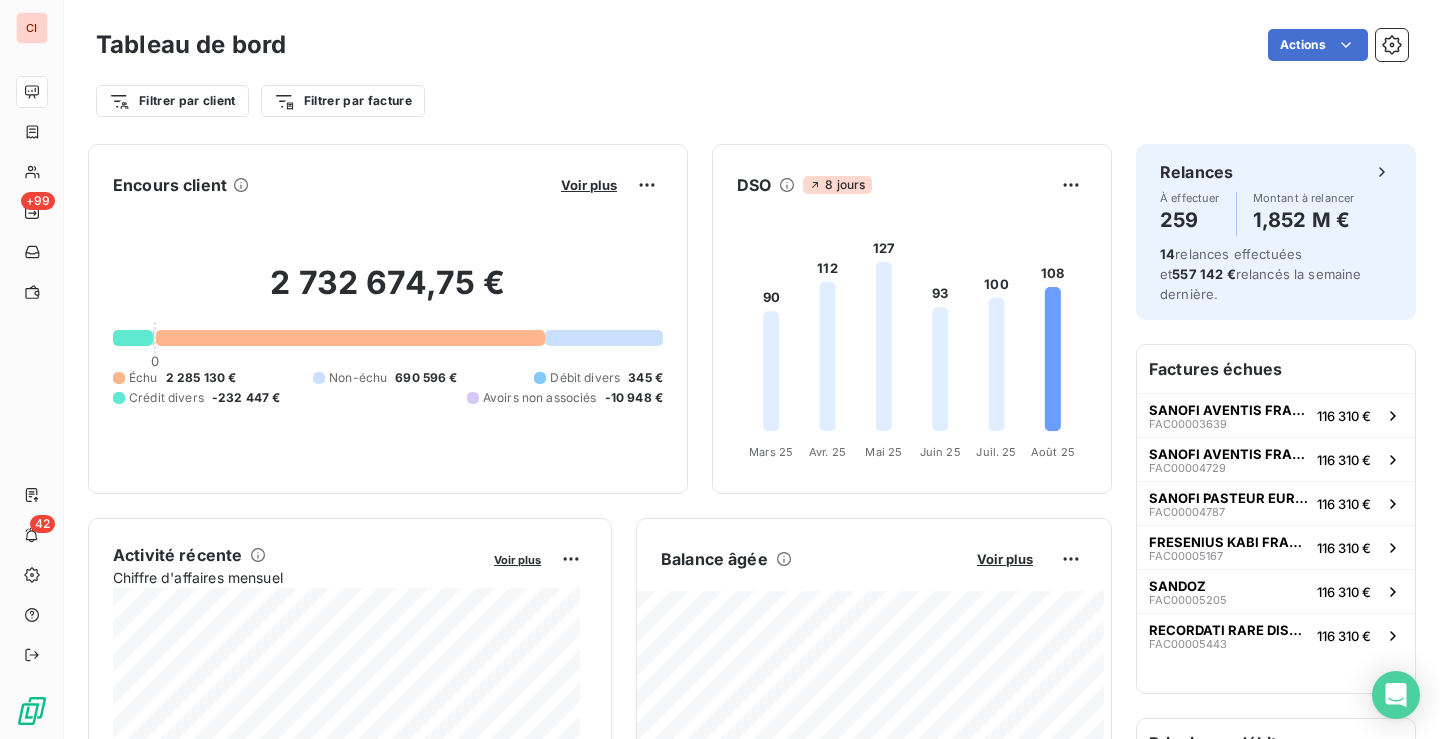 click on "Filtrer par client Filtrer par facture" at bounding box center [752, 93] 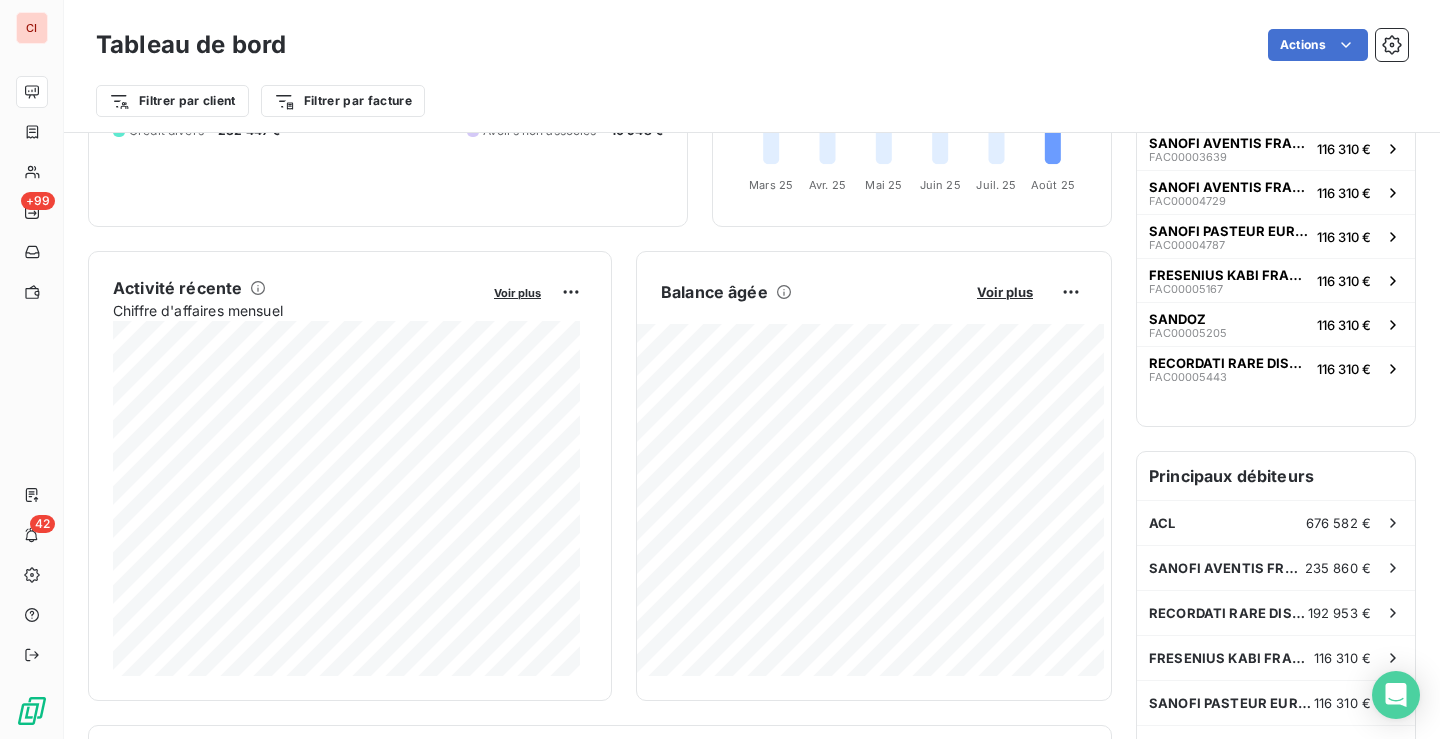 scroll, scrollTop: 0, scrollLeft: 0, axis: both 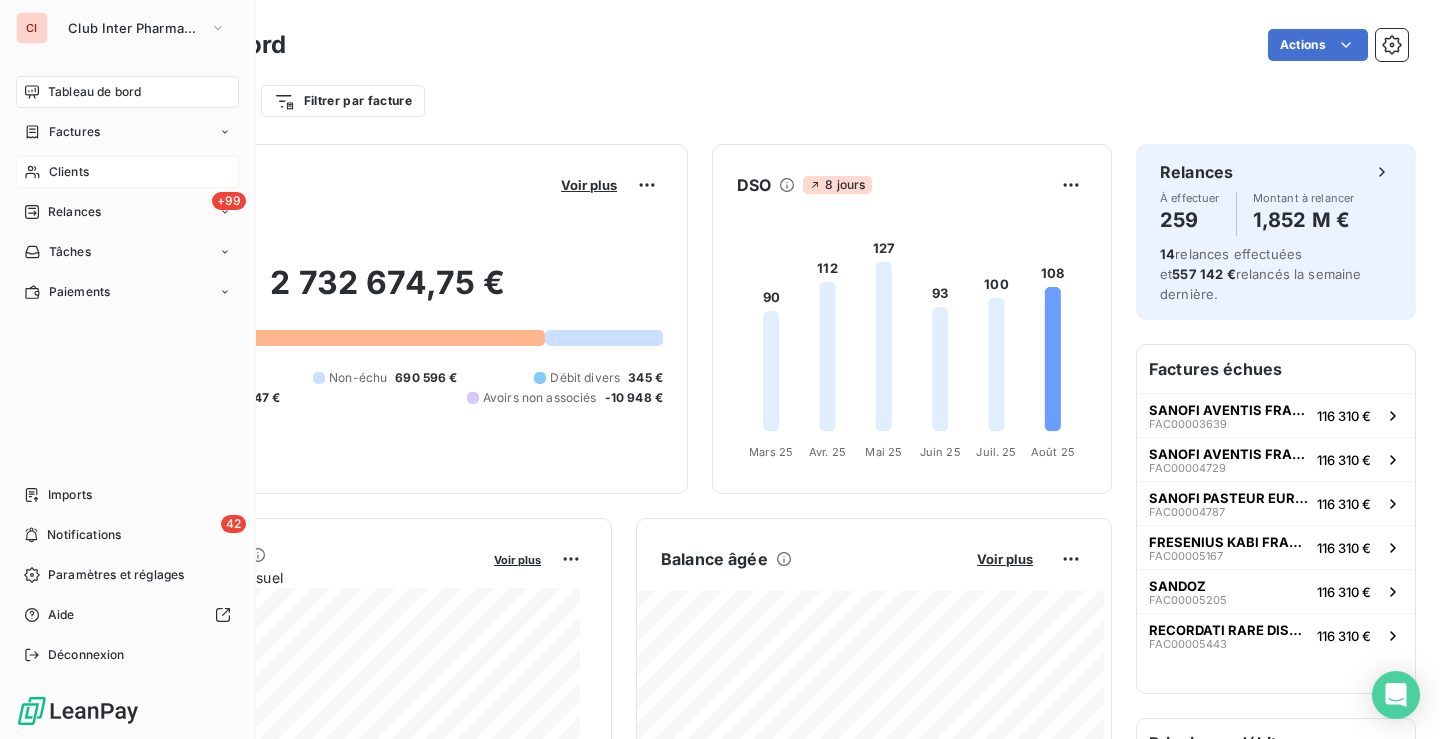 click on "Clients" at bounding box center (69, 172) 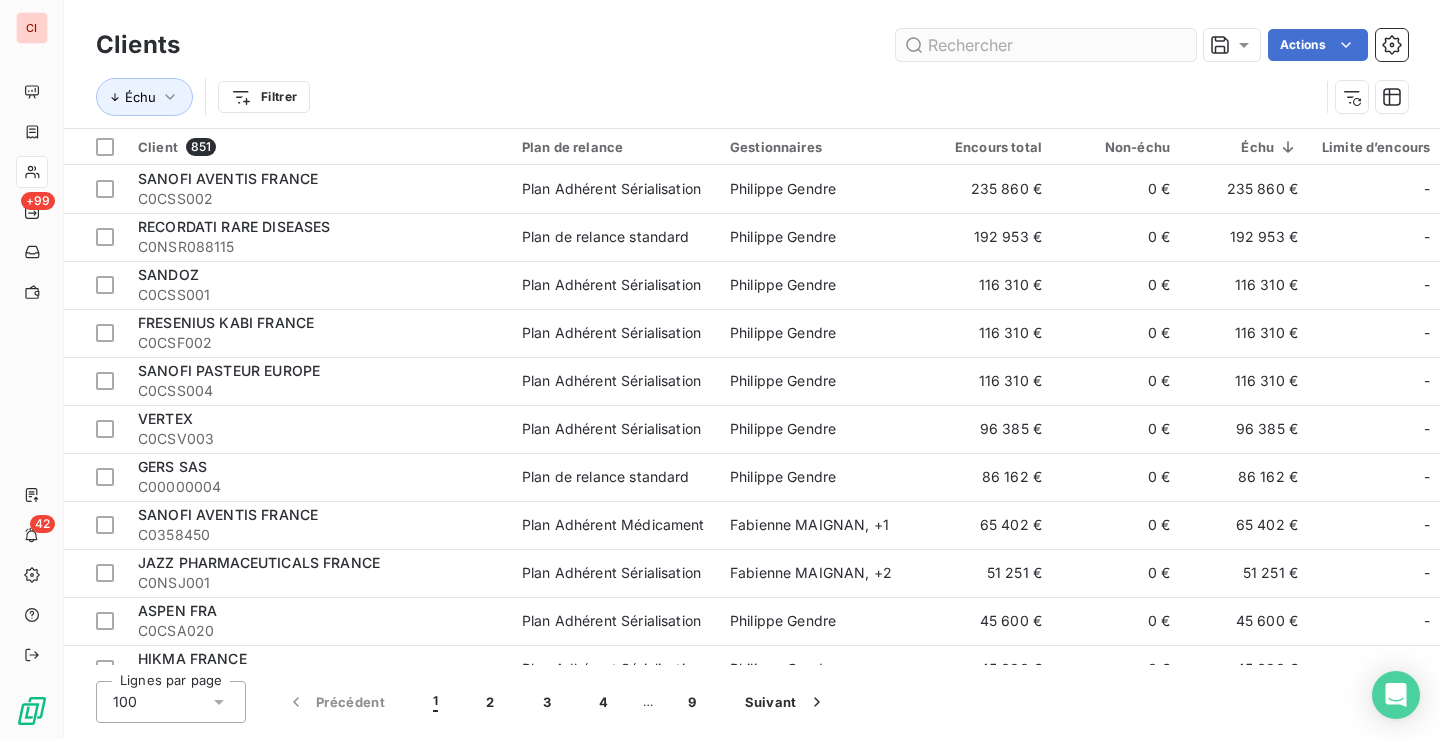 click at bounding box center [1046, 45] 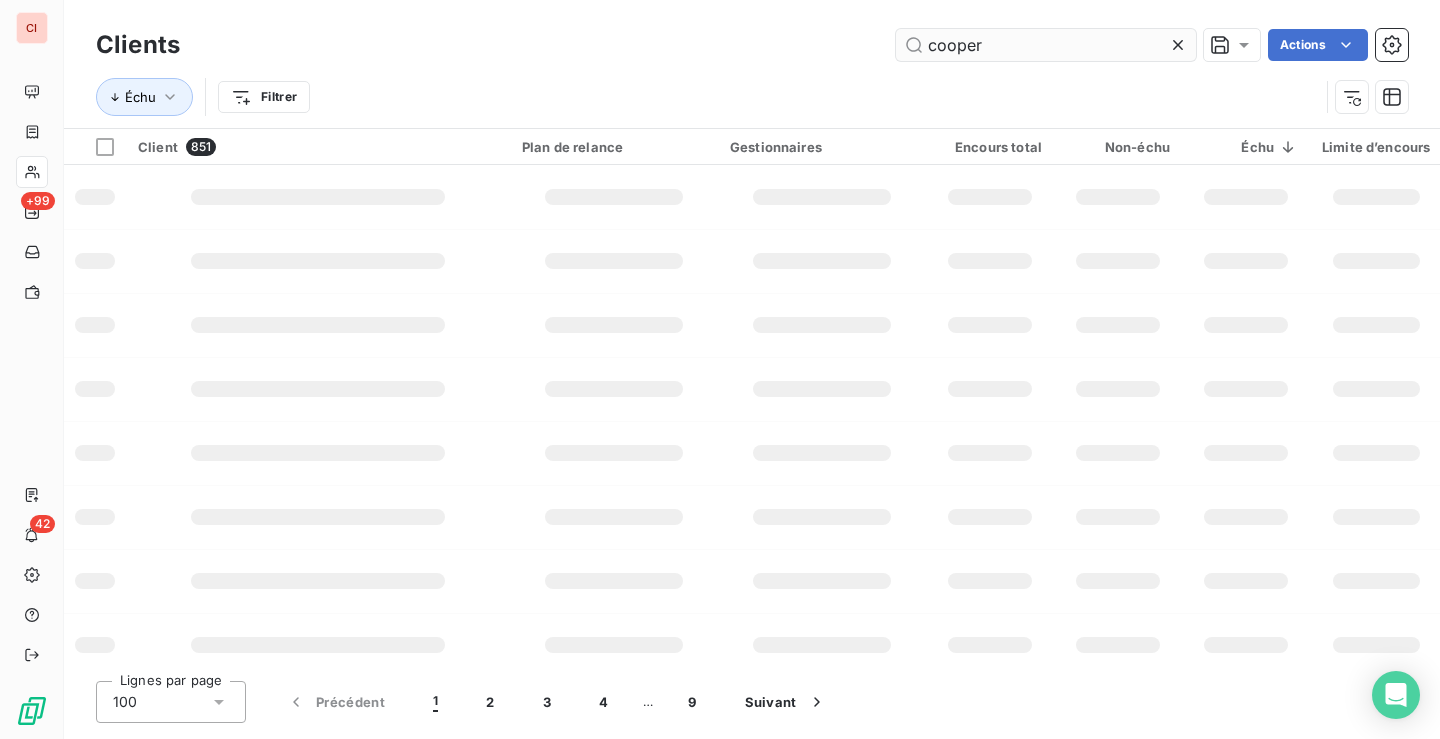 type on "cooper" 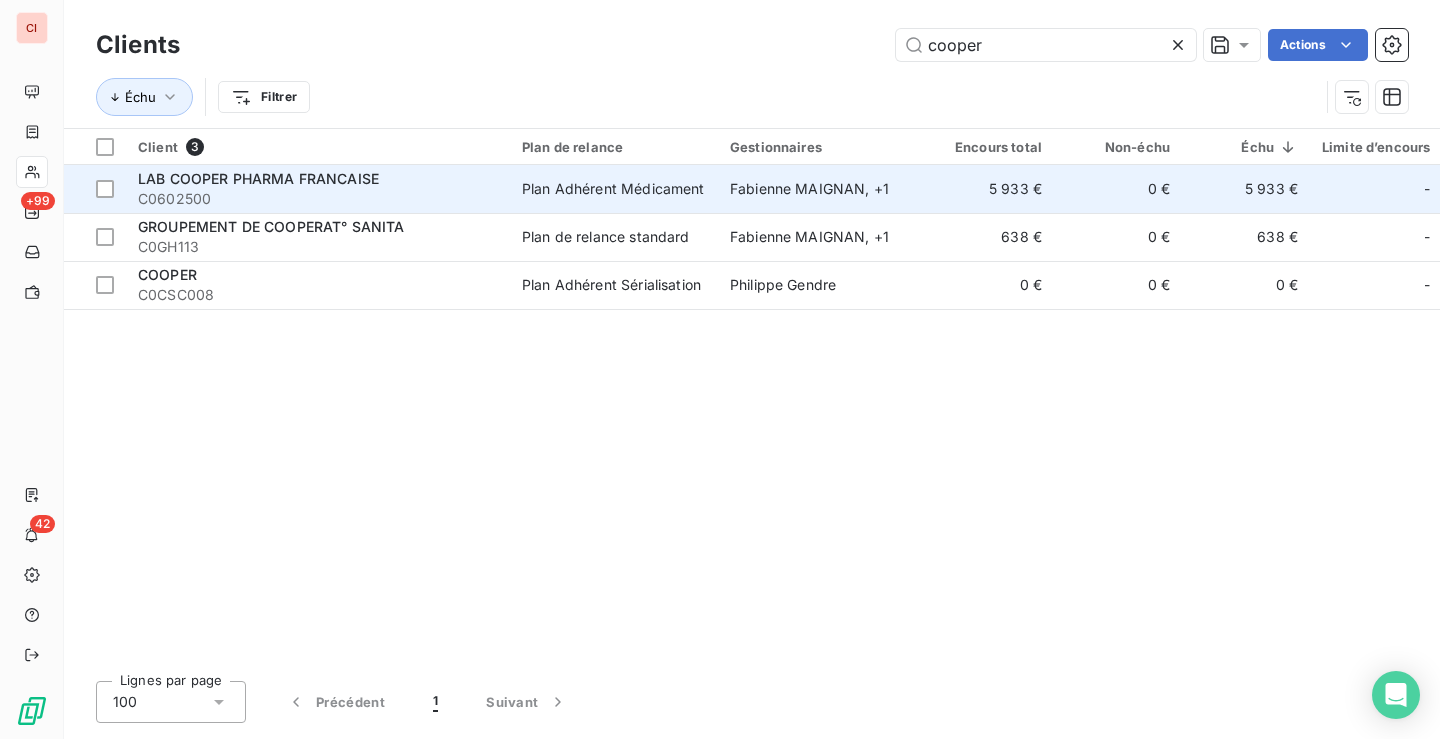 click on "Plan Adhérent Médicament" at bounding box center [613, 189] 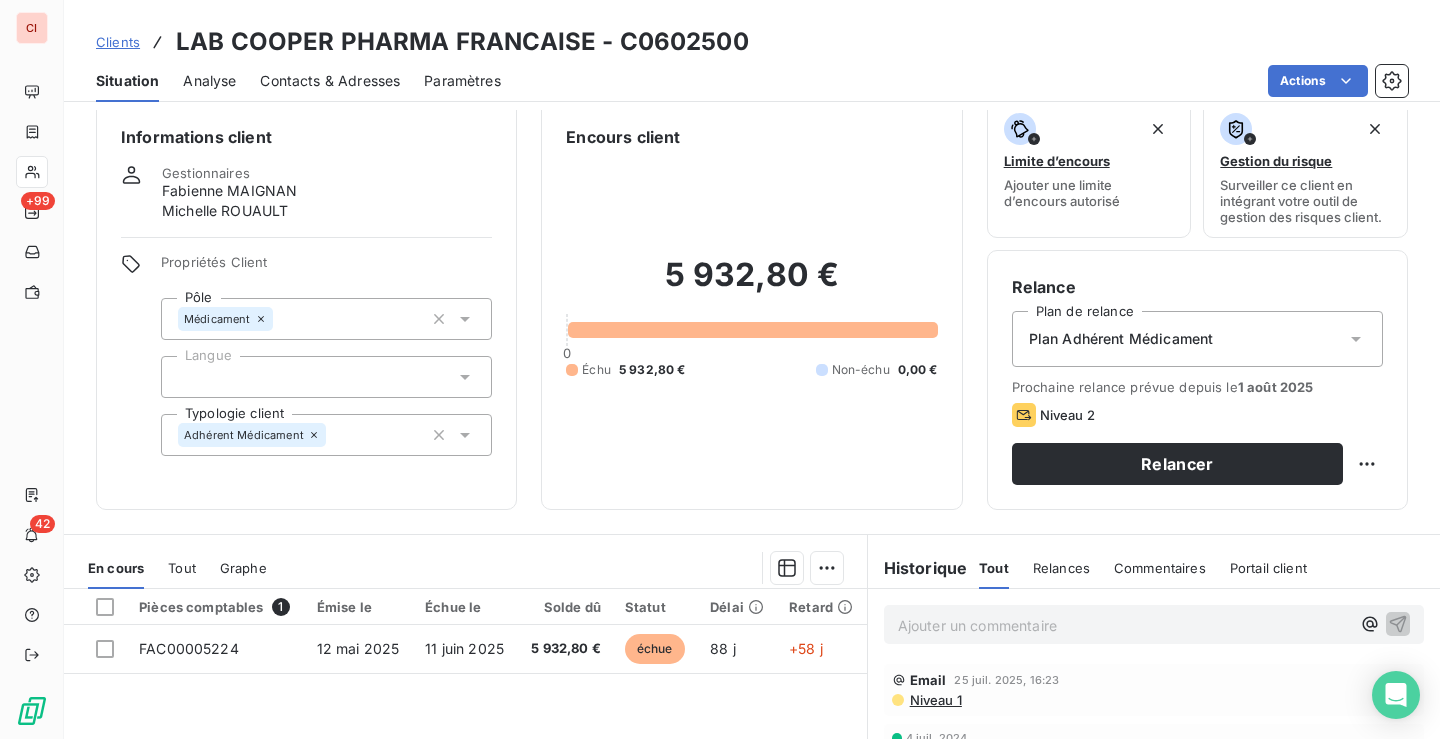 scroll, scrollTop: 0, scrollLeft: 0, axis: both 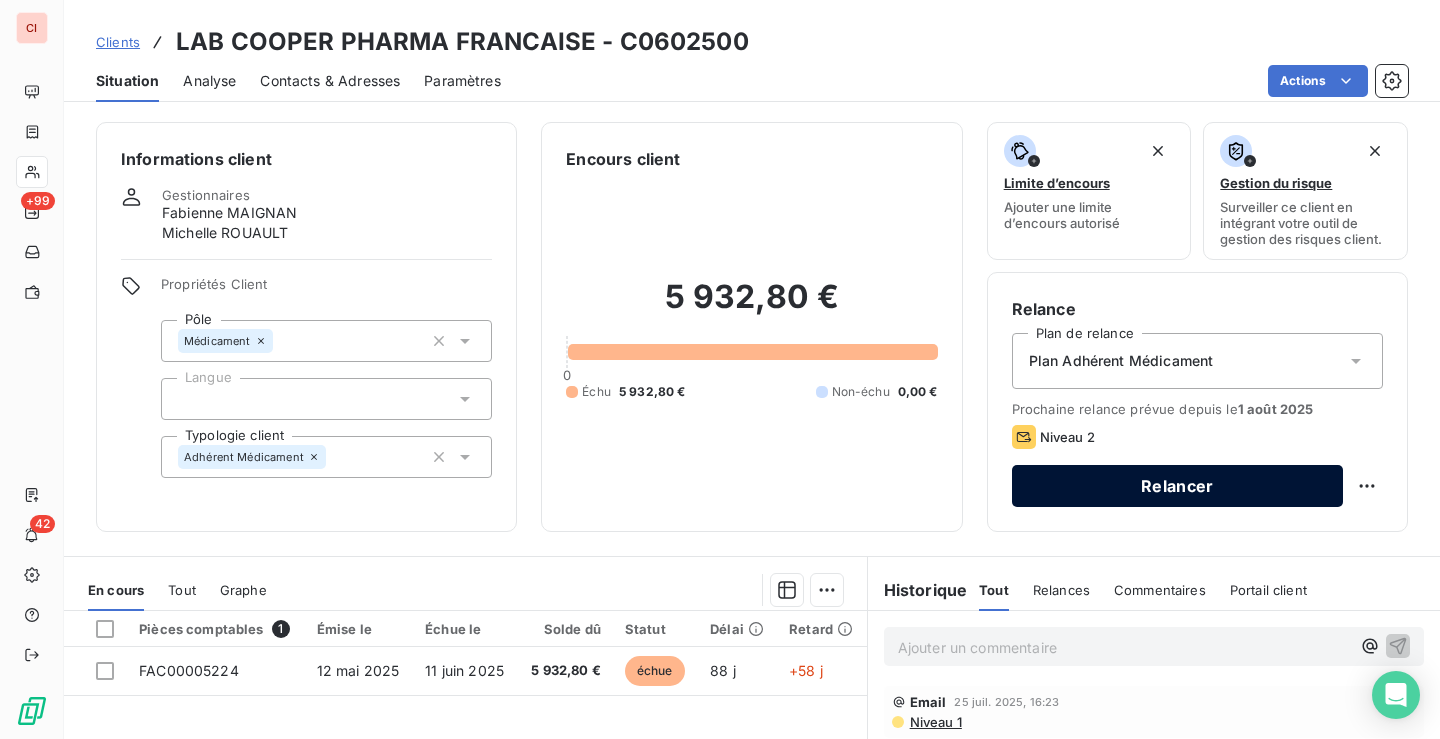 click on "Relancer" at bounding box center [1177, 486] 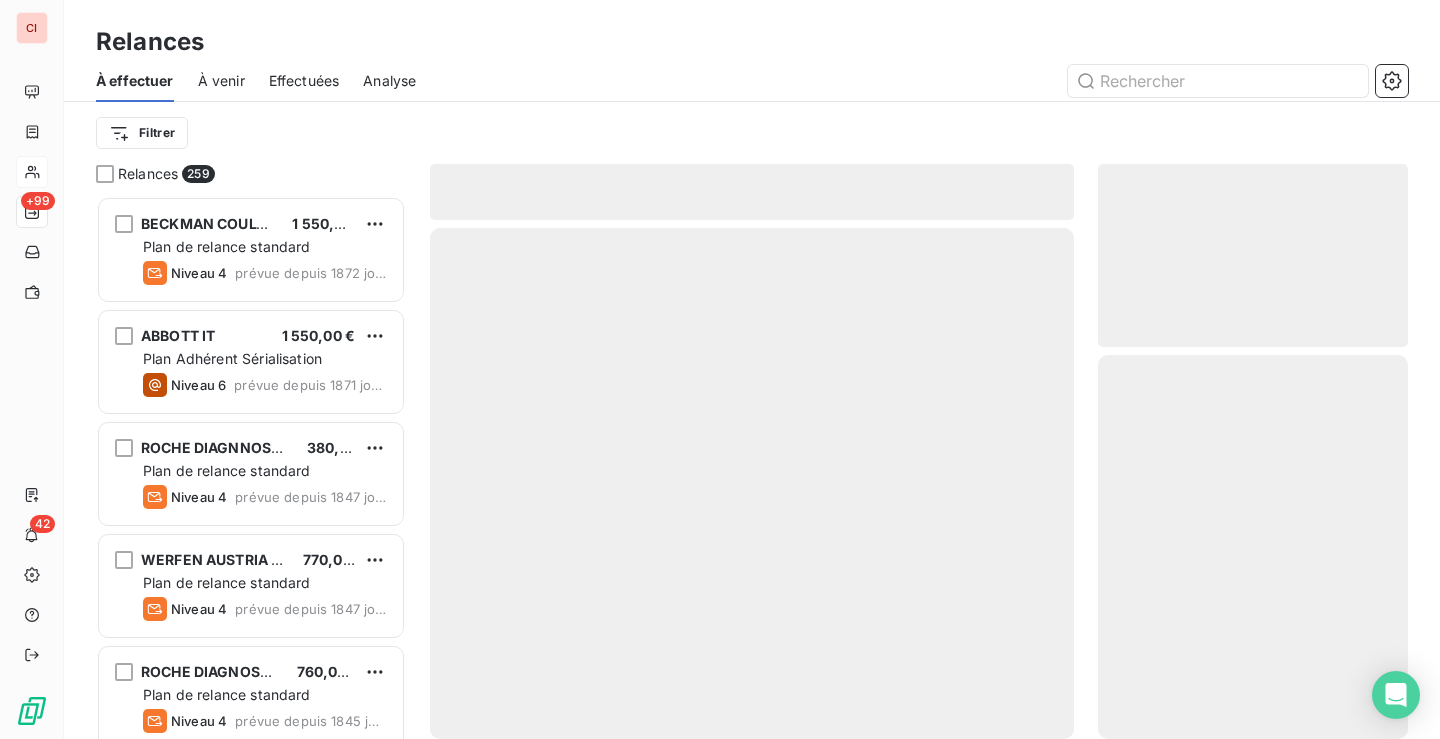 scroll, scrollTop: 16, scrollLeft: 16, axis: both 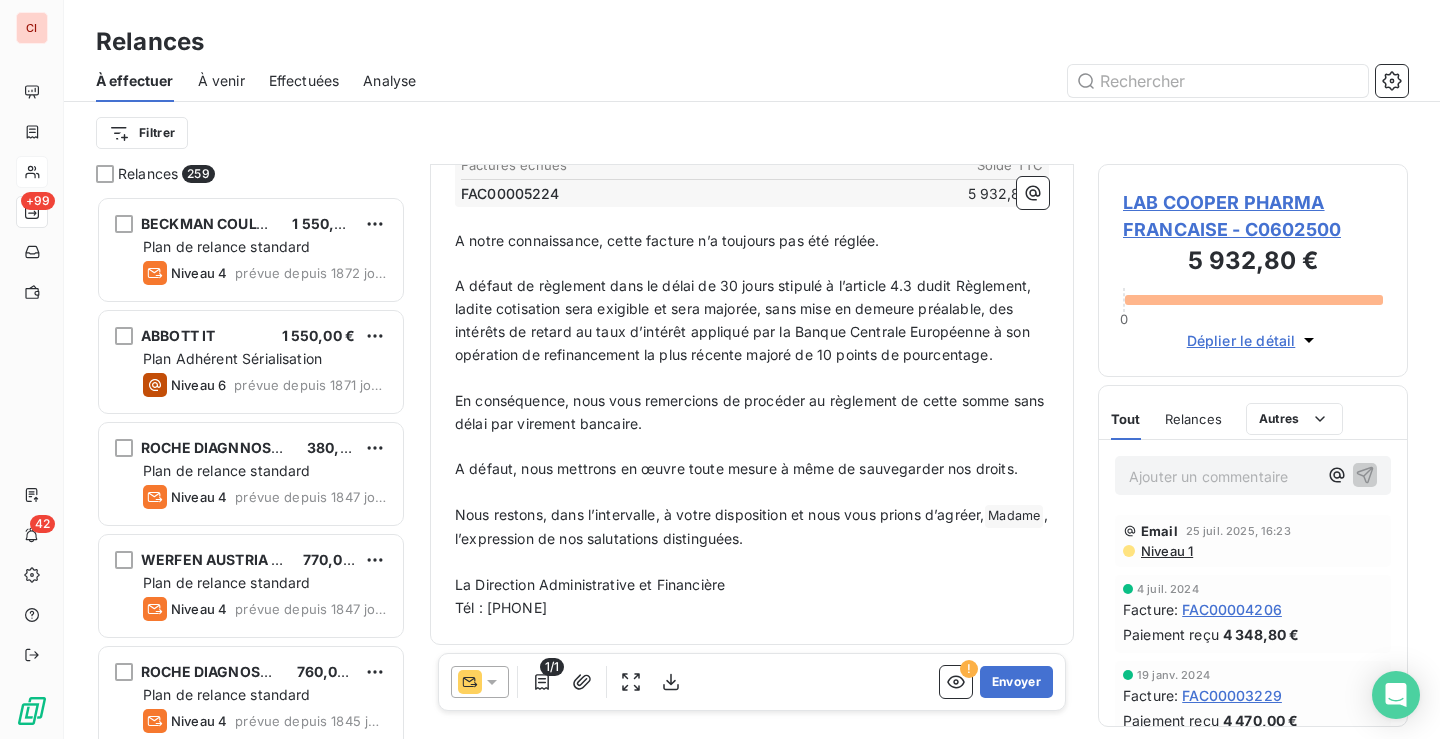 click 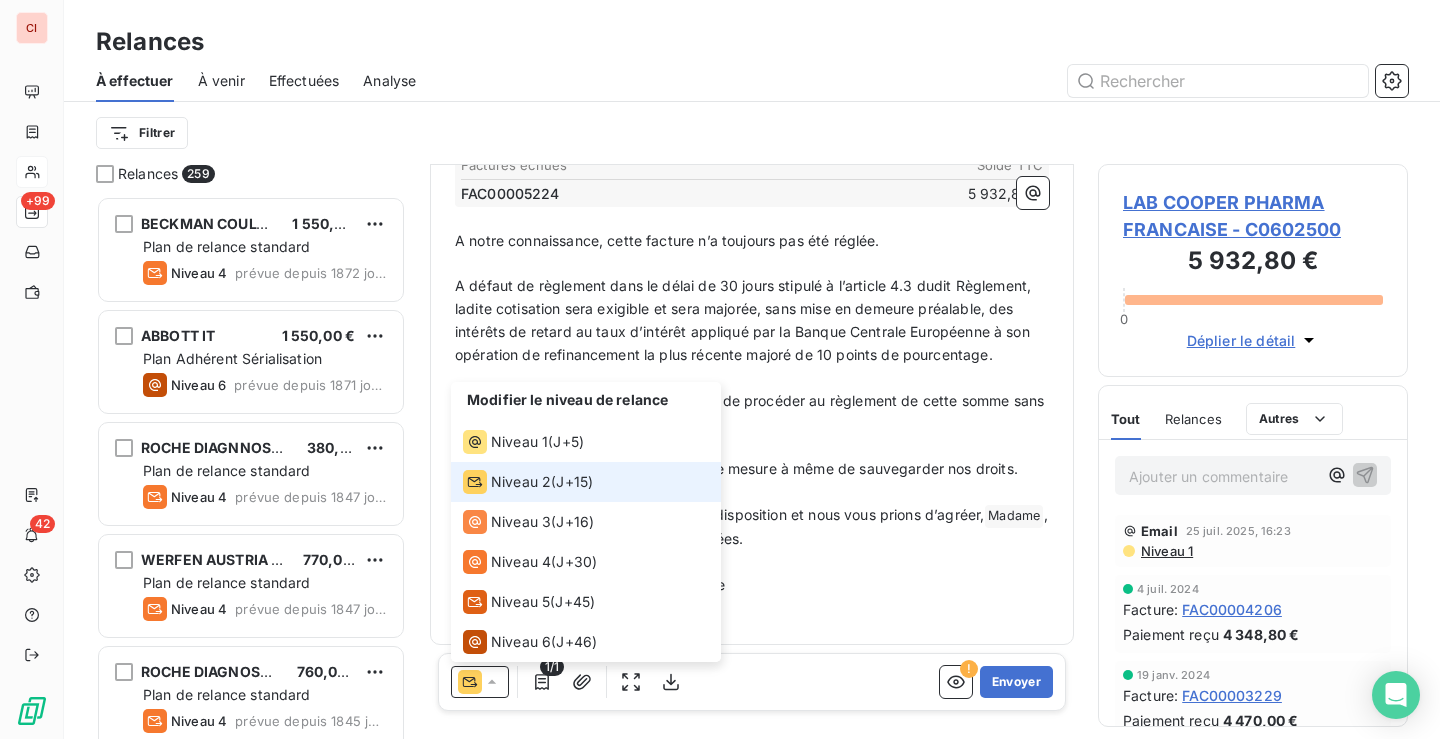 click on "Niveau 2" at bounding box center [521, 482] 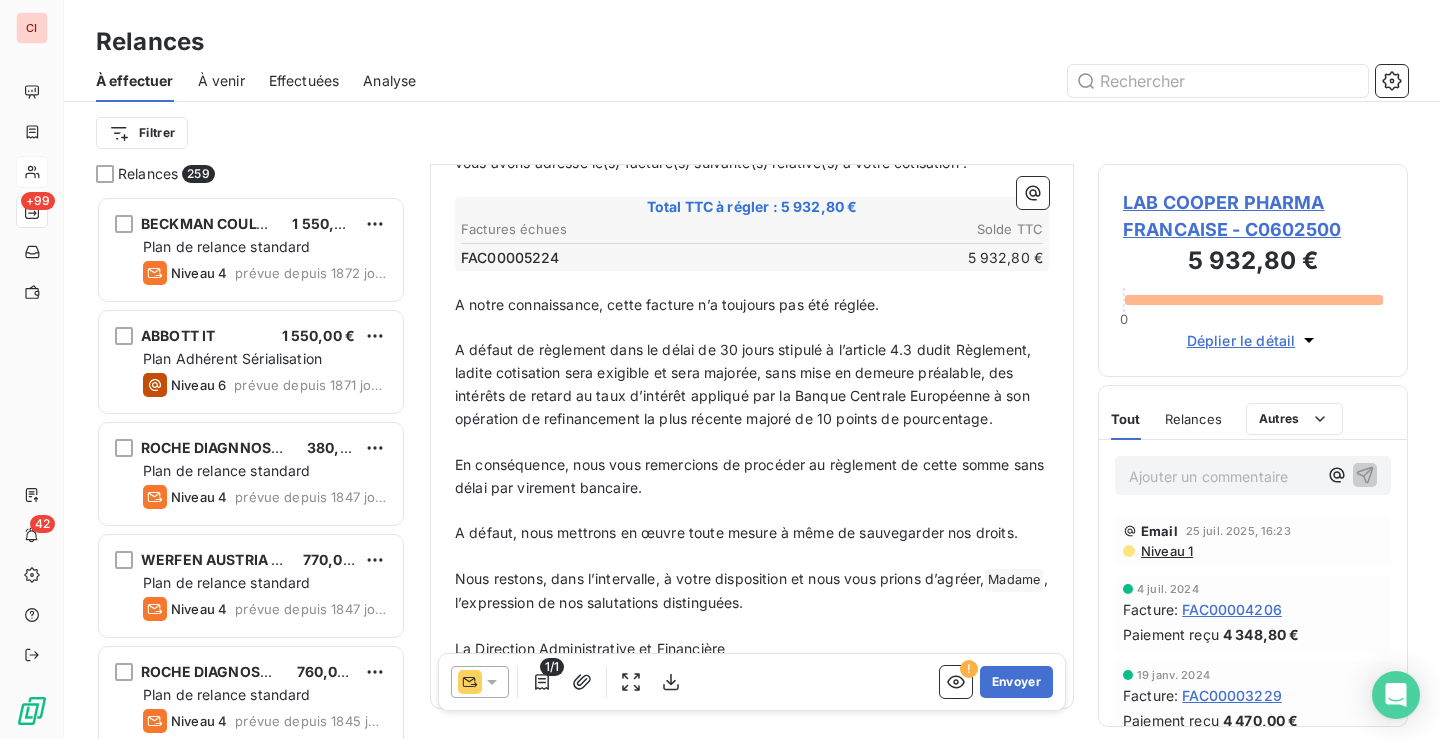scroll, scrollTop: 287, scrollLeft: 0, axis: vertical 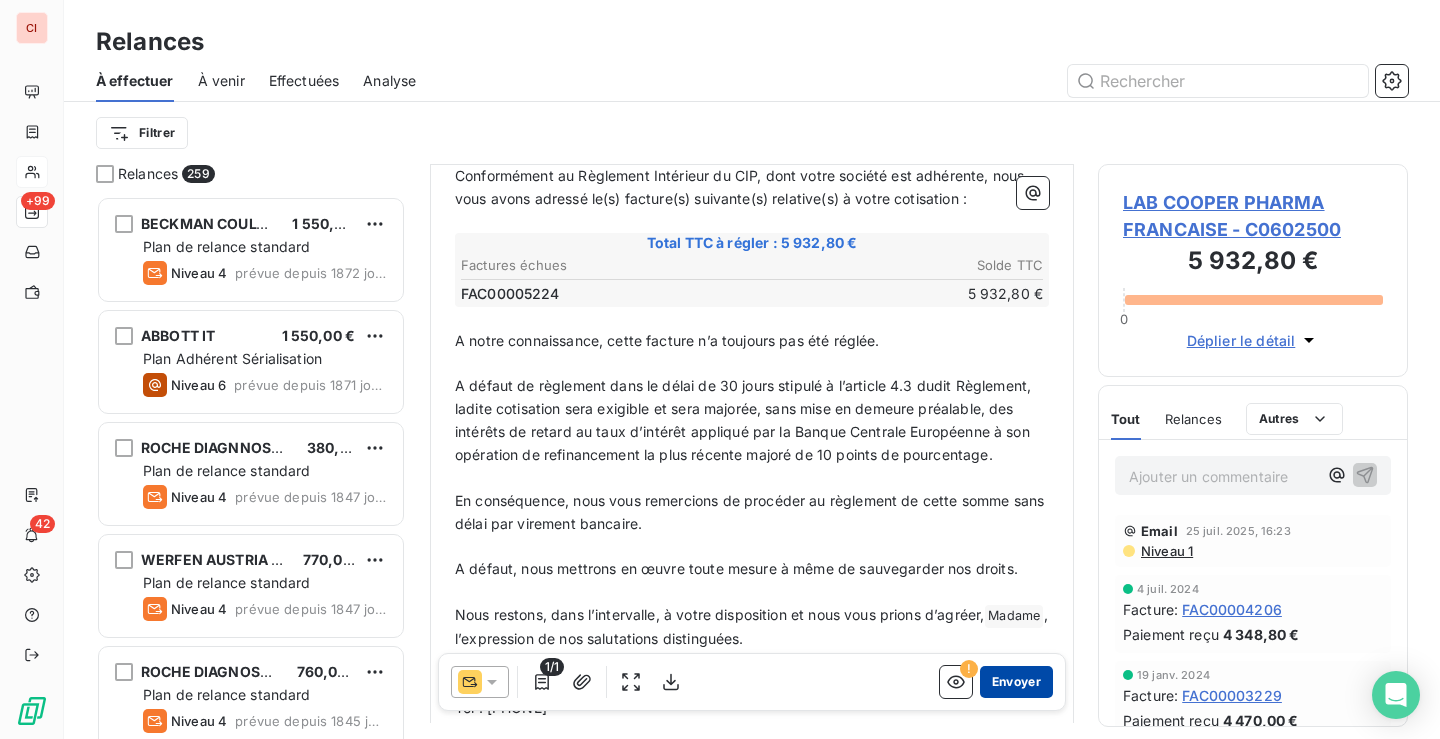 click on "Envoyer" at bounding box center [1016, 682] 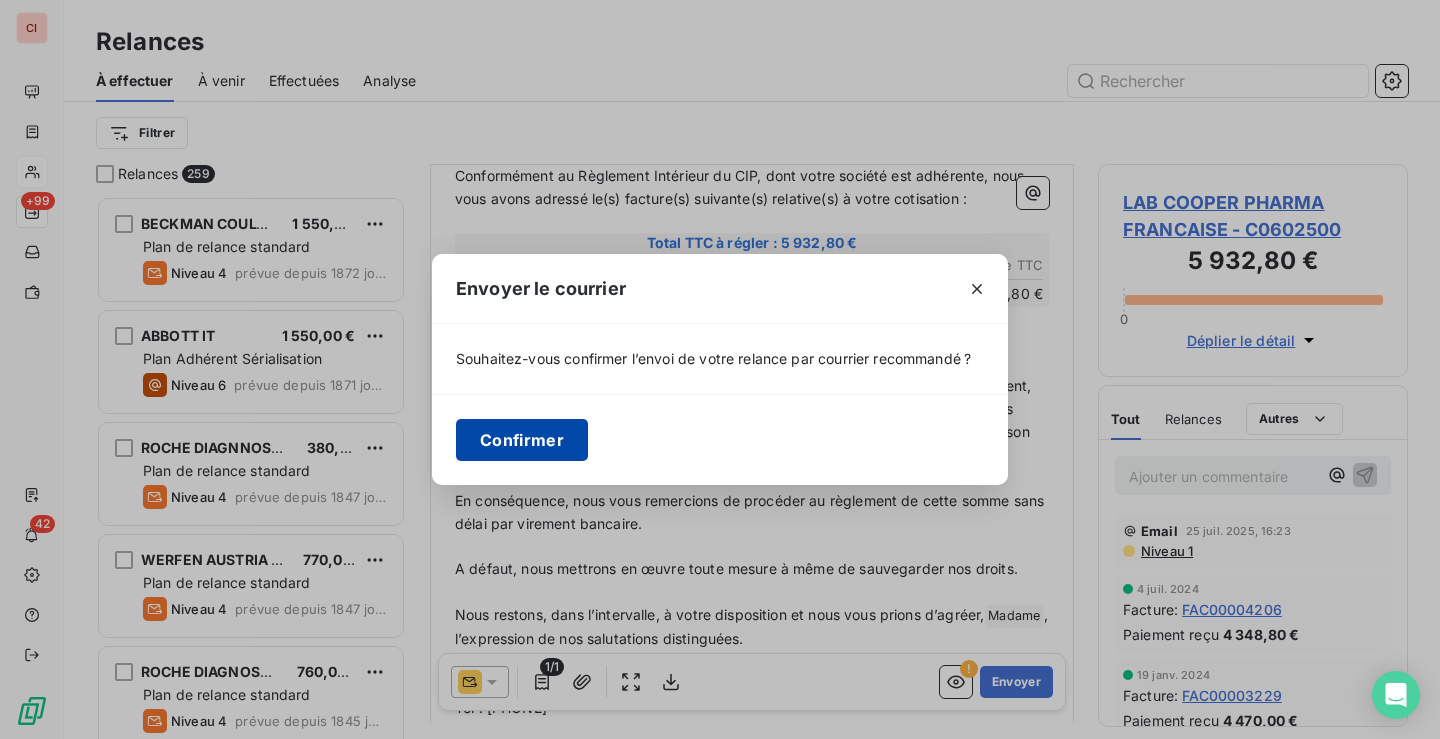 click on "Confirmer" at bounding box center [522, 440] 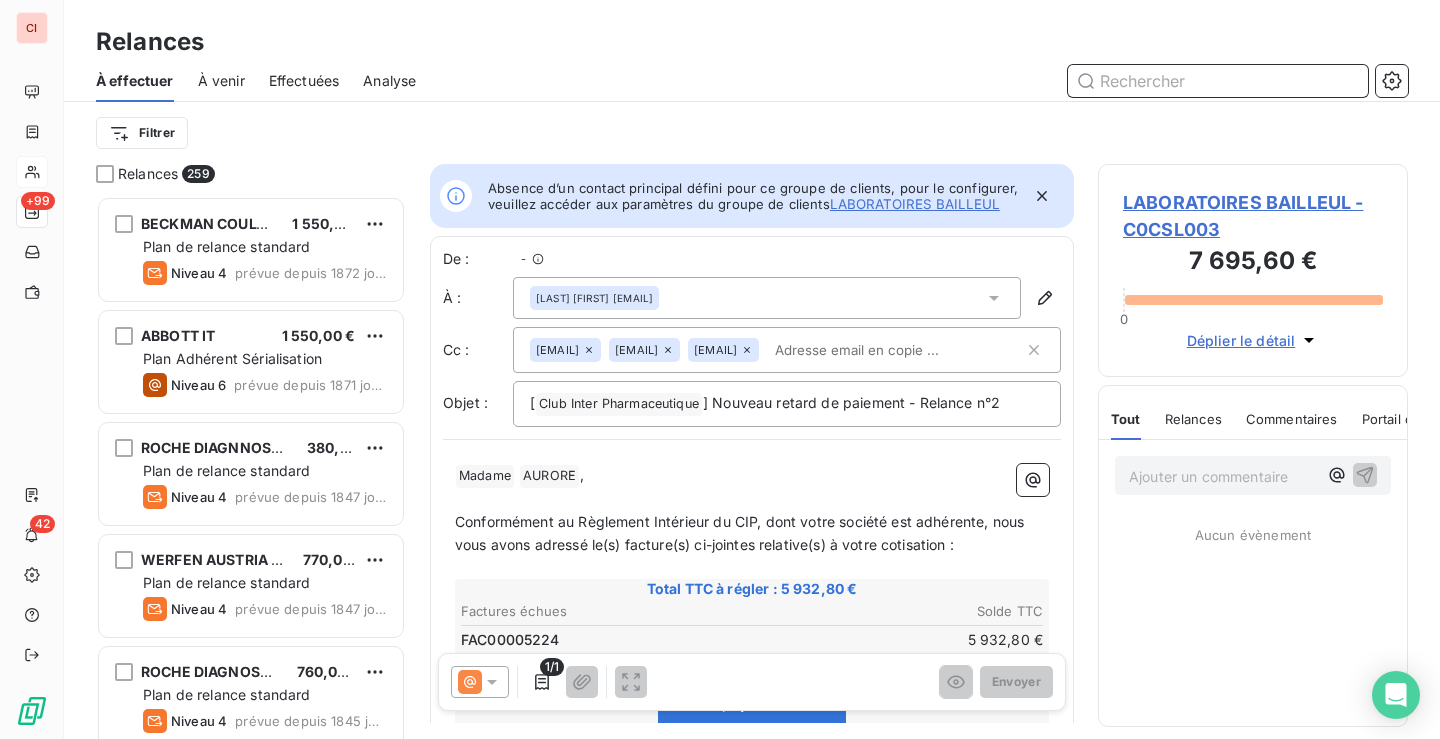 scroll, scrollTop: 528, scrollLeft: 295, axis: both 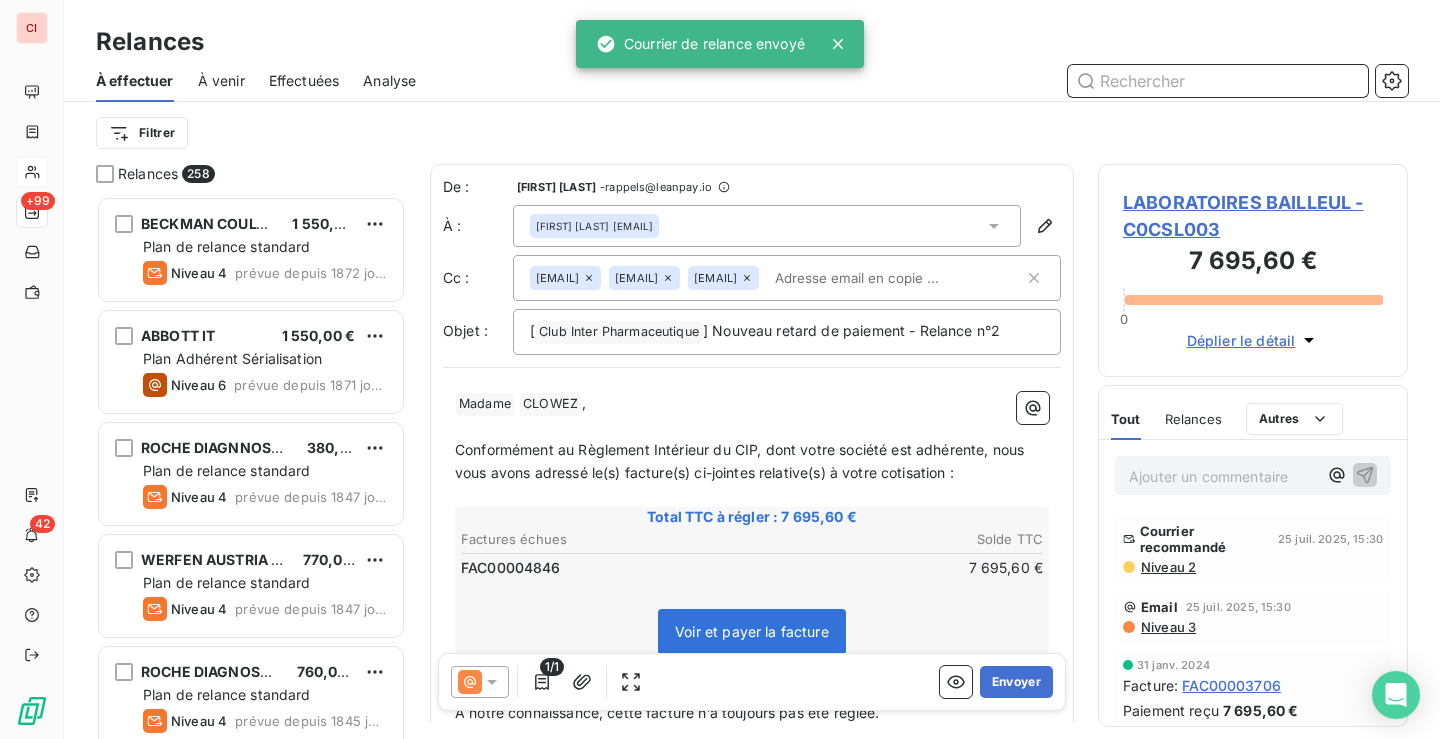 click at bounding box center [1218, 81] 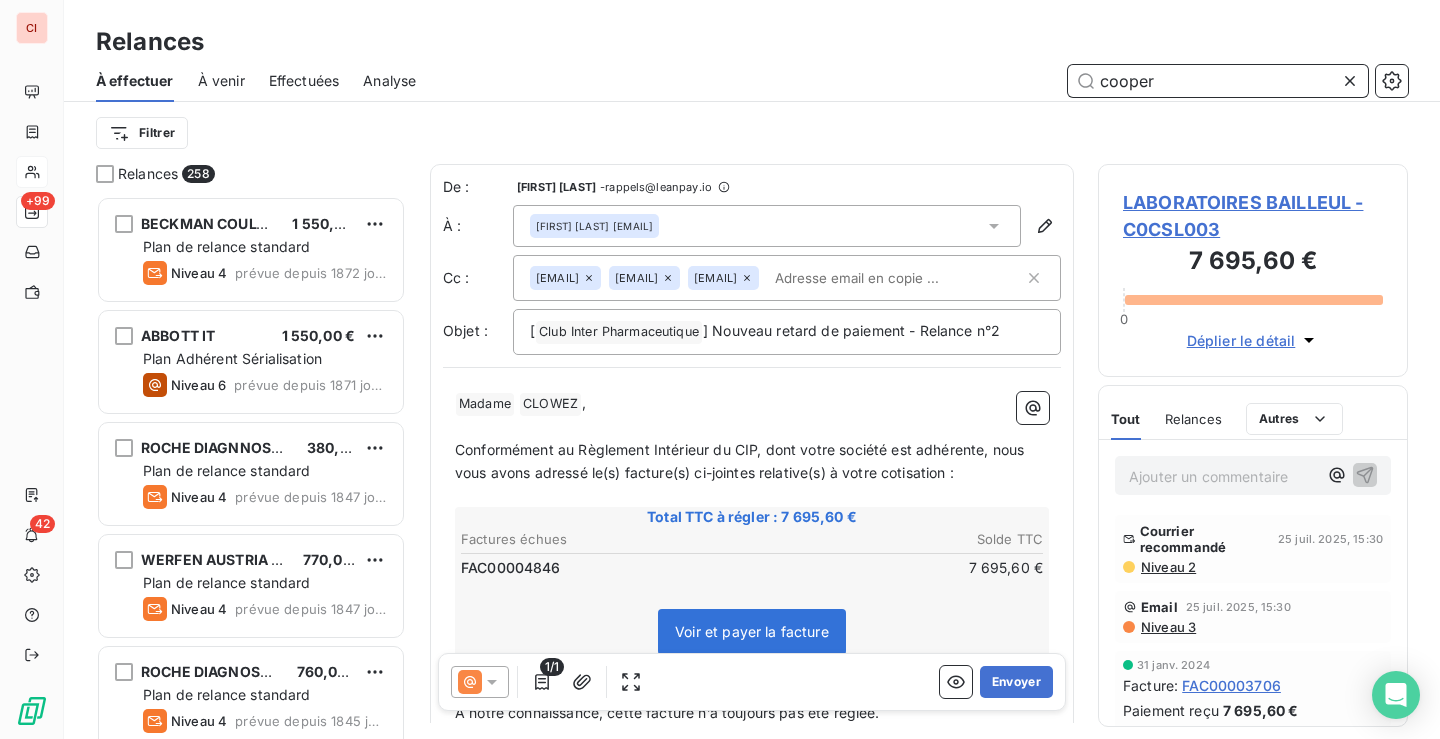 type on "cooper" 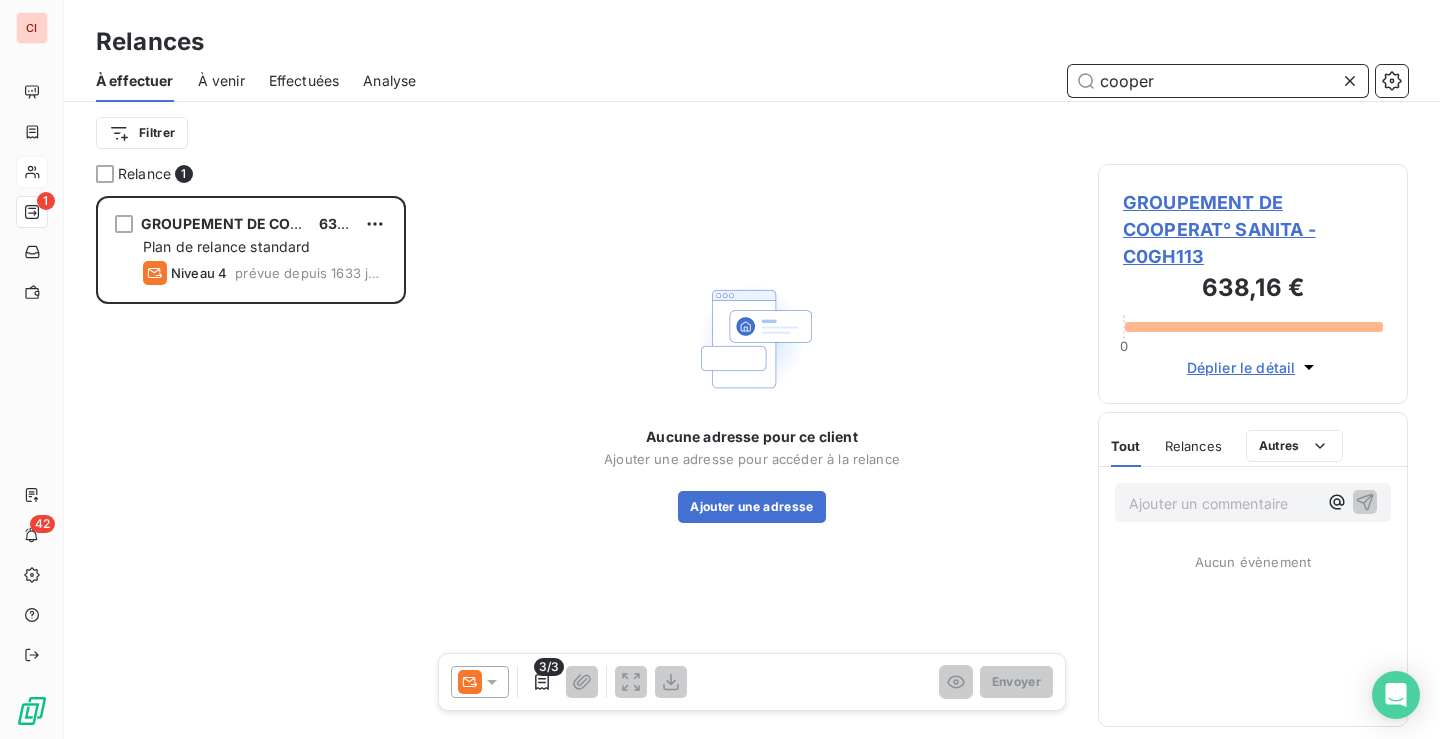 scroll, scrollTop: 16, scrollLeft: 16, axis: both 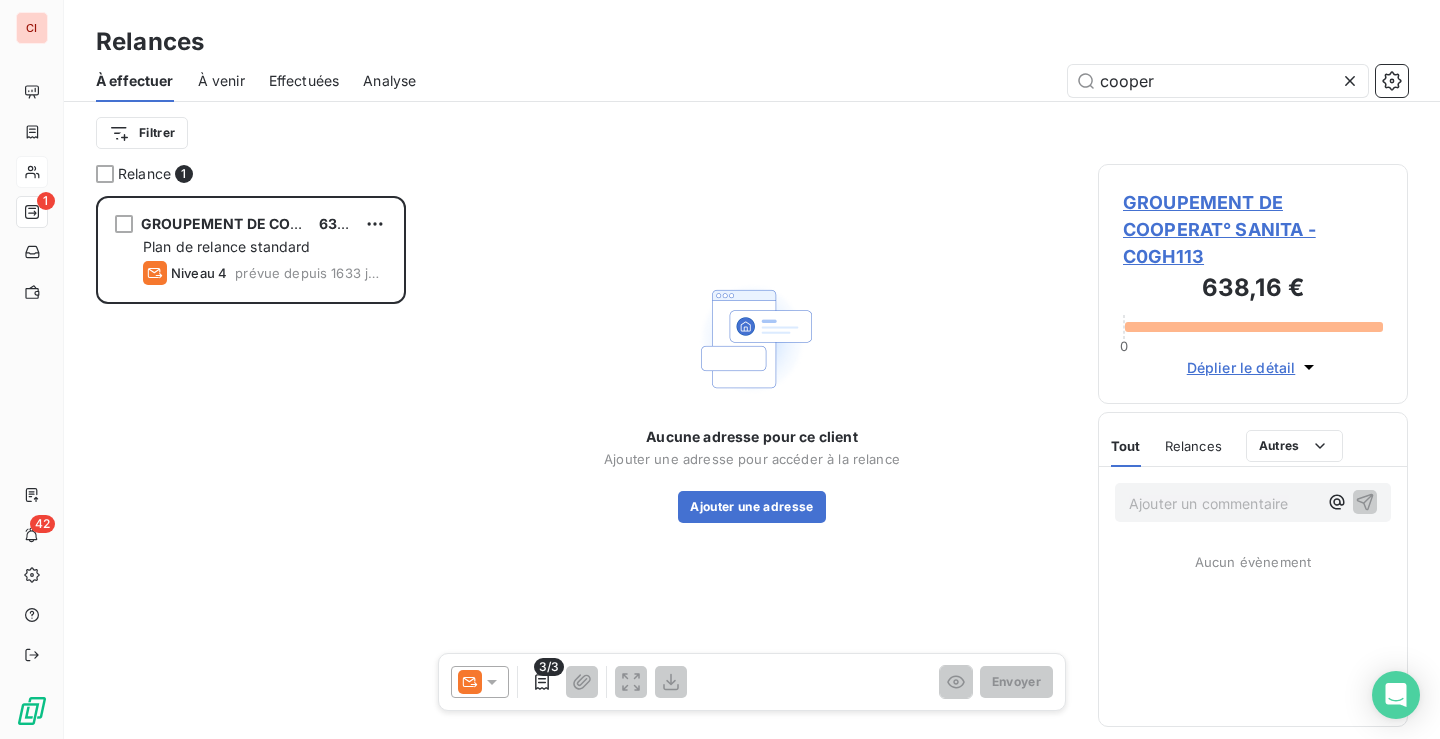 click on "GROUPEMENT DE COOPERAT° SANITA - C0GH113" at bounding box center [1253, 229] 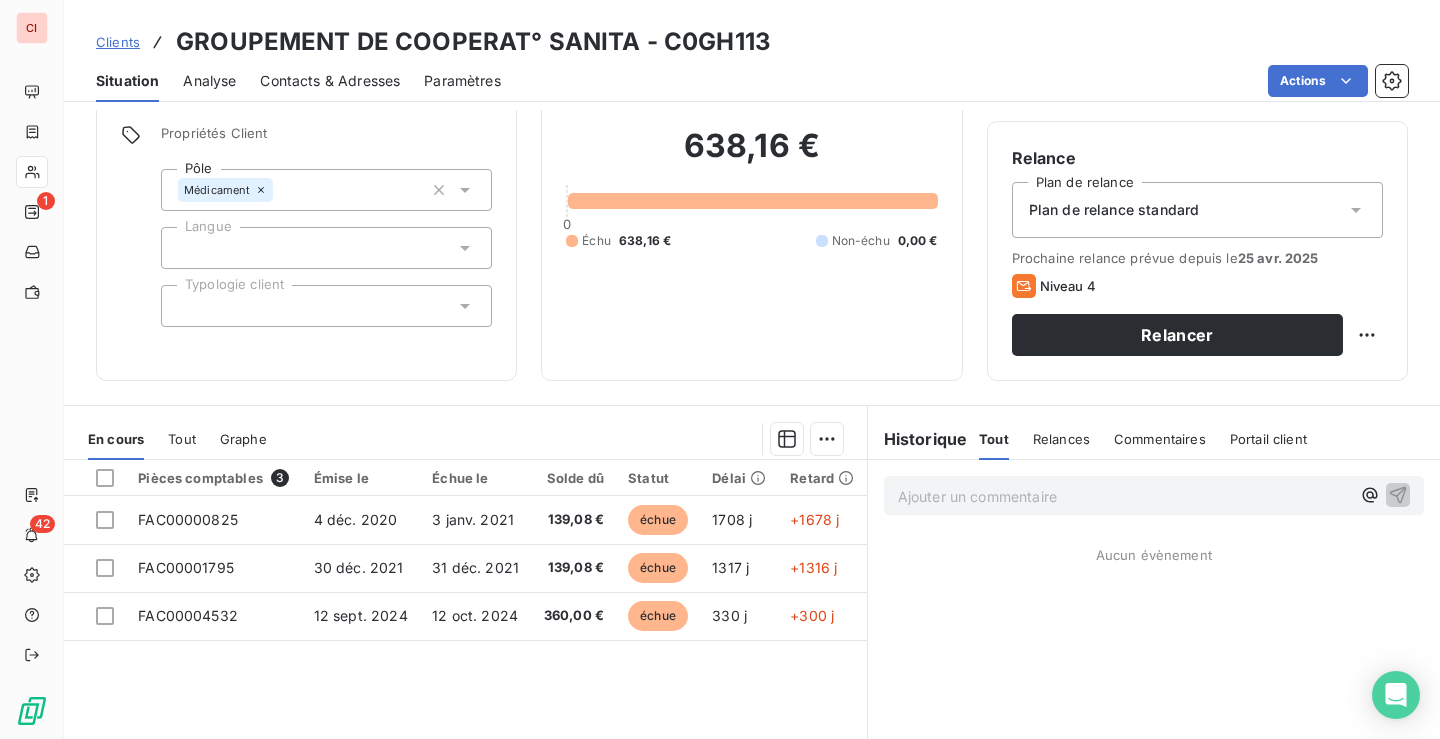 scroll, scrollTop: 0, scrollLeft: 0, axis: both 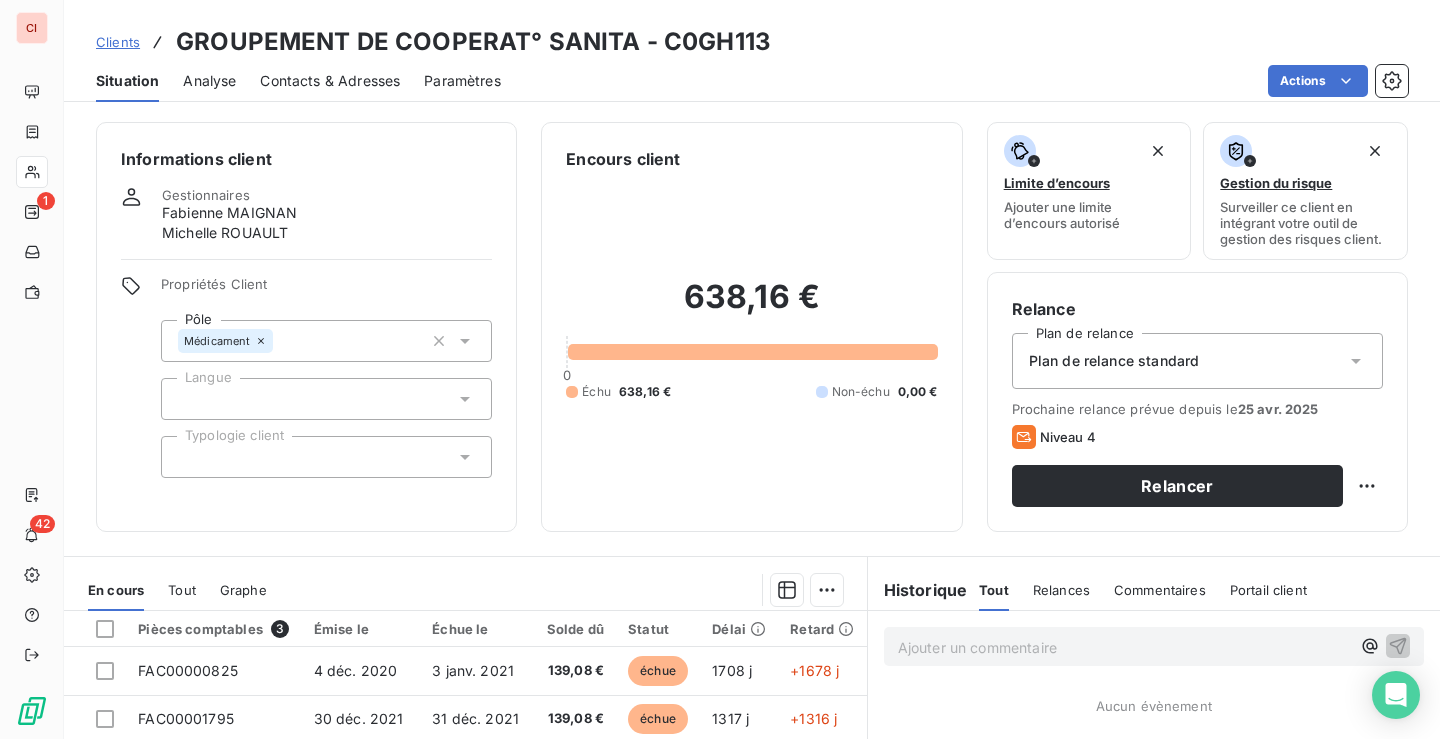 click on "Clients" at bounding box center (118, 42) 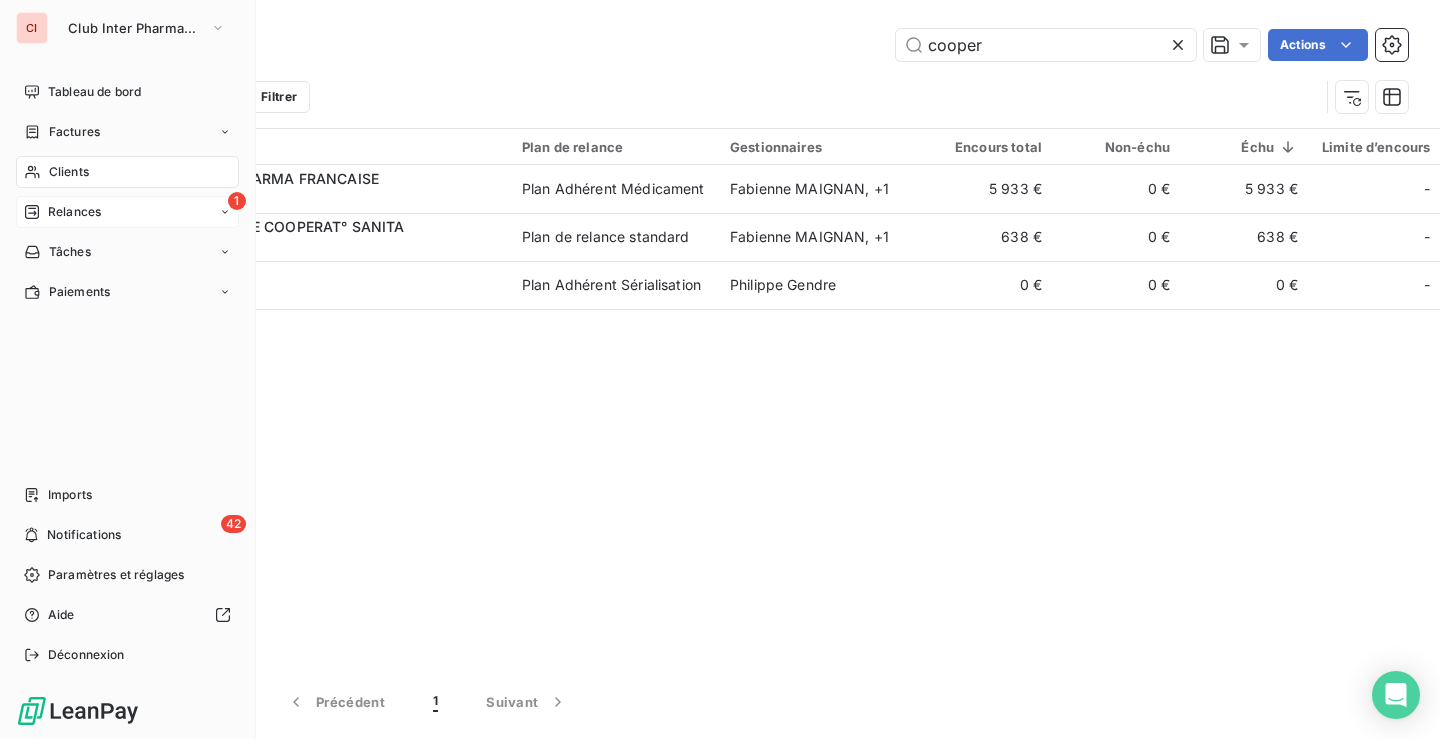 click on "Relances" at bounding box center [74, 212] 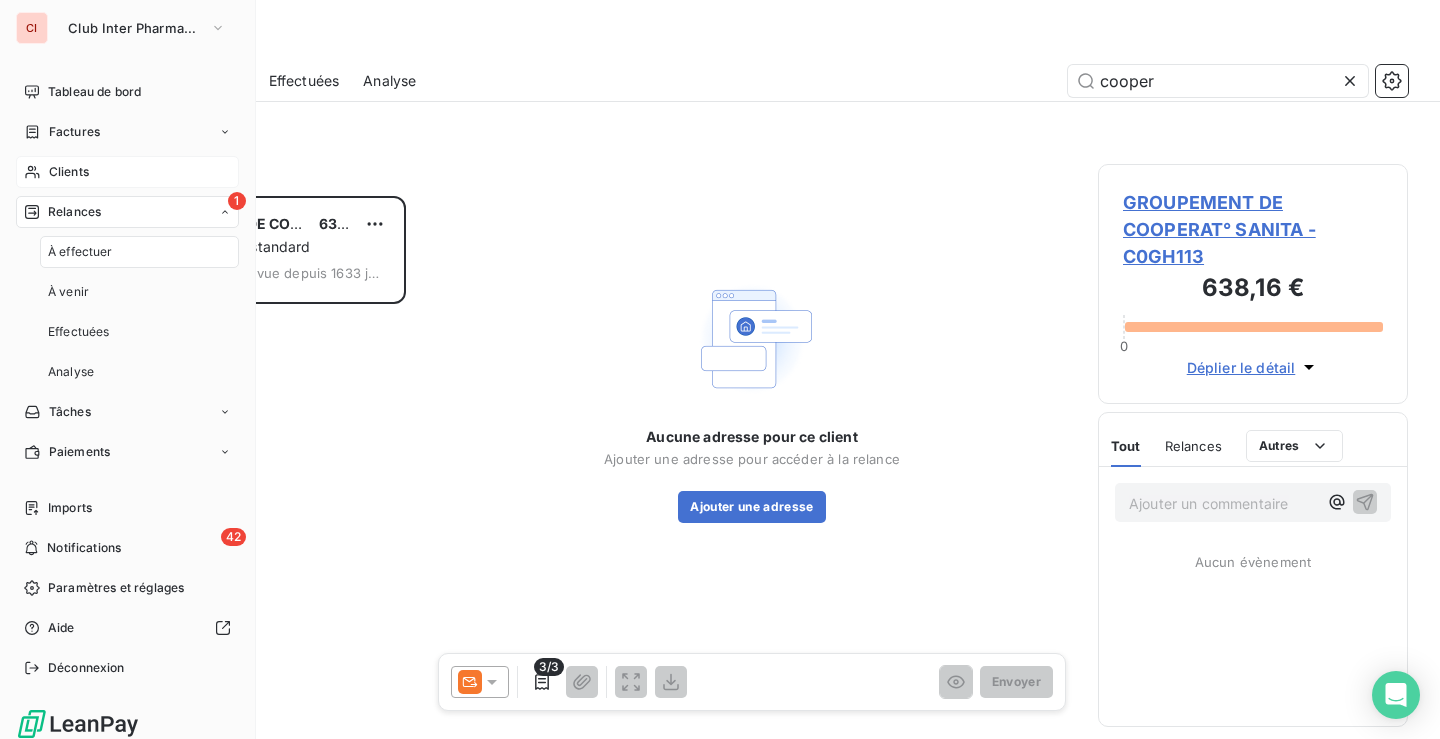 scroll, scrollTop: 16, scrollLeft: 16, axis: both 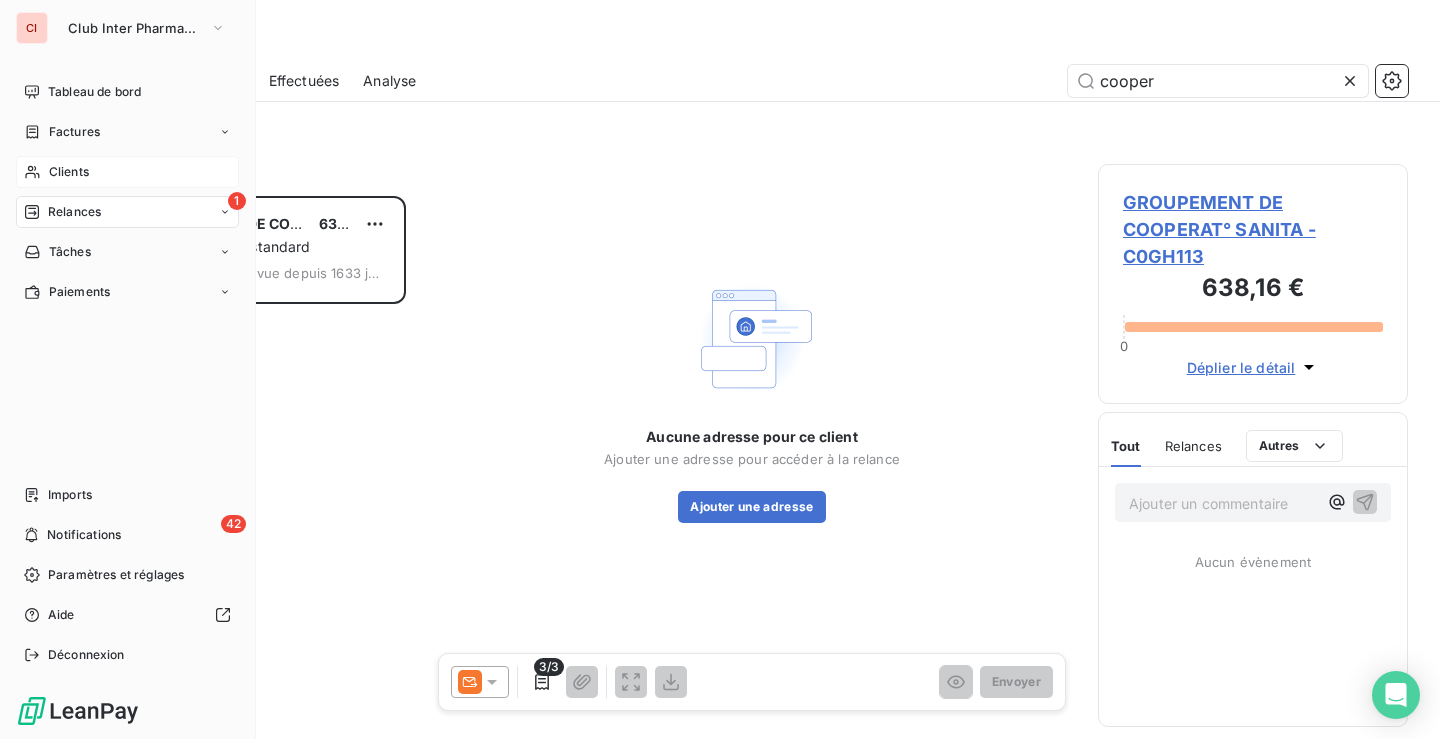click on "Clients" at bounding box center (127, 172) 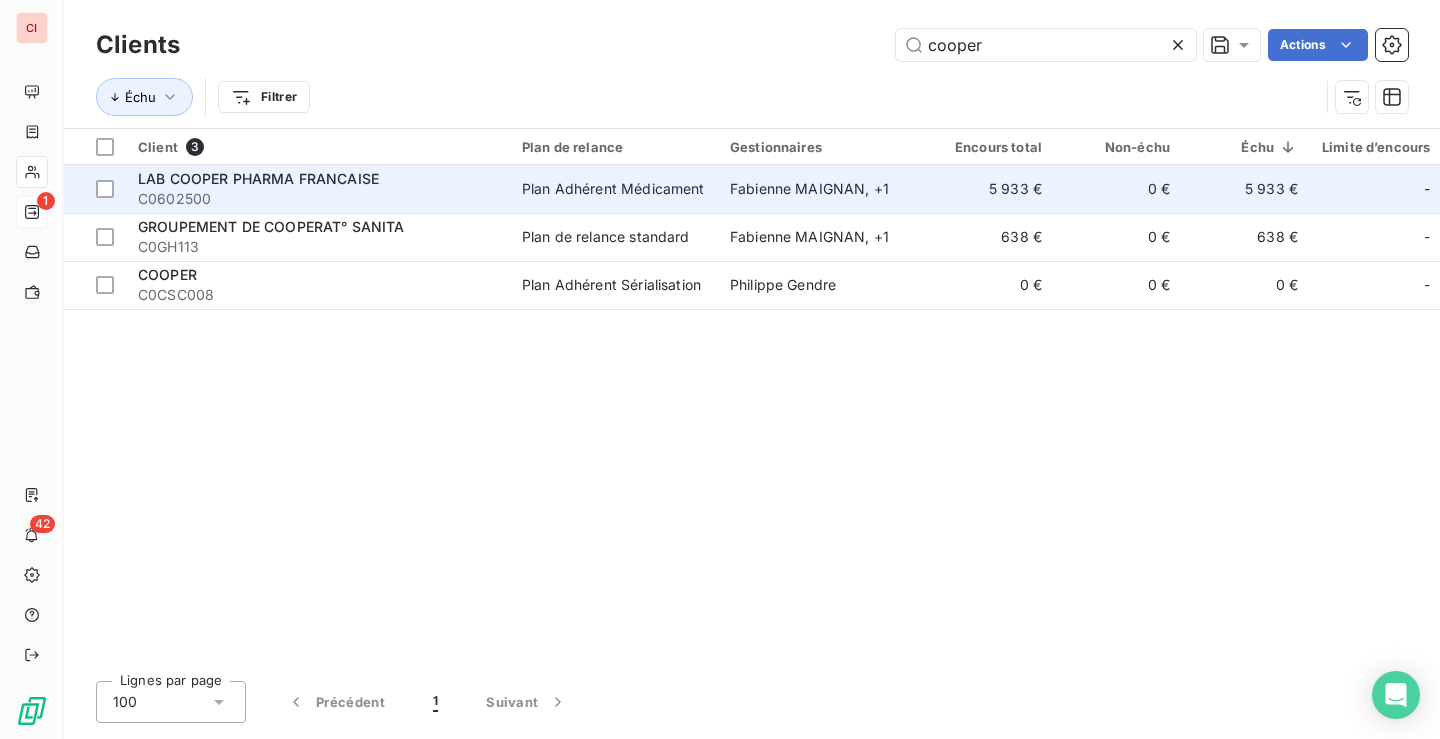 click on "Fabienne MAIGNAN , + 1" at bounding box center [822, 189] 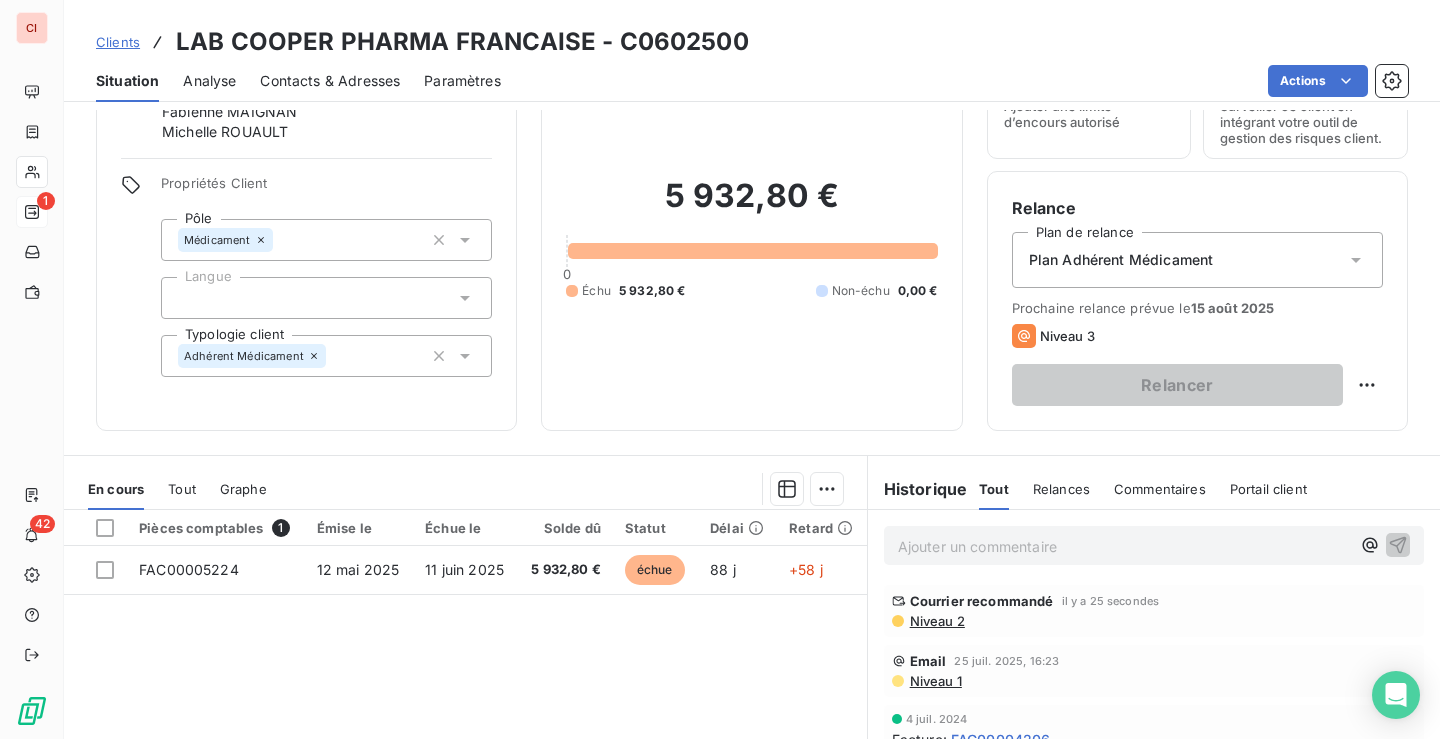 scroll, scrollTop: 100, scrollLeft: 0, axis: vertical 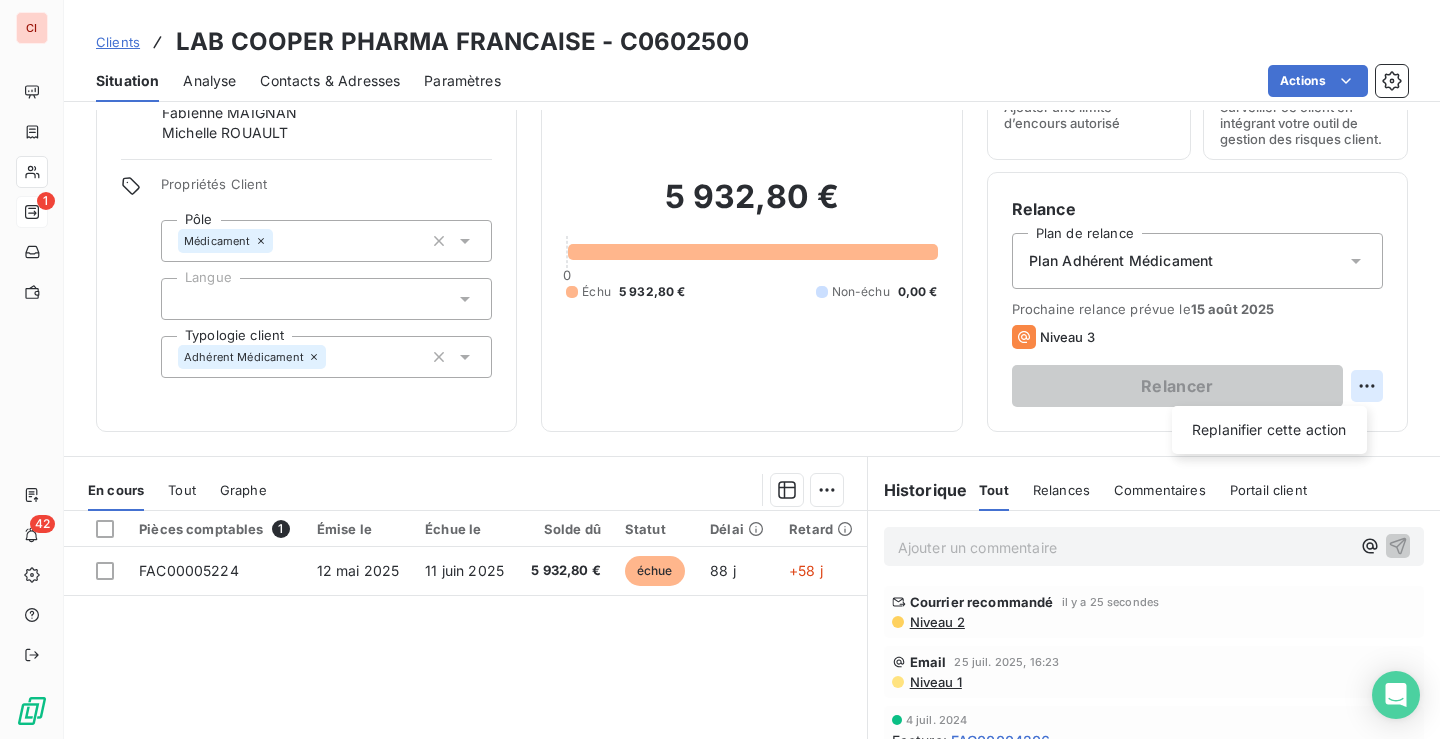 click on "CI 1 42 Clients LAB COOPER PHARMA FRANCAISE - C0602500 Situation Analyse Contacts & Adresses Paramètres Actions Informations client Gestionnaires Fabienne MAIGNAN Michelle ROUAULT Propriétés Client Pôle Médicament Langue Typologie client Adhérent Médicament Encours client   5 932,80 € 0 Échu 5 932,80 € Non-échu 0,00 €     Limite d’encours Ajouter une limite d’encours autorisé Gestion du risque Surveiller ce client en intégrant votre outil de gestion des risques client. Relance Plan de relance Plan Adhérent Médicament Prochaine relance prévue le  15 août 2025 Niveau 3 Relancer Replanifier cette action En cours Tout Graphe Pièces comptables 1 Émise le Échue le Solde dû Statut Délai   Retard   FAC00005224 12 mai 2025 11 juin 2025 5 932,80 € échue 88 j +58 j Lignes par page 25 Précédent 1 Suivant Historique Tout Relances Commentaires Portail client Tout Relances Commentaires Portail client Ajouter un commentaire ﻿ Courrier recommandé il y a 25 secondes" at bounding box center [720, 369] 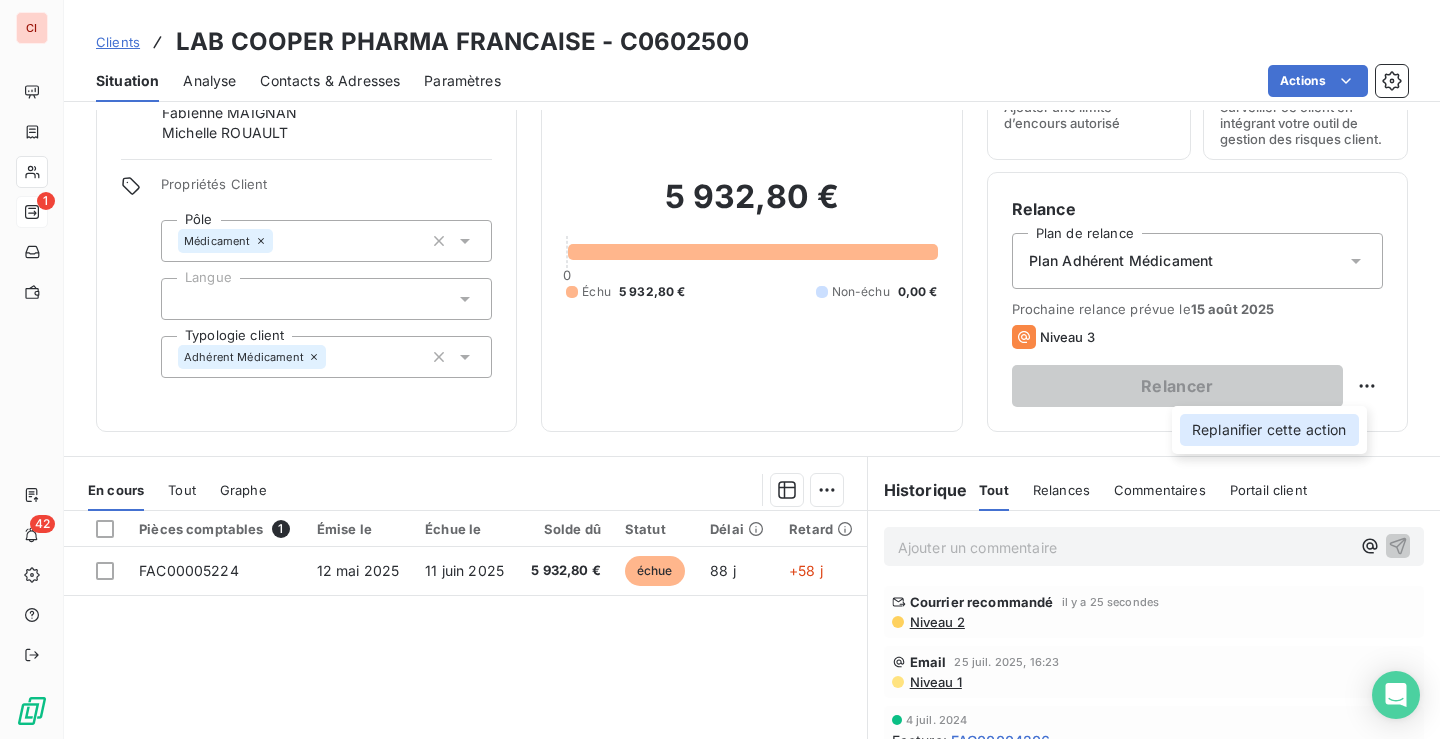 click on "Replanifier cette action" at bounding box center (1269, 430) 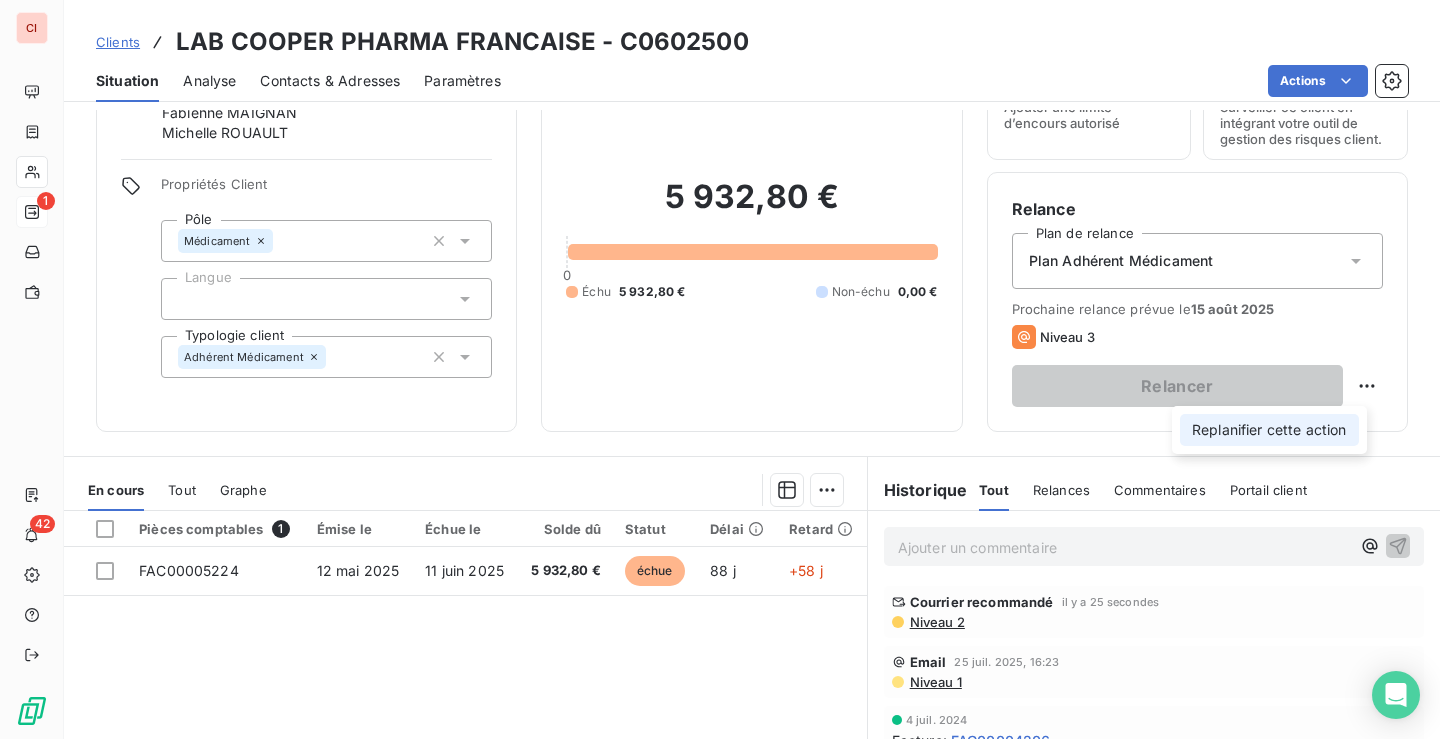 select on "7" 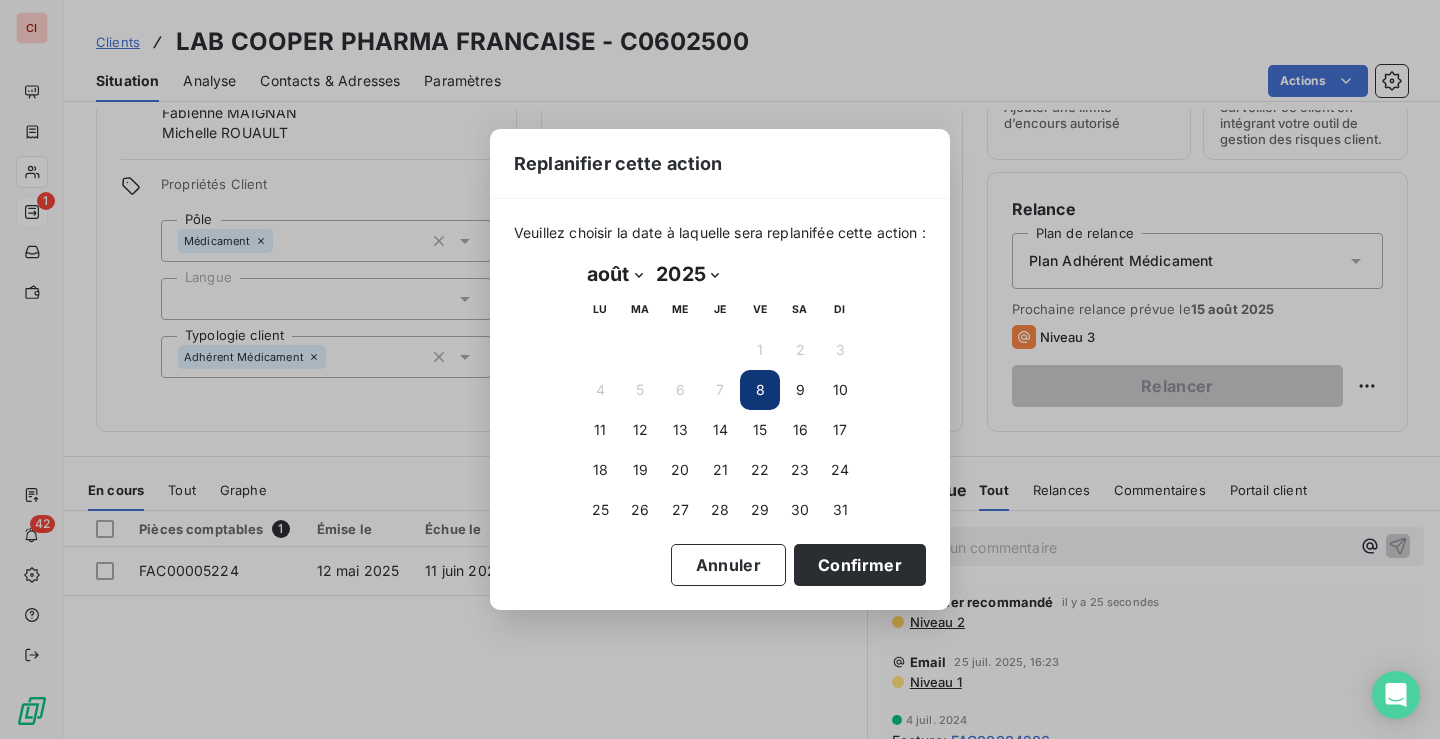 click on "8" at bounding box center [760, 390] 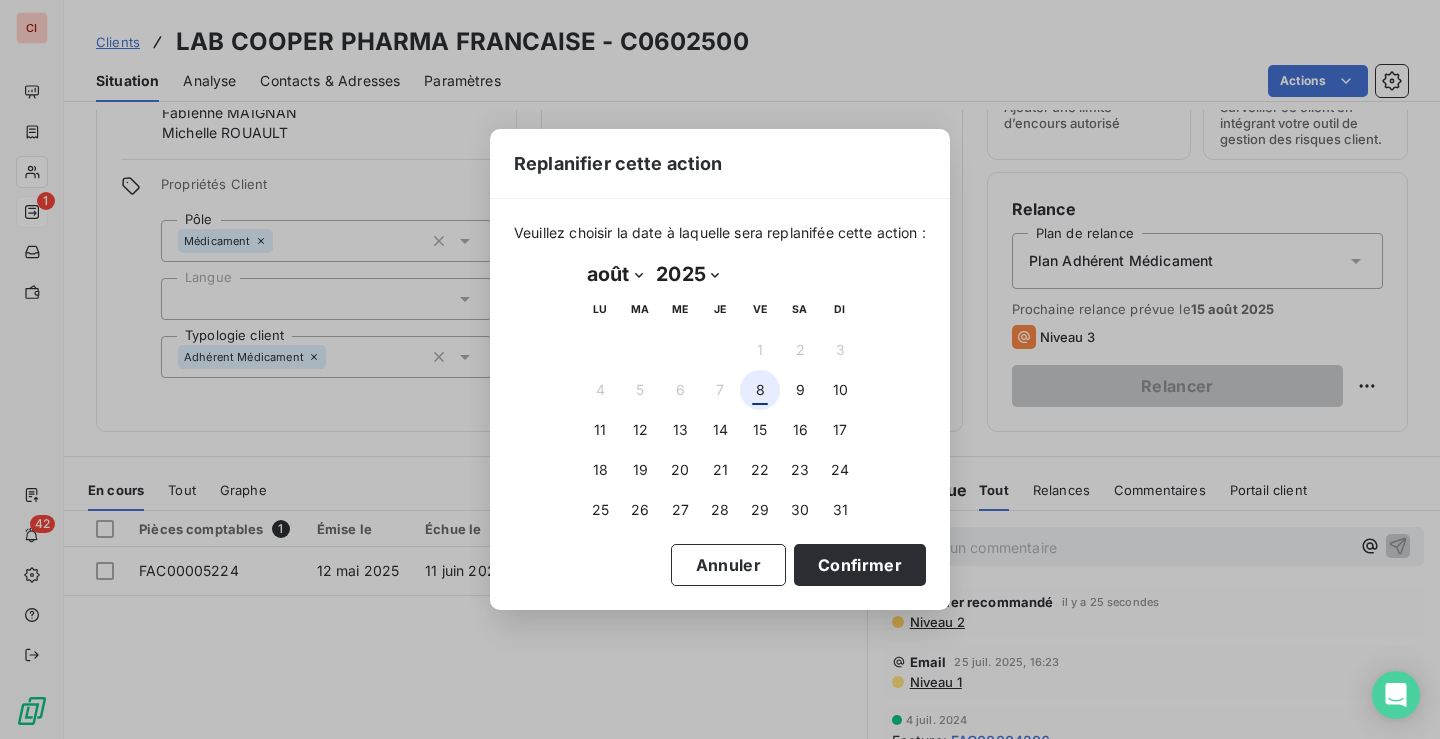 click on "8" at bounding box center [760, 390] 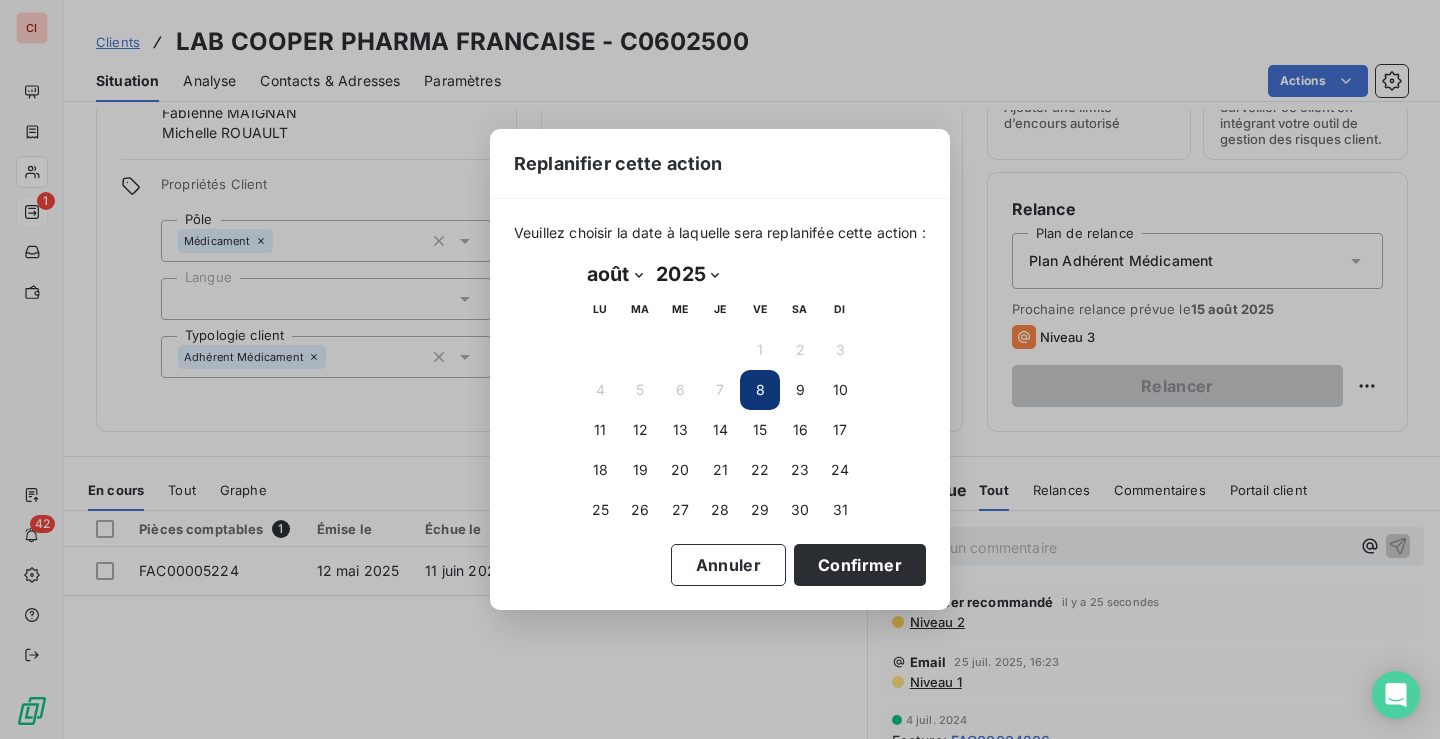 click on "8" at bounding box center [760, 390] 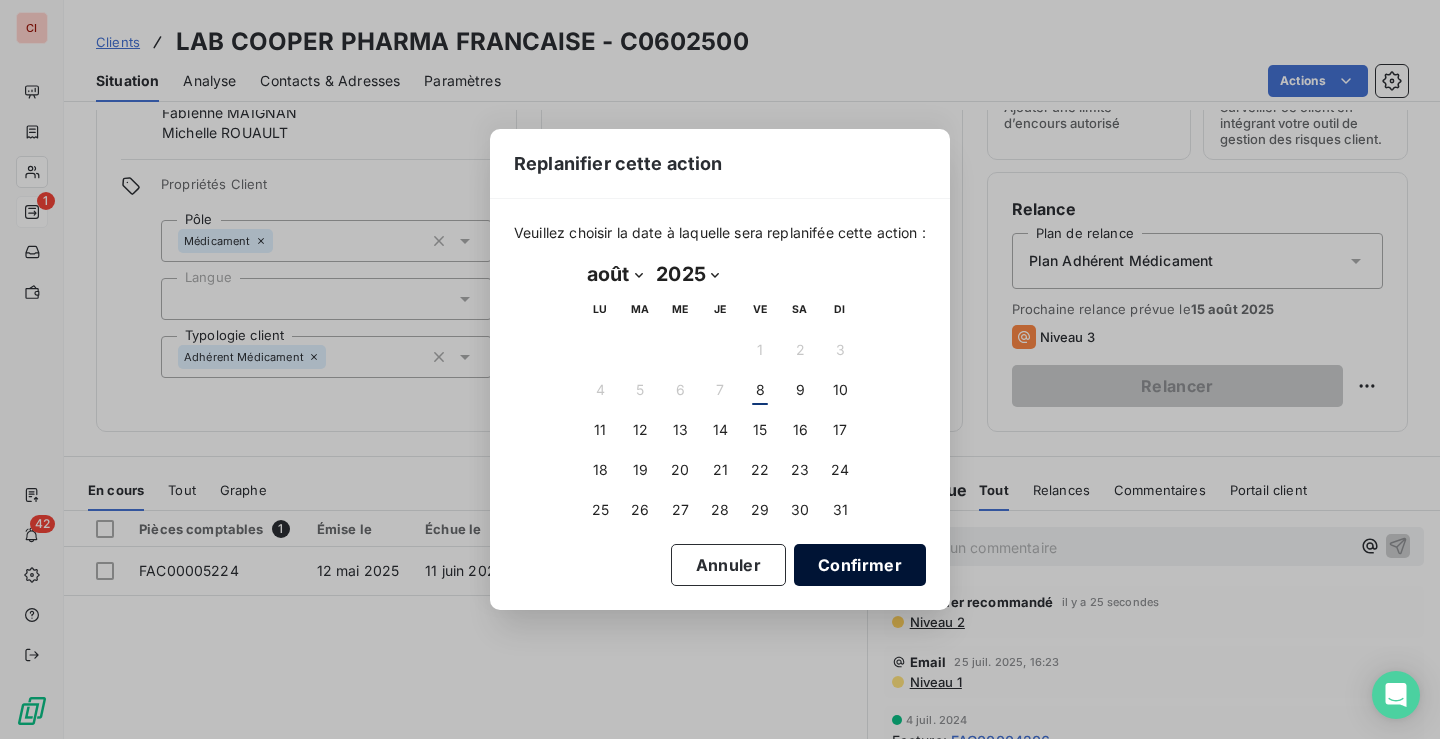 click on "Confirmer" at bounding box center (860, 565) 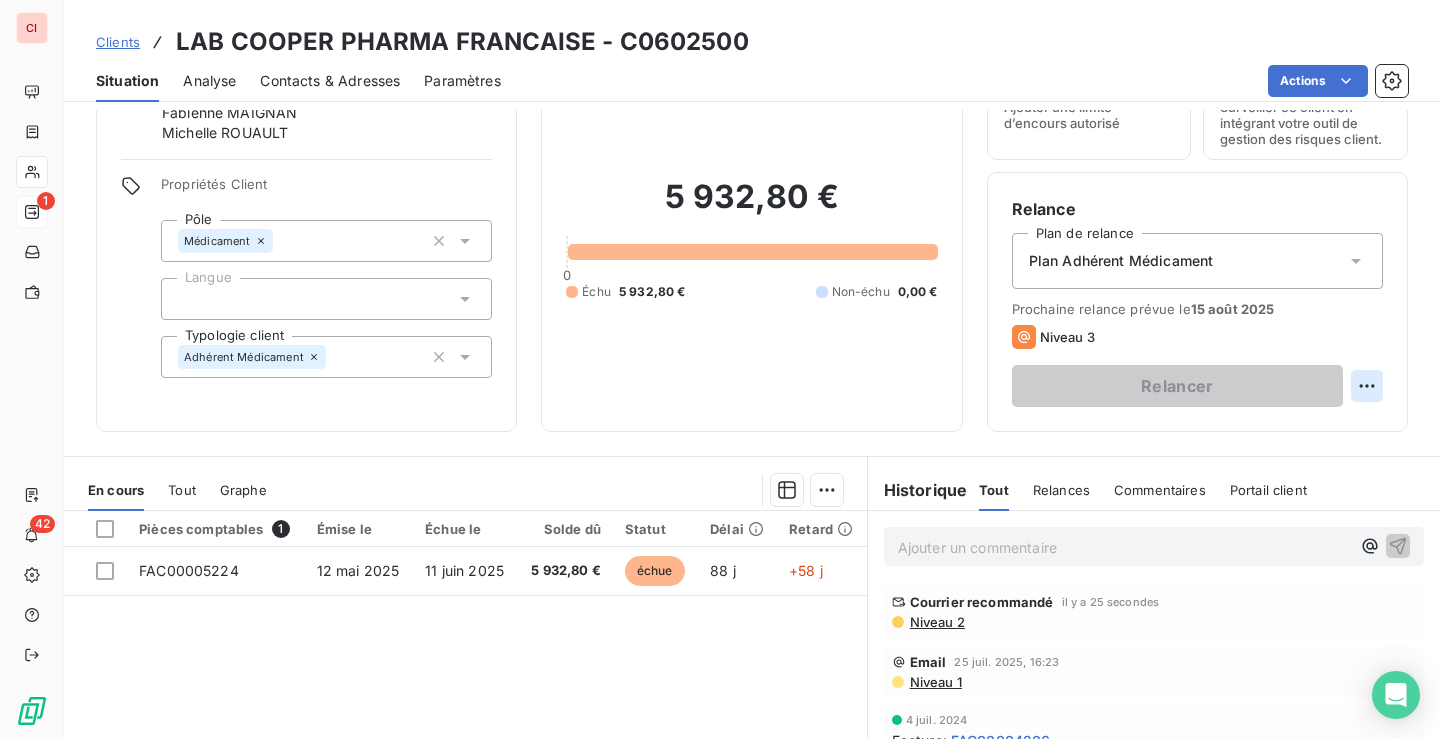 click on "CI 1 42 Clients LAB COOPER PHARMA FRANCAISE - C0602500 Situation Analyse Contacts & Adresses Paramètres Actions Informations client Gestionnaires Fabienne MAIGNAN Michelle ROUAULT Propriétés Client Pôle Médicament Langue Typologie client Adhérent Médicament Encours client   5 932,80 € 0 Échu 5 932,80 € Non-échu 0,00 €     Limite d’encours Ajouter une limite d’encours autorisé Gestion du risque Surveiller ce client en intégrant votre outil de gestion des risques client. Relance Plan de relance Plan Adhérent Médicament Prochaine relance prévue le  15 août 2025 Niveau 3 Relancer En cours Tout Graphe Pièces comptables 1 Émise le Échue le Solde dû Statut Délai   Retard   FAC00005224 12 mai 2025 11 juin 2025 5 932,80 € échue 88 j +58 j Lignes par page 25 Précédent 1 Suivant Historique Tout Relances Commentaires Portail client Tout Relances Commentaires Portail client Ajouter un commentaire ﻿ Courrier recommandé il y a 25 secondes Niveau 2 Email Niveau 1" at bounding box center [720, 369] 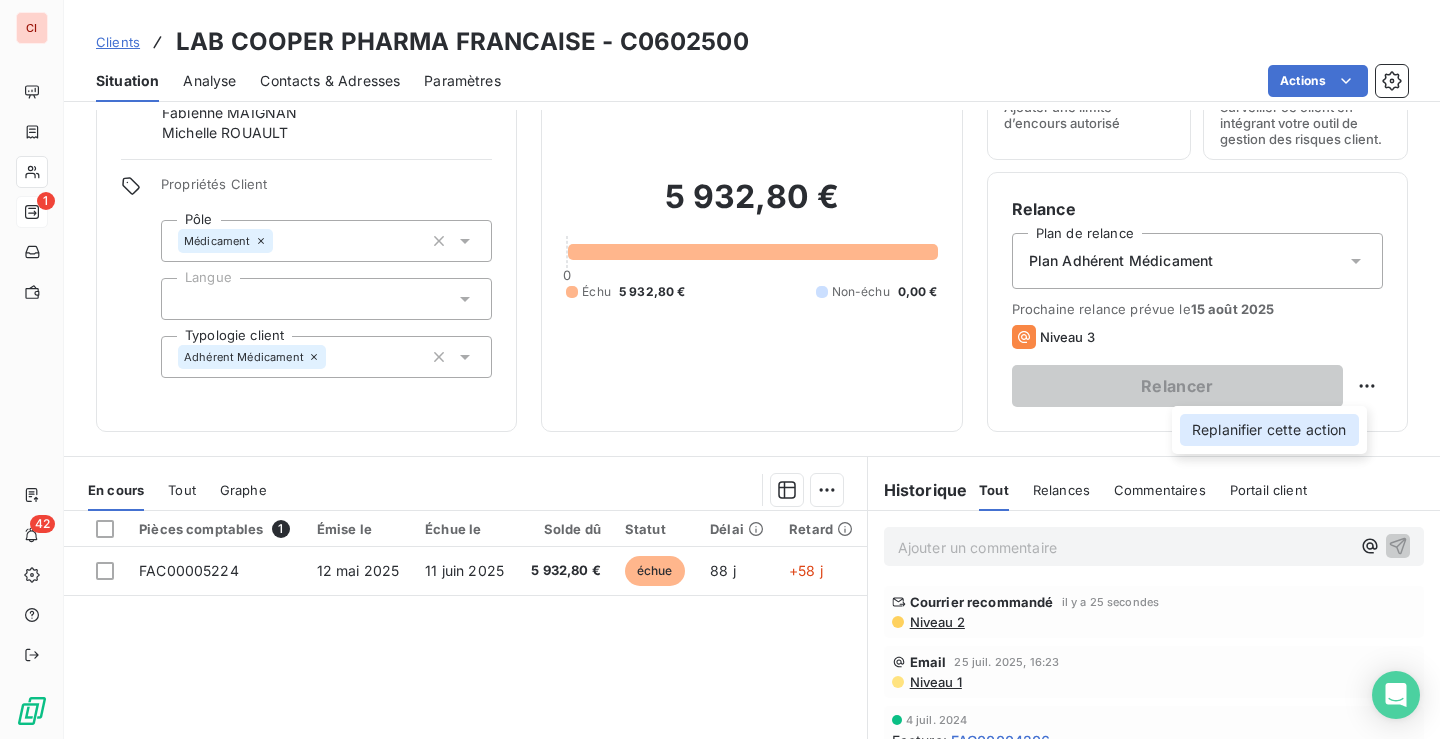 click on "Replanifier cette action" at bounding box center (1269, 430) 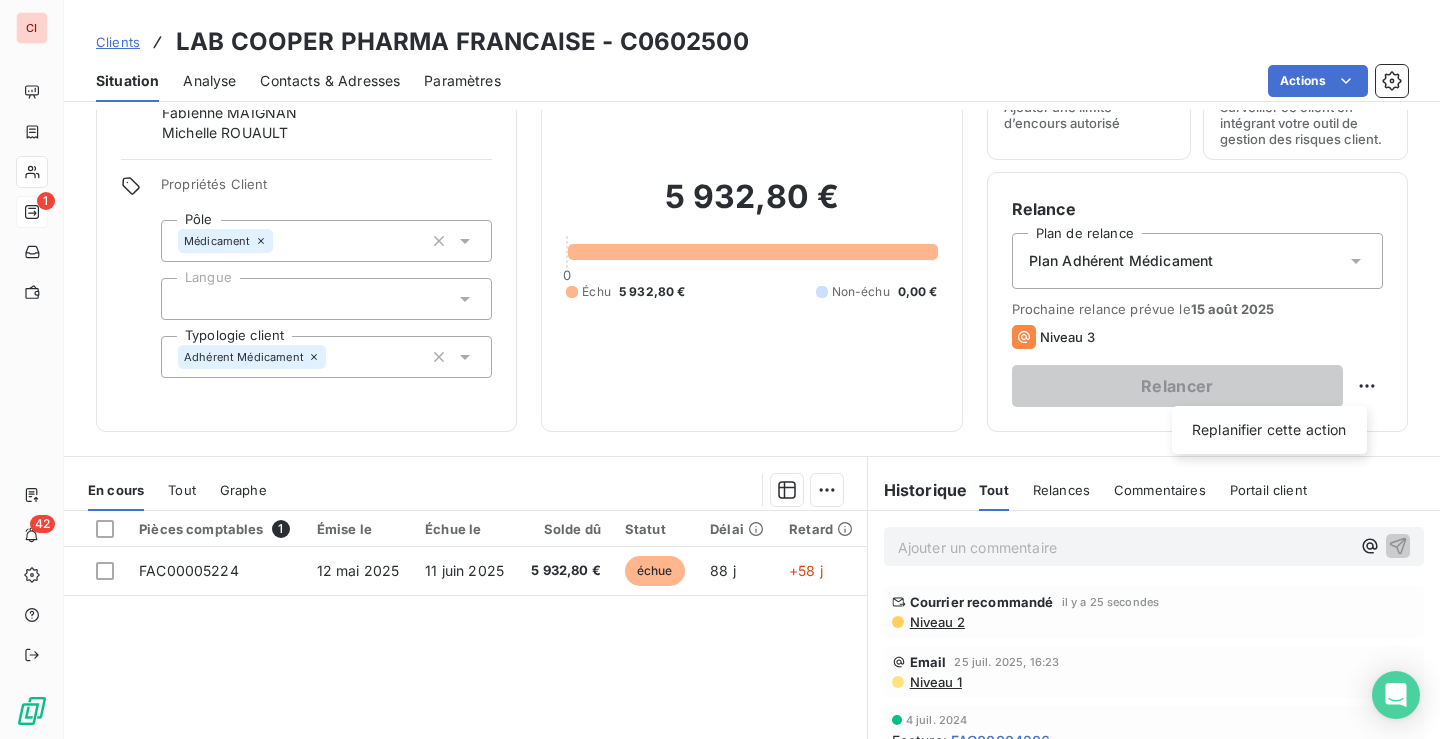 select on "7" 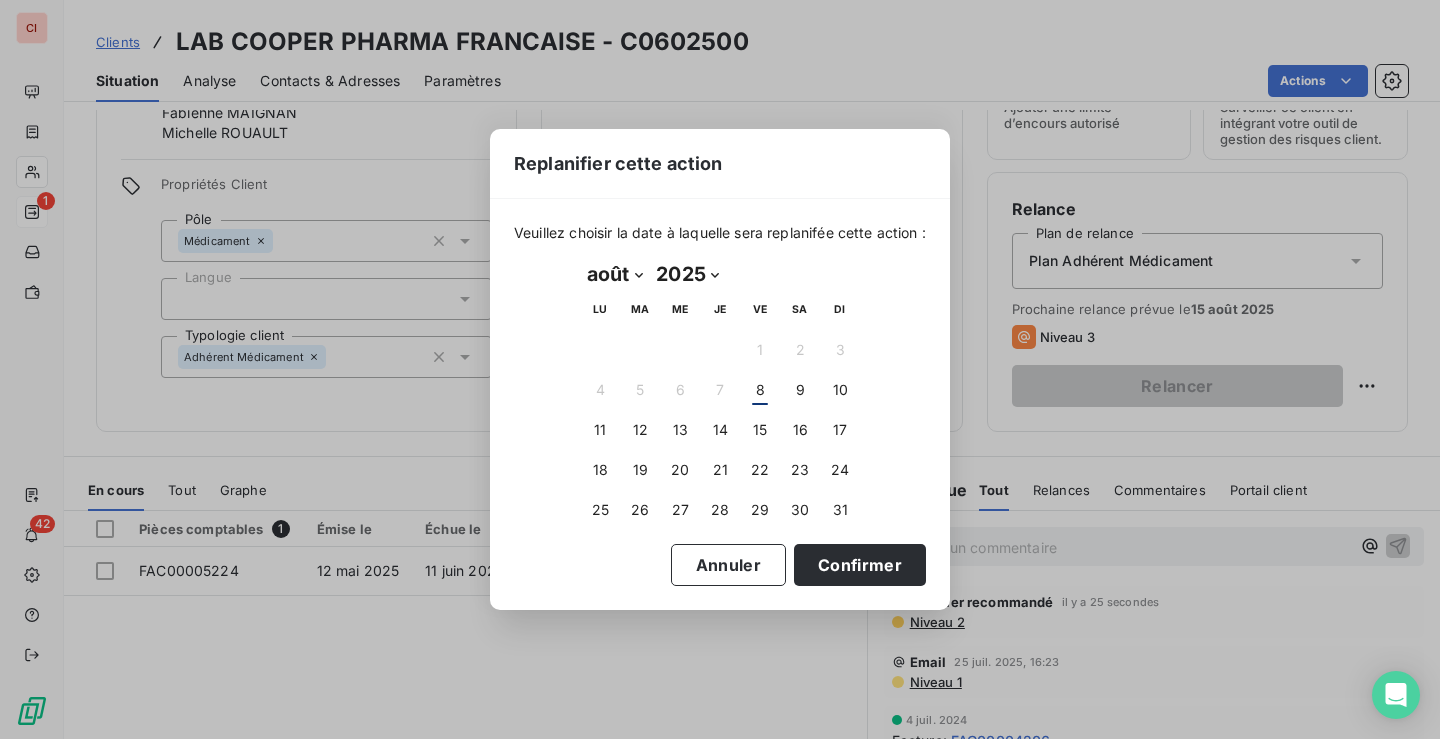click on "août 2025 Month:  janvier février mars avril mai juin juillet août septembre octobre novembre décembre août Year:  2025 2026 2027 2028 2029 2030 2031 2032 2033 2034 2035 2025 LU MA ME JE VE SA DI 1 2 3 4 5 6 7 8 9 10 11 12 13 14 15 16 17 18 19 20 21 22 23 24 25 26 27 28 29 30 31" at bounding box center (720, 394) 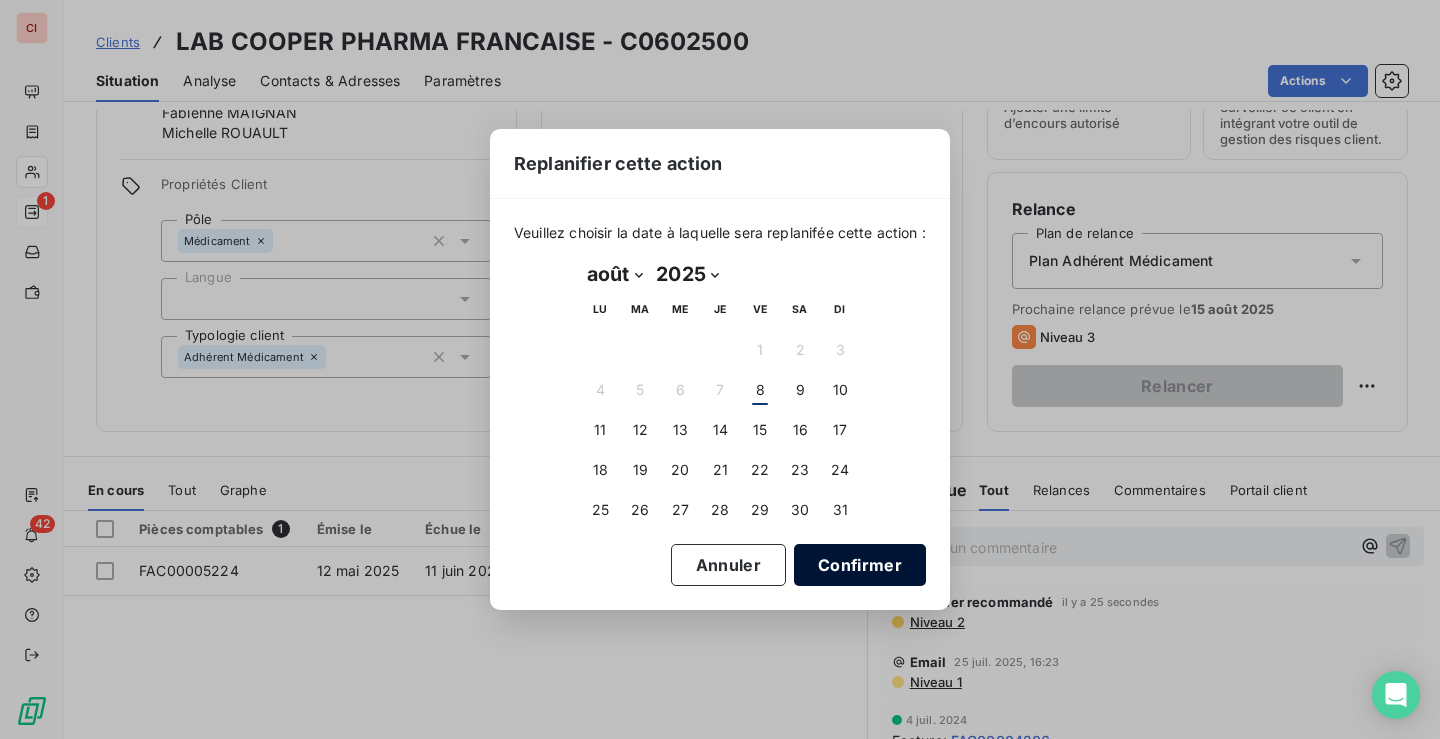 click on "Confirmer" at bounding box center [860, 565] 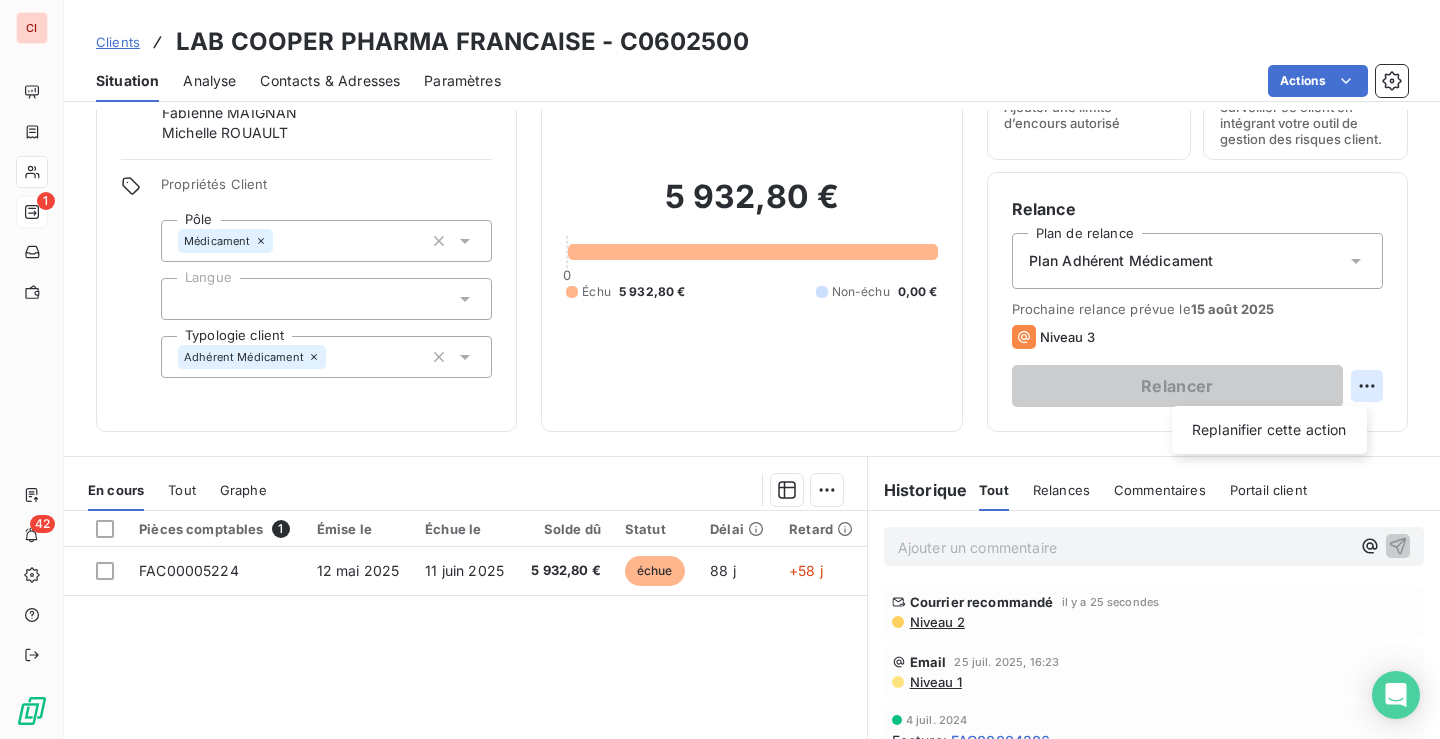 click on "CI 1 42 Clients LAB COOPER PHARMA FRANCAISE - C0602500 Situation Analyse Contacts & Adresses Paramètres Actions Informations client Gestionnaires Fabienne MAIGNAN Michelle ROUAULT Propriétés Client Pôle Médicament Langue Typologie client Adhérent Médicament Encours client   5 932,80 € 0 Échu 5 932,80 € Non-échu 0,00 €     Limite d’encours Ajouter une limite d’encours autorisé Gestion du risque Surveiller ce client en intégrant votre outil de gestion des risques client. Relance Plan de relance Plan Adhérent Médicament Prochaine relance prévue le  15 août 2025 Niveau 3 Relancer Replanifier cette action En cours Tout Graphe Pièces comptables 1 Émise le Échue le Solde dû Statut Délai   Retard   FAC00005224 12 mai 2025 11 juin 2025 5 932,80 € échue 88 j +58 j Lignes par page 25 Précédent 1 Suivant Historique Tout Relances Commentaires Portail client Tout Relances Commentaires Portail client Ajouter un commentaire ﻿ Courrier recommandé il y a 25 secondes" at bounding box center (720, 369) 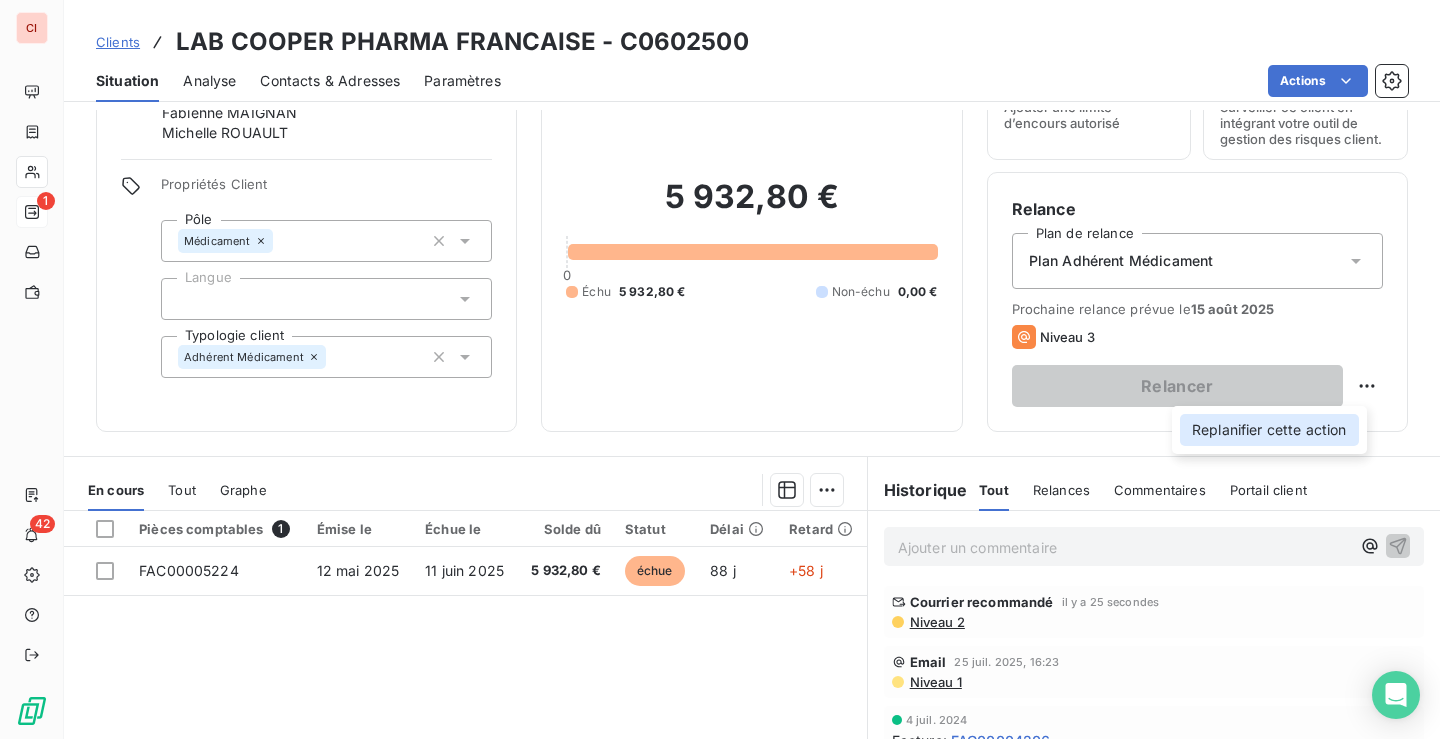 click on "Replanifier cette action" at bounding box center (1269, 430) 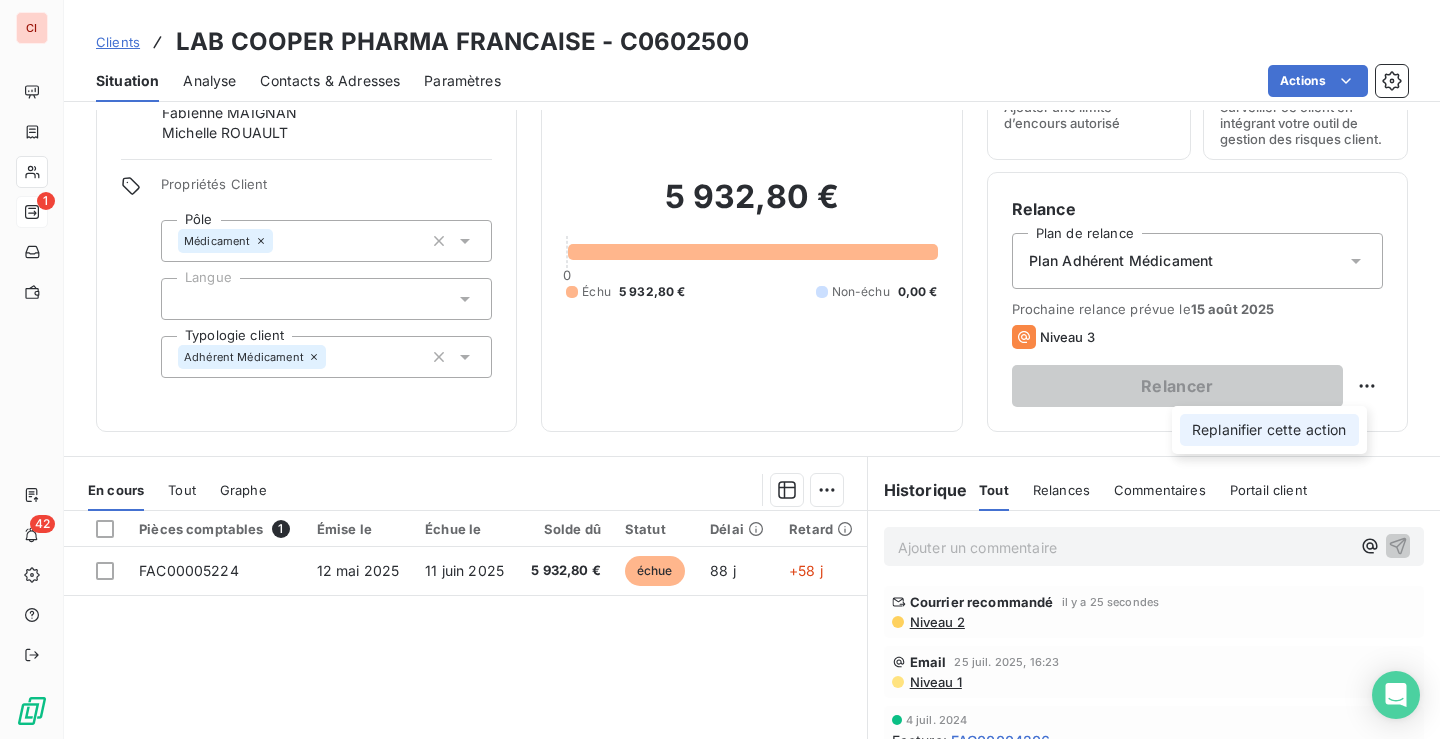select on "7" 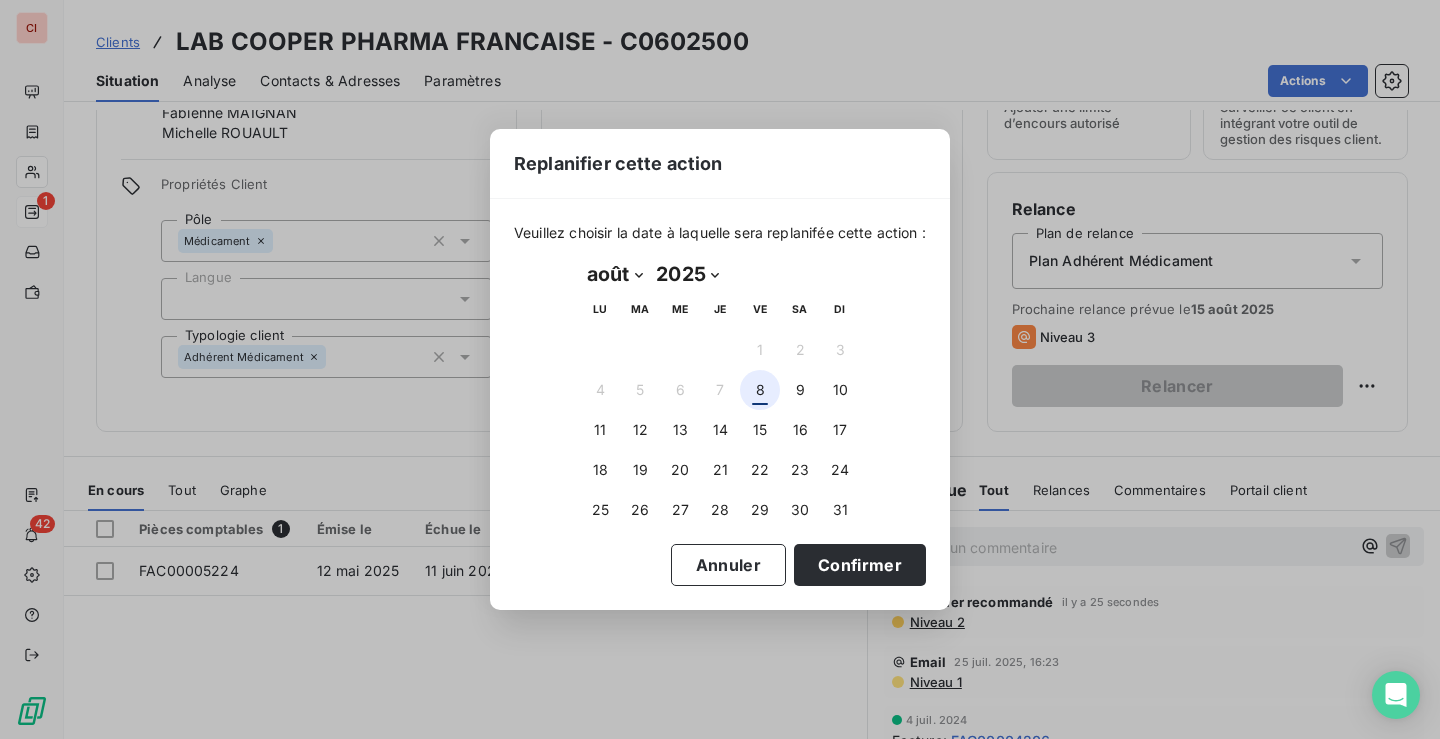 click on "8" at bounding box center (760, 390) 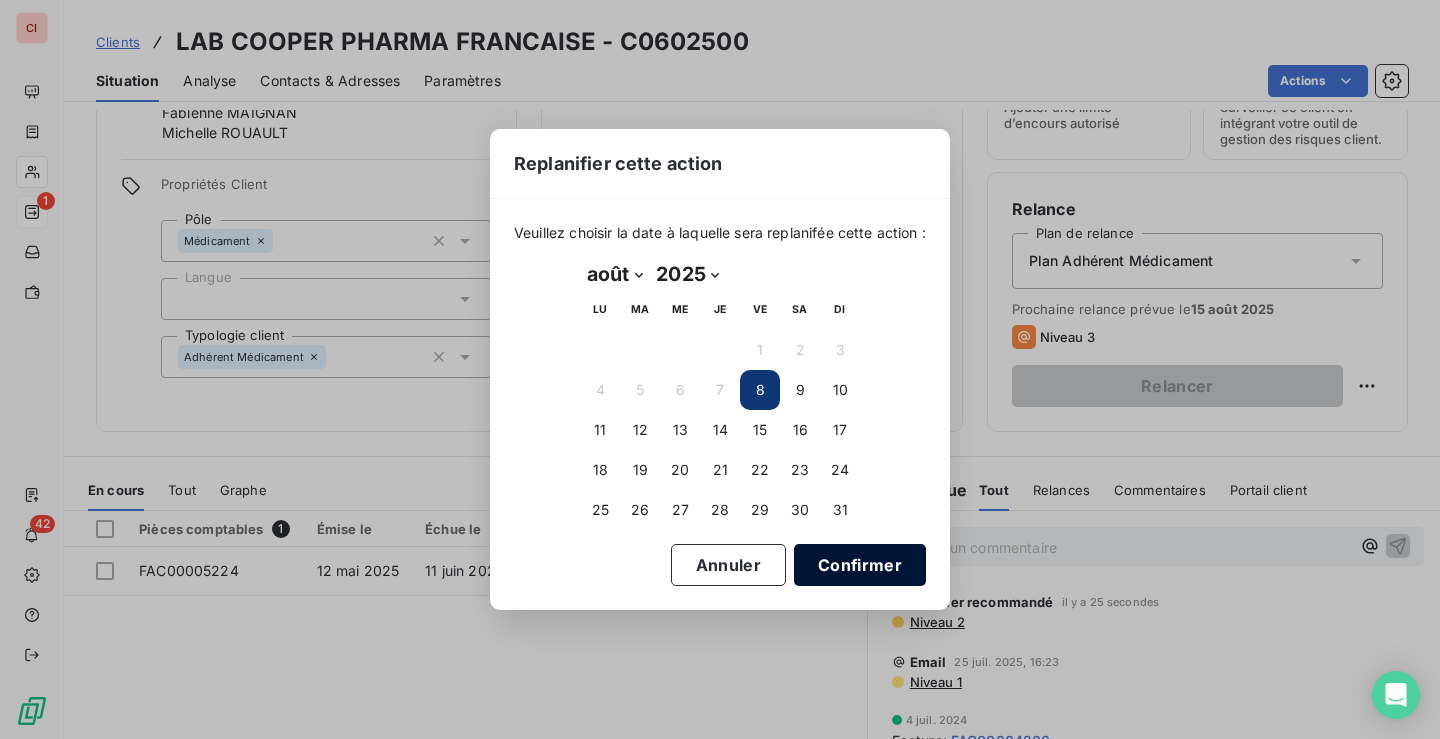 click on "Confirmer" at bounding box center (860, 565) 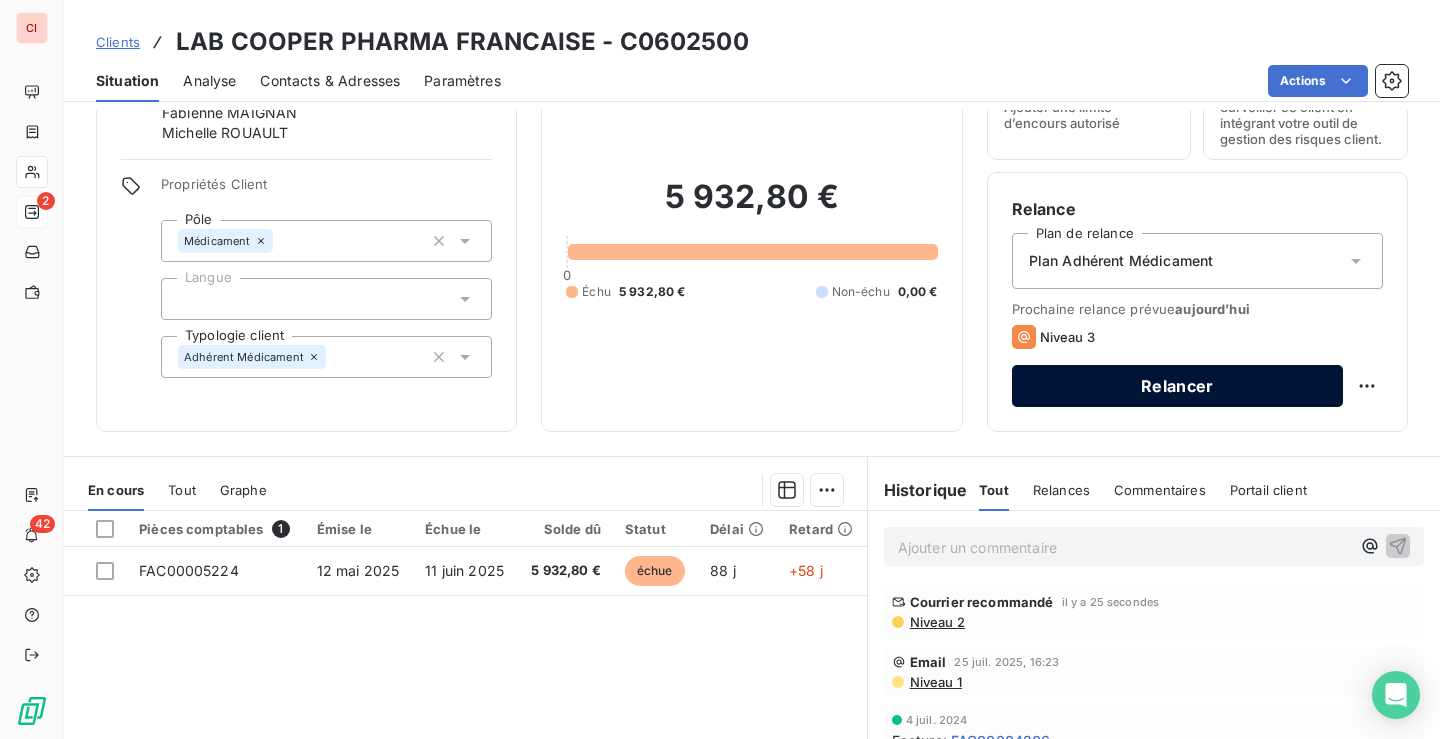 click on "Relancer" at bounding box center [1177, 386] 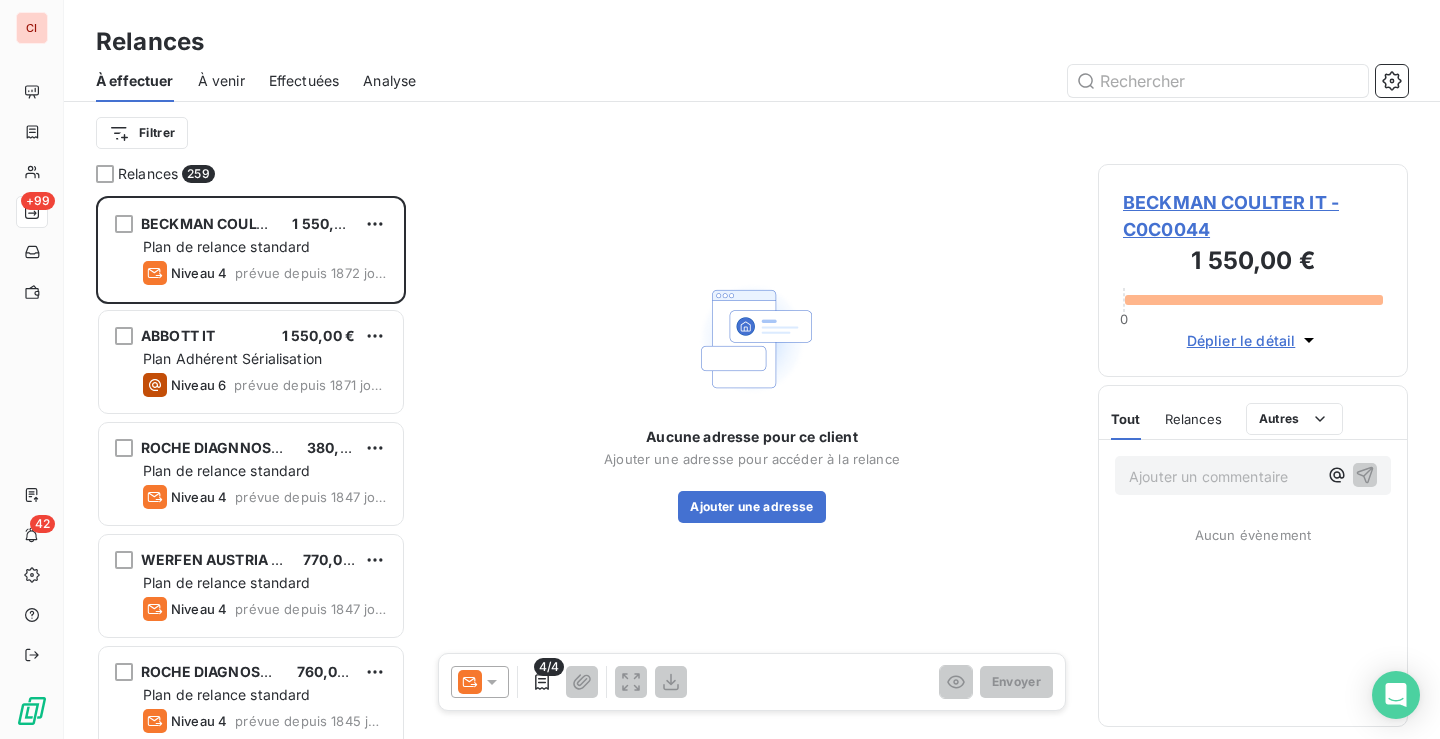 scroll, scrollTop: 16, scrollLeft: 16, axis: both 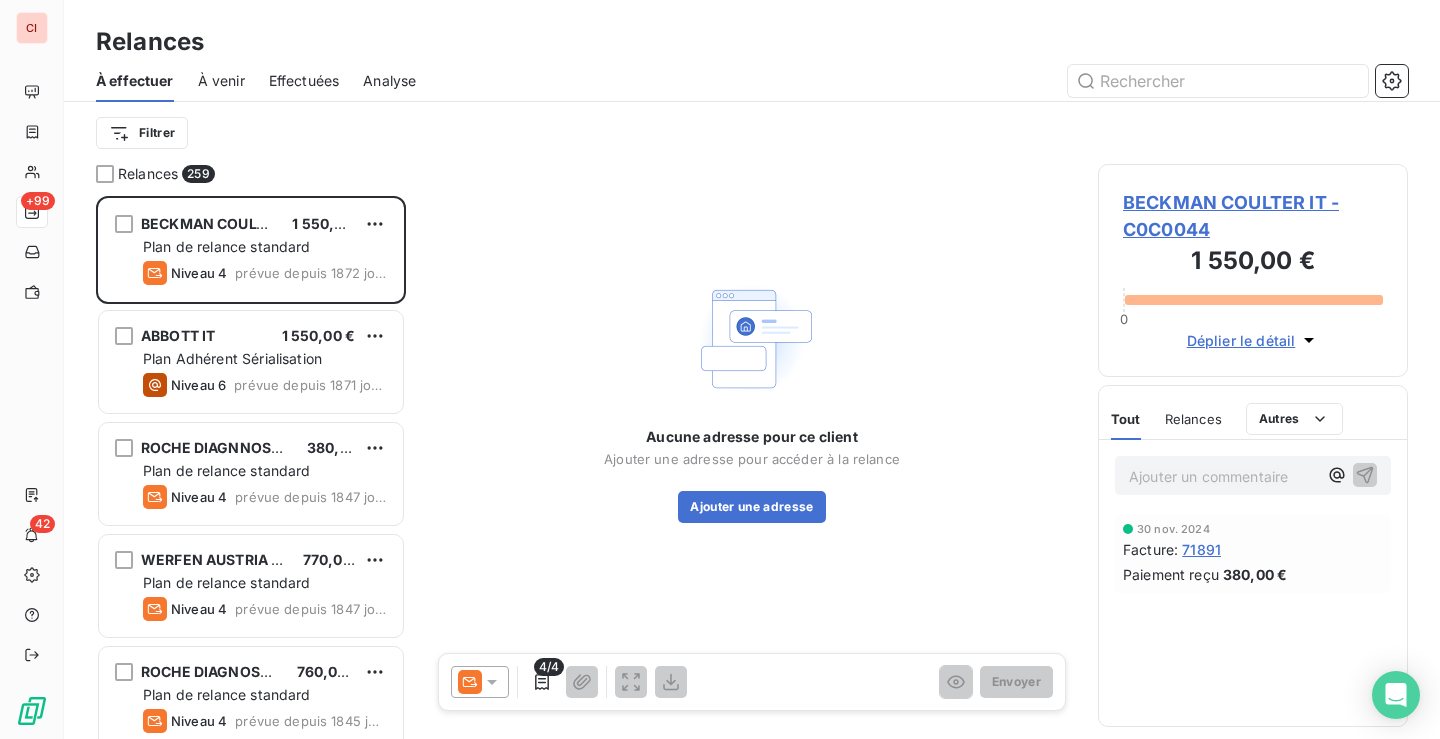 click 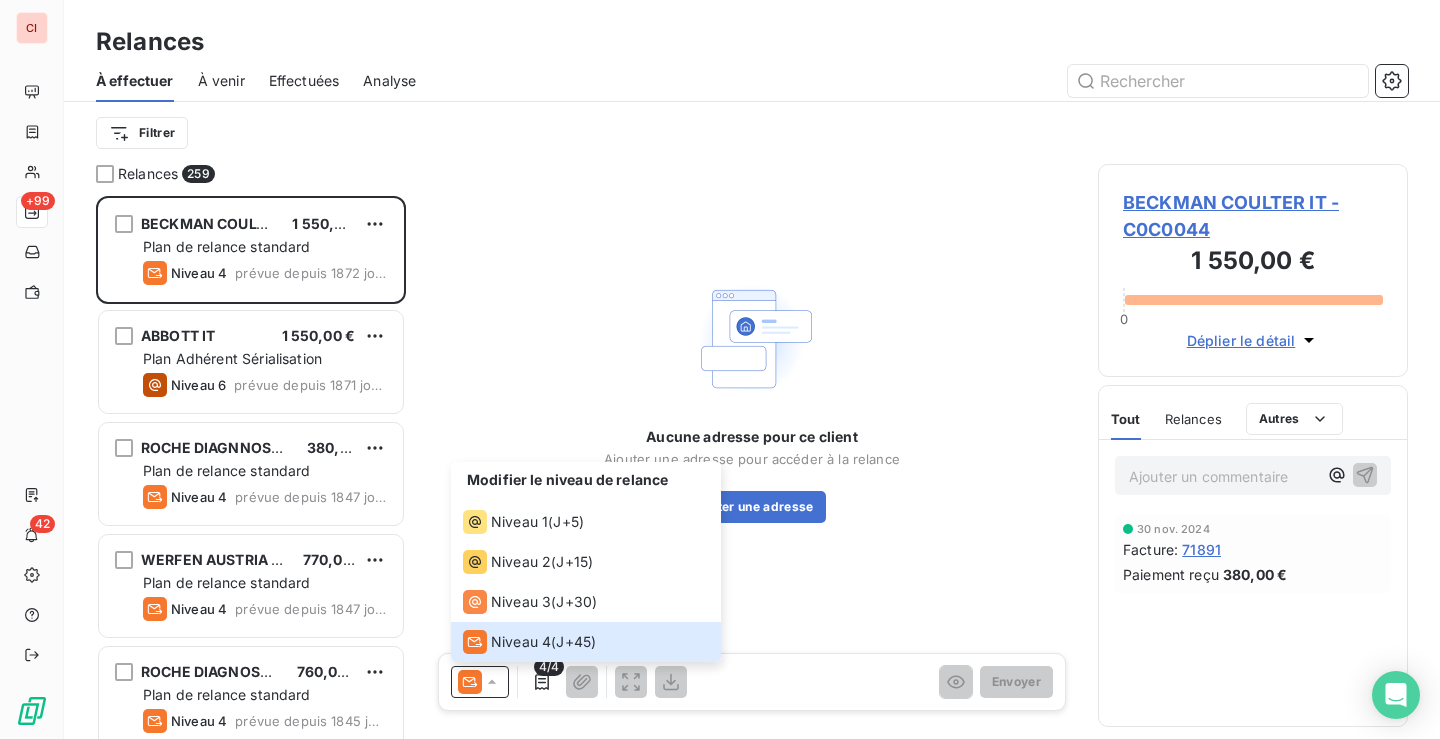 click on "Aucune adresse pour ce client Ajouter une adresse pour accéder à la relance Ajouter une adresse" at bounding box center [752, 398] 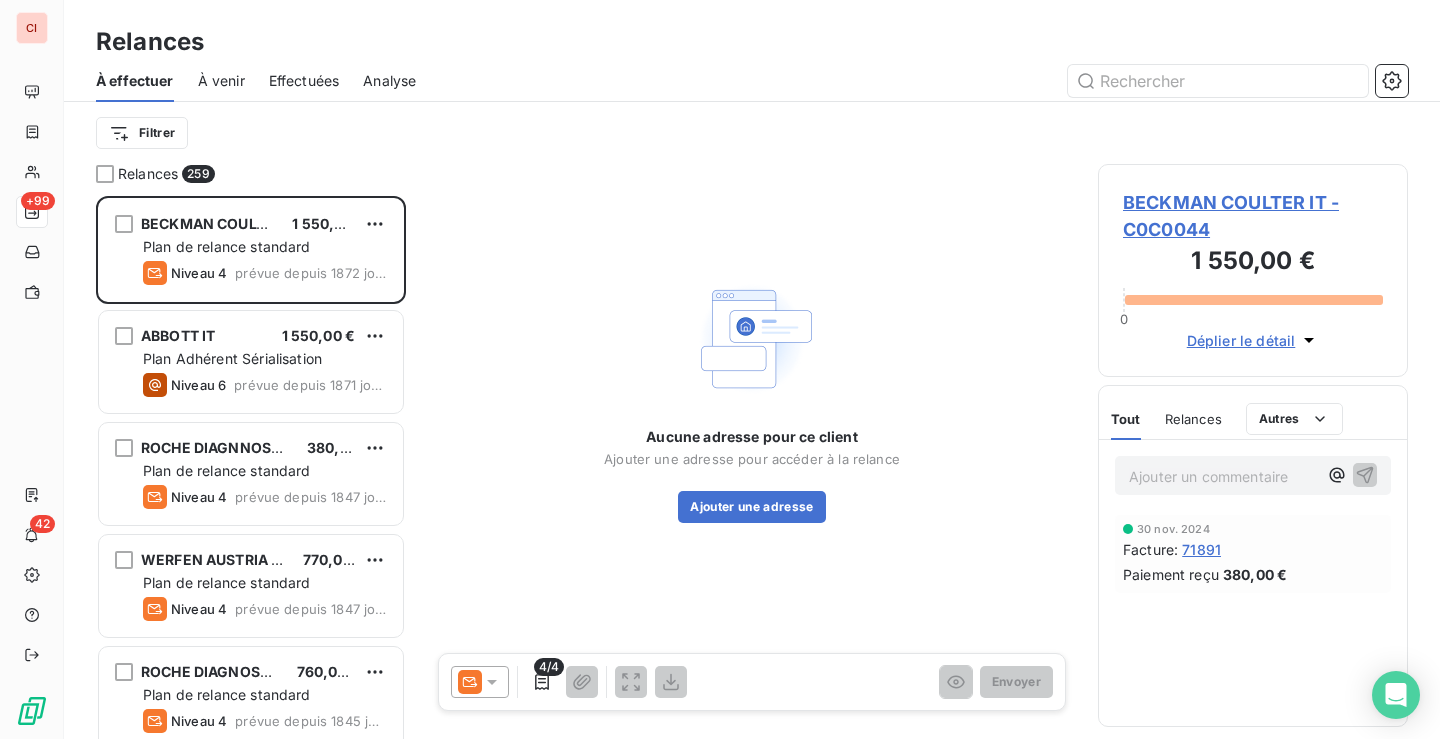 click on "Effectuées" at bounding box center [304, 81] 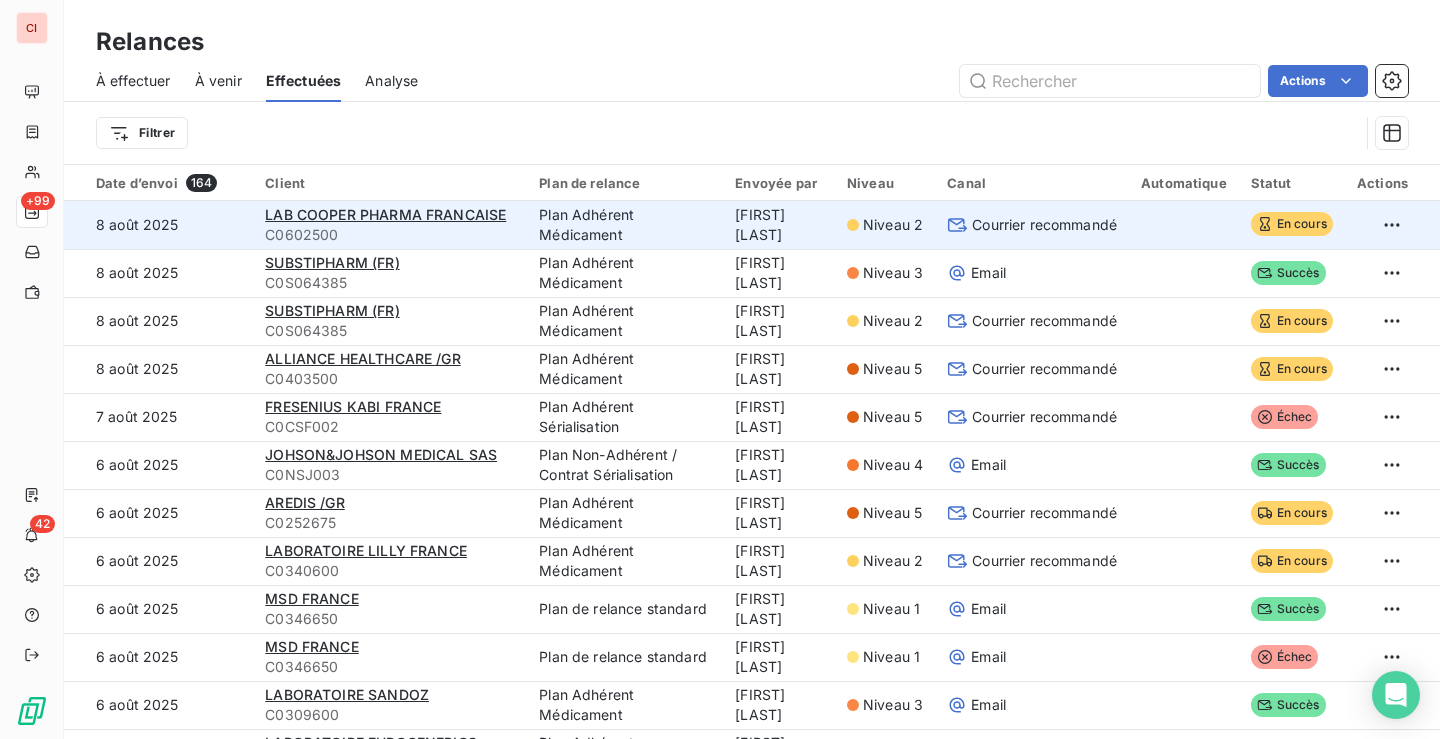 click on "LAB COOPER PHARMA FRANCAISE C0602500" at bounding box center (390, 225) 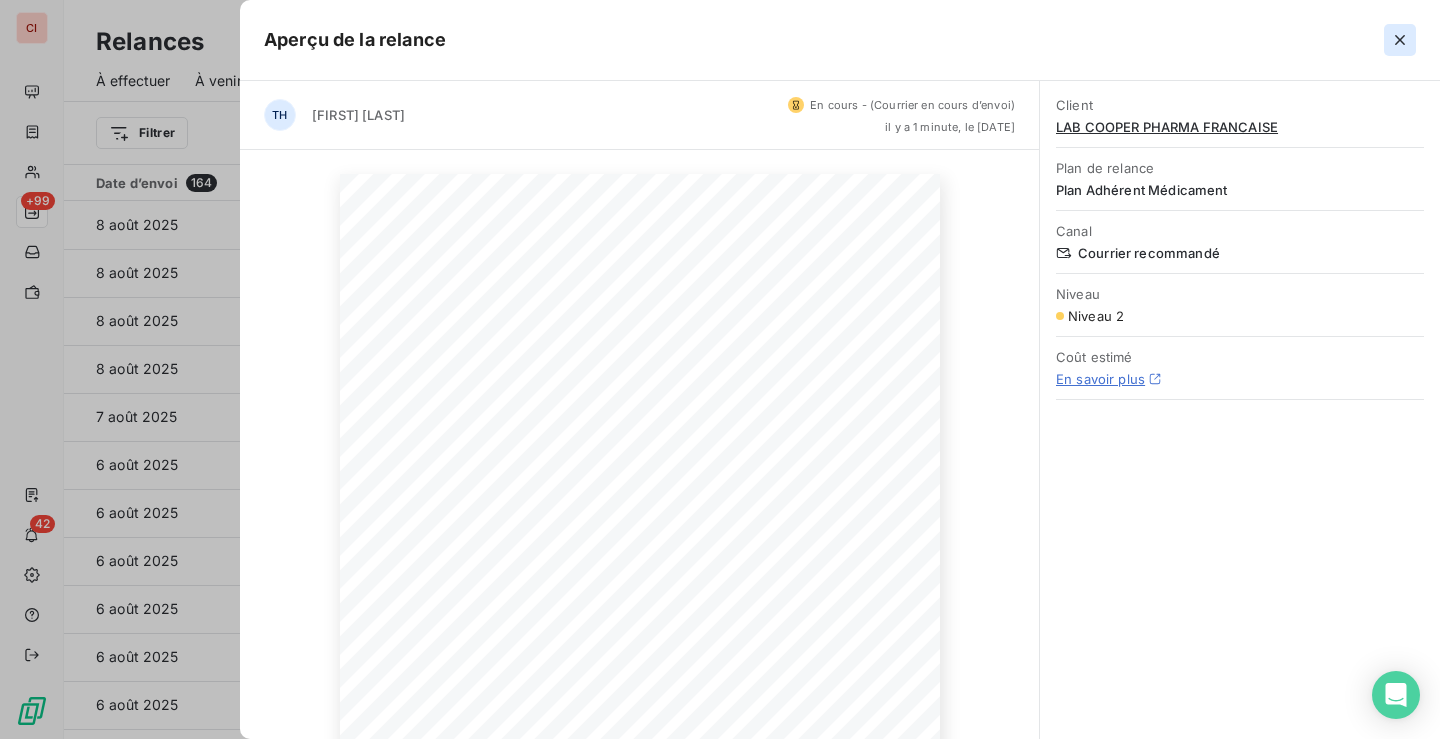 click 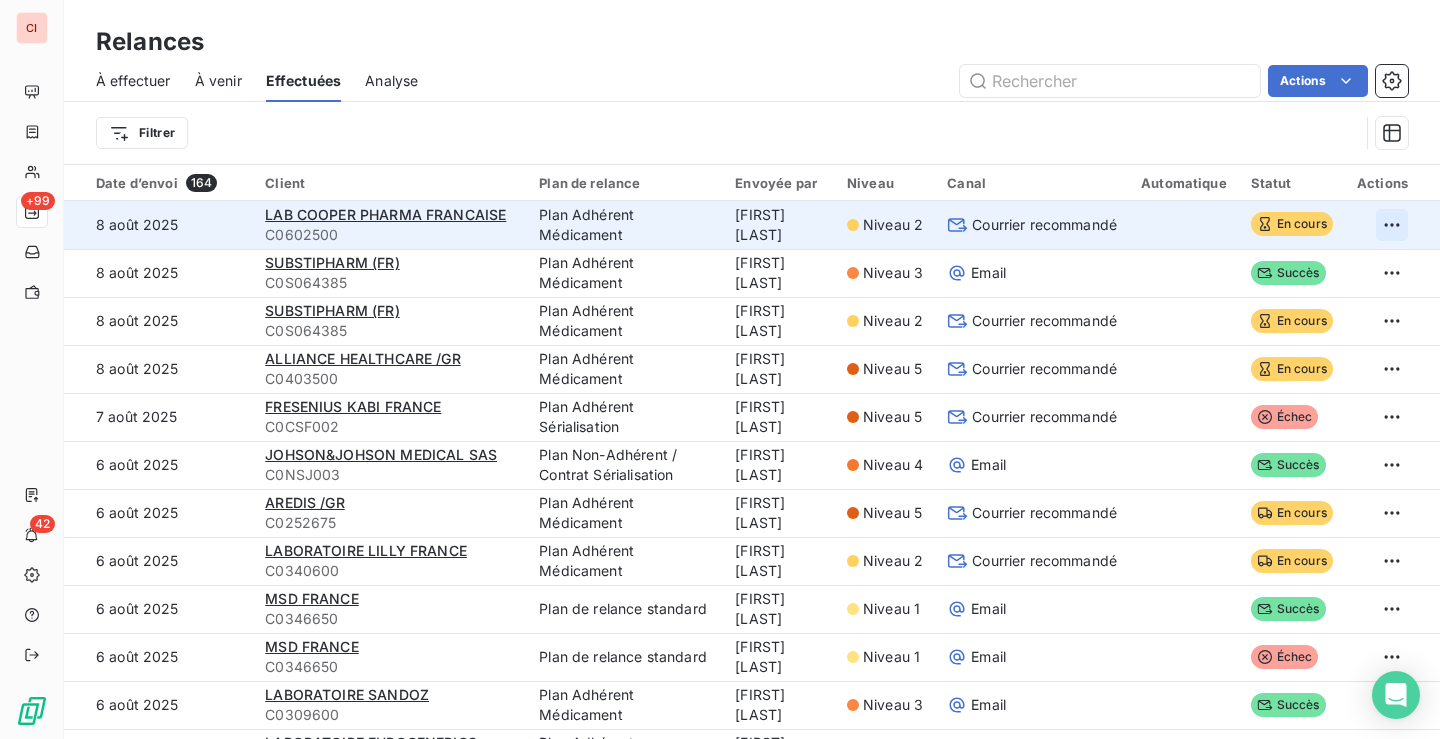 click on "CI +99 42 Relances À effectuer À venir Effectuées Analyse Actions Filtrer Date d’envoi 164 Client Plan de relance Envoyée par Niveau Canal Automatique Statut Actions 8 août 2025 LAB COOPER PHARMA FRANCAISE C0602500 Plan Adhérent Médicament THAVARIN CHHITH Niveau 2 Courrier recommandé En cours 8 août 2025 SUBSTIPHARM (FR) C0S064385 Plan Adhérent Médicament THAVARIN CHHITH Niveau 3 Email Succès 8 août 2025 SUBSTIPHARM (FR) C0S064385 Plan Adhérent Médicament THAVARIN CHHITH Niveau 2 Courrier recommandé En cours 8 août 2025 ALLIANCE HEALTHCARE /GR C0403500 Plan Adhérent Médicament THAVARIN CHHITH Niveau 5 Courrier recommandé En cours 7 août 2025 FRESENIUS KABI FRANCE C0CSF002 Plan Adhérent Sérialisation THAVARIN CHHITH Niveau 5 Courrier recommandé Échec 6 août 2025 JOHSON&JOHSON MEDICAL SAS C0NSJ003 Plan Non-Adhérent / Contrat Sérialisation THAVARIN CHHITH Niveau 4 Email Succès 6 août 2025 AREDIS /GR C0252675 Plan Adhérent Médicament THAVARIN CHHITH Niveau 5 LEMI" at bounding box center (720, 369) 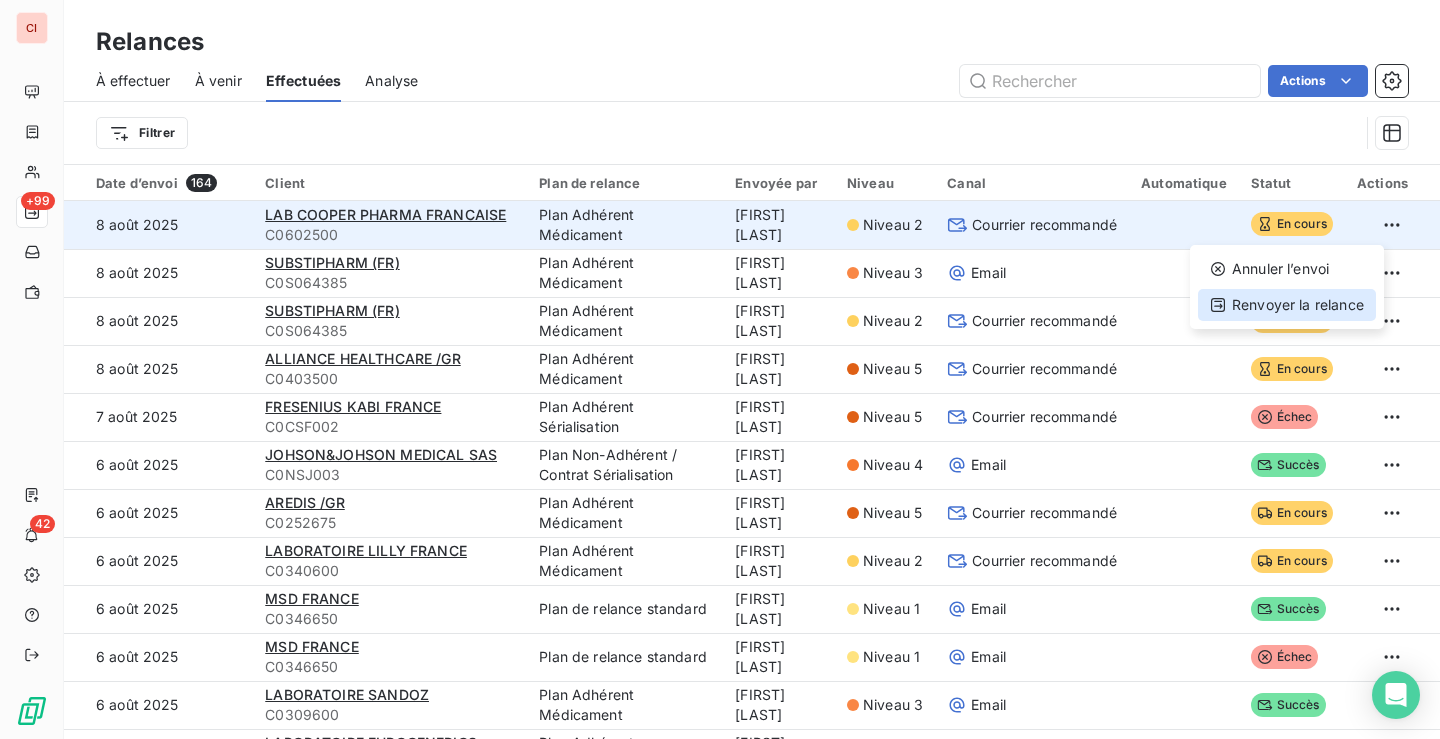 click on "Renvoyer la relance" at bounding box center [1287, 305] 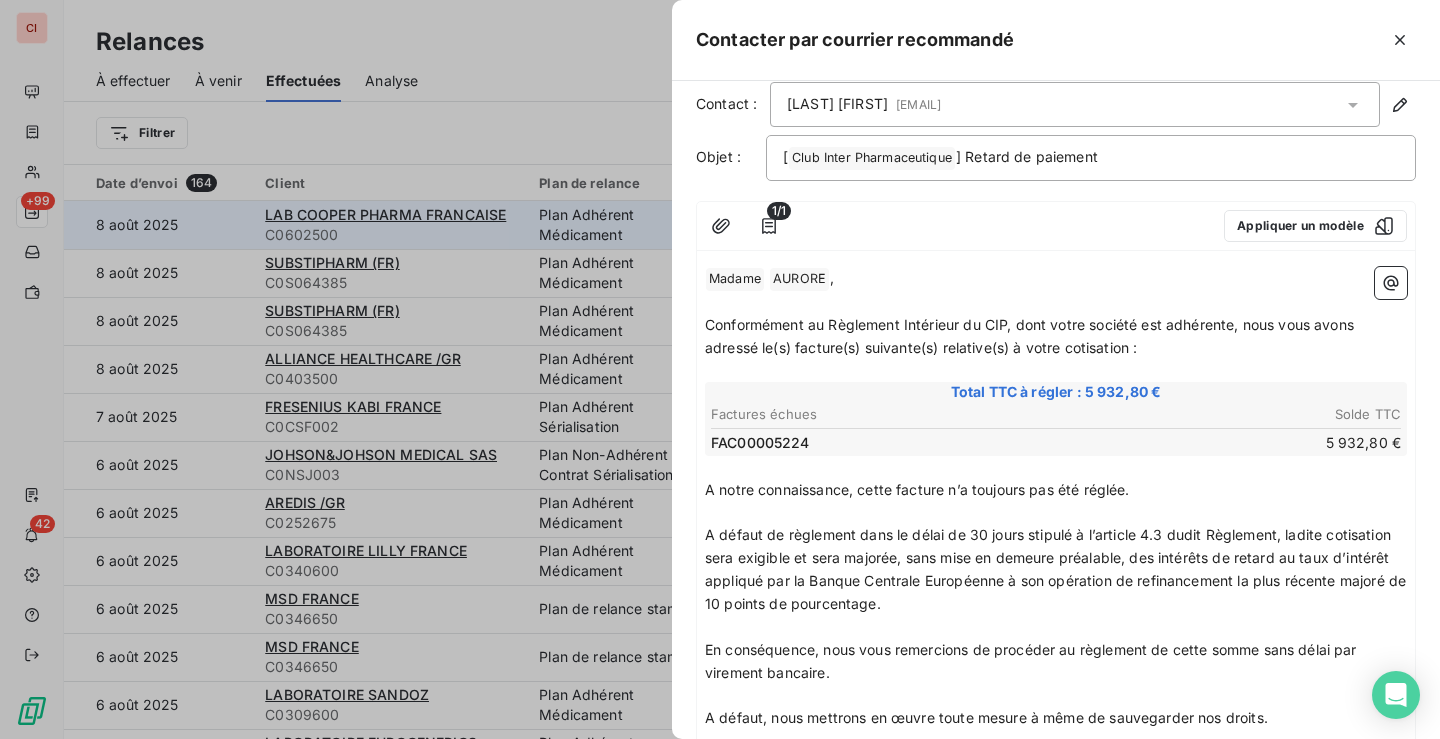 scroll, scrollTop: 0, scrollLeft: 0, axis: both 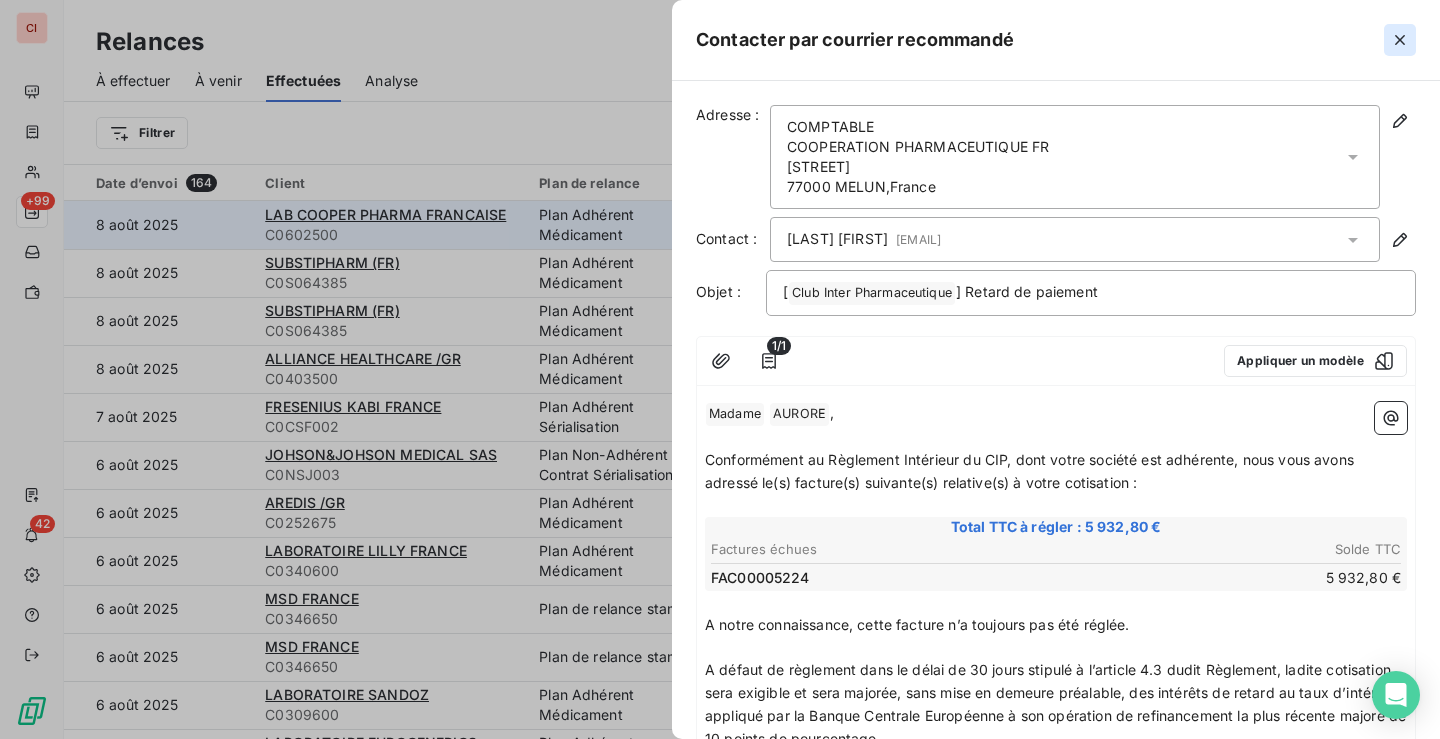 click 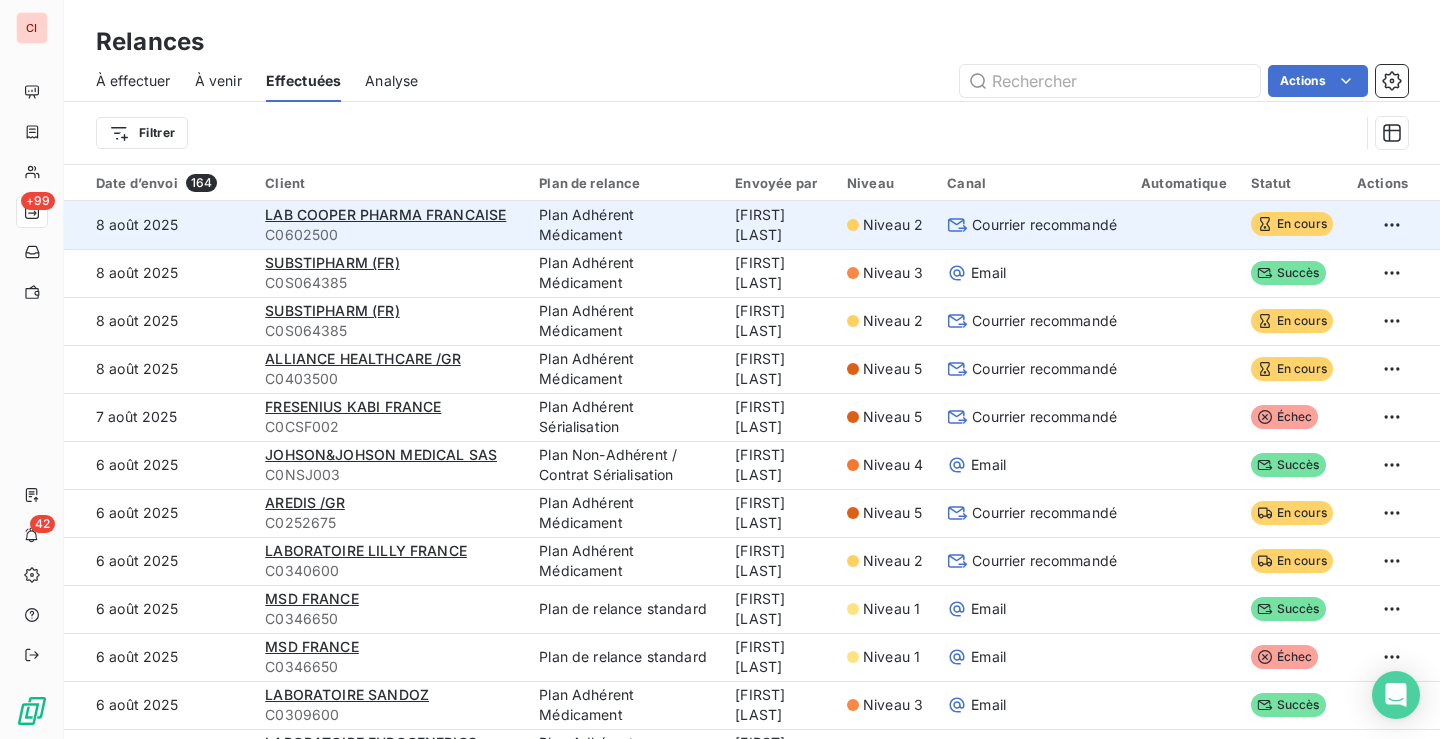 click on "LAB COOPER PHARMA FRANCAISE" at bounding box center [390, 215] 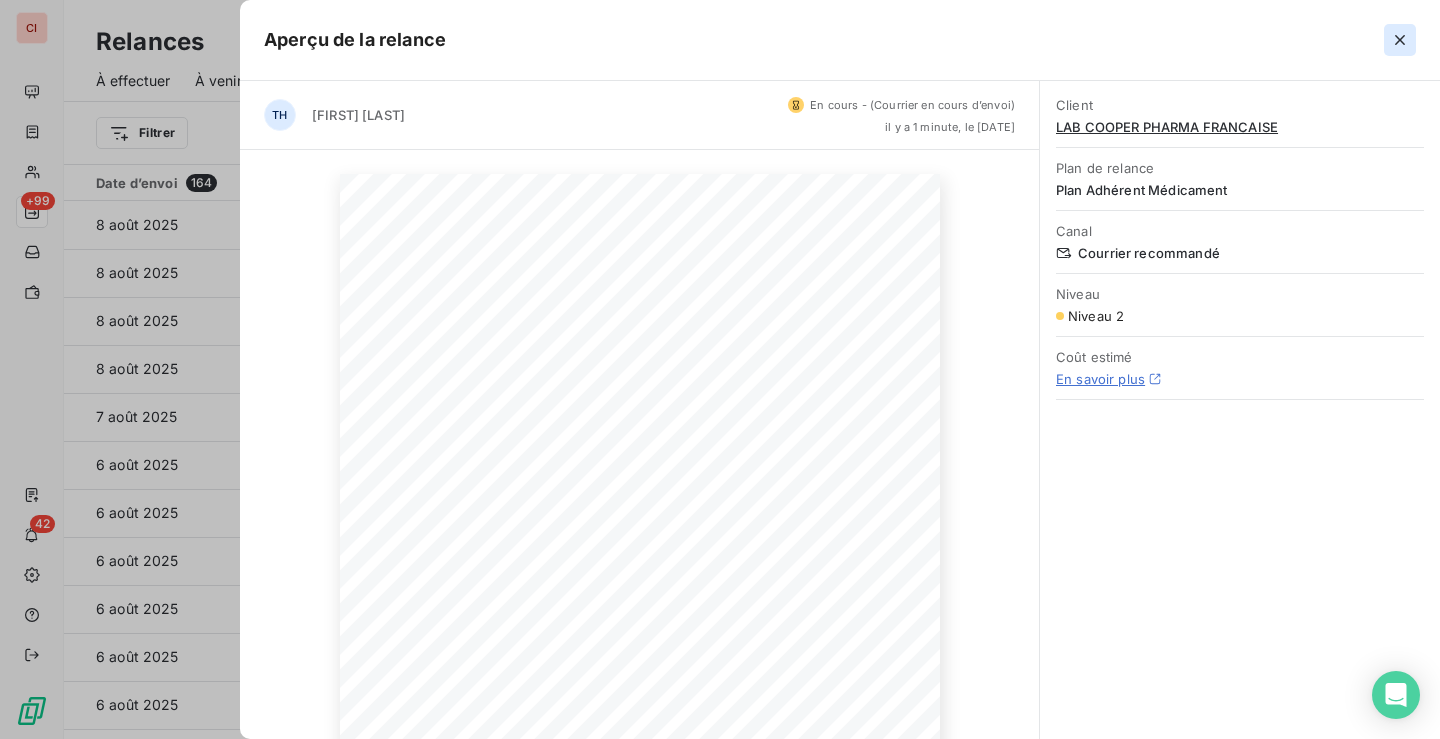 click 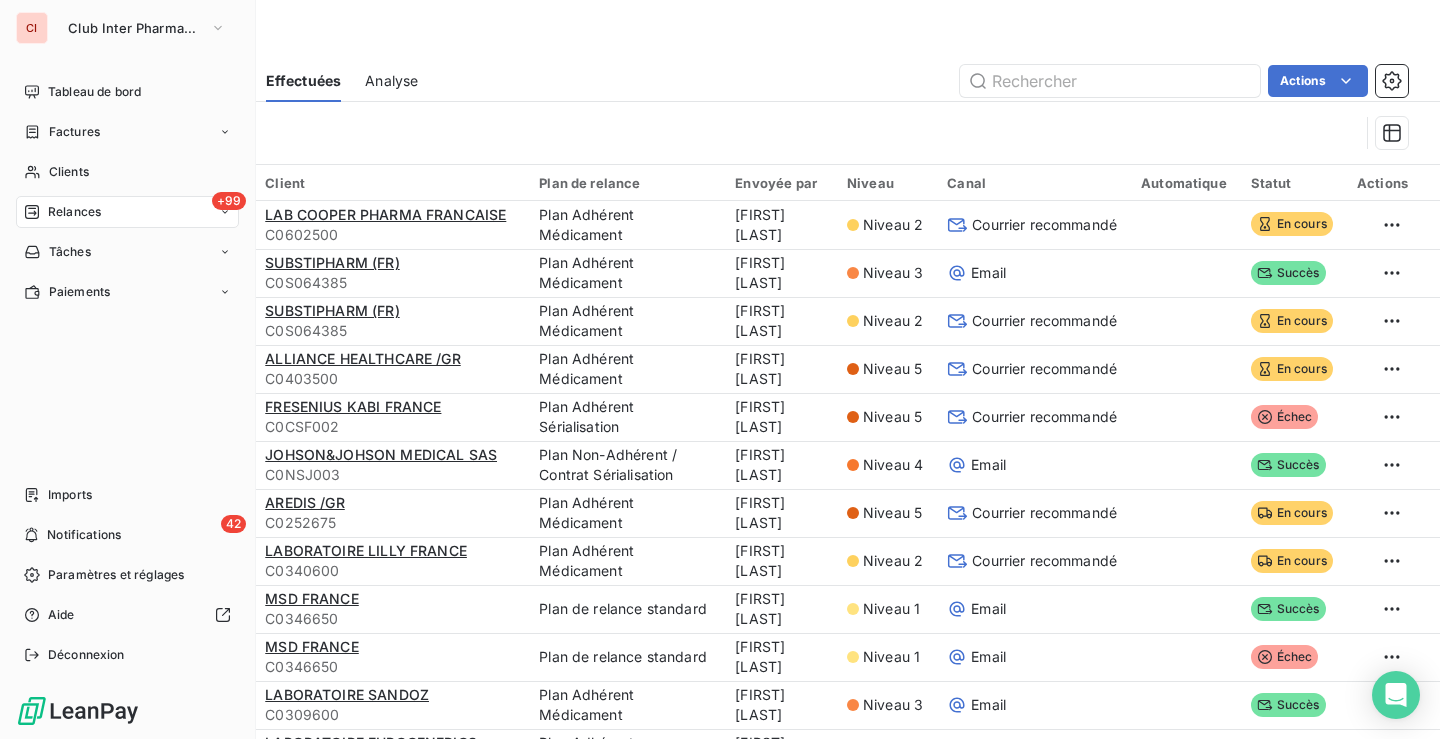 click on "Relances" at bounding box center [74, 212] 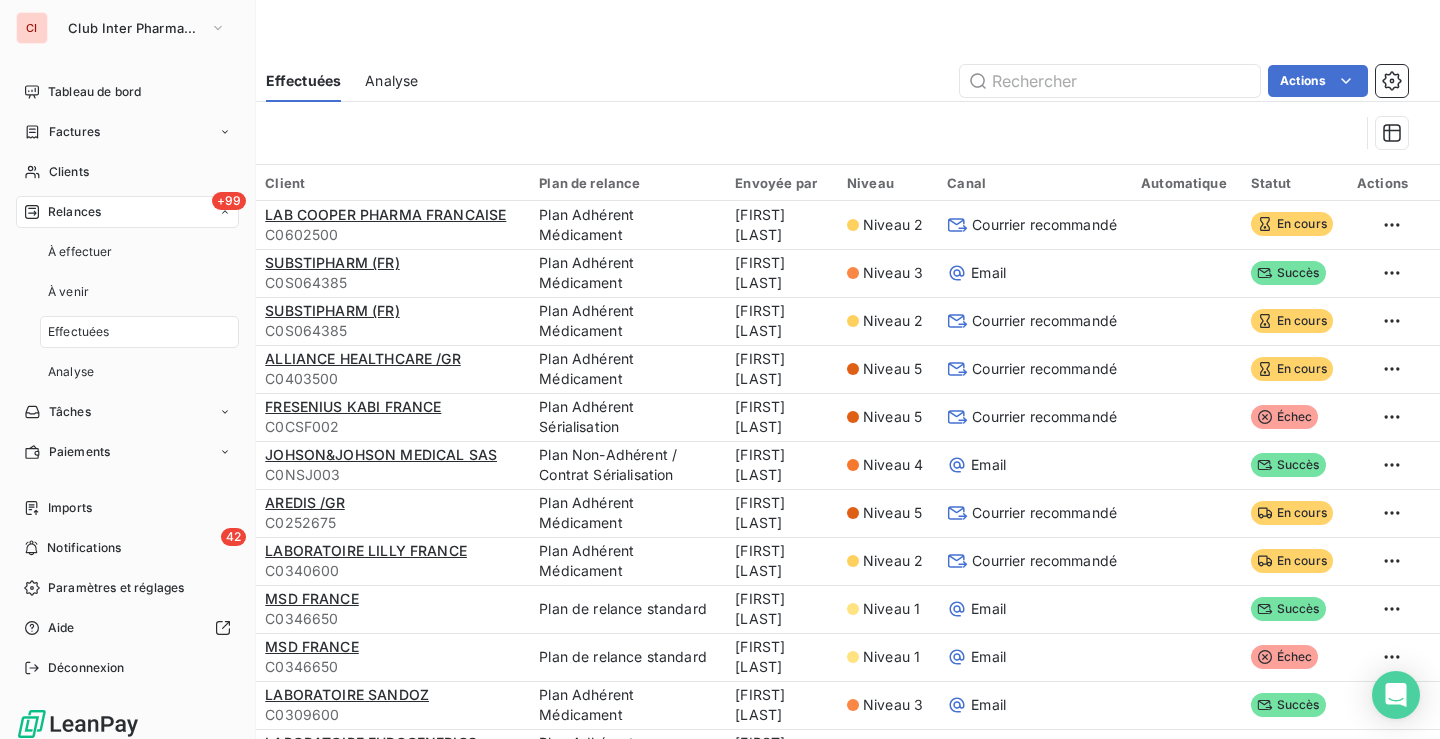 click on "Relances" at bounding box center (74, 212) 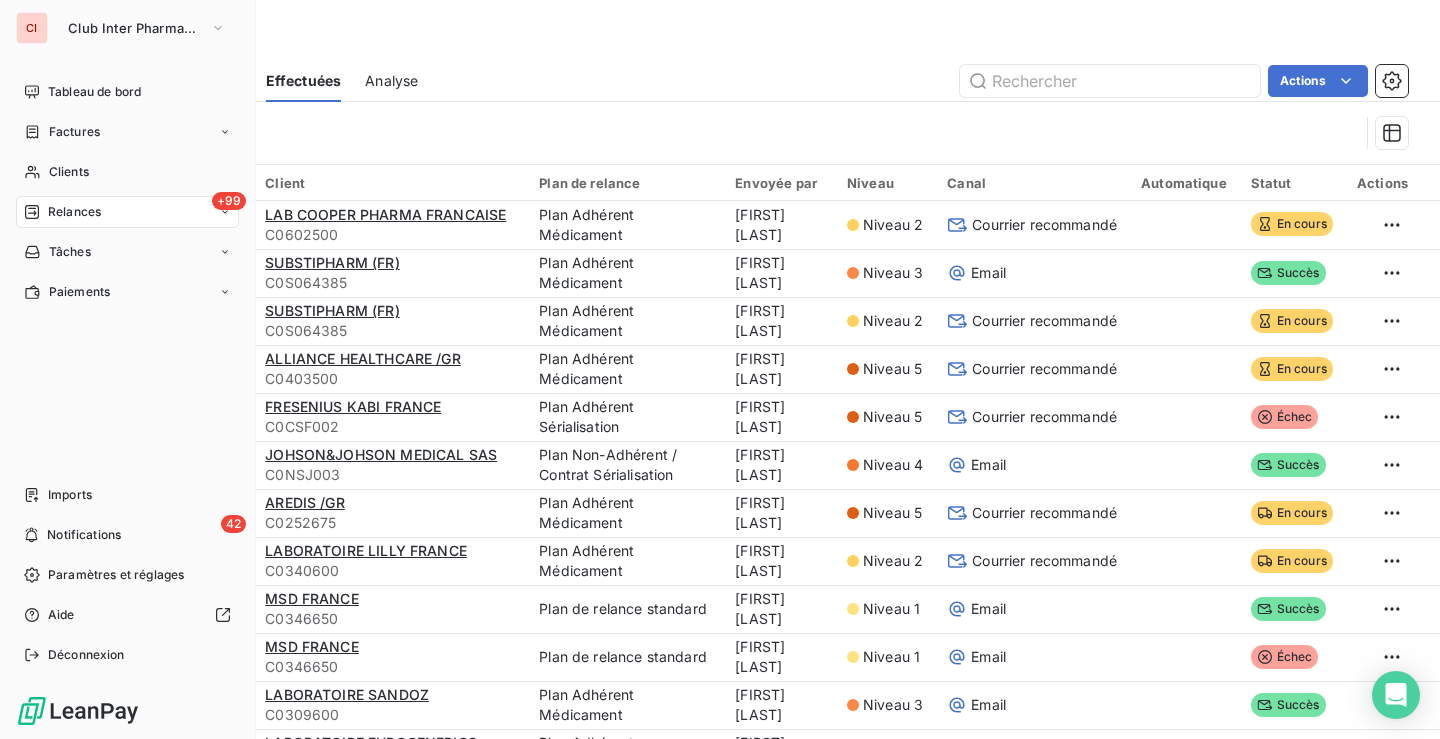 click on "Relances" at bounding box center [74, 212] 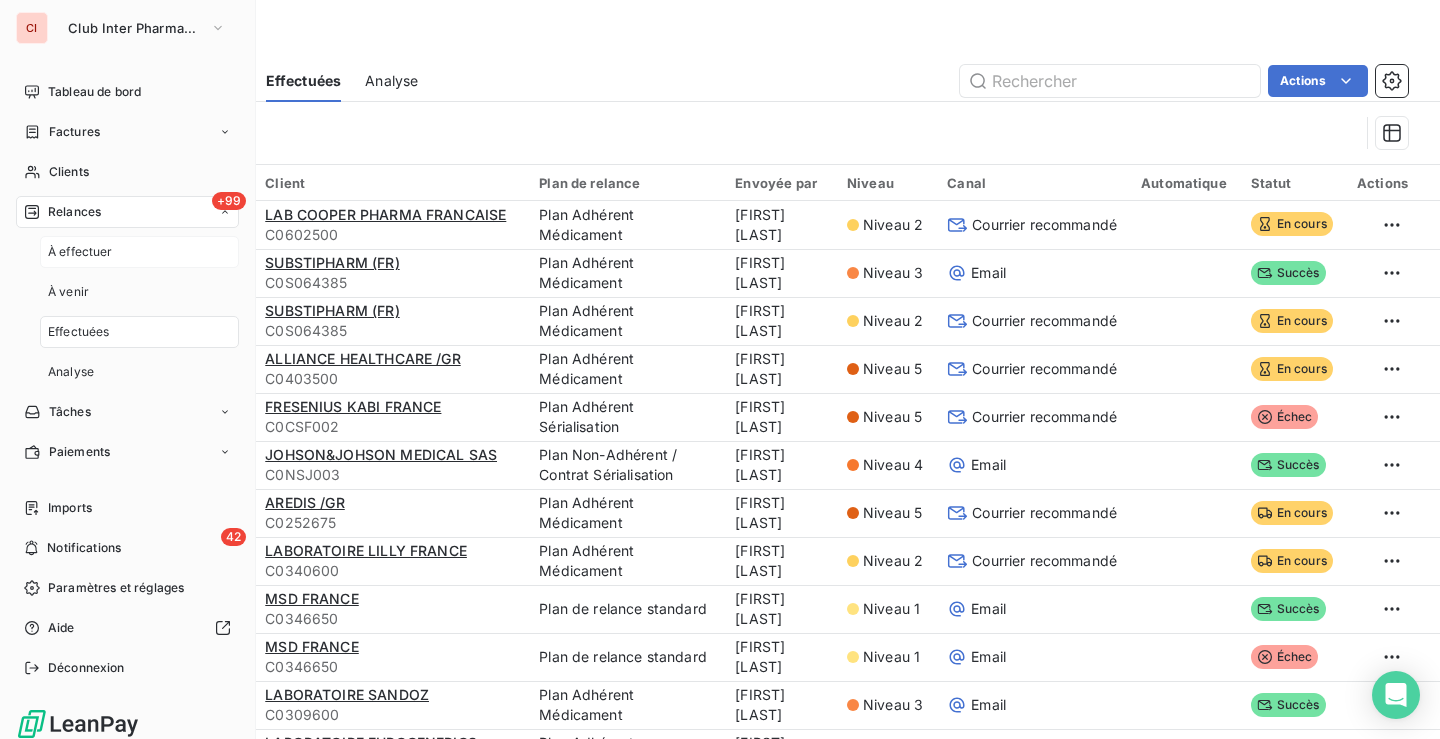click on "À effectuer" at bounding box center [80, 252] 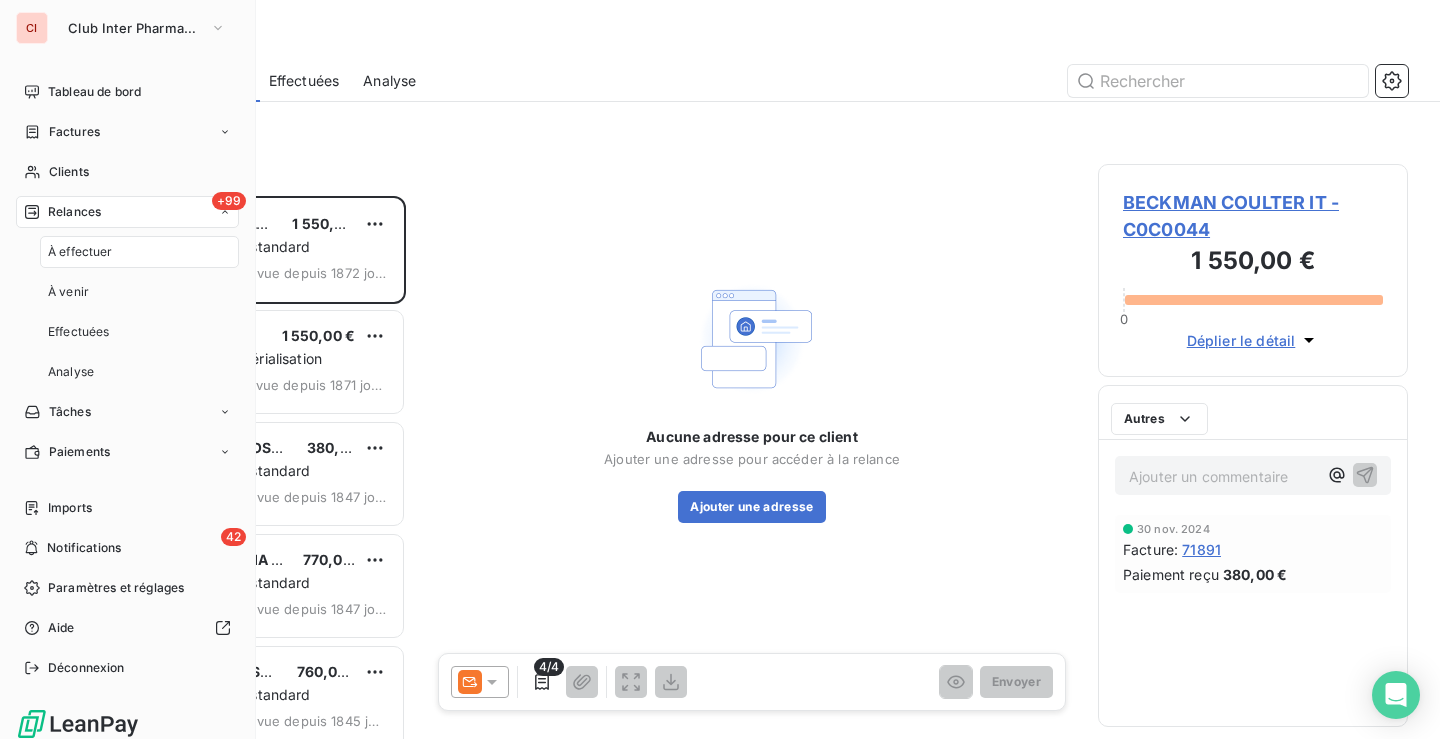 scroll, scrollTop: 16, scrollLeft: 16, axis: both 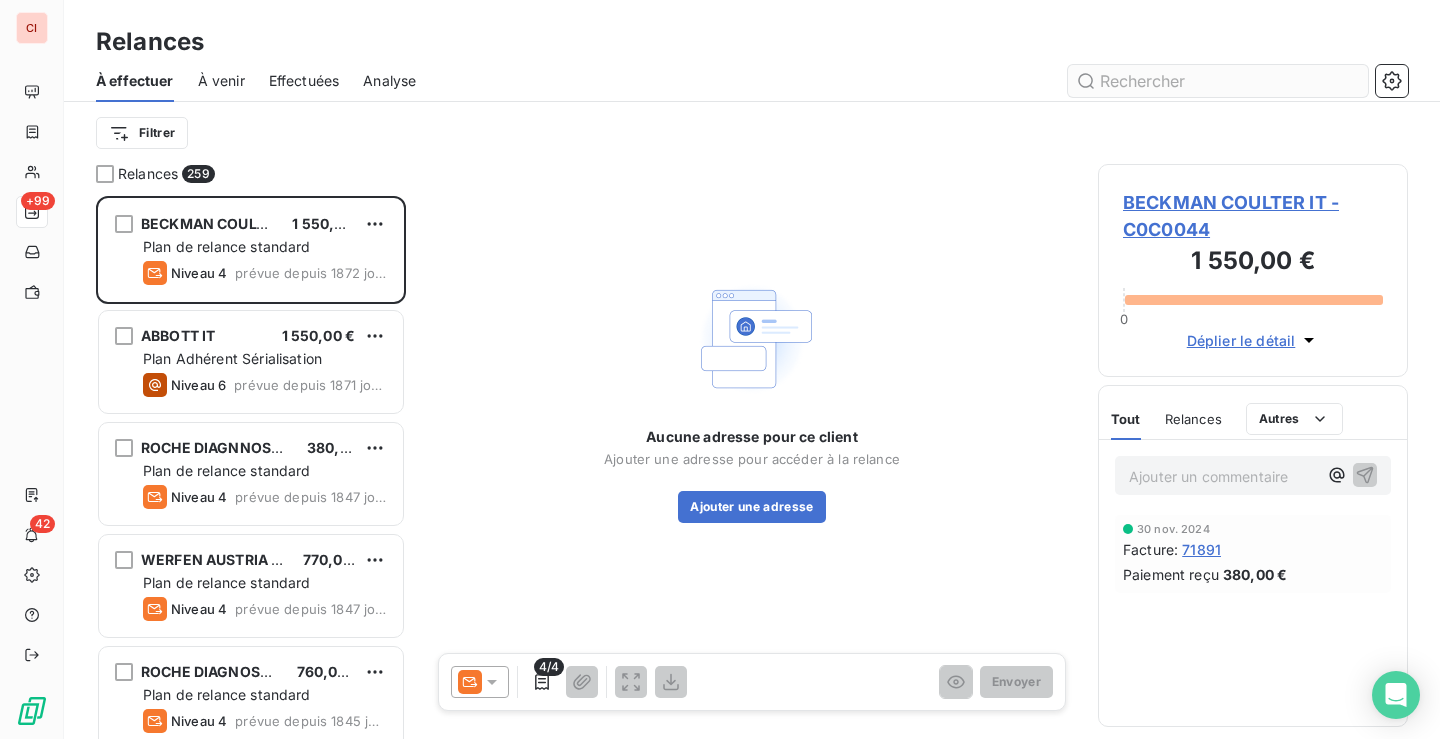 click at bounding box center [1218, 81] 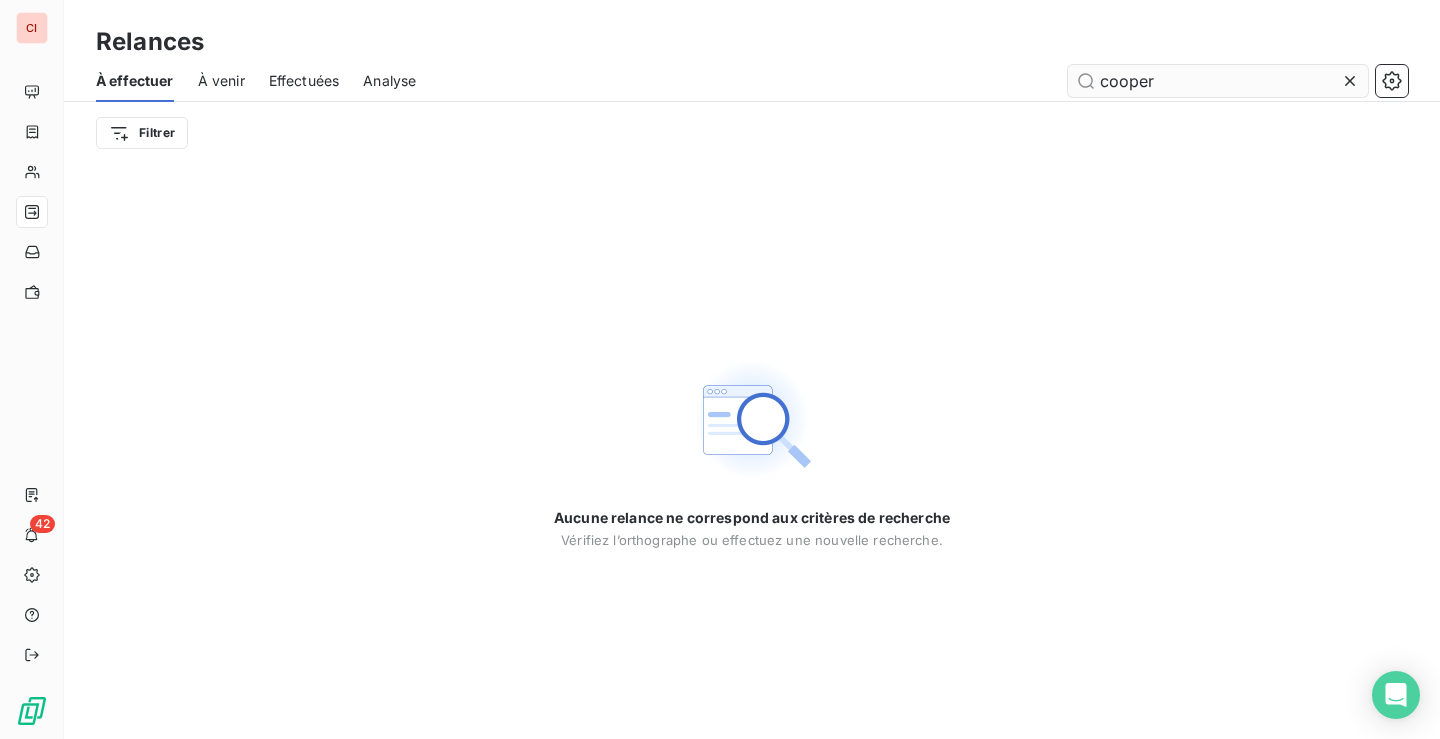 type on "cooper" 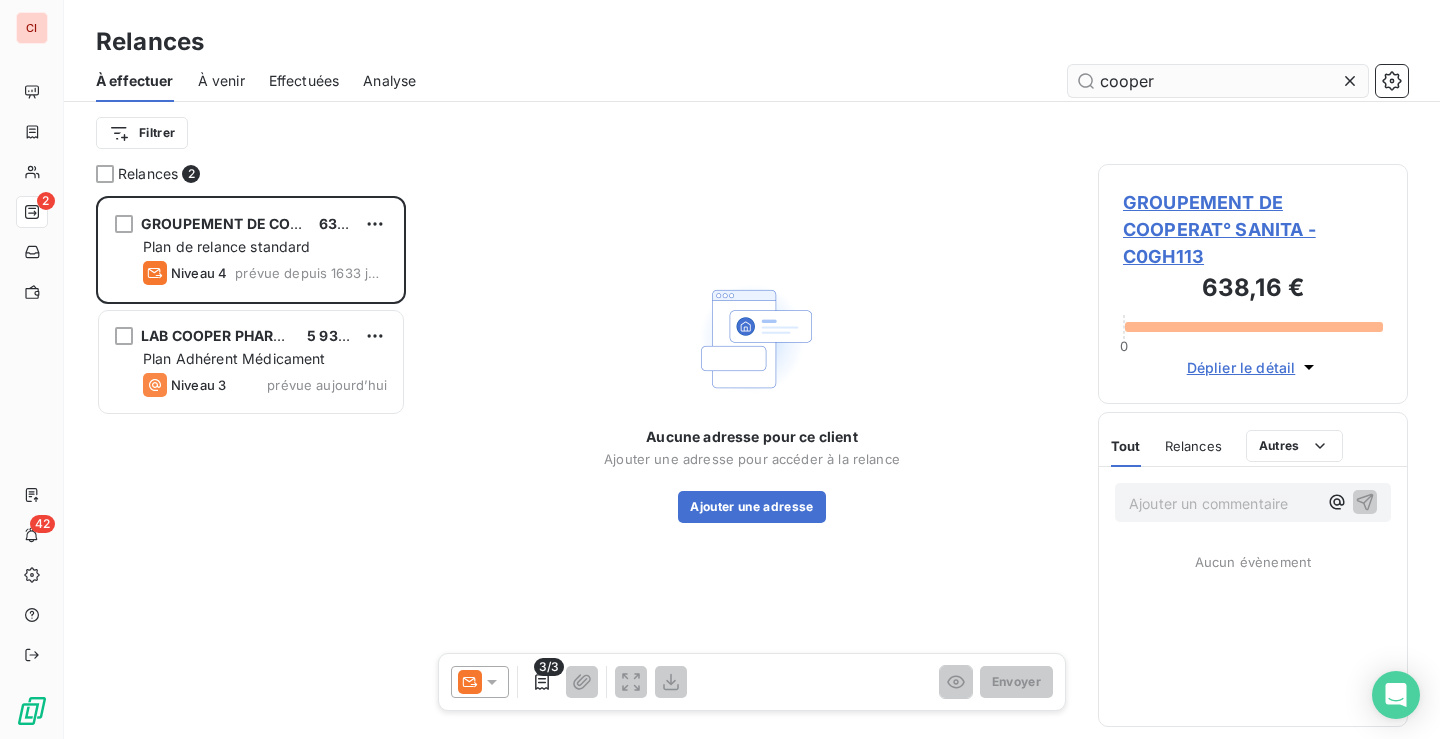 scroll, scrollTop: 16, scrollLeft: 16, axis: both 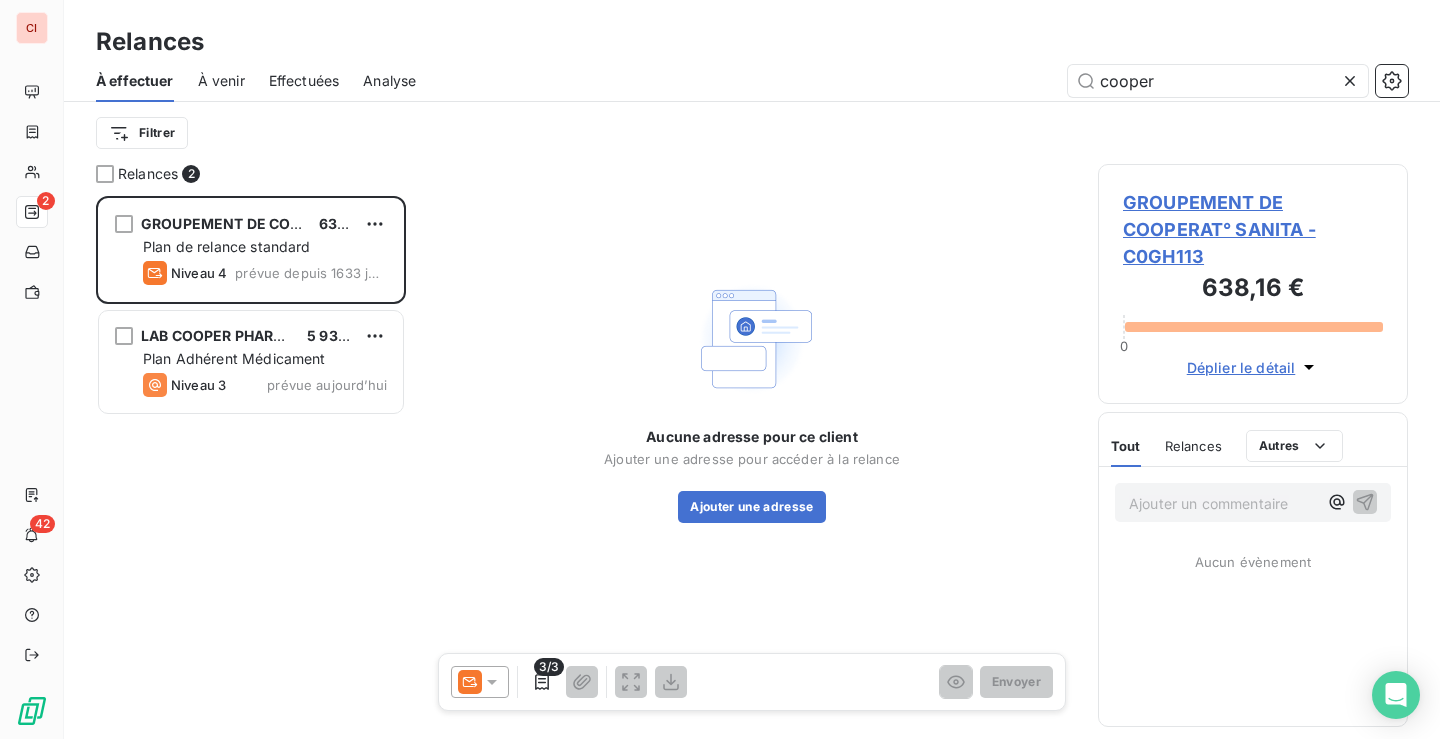 click on "À effectuer" at bounding box center [135, 81] 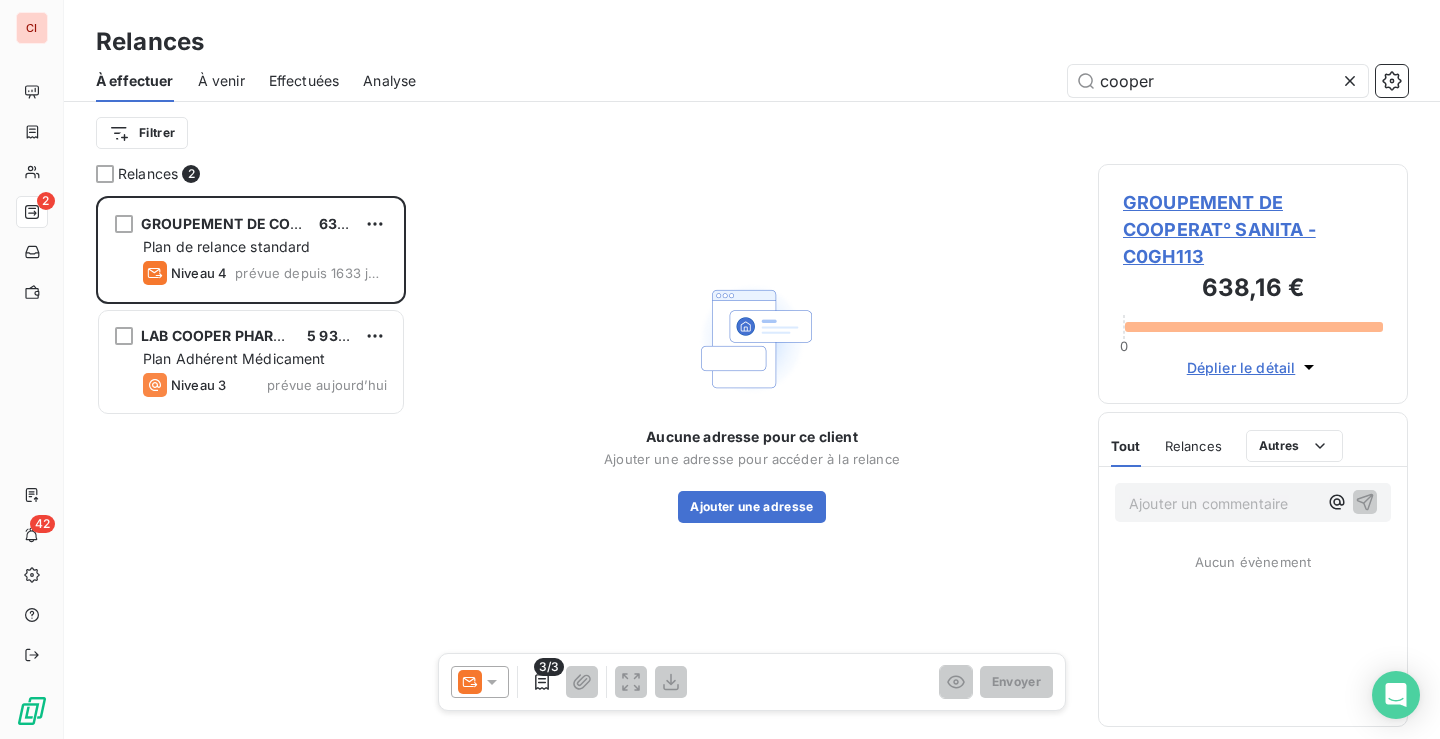 click on "Relances 2 GROUPEMENT DE COOPERAT° SANITA 638,16 € Plan de relance standard Niveau 4 prévue depuis 1633 jours LAB COOPER PHARMA FRANCAISE 5 932,80 € Plan Adhérent Médicament Niveau 3 prévue aujourd’hui Aucune adresse pour ce client Ajouter une adresse pour accéder à la relance Ajouter une adresse 3/3 Envoyer GROUPEMENT DE COOPERAT° SANITA - C0GH113 638,16 € 0 Déplier le détail Tout Relances Commentaires Portail client Tout Relances Autres Ajouter un commentaire ﻿ Aucun évènement" at bounding box center [752, 451] 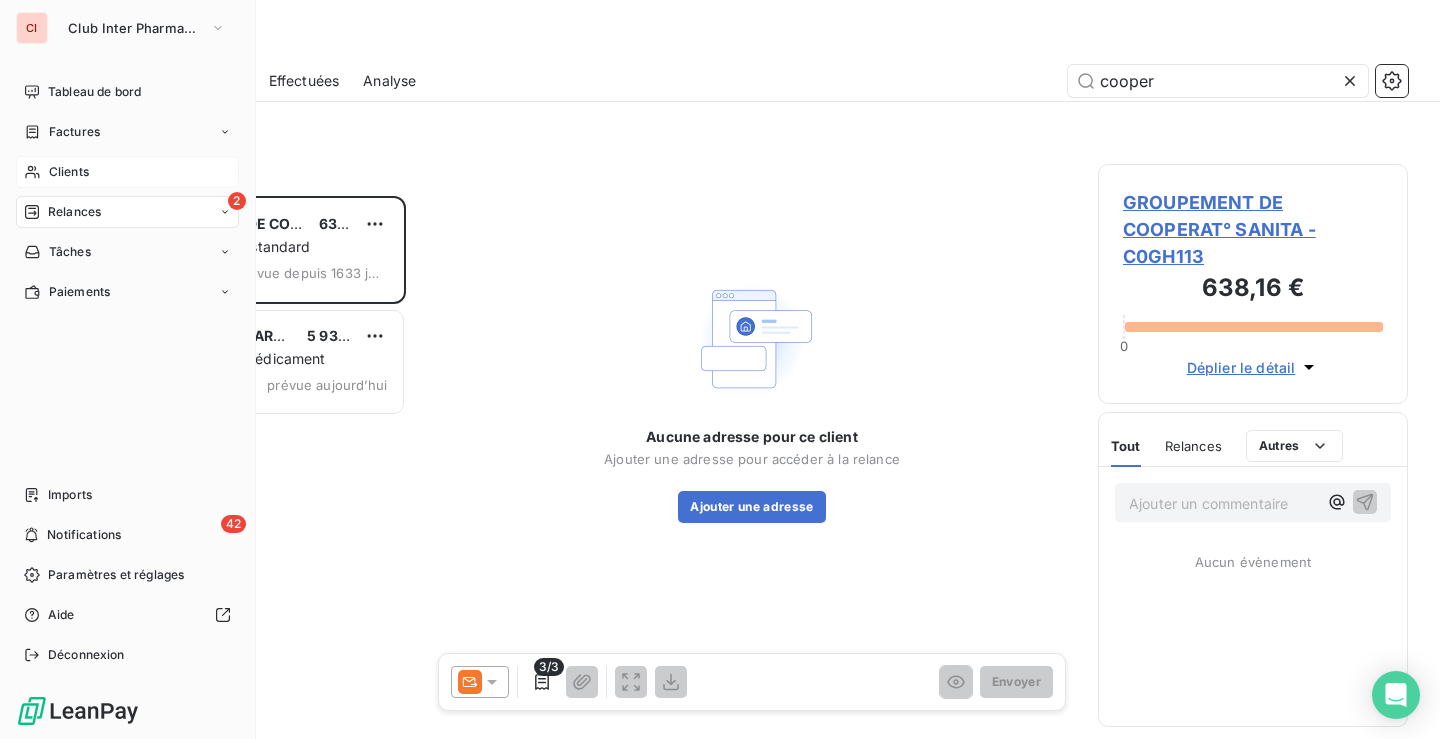 click on "Clients" at bounding box center [127, 172] 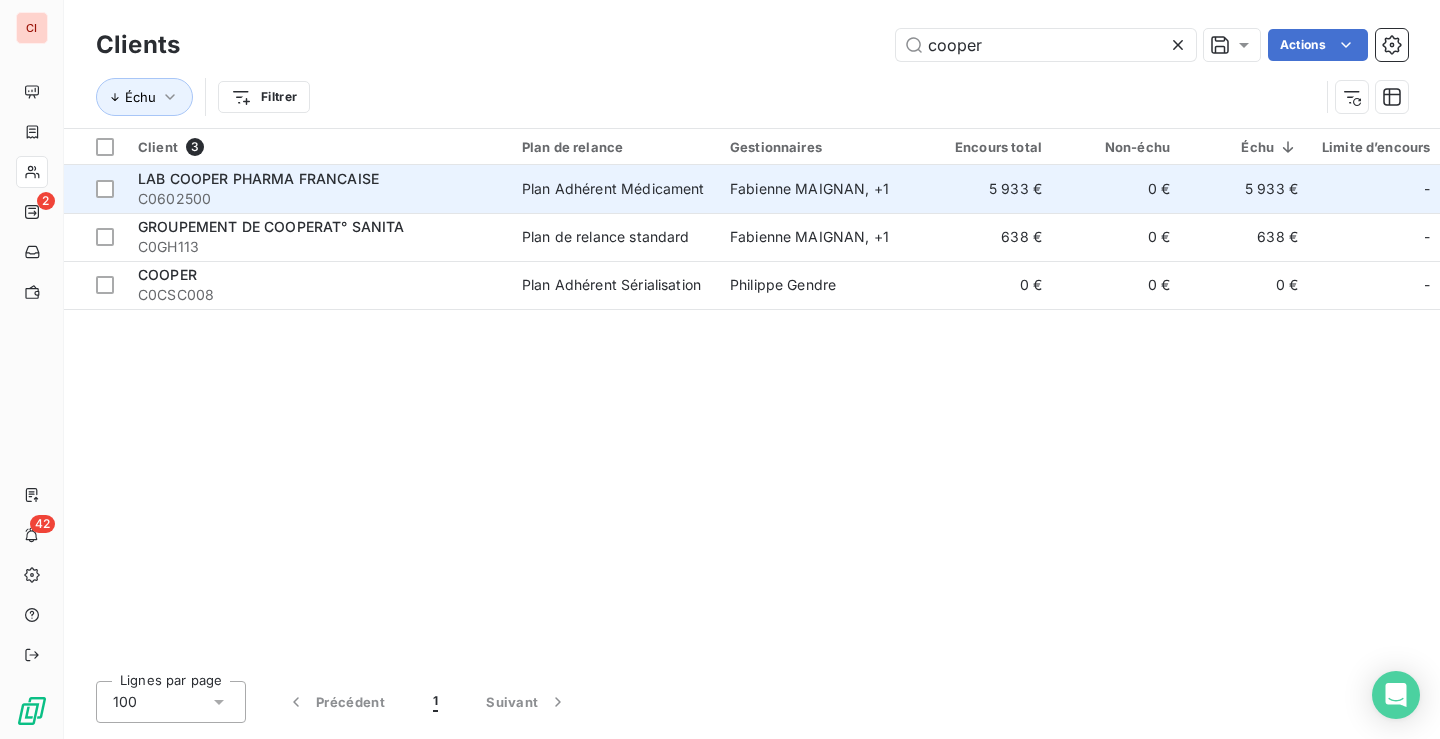 click on "Plan Adhérent Médicament" at bounding box center [613, 189] 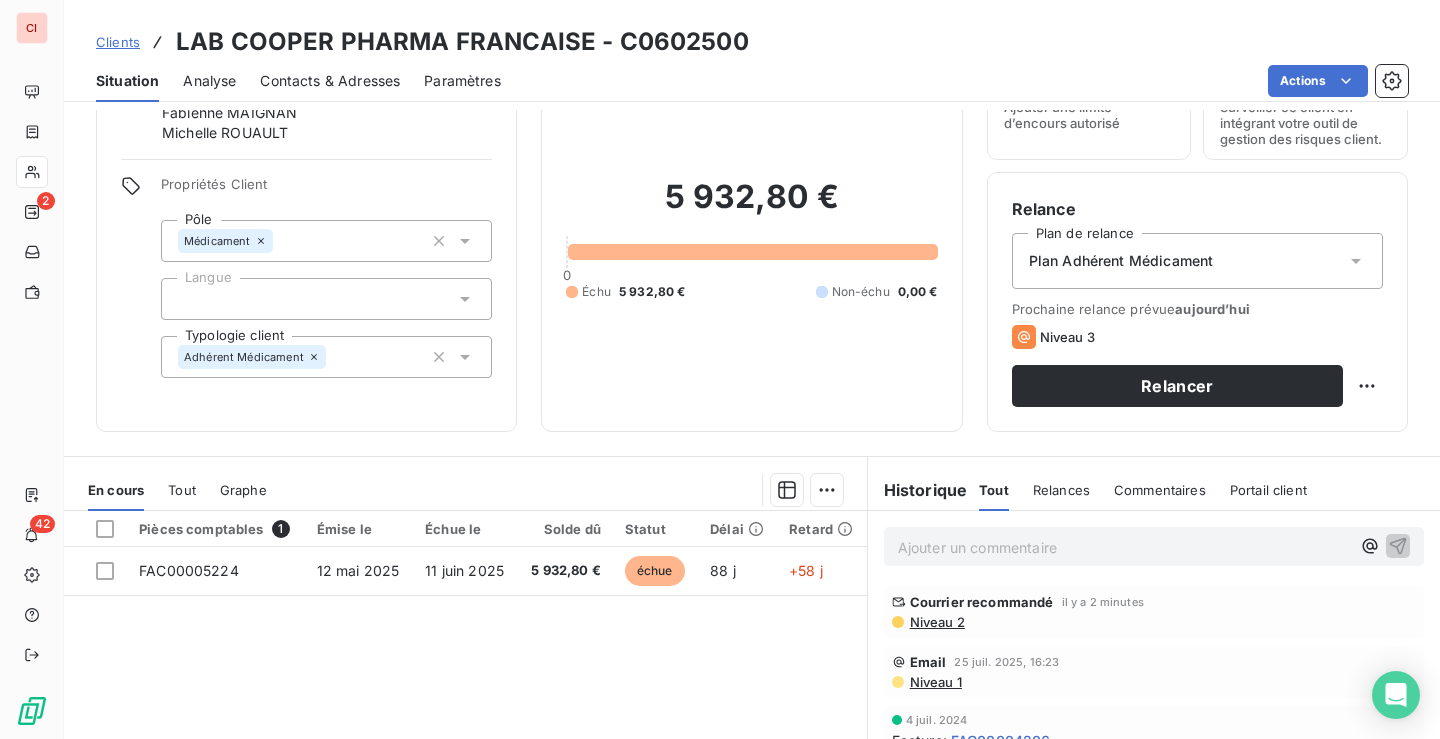 scroll, scrollTop: 0, scrollLeft: 0, axis: both 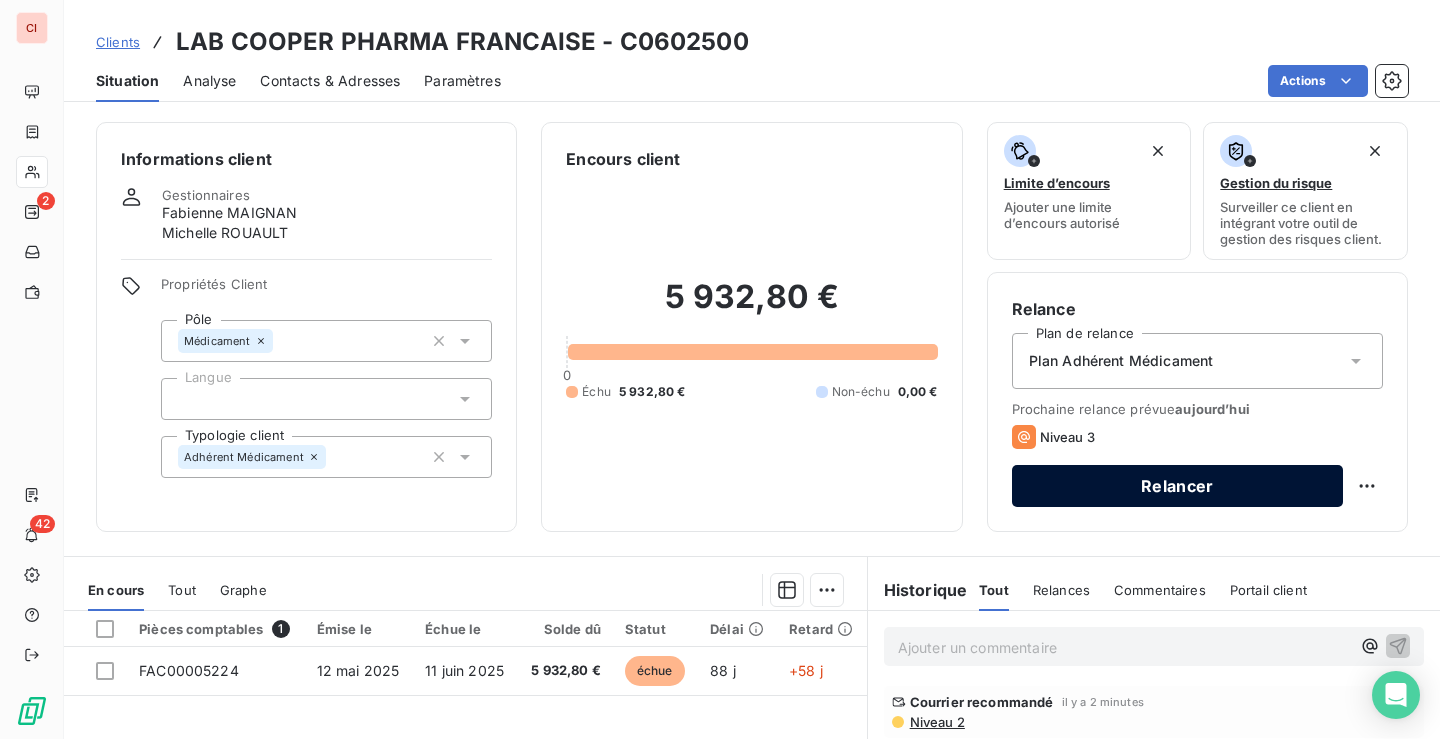 click on "Relancer" at bounding box center (1177, 486) 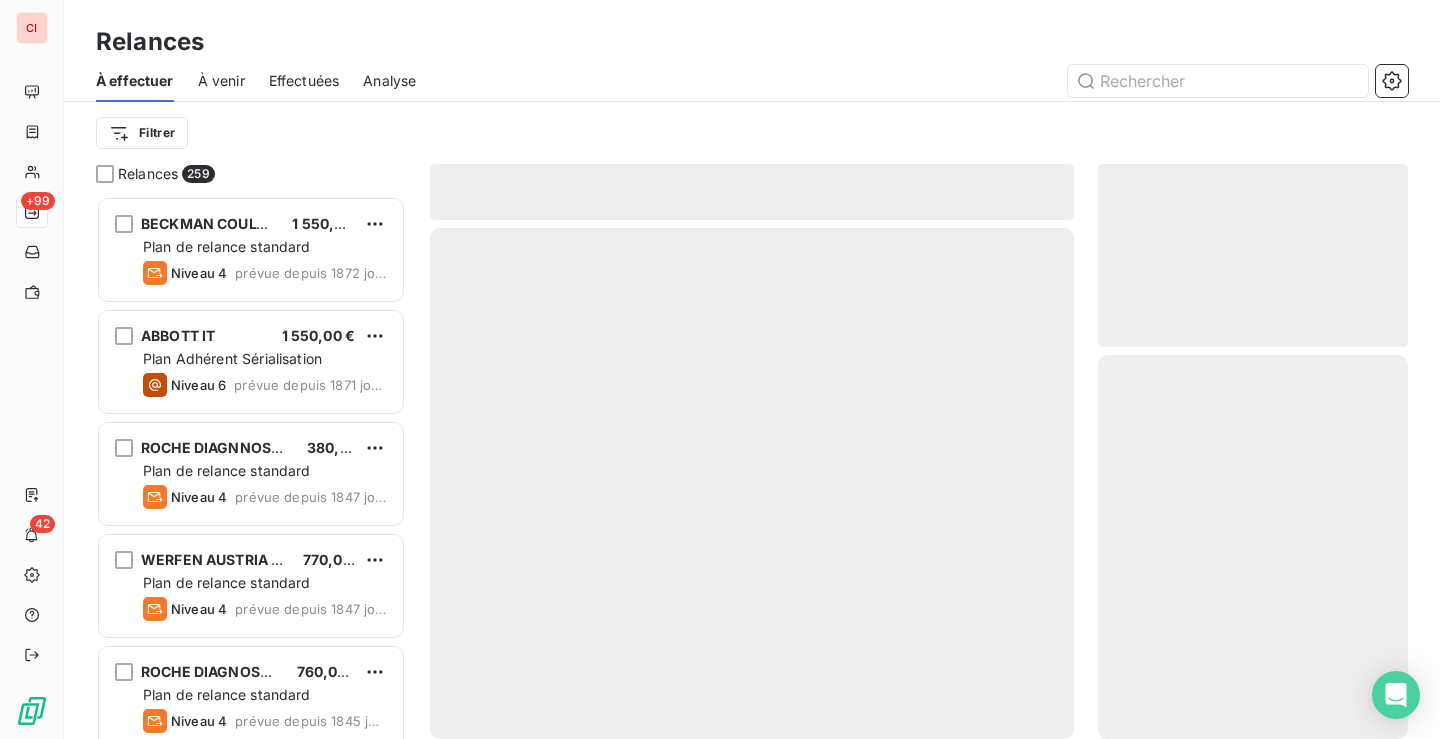 scroll, scrollTop: 16, scrollLeft: 16, axis: both 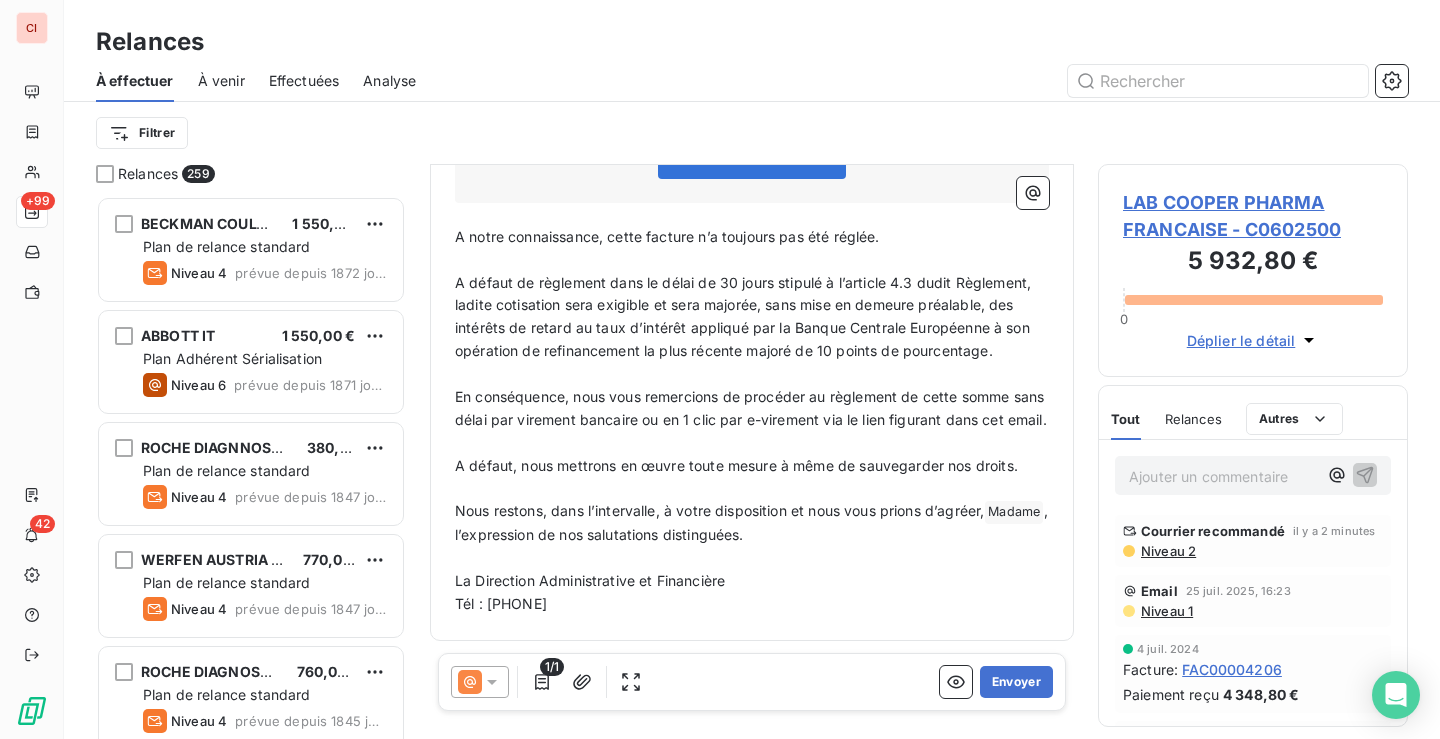 click at bounding box center [480, 682] 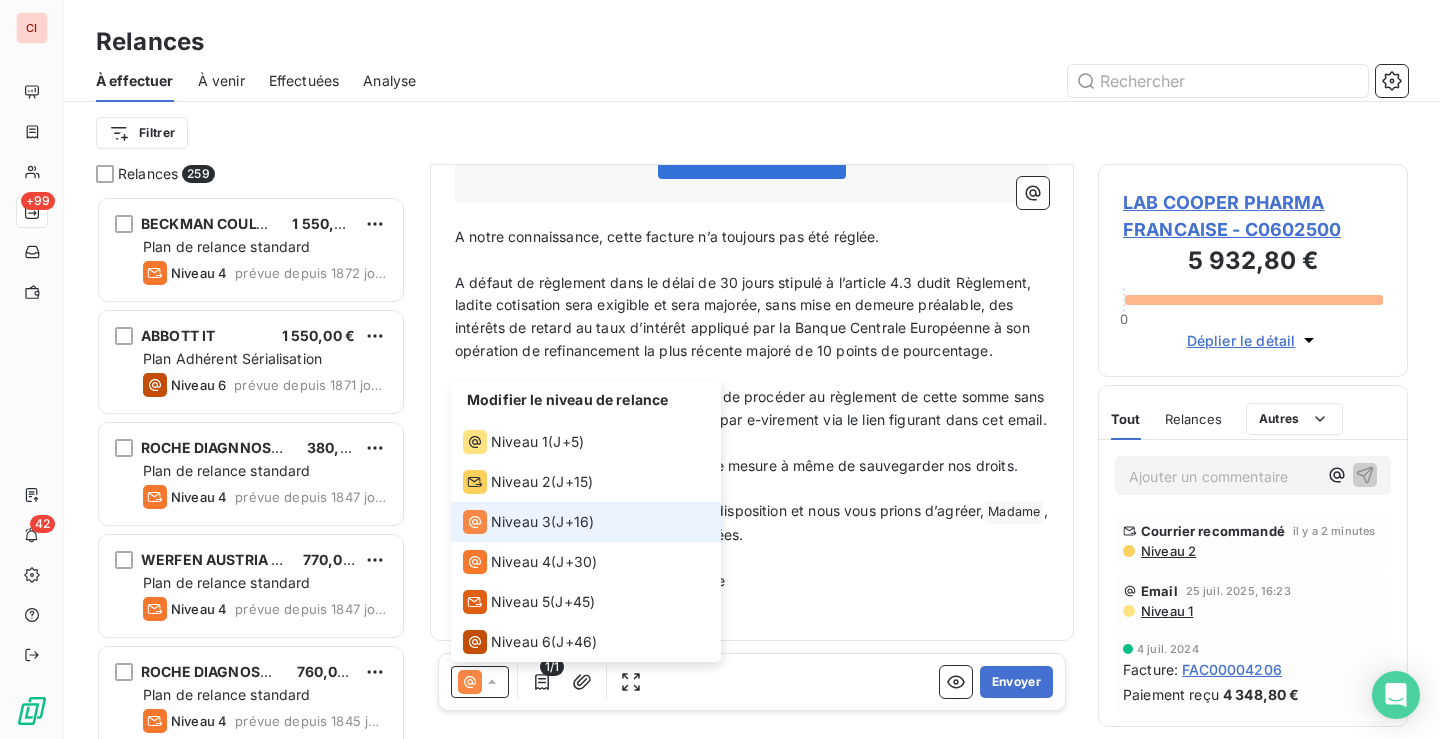 click on "Niveau 3" at bounding box center (521, 522) 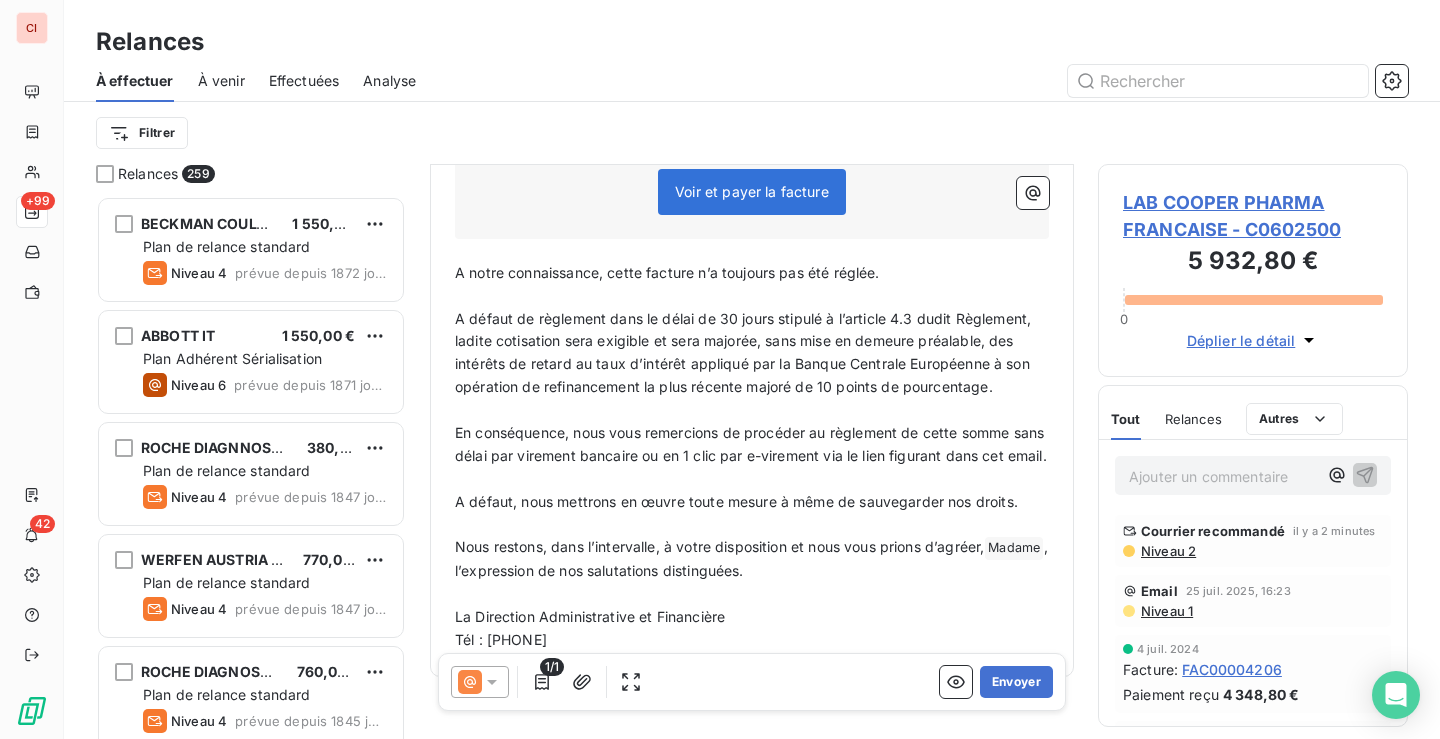 scroll, scrollTop: 562, scrollLeft: 0, axis: vertical 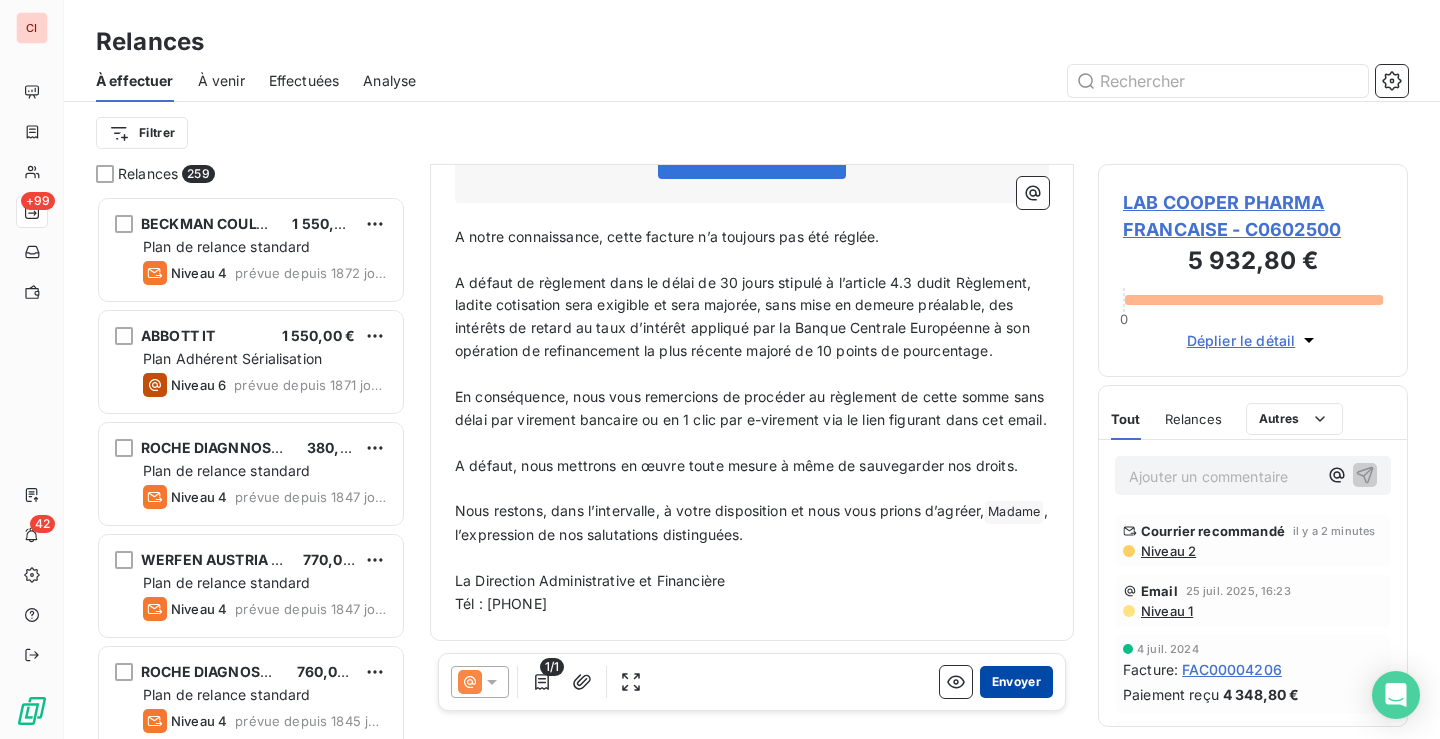 click on "Envoyer" at bounding box center (1016, 682) 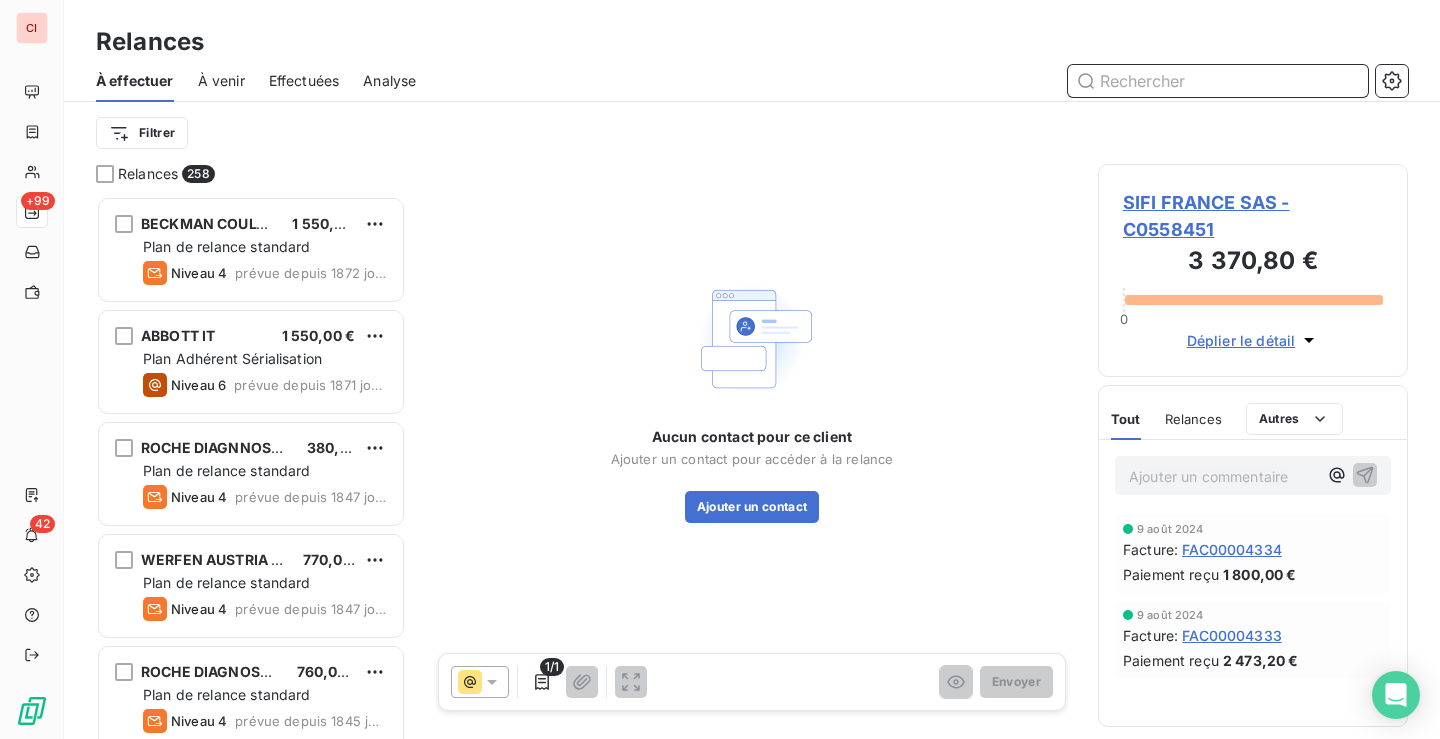 click at bounding box center [1218, 81] 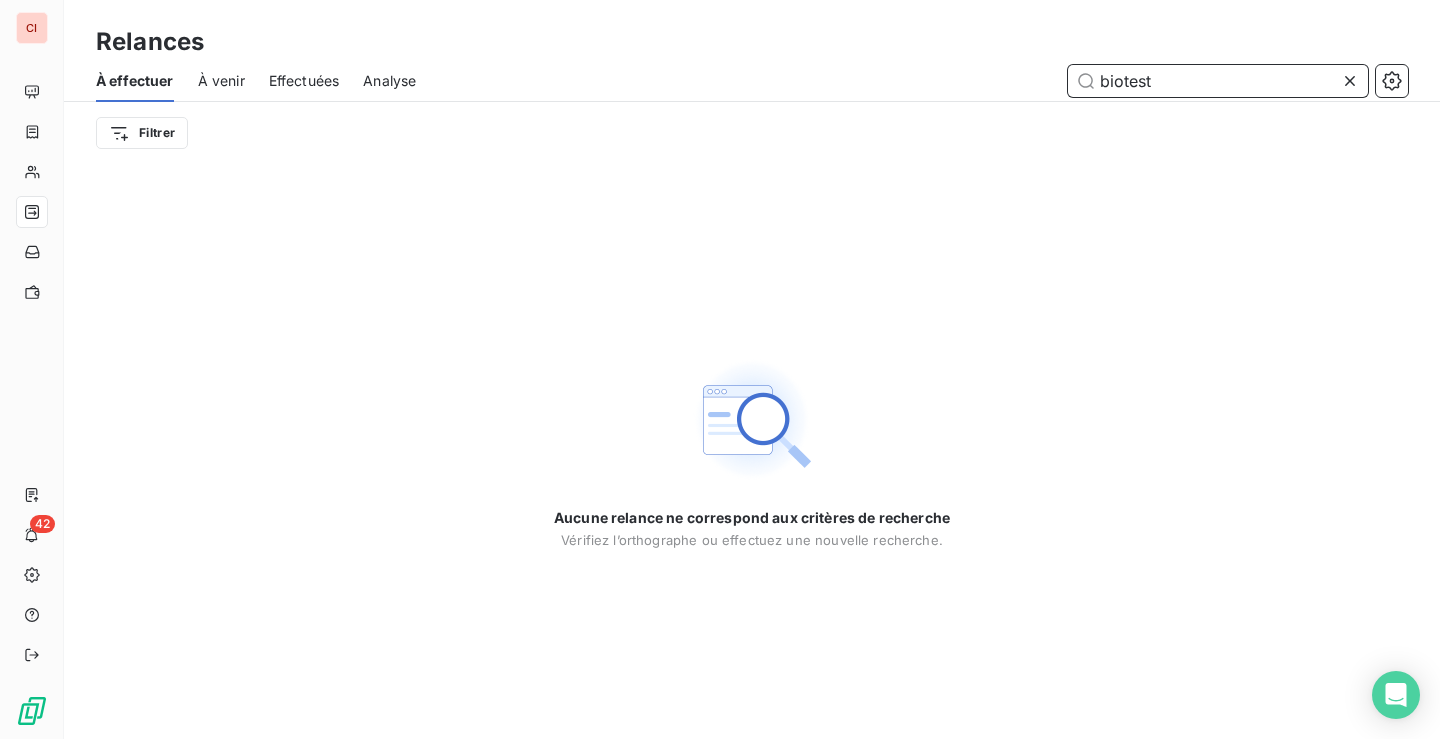 type on "biotest" 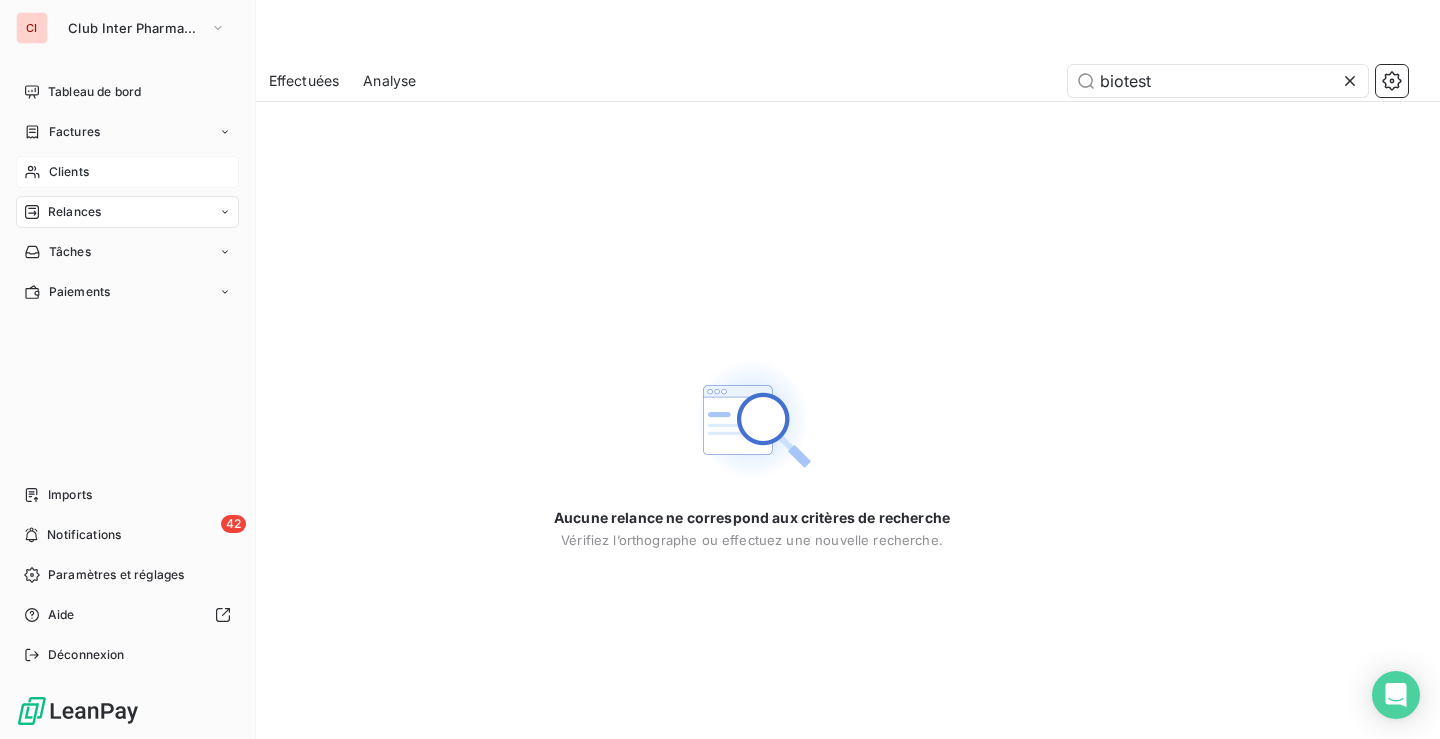 click on "Clients" at bounding box center [69, 172] 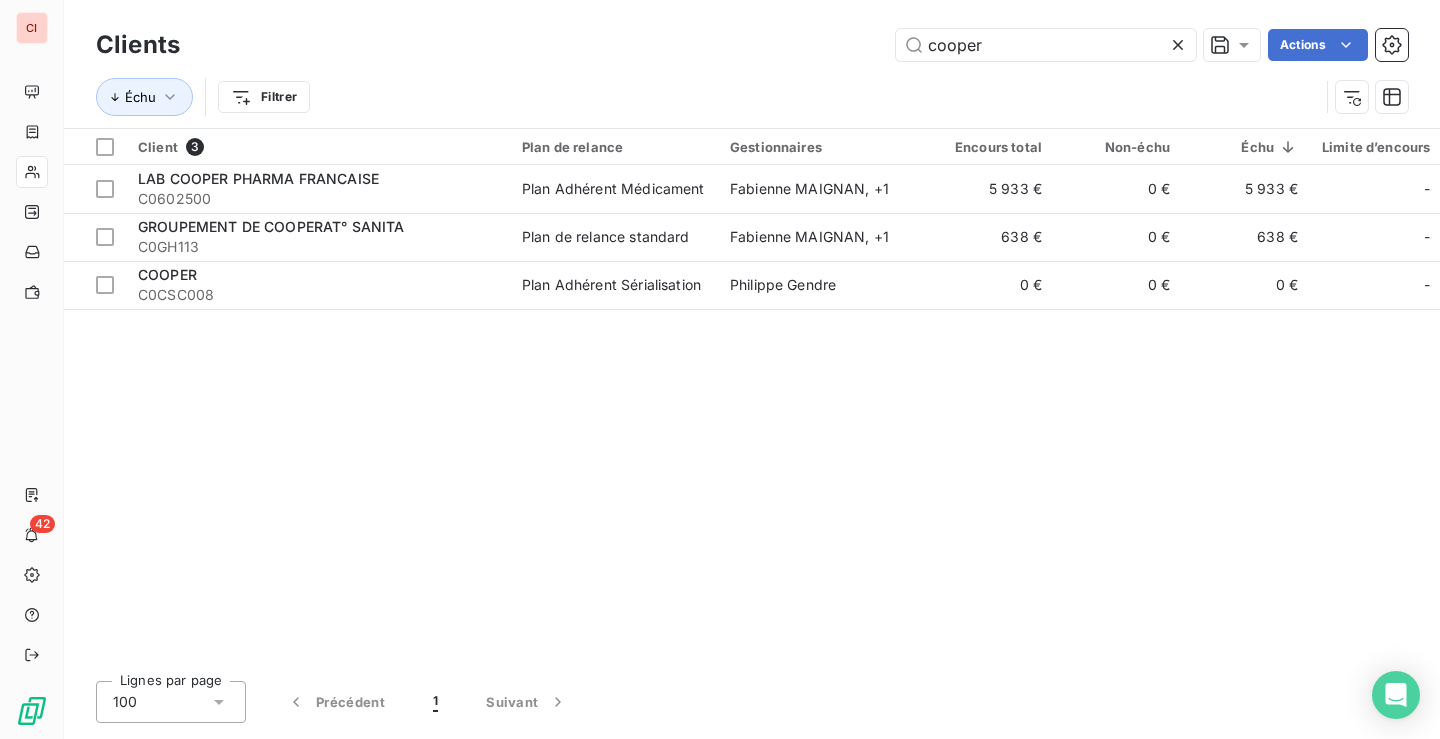 drag, startPoint x: 1001, startPoint y: 46, endPoint x: 855, endPoint y: 47, distance: 146.00342 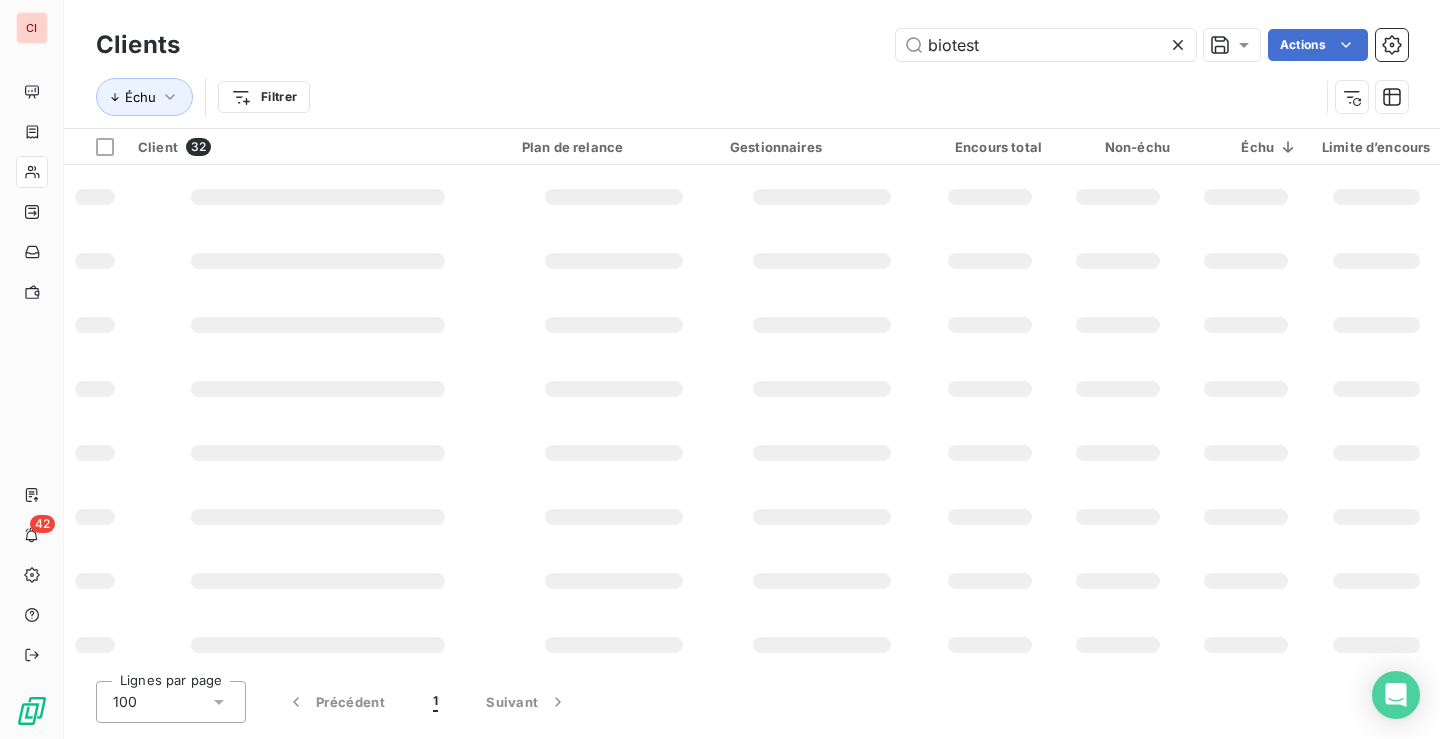 type on "biotest" 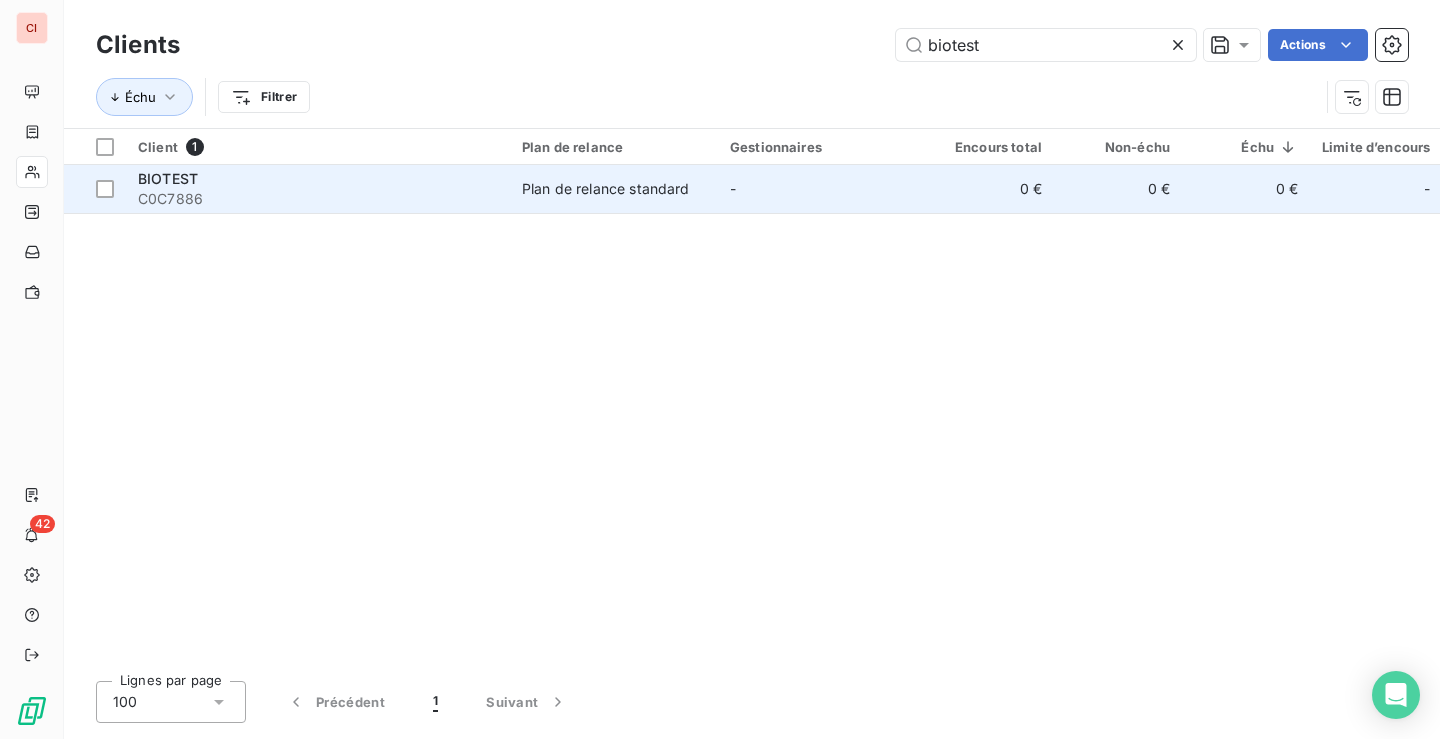 click on "Plan de relance standard" at bounding box center (606, 189) 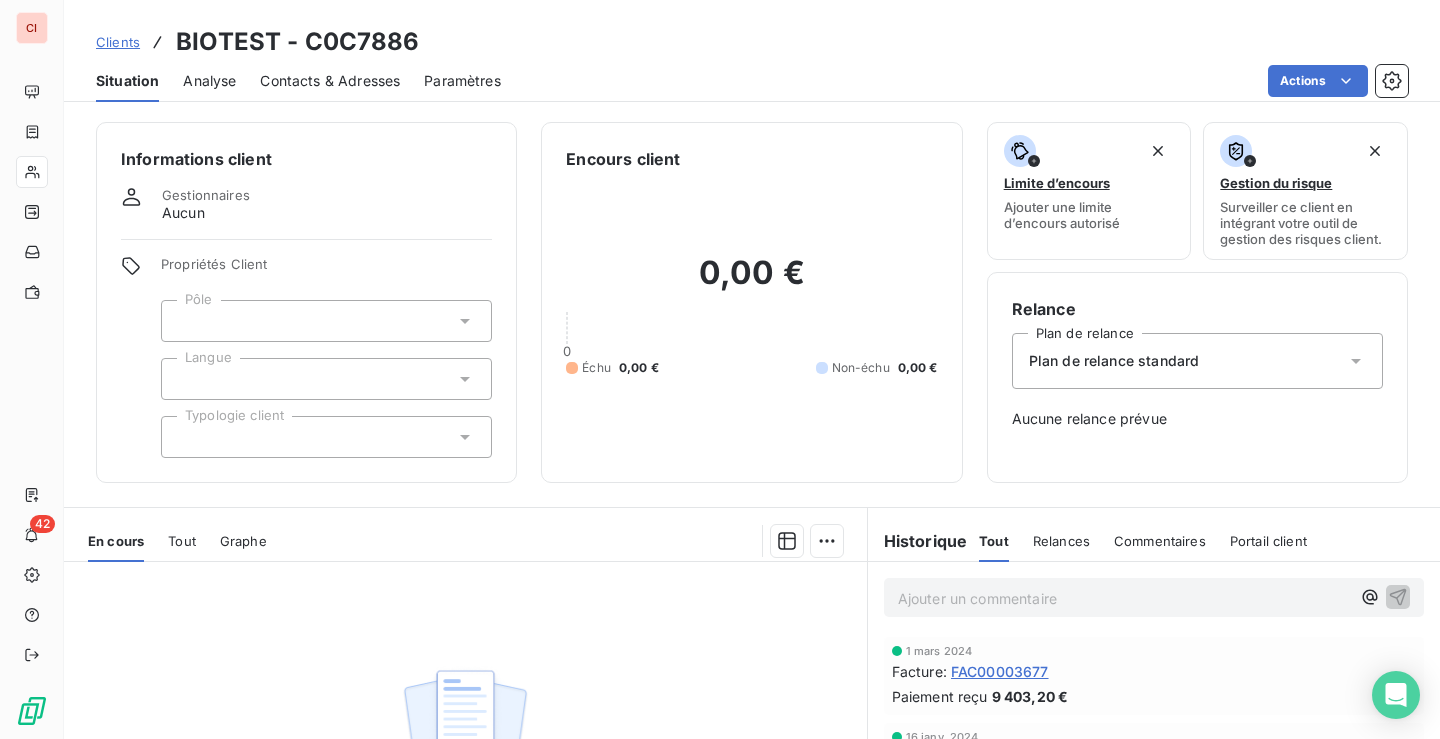 scroll, scrollTop: 268, scrollLeft: 0, axis: vertical 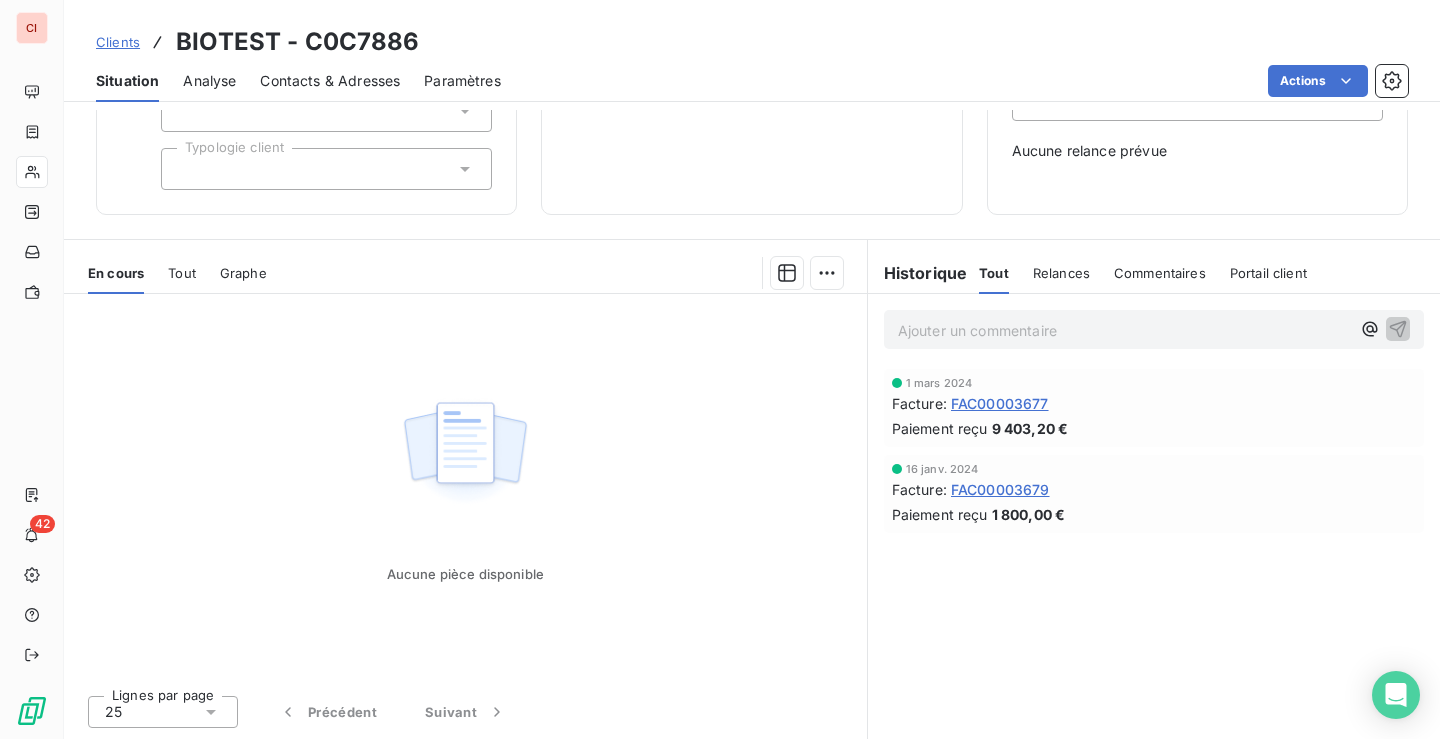 click on "FAC00003677" at bounding box center [1000, 403] 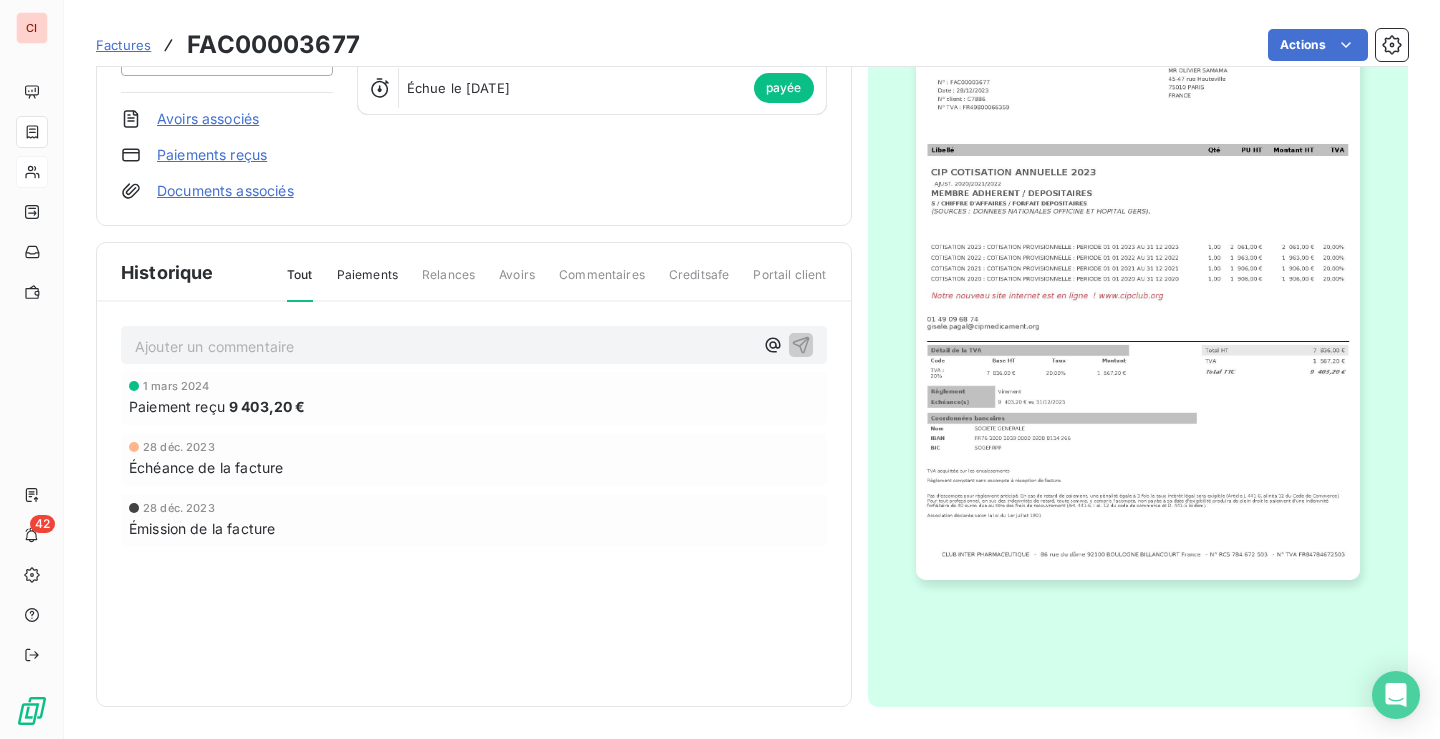 scroll, scrollTop: 0, scrollLeft: 0, axis: both 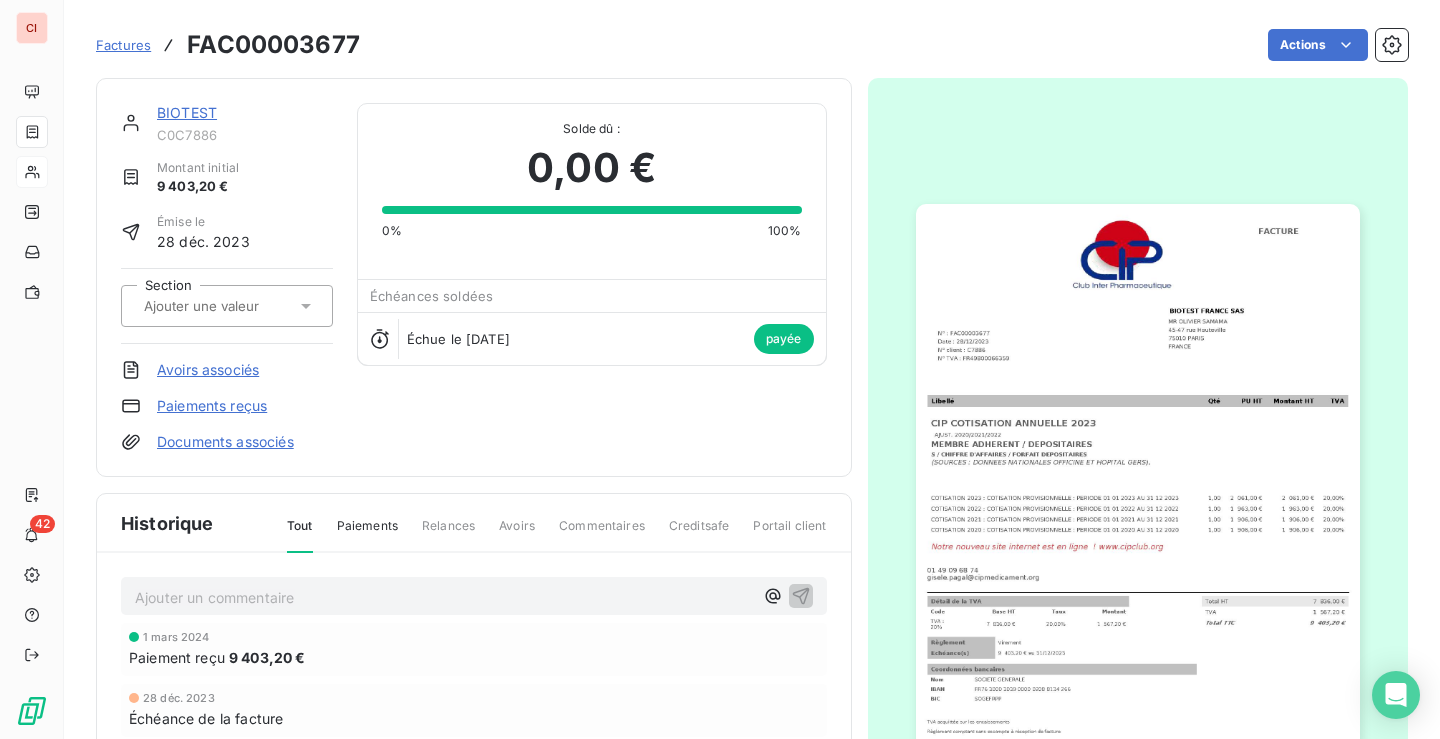 click at bounding box center (1138, 517) 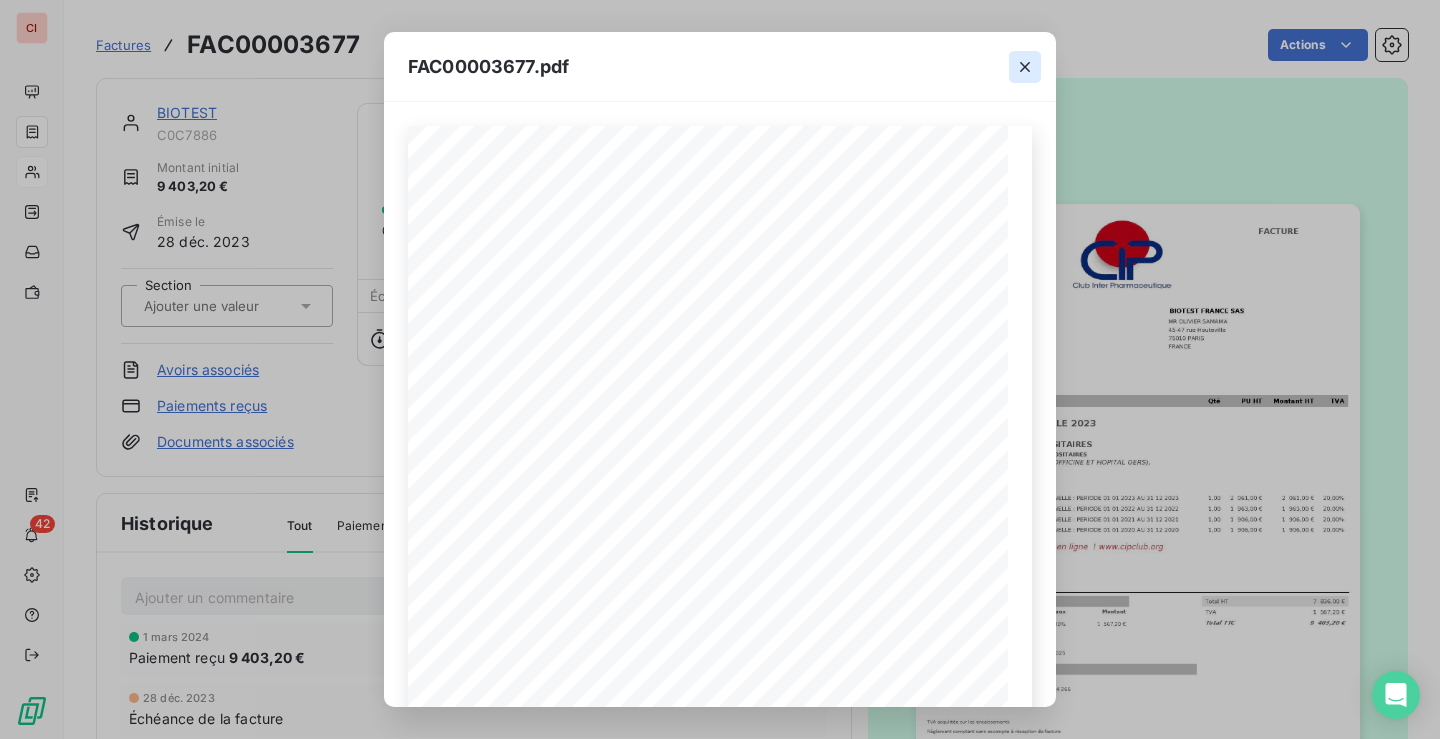 click 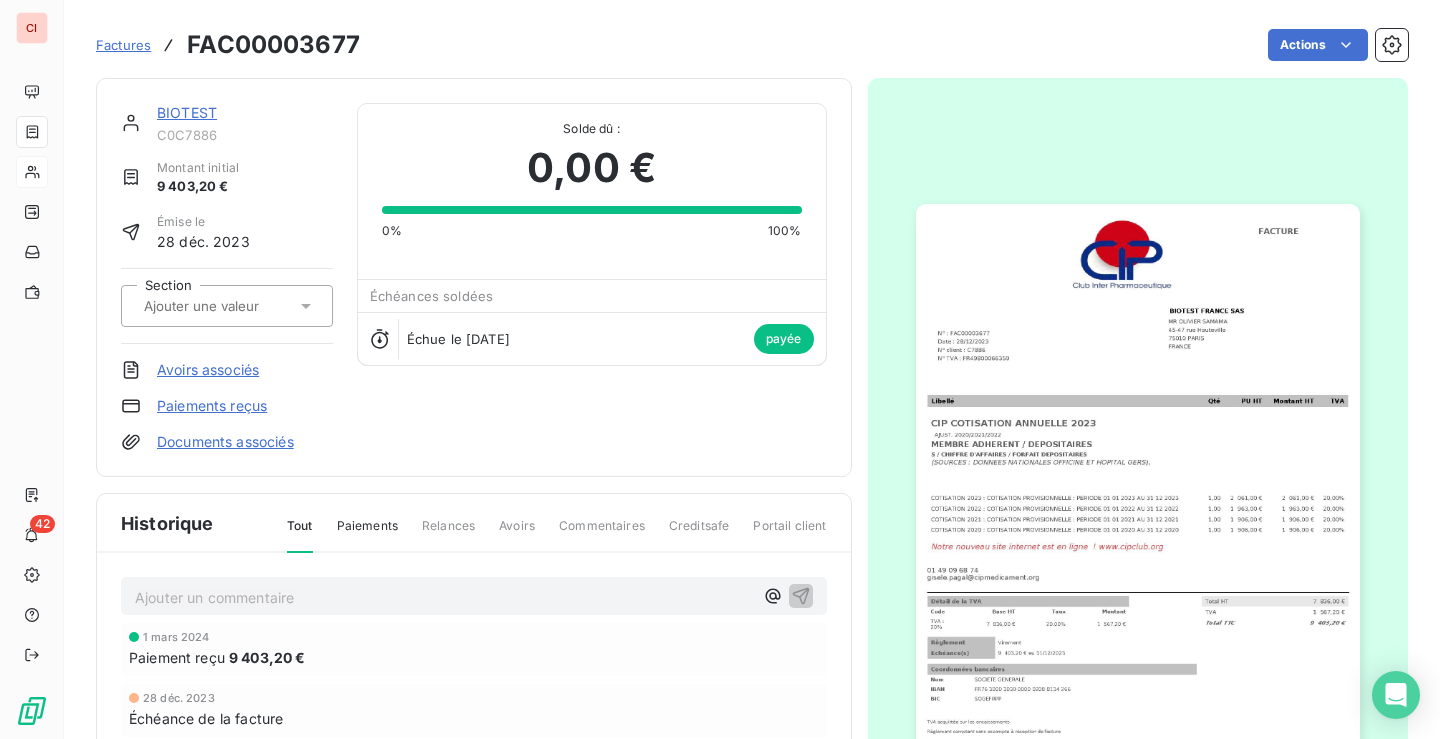 click on "Factures" at bounding box center (123, 45) 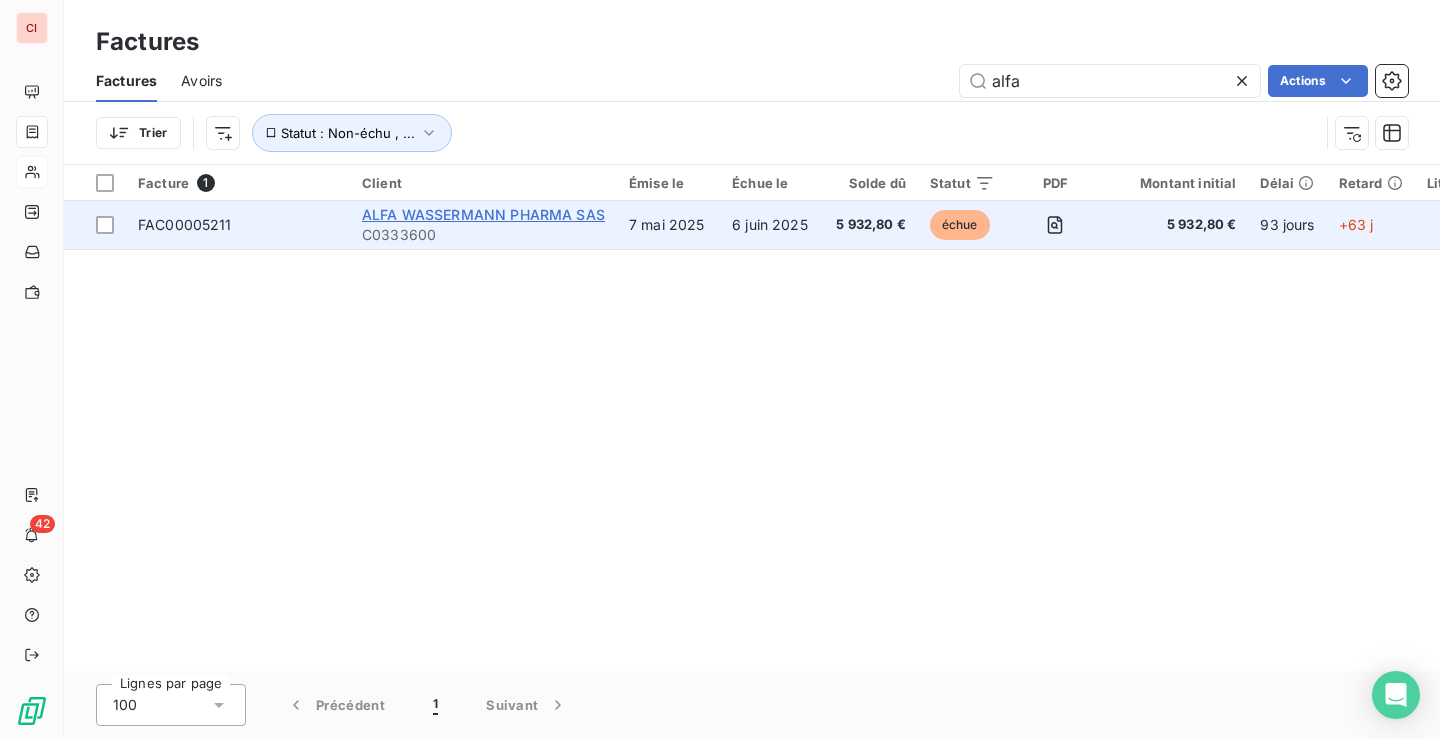 click on "ALFA WASSERMANN PHARMA SAS" at bounding box center (483, 214) 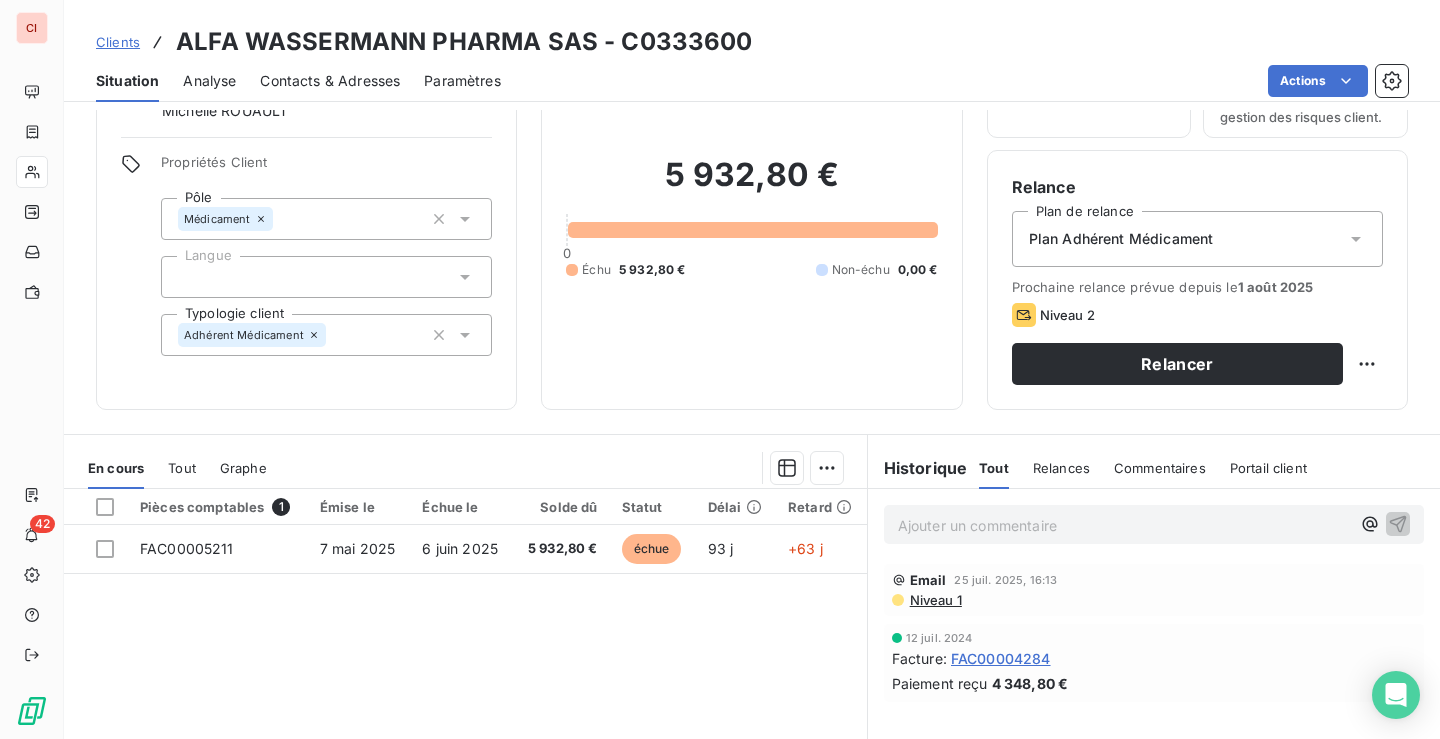 scroll, scrollTop: 0, scrollLeft: 0, axis: both 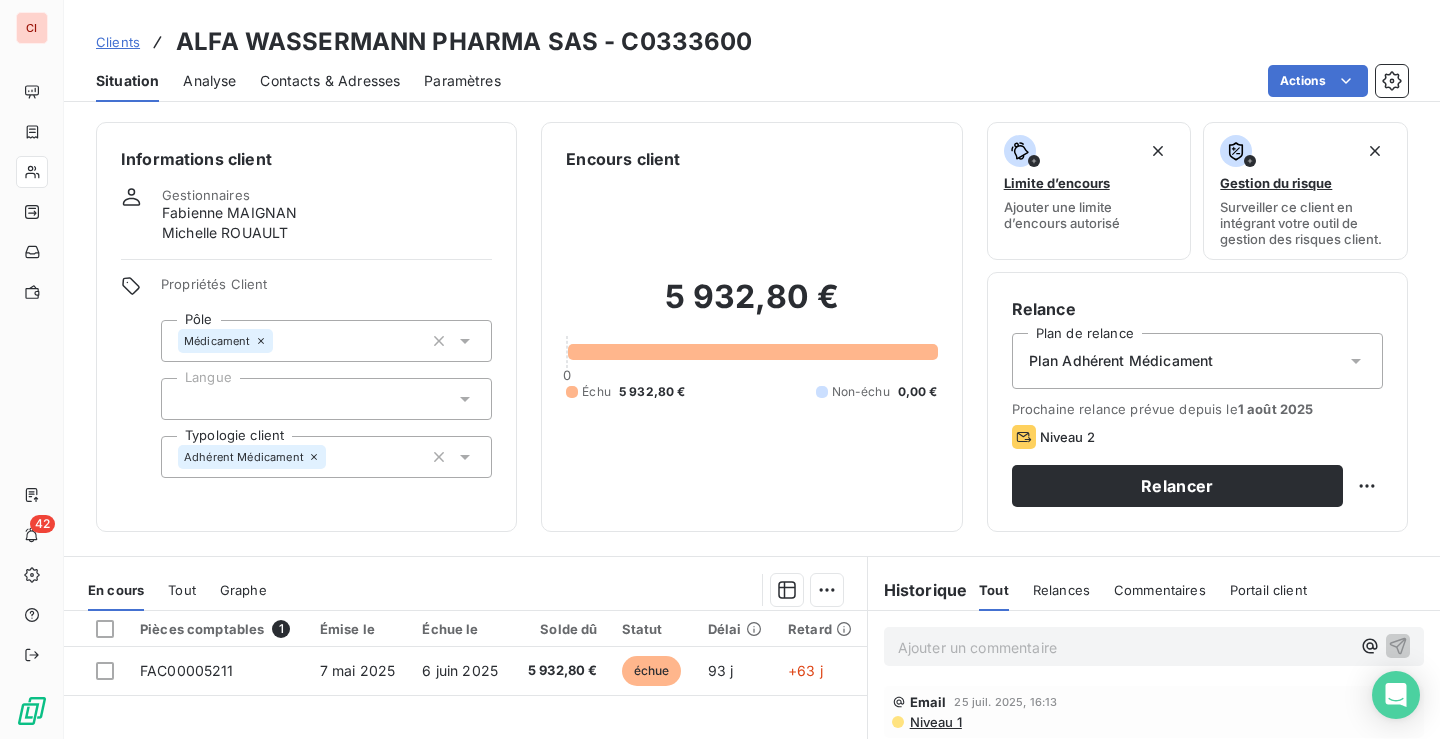 click on "Contacts & Adresses" at bounding box center [330, 81] 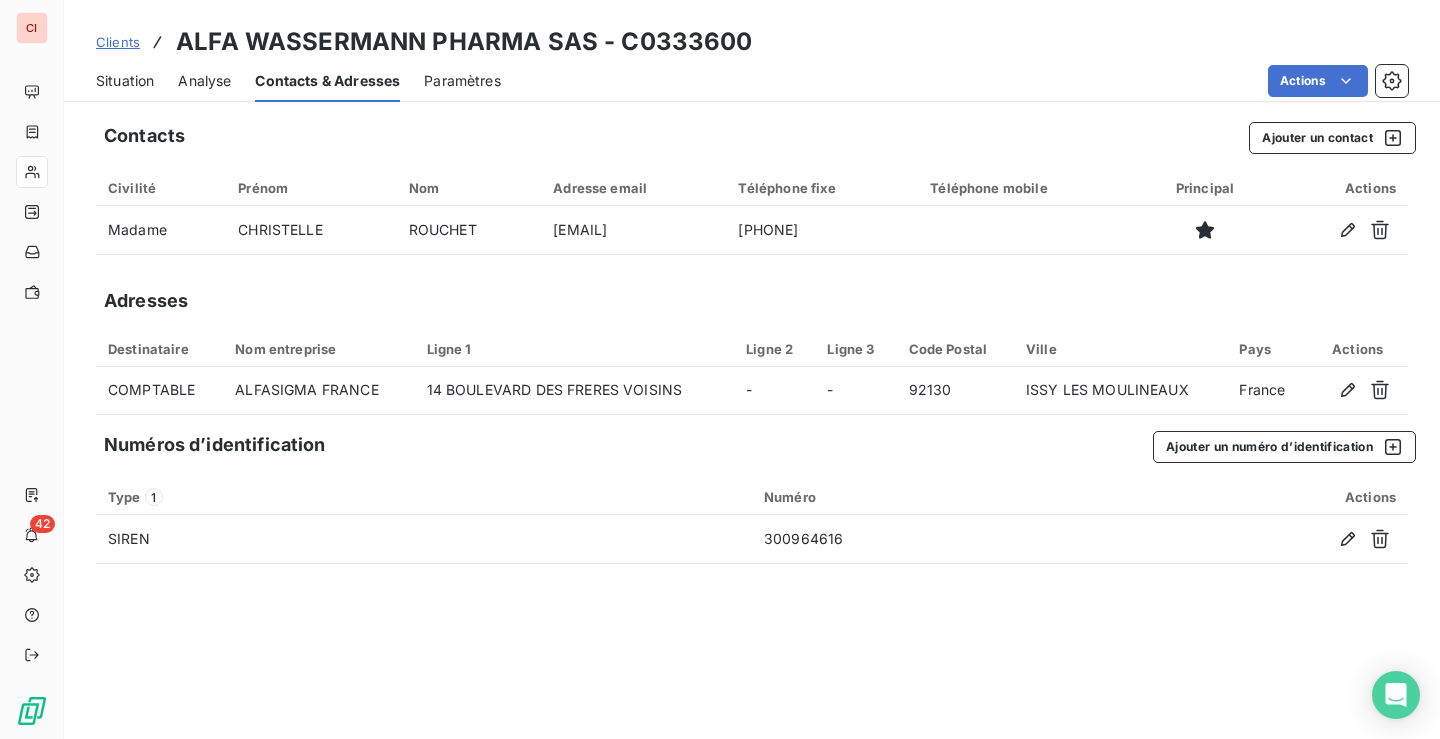 click on "Clients" at bounding box center [118, 42] 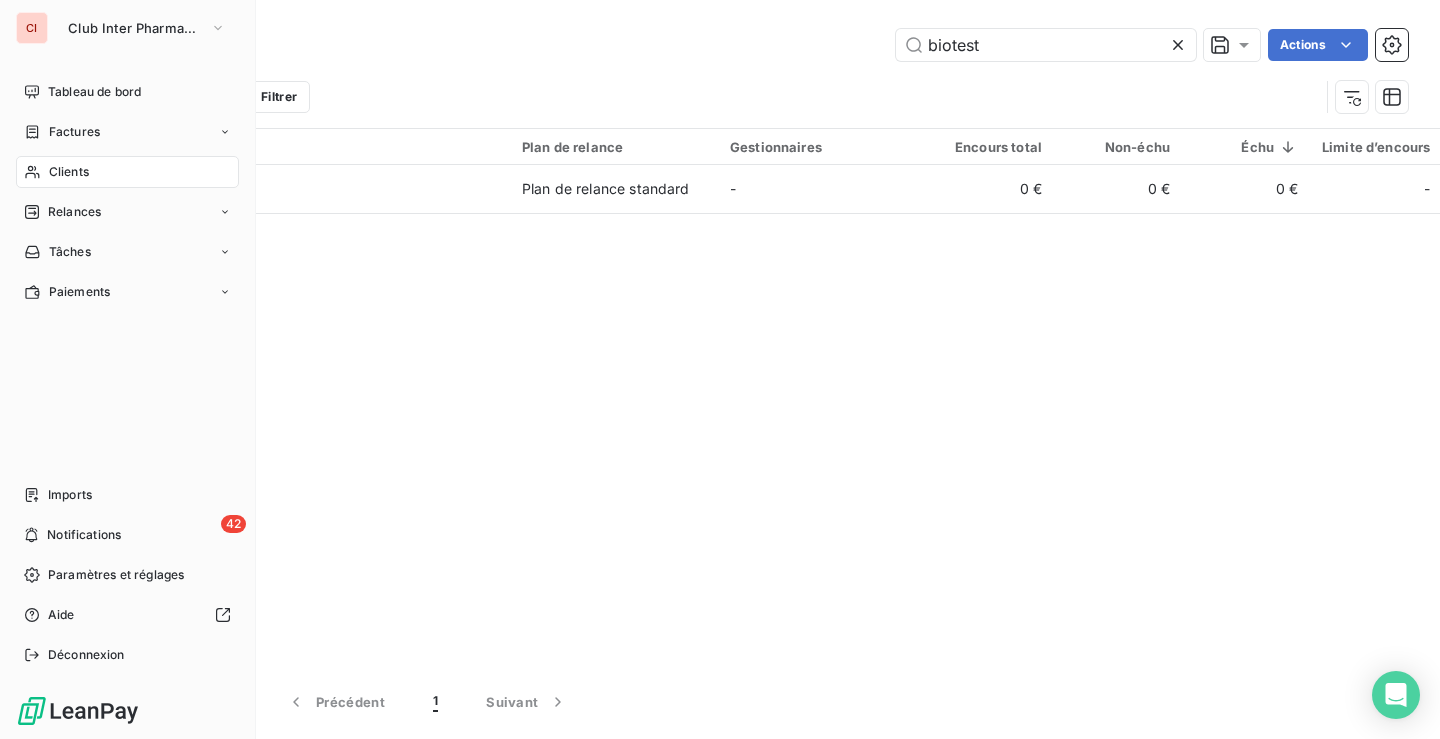 click on "Clients" at bounding box center [69, 172] 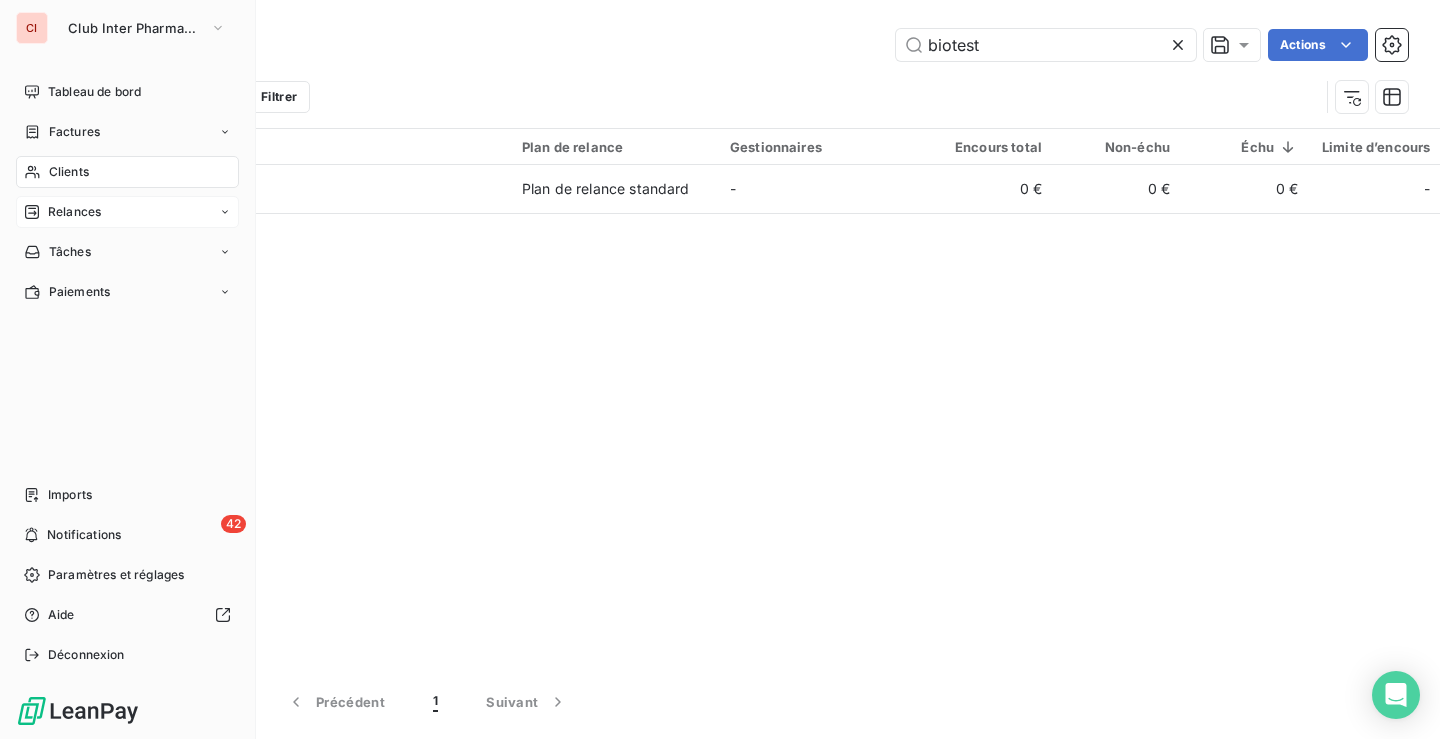 click on "Relances" at bounding box center (74, 212) 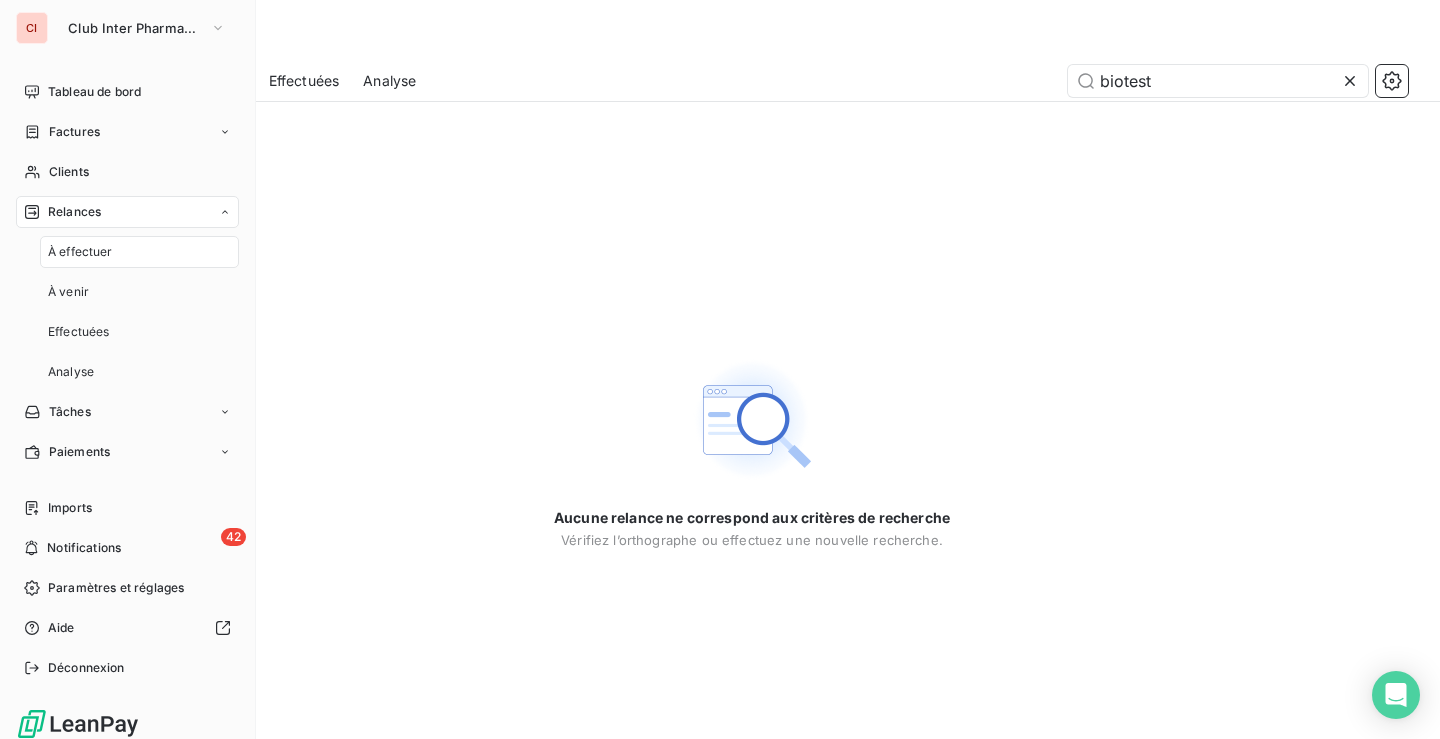 click on "Tableau de bord Factures Clients Relances À effectuer À venir Effectuées Analyse Tâches Paiements" at bounding box center (127, 272) 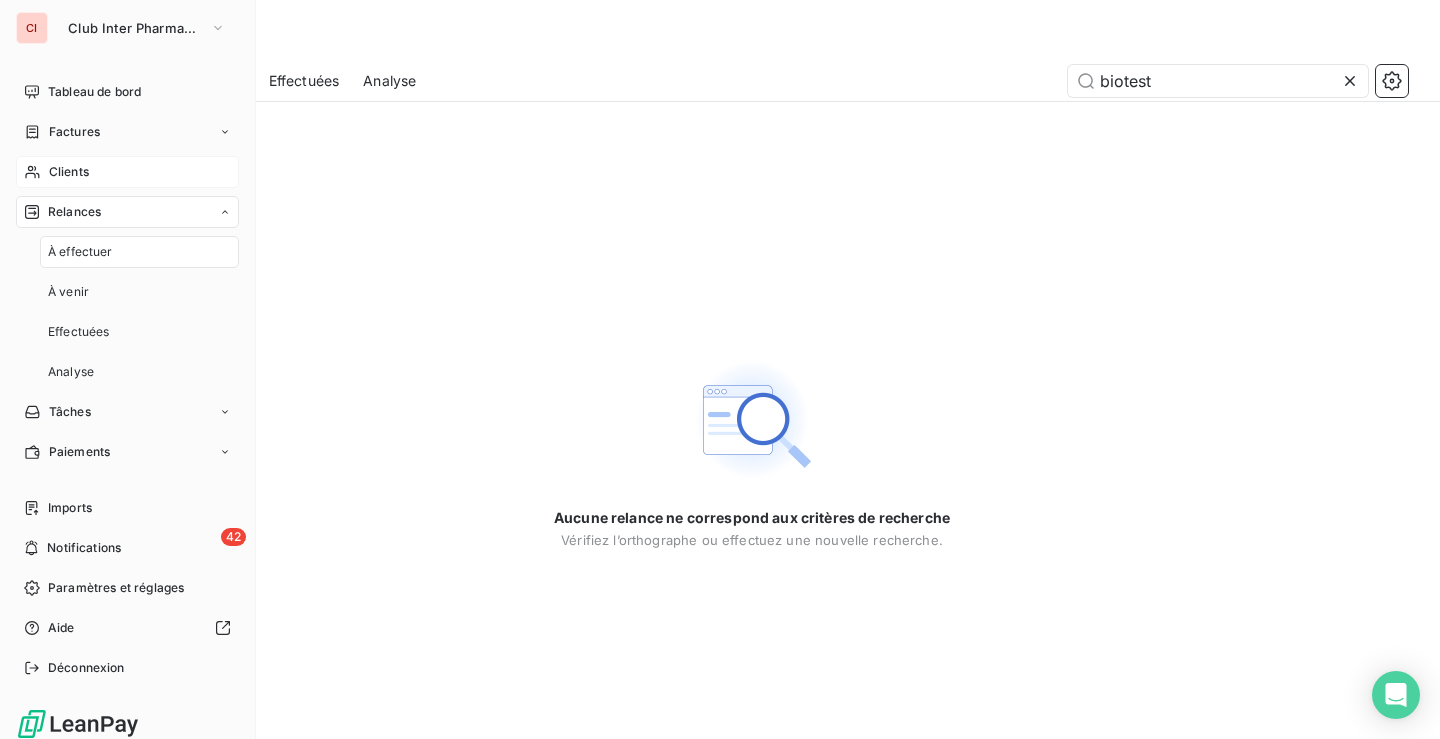 click on "Clients" at bounding box center [69, 172] 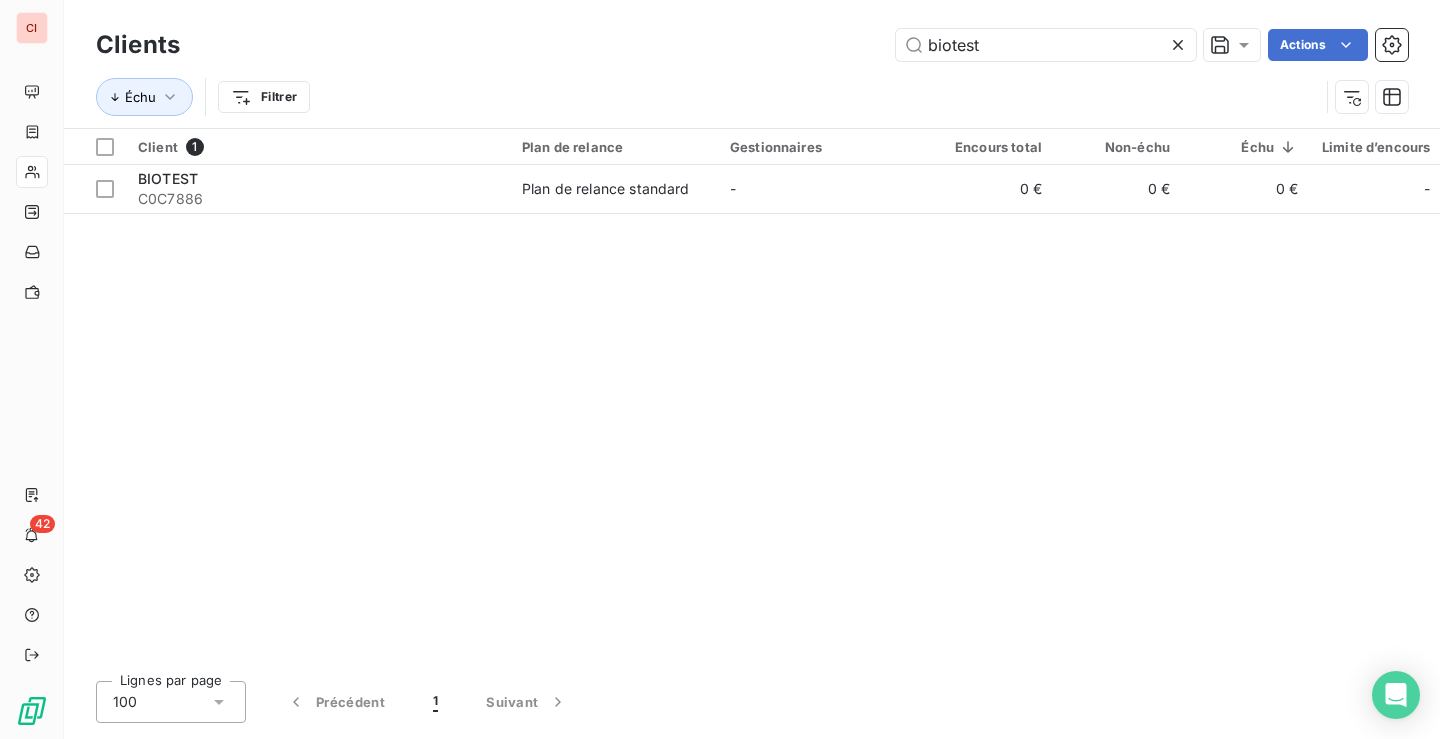 drag, startPoint x: 1009, startPoint y: 55, endPoint x: 843, endPoint y: 48, distance: 166.14752 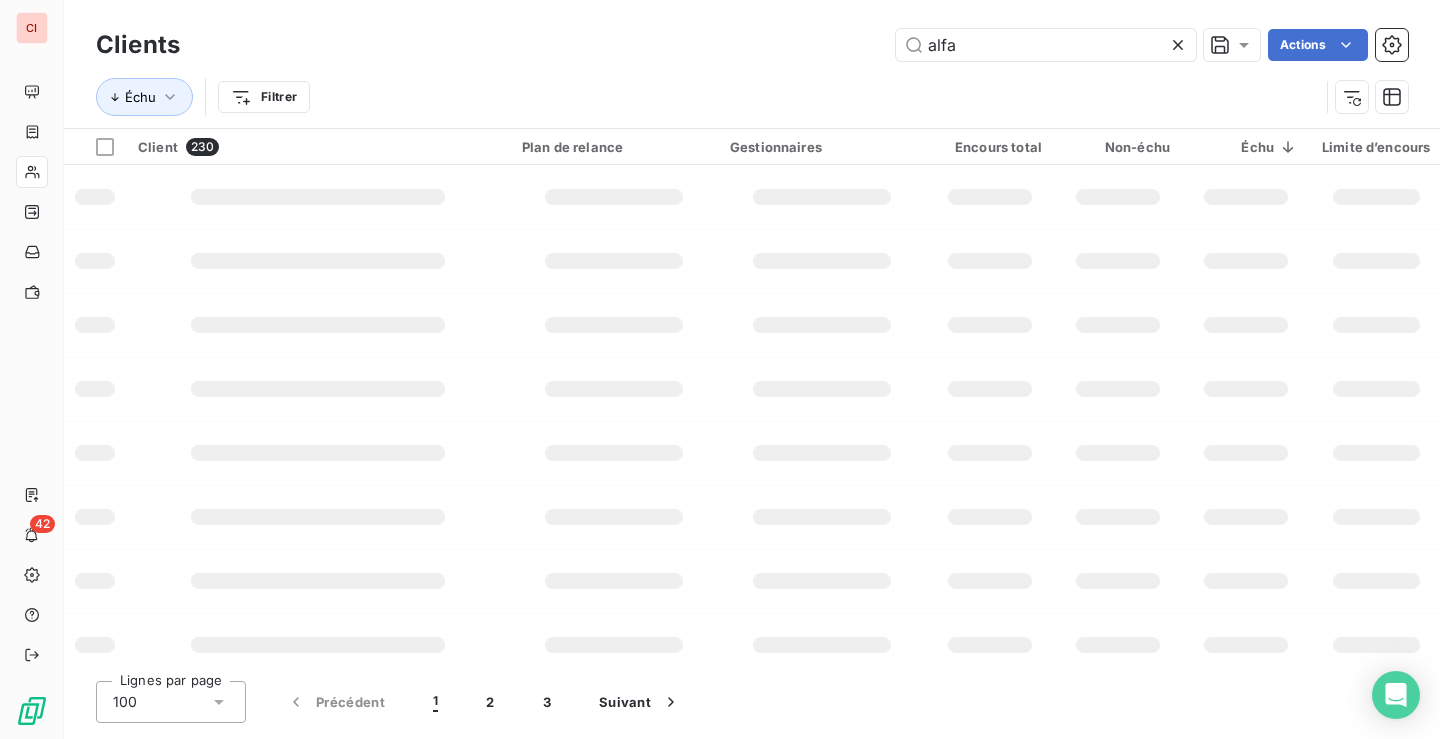 type on "alfa" 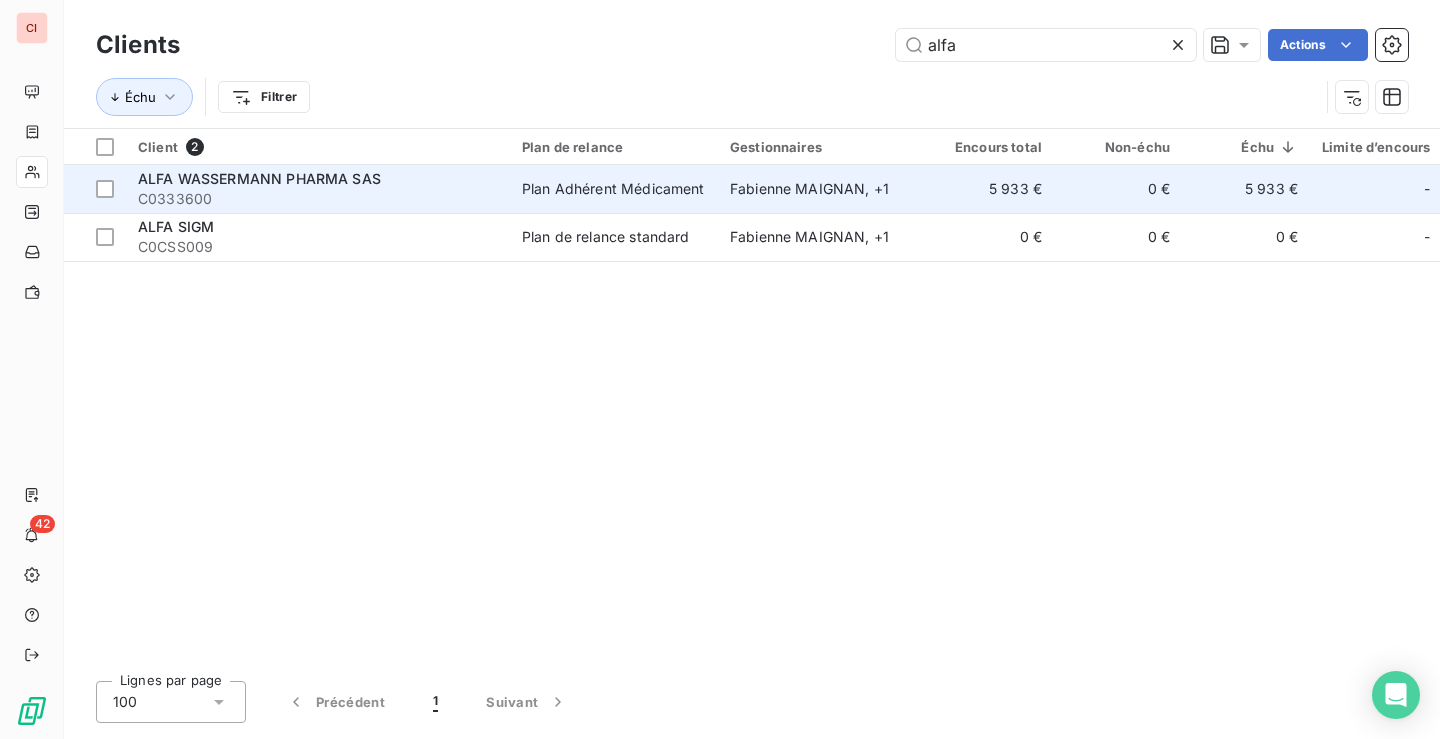click on "Plan Adhérent Médicament" at bounding box center [613, 189] 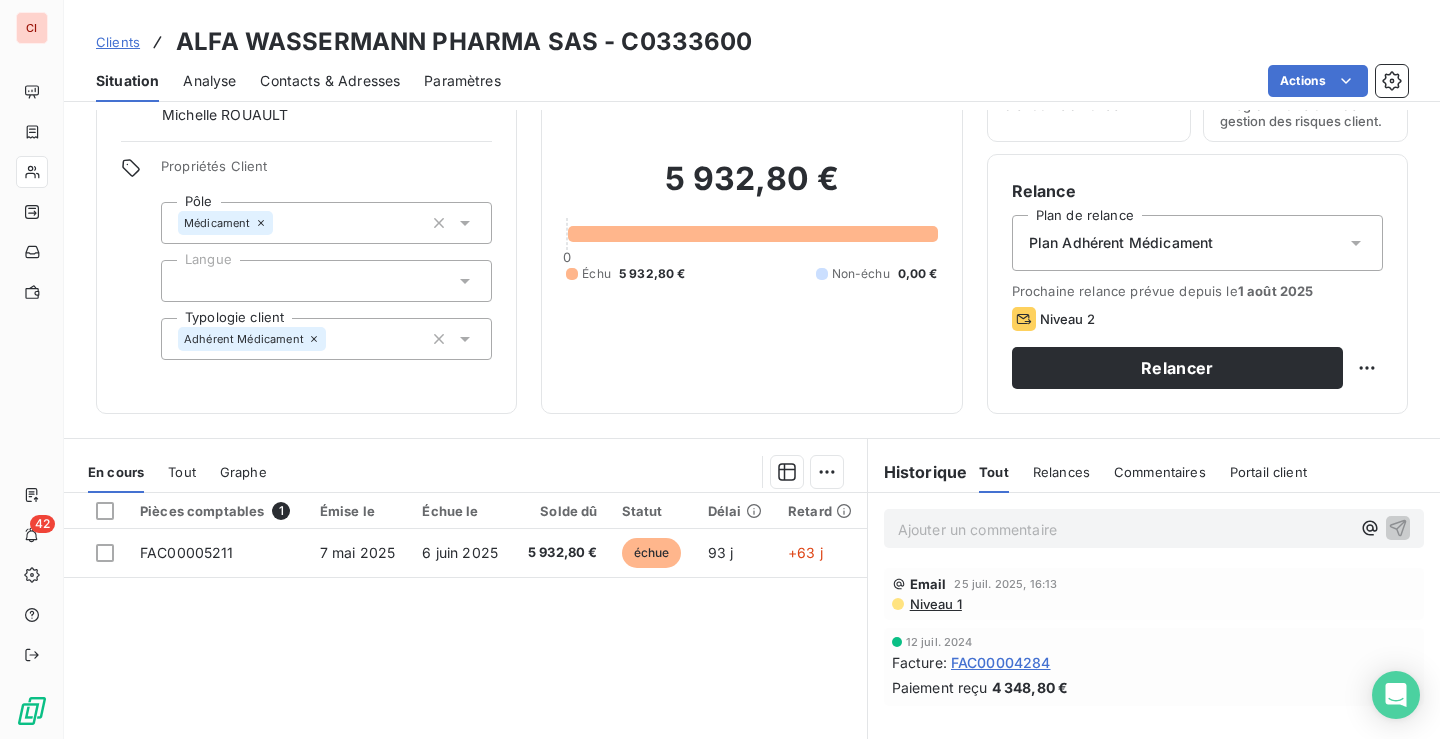scroll, scrollTop: 117, scrollLeft: 0, axis: vertical 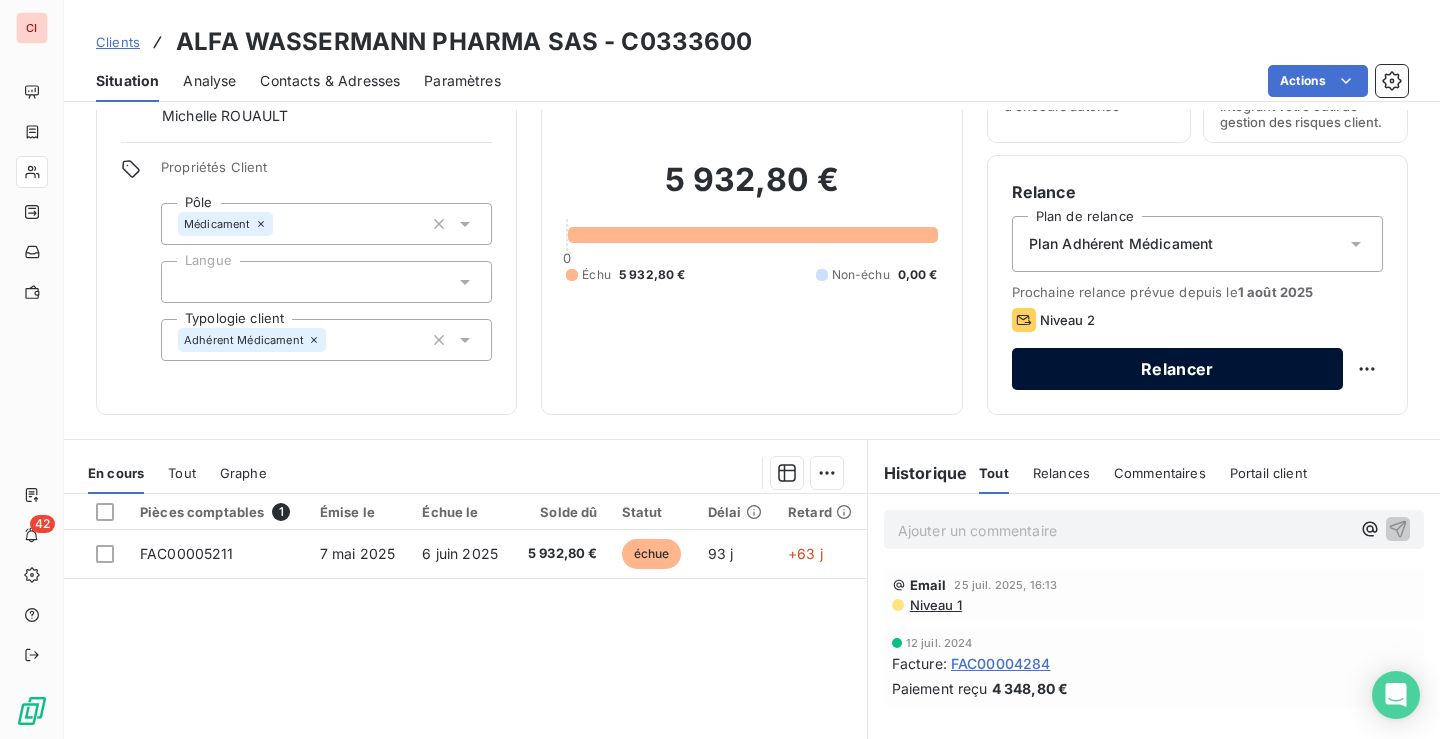 click on "Relancer" at bounding box center [1177, 369] 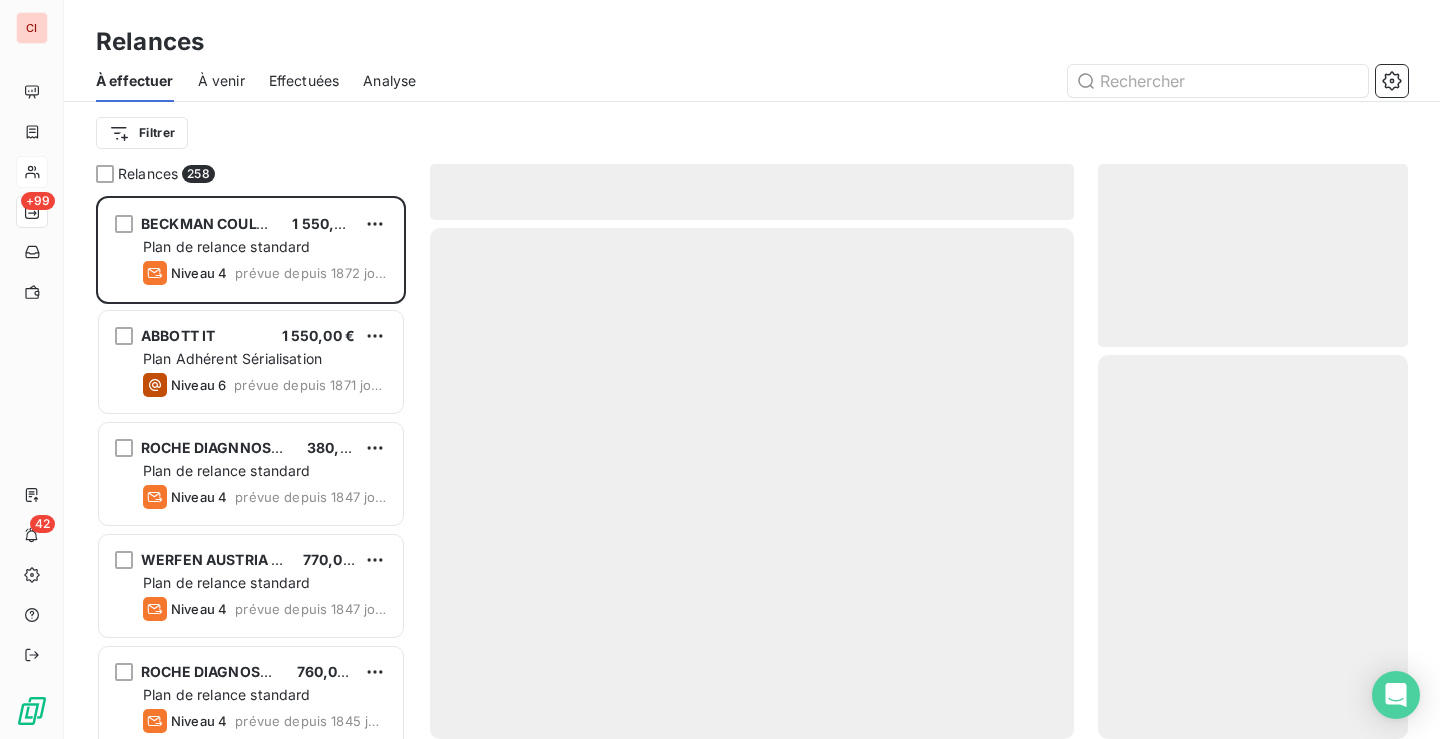 scroll, scrollTop: 16, scrollLeft: 16, axis: both 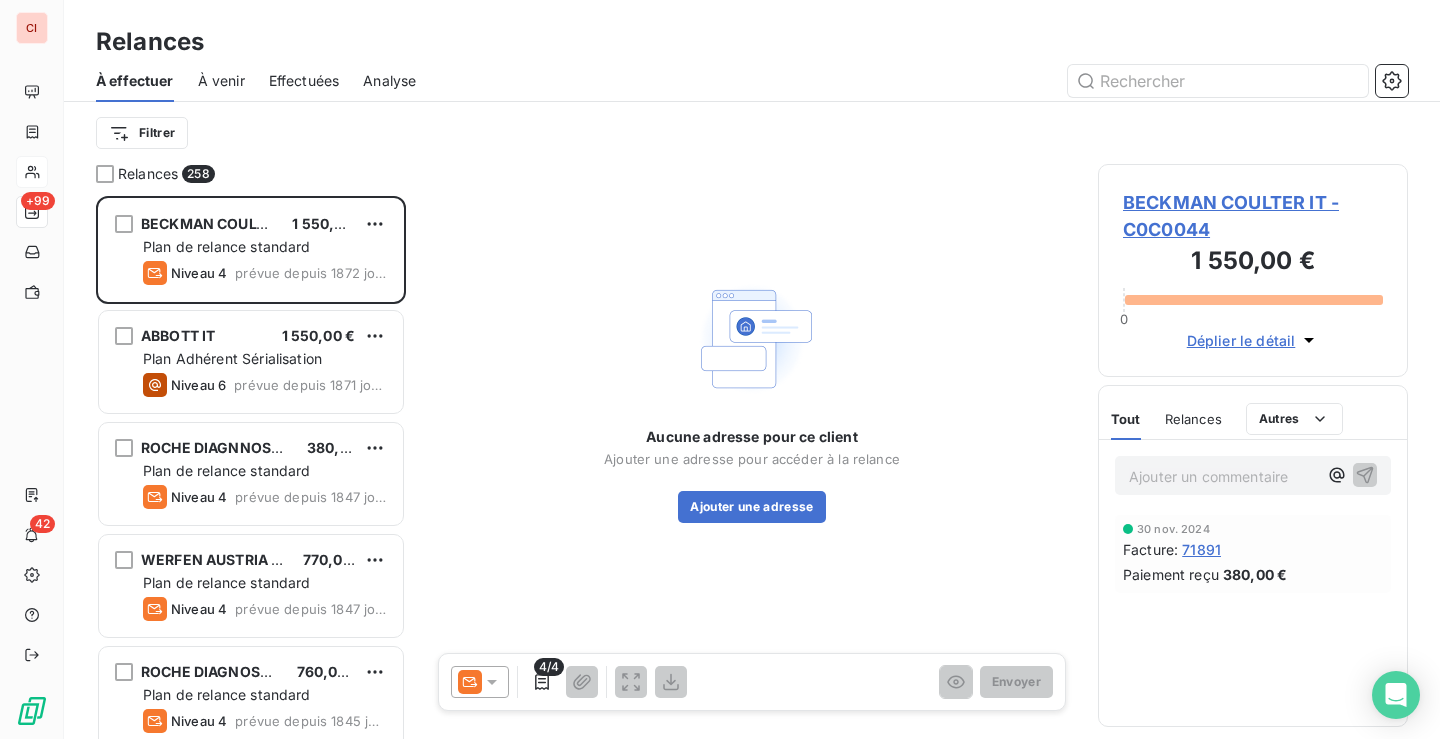 click on "À venir" at bounding box center (221, 81) 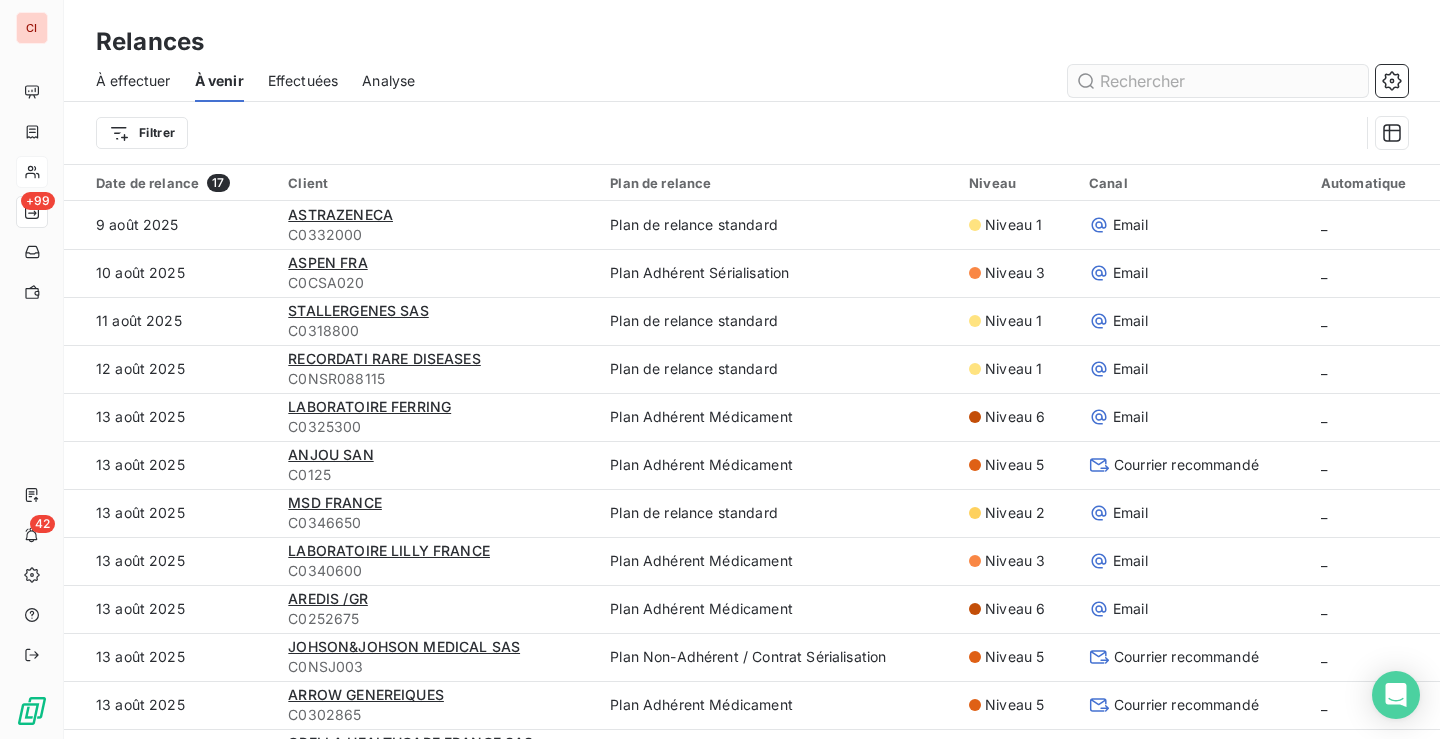 click at bounding box center [1218, 81] 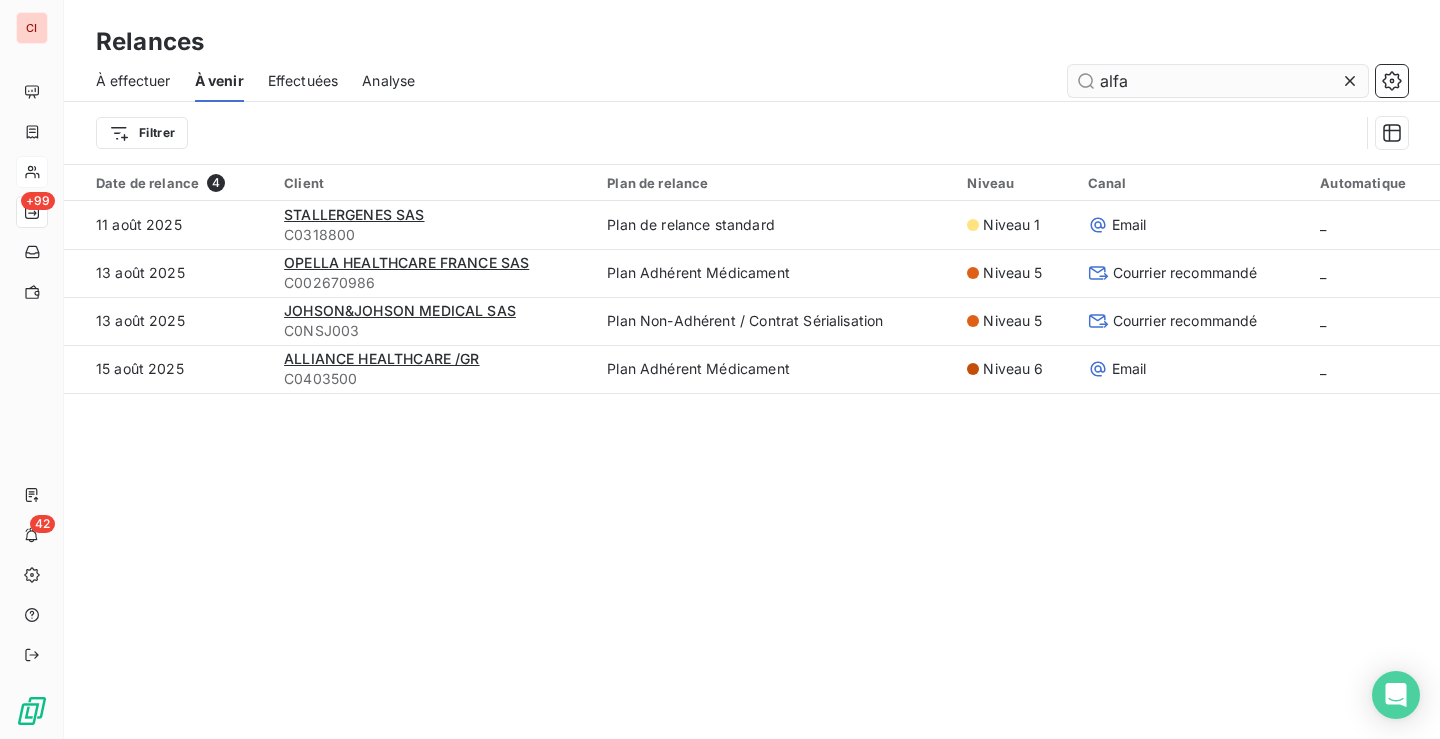 type on "alfa" 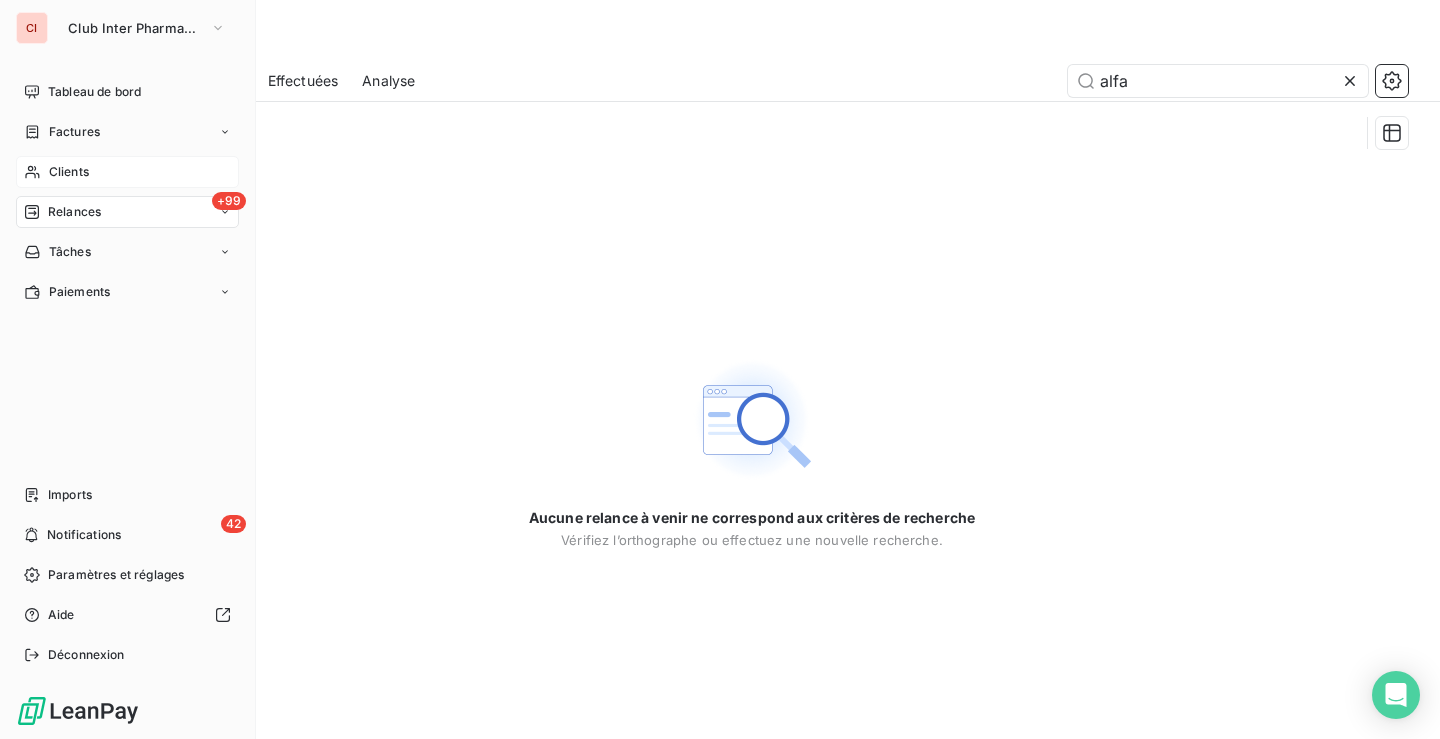 click on "Clients" at bounding box center [69, 172] 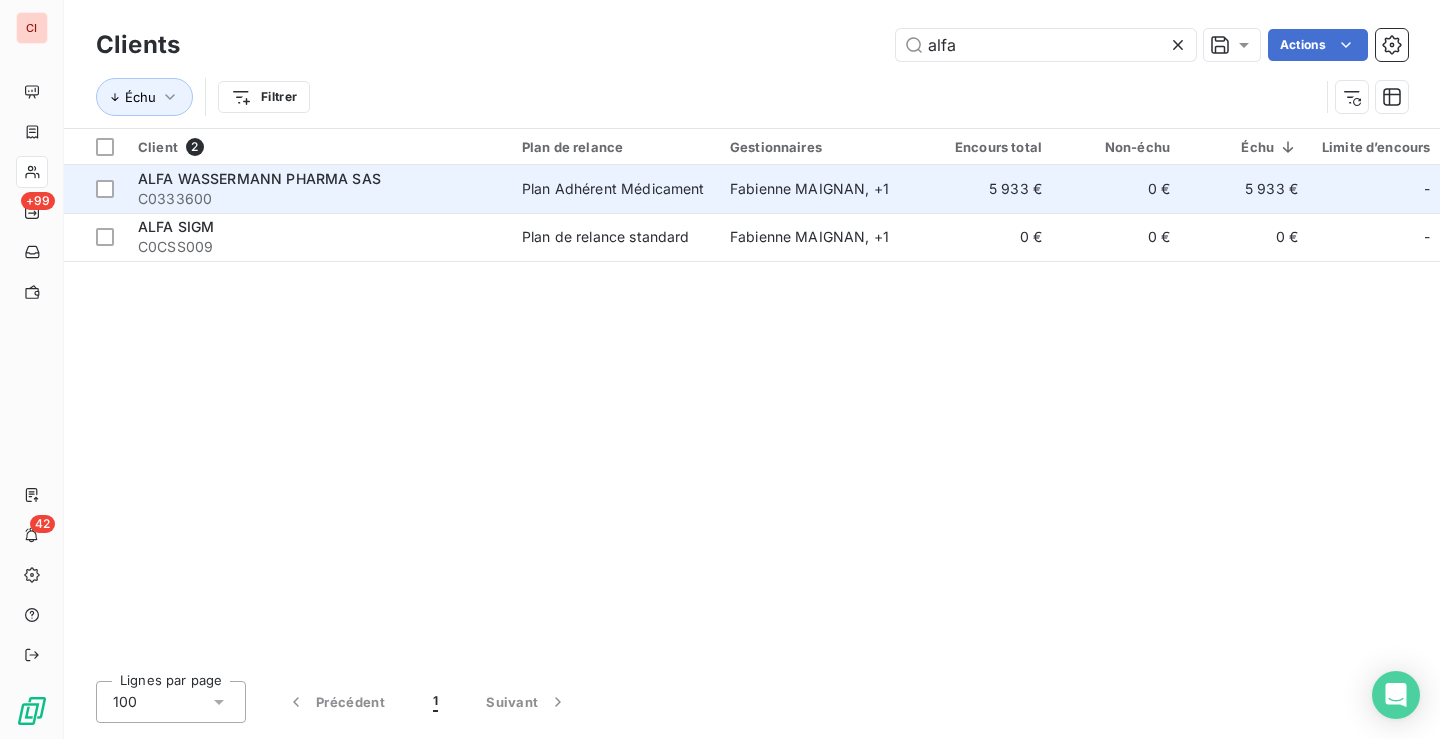 click on "Plan Adhérent Médicament" at bounding box center (614, 189) 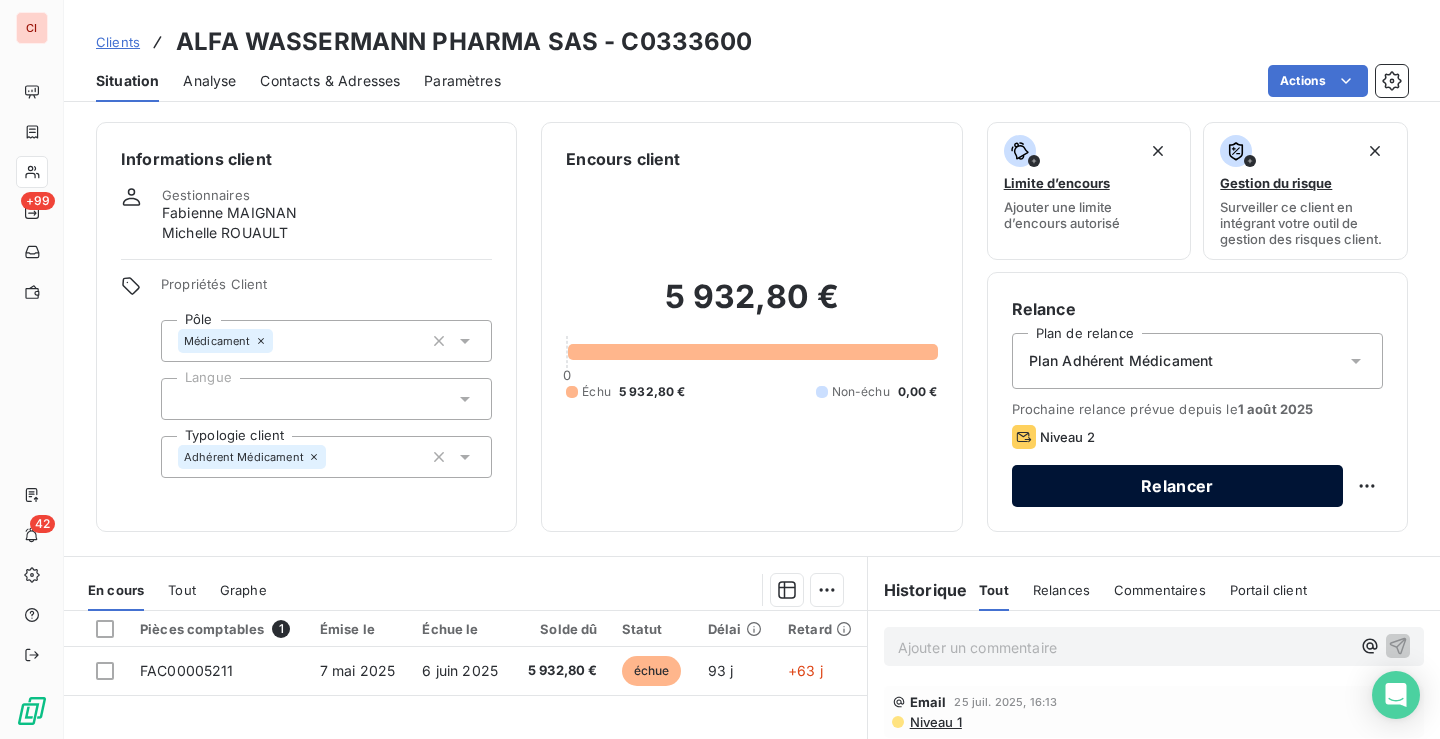 click on "Relancer" at bounding box center (1177, 486) 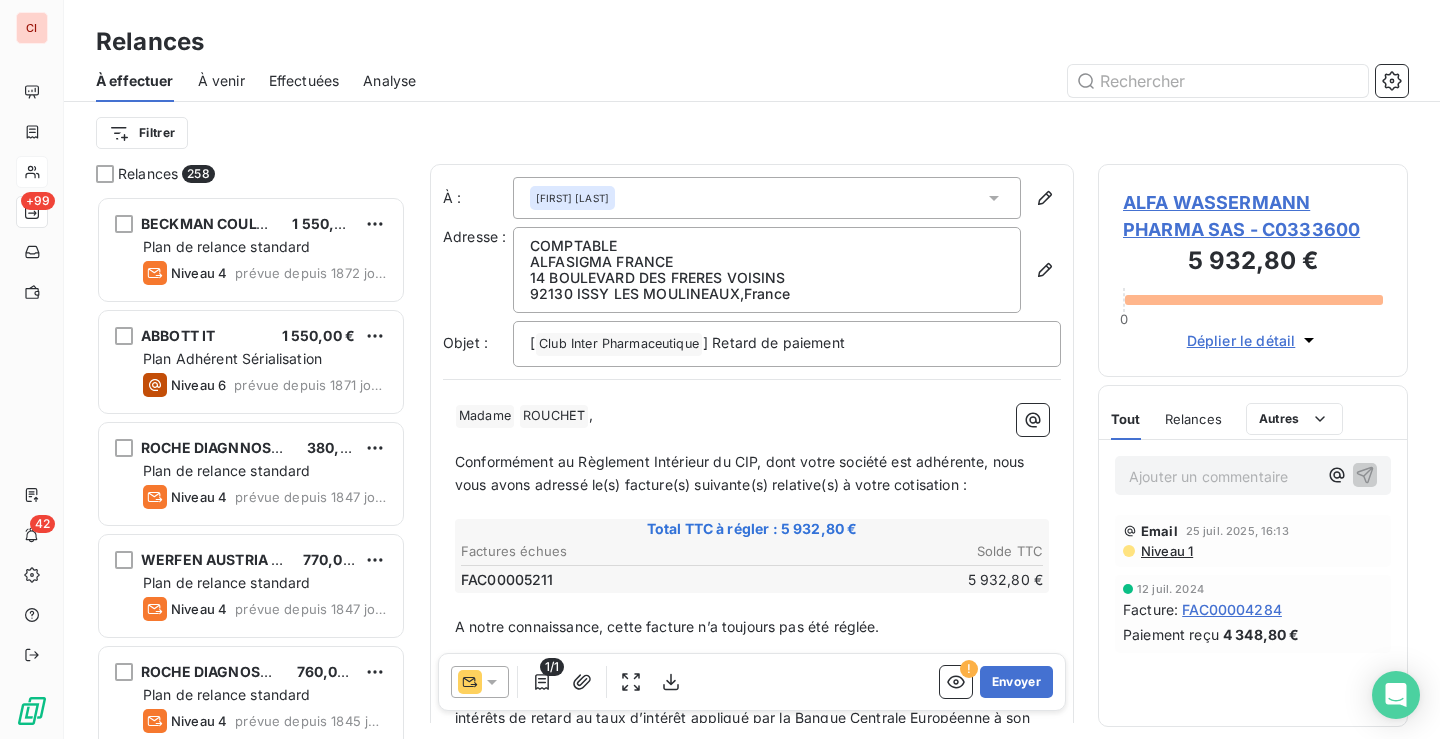 scroll, scrollTop: 16, scrollLeft: 16, axis: both 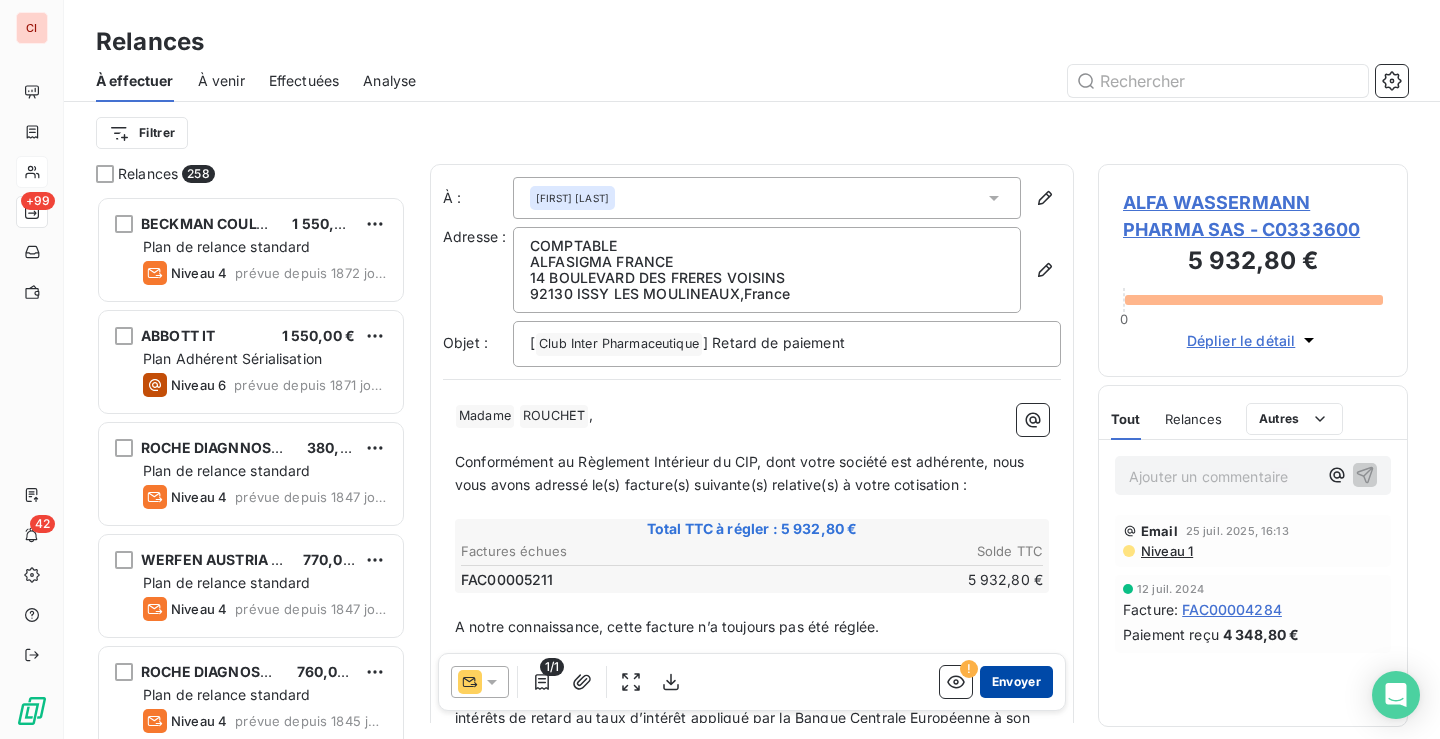 click on "Envoyer" at bounding box center [1016, 682] 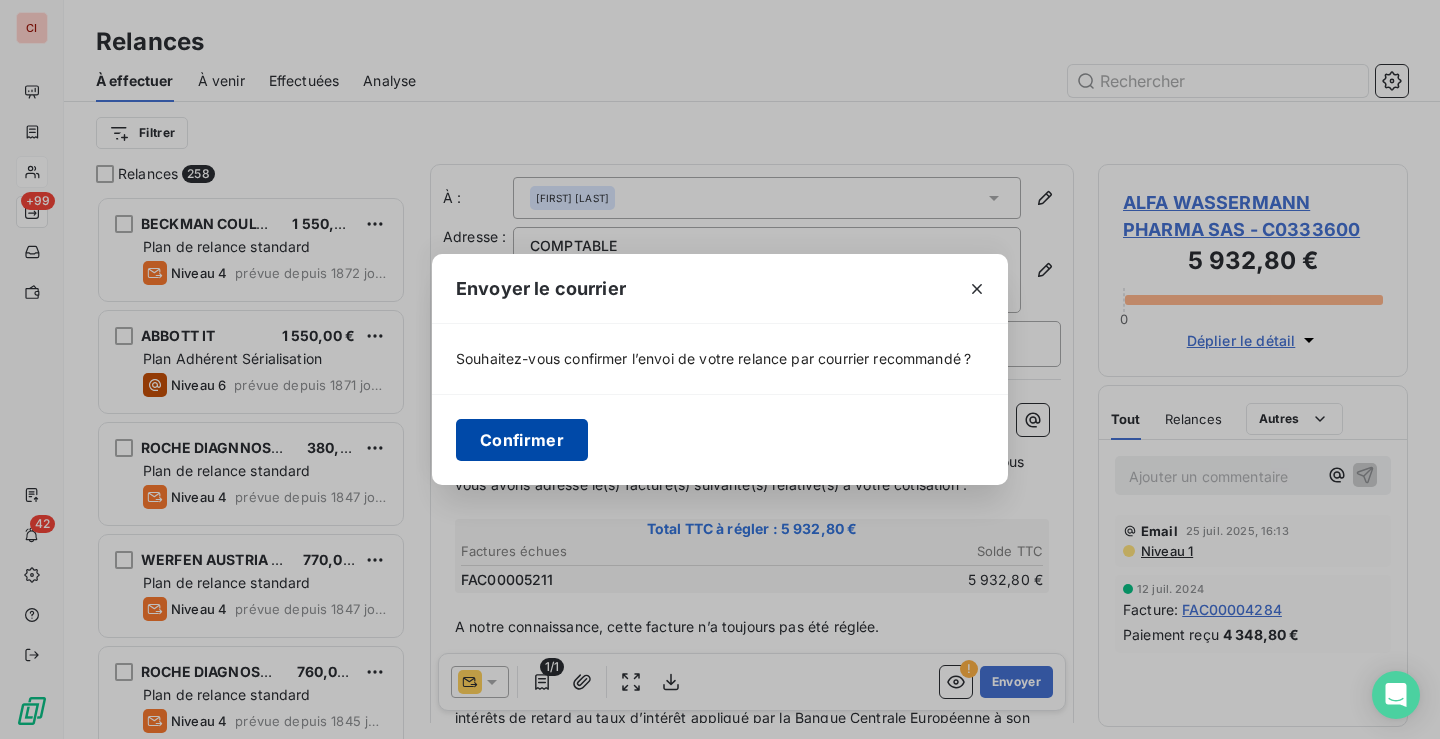 click on "Confirmer" at bounding box center (522, 440) 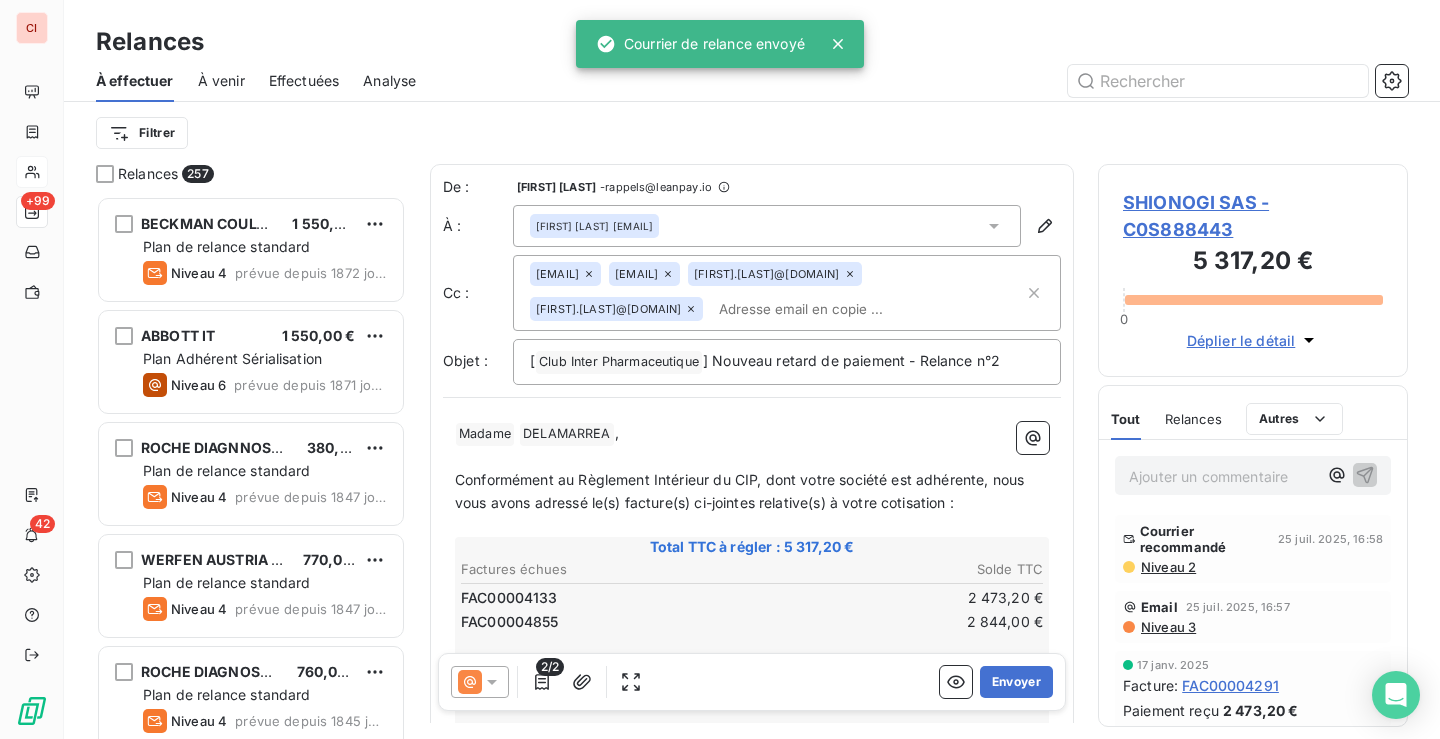 scroll, scrollTop: 16, scrollLeft: 16, axis: both 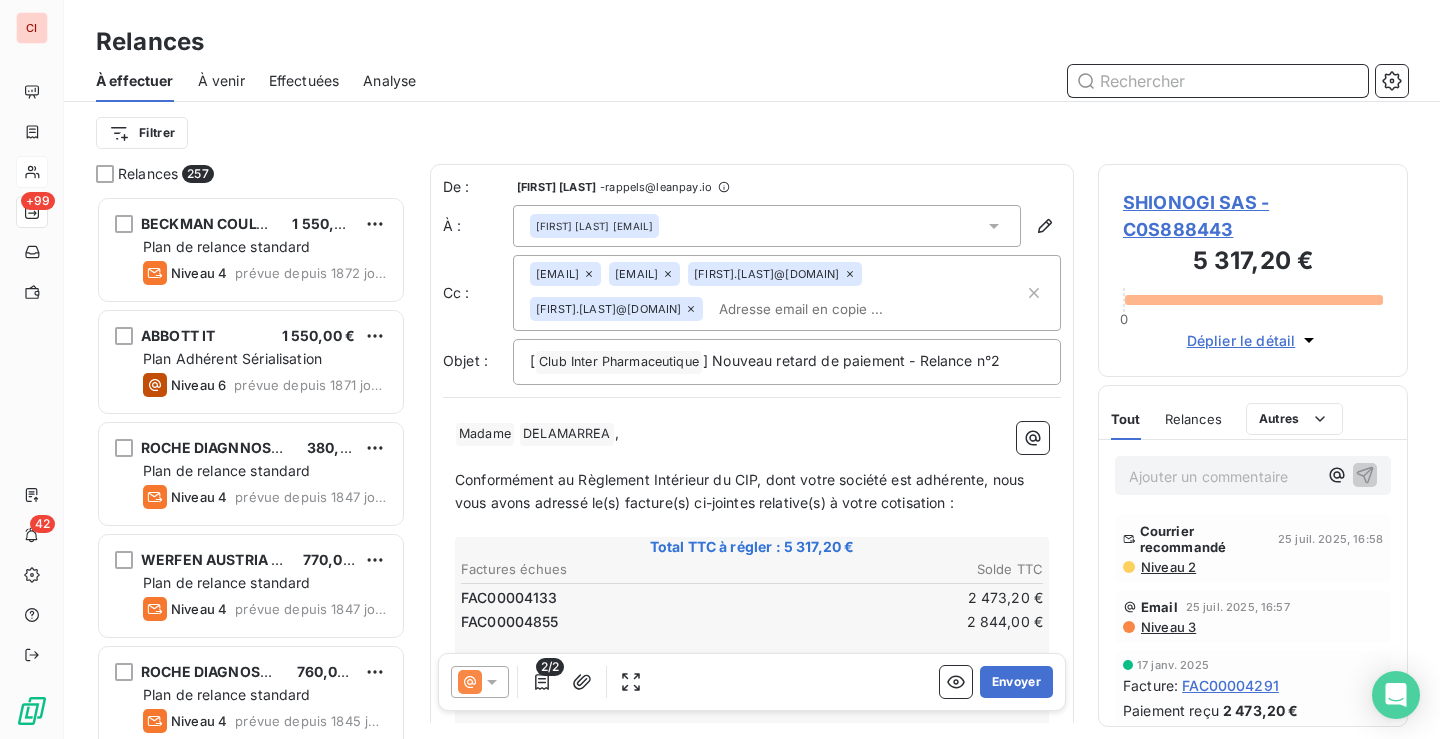 click at bounding box center [1218, 81] 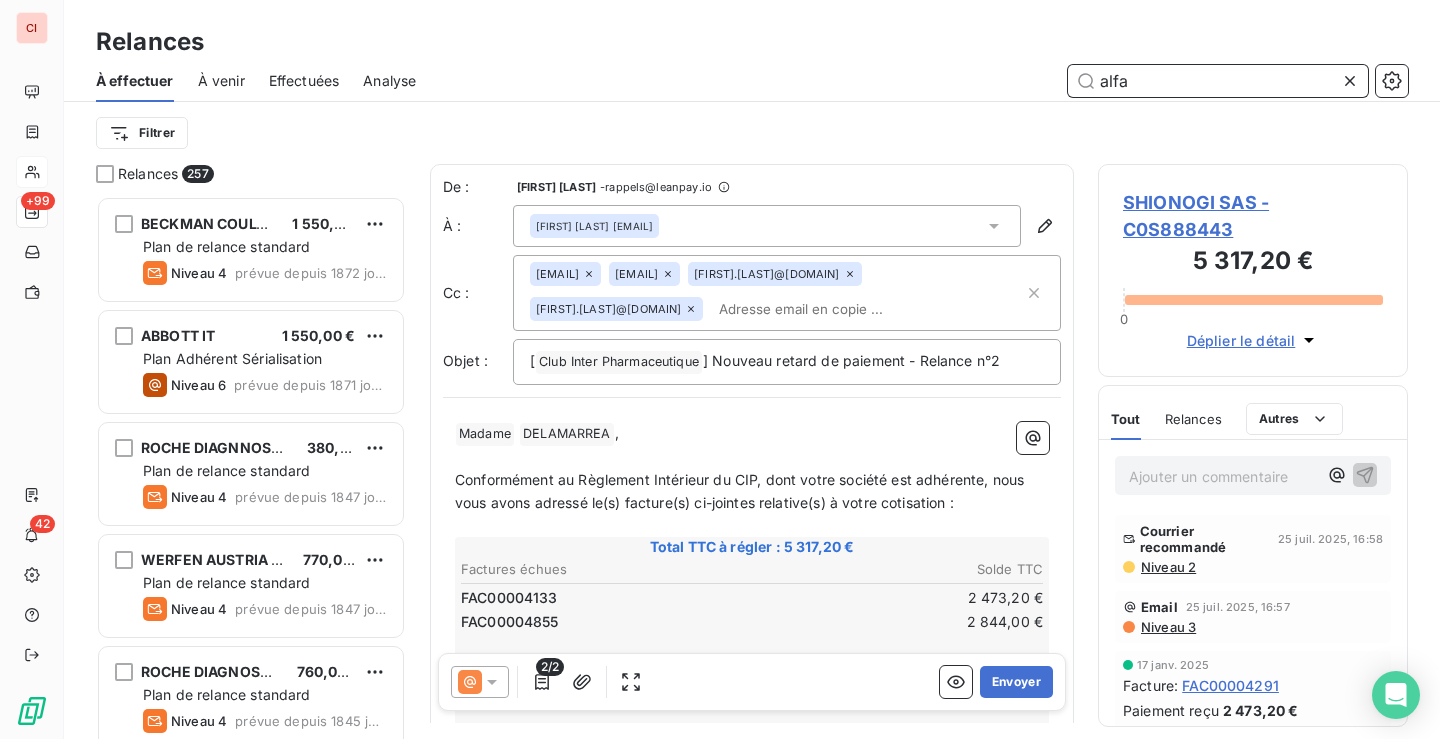 type on "alfa" 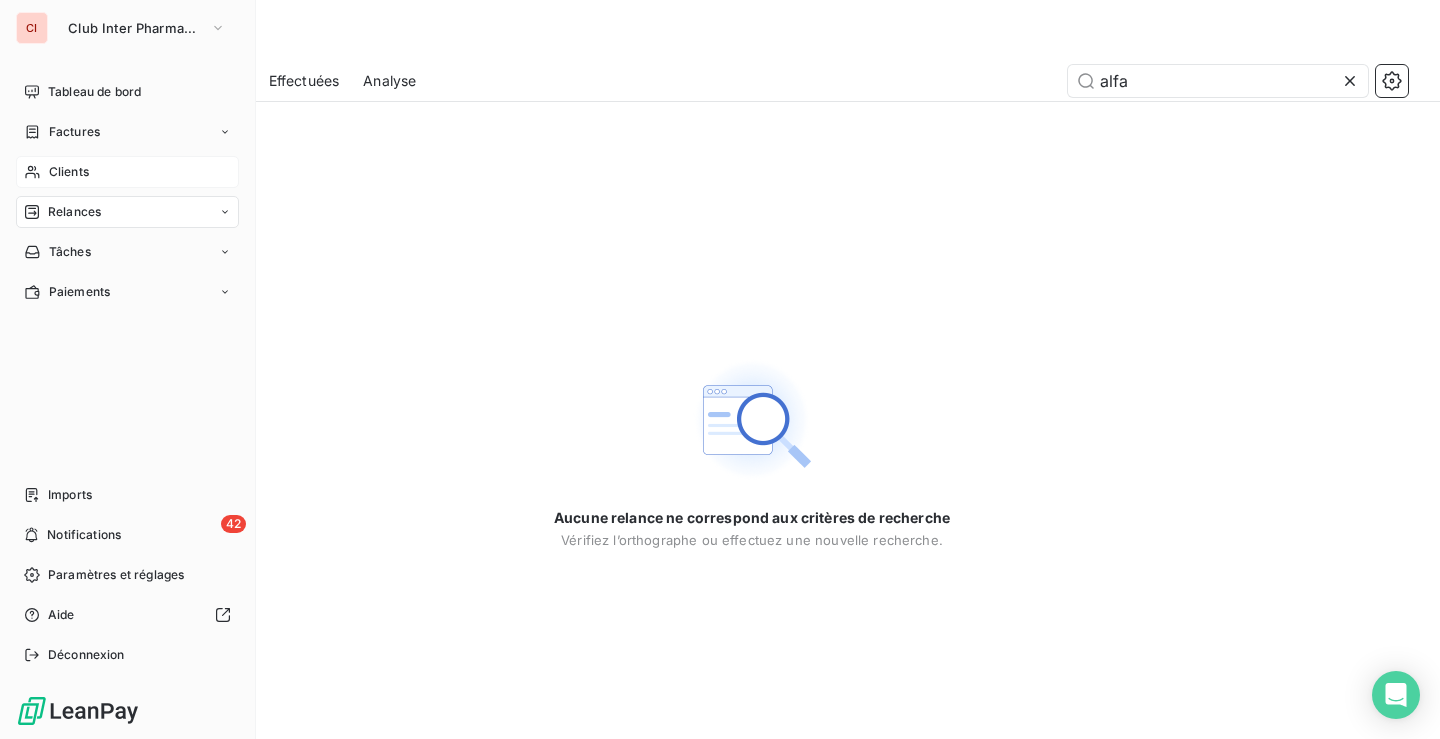 click on "Clients" at bounding box center [69, 172] 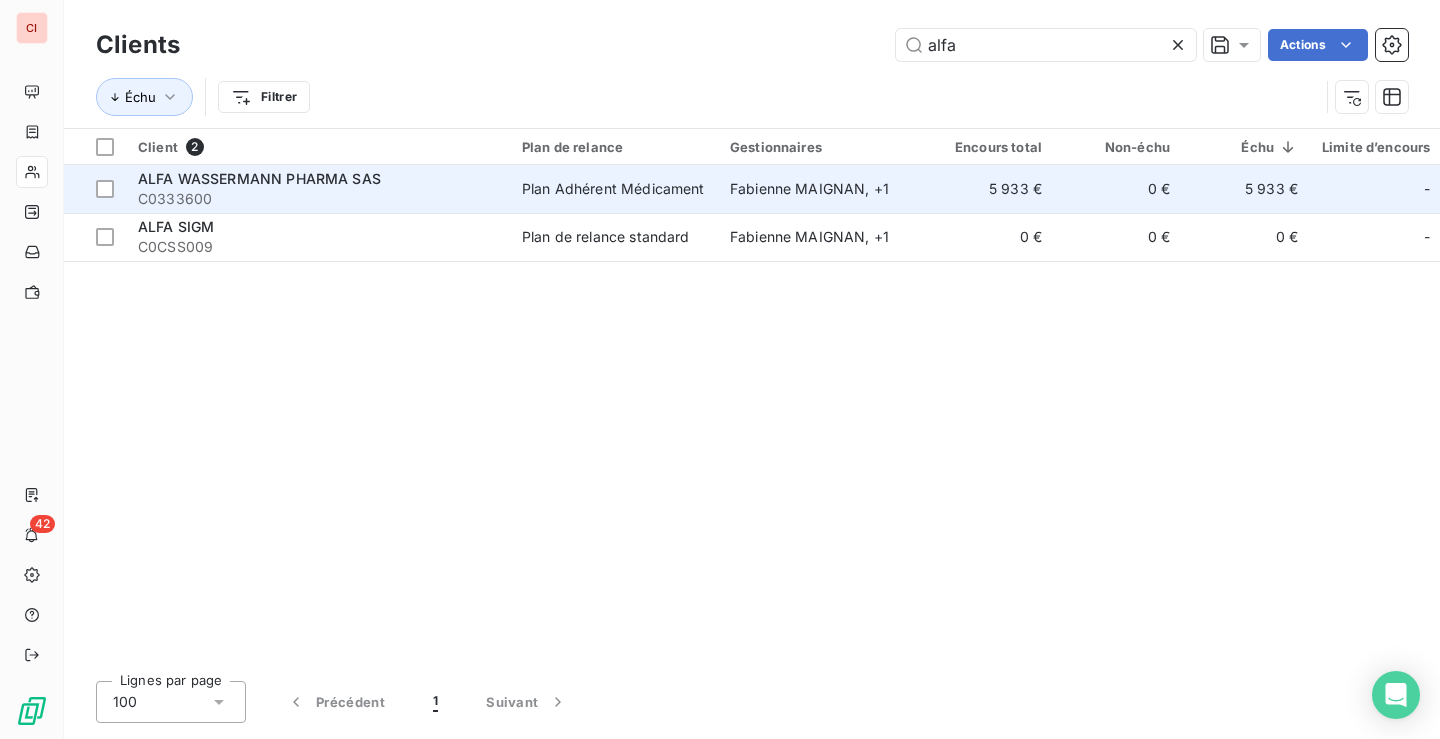 click on "Plan Adhérent Médicament" at bounding box center (613, 189) 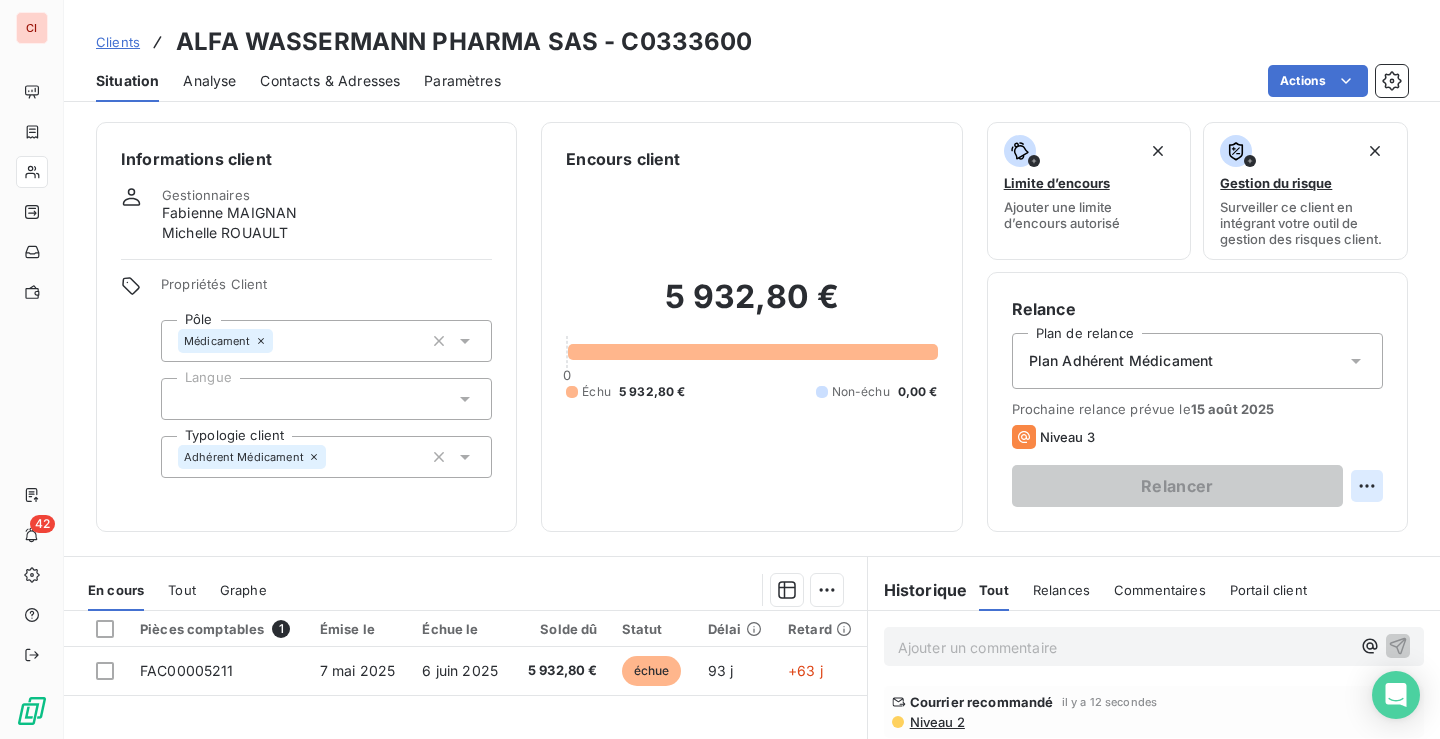 click on "CI 42 Clients ALFA WASSERMANN PHARMA SAS - C0333600 Situation Analyse Contacts & Adresses Paramètres Actions Informations client Gestionnaires Fabienne MAIGNAN Michelle ROUAULT Propriétés Client Pôle Médicament Langue Typologie client Adhérent Médicament Encours client   5 932,80 € 0 Échu 5 932,80 € Non-échu 0,00 €     Limite d’encours Ajouter une limite d’encours autorisé Gestion du risque Surveiller ce client en intégrant votre outil de gestion des risques client. Relance Plan de relance Plan Adhérent Médicament Prochaine relance prévue le  15 août 2025 Niveau 3 Relancer En cours Tout Graphe Pièces comptables 1 Émise le Échue le Solde dû Statut Délai   Retard   FAC00005211 7 mai 2025 6 juin 2025 5 932,80 € échue 93 j +63 j Lignes par page 25 Précédent 1 Suivant Historique Tout Relances Commentaires Portail client Tout Relances Commentaires Portail client Ajouter un commentaire ﻿ Courrier recommandé il y a 12 secondes Niveau 2 Email Niveau 1  :" at bounding box center [720, 369] 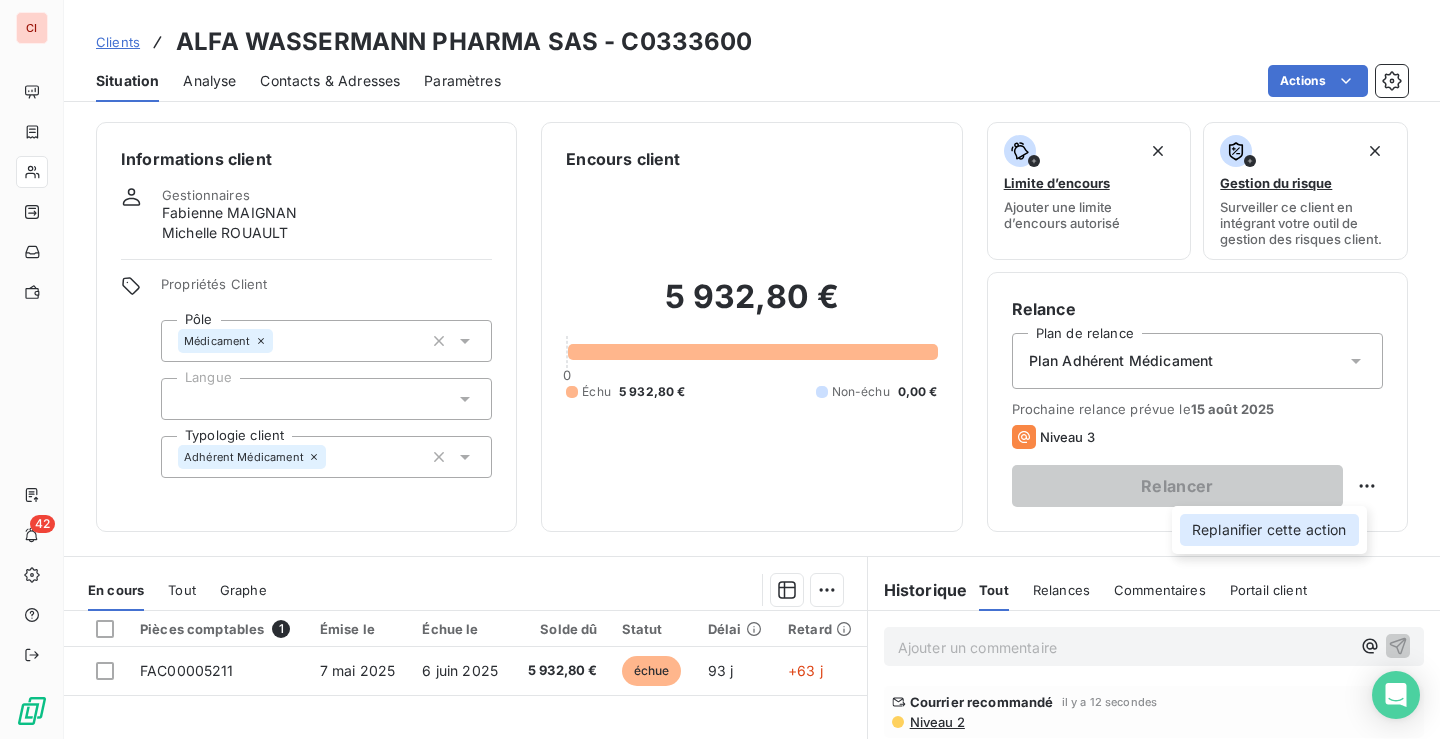 click on "Replanifier cette action" at bounding box center [1269, 530] 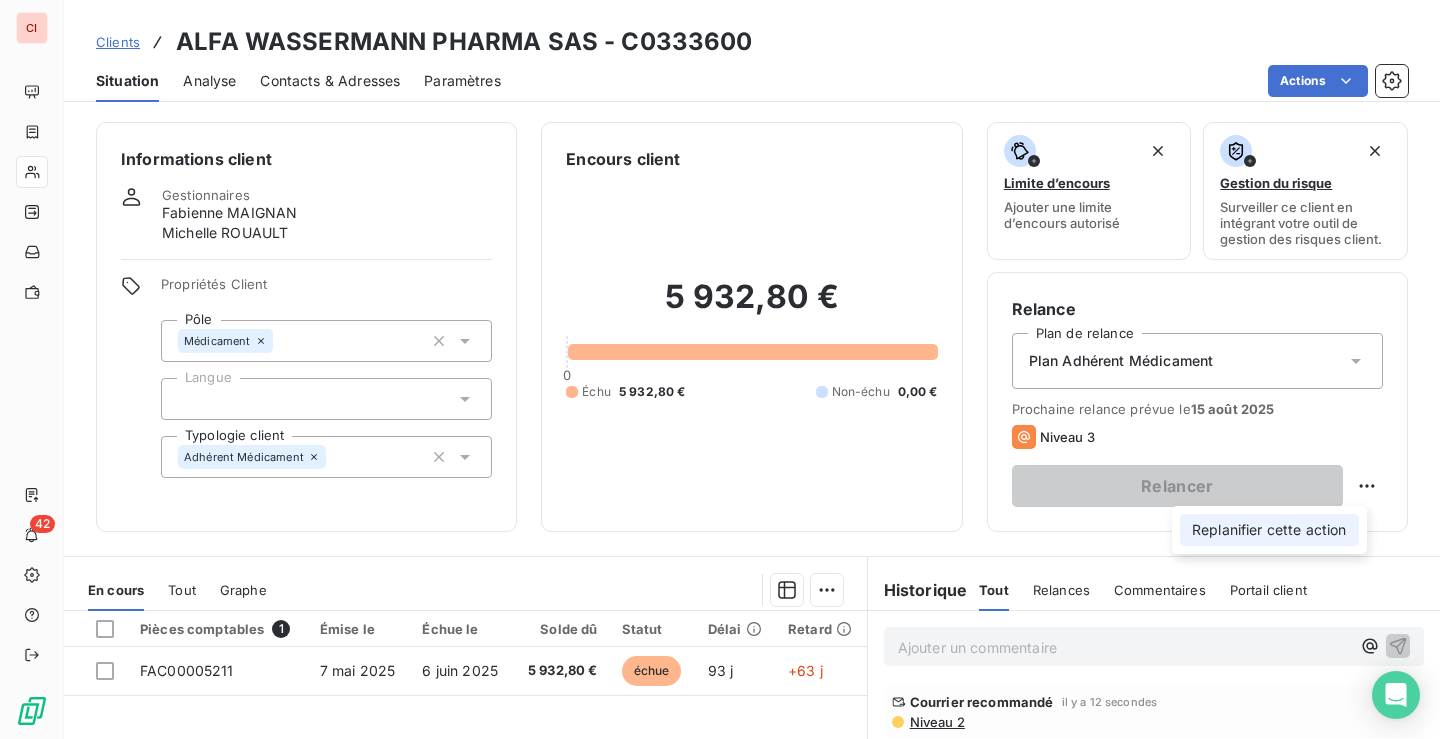 select on "7" 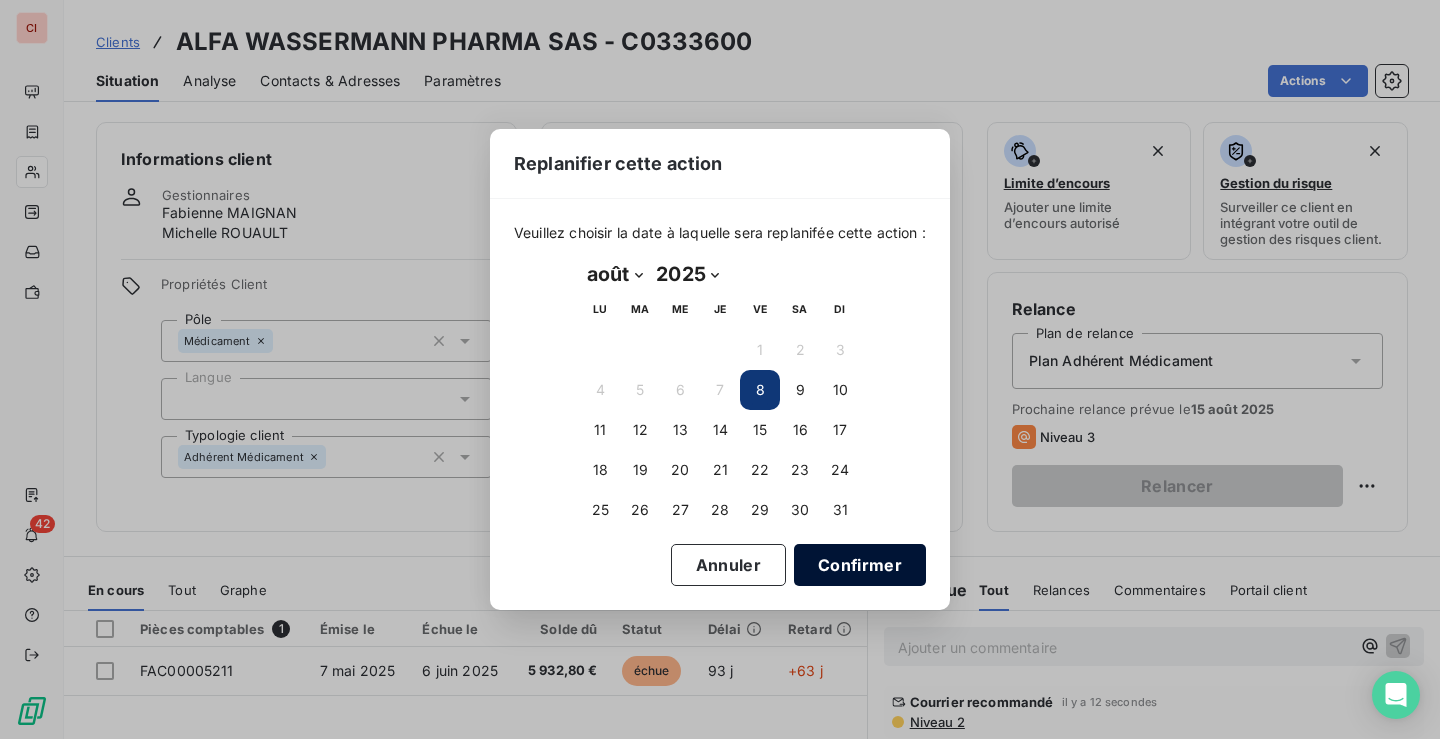 click on "Confirmer" at bounding box center (860, 565) 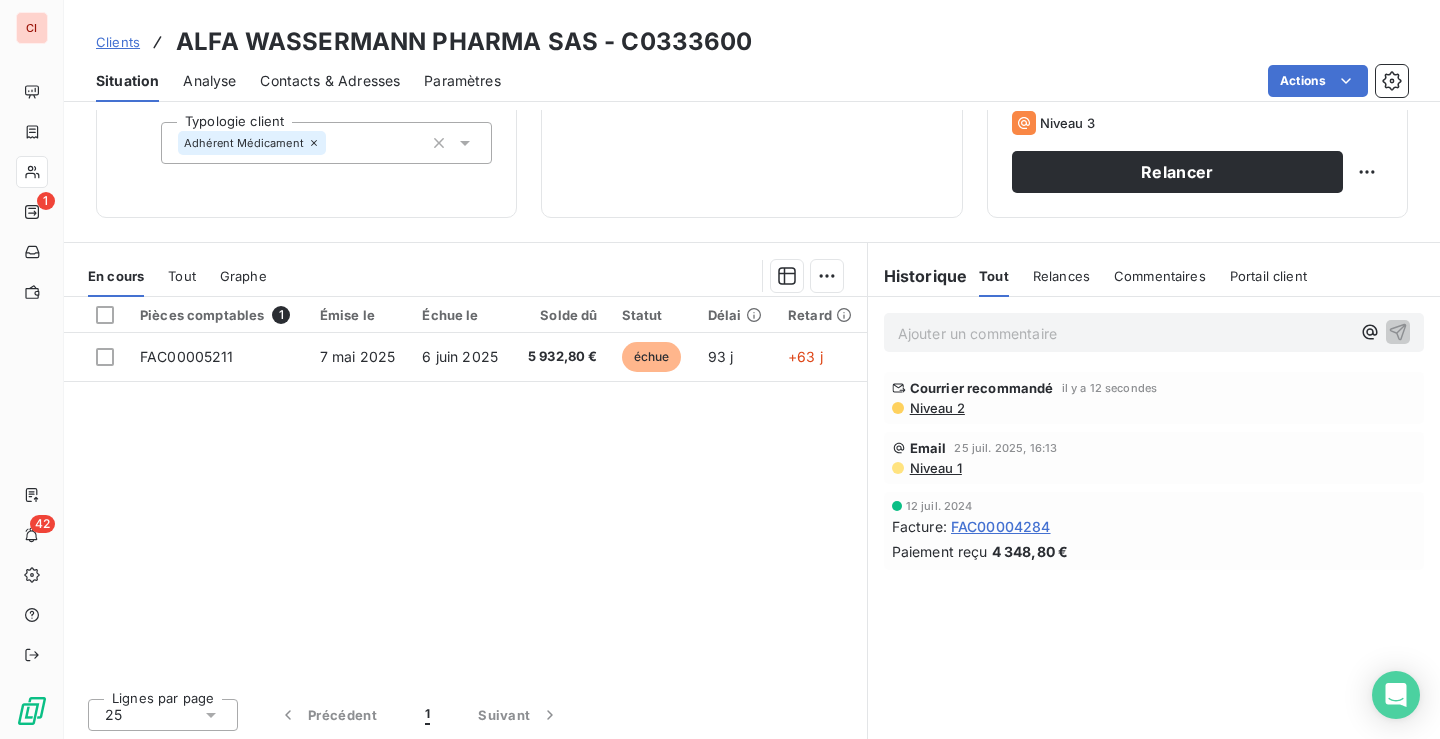 scroll, scrollTop: 317, scrollLeft: 0, axis: vertical 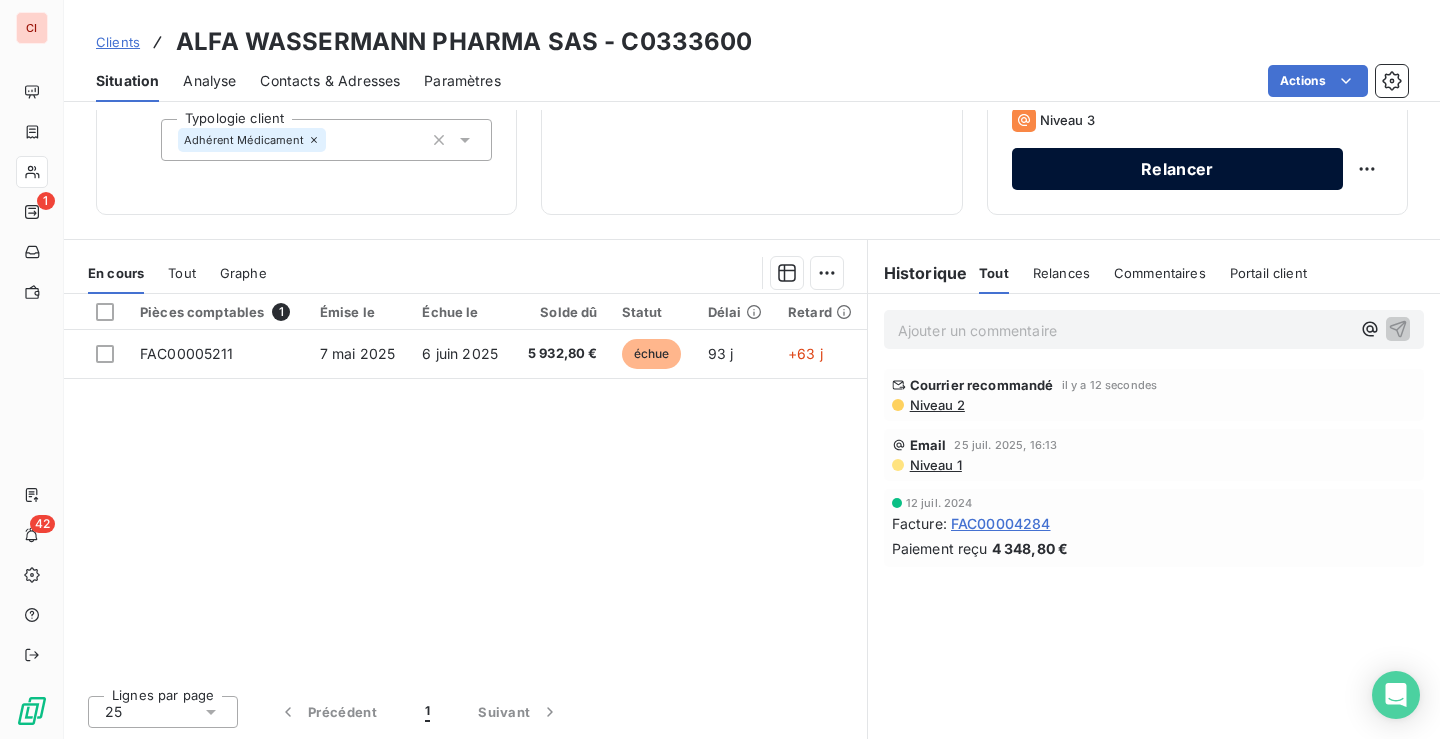click on "Relancer" at bounding box center (1177, 169) 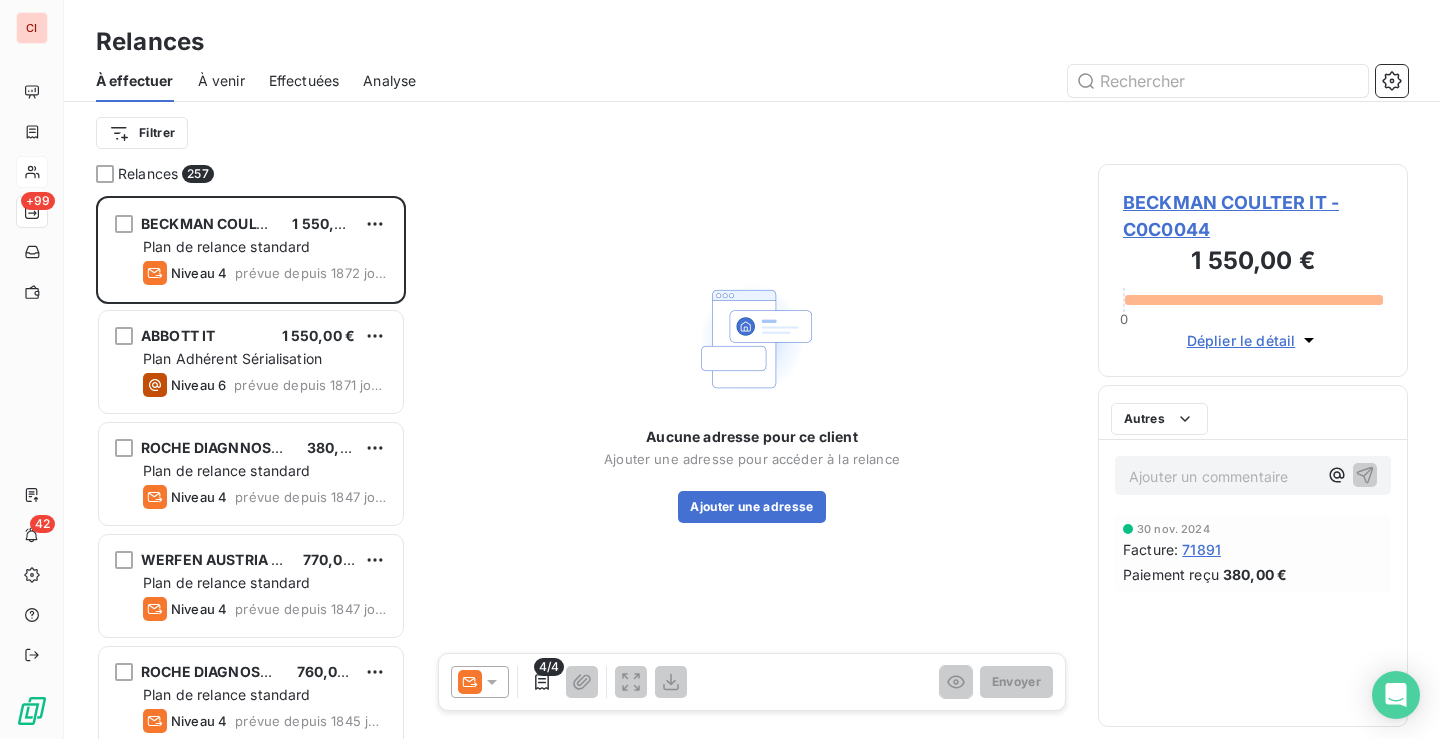 scroll, scrollTop: 16, scrollLeft: 16, axis: both 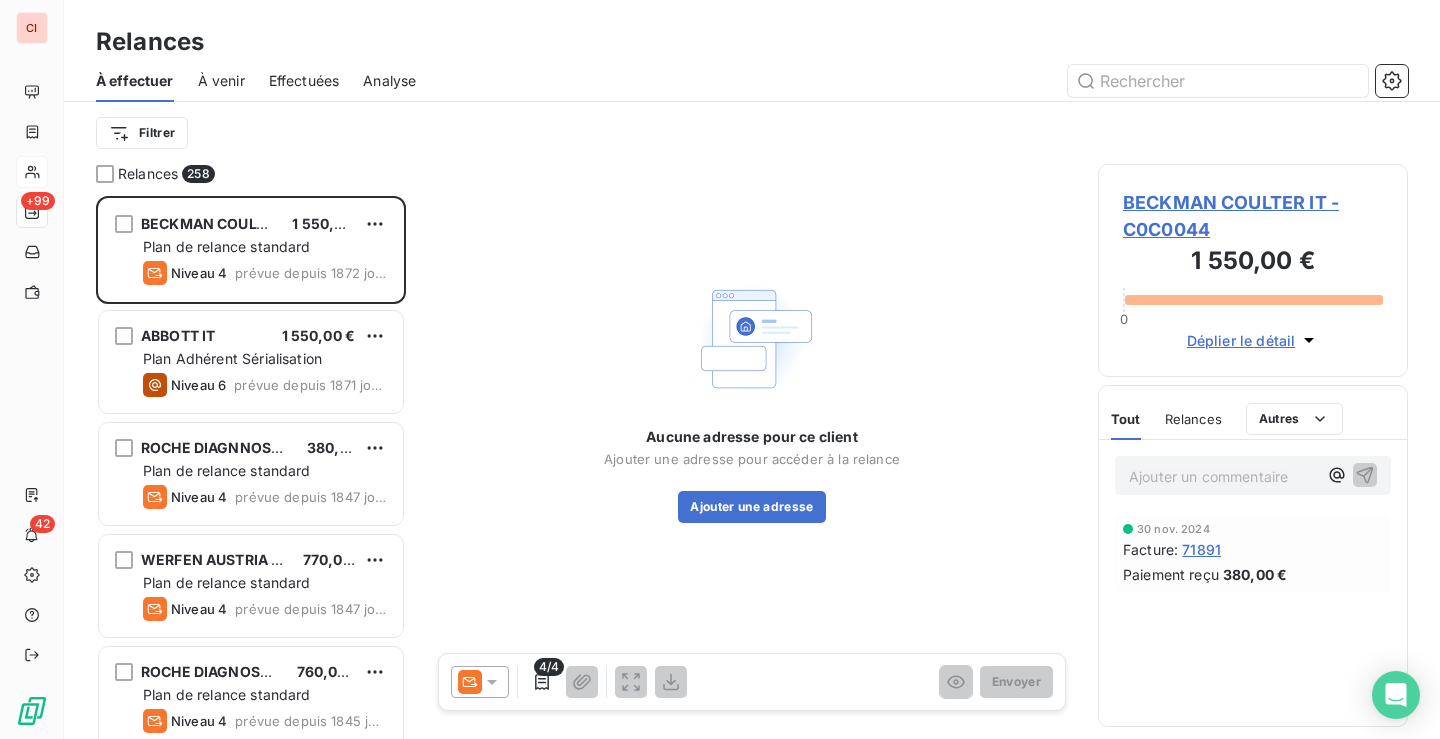 click 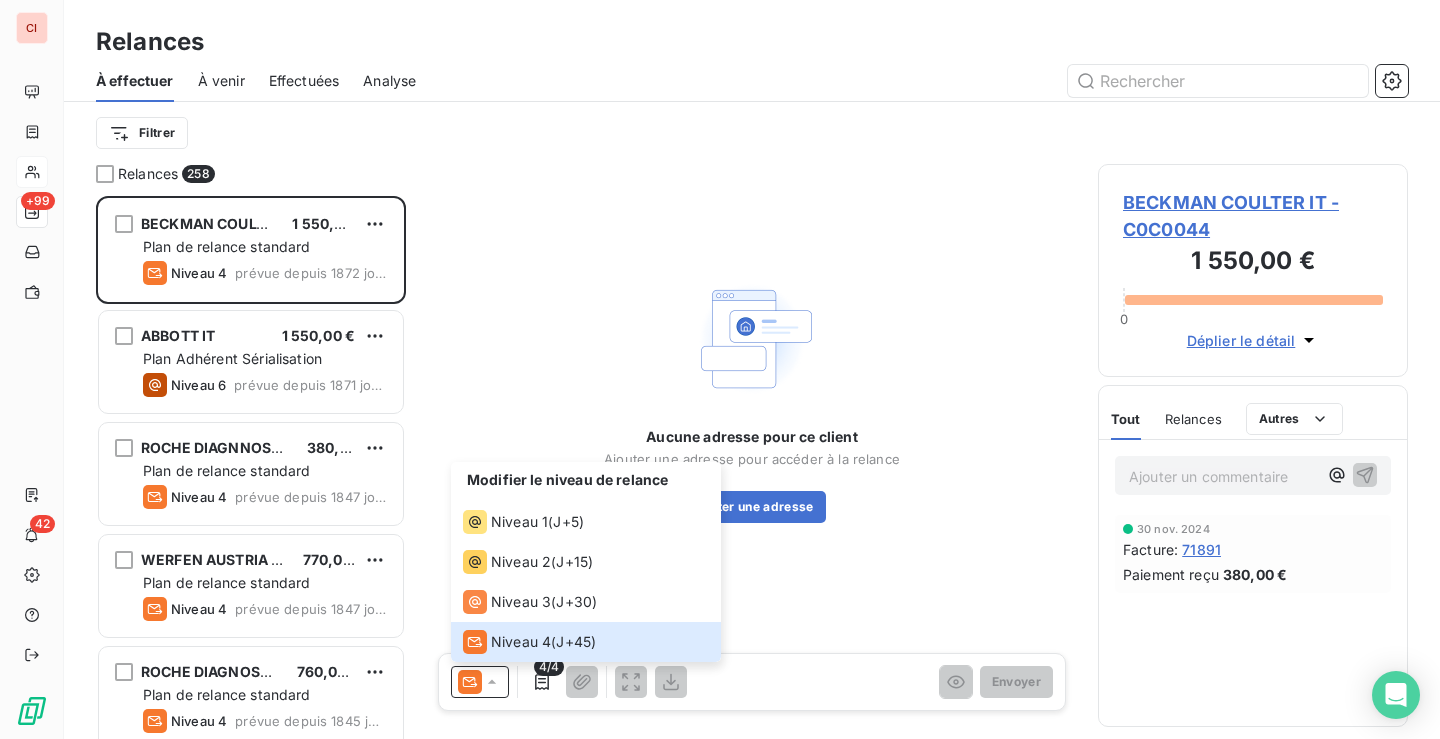 click on "Aucune adresse pour ce client Ajouter une adresse pour accéder à la relance Ajouter une adresse" at bounding box center (752, 398) 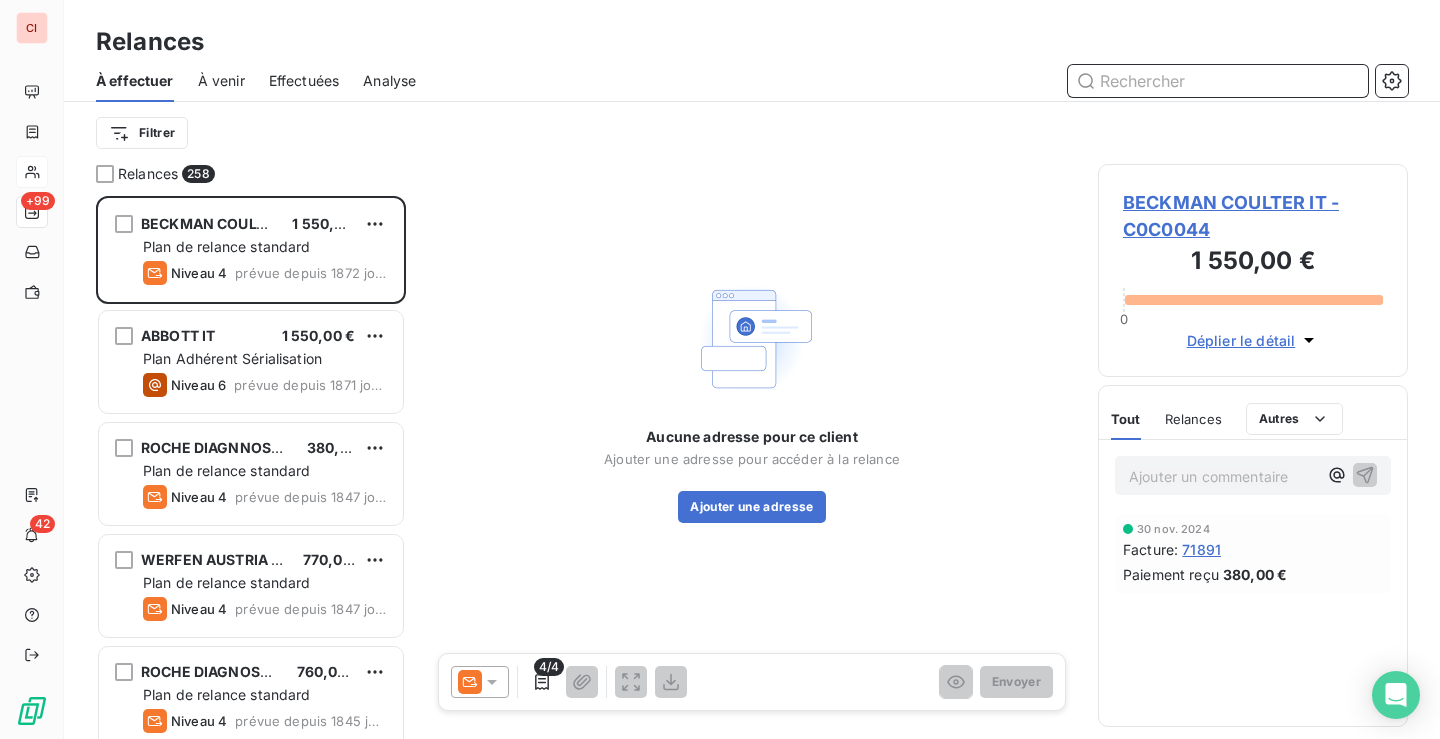 click at bounding box center [1218, 81] 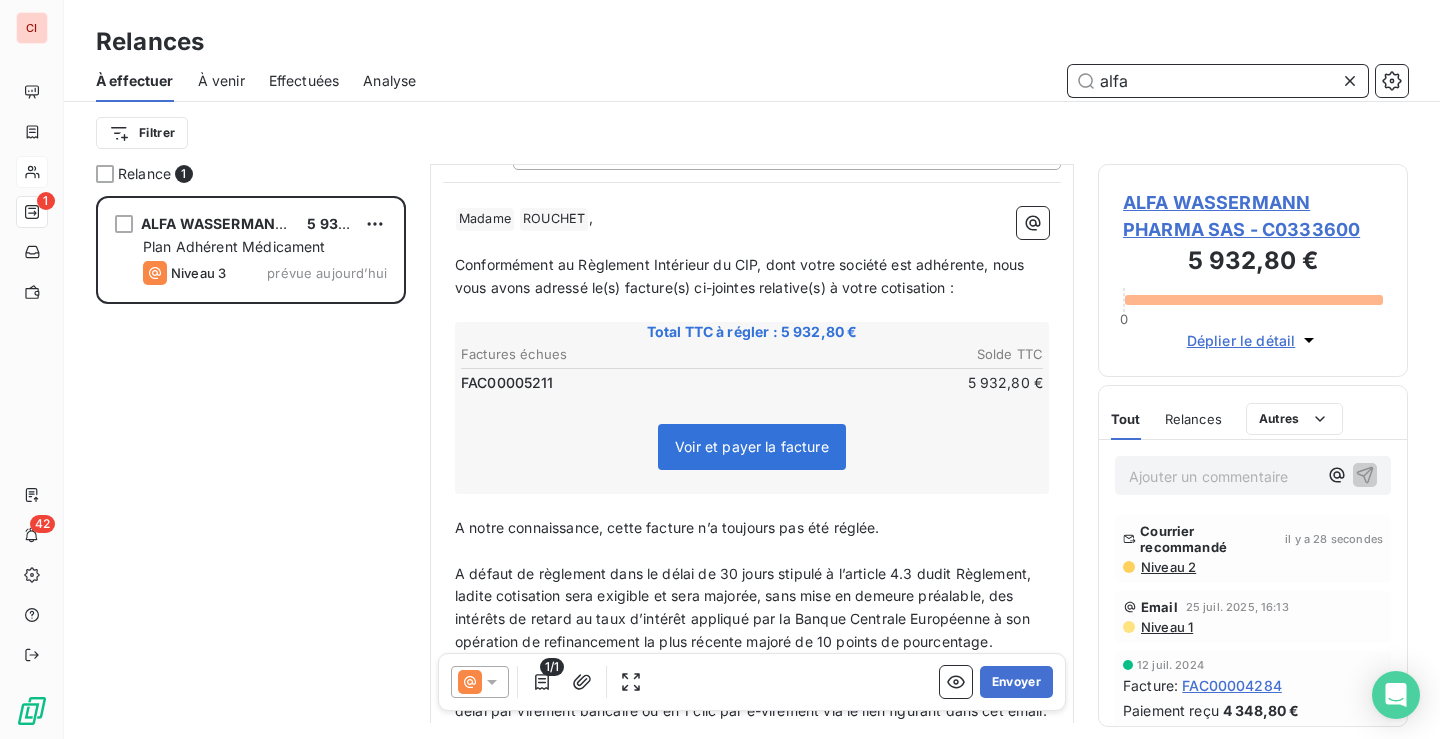 scroll, scrollTop: 401, scrollLeft: 0, axis: vertical 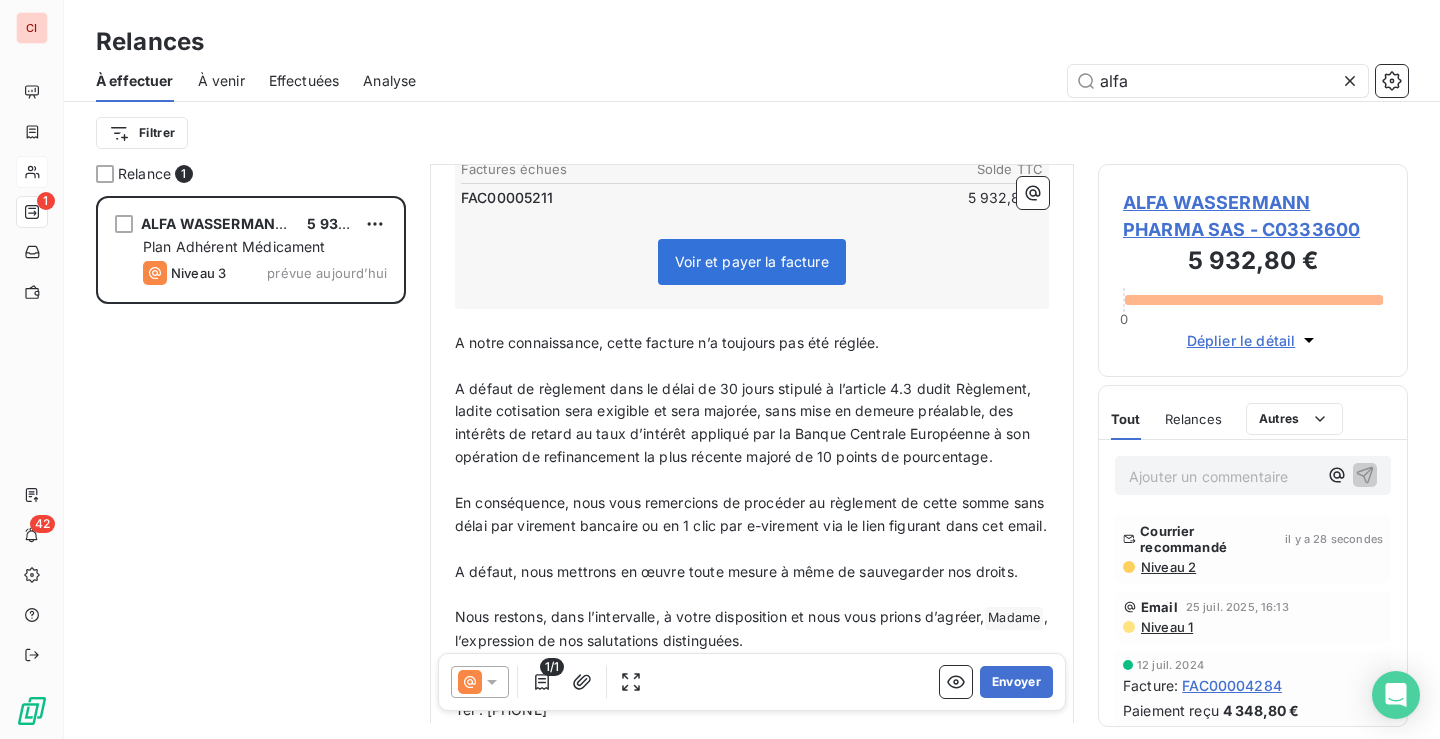 click 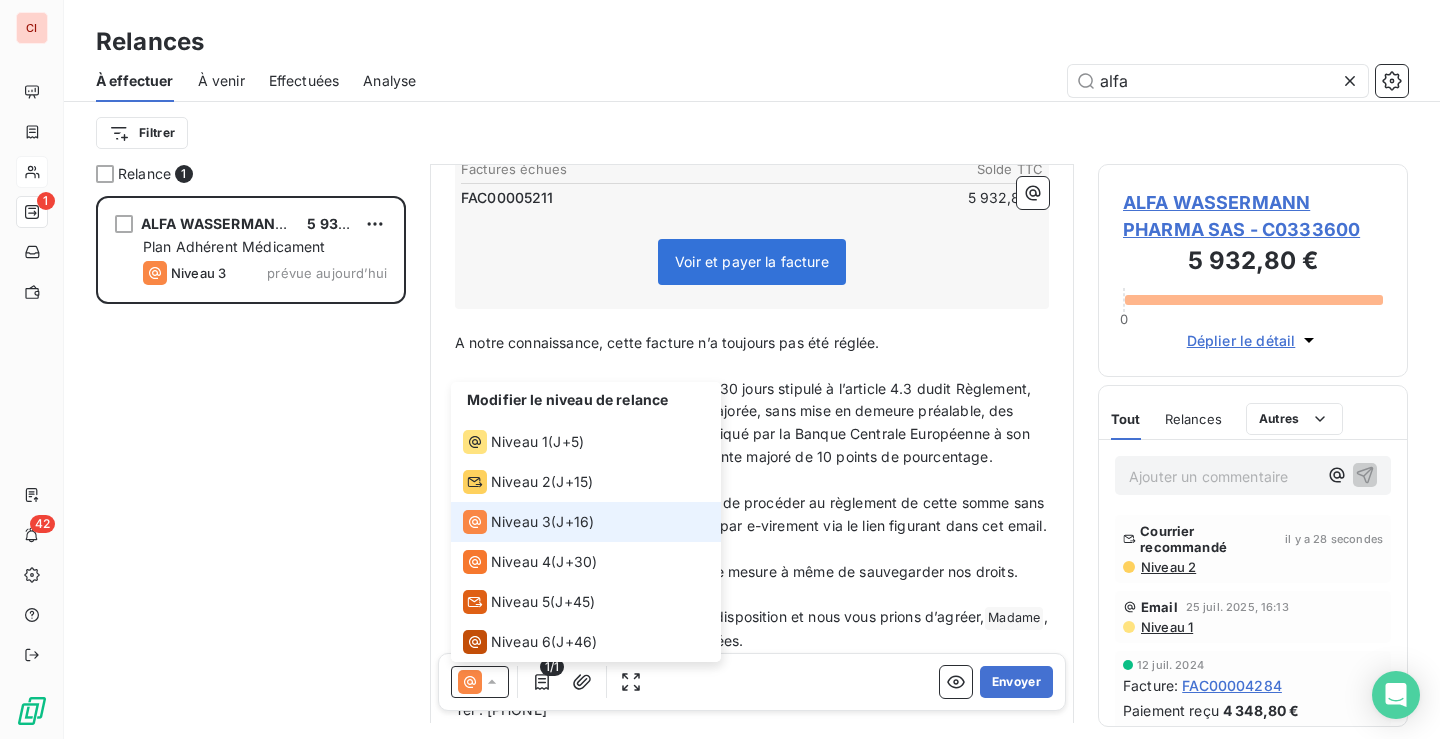 click on "Niveau 3" at bounding box center [521, 522] 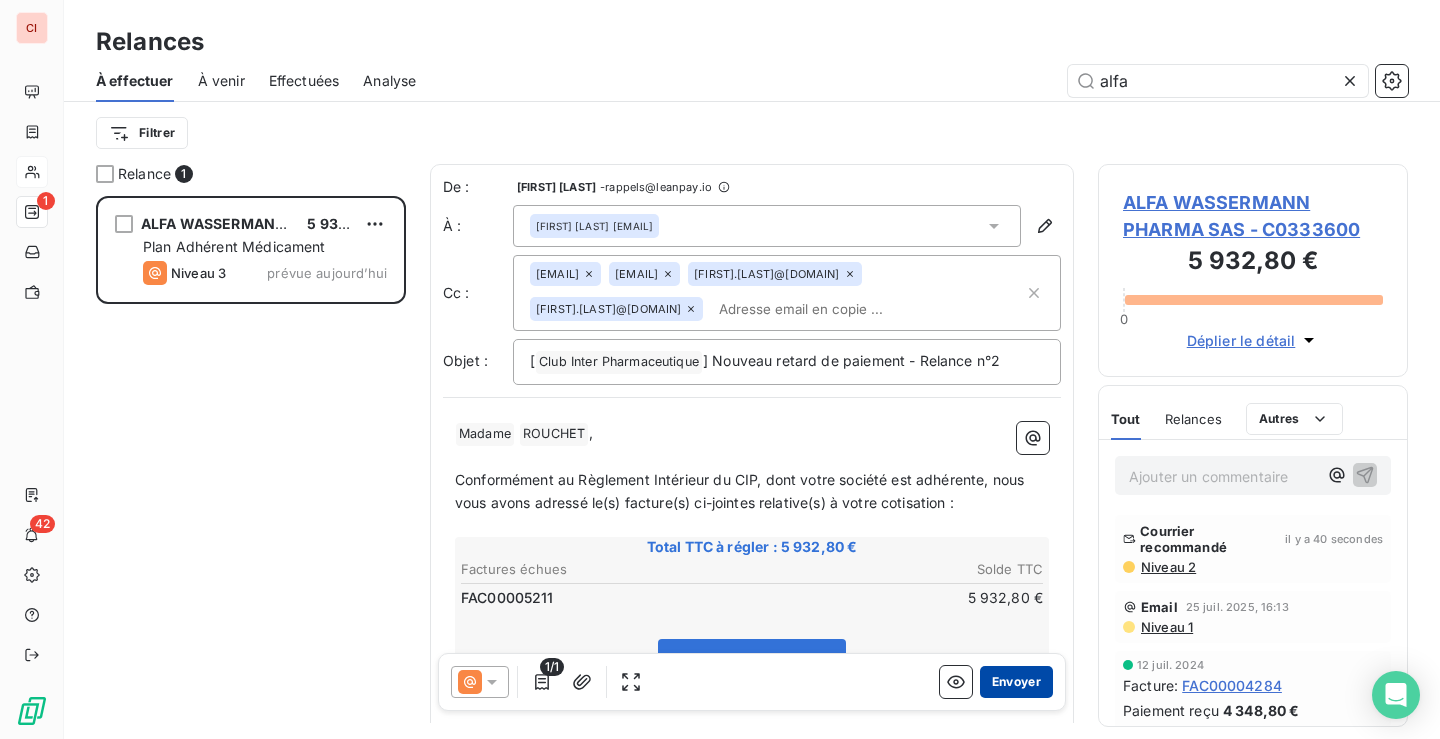 click on "Envoyer" at bounding box center [1016, 682] 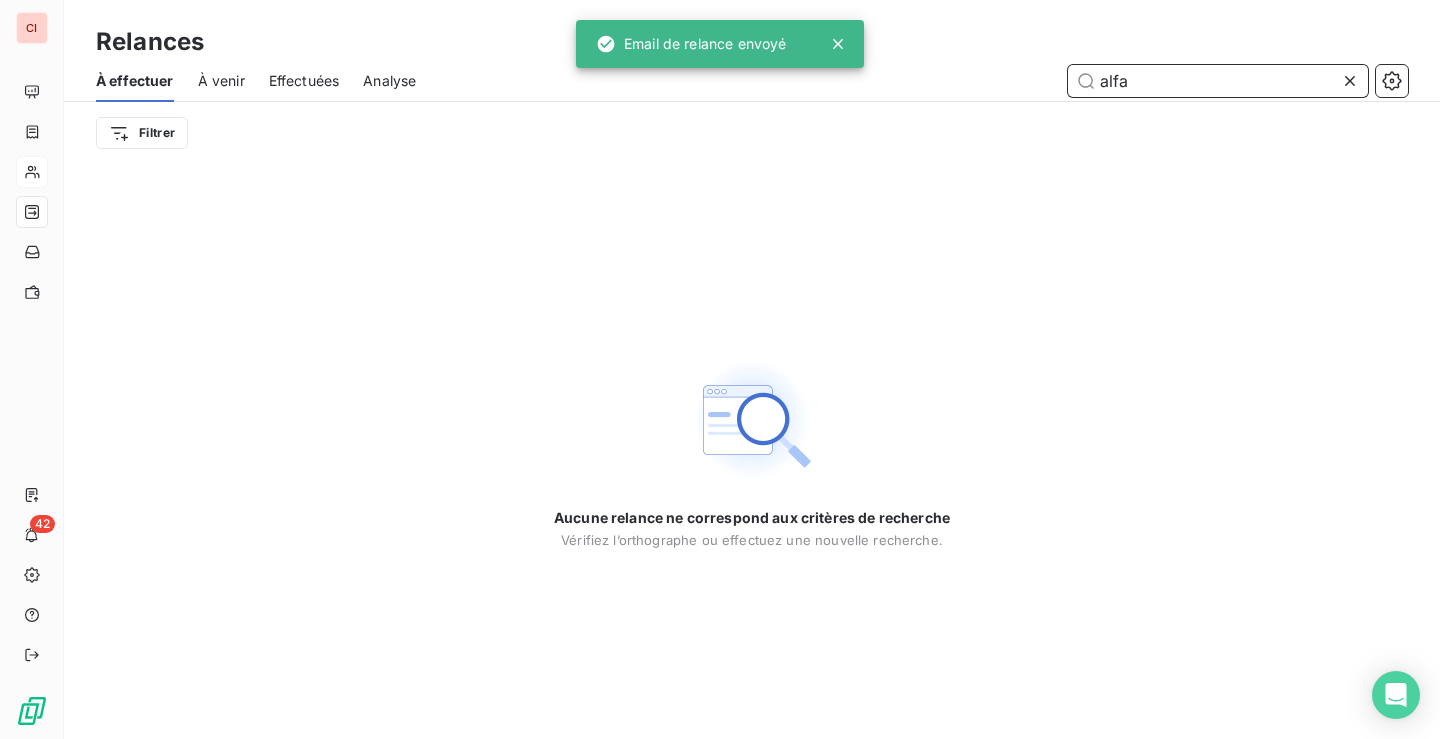 drag, startPoint x: 1158, startPoint y: 77, endPoint x: 1060, endPoint y: 115, distance: 105.10947 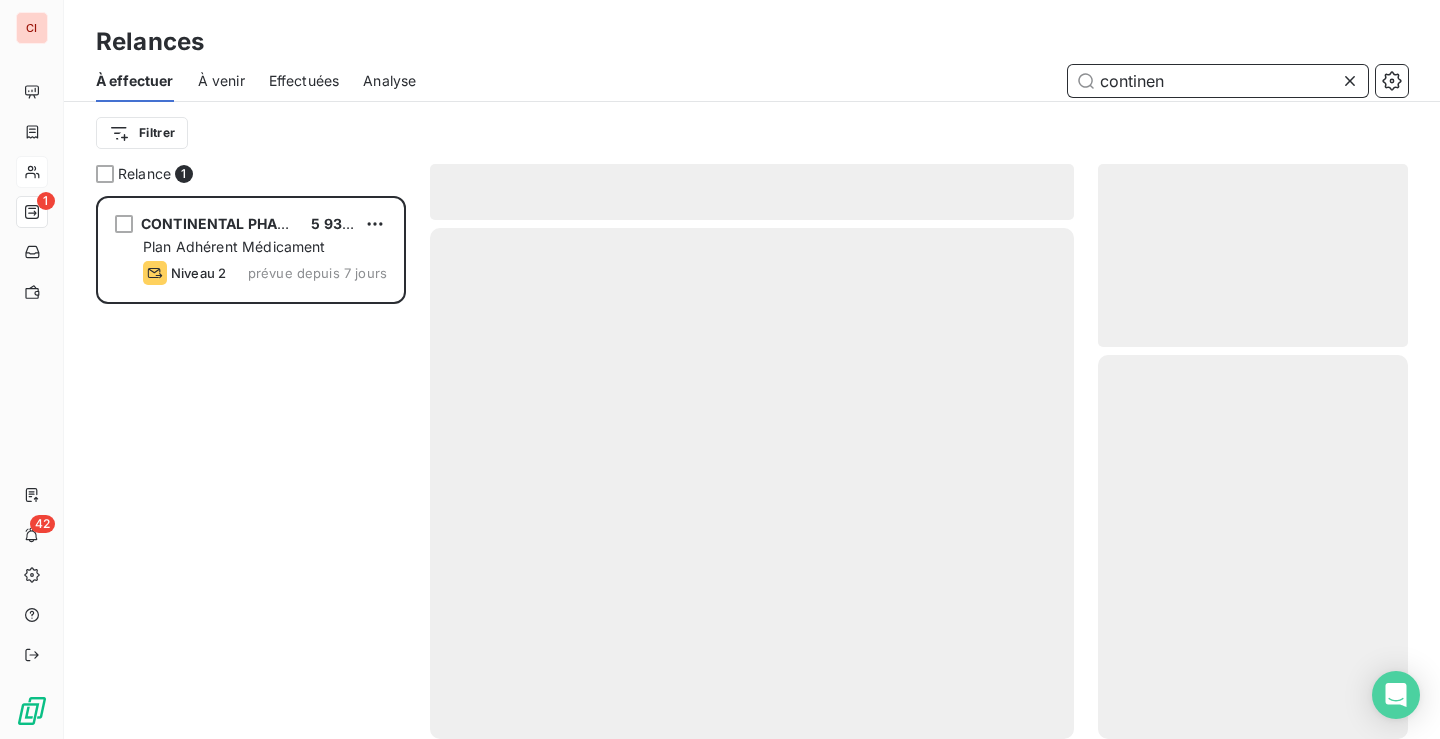 scroll, scrollTop: 16, scrollLeft: 16, axis: both 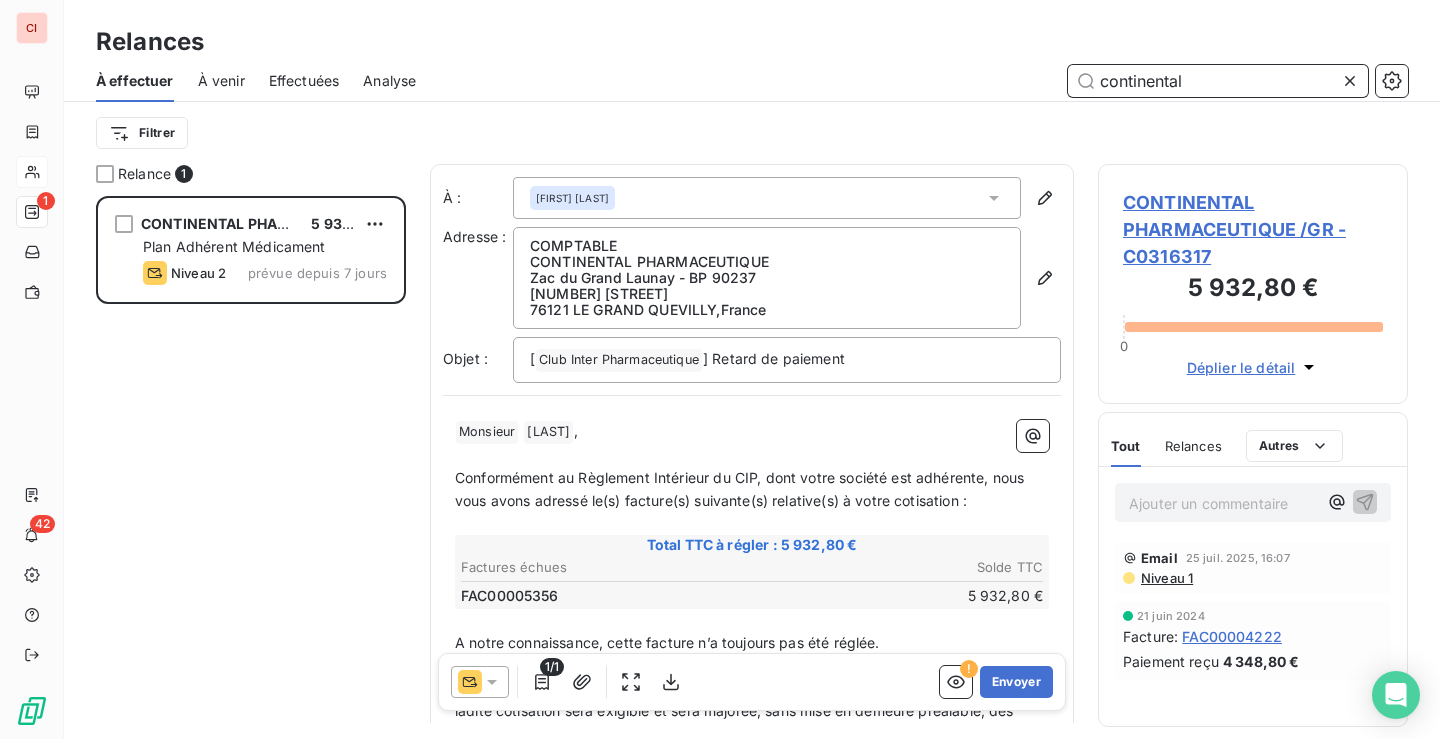type on "continental" 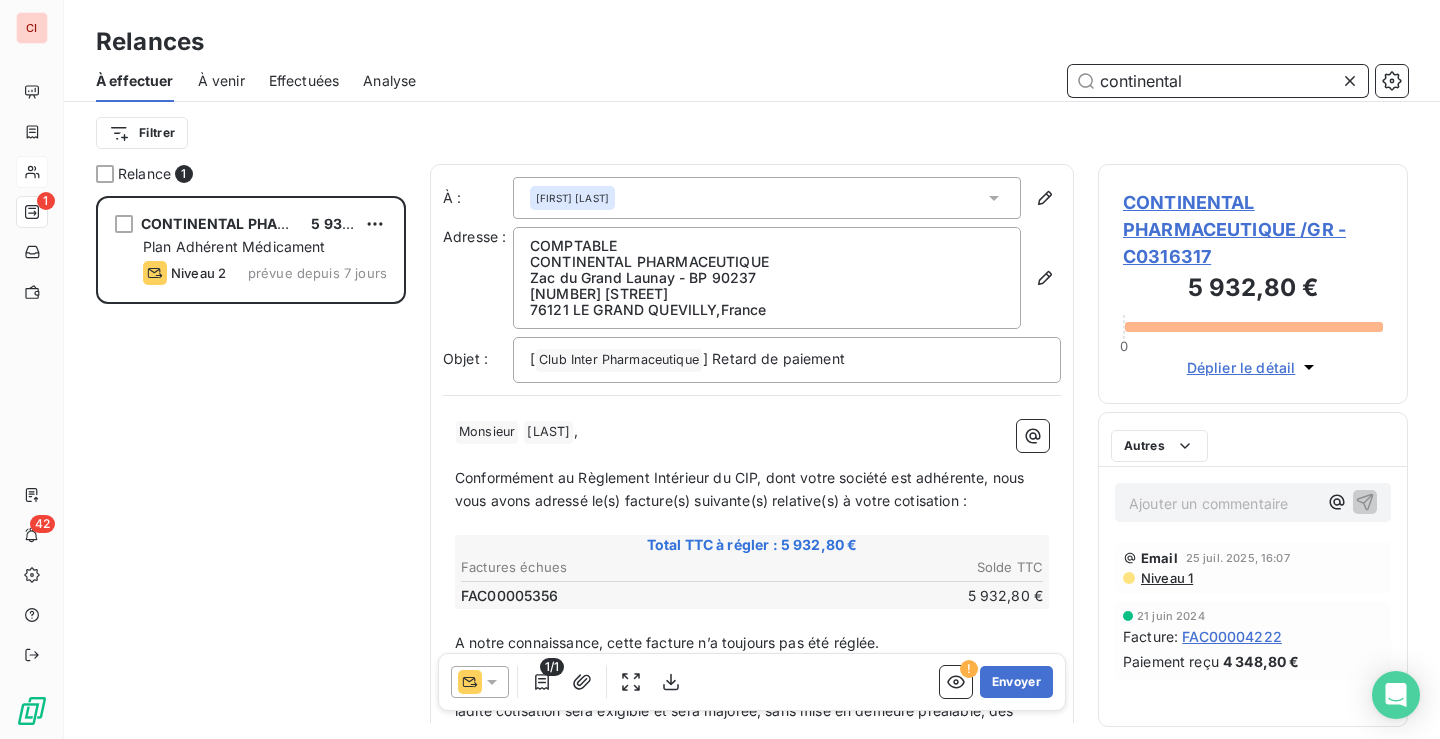 scroll, scrollTop: 16, scrollLeft: 16, axis: both 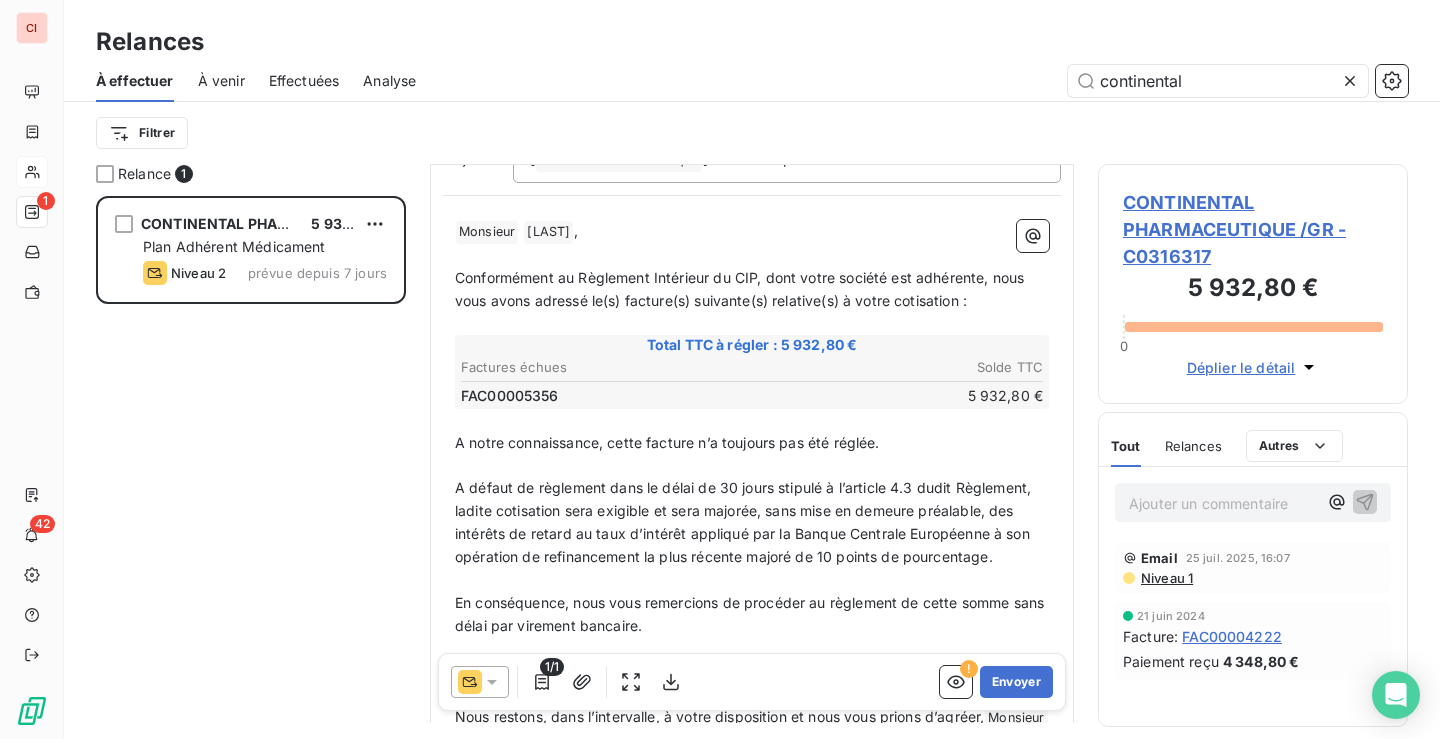 click on "CONTINENTAL PHARMACEUTIQUE /GR 5 932,80 € Plan Adhérent Médicament Niveau 2 prévue depuis 7 jours" at bounding box center [251, 467] 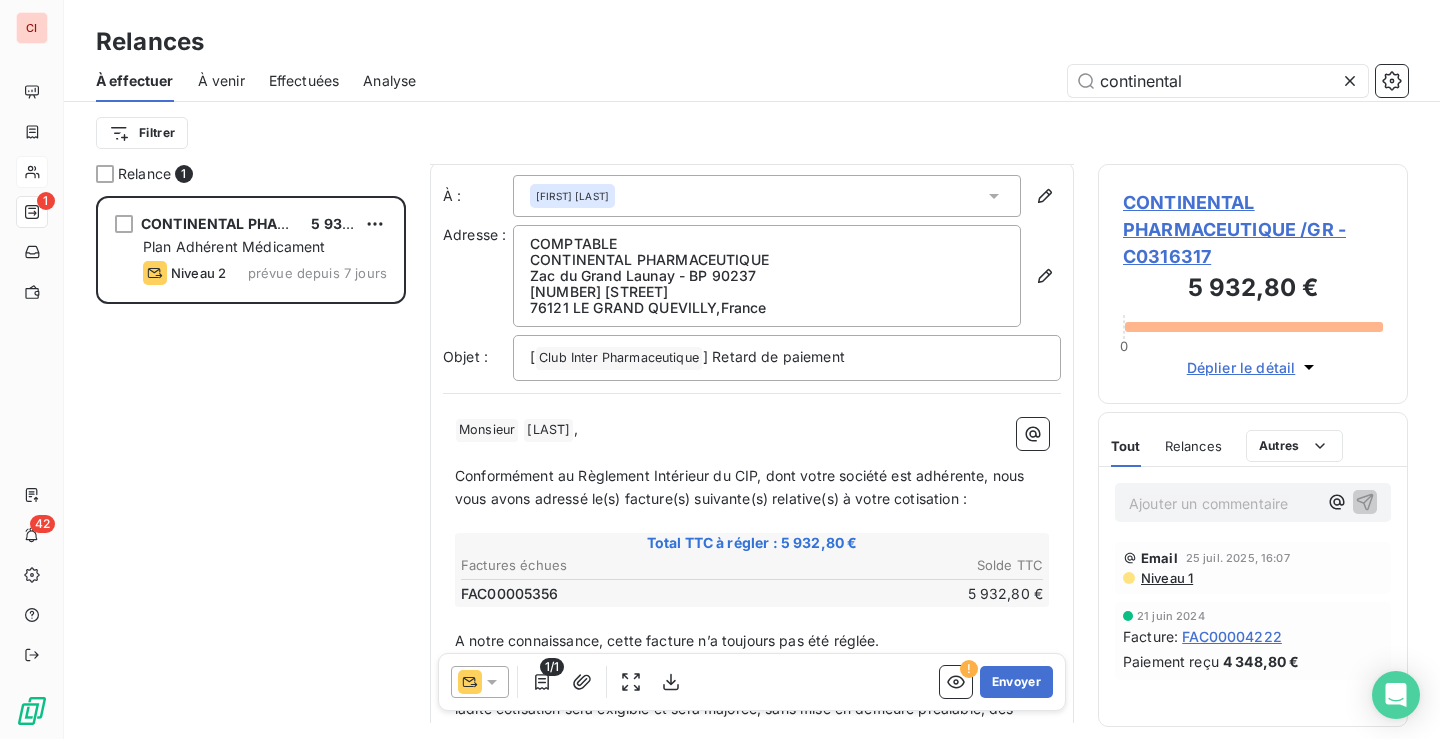 scroll, scrollTop: 0, scrollLeft: 0, axis: both 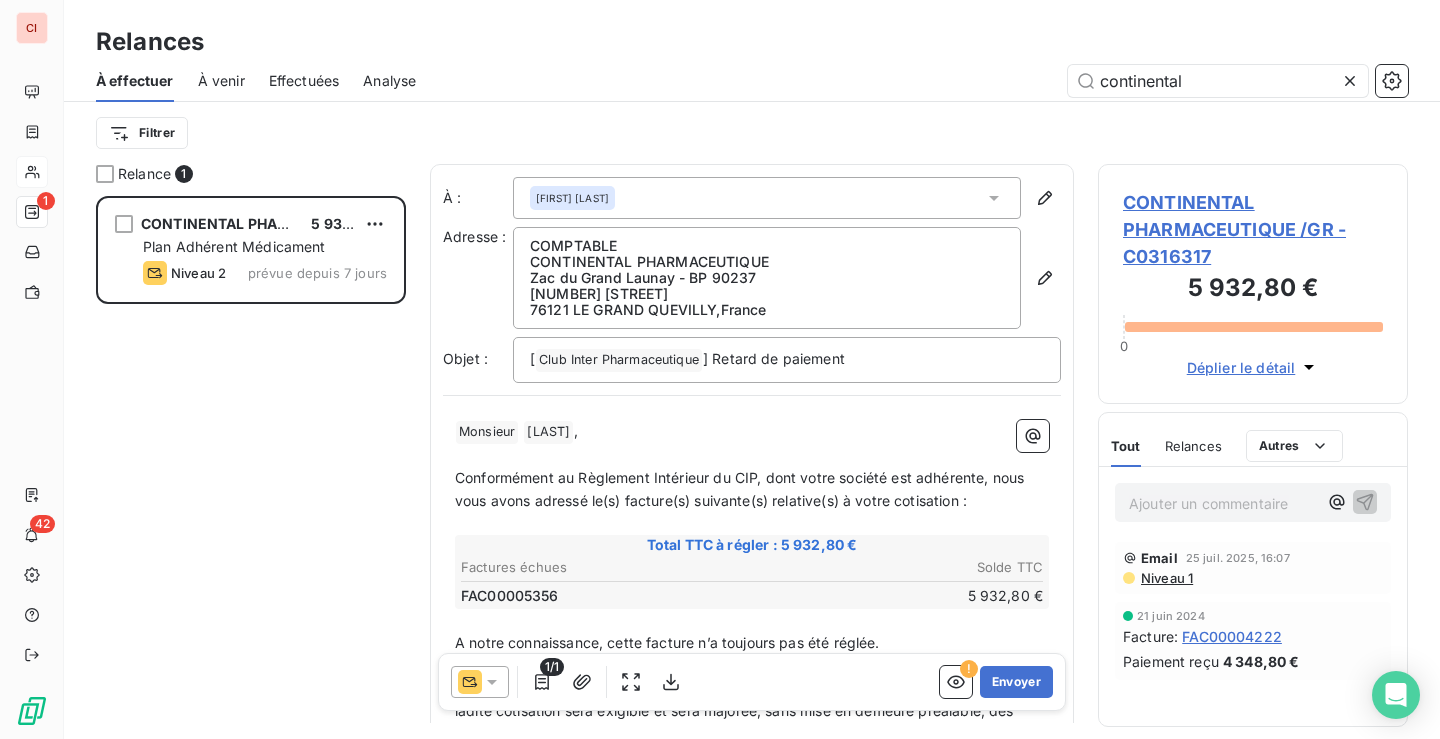 click on "CONTINENTAL PHARMACEUTIQUE /GR - C0316317" at bounding box center (1253, 229) 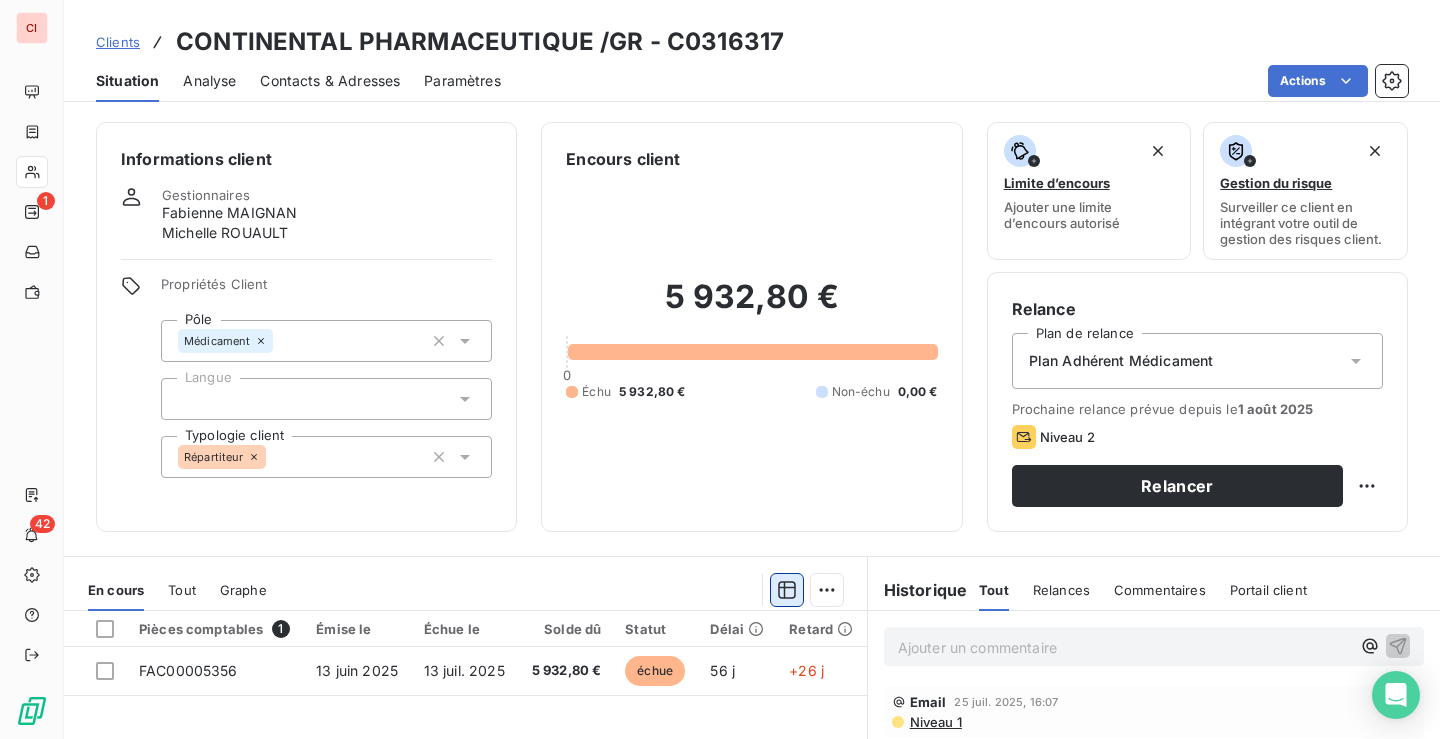 scroll, scrollTop: 200, scrollLeft: 0, axis: vertical 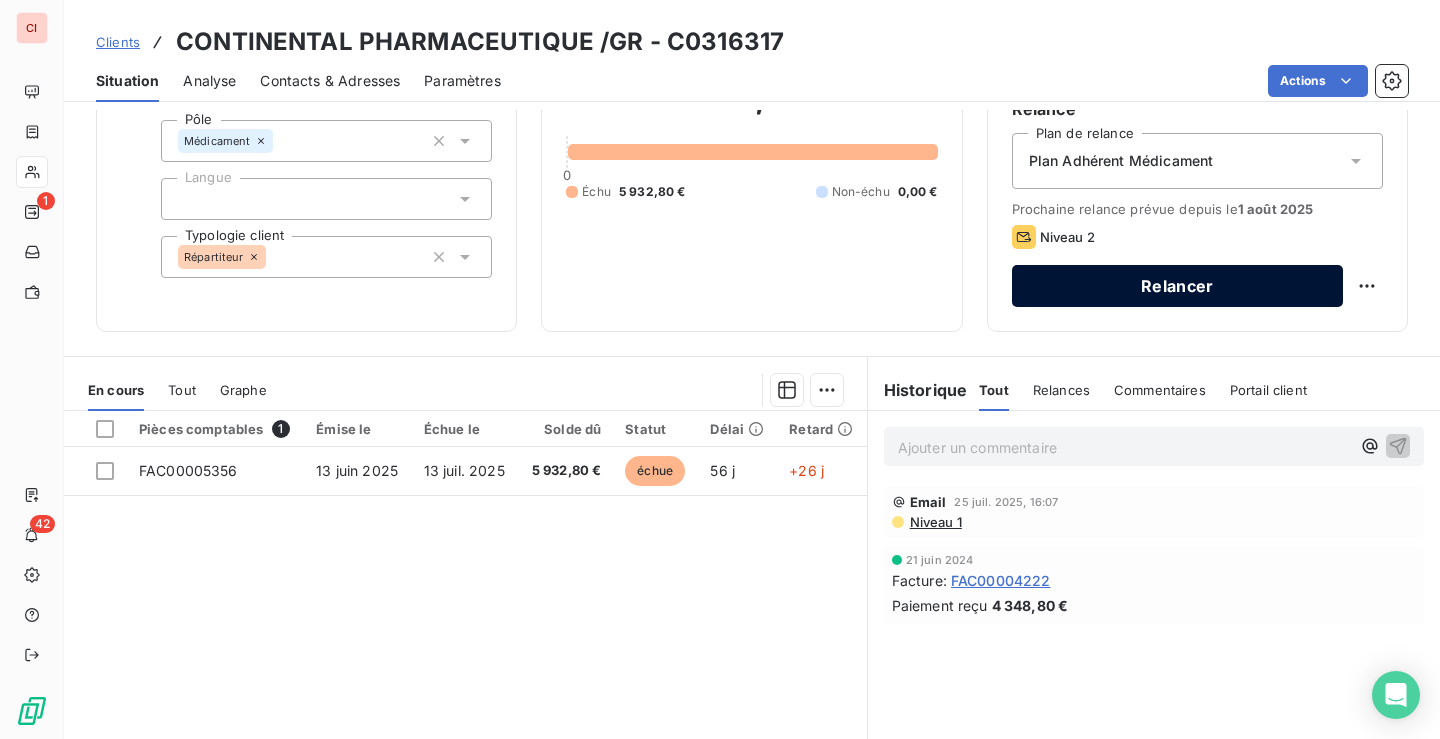 click on "Relancer" at bounding box center (1177, 286) 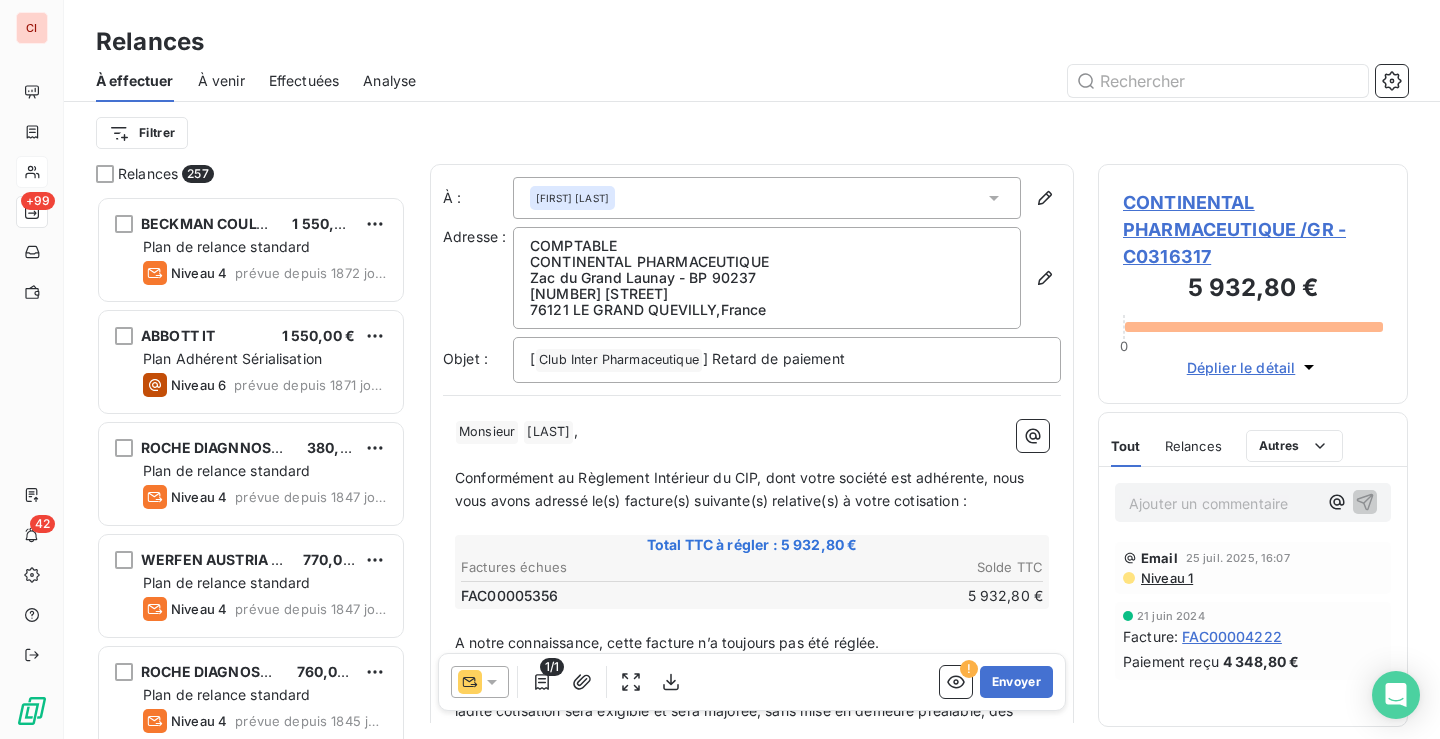 scroll, scrollTop: 16, scrollLeft: 16, axis: both 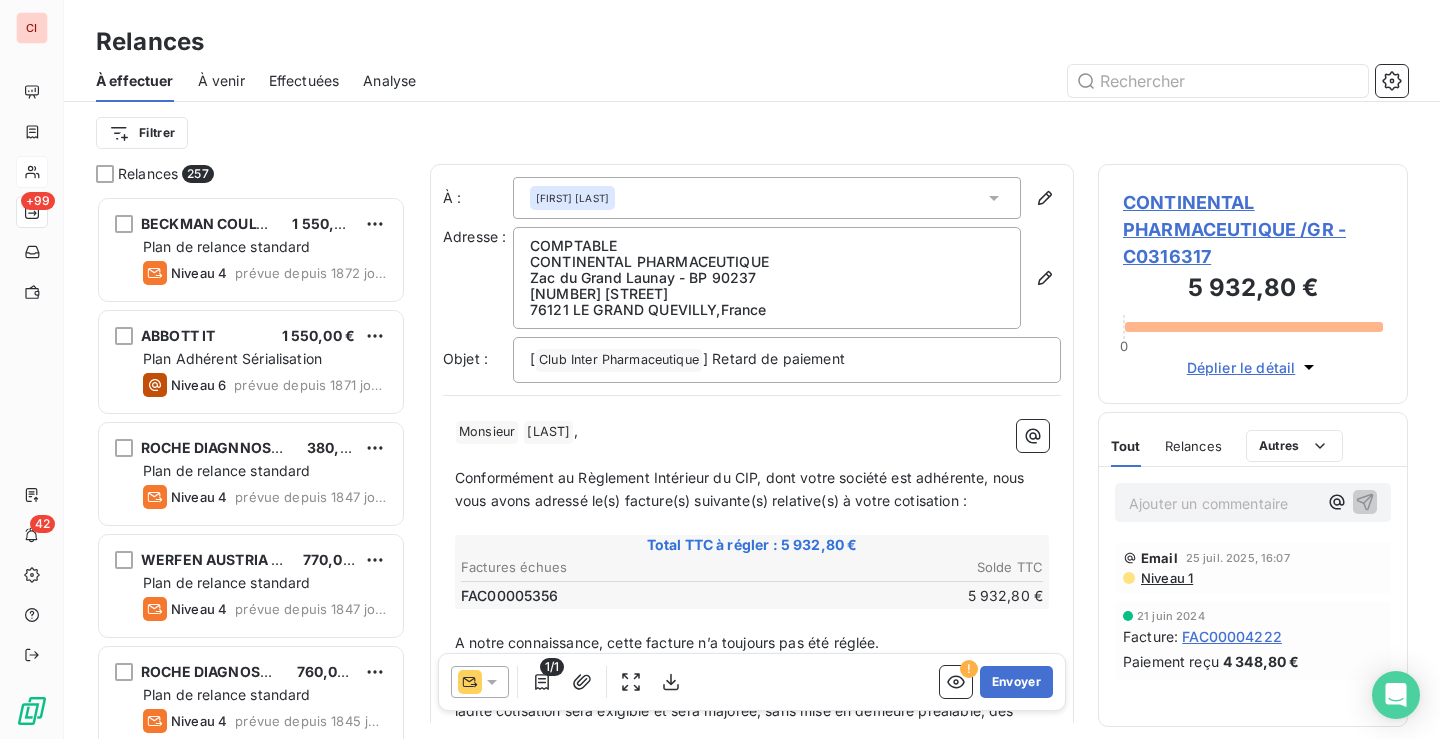click on "﻿" at bounding box center (752, 620) 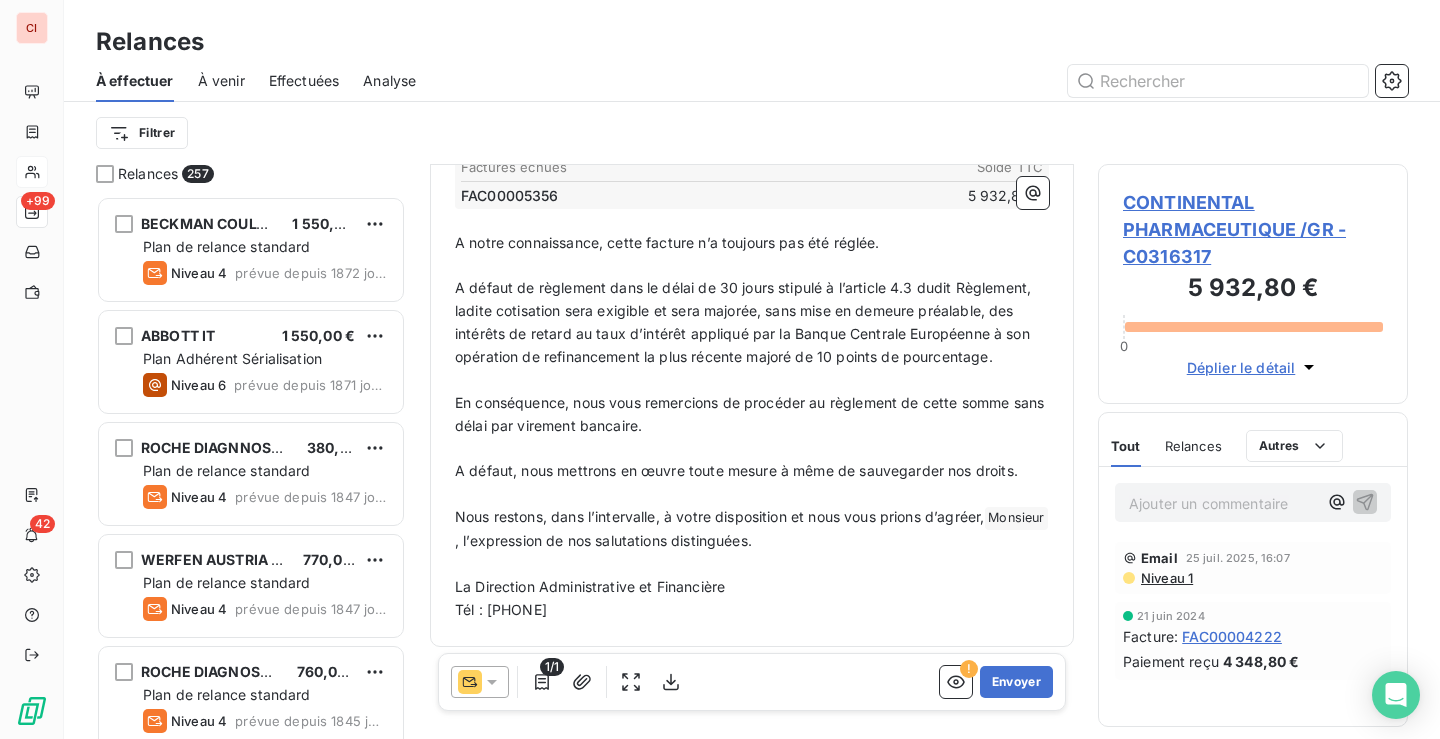 scroll, scrollTop: 403, scrollLeft: 0, axis: vertical 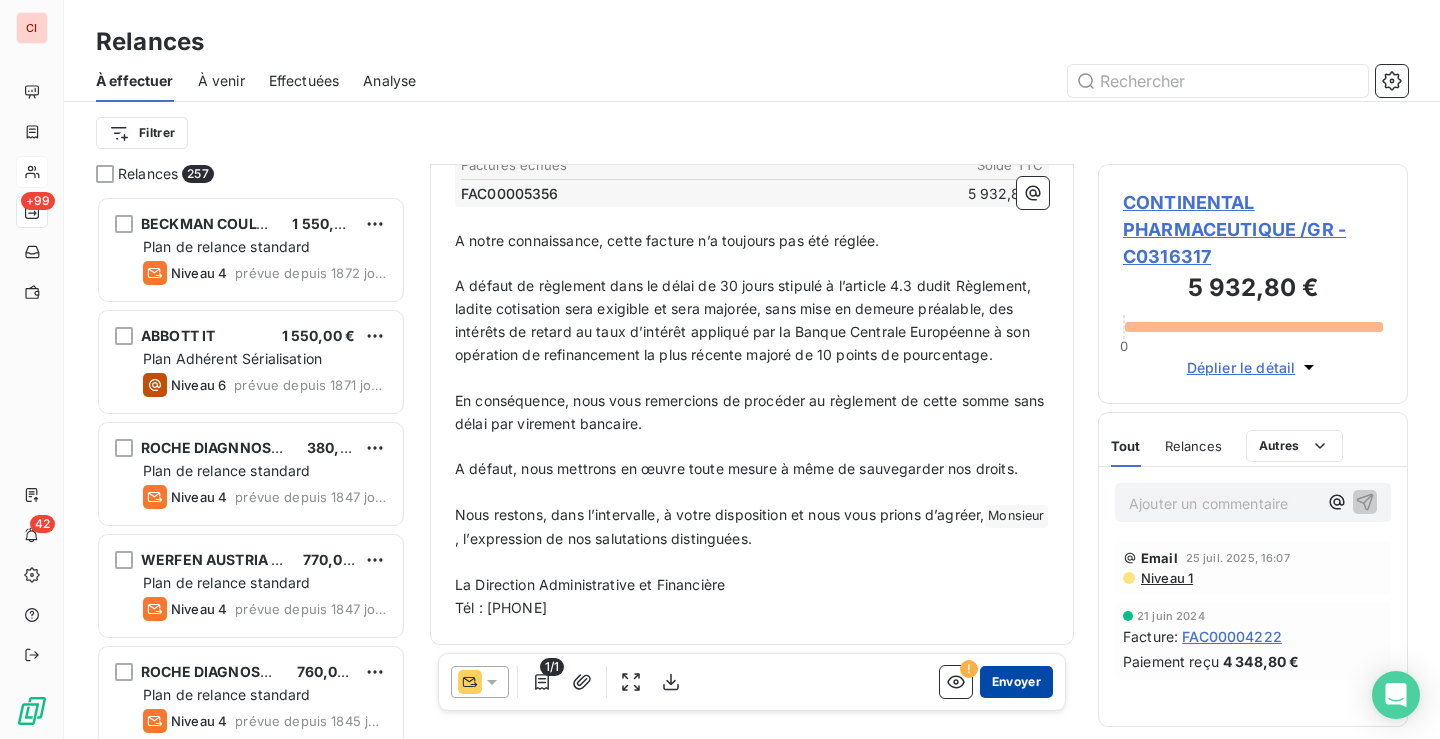 click on "Envoyer" at bounding box center [1016, 682] 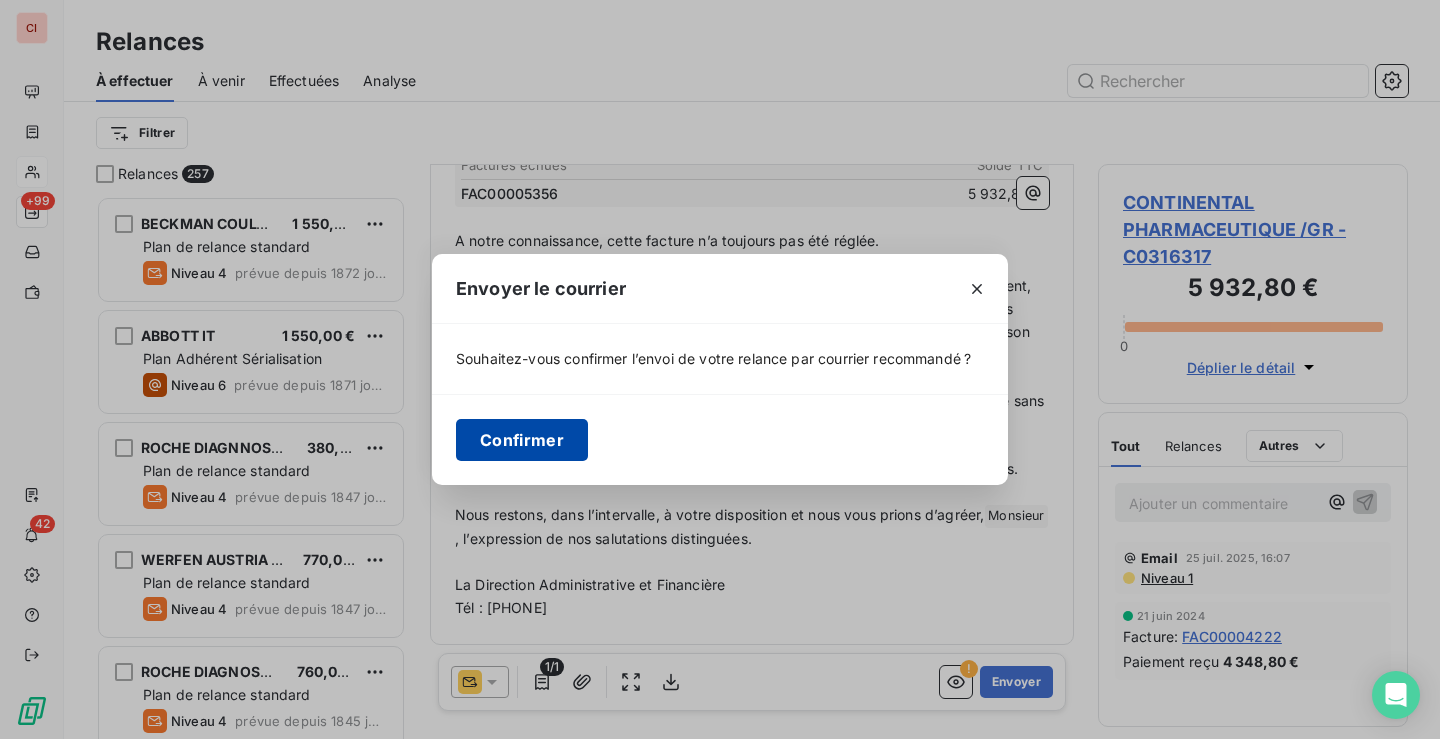 click on "Confirmer" at bounding box center (522, 440) 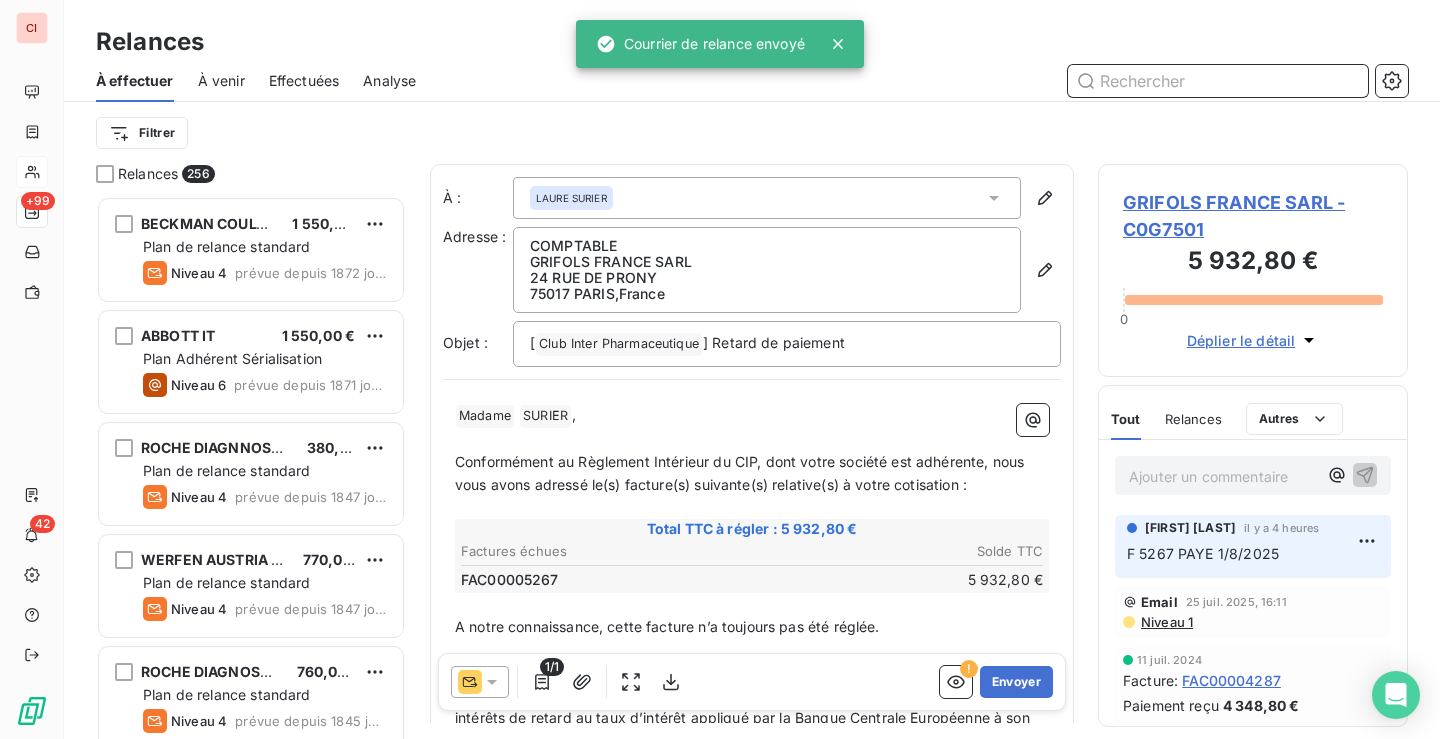 click at bounding box center (1218, 81) 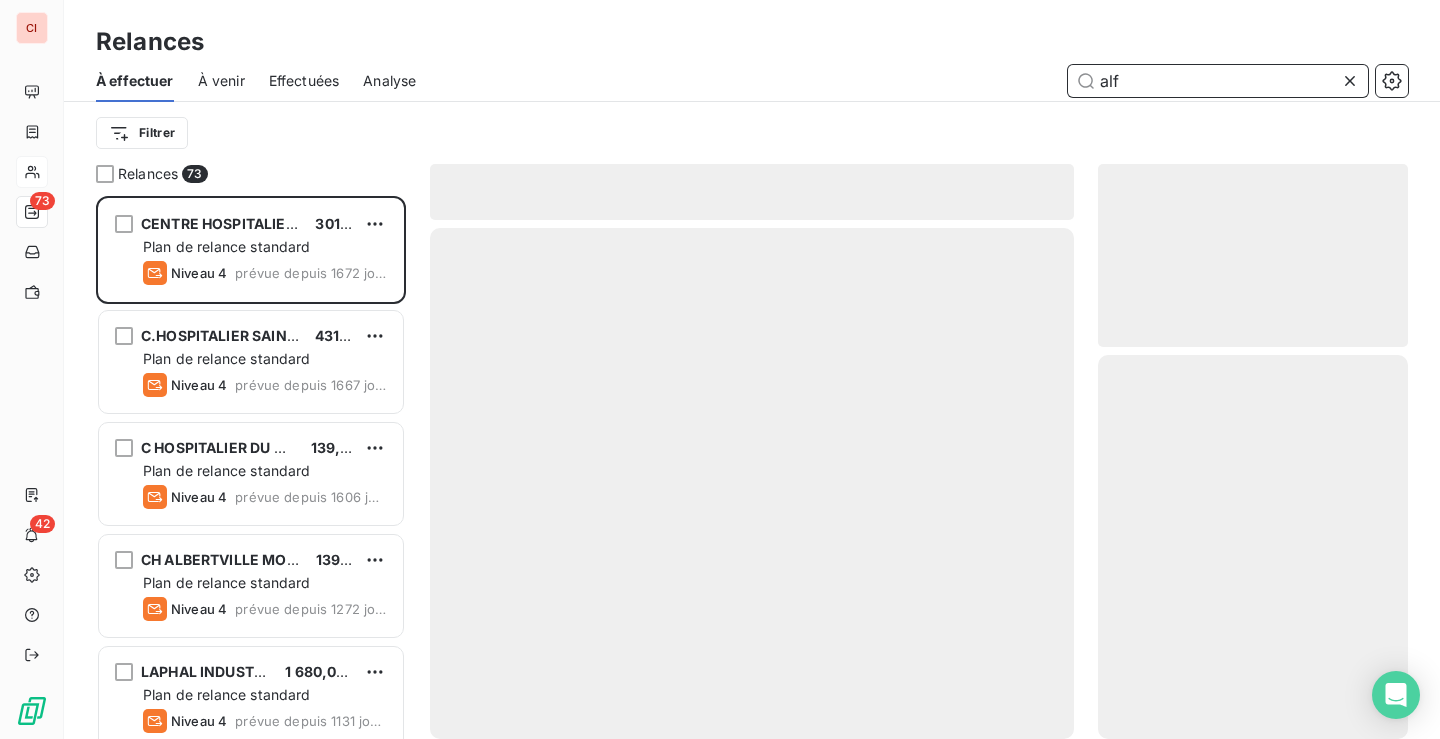 scroll, scrollTop: 16, scrollLeft: 16, axis: both 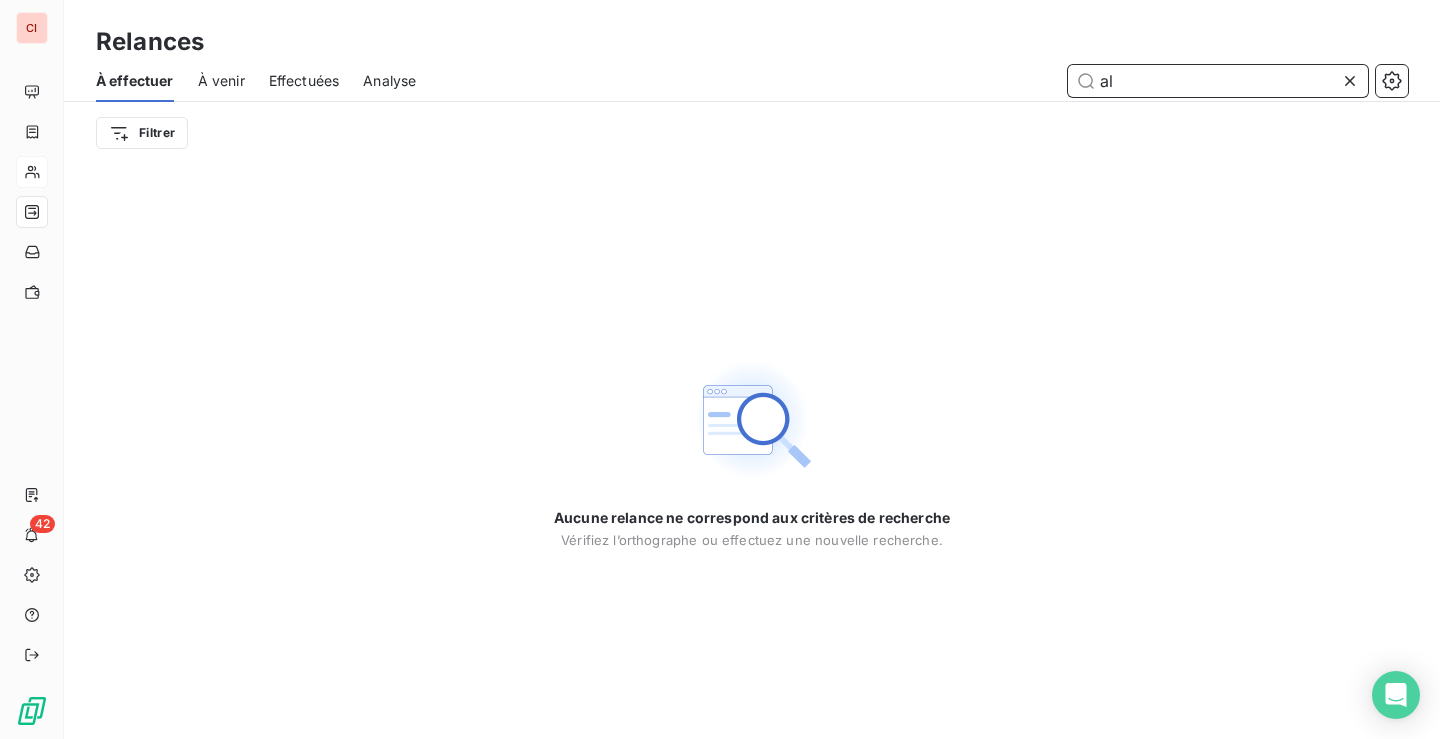 type on "a" 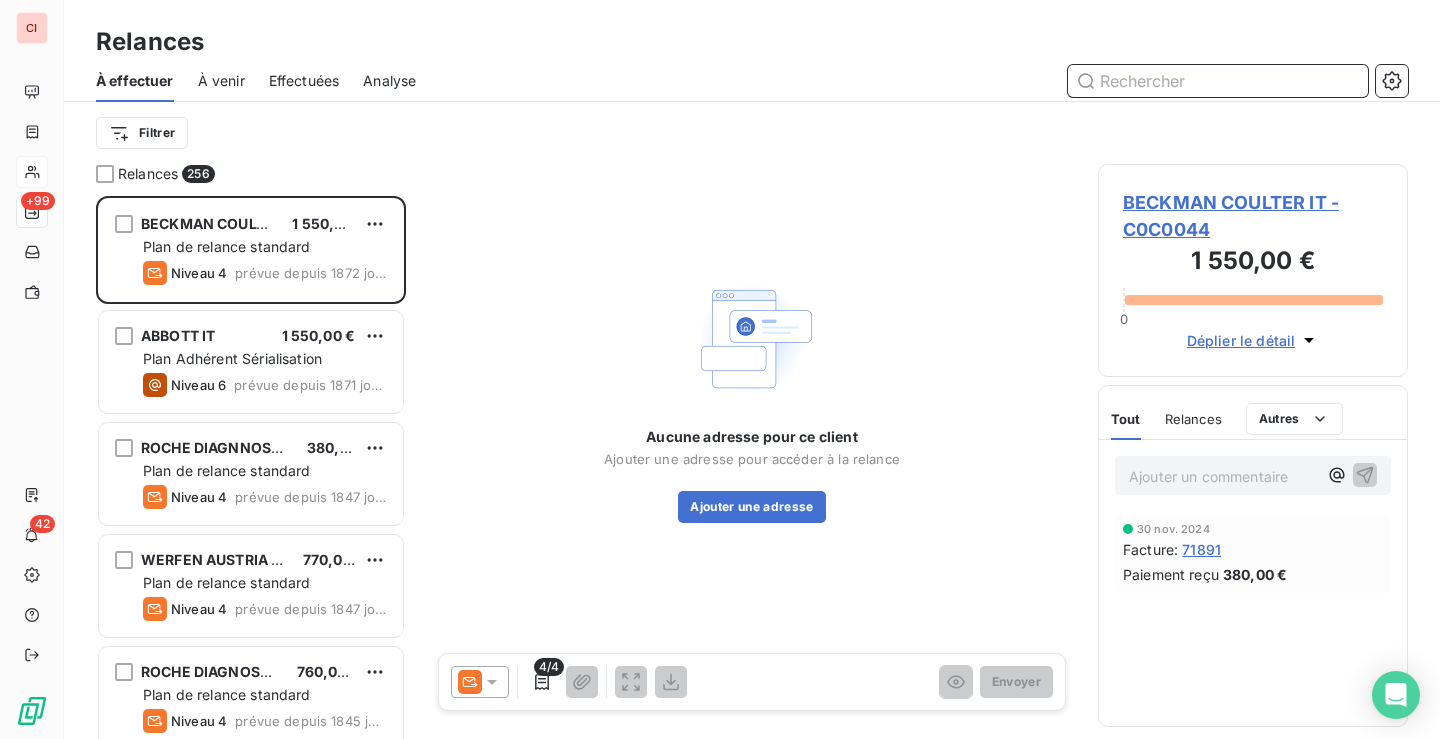 scroll, scrollTop: 16, scrollLeft: 16, axis: both 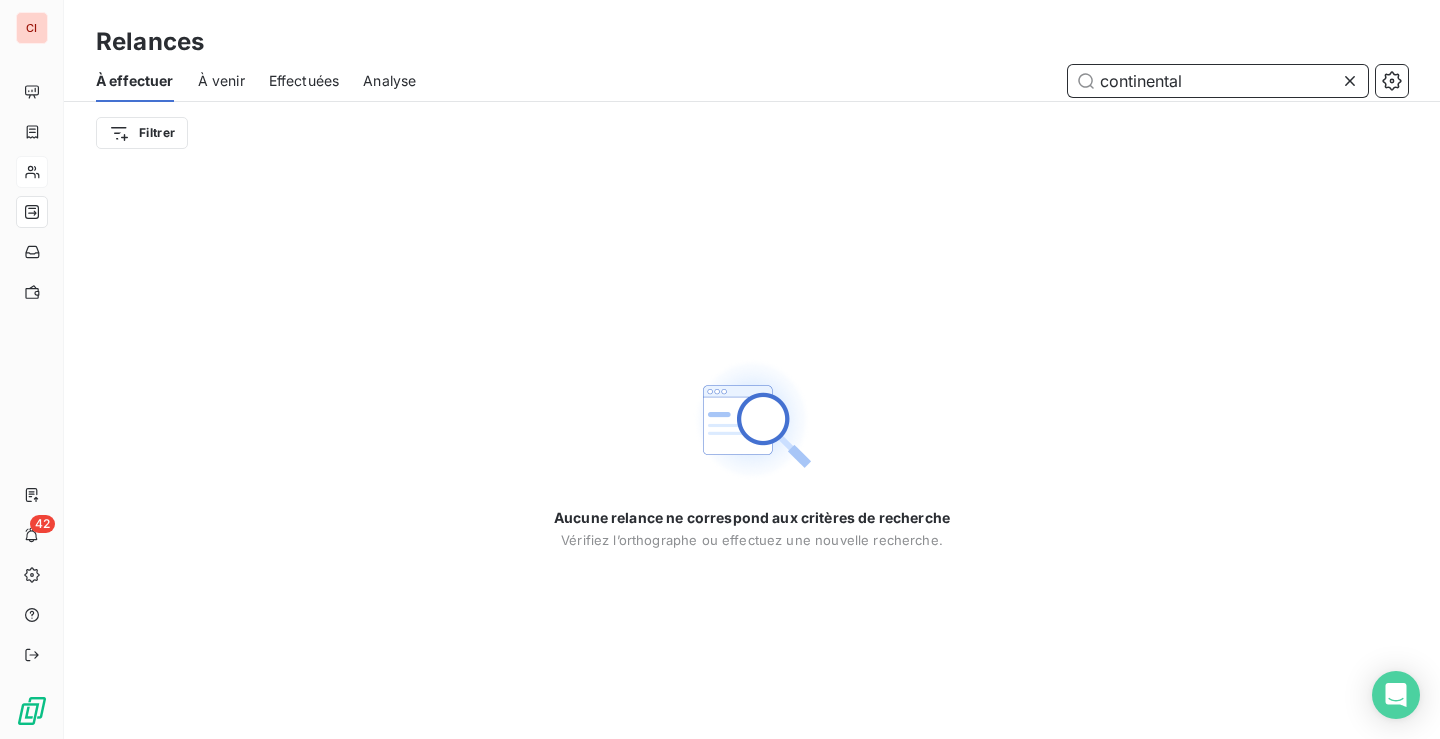 type on "continental" 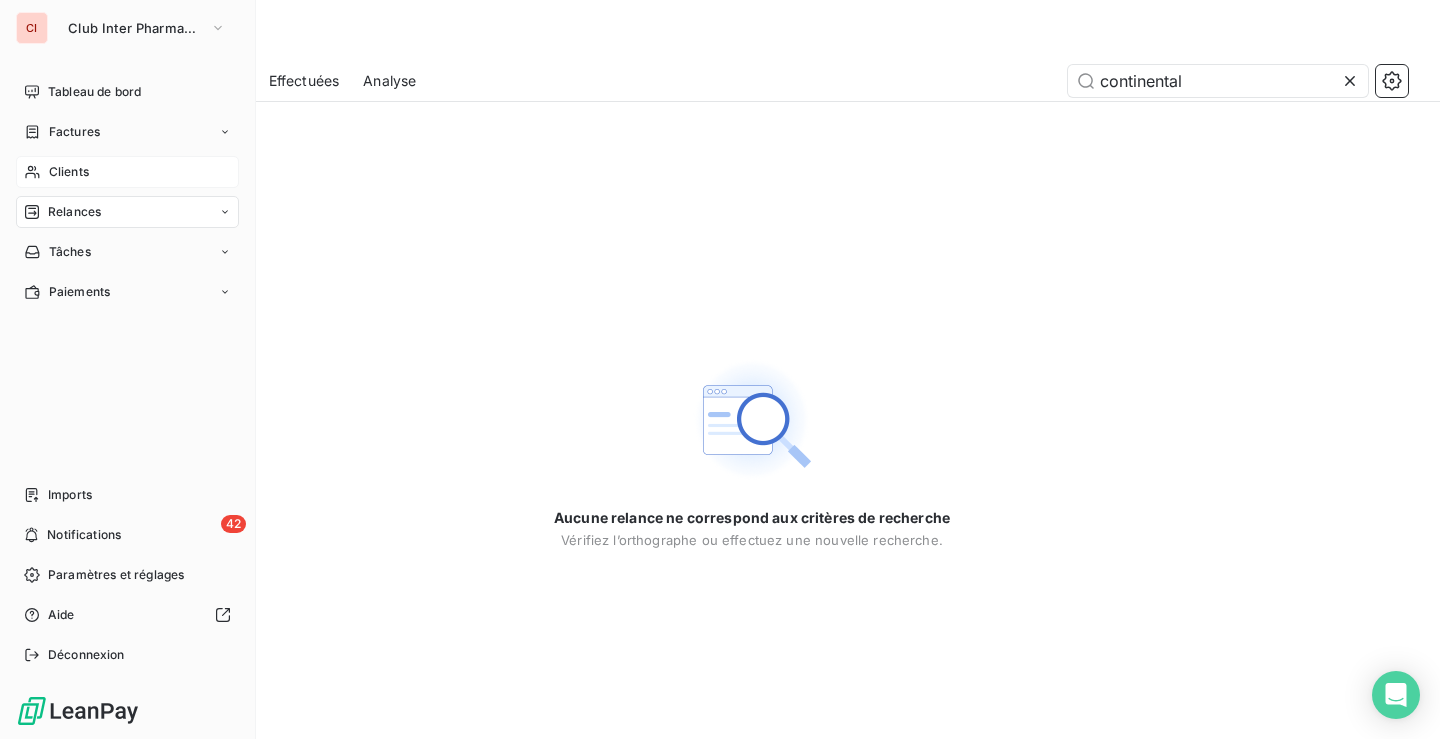 click on "Clients" at bounding box center [69, 172] 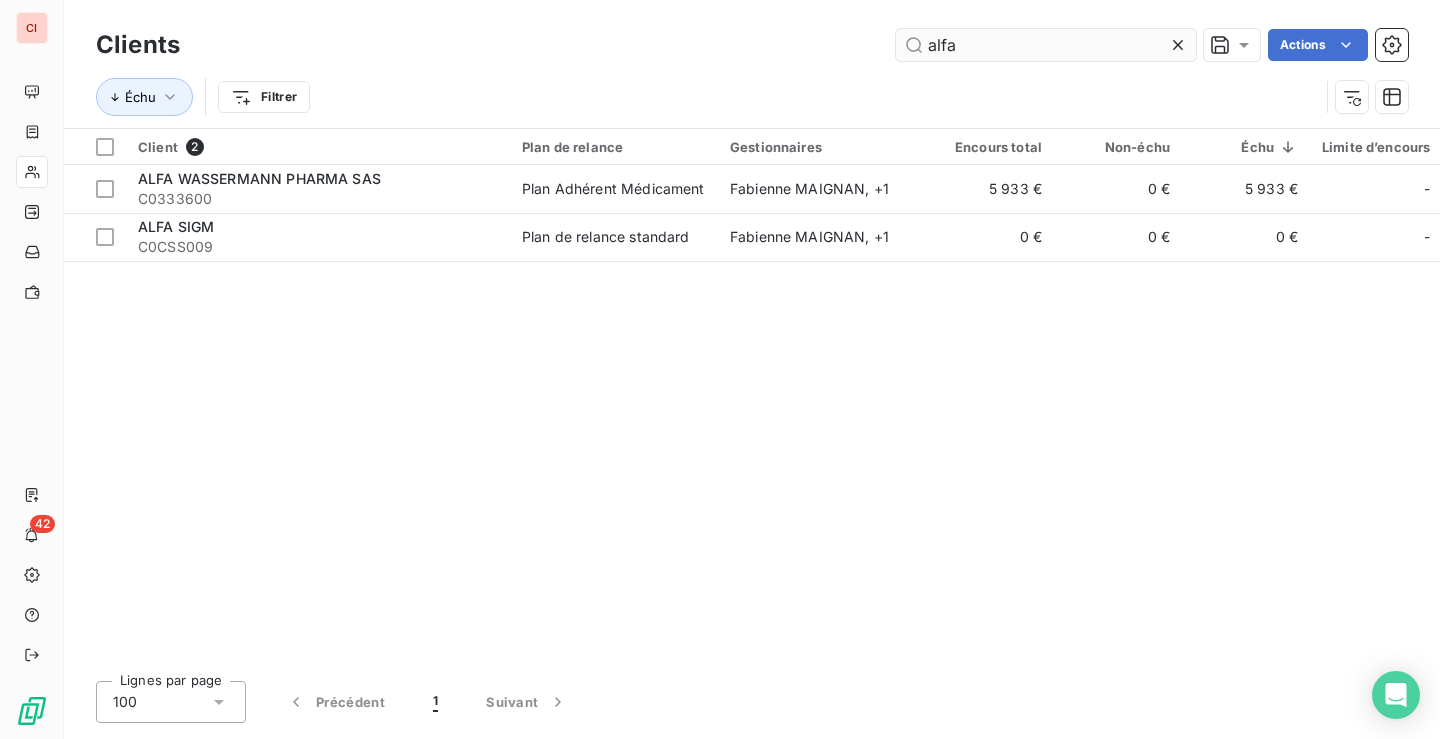 drag, startPoint x: 973, startPoint y: 41, endPoint x: 897, endPoint y: 60, distance: 78.339005 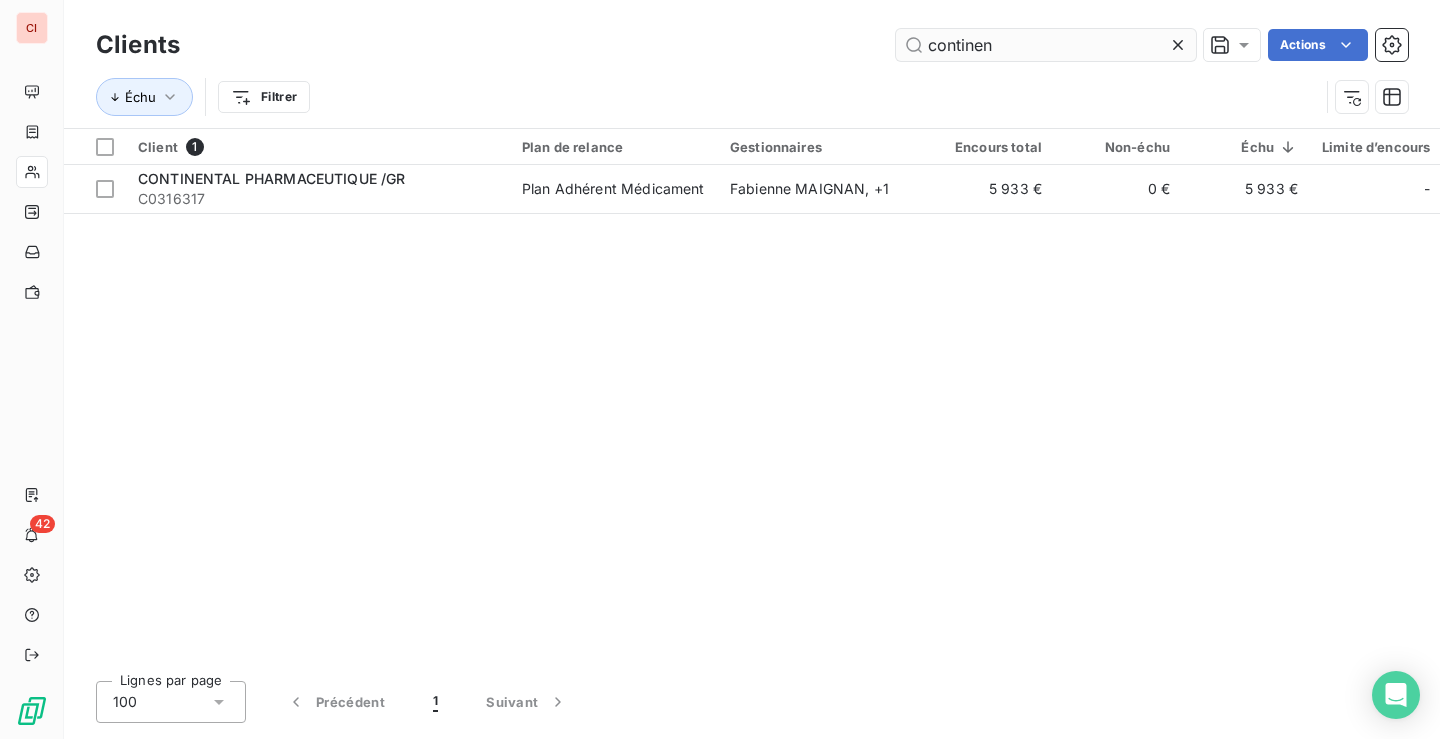 type on "continen" 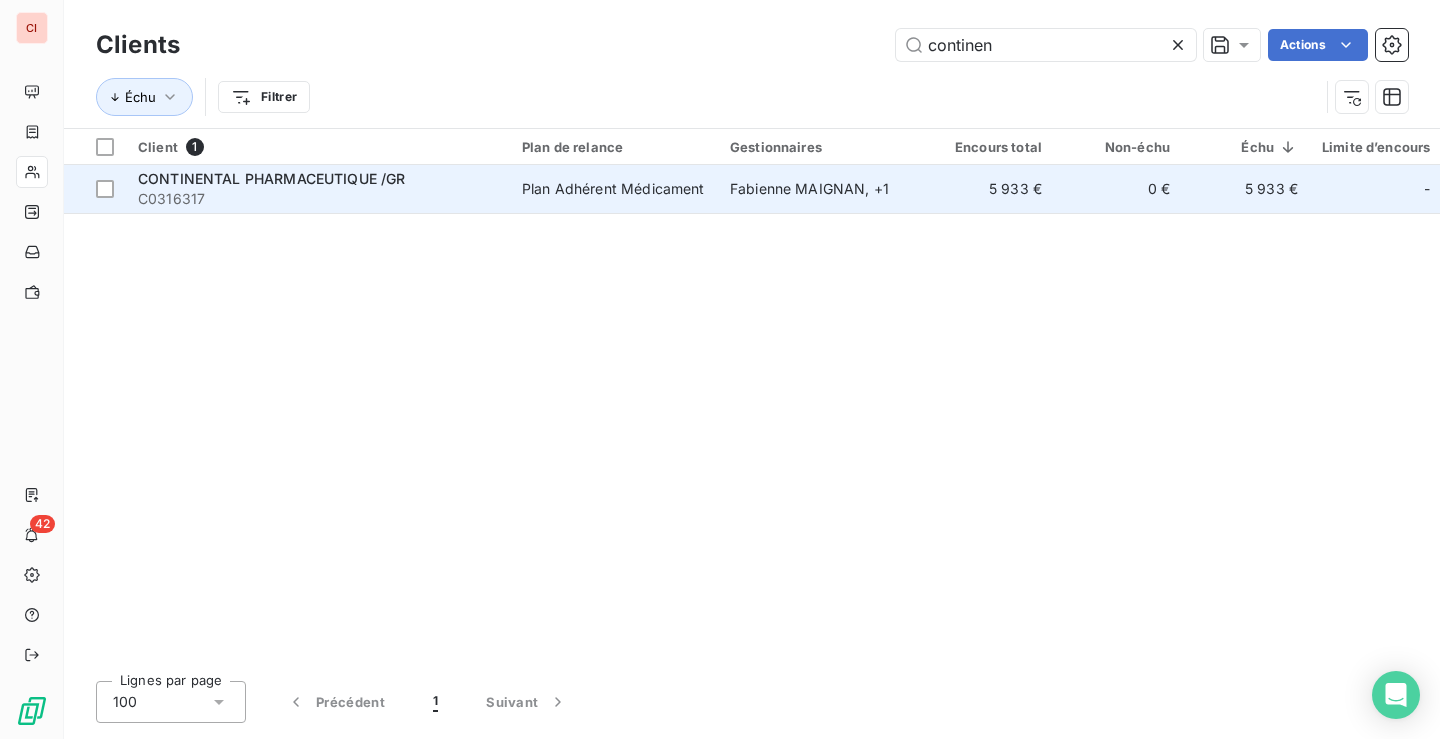 click on "Plan Adhérent Médicament" at bounding box center [613, 189] 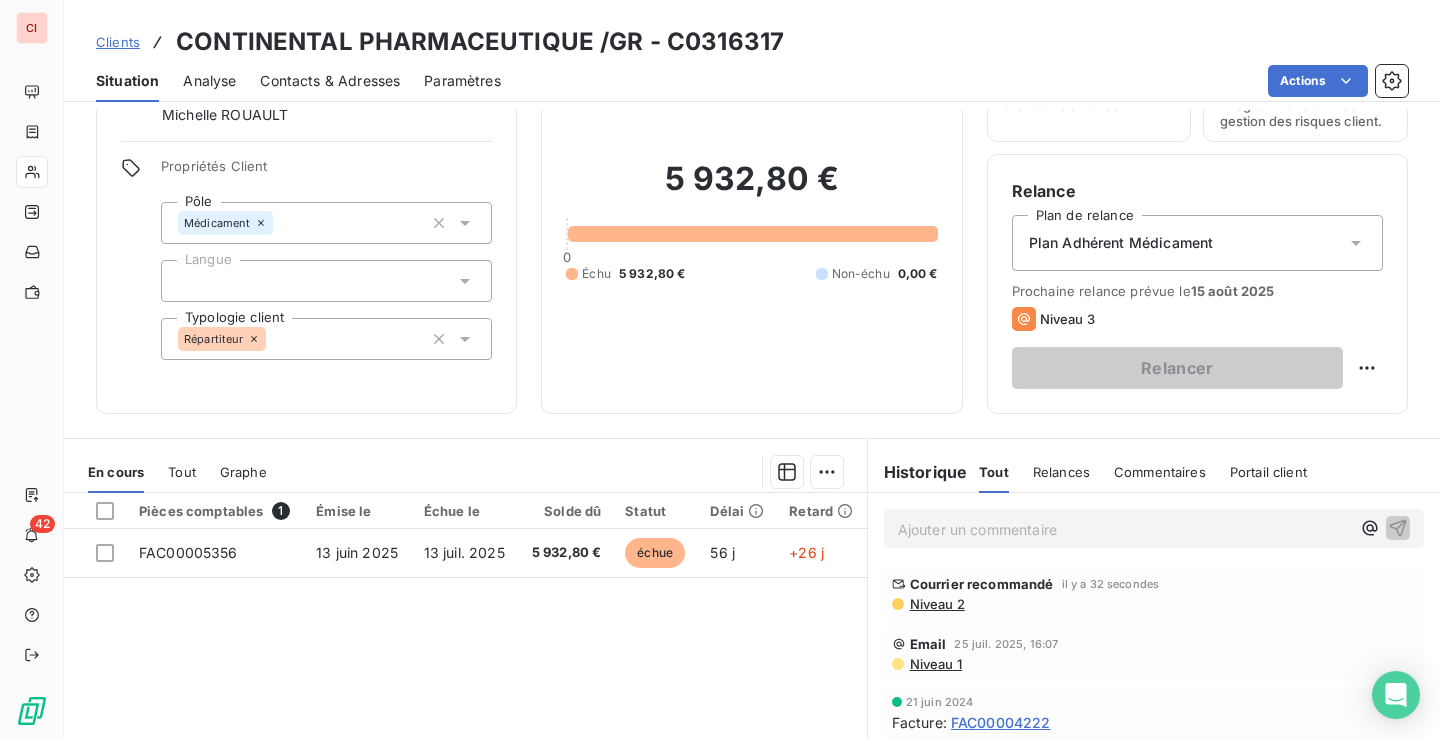 scroll, scrollTop: 300, scrollLeft: 0, axis: vertical 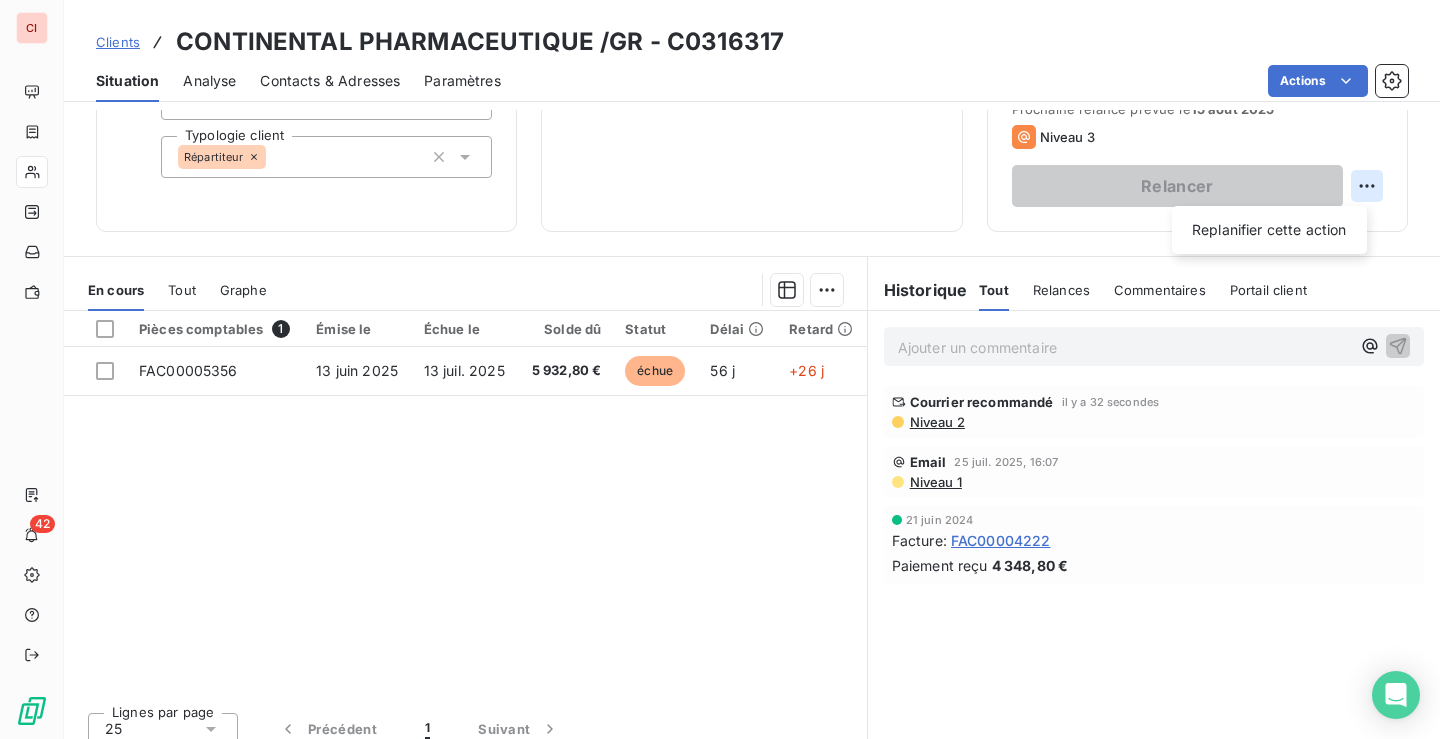 click on "CI 42 Clients CONTINENTAL PHARMACEUTIQUE /GR - C0316317 Situation Analyse Contacts & Adresses Paramètres Actions Informations client Gestionnaires Fabienne MAIGNAN Michelle ROUAULT Propriétés Client Pôle Médicament Langue Typologie client Répartiteur Encours client   5 932,80 € 0 Échu 5 932,80 € Non-échu 0,00 €     Limite d’encours Ajouter une limite d’encours autorisé Gestion du risque Surveiller ce client en intégrant votre outil de gestion des risques client. Relance Plan de relance Plan Adhérent Médicament Prochaine relance prévue le  15 août 2025 Niveau 3 Relancer Replanifier cette action En cours Tout Graphe Pièces comptables 1 Émise le Échue le Solde dû Statut Délai   Retard   FAC00005356 13 juin 2025 13 juil. 2025 5 932,80 € échue 56 j +26 j Lignes par page 25 Précédent 1 Suivant Historique Tout Relances Commentaires Portail client Tout Relances Commentaires Portail client Ajouter un commentaire ﻿ Courrier recommandé il y a 32 secondes Email" at bounding box center [720, 369] 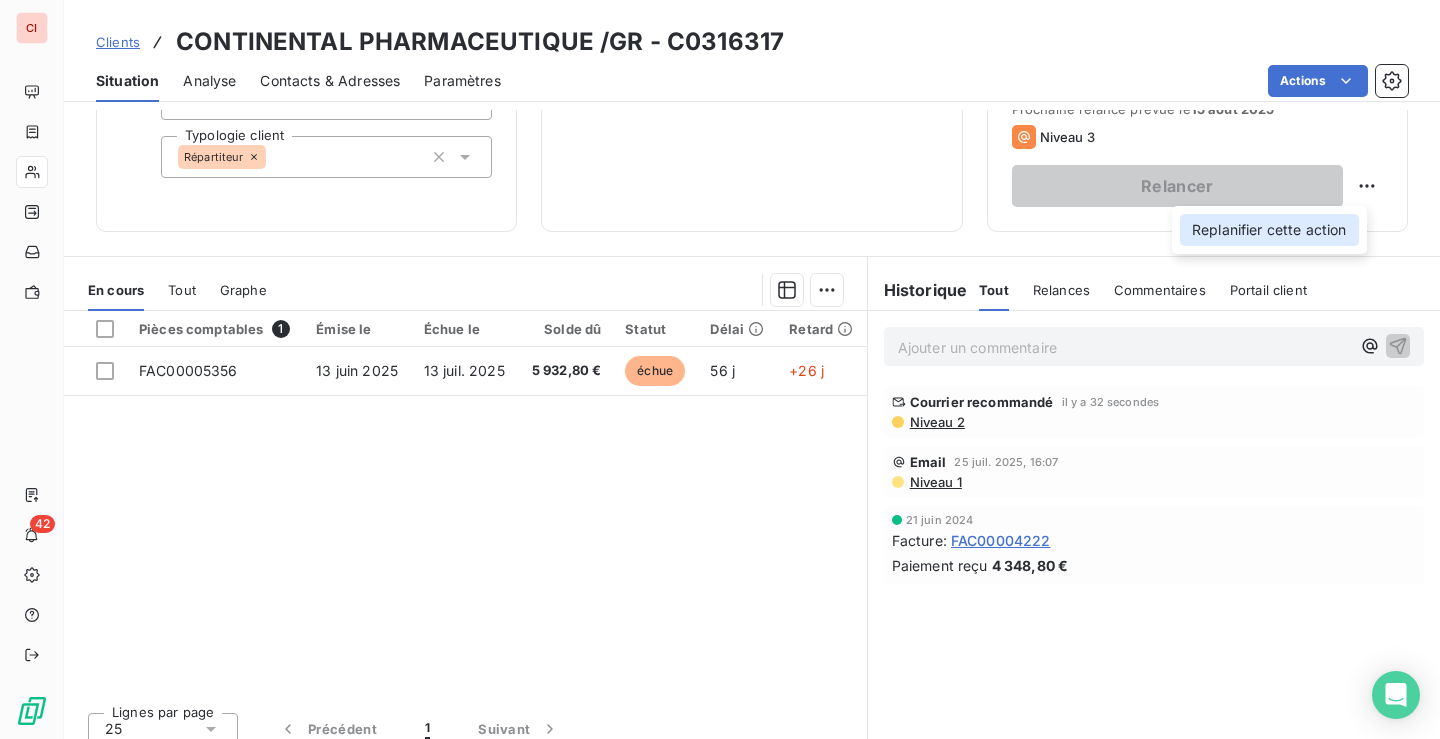 click on "Replanifier cette action" at bounding box center [1269, 230] 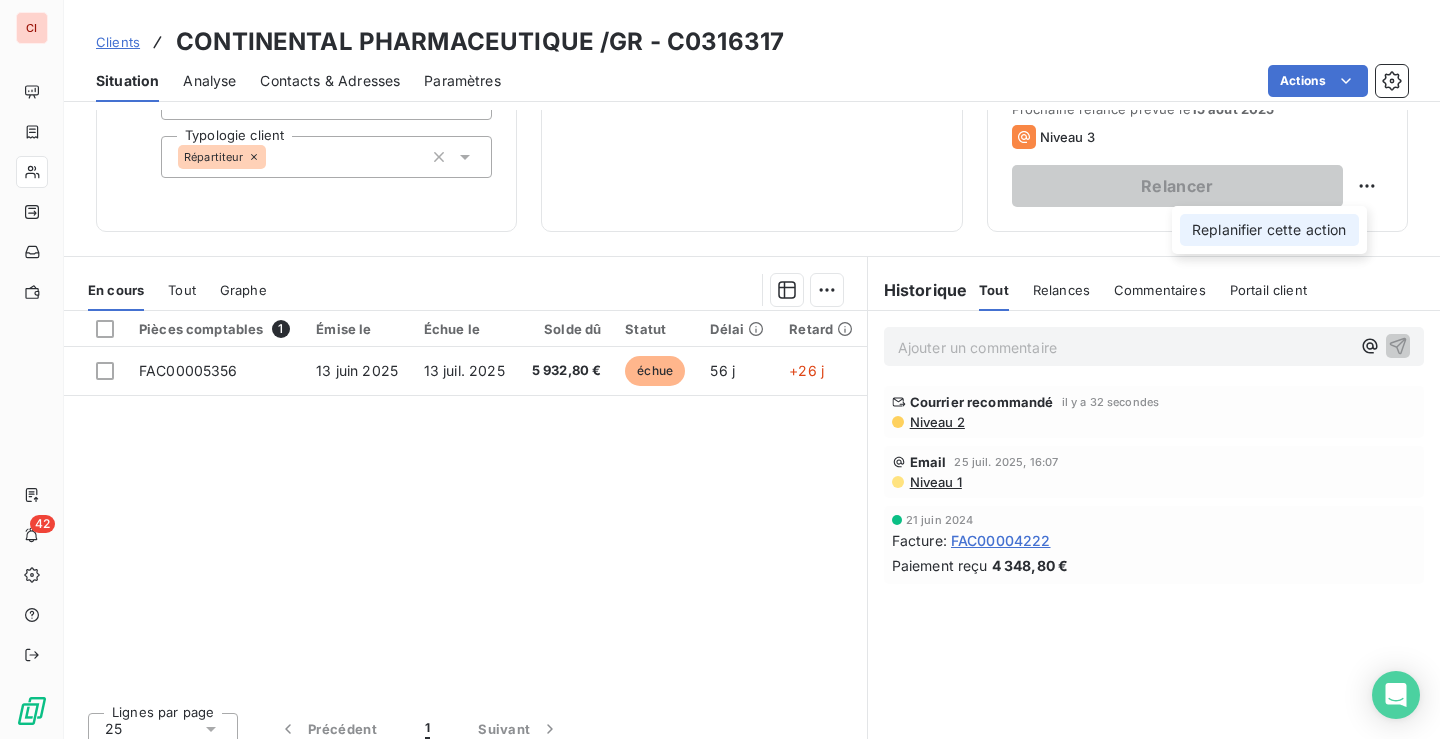 select on "7" 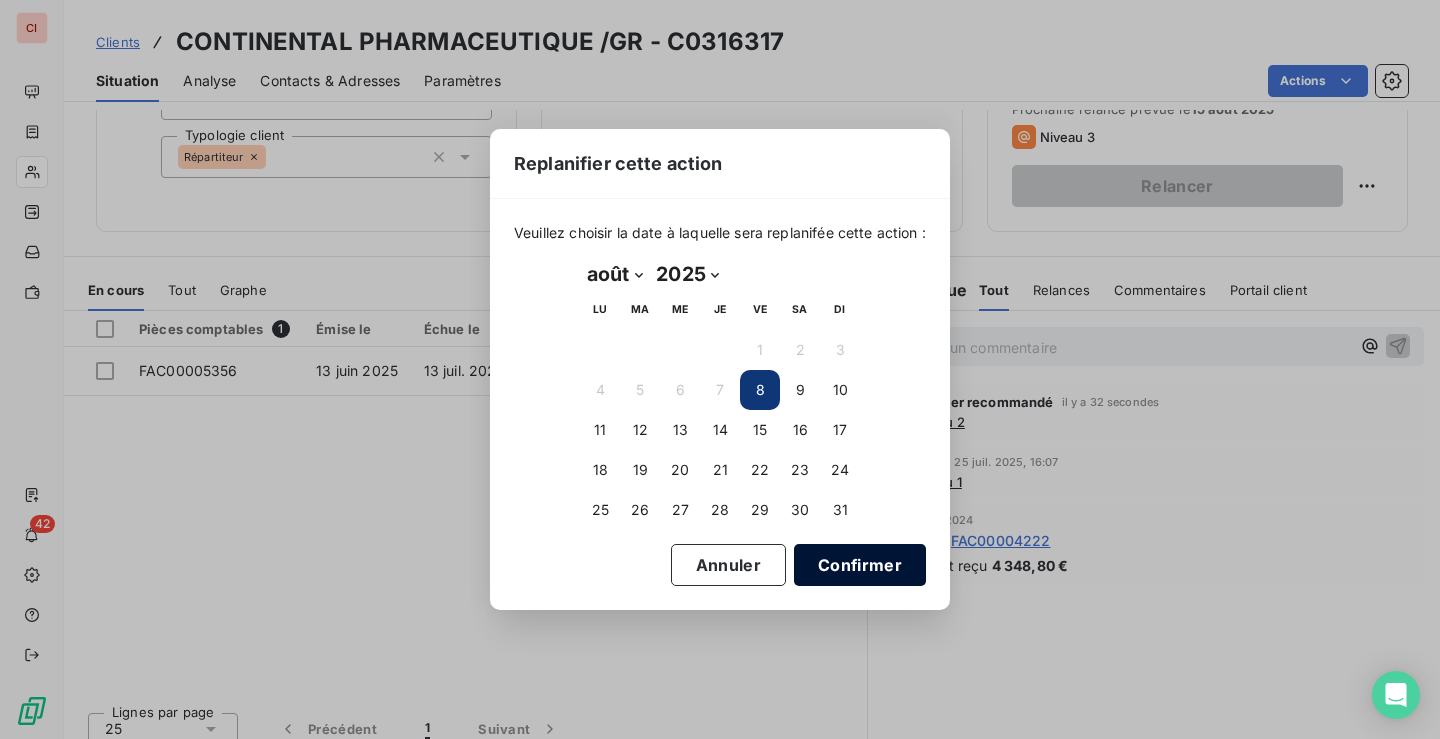 click on "Confirmer" at bounding box center (860, 565) 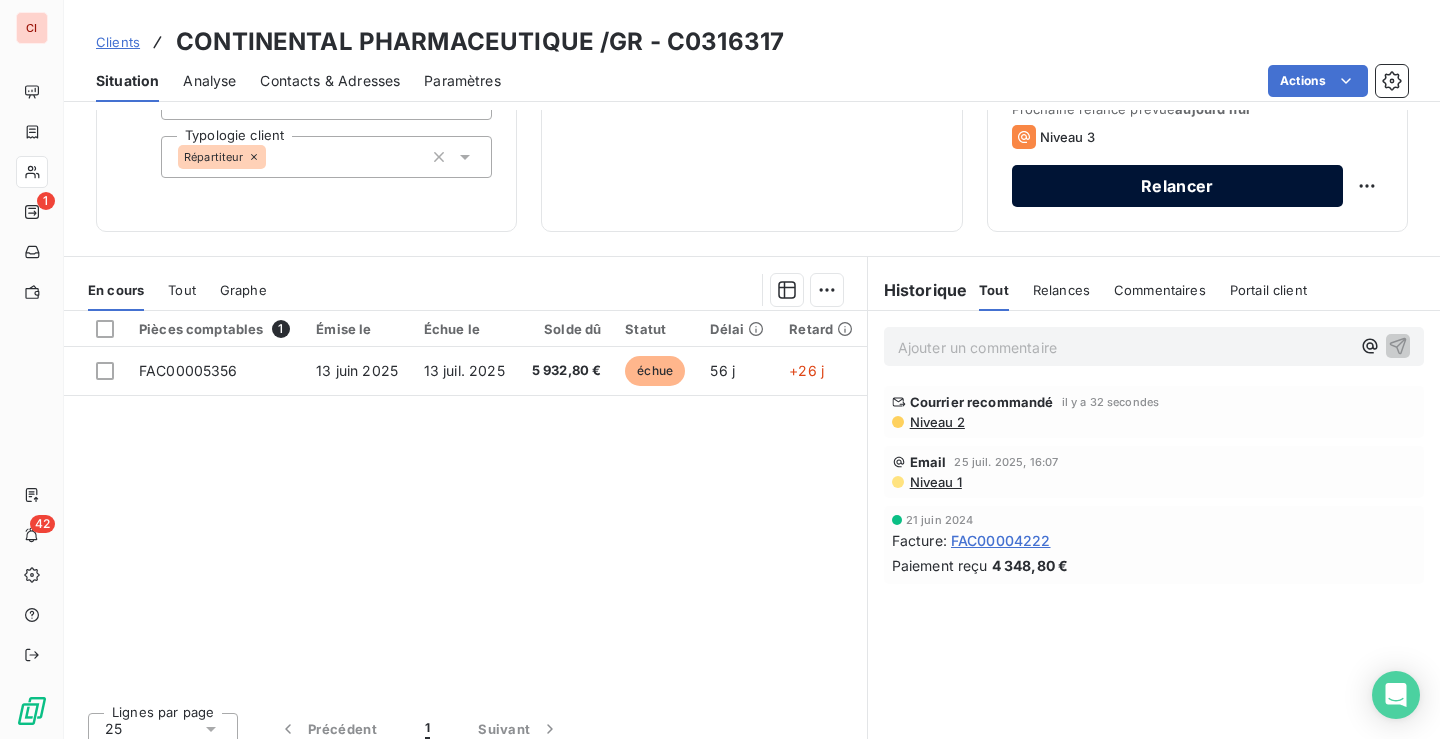 click on "Relancer" at bounding box center (1177, 186) 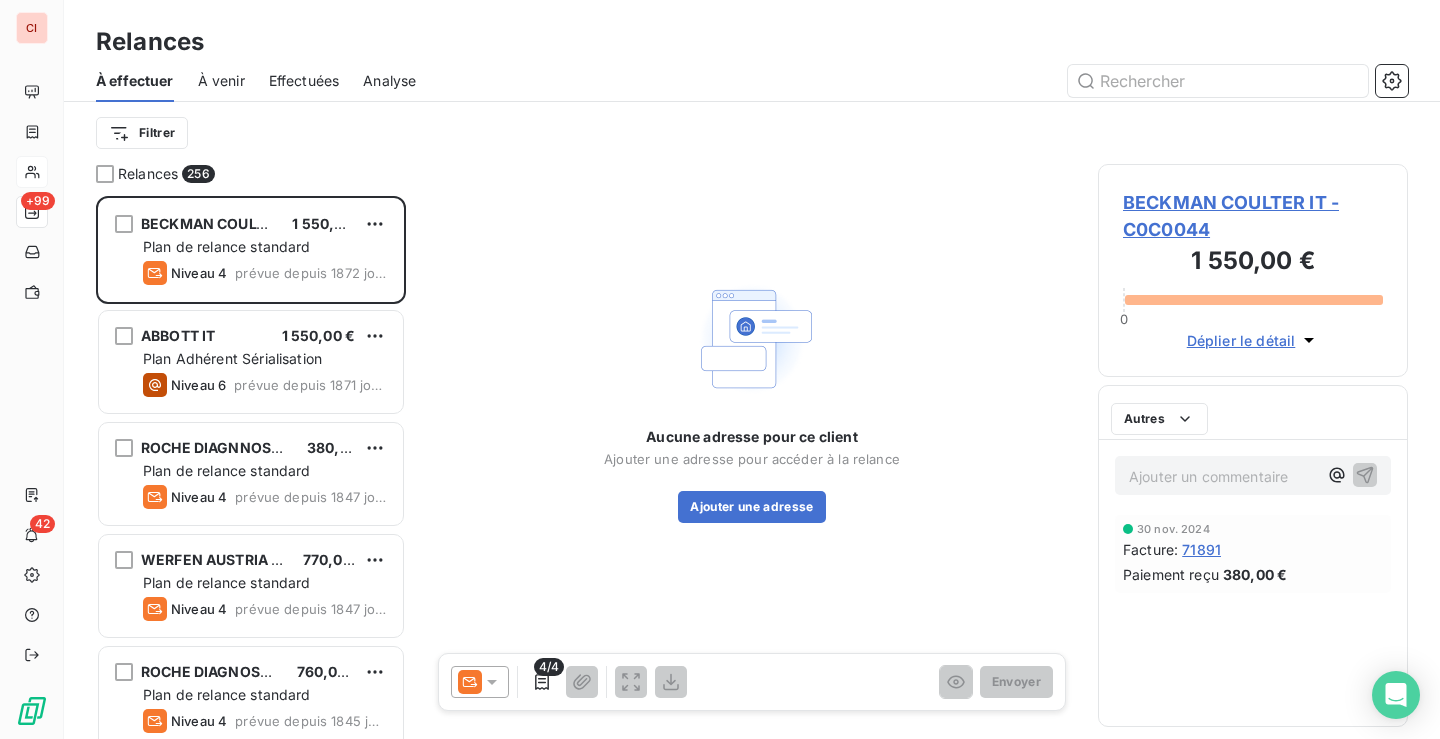 scroll, scrollTop: 16, scrollLeft: 16, axis: both 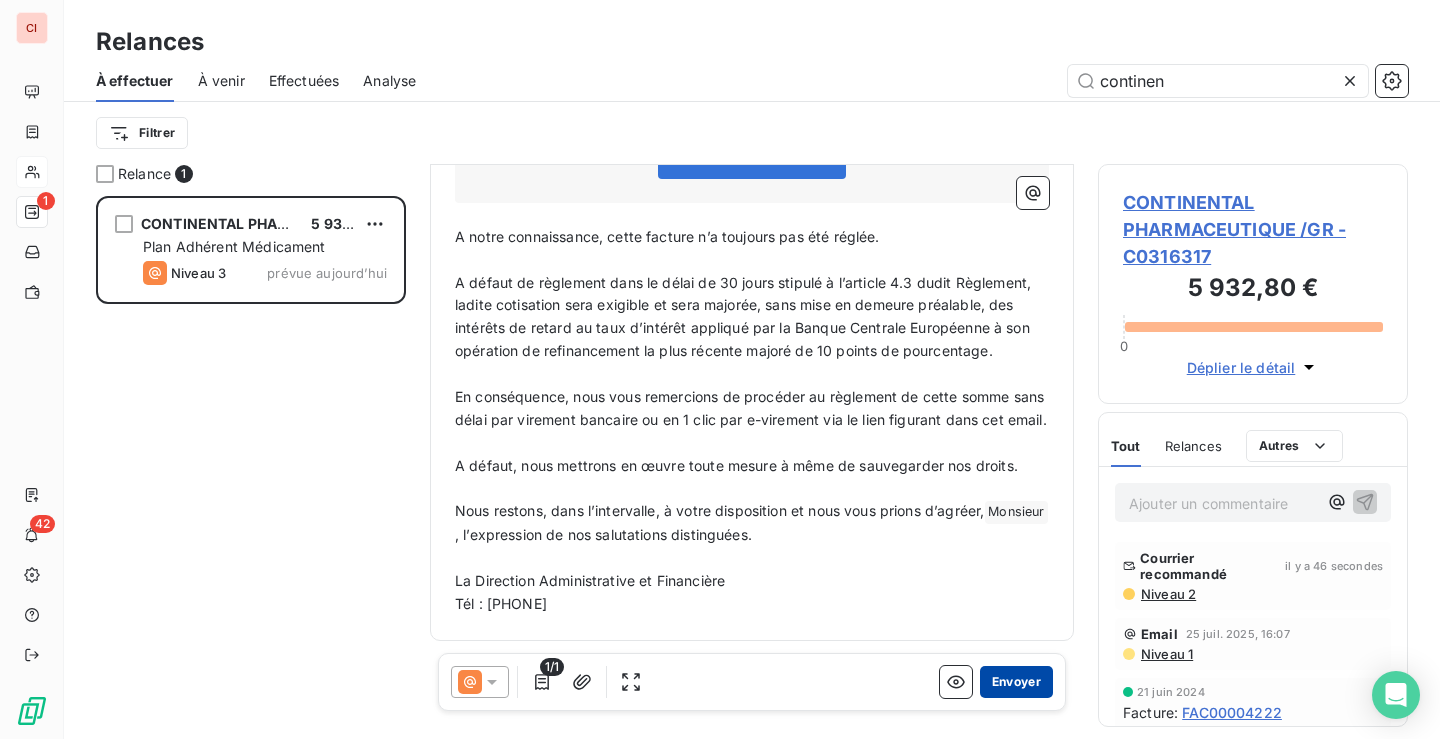 click on "Envoyer" at bounding box center (1016, 682) 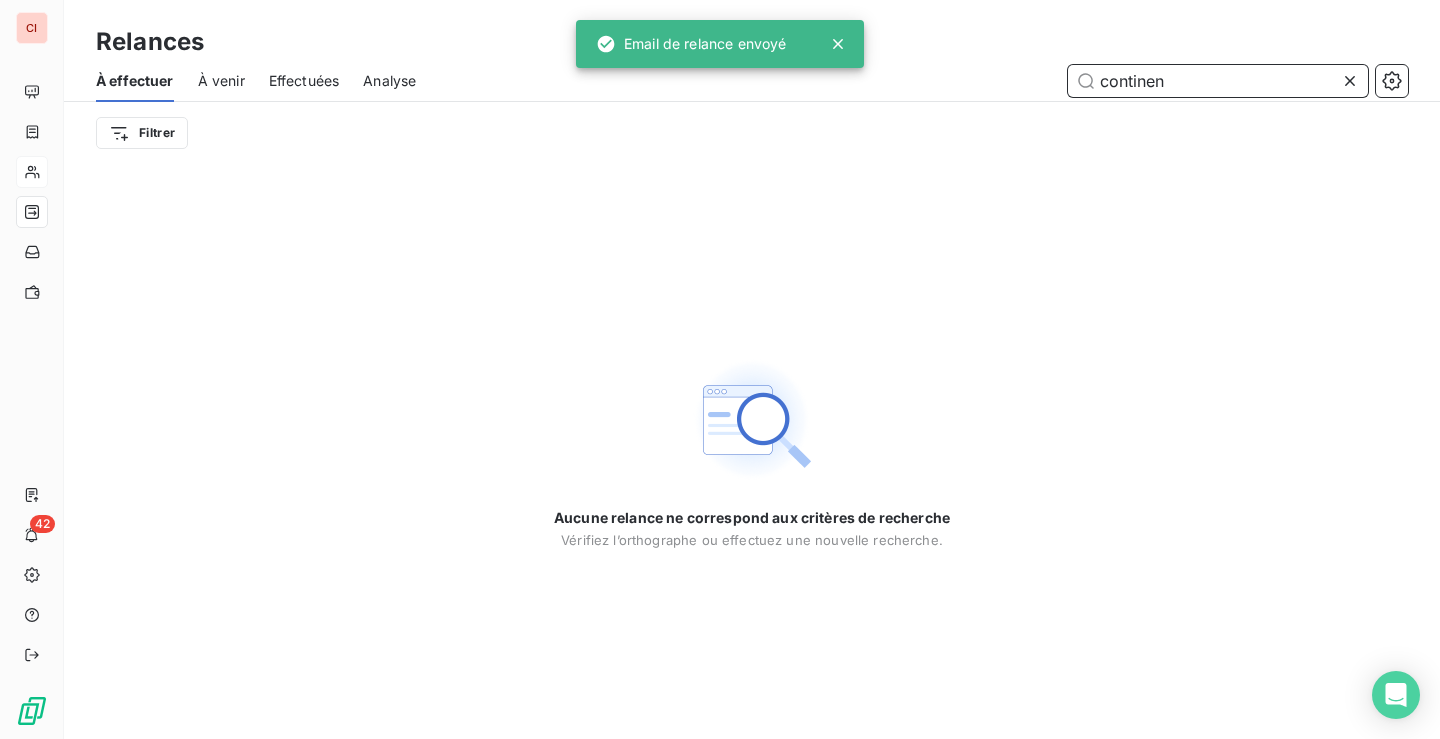 drag, startPoint x: 1246, startPoint y: 71, endPoint x: 1058, endPoint y: 91, distance: 189.06084 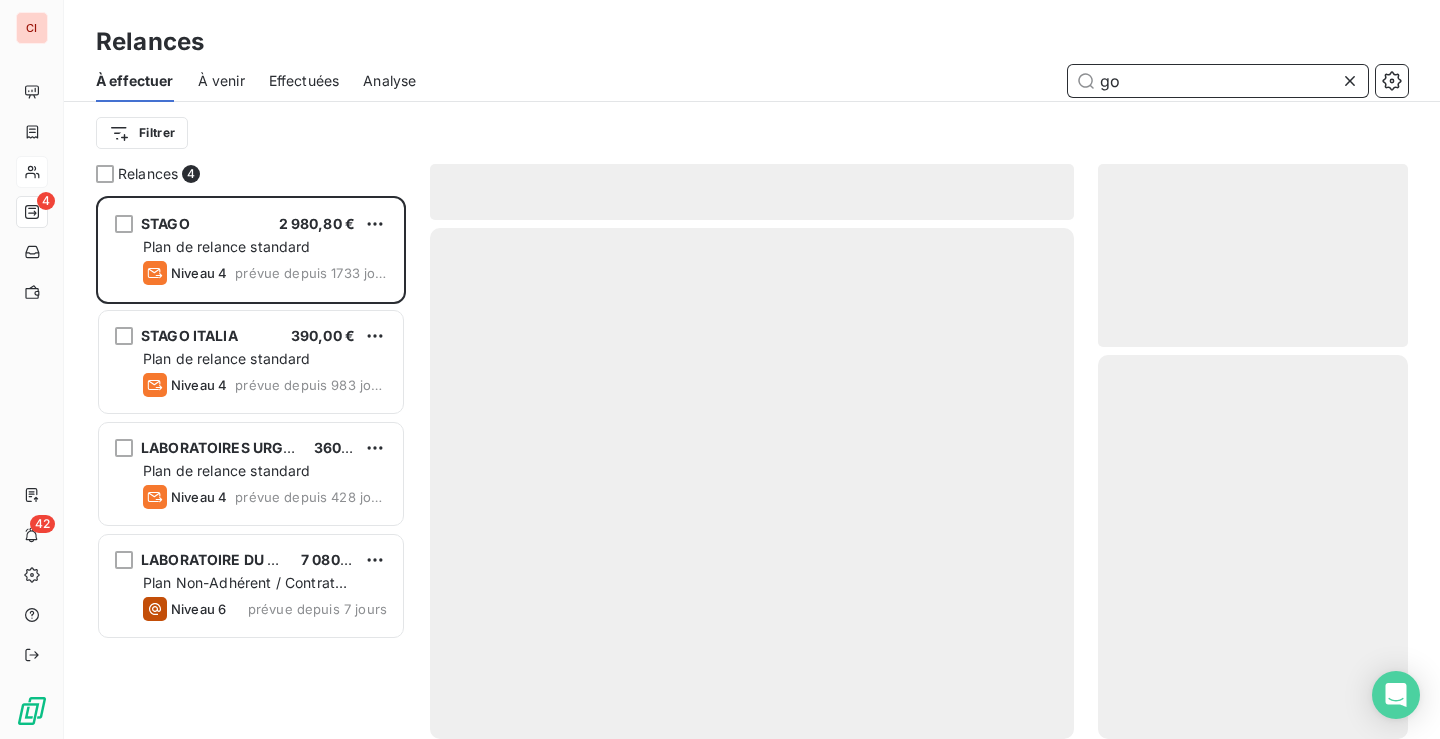 scroll, scrollTop: 16, scrollLeft: 16, axis: both 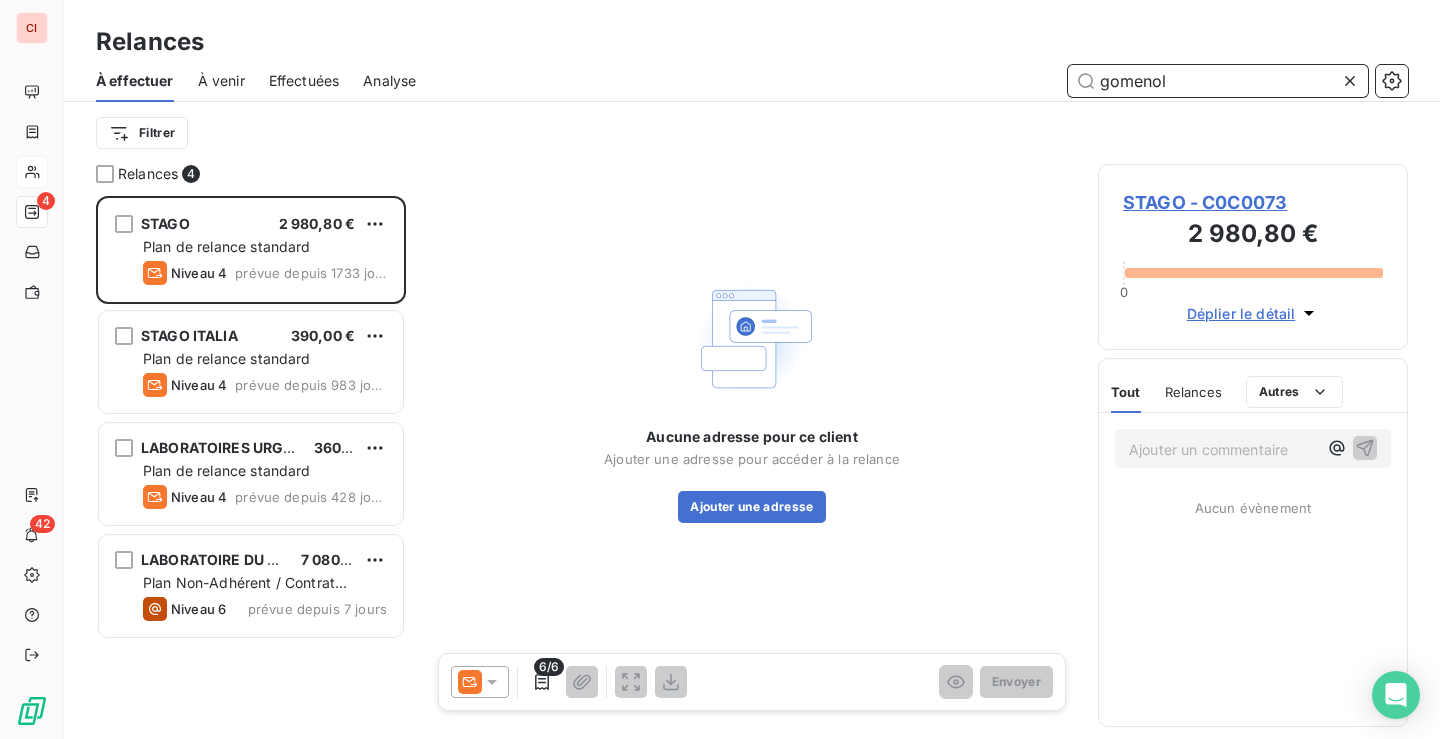 type on "gomenol" 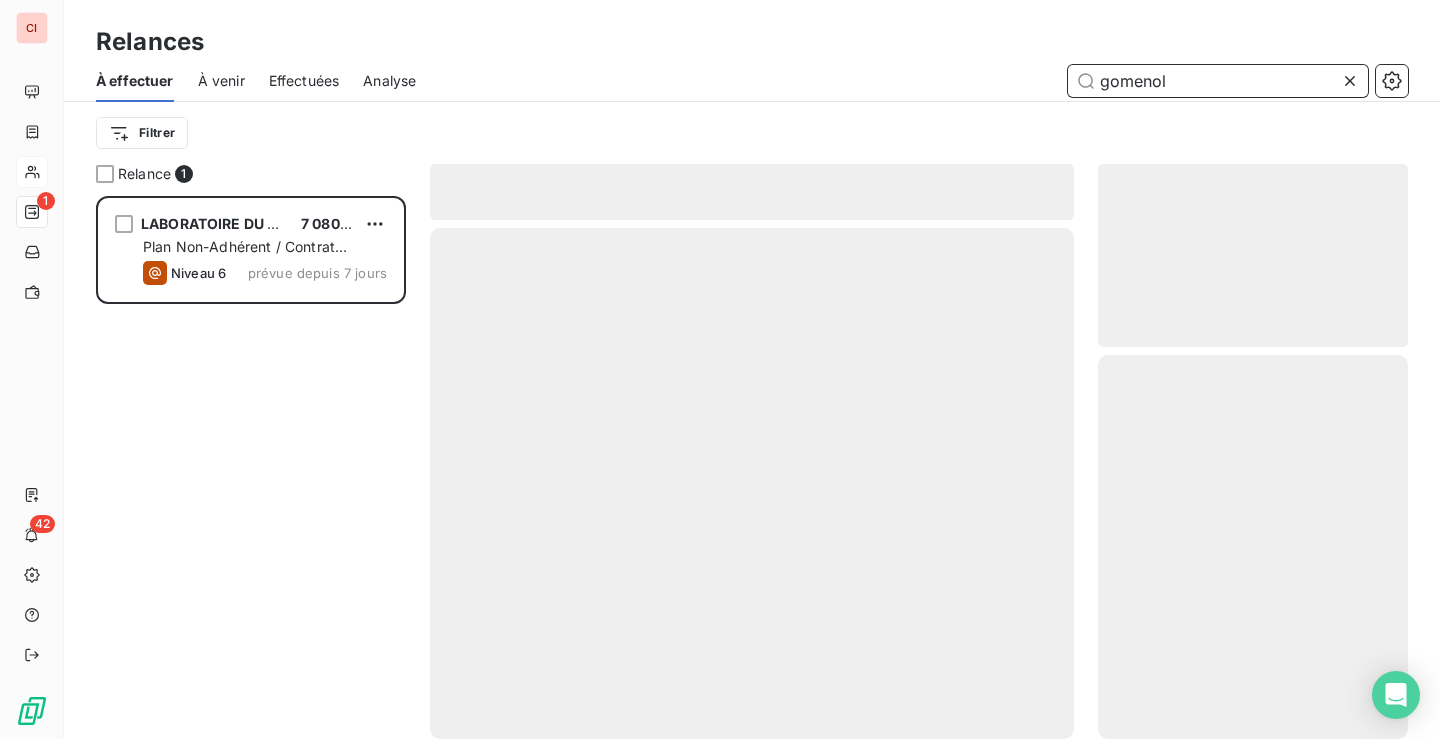 scroll, scrollTop: 16, scrollLeft: 16, axis: both 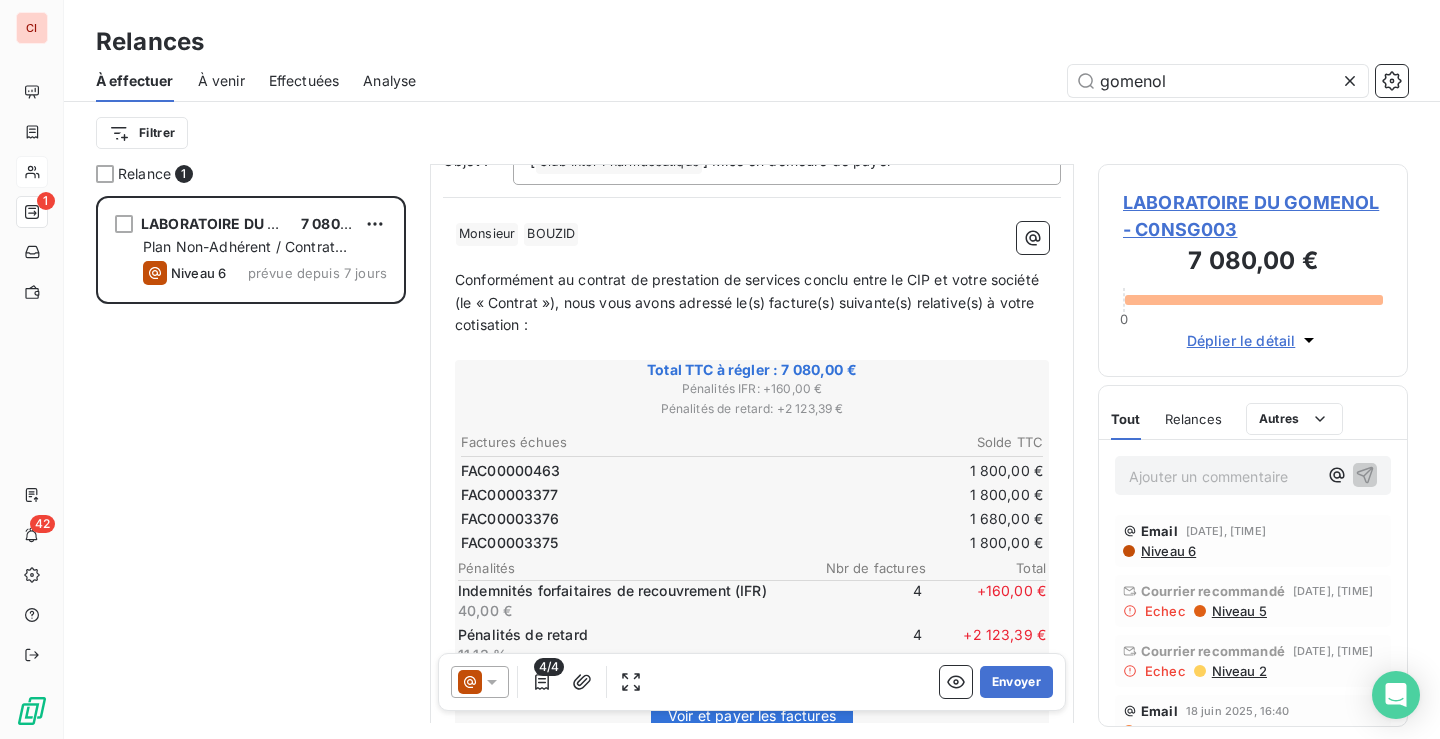 click on "Niveau 6" at bounding box center [1167, 551] 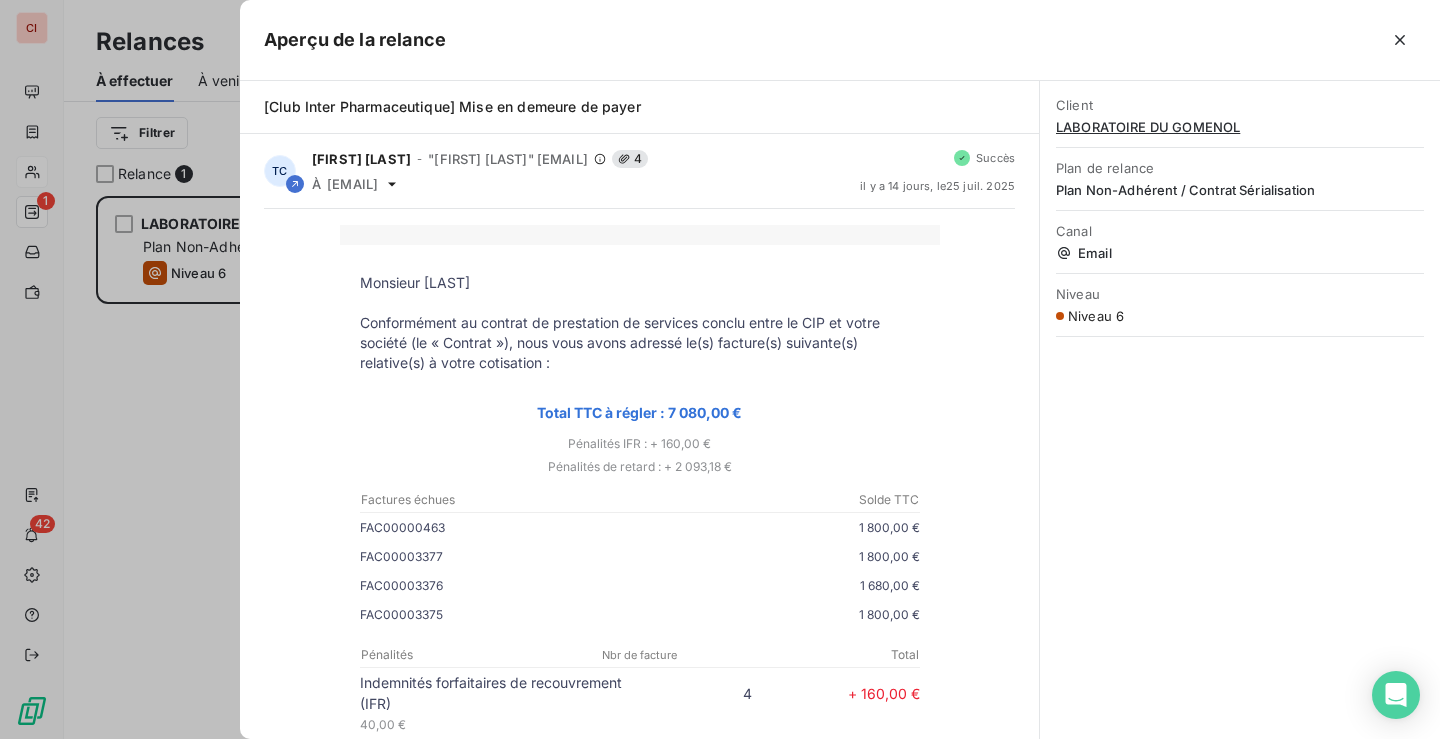 click on "Niveau 6" at bounding box center [1096, 316] 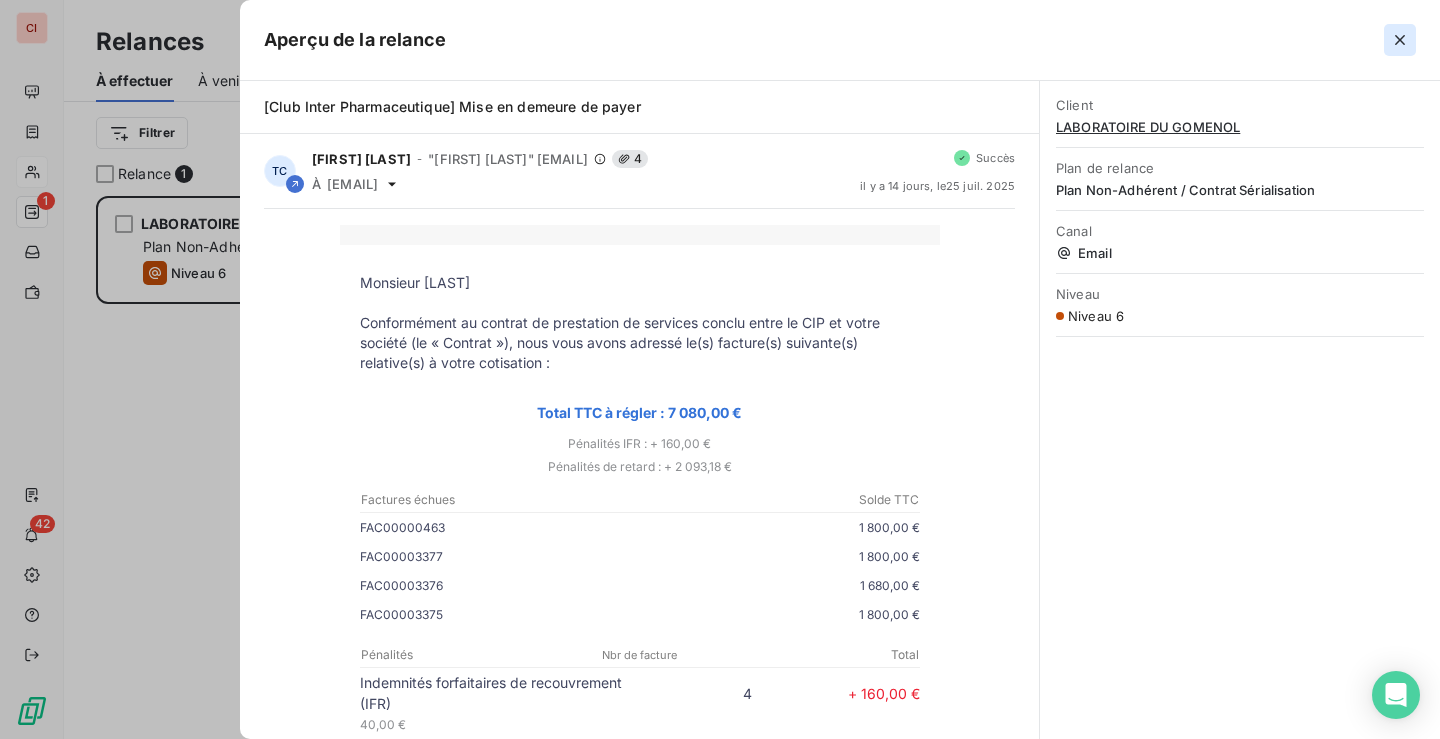 click 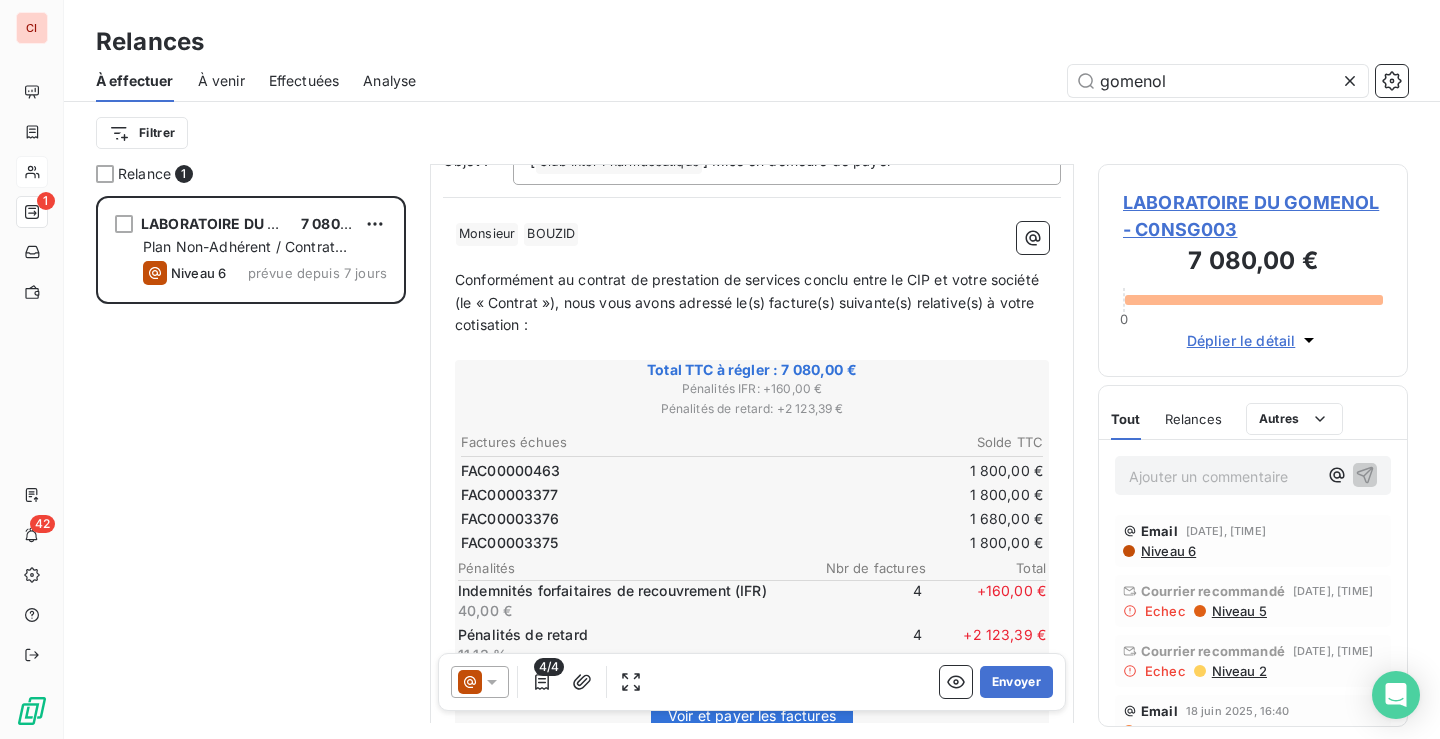 click on "LABORATOIRE DU GOMENOL - C0NSG003" at bounding box center (1253, 216) 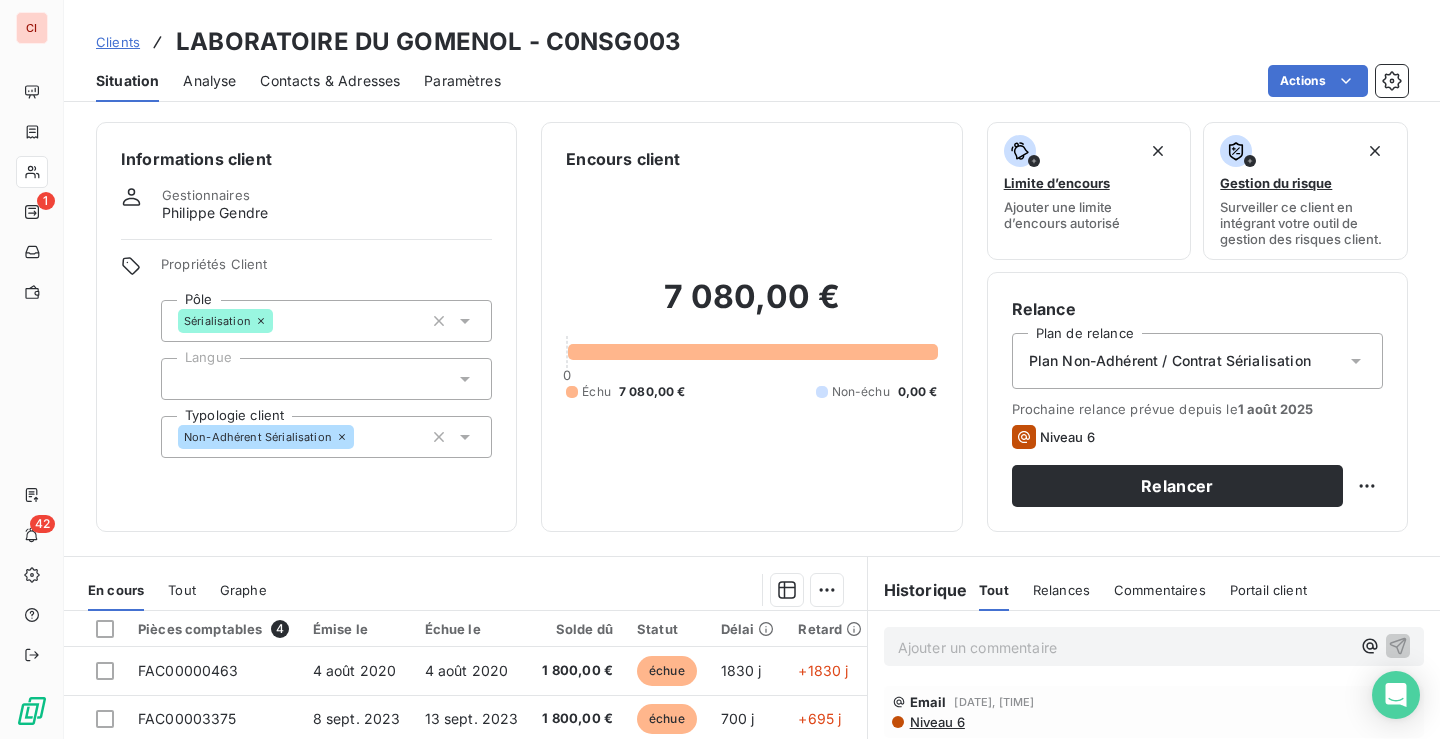 click on "Contacts & Adresses" at bounding box center [330, 81] 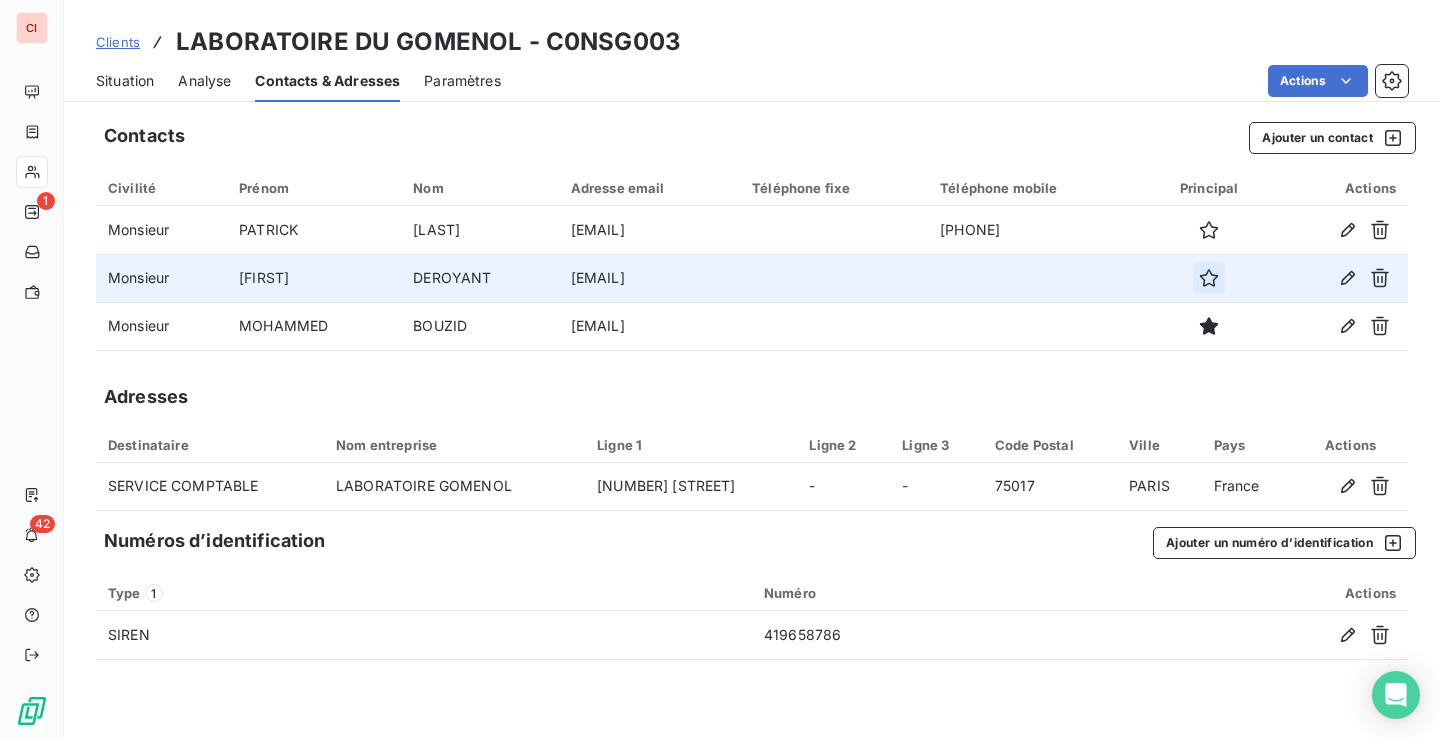 click 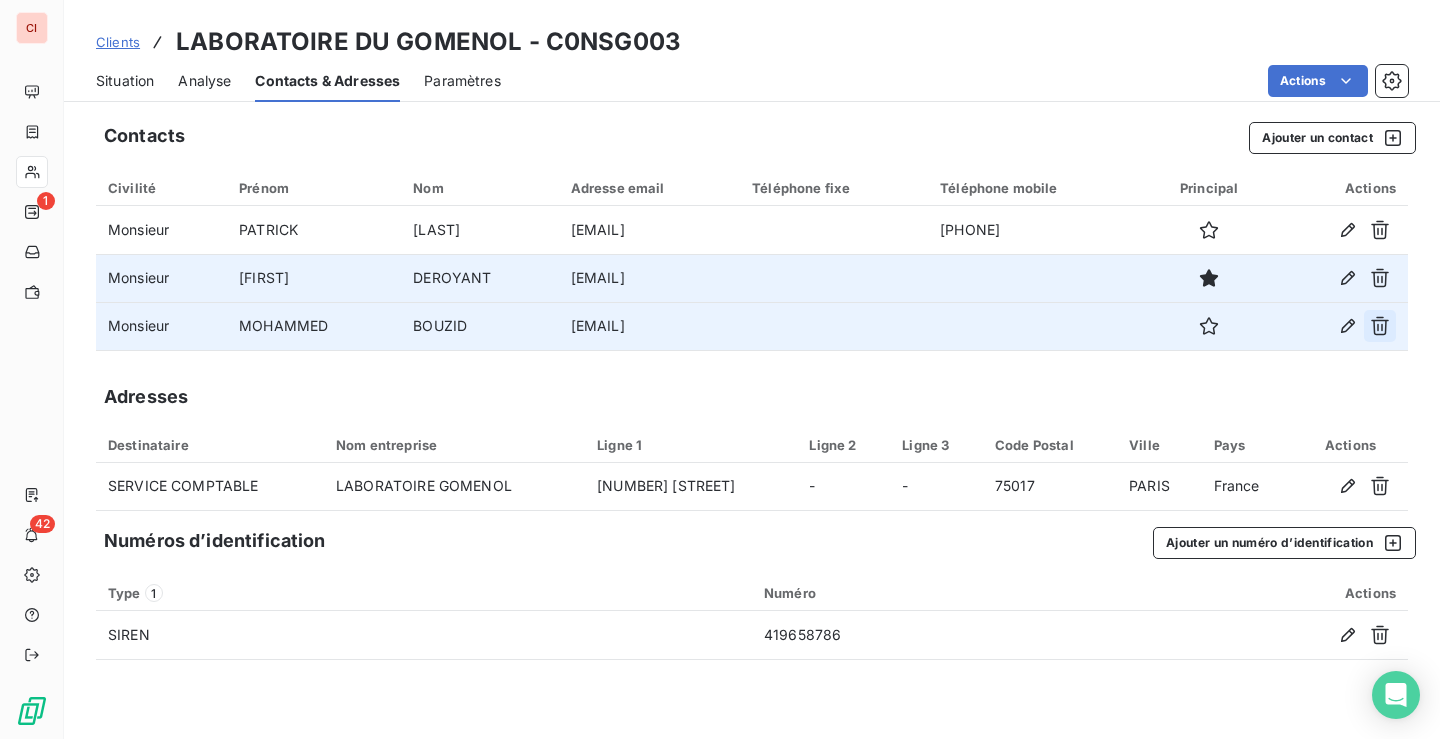 click at bounding box center [1380, 326] 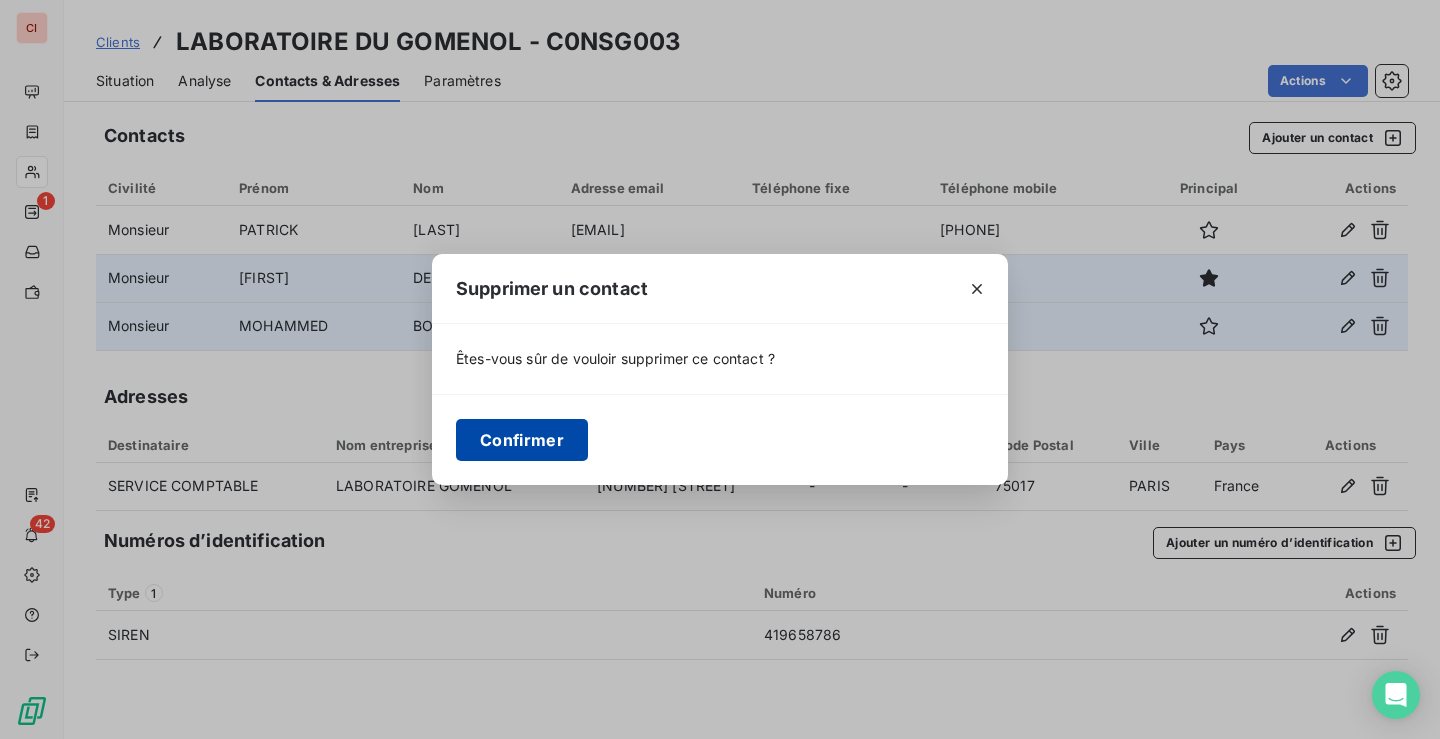 click on "Confirmer" at bounding box center (522, 440) 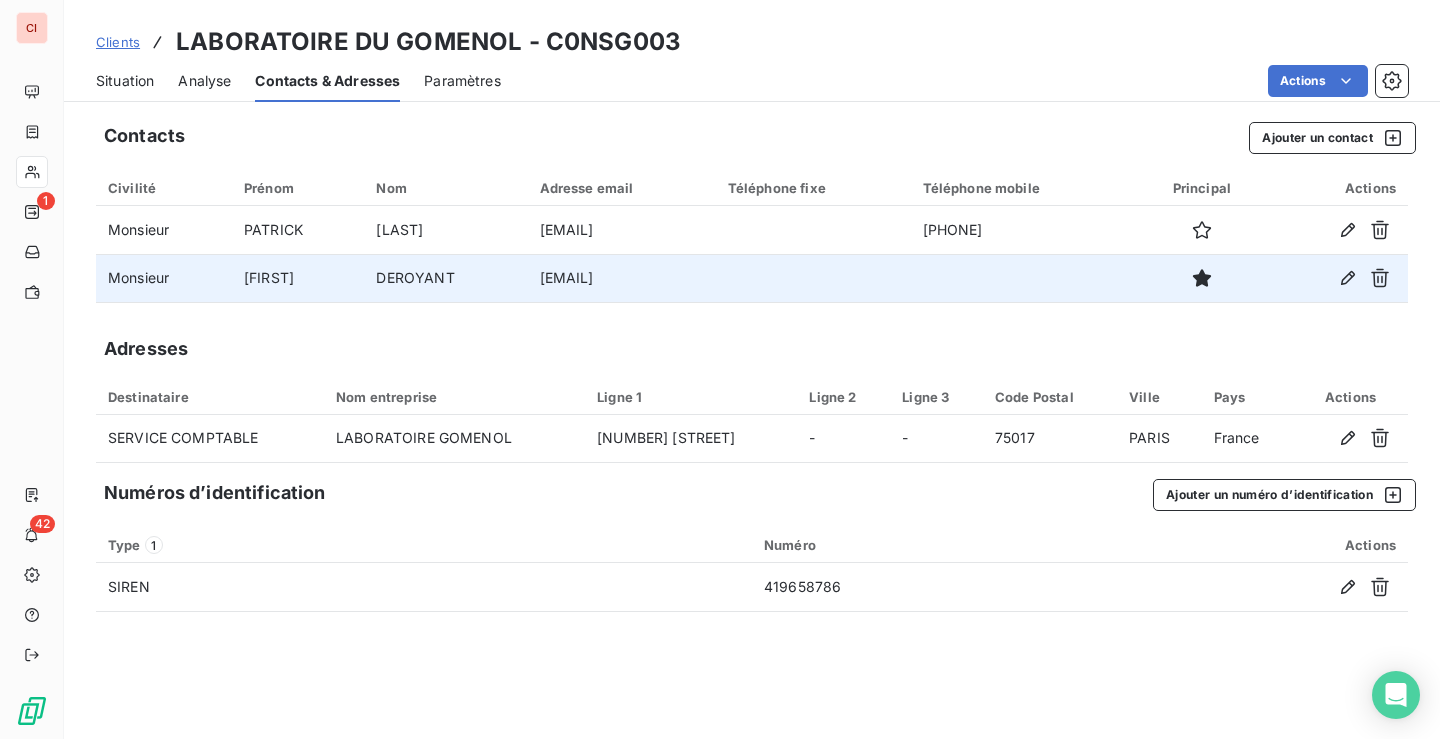 click on "Situation" at bounding box center (125, 81) 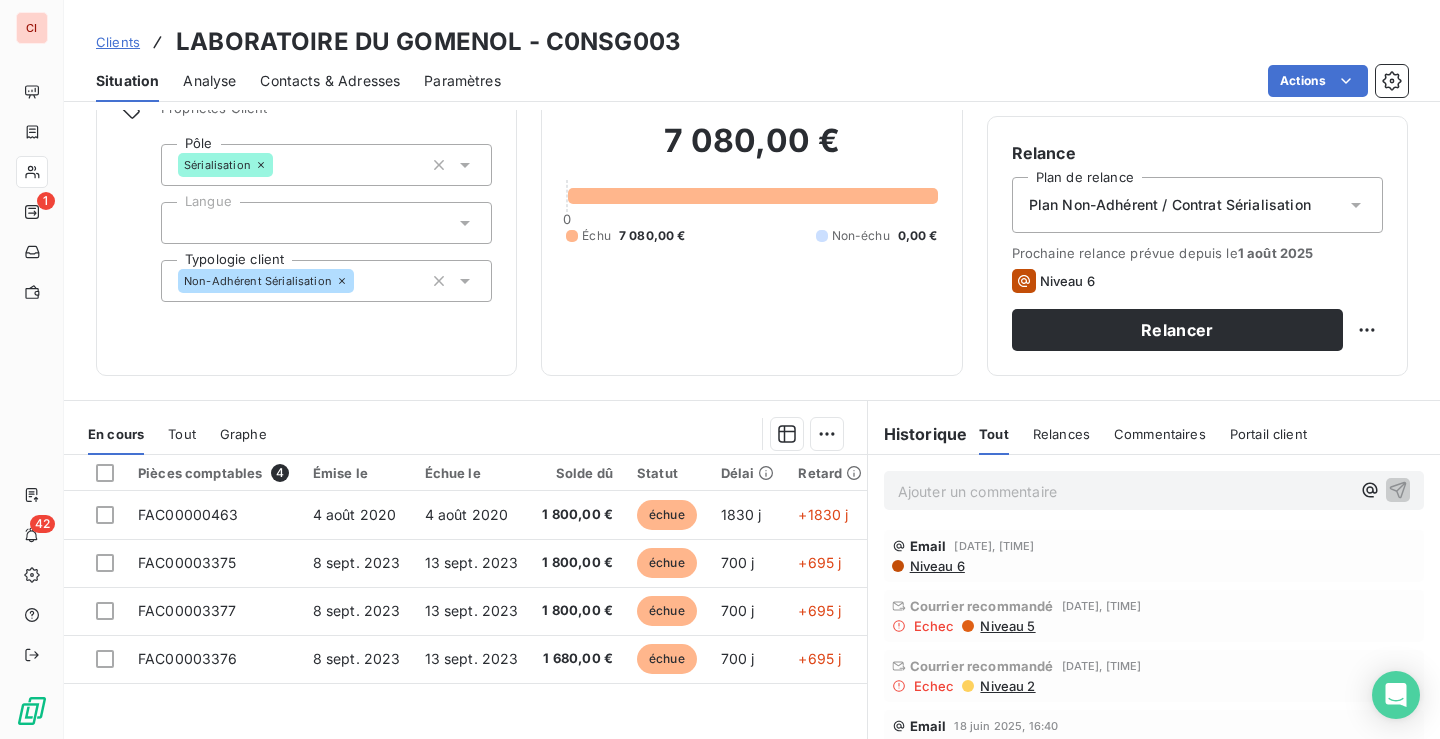scroll, scrollTop: 317, scrollLeft: 0, axis: vertical 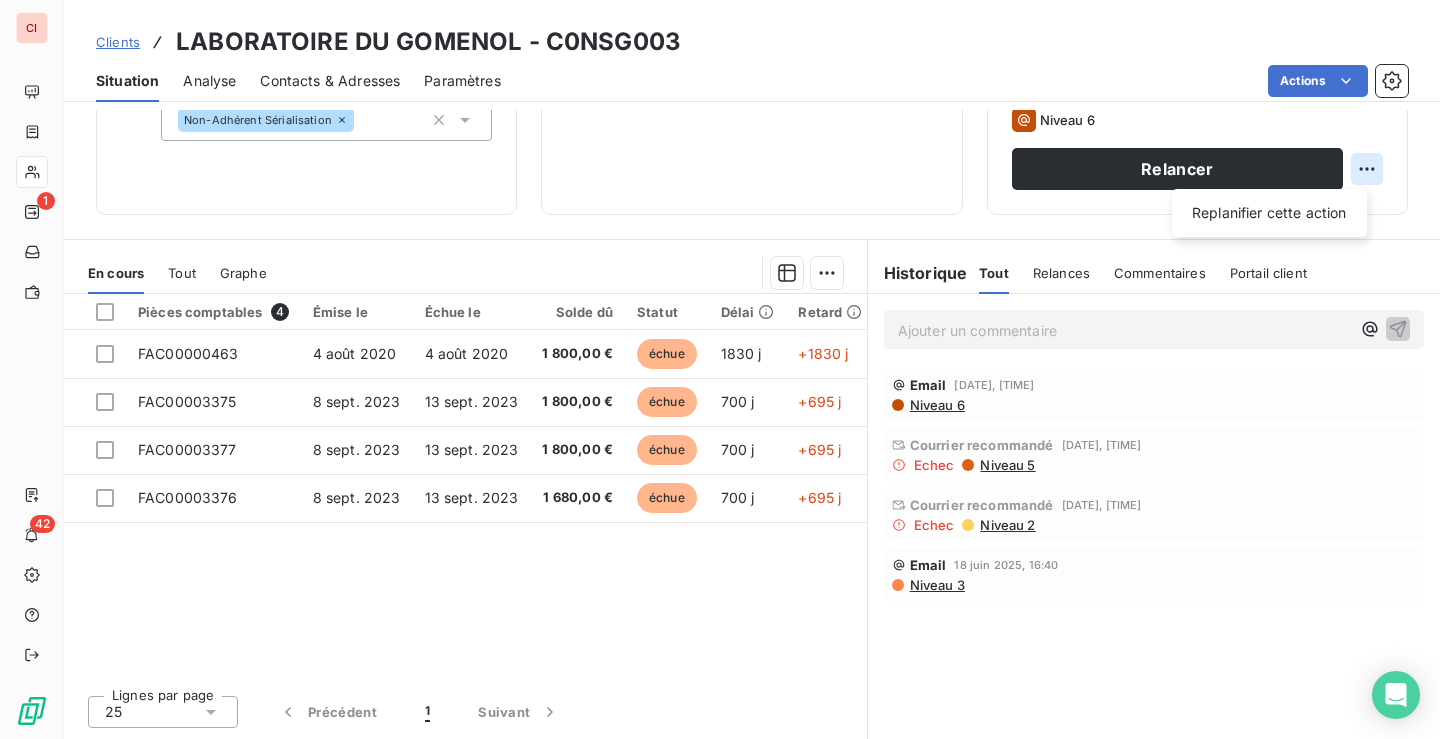 click on "CI 1 42 Clients LABORATOIRE DU GOMENOL - C0NSG003 Situation Analyse Contacts & Adresses Paramètres Actions Informations client Gestionnaires Philippe Gendre Propriétés Client Pôle Sérialisation Langue Typologie client Non-Adhérent Sérialisation Encours client   7 080,00 € 0 Échu 7 080,00 € Non-échu 0,00 €     Limite d’encours Ajouter une limite d’encours autorisé Gestion du risque Surveiller ce client en intégrant votre outil de gestion des risques client. Relance Plan de relance Plan Non-Adhérent / Contrat Sérialisation Prochaine relance prévue depuis le  1 août 2025 Niveau 6 Relancer Replanifier cette action En cours Tout Graphe Pièces comptables 4 Émise le Échue le Solde dû Statut Délai   Retard   FAC00000463 4 août 2020 4 août 2020 1 800,00 € échue 1830 j +1830 j FAC00003375 8 sept. 2023 13 sept. 2023 1 800,00 € échue 700 j +695 j FAC00003377 8 sept. 2023 13 sept. 2023 1 800,00 € échue 700 j +695 j FAC00003376 8 sept. 2023 13 sept. 2023" at bounding box center (720, 369) 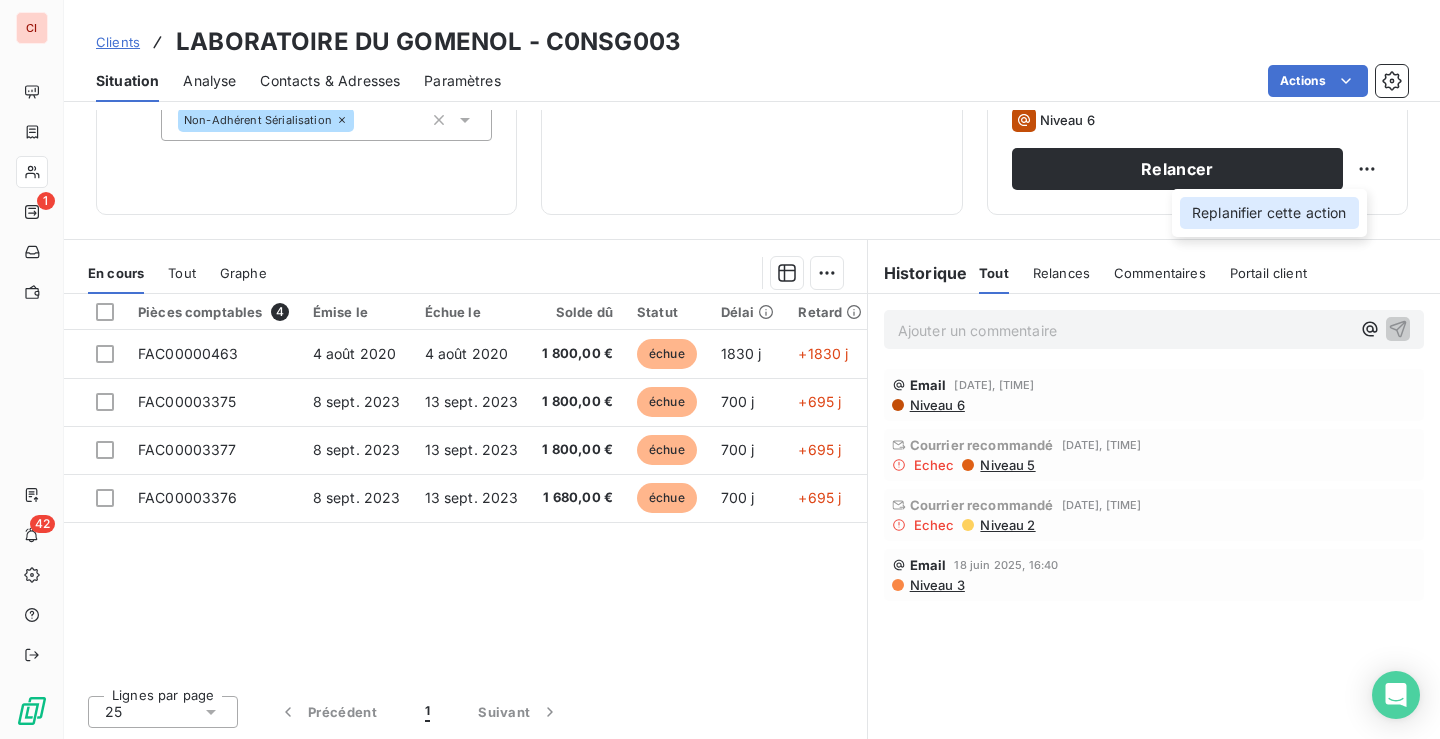 click on "Replanifier cette action" at bounding box center [1269, 213] 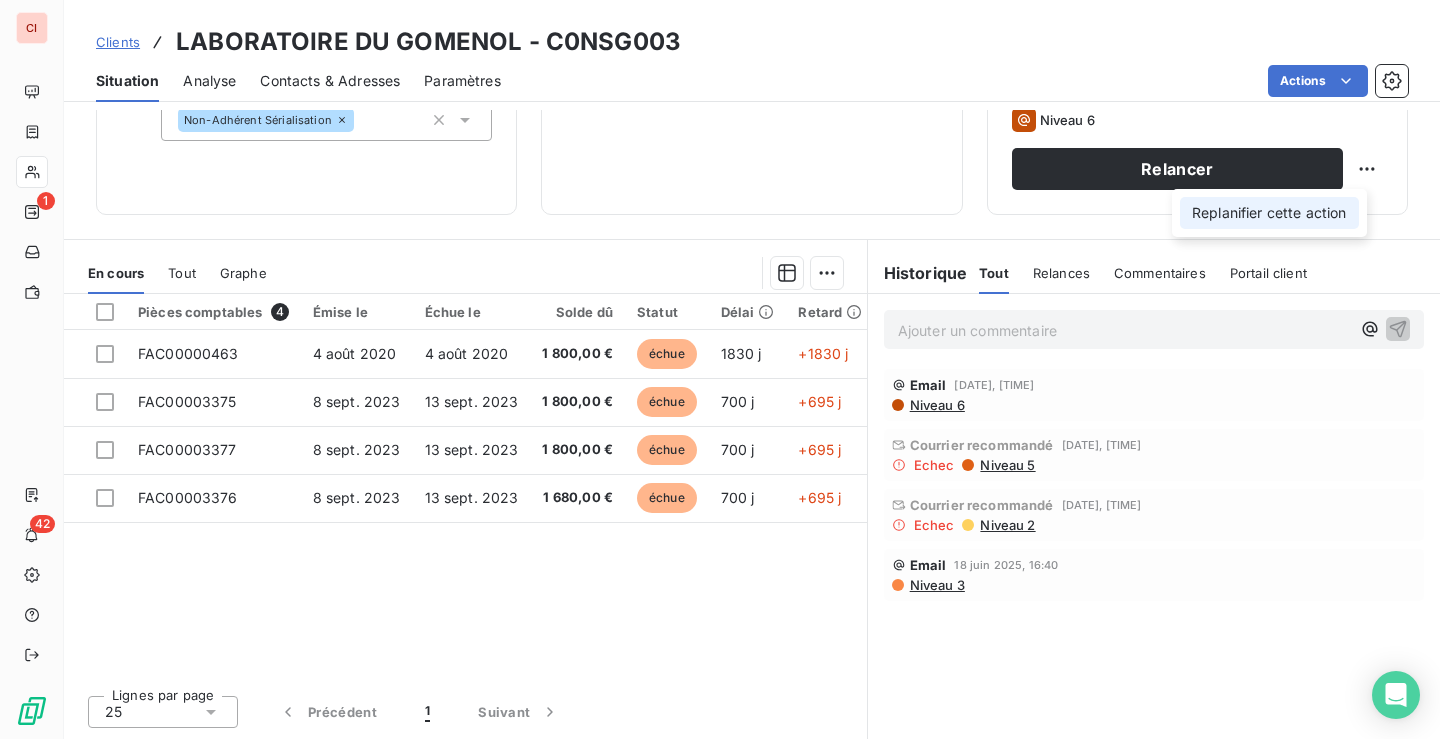 select on "7" 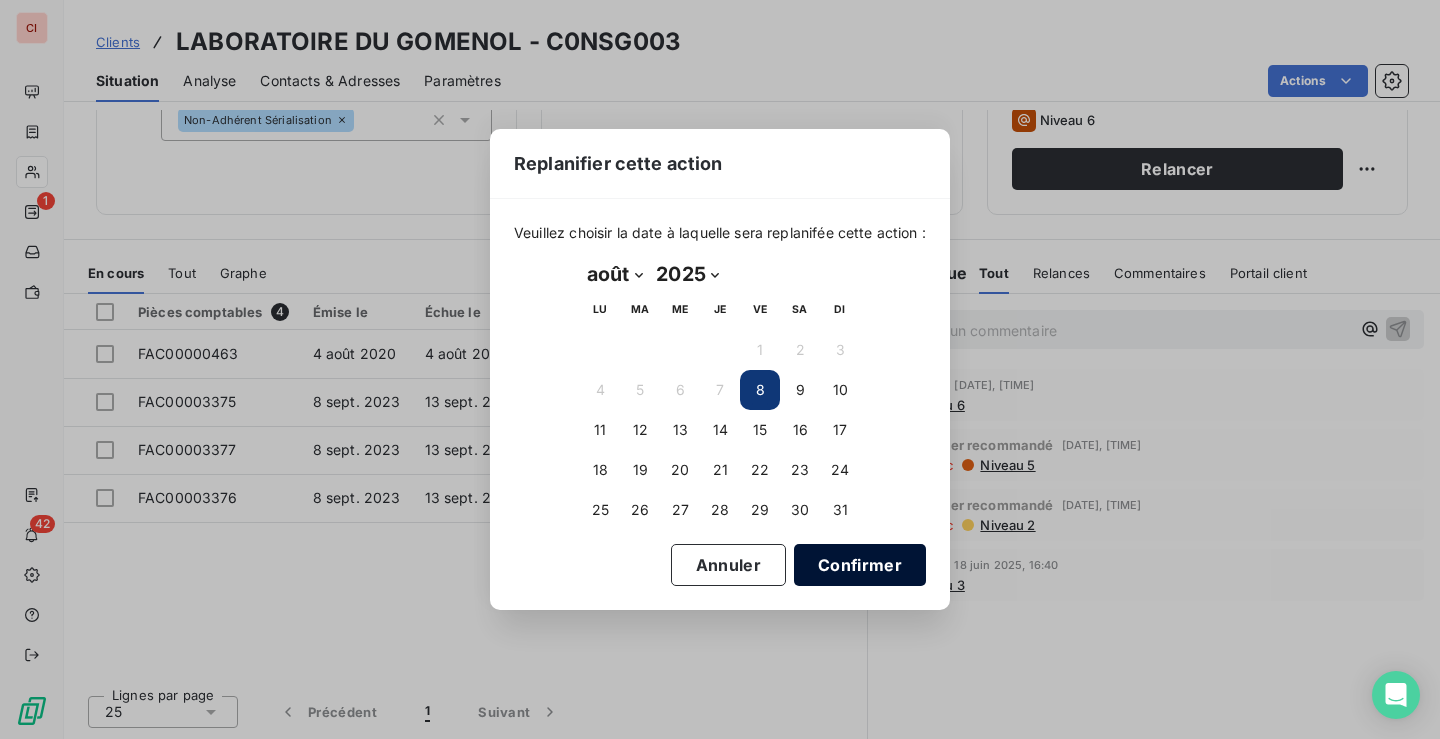click on "Confirmer" at bounding box center (860, 565) 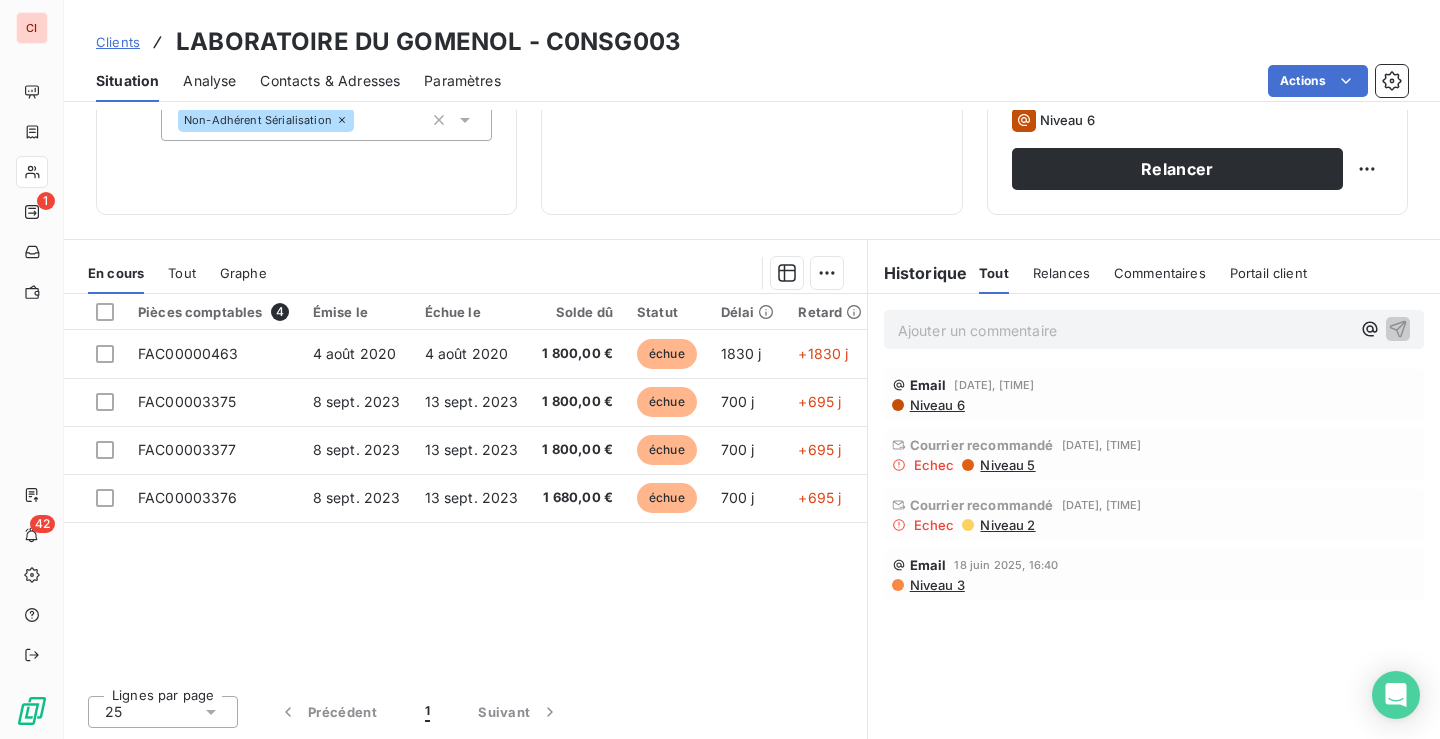 click on "Clients LABORATOIRE DU GOMENOL - C0NSG003" at bounding box center [752, 42] 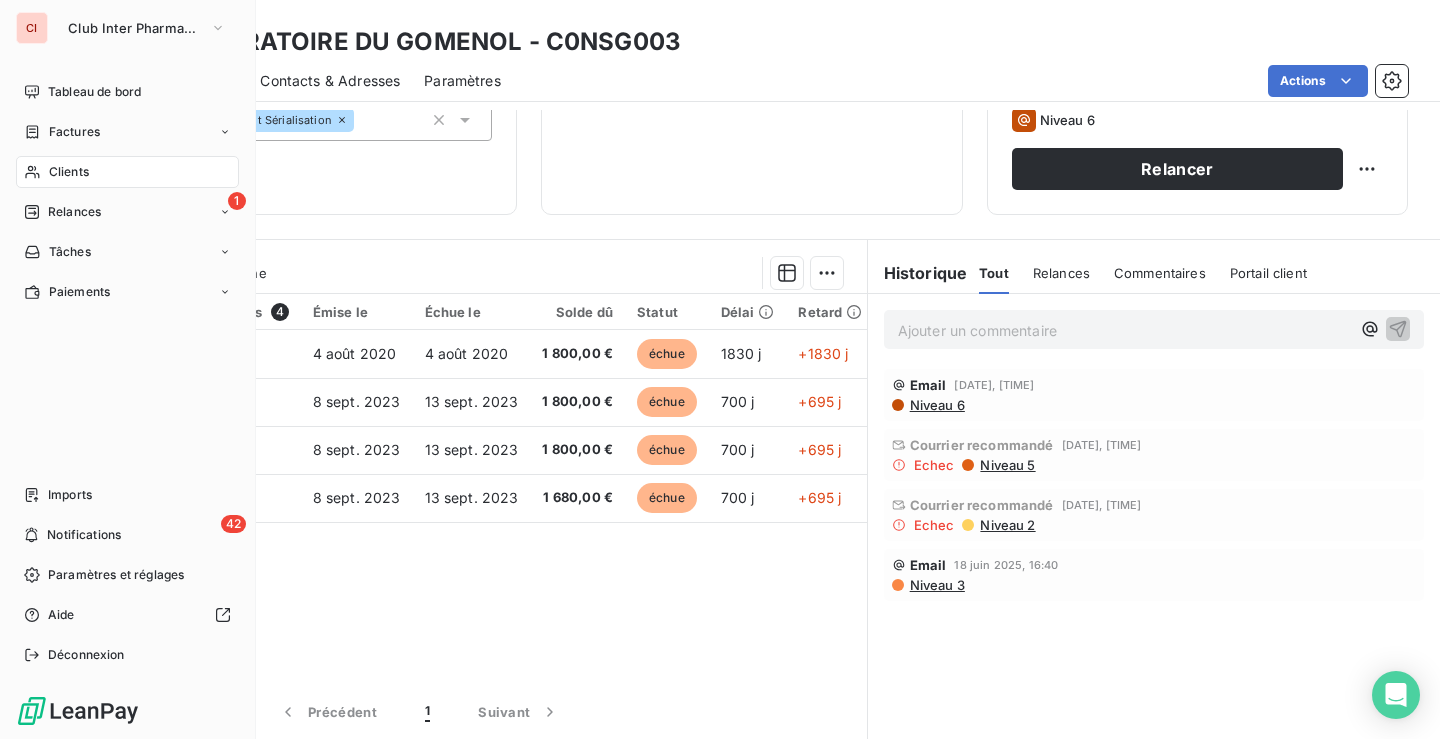 click on "Clients" at bounding box center [69, 172] 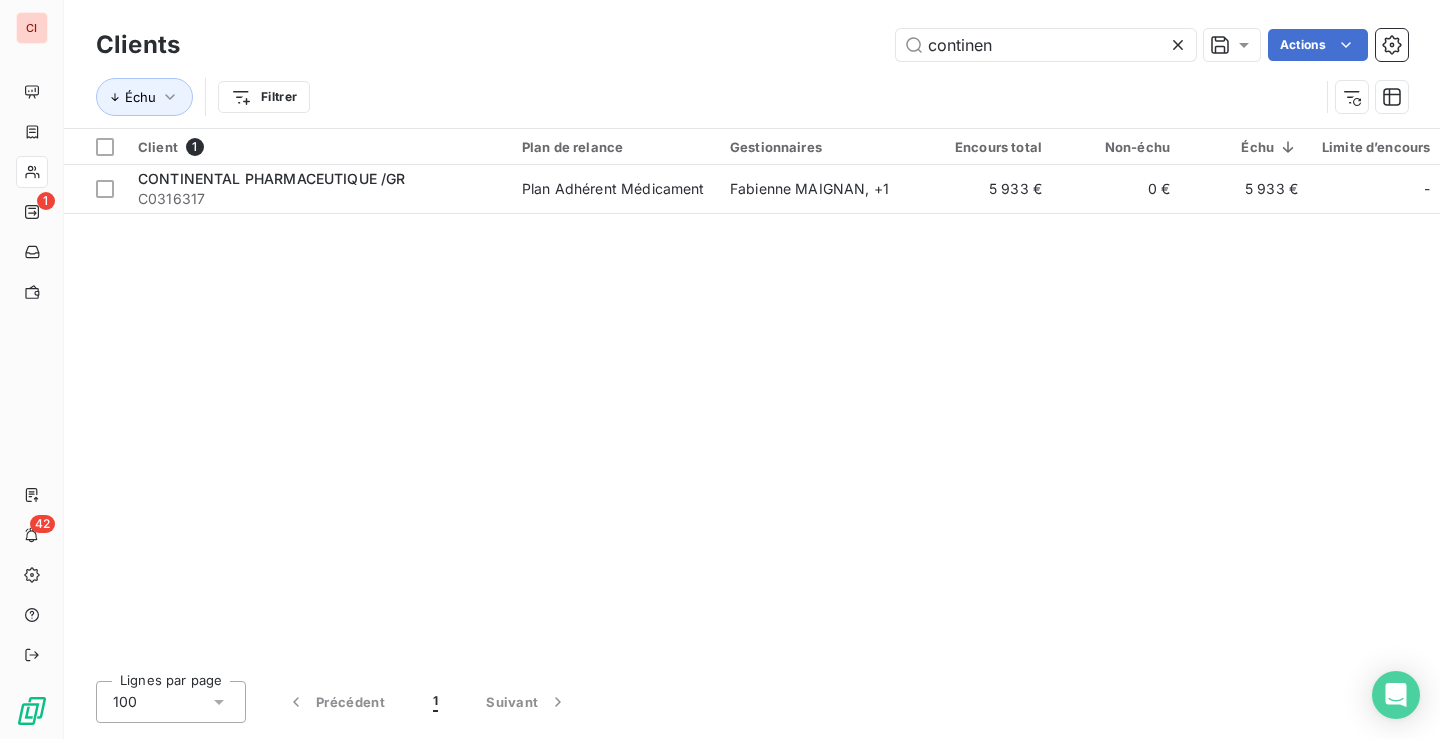 drag, startPoint x: 1095, startPoint y: 49, endPoint x: 878, endPoint y: 27, distance: 218.11235 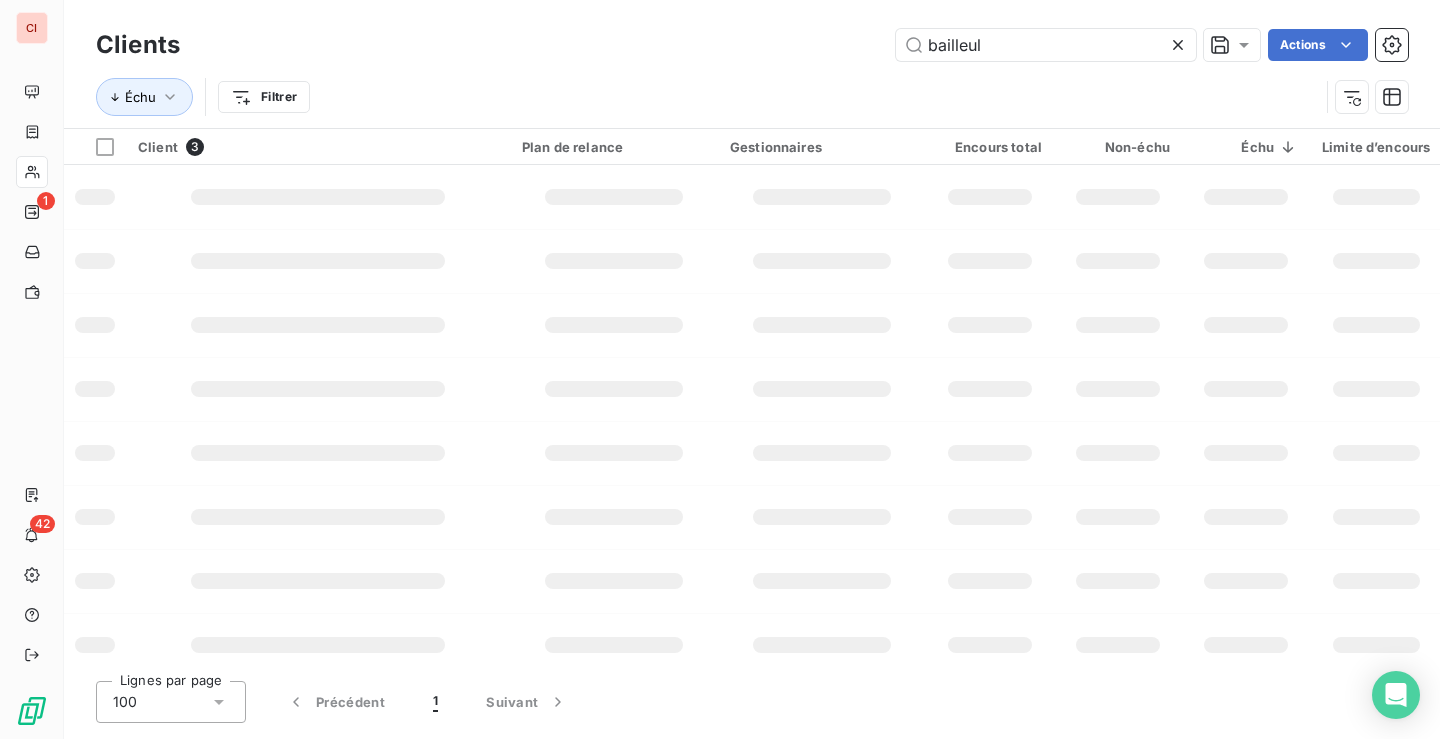 type on "[CITY]" 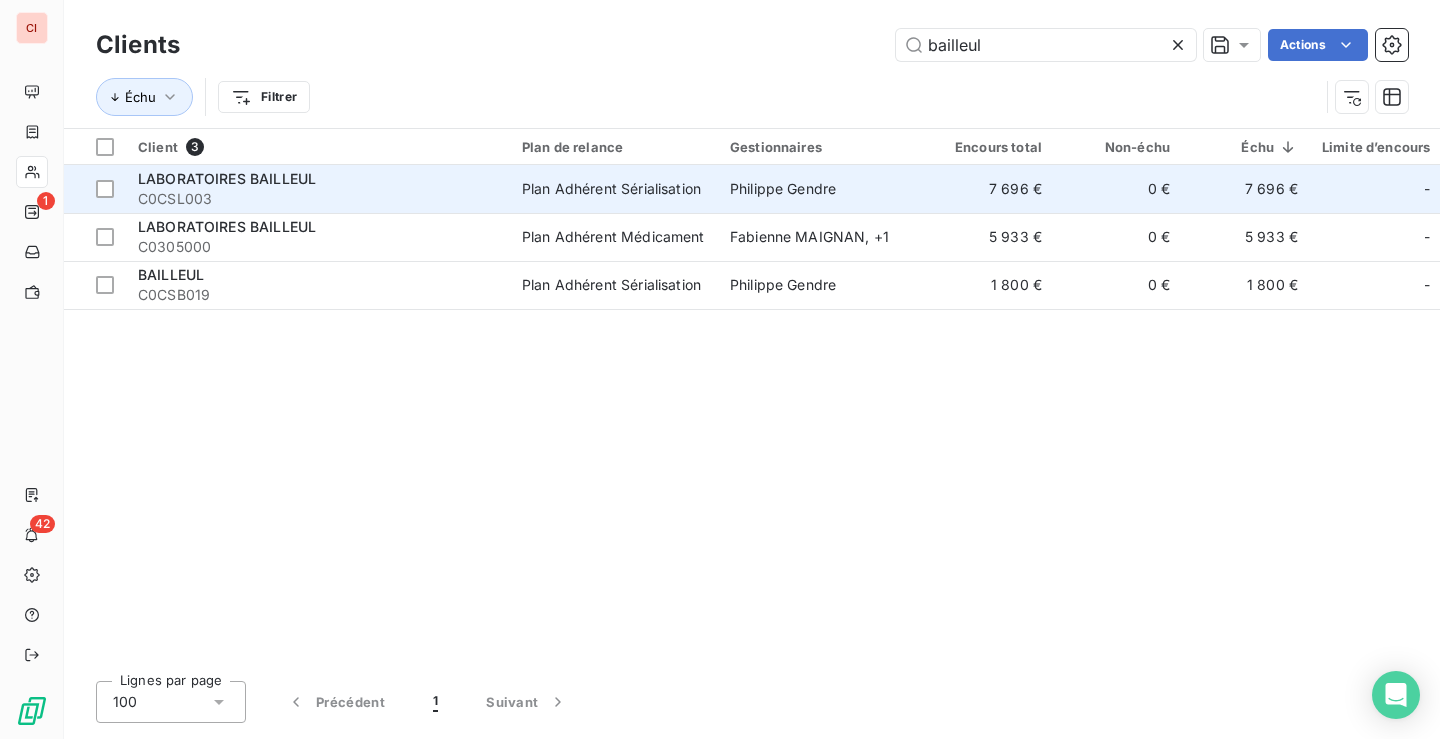 click on "Plan Adhérent Sérialisation" at bounding box center (611, 189) 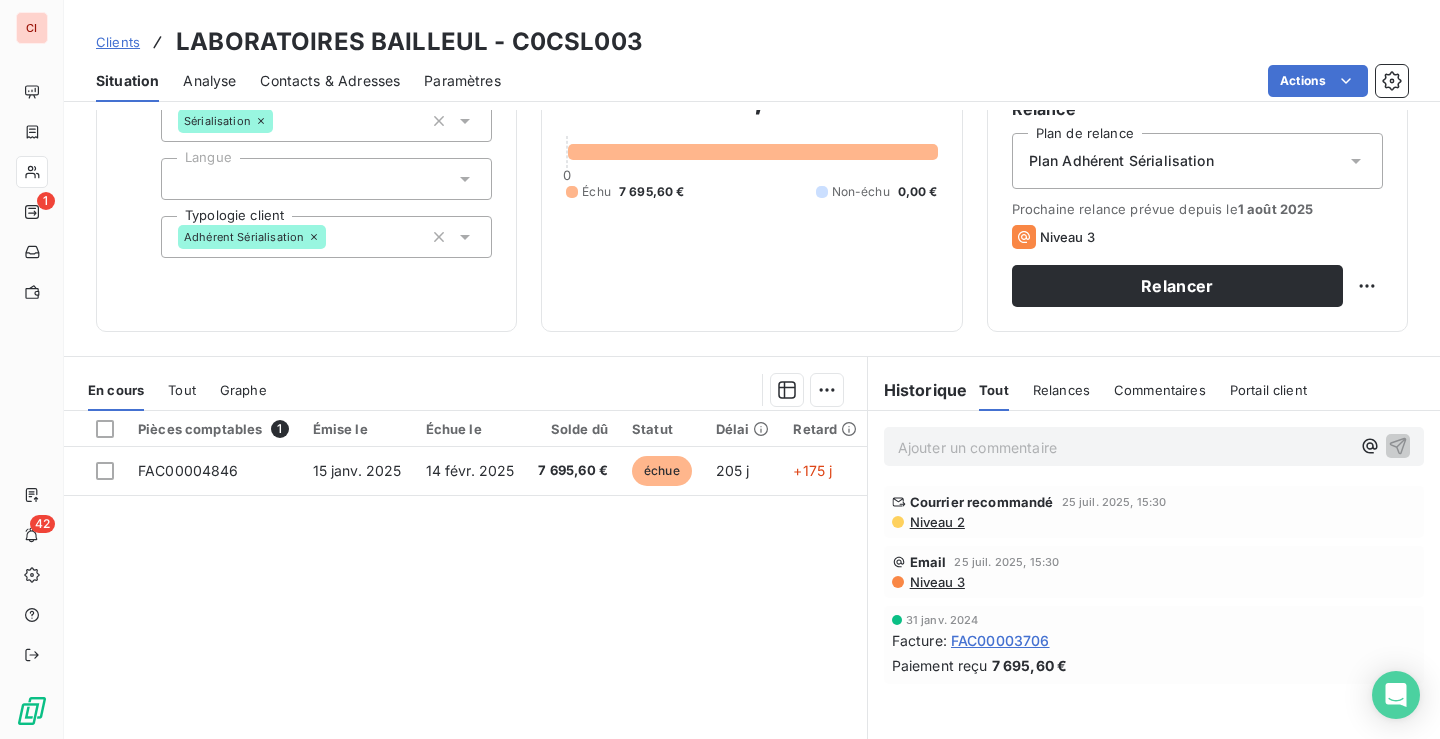 scroll, scrollTop: 300, scrollLeft: 0, axis: vertical 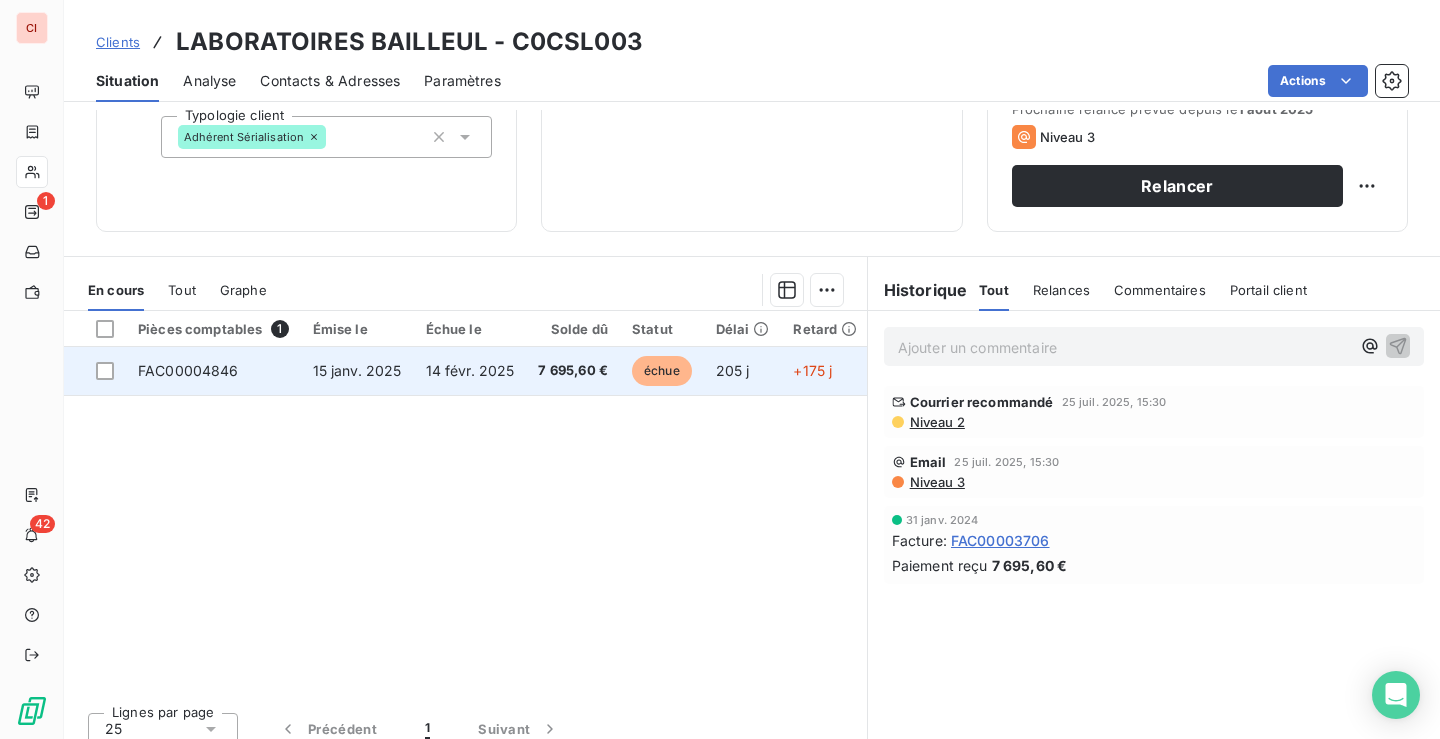 click on "7 695,60 €" at bounding box center (573, 371) 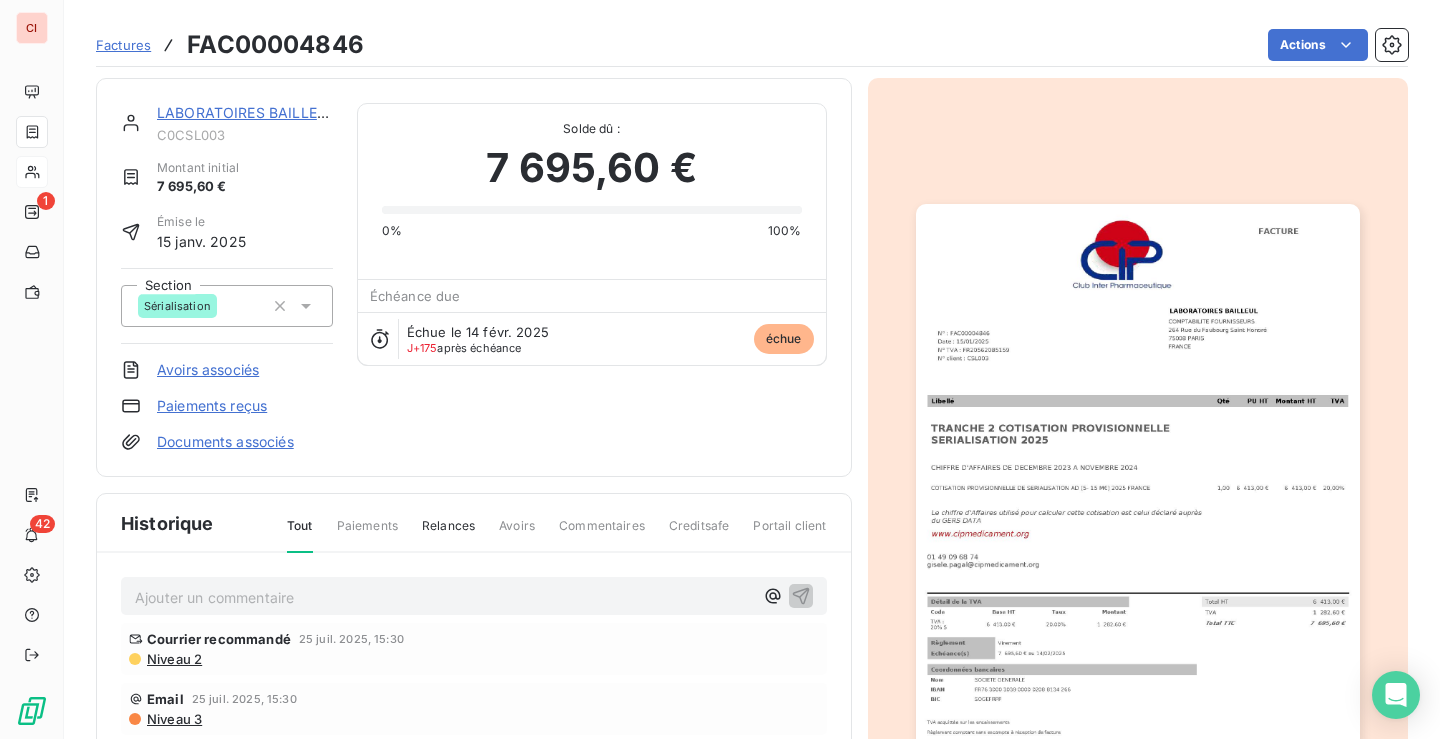 scroll, scrollTop: 0, scrollLeft: 0, axis: both 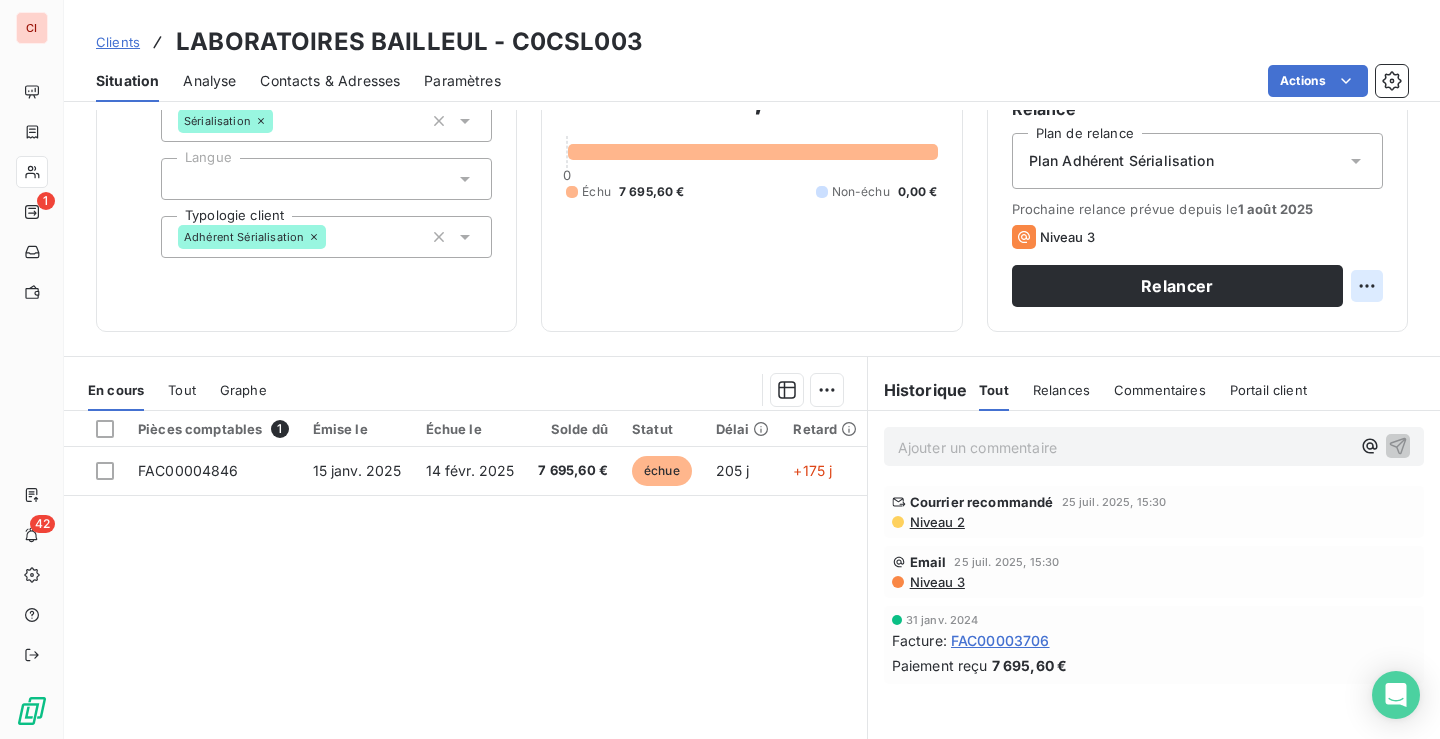 click on "CI 1 42 Clients LABORATOIRES BAILLEUL - C0CSL003 Situation Analyse Contacts & Adresses Paramètres Actions Informations client Gestionnaires Philippe Gendre Propriétés Client Pôle Sérialisation Langue Typologie client Adhérent Sérialisation Encours client   7 695,60 € 0 Échu 7 695,60 € Non-échu 0,00 €     Limite d’encours Ajouter une limite d’encours autorisé Gestion du risque Surveiller ce client en intégrant votre outil de gestion des risques client. Relance Plan de relance Plan Adhérent Sérialisation Prochaine relance prévue depuis le  1 août 2025 Niveau 3 Relancer En cours Tout Graphe Pièces comptables 1 Émise le Échue le Solde dû Statut Délai   Retard   FAC00004846 15 janv. 2025 14 févr. 2025 7 695,60 € échue 205 j +175 j Lignes par page 25 Précédent 1 Suivant Historique Tout Relances Commentaires Portail client Tout Relances Commentaires Portail client Ajouter un commentaire ﻿ Courrier recommandé 25 juil. 2025, 15:30 Niveau 2 Email Niveau 3" at bounding box center (720, 369) 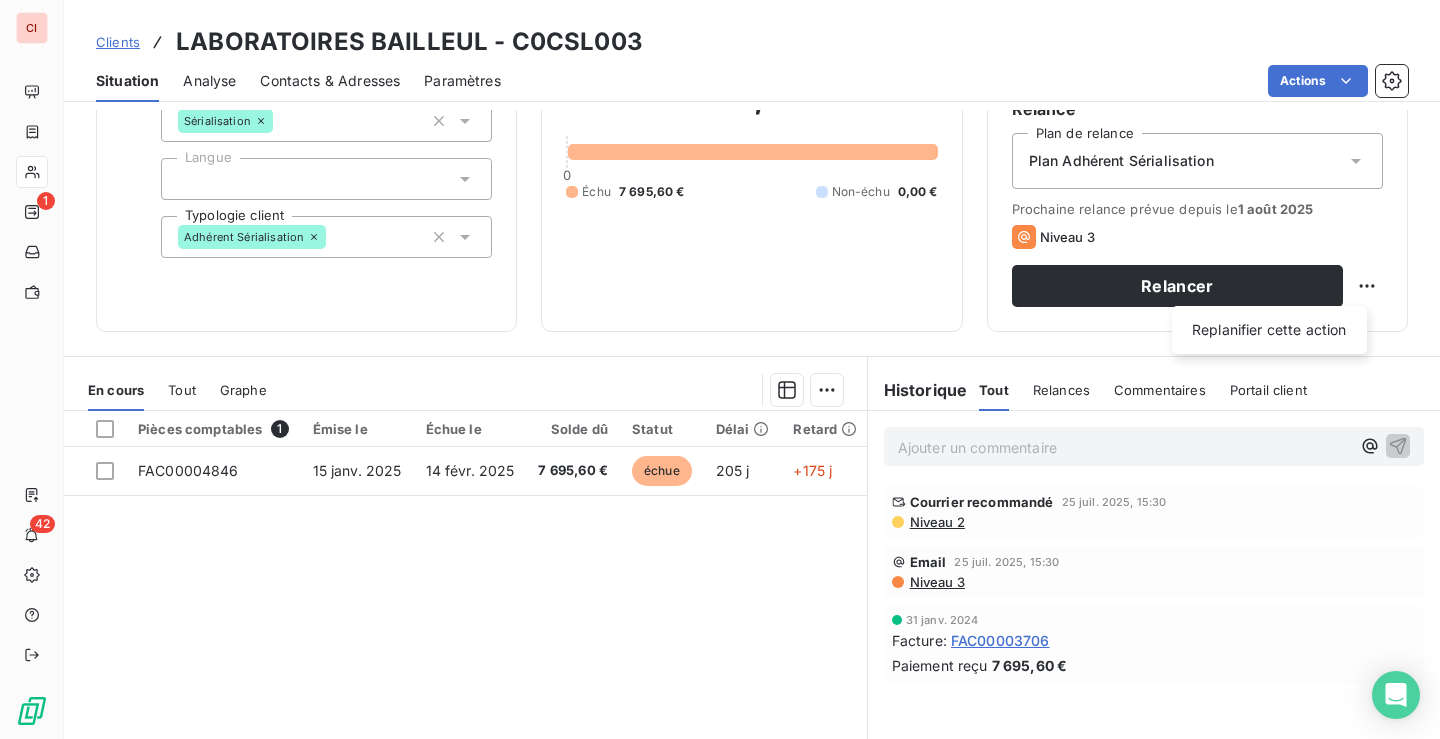 click on "CI 1 42 Clients LABORATOIRES BAILLEUL - C0CSL003 Situation Analyse Contacts & Adresses Paramètres Actions Informations client Gestionnaires Philippe Gendre Propriétés Client Pôle Sérialisation Langue Typologie client Adhérent Sérialisation Encours client   7 695,60 € 0 Échu 7 695,60 € Non-échu 0,00 €     Limite d’encours Ajouter une limite d’encours autorisé Gestion du risque Surveiller ce client en intégrant votre outil de gestion des risques client. Relance Plan de relance Plan Adhérent Sérialisation Prochaine relance prévue depuis le  1 août 2025 Niveau 3 Relancer Replanifier cette action En cours Tout Graphe Pièces comptables 1 Émise le Échue le Solde dû Statut Délai   Retard   FAC00004846 15 janv. 2025 14 févr. 2025 7 695,60 € échue 205 j +175 j Lignes par page 25 Précédent 1 Suivant Historique Tout Relances Commentaires Portail client Tout Relances Commentaires Portail client Ajouter un commentaire ﻿ Courrier recommandé 25 juil. 2025, 15:30" at bounding box center (720, 369) 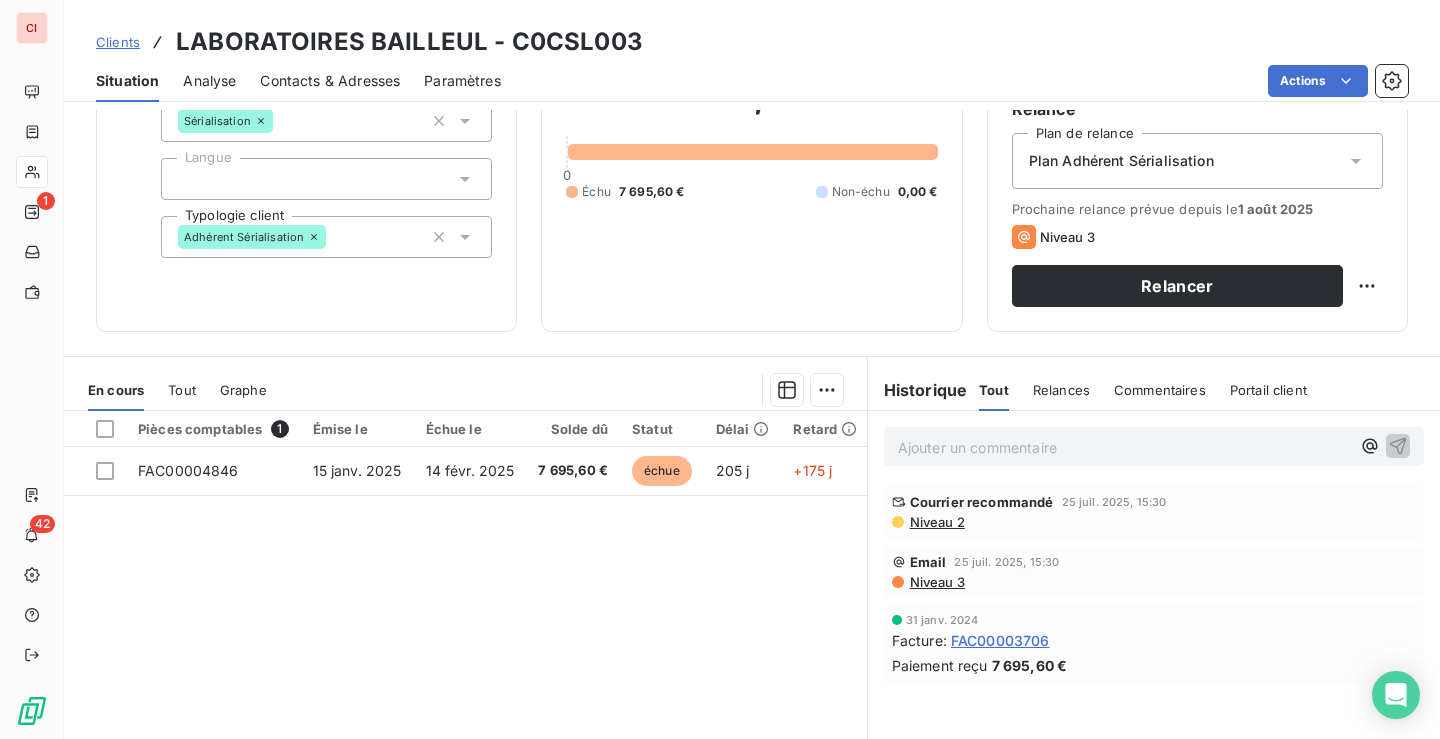 click on "CI 1 42 Clients LABORATOIRES BAILLEUL - C0CSL003 Situation Analyse Contacts & Adresses Paramètres Actions Informations client Gestionnaires Philippe Gendre Propriétés Client Pôle Sérialisation Langue Typologie client Adhérent Sérialisation Encours client   7 695,60 € 0 Échu 7 695,60 € Non-échu 0,00 €     Limite d’encours Ajouter une limite d’encours autorisé Gestion du risque Surveiller ce client en intégrant votre outil de gestion des risques client. Relance Plan de relance Plan Adhérent Sérialisation Prochaine relance prévue depuis le  1 août 2025 Niveau 3 Relancer En cours Tout Graphe Pièces comptables 1 Émise le Échue le Solde dû Statut Délai   Retard   FAC00004846 15 janv. 2025 14 févr. 2025 7 695,60 € échue 205 j +175 j Lignes par page 25 Précédent 1 Suivant Historique Tout Relances Commentaires Portail client Tout Relances Commentaires Portail client Ajouter un commentaire ﻿ Courrier recommandé 25 juil. 2025, 15:30 Niveau 2 Email Niveau 3" at bounding box center [720, 369] 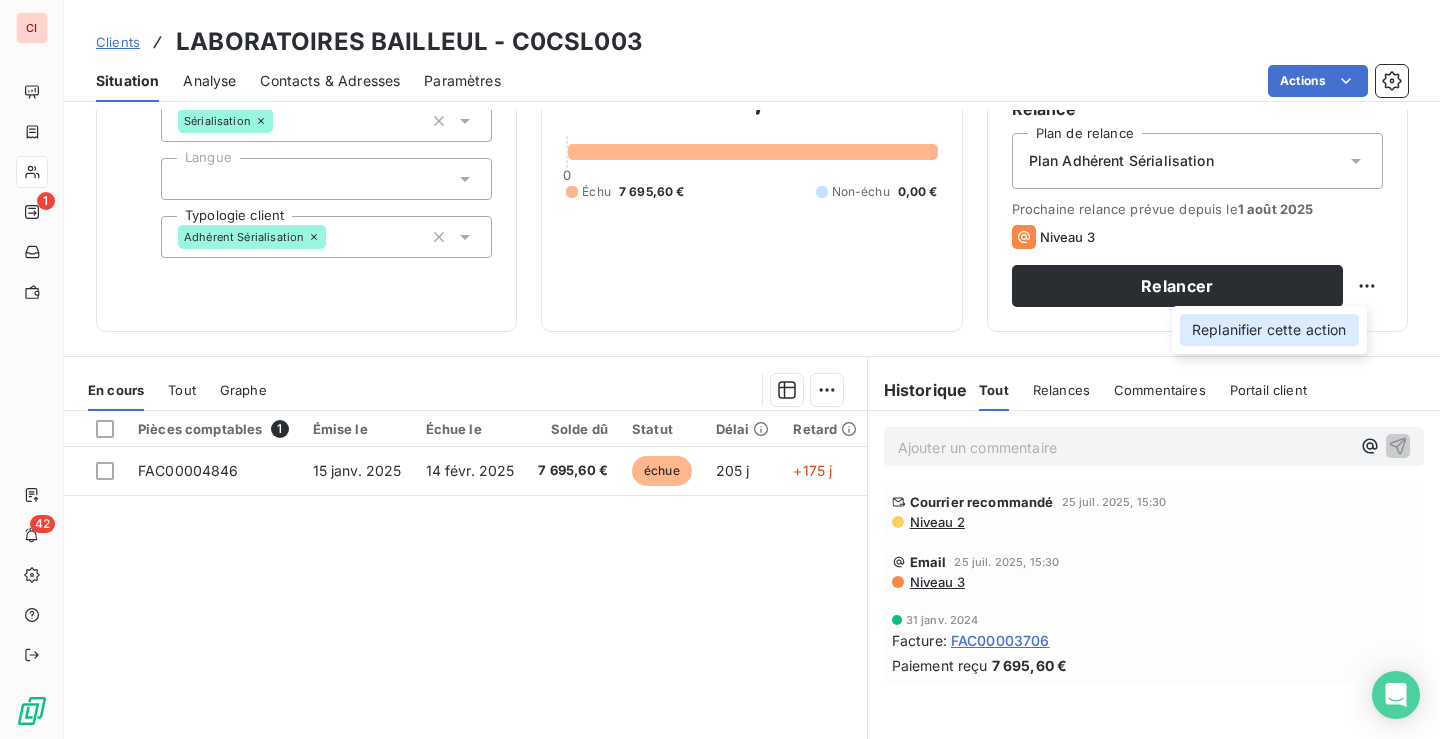 click on "Replanifier cette action" at bounding box center [1269, 330] 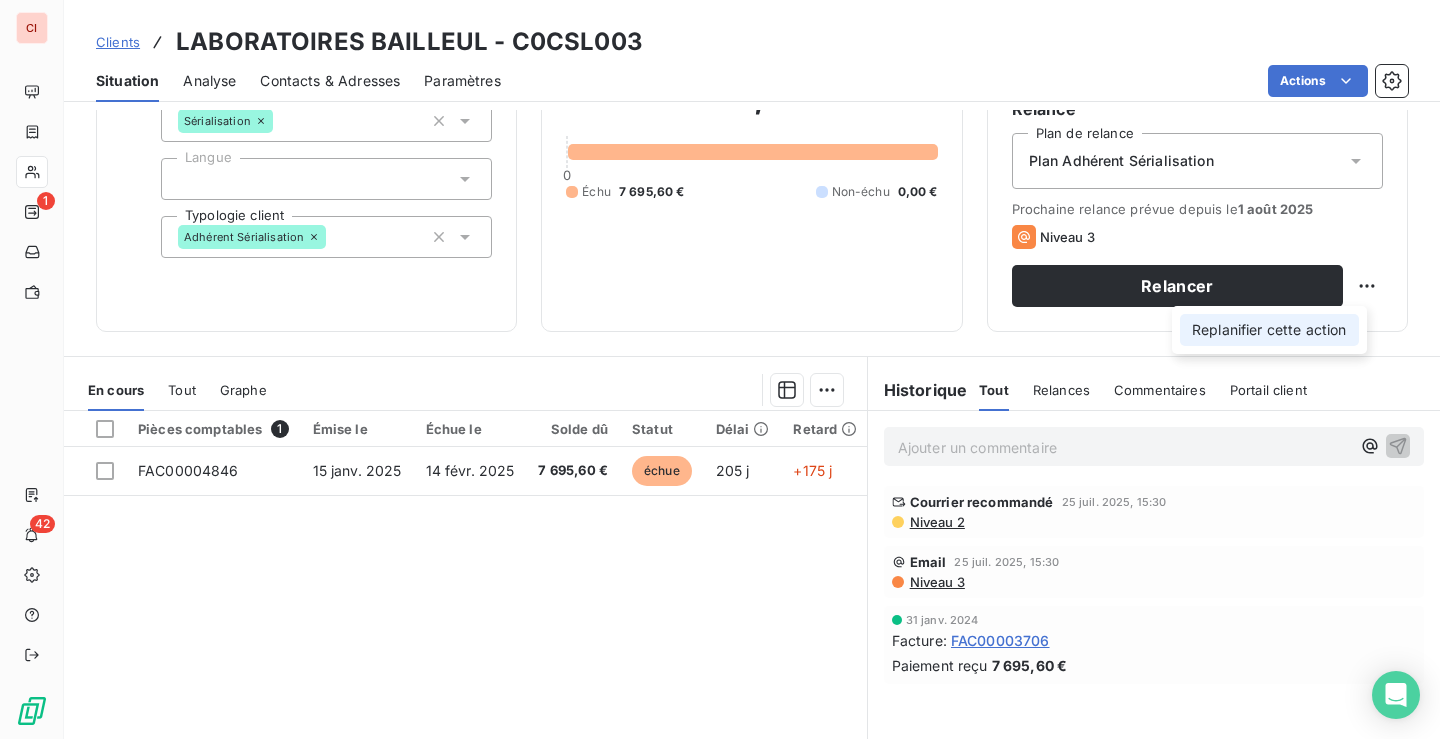select on "7" 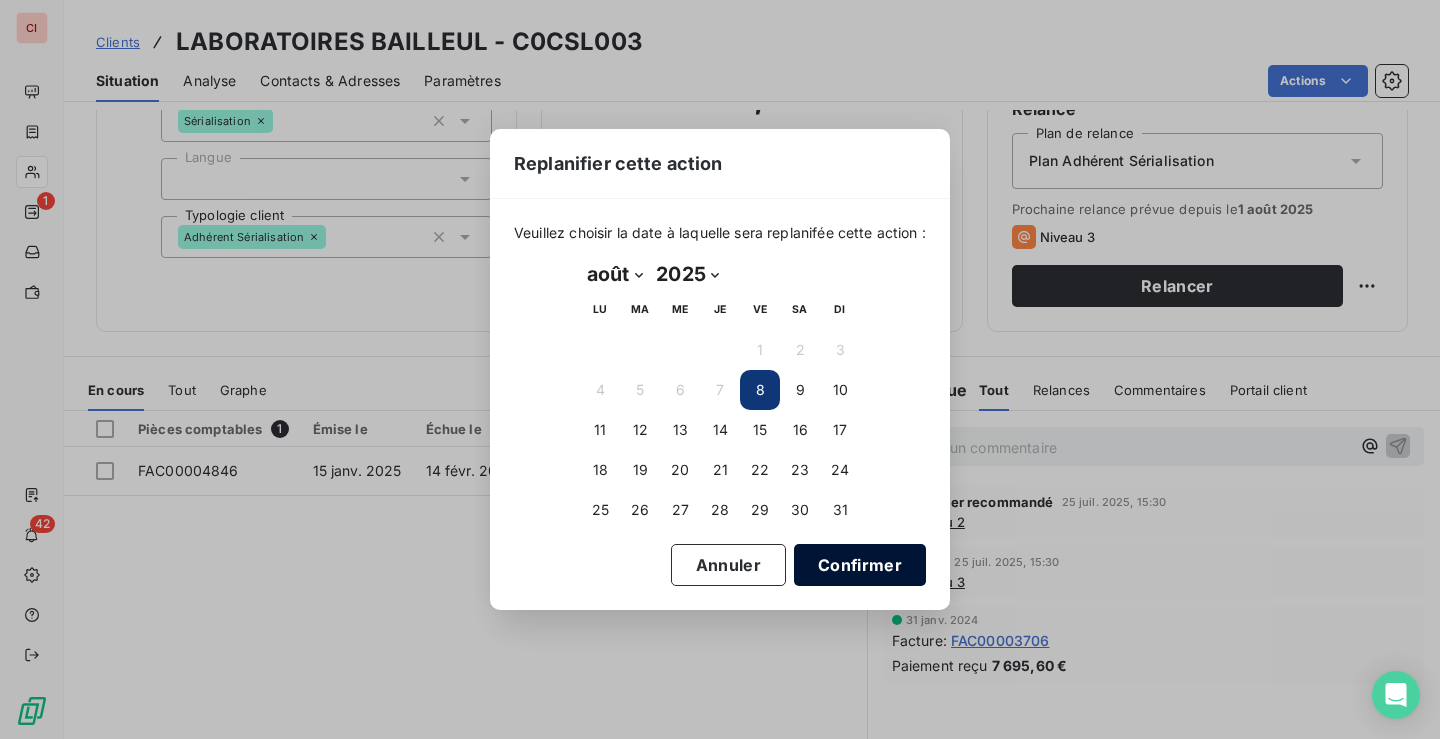 click on "Confirmer" at bounding box center [860, 565] 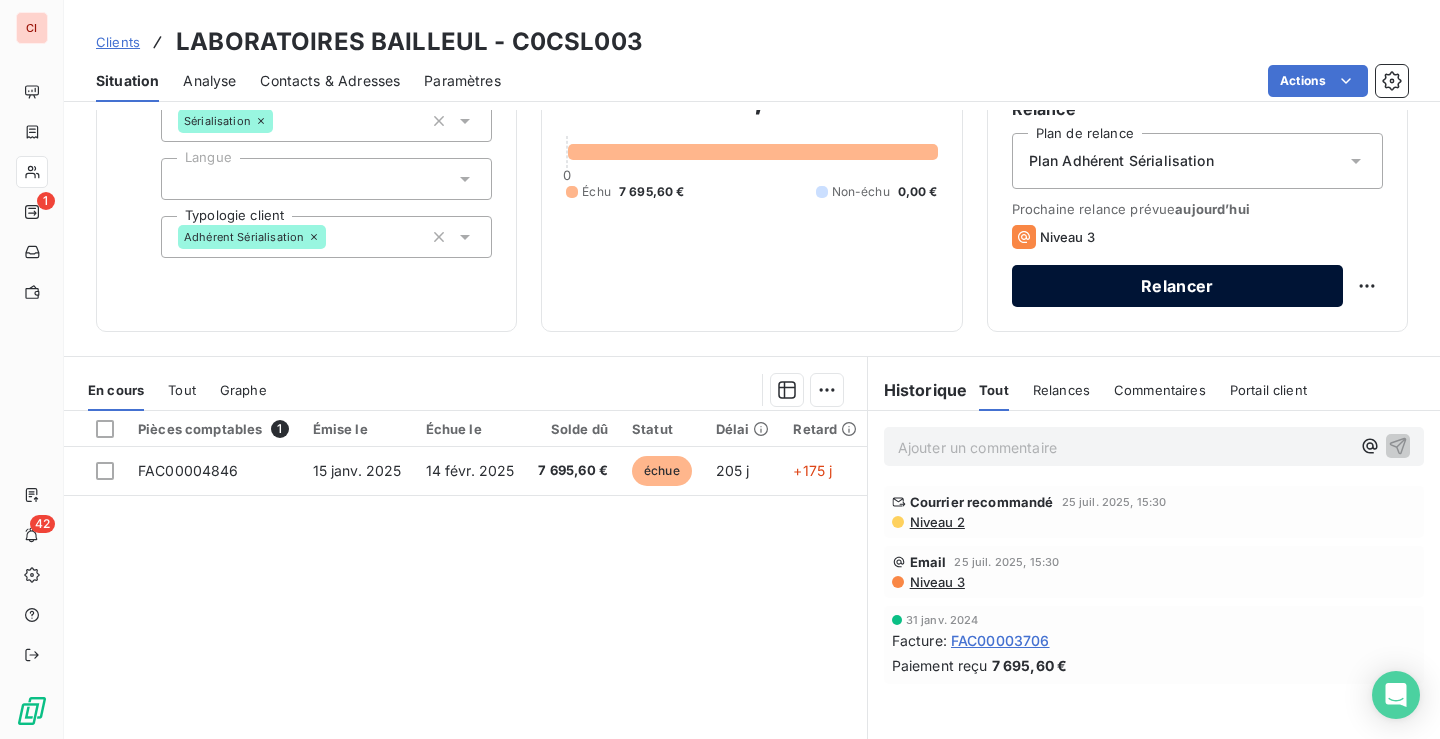 click on "Relancer" at bounding box center (1177, 286) 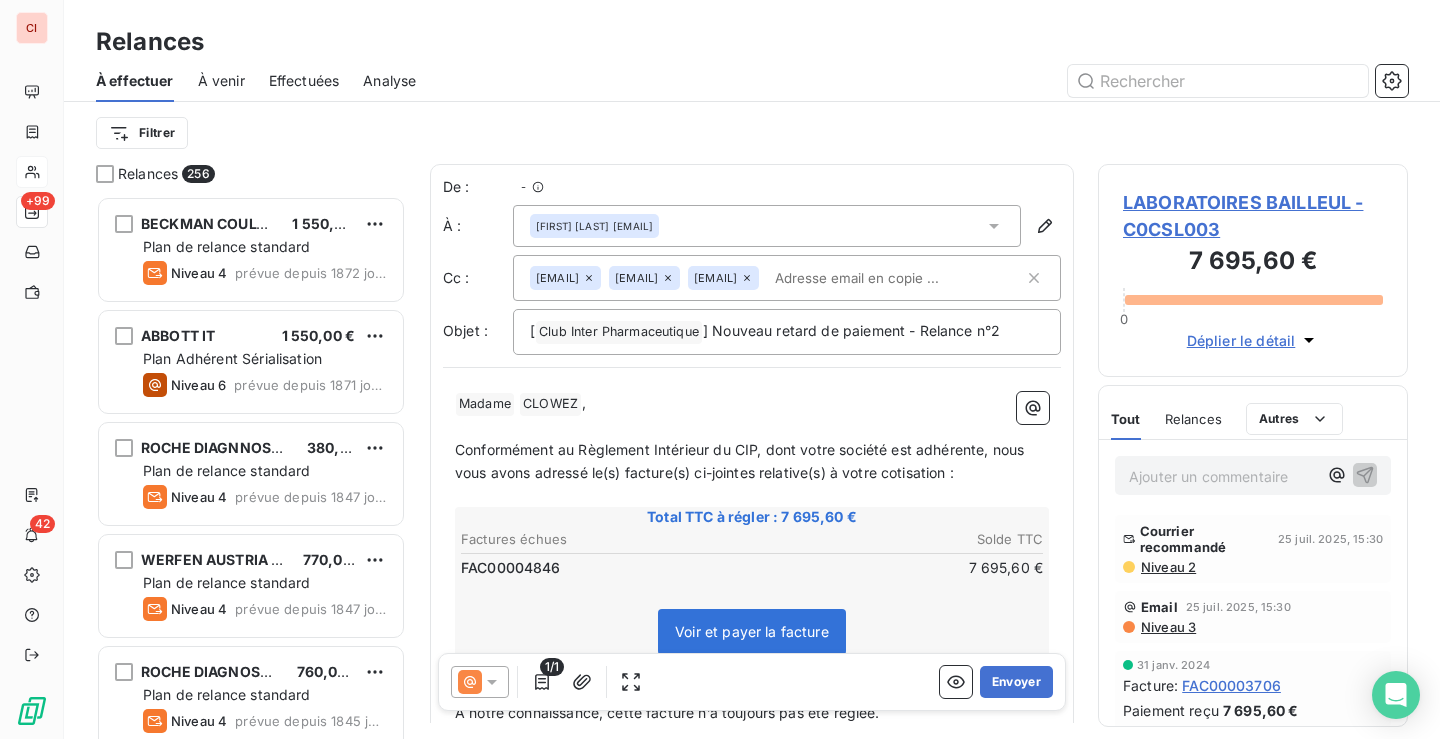 scroll, scrollTop: 16, scrollLeft: 16, axis: both 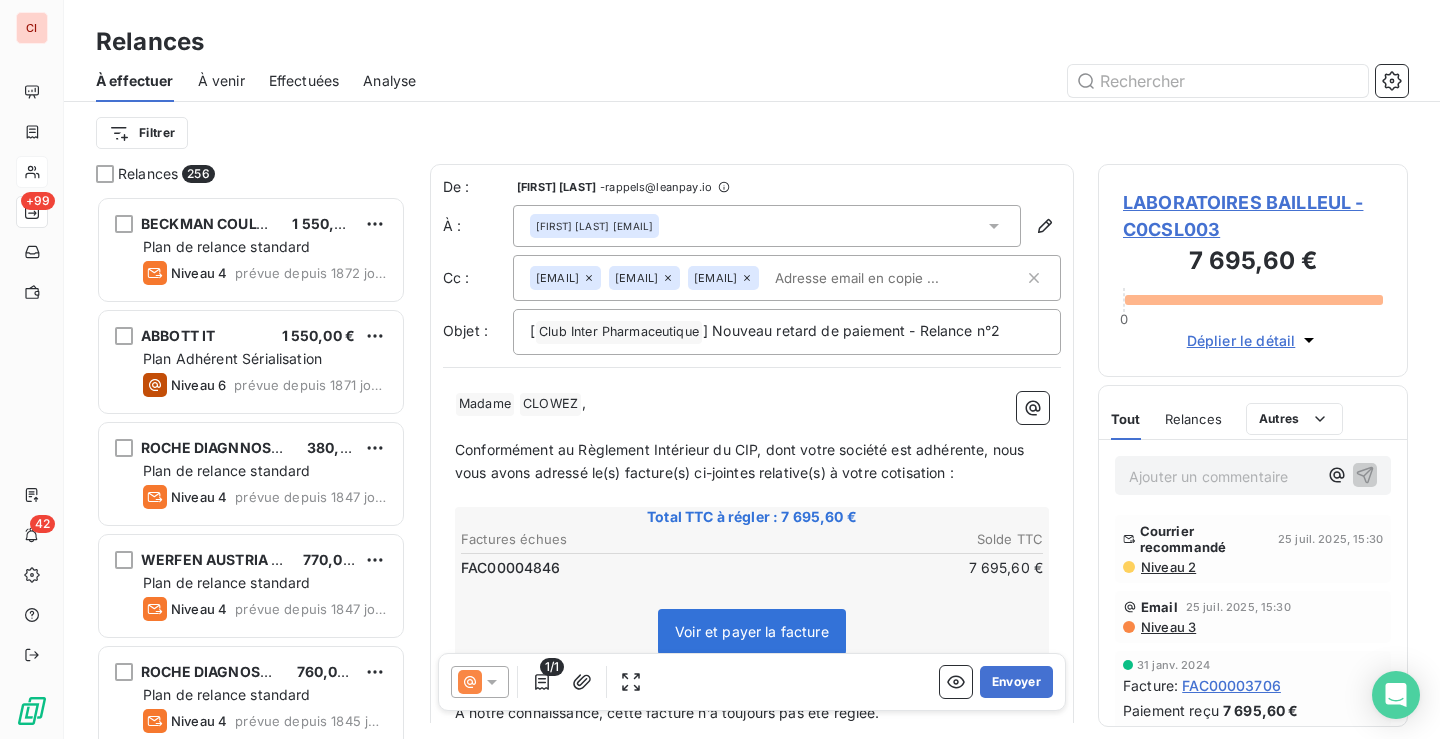 click 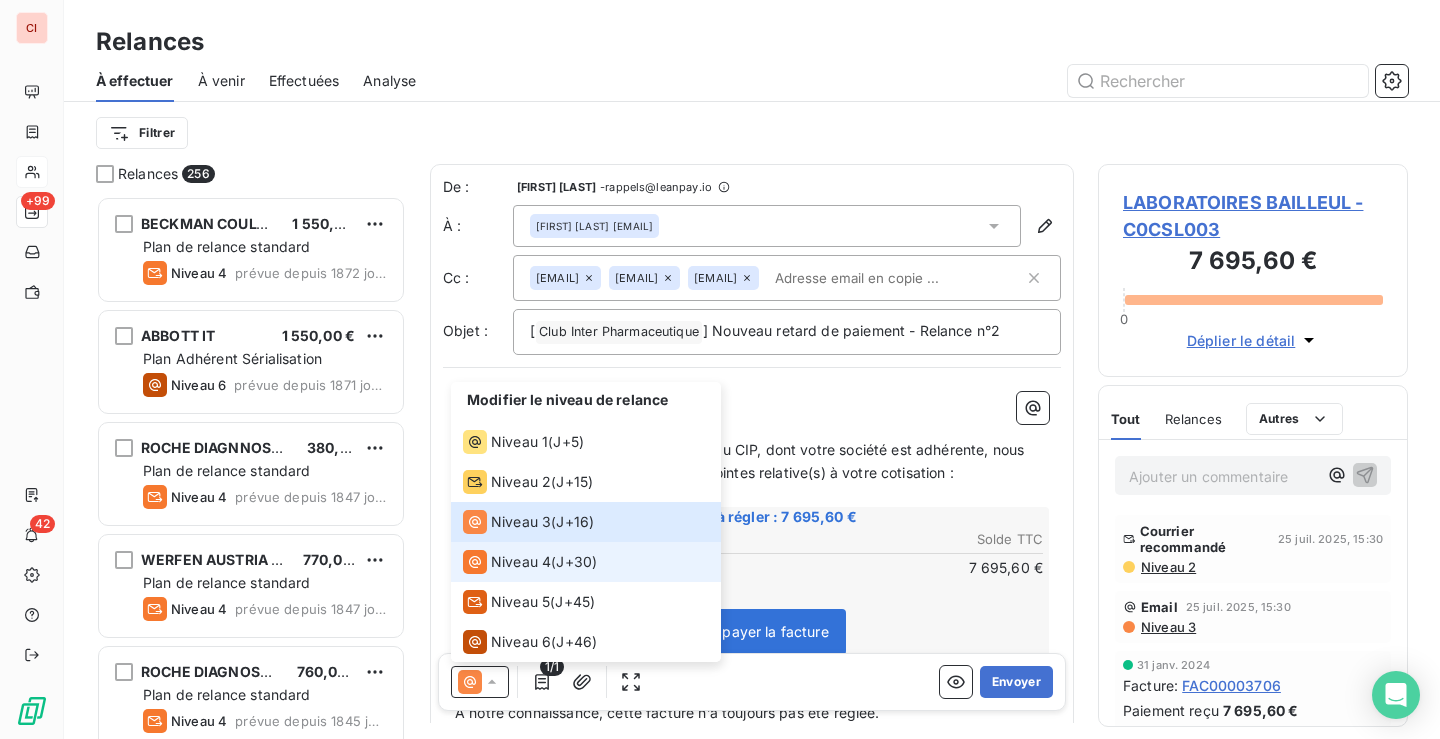 click on "Niveau 4" at bounding box center [521, 562] 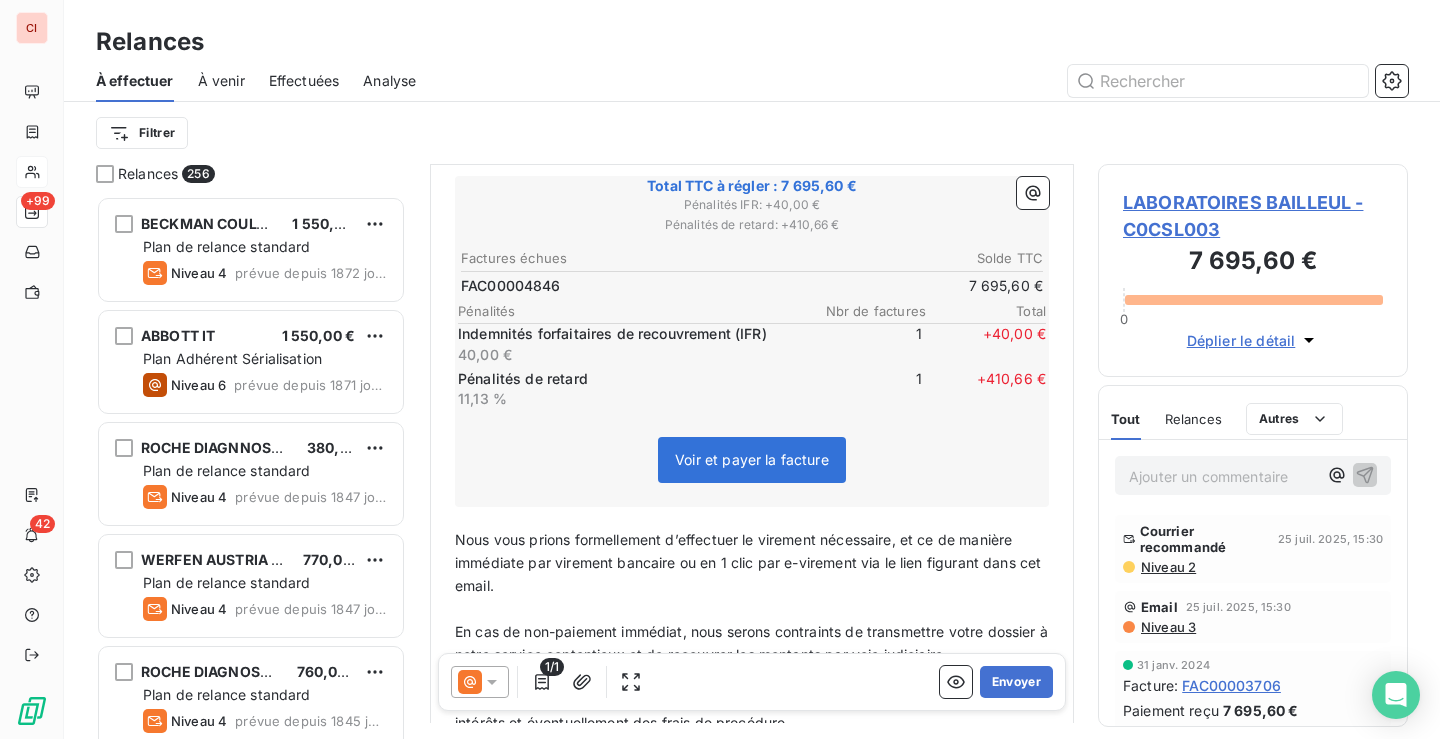 scroll, scrollTop: 101, scrollLeft: 0, axis: vertical 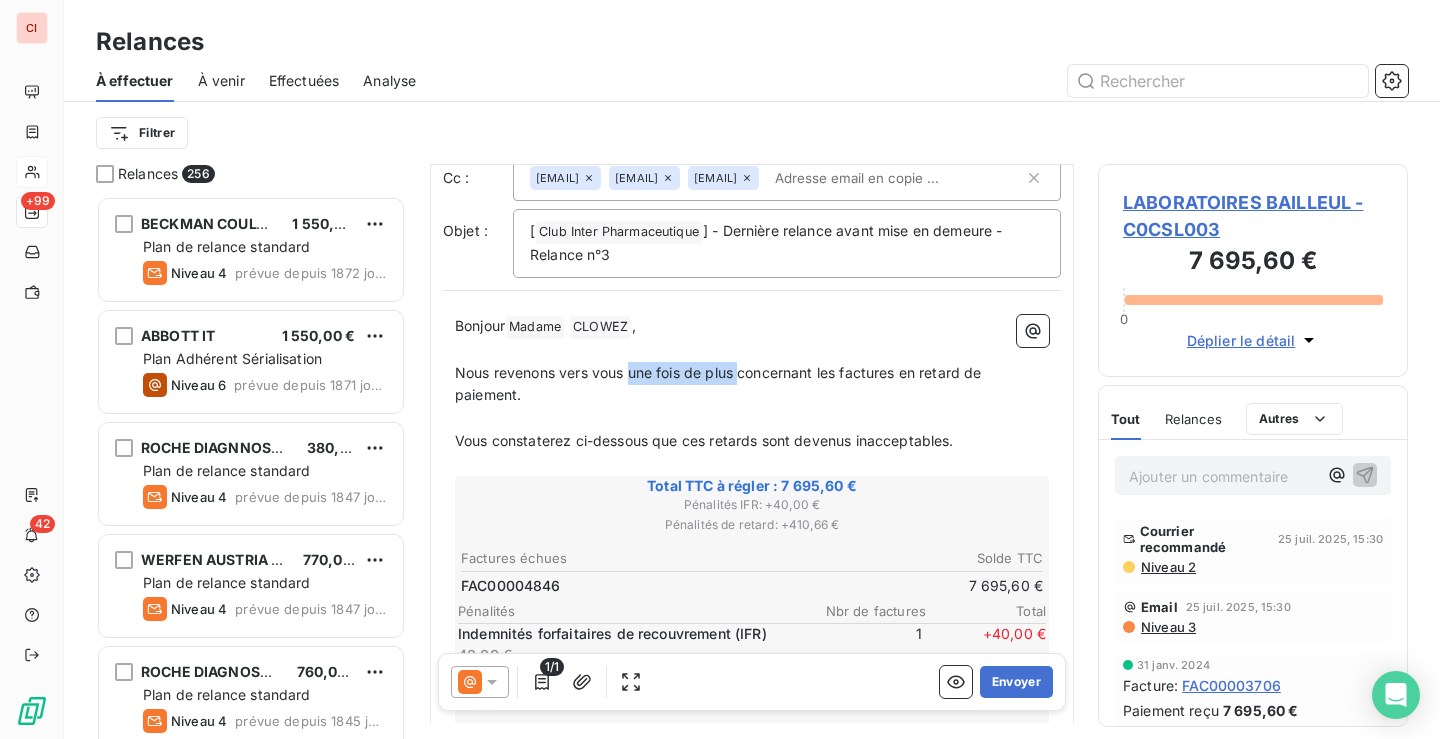 drag, startPoint x: 741, startPoint y: 403, endPoint x: 631, endPoint y: 405, distance: 110.01818 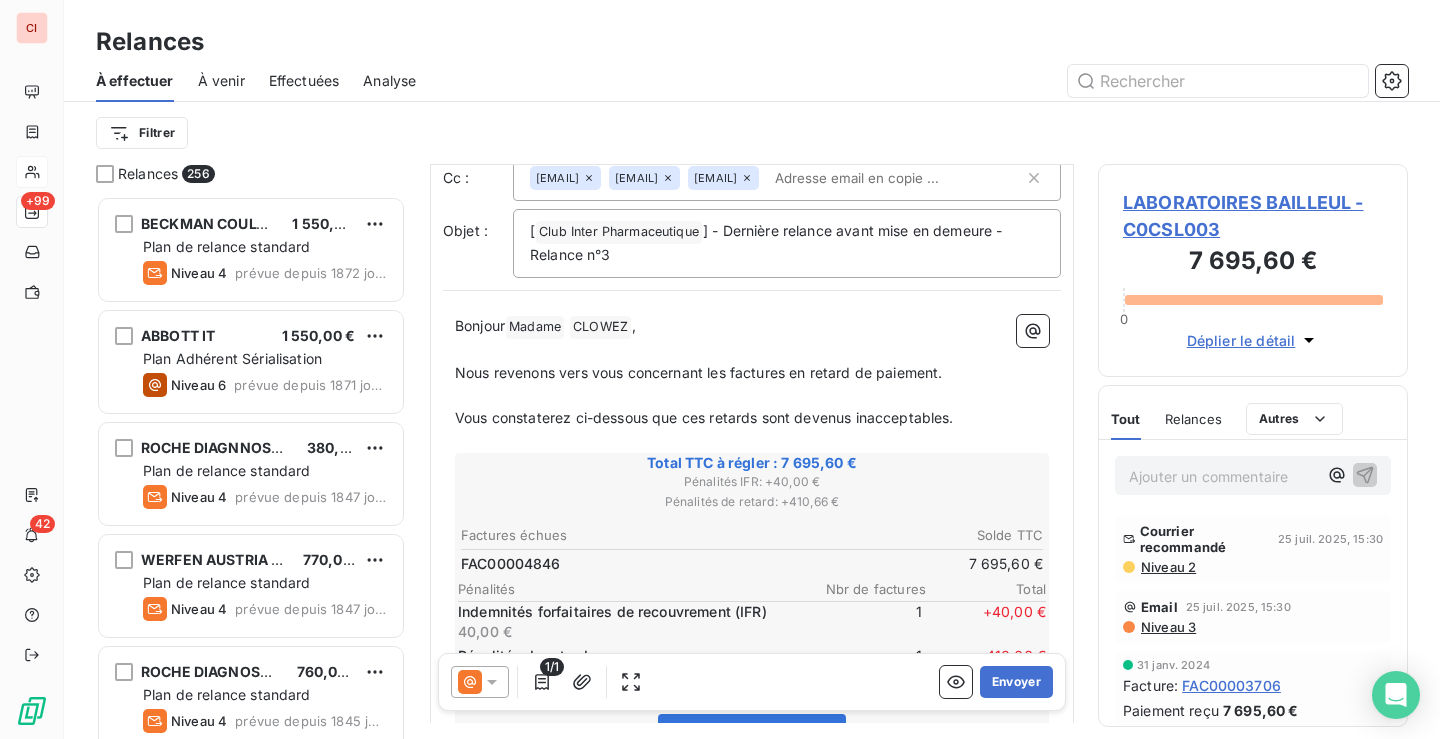 click on "Vous constaterez ci-dessous que ces retards sont devenus inacceptables." at bounding box center (704, 417) 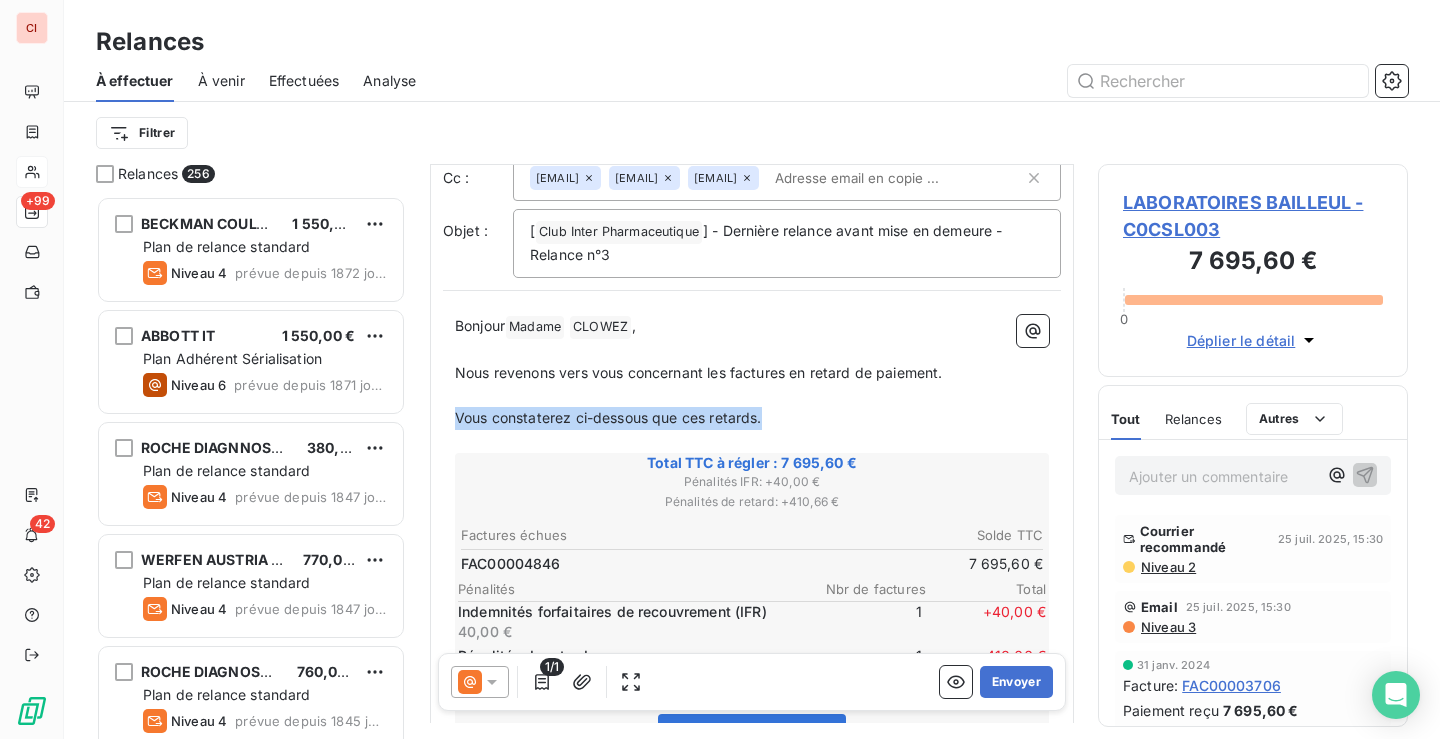 drag, startPoint x: 790, startPoint y: 453, endPoint x: 441, endPoint y: 445, distance: 349.09167 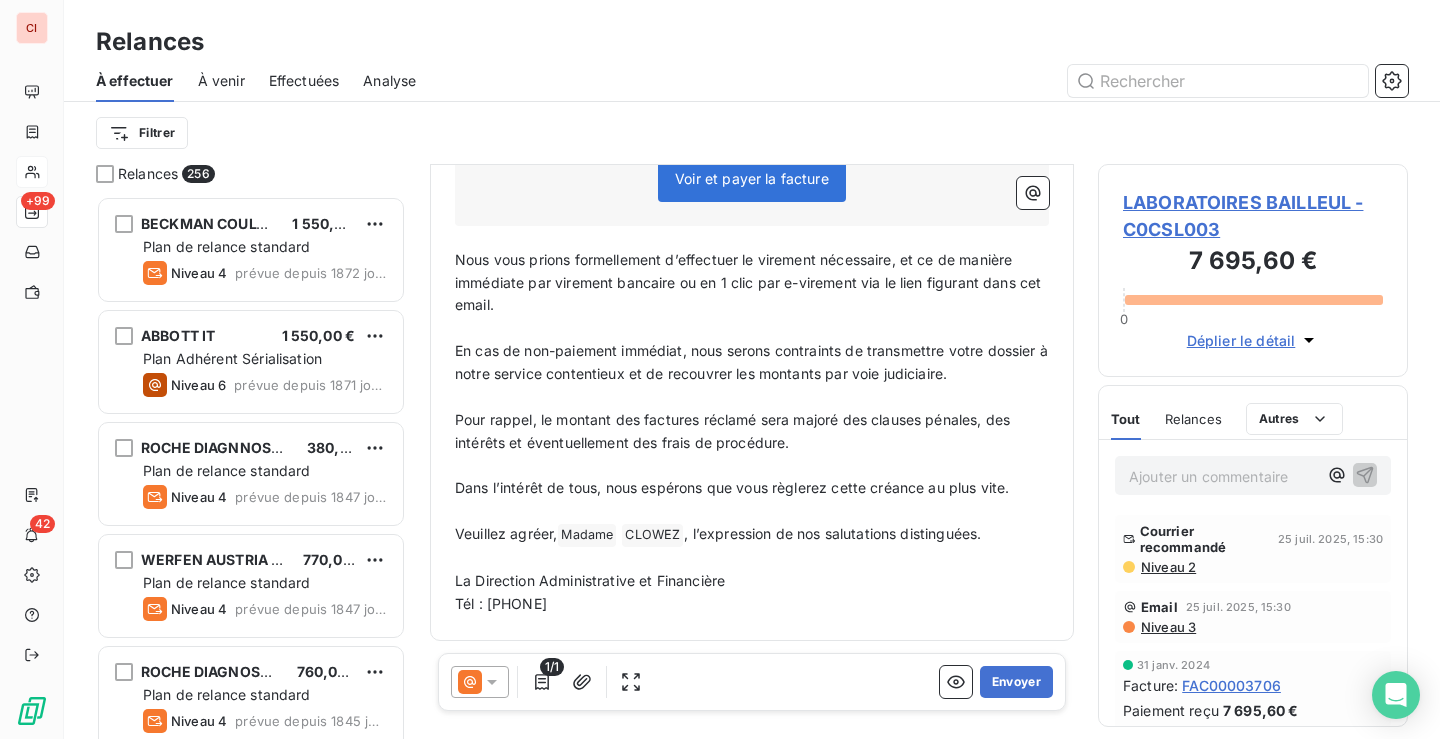 scroll, scrollTop: 666, scrollLeft: 0, axis: vertical 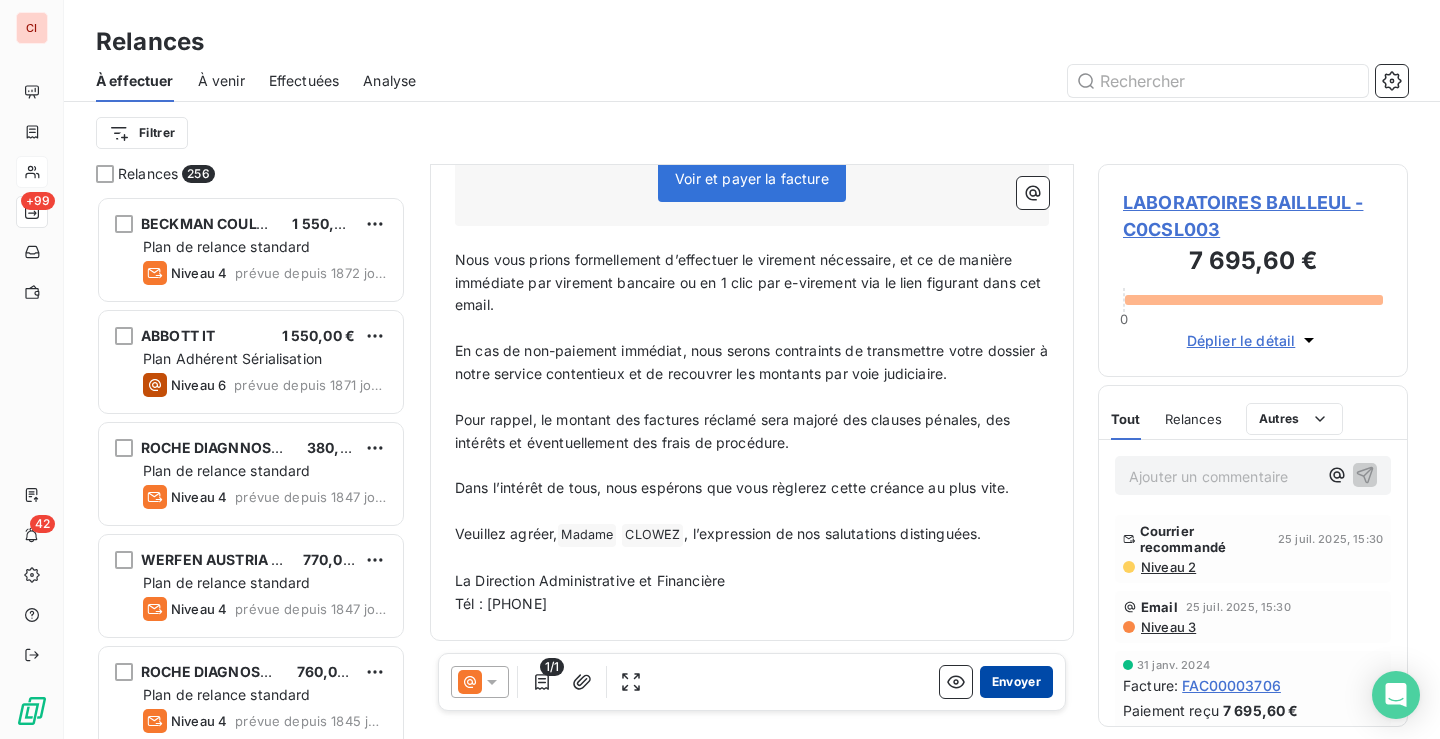click on "Envoyer" at bounding box center [1016, 682] 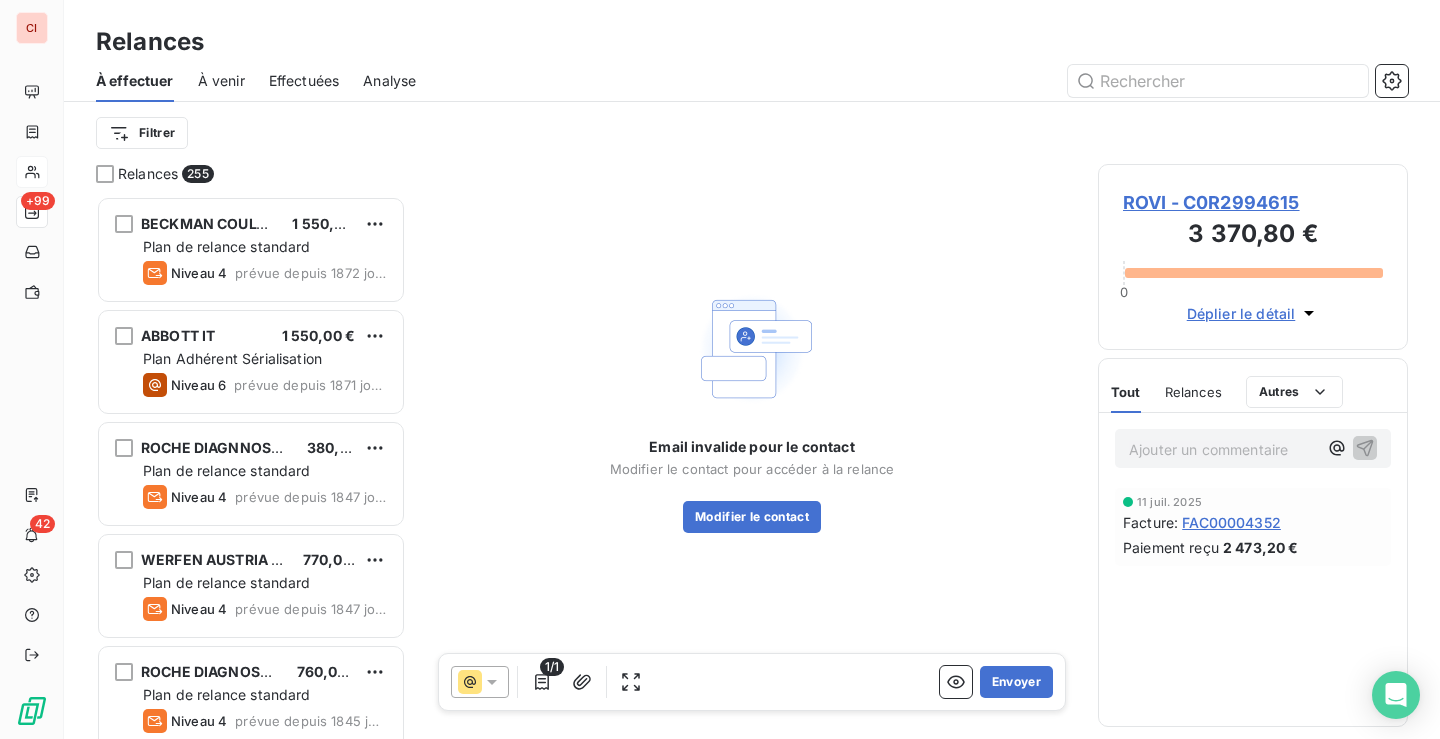 click on "À effectuer À venir Effectuées Analyse" at bounding box center (752, 81) 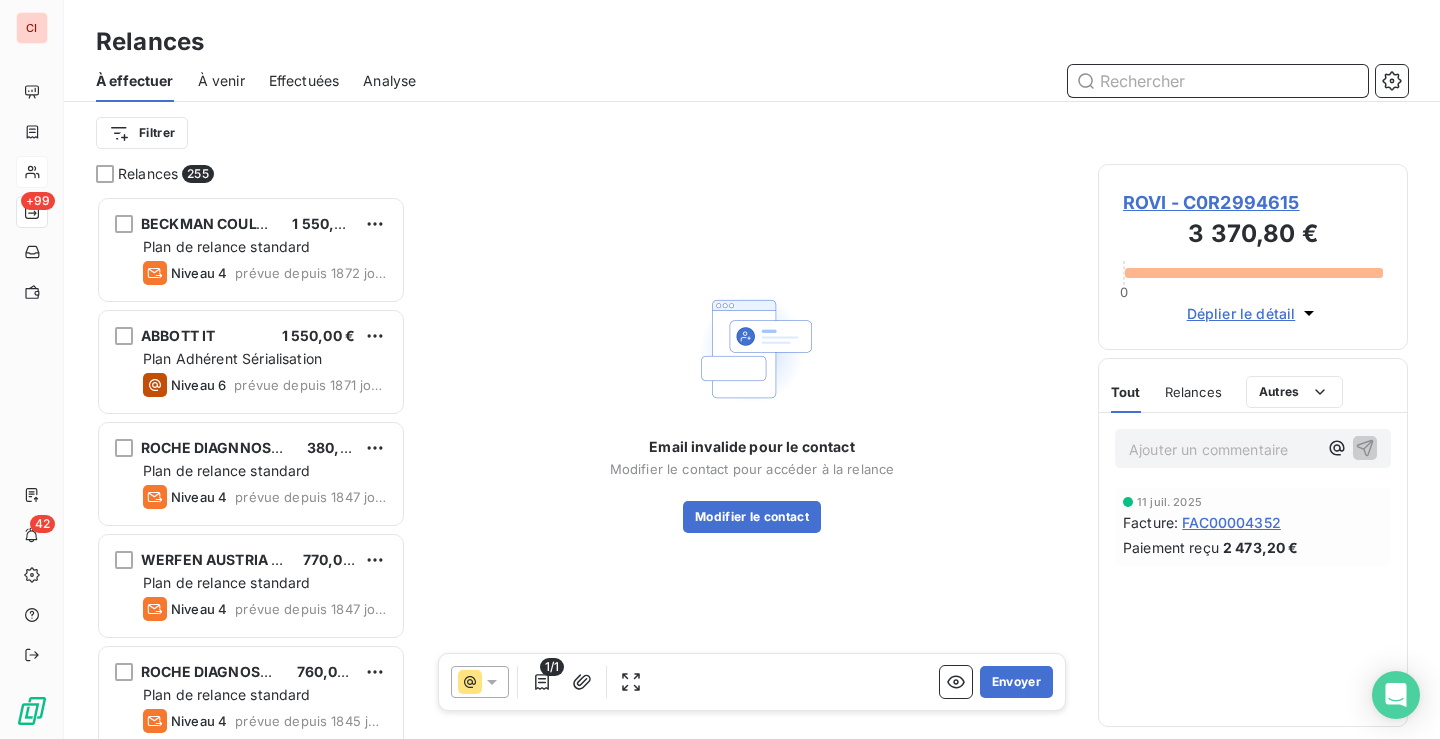 click at bounding box center [1218, 81] 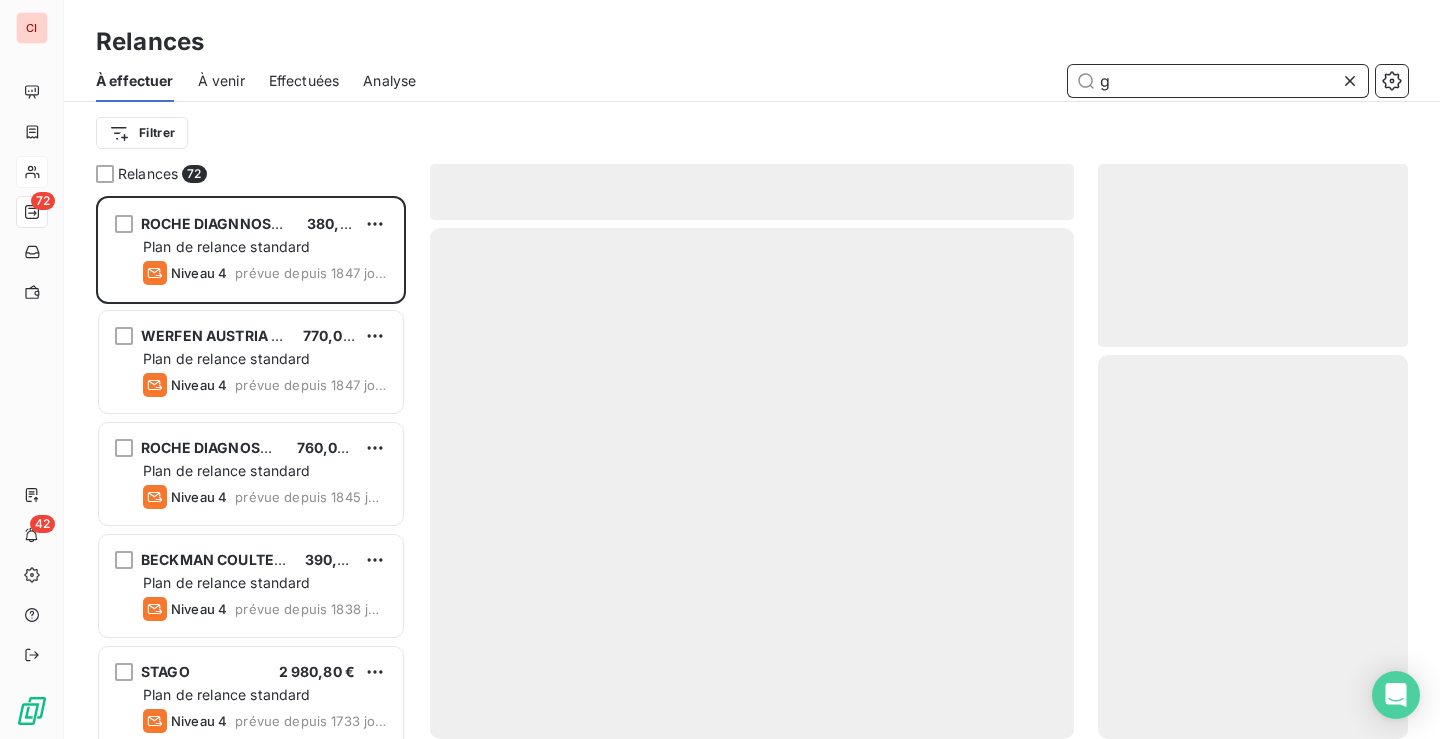 scroll, scrollTop: 16, scrollLeft: 16, axis: both 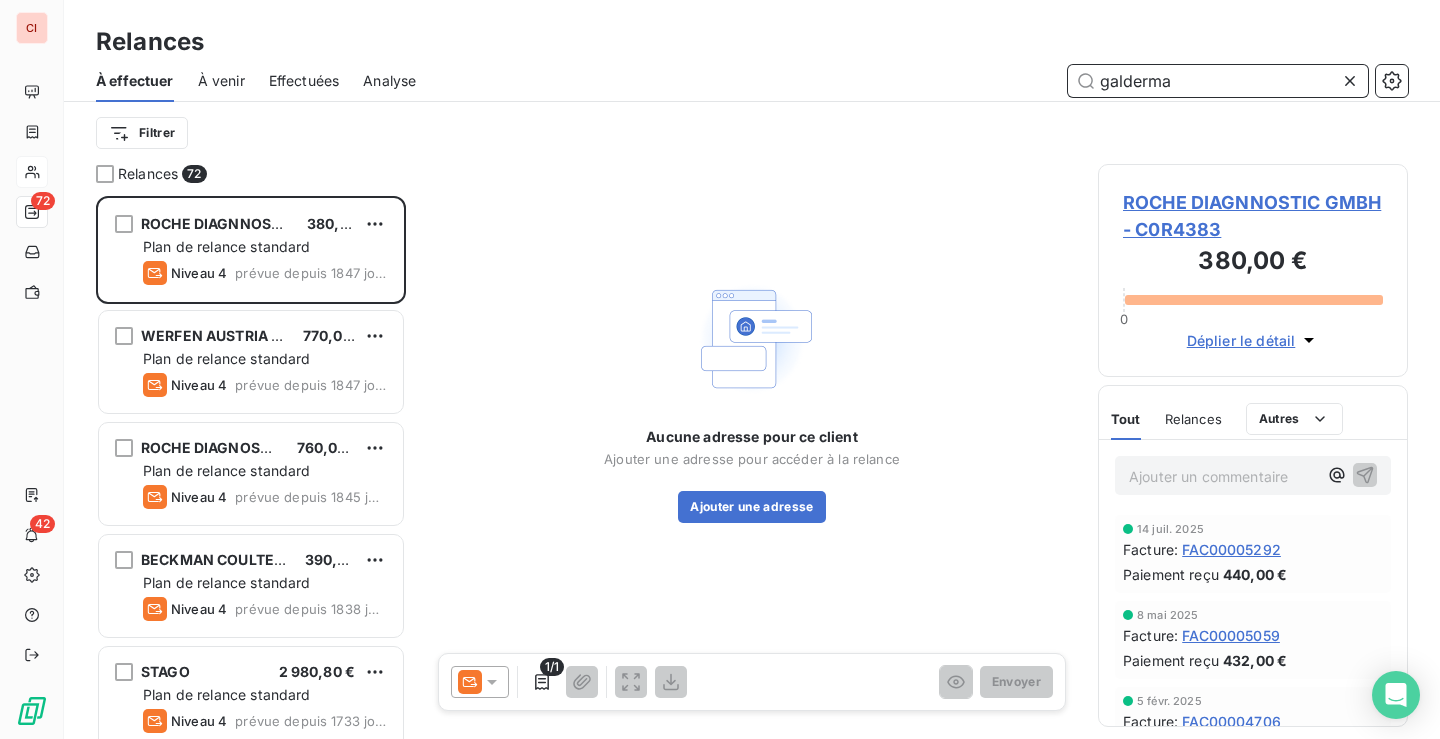 type on "galderma" 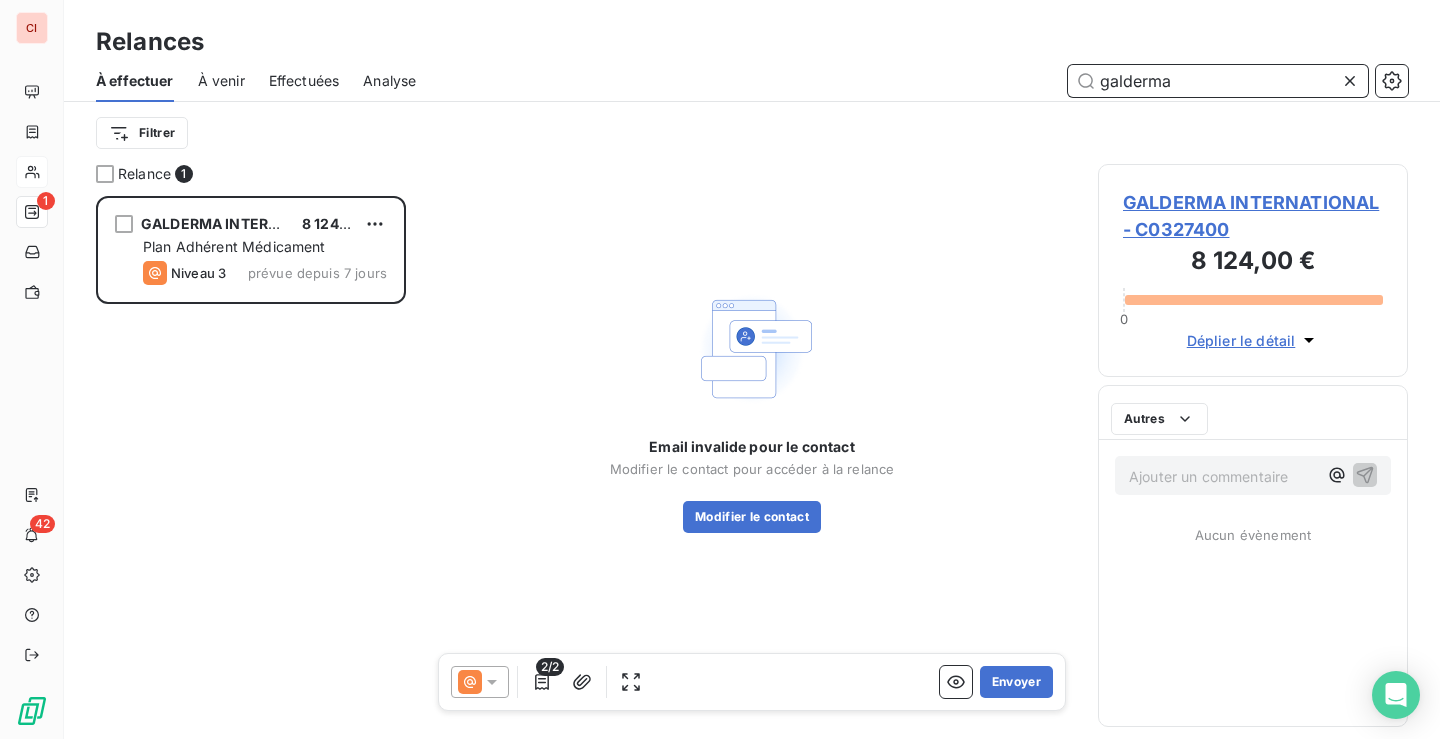scroll, scrollTop: 16, scrollLeft: 16, axis: both 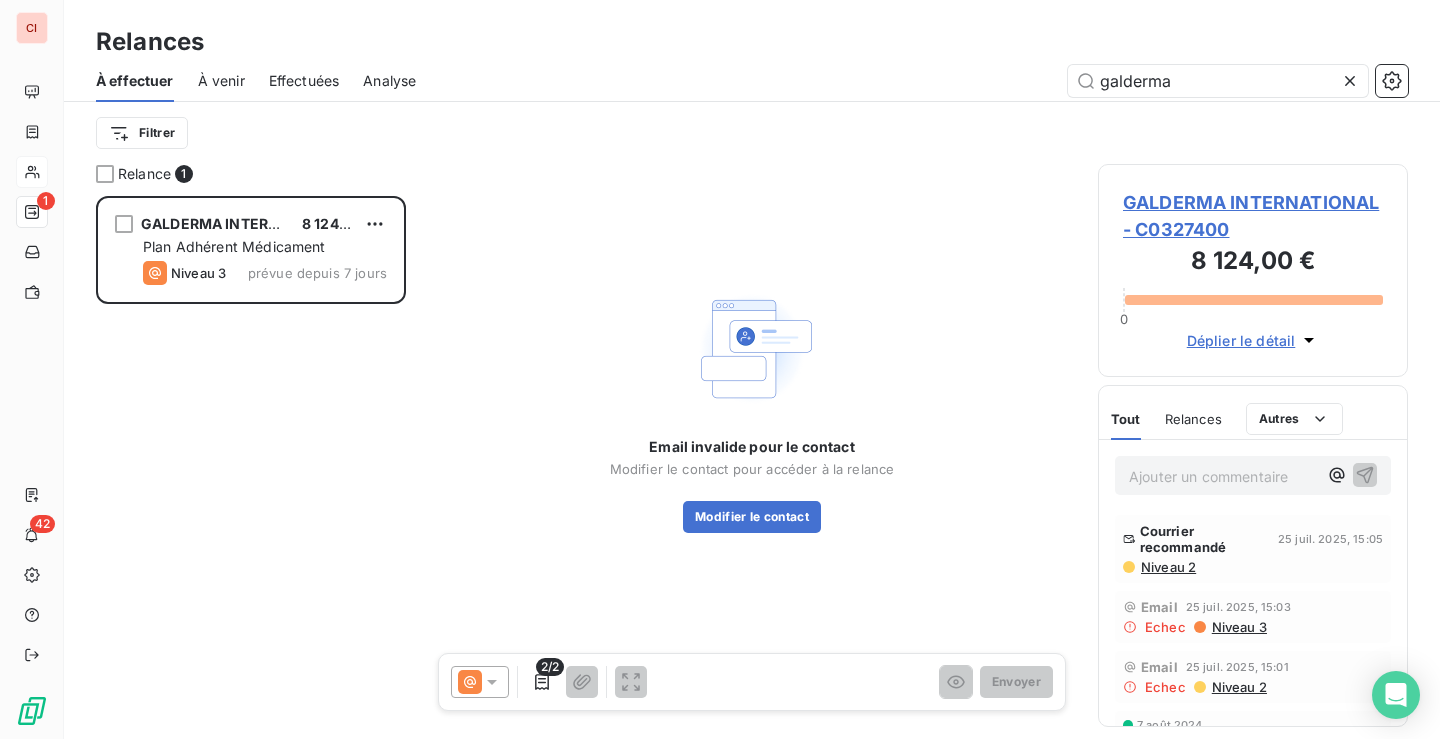 click on "GALDERMA INTERNATIONAL - C0327400" at bounding box center [1253, 216] 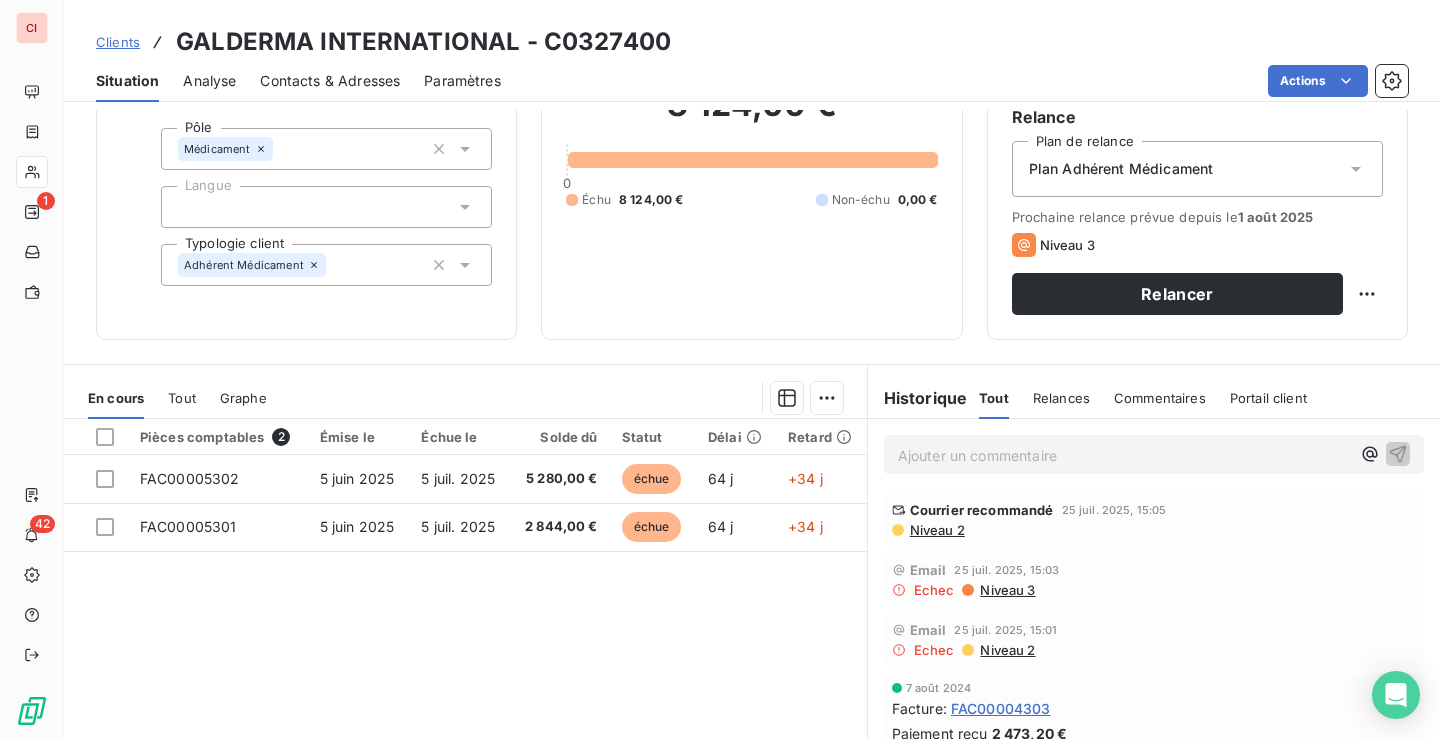 scroll, scrollTop: 0, scrollLeft: 0, axis: both 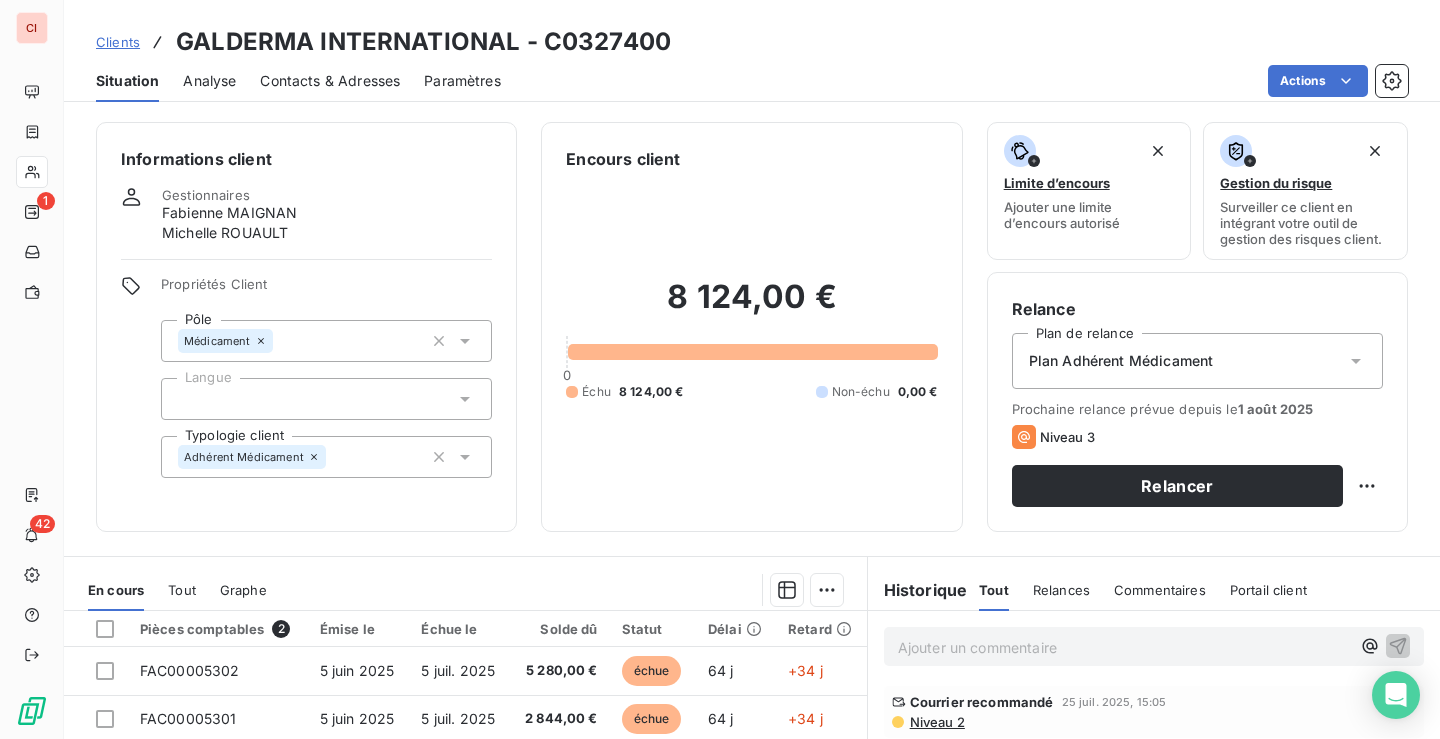 click on "Contacts & Adresses" at bounding box center [330, 81] 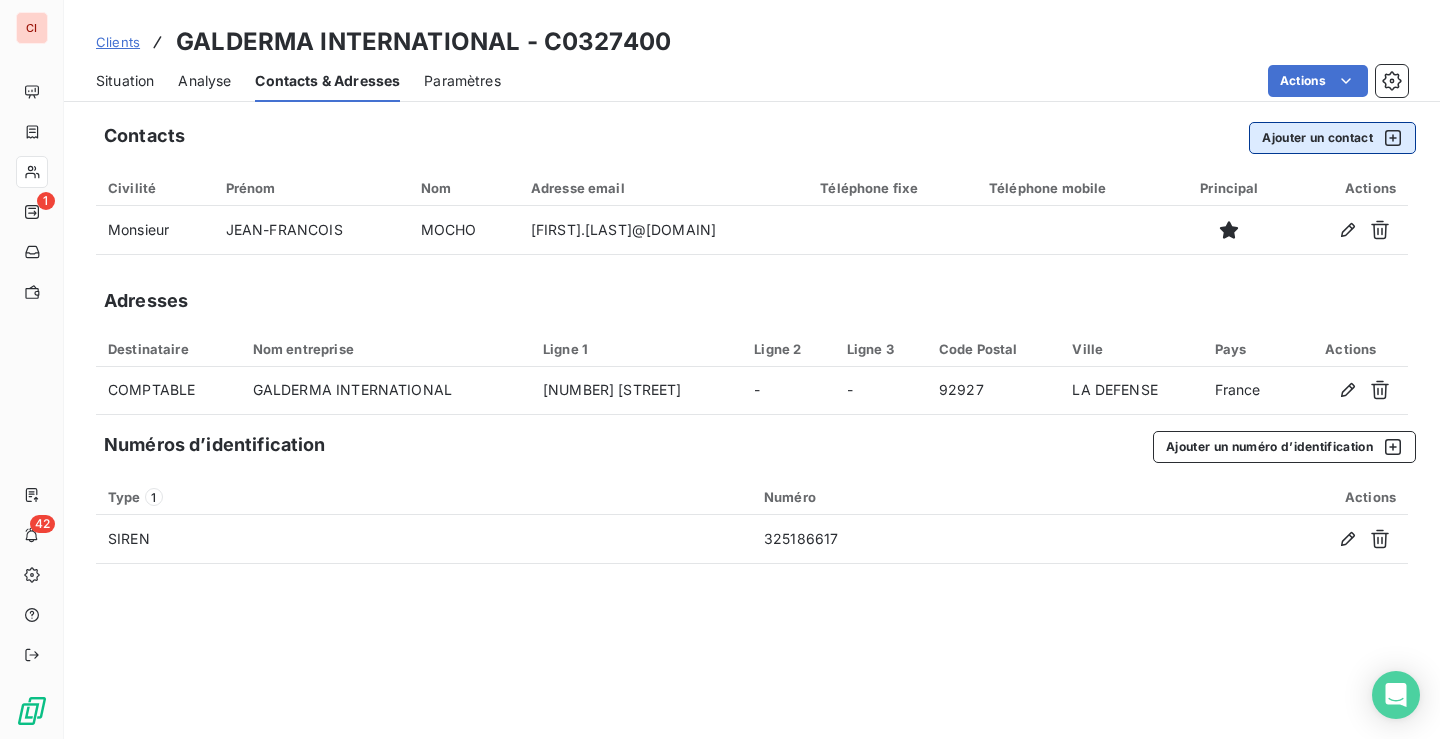 click on "Ajouter un contact" at bounding box center [1332, 138] 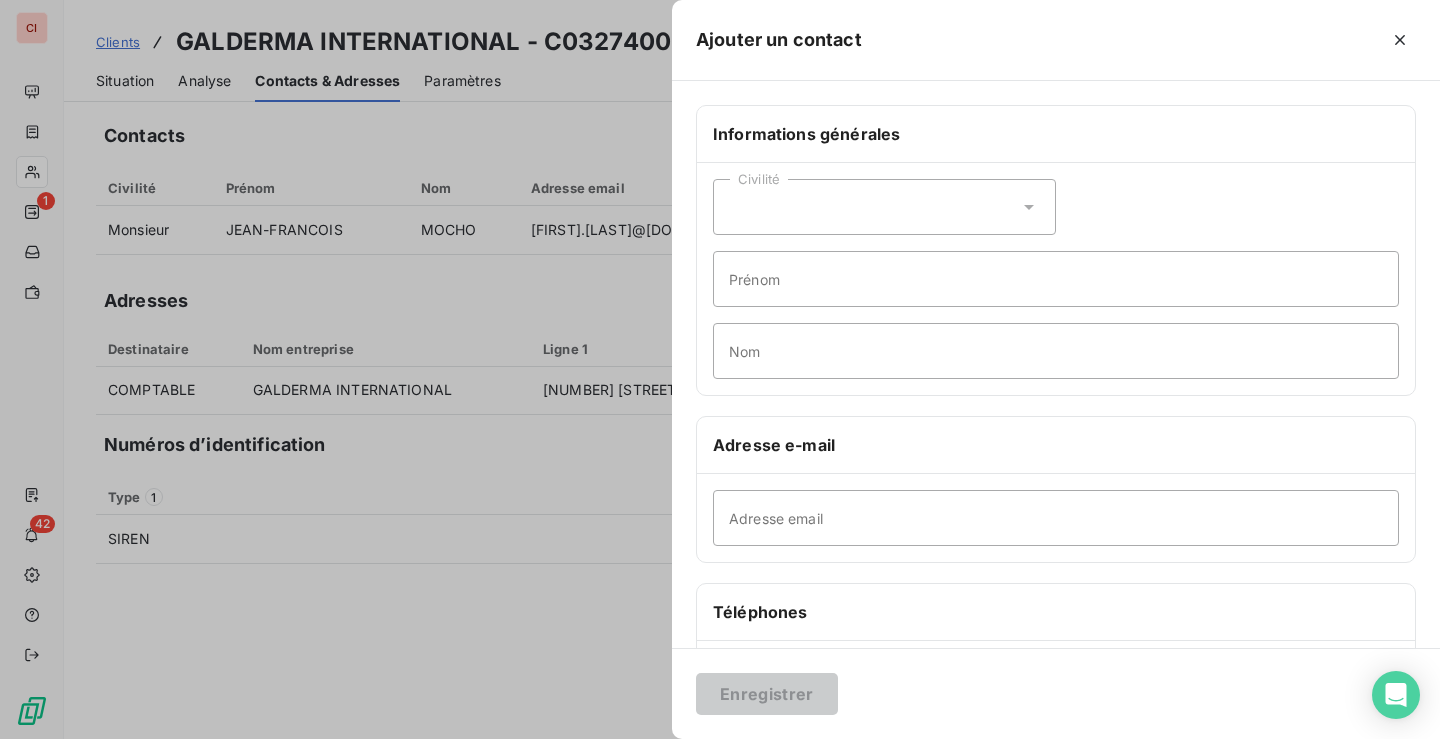 click on "Civilité" at bounding box center (884, 207) 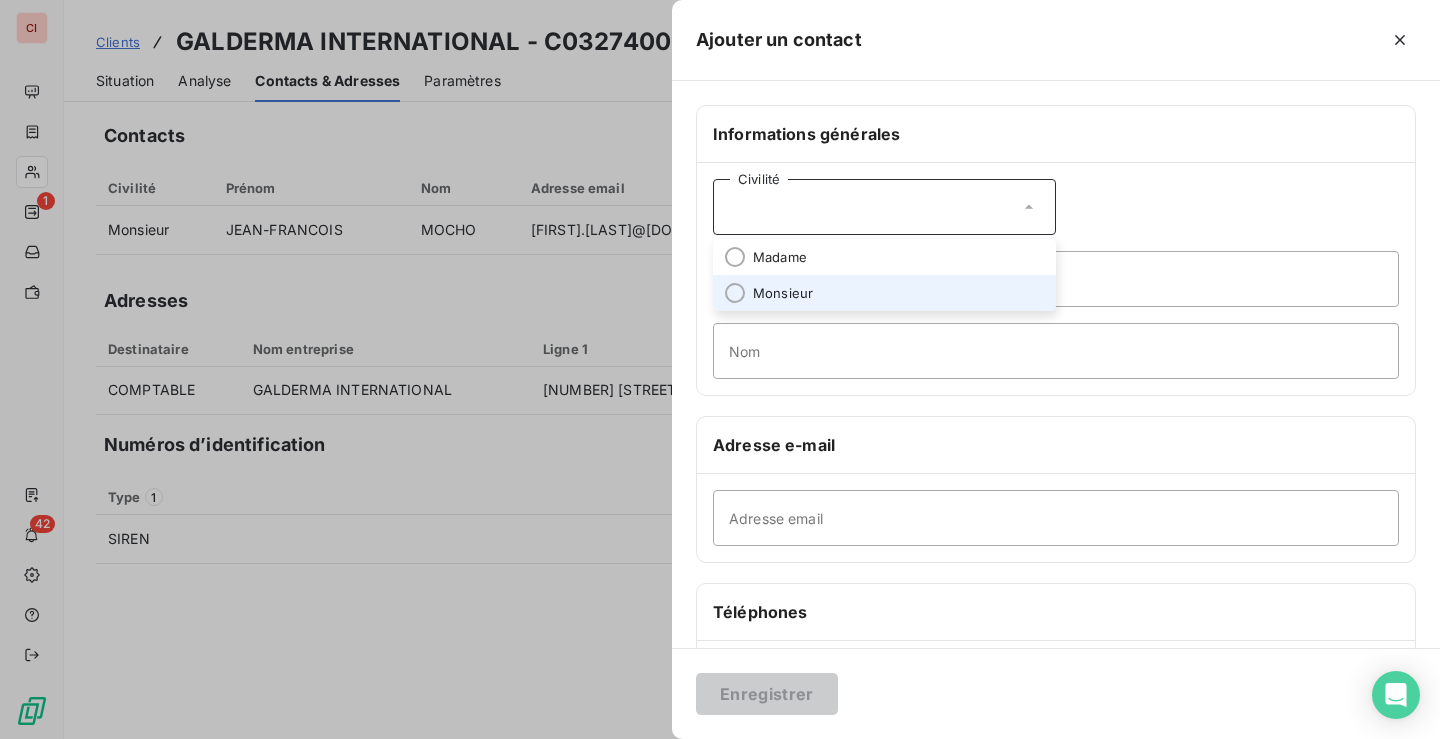 click on "Monsieur" at bounding box center [884, 293] 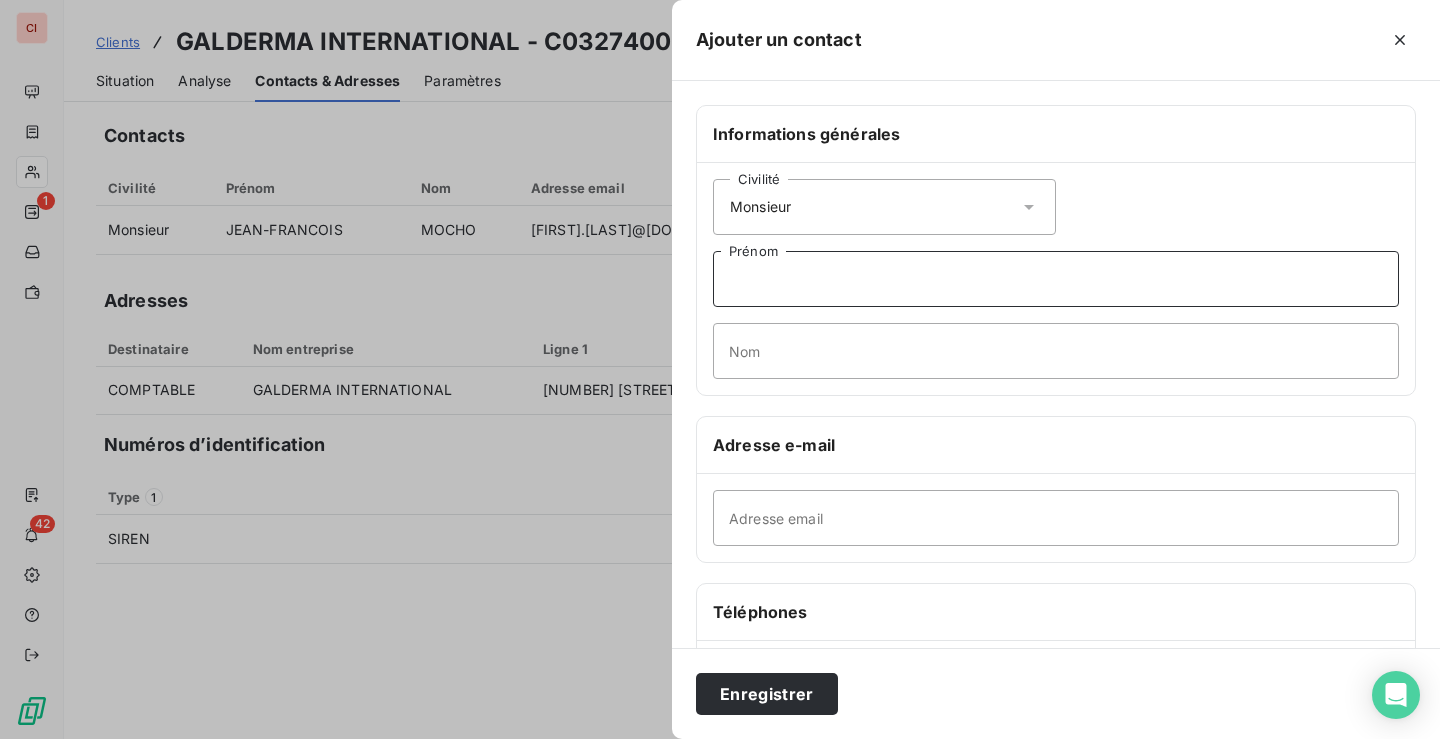 click on "Prénom" at bounding box center [1056, 279] 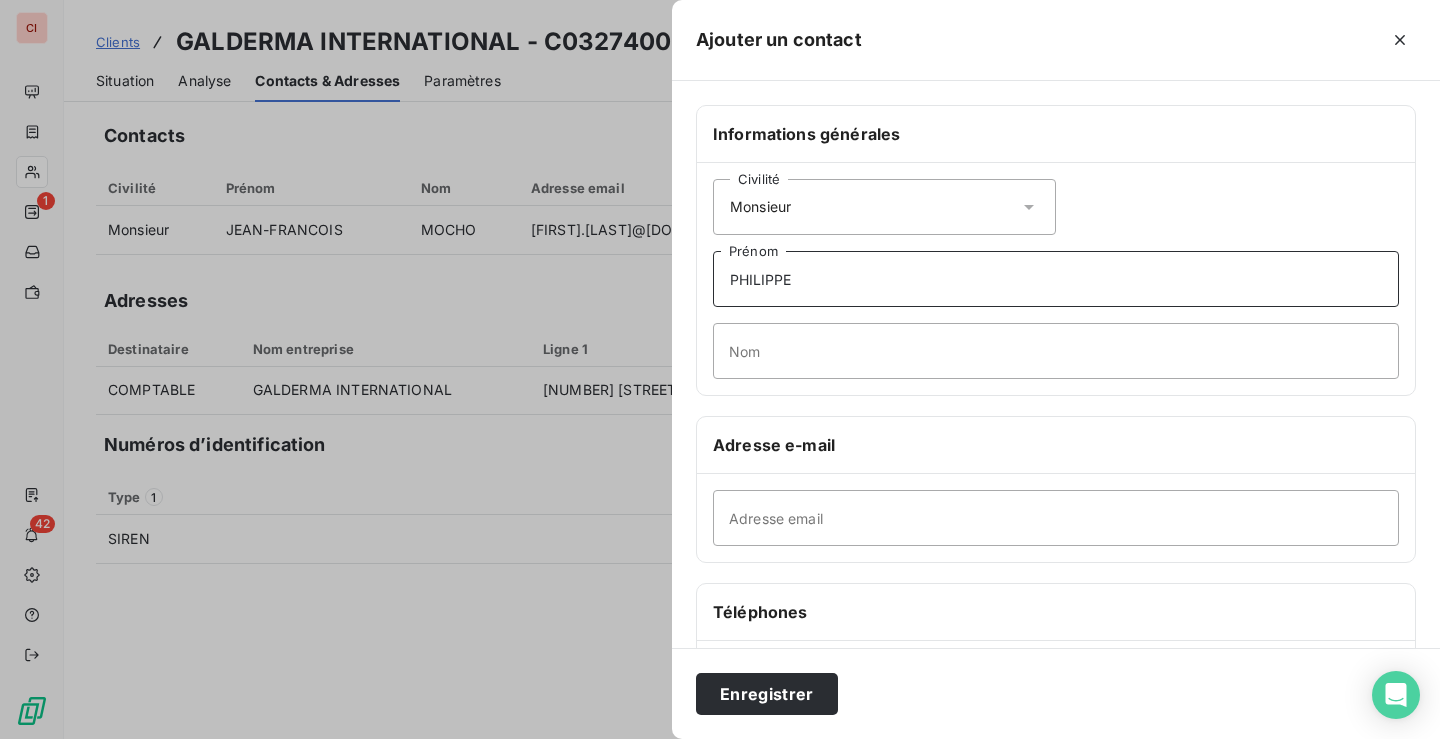 type on "[FIRST]" 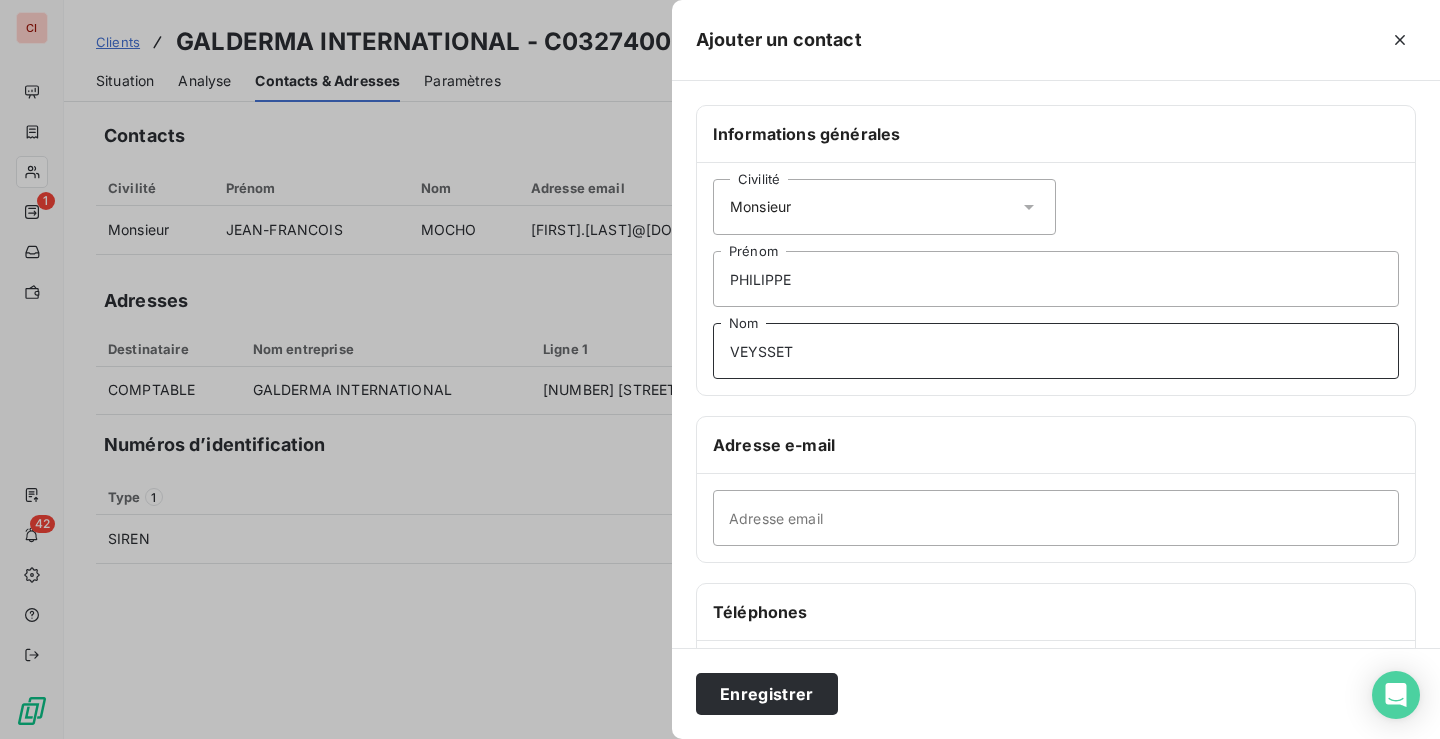 type on "VEYSSET" 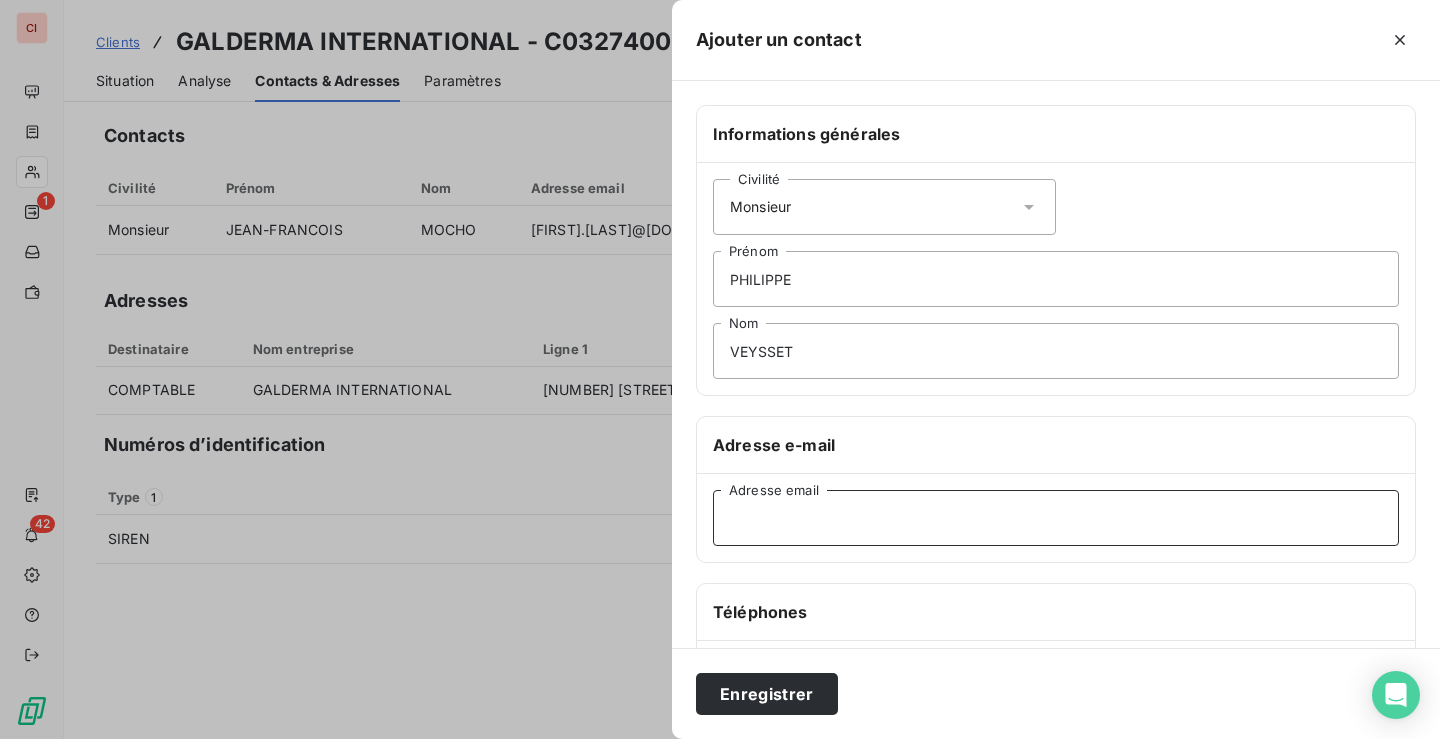 click on "Adresse email" at bounding box center [1056, 518] 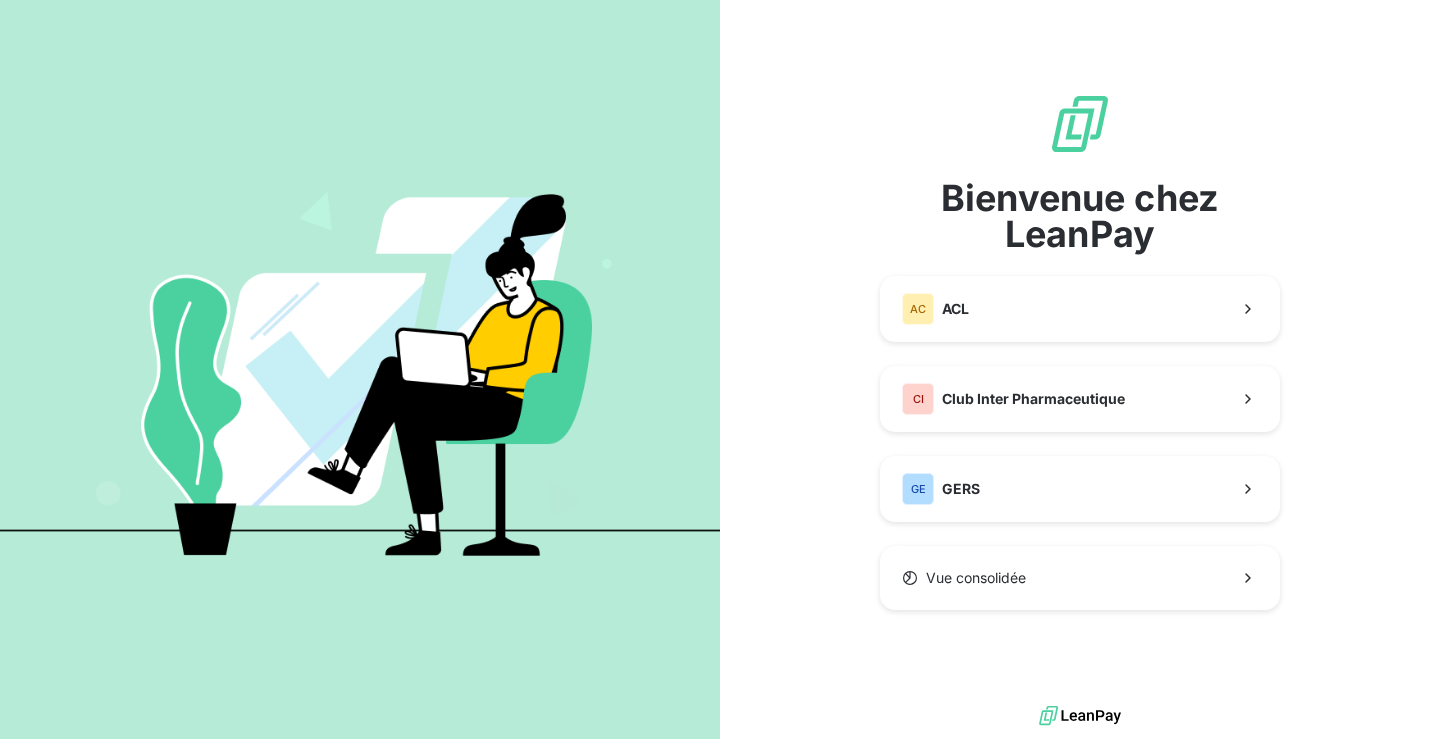 scroll, scrollTop: 0, scrollLeft: 0, axis: both 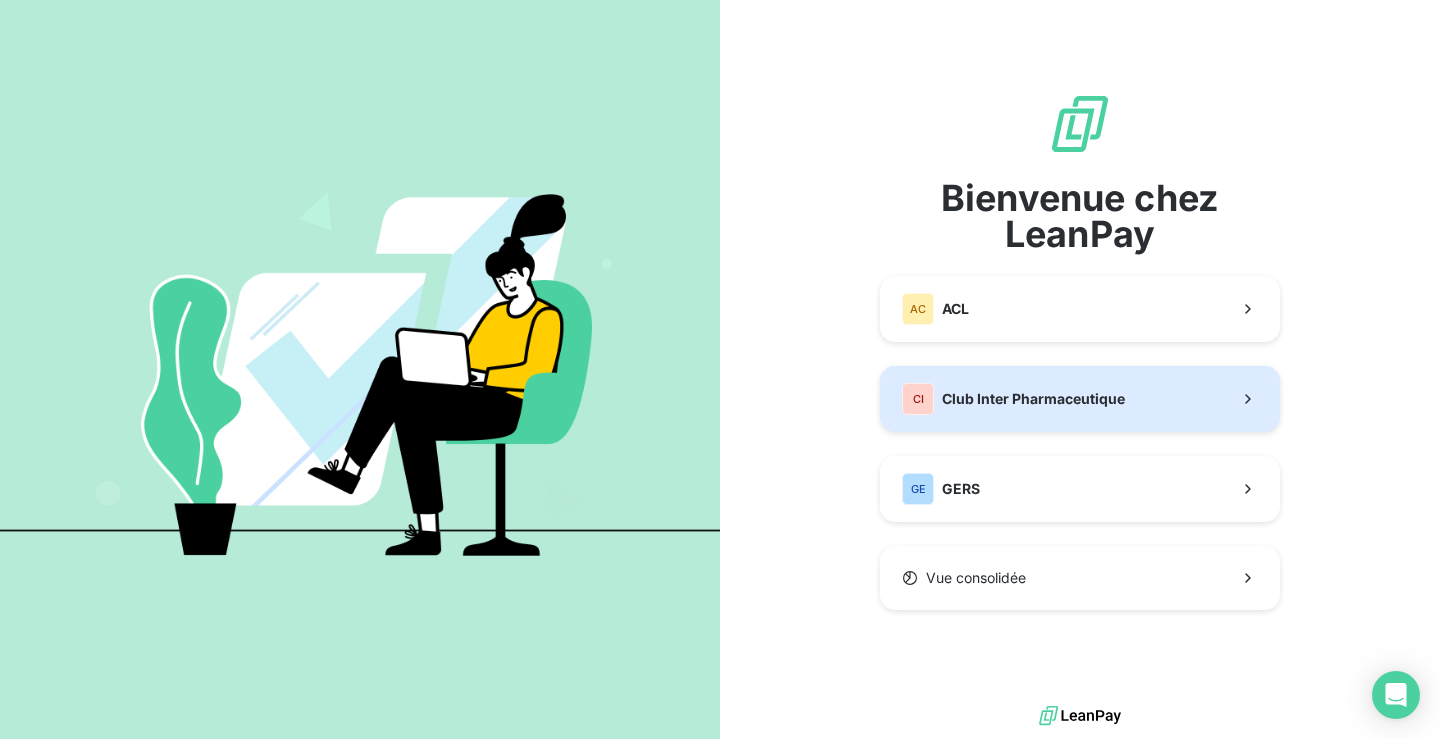 click on "CI Club Inter Pharmaceutique" at bounding box center [1080, 399] 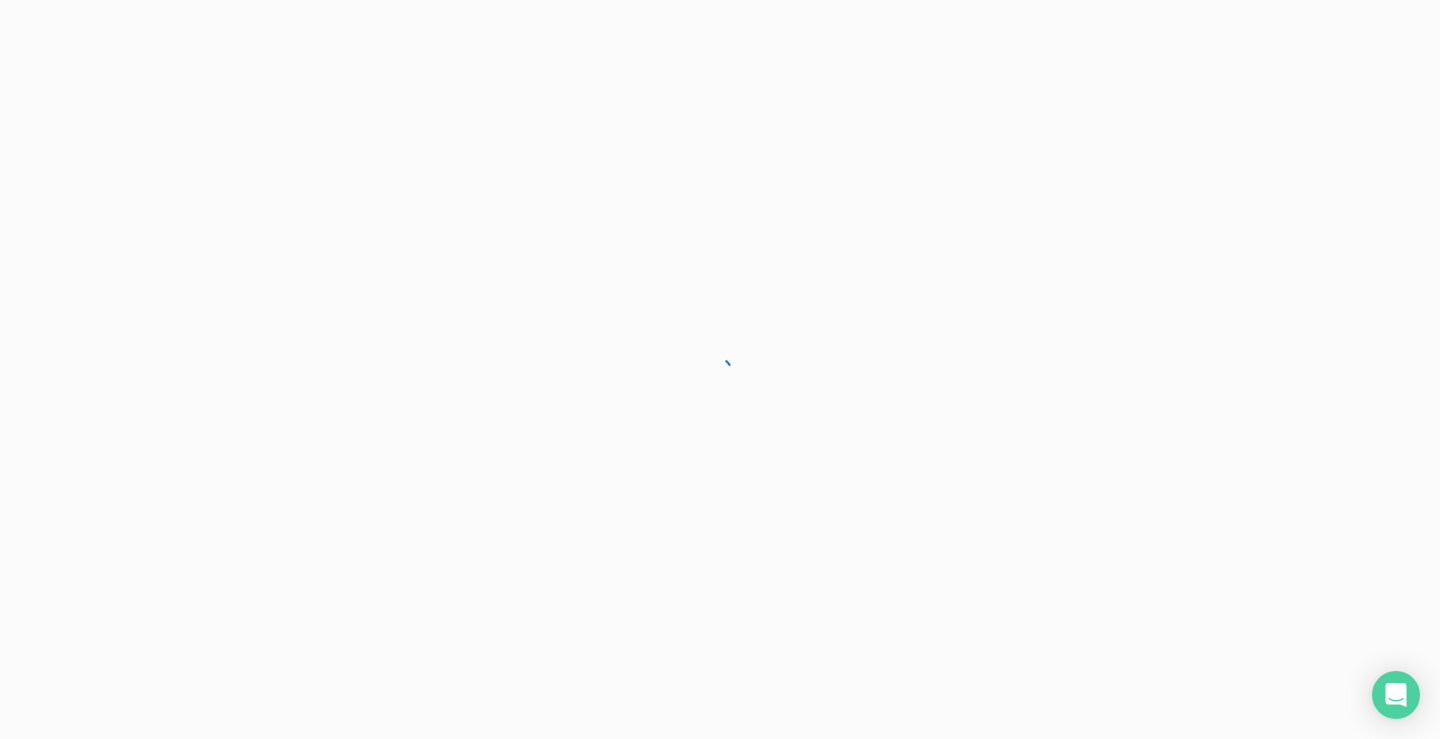 scroll, scrollTop: 0, scrollLeft: 0, axis: both 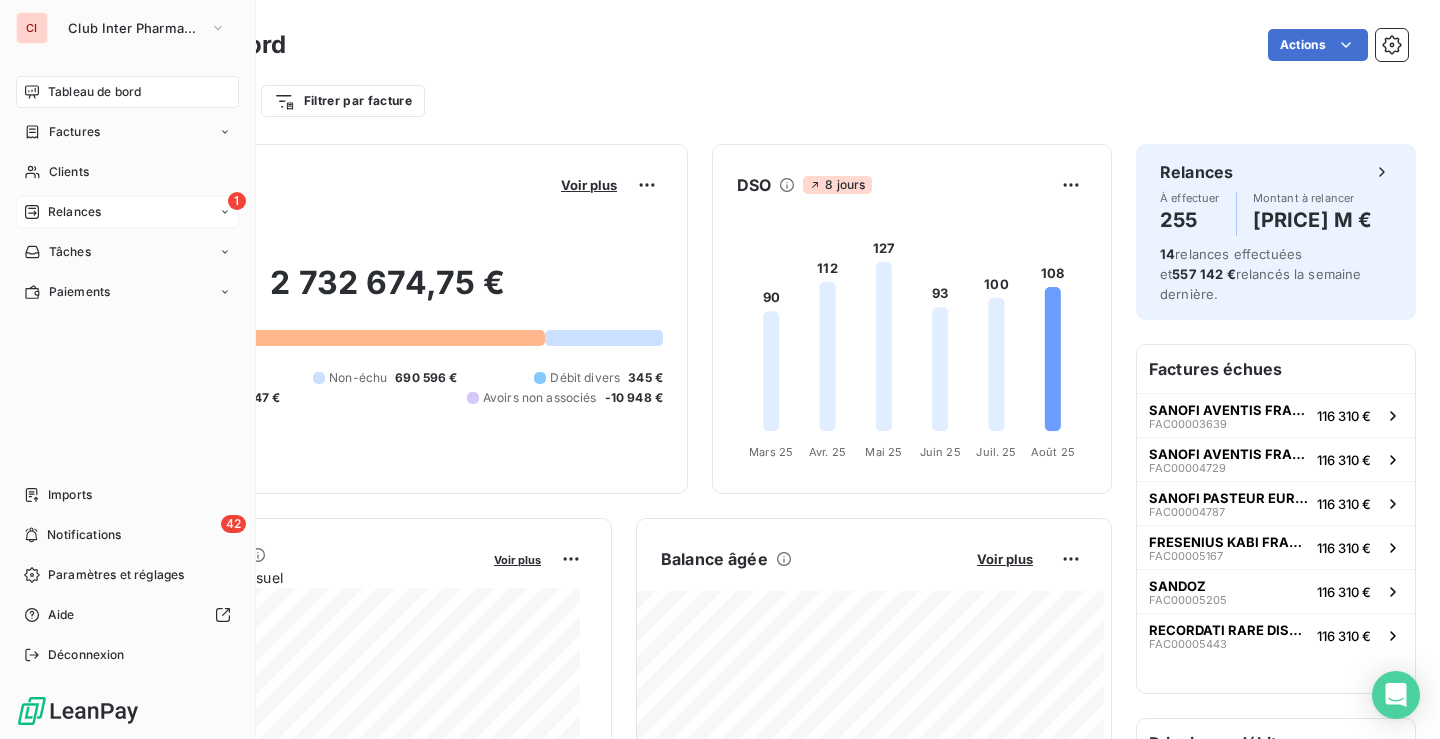 click on "Relances" at bounding box center (74, 212) 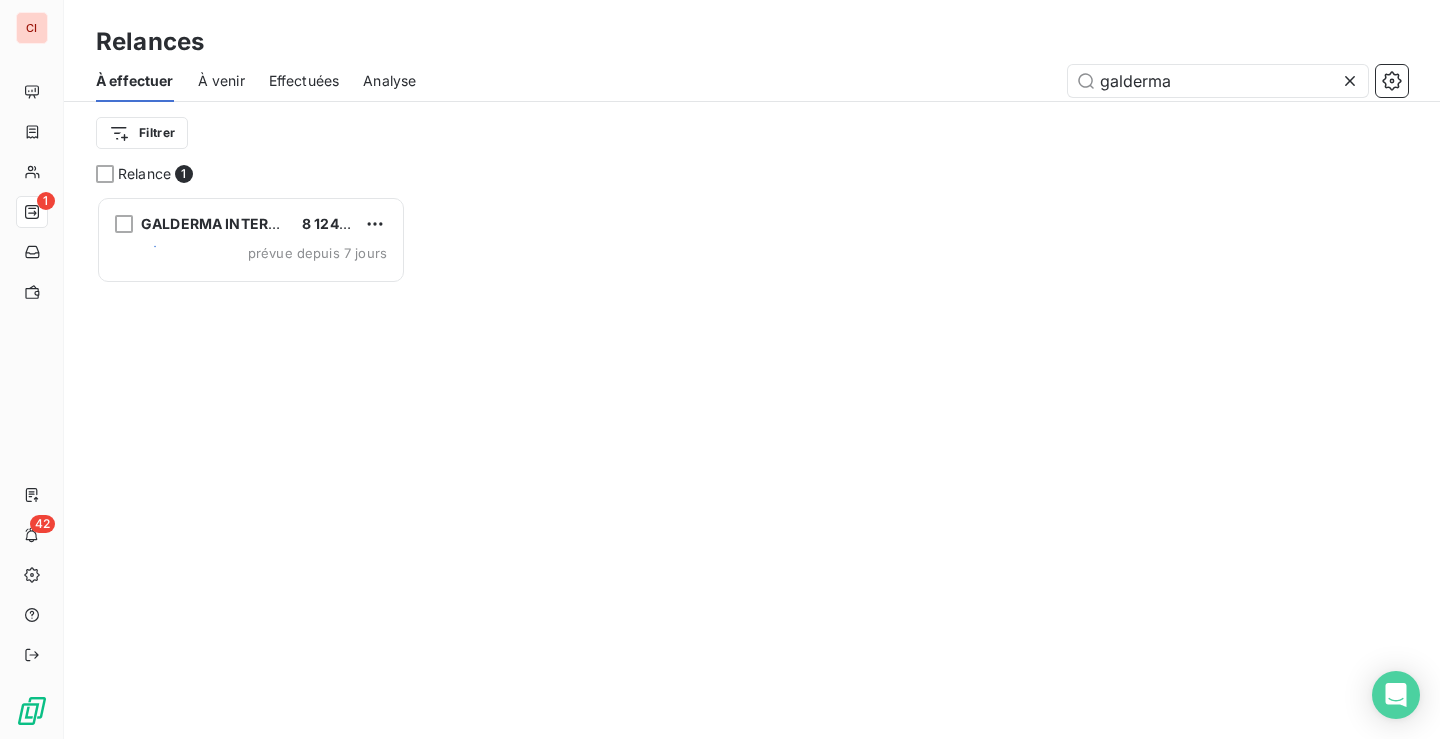 scroll, scrollTop: 528, scrollLeft: 295, axis: both 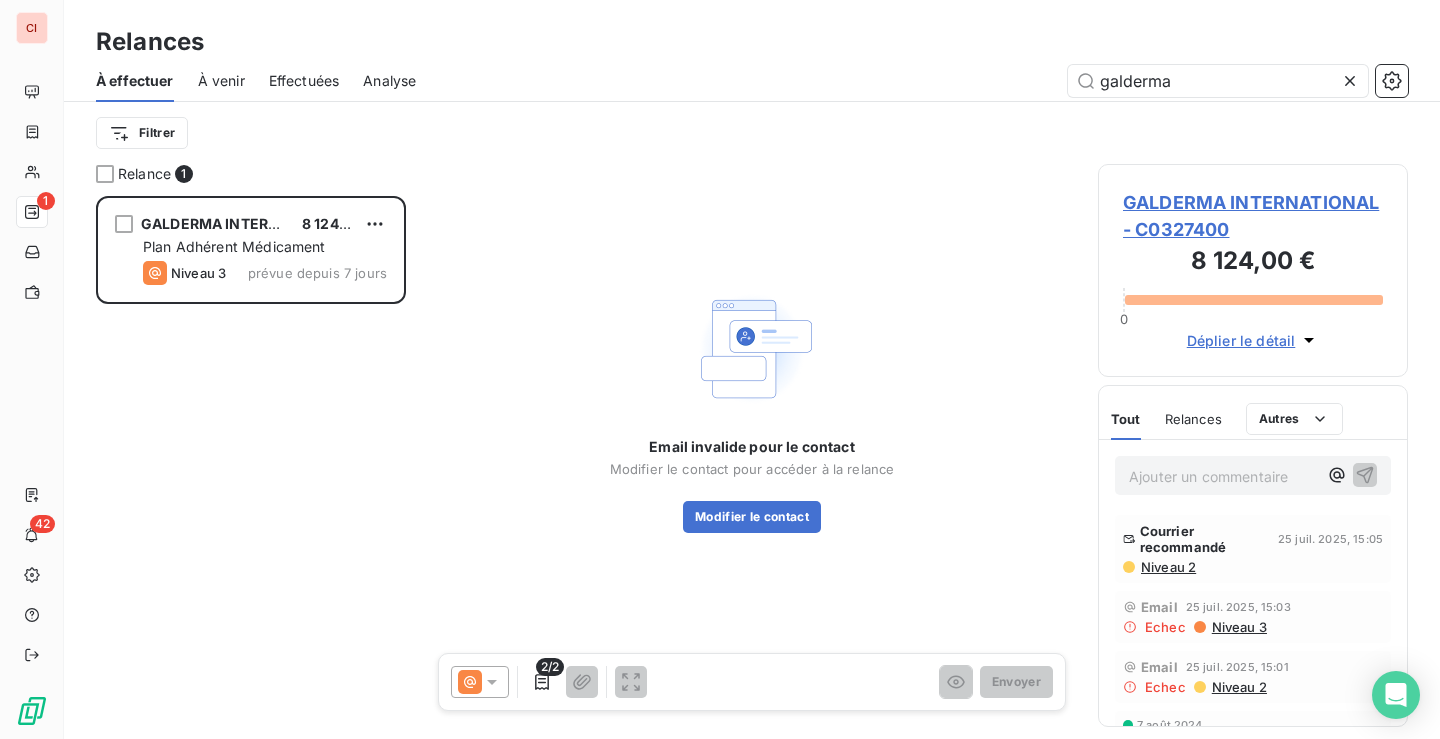 click on "GALDERMA INTERNATIONAL - C0327400" at bounding box center (1253, 216) 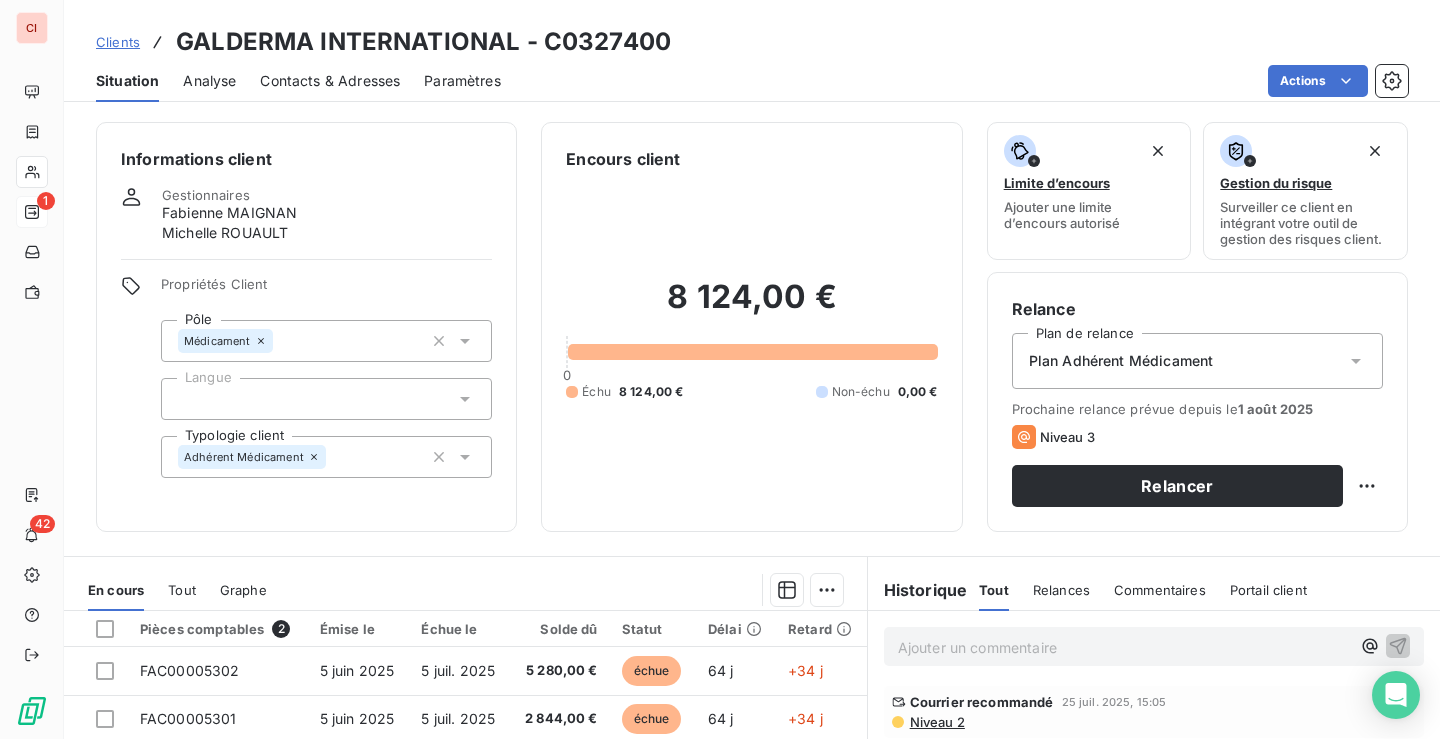 click on "Contacts & Adresses" at bounding box center [330, 81] 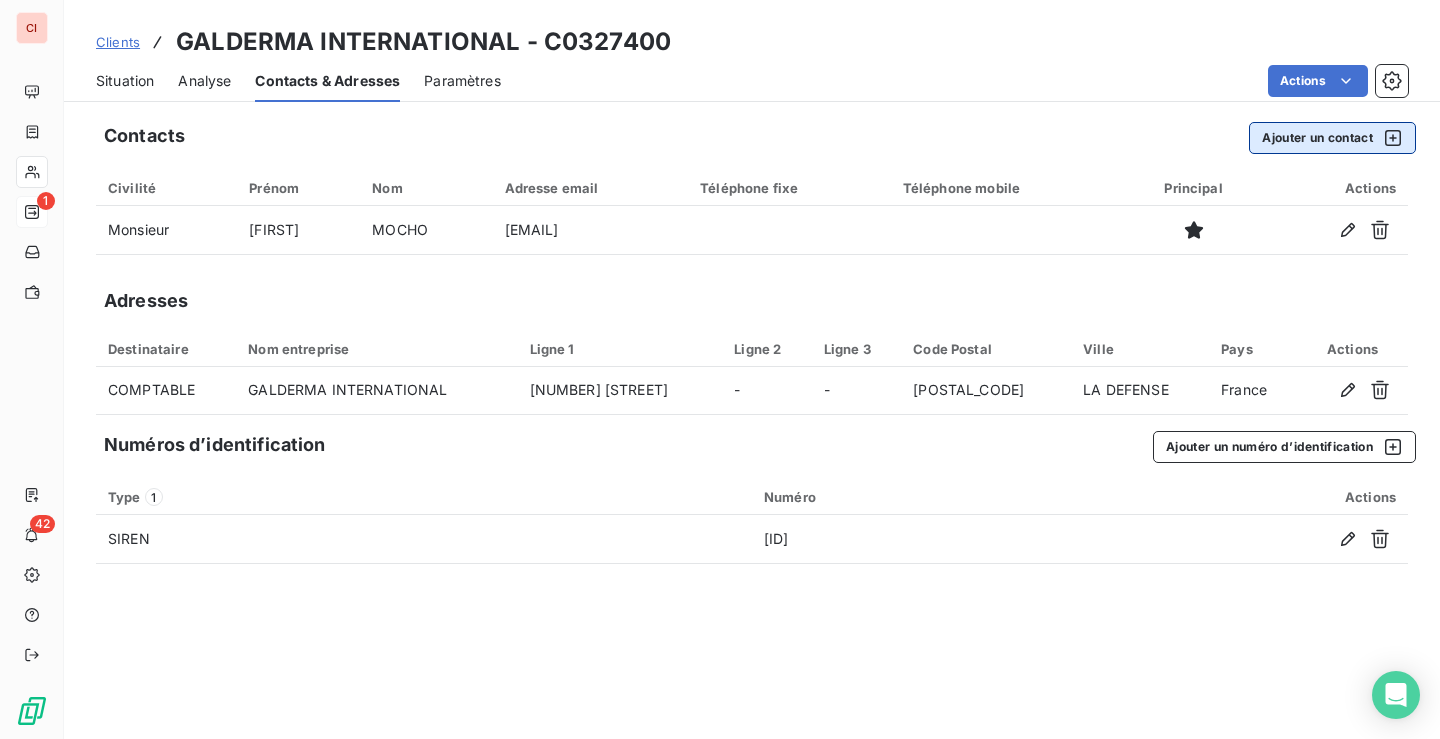 click on "Ajouter un contact" at bounding box center (1332, 138) 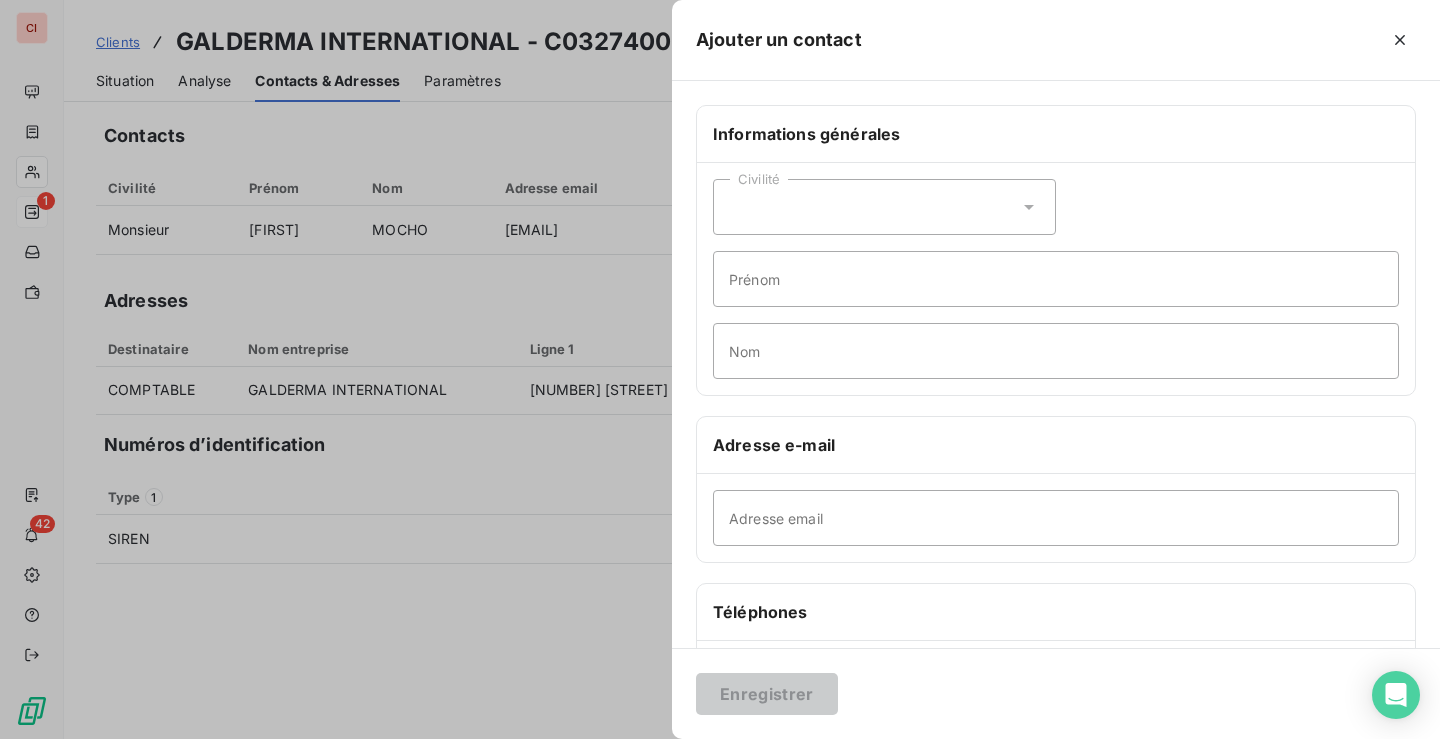click on "Civilité" at bounding box center (884, 207) 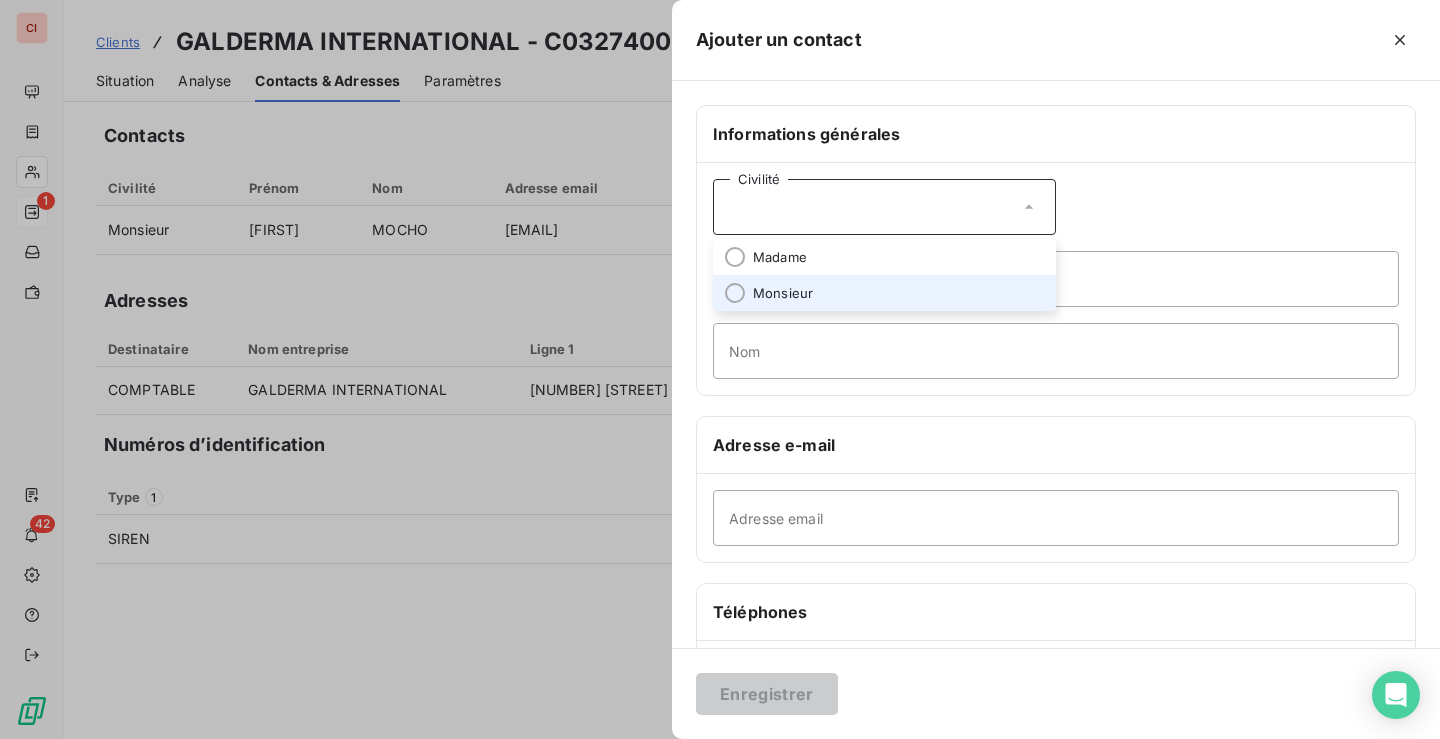 click on "Monsieur" at bounding box center [884, 293] 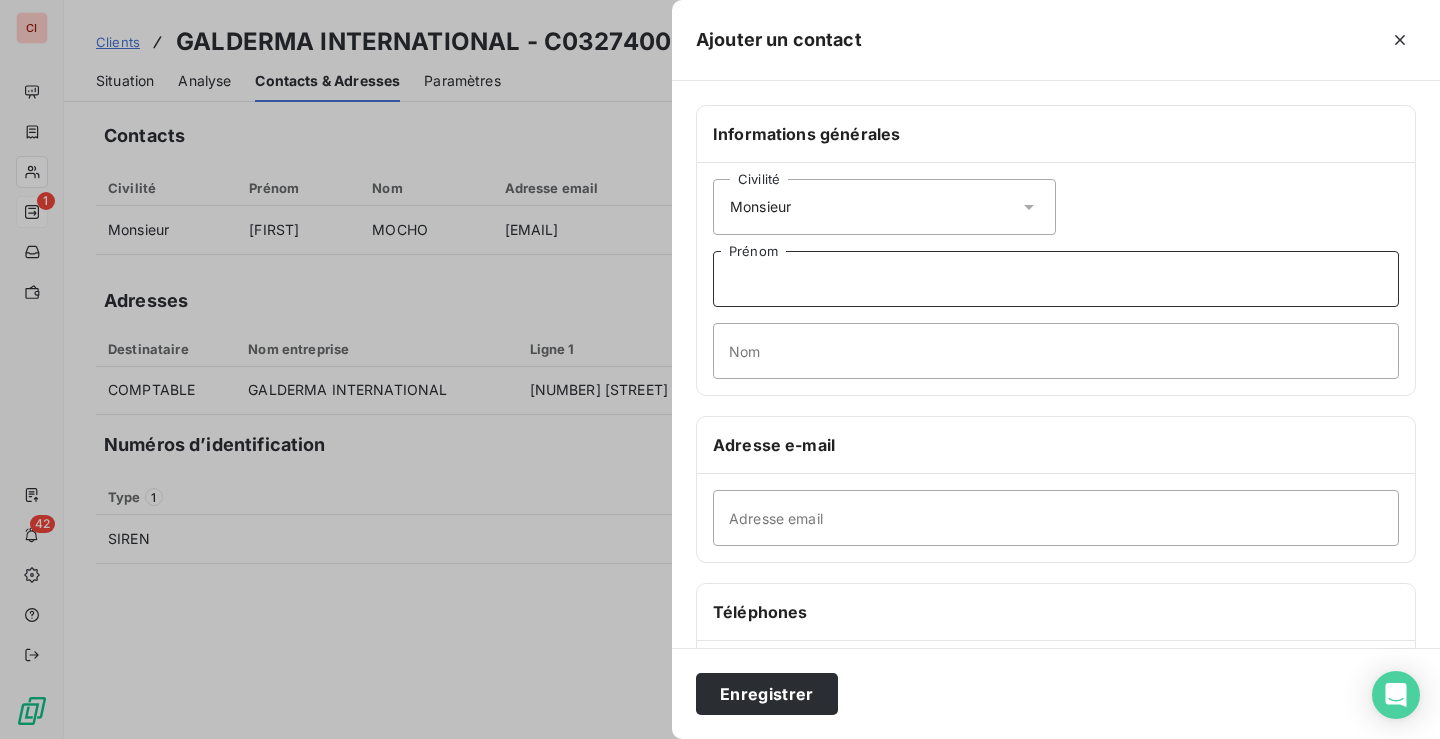 click on "Prénom" at bounding box center (1056, 279) 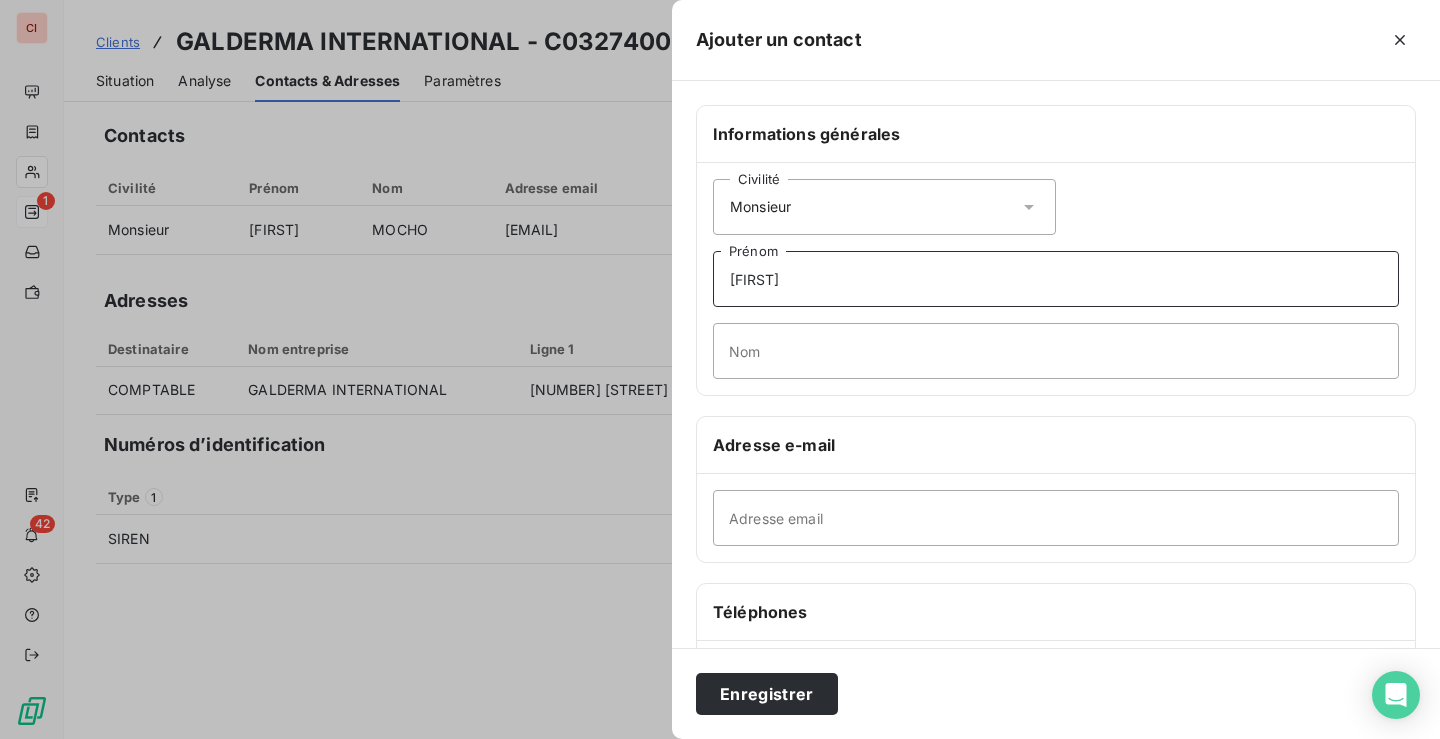 type on "[FIRST]" 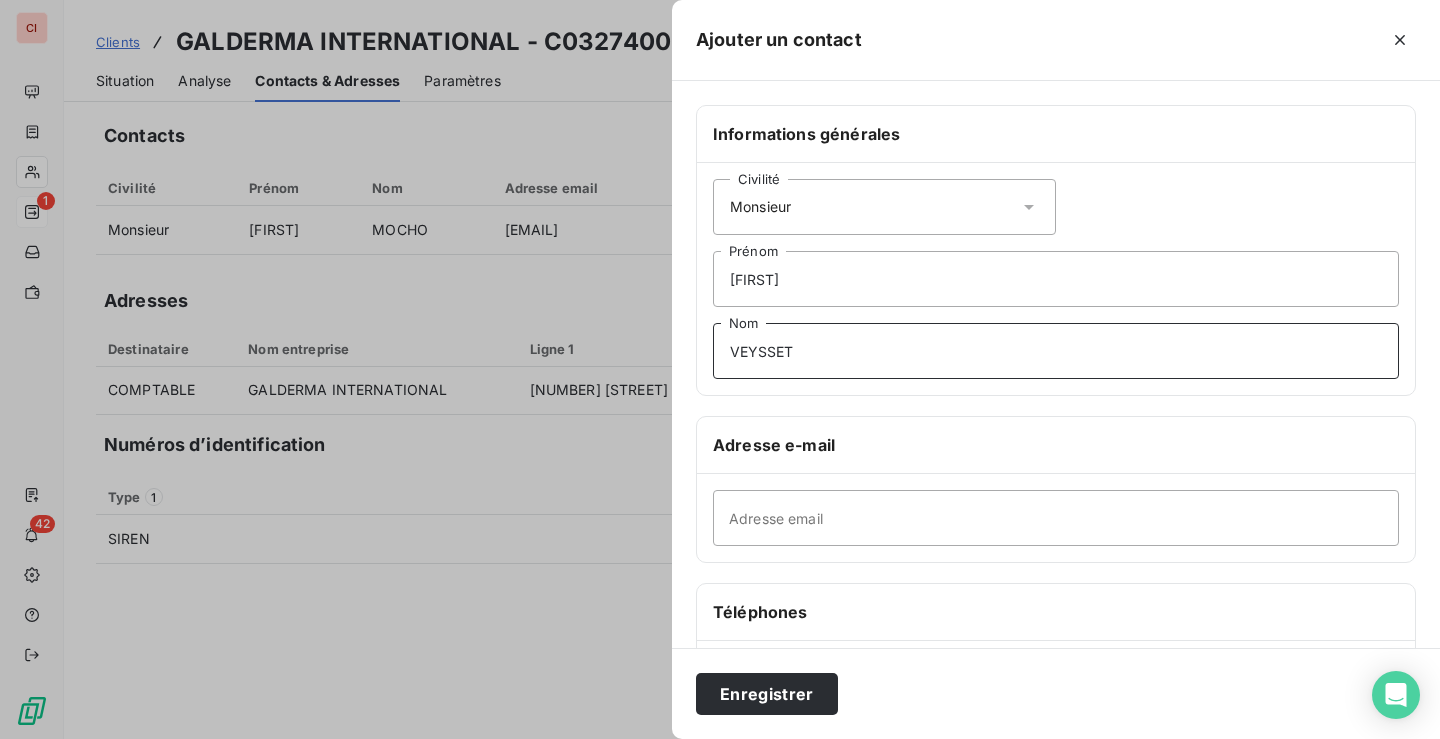 type on "VEYSSET" 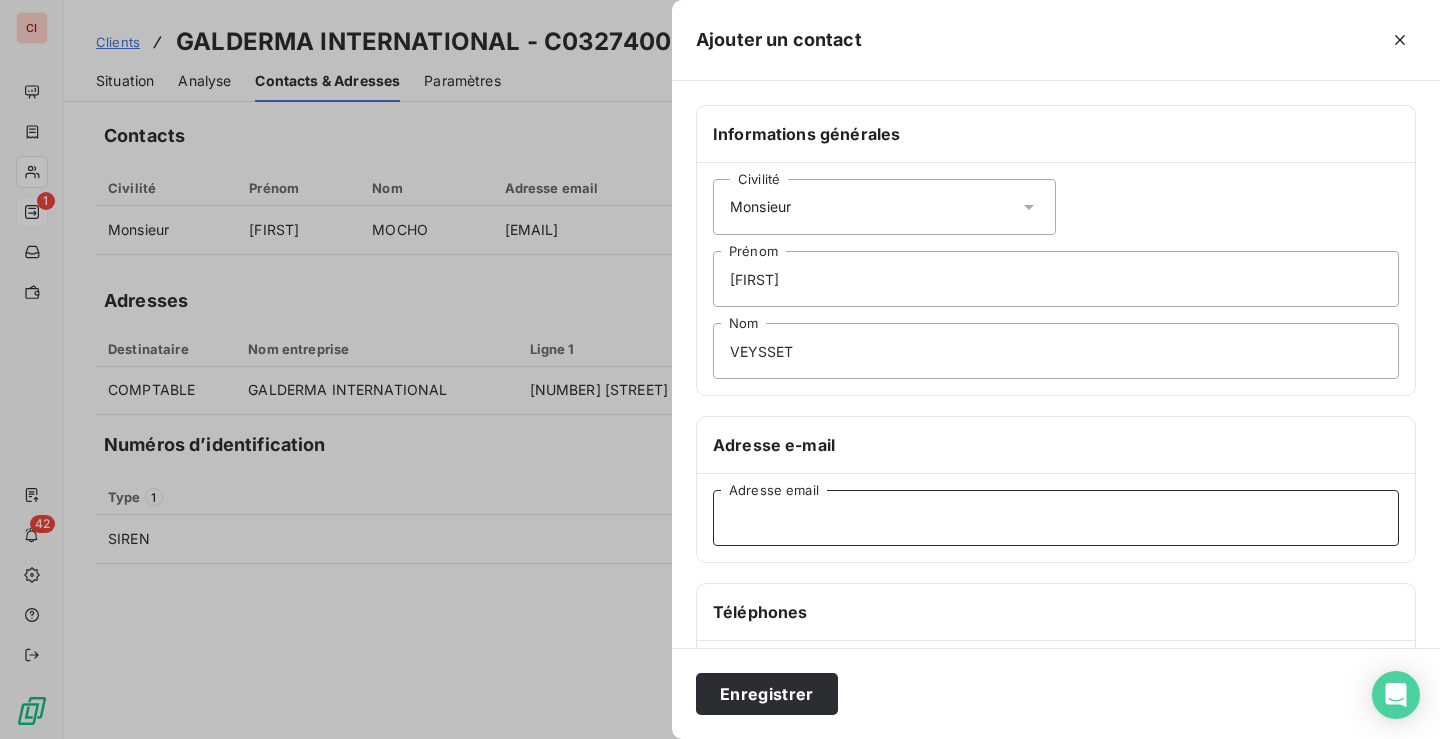 click on "Adresse email" at bounding box center (1056, 518) 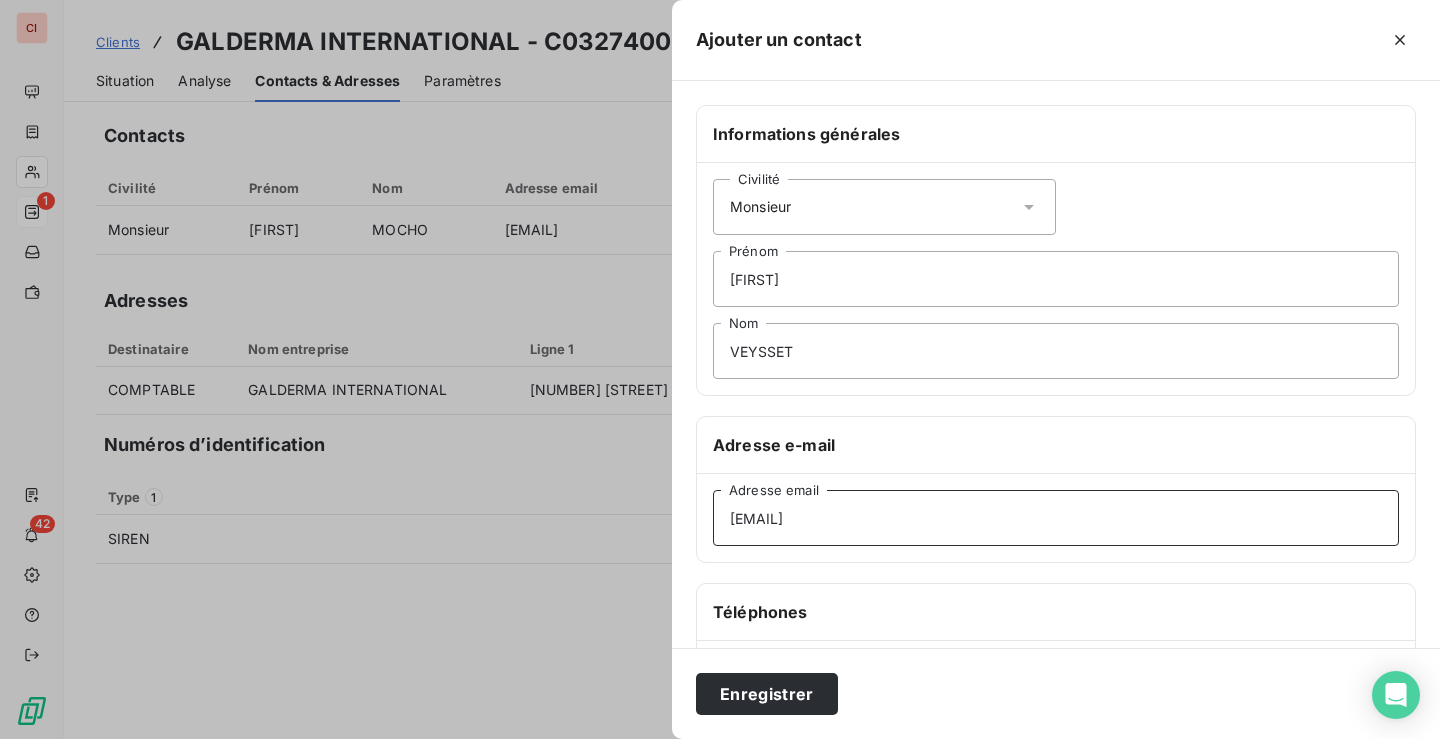 type on "[EMAIL]" 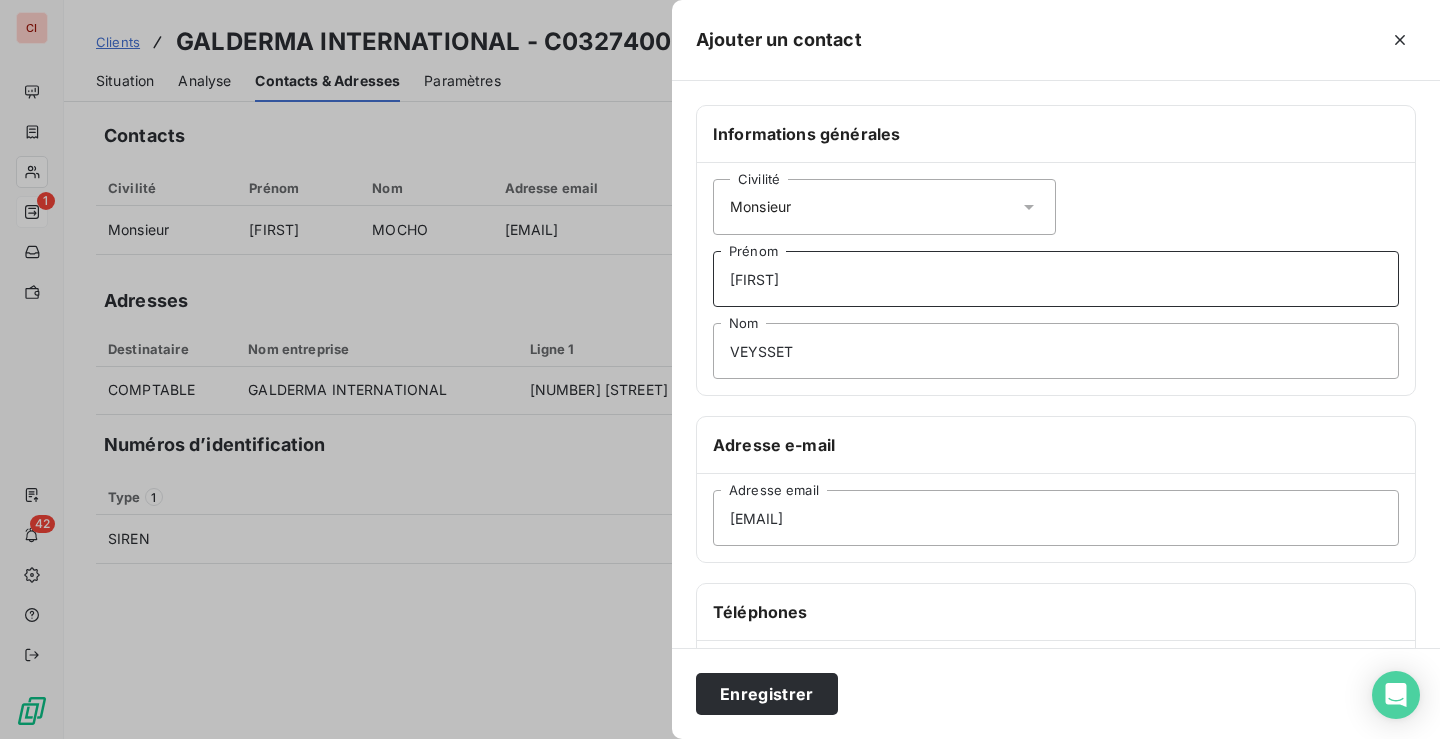drag, startPoint x: 806, startPoint y: 277, endPoint x: 718, endPoint y: 278, distance: 88.005684 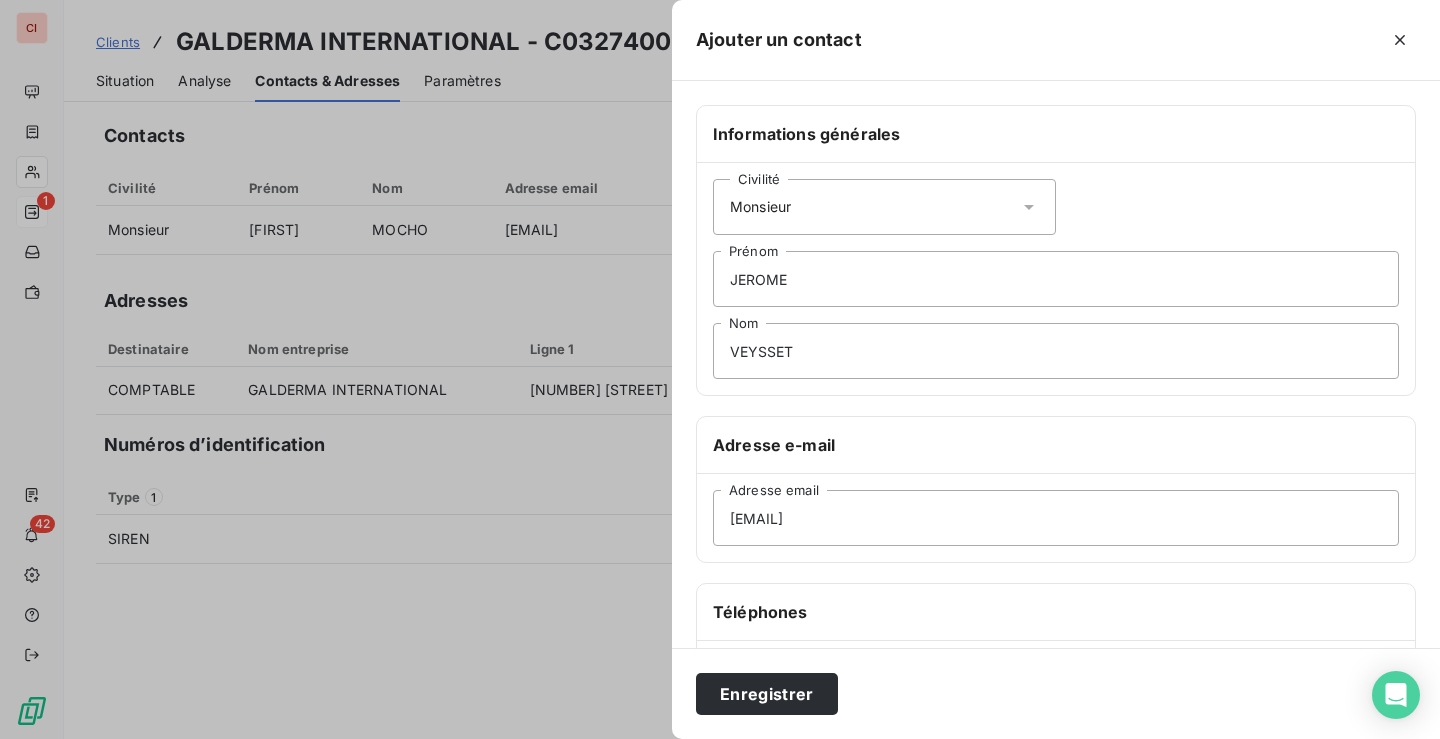 click on "Civilité Monsieur" at bounding box center (884, 207) 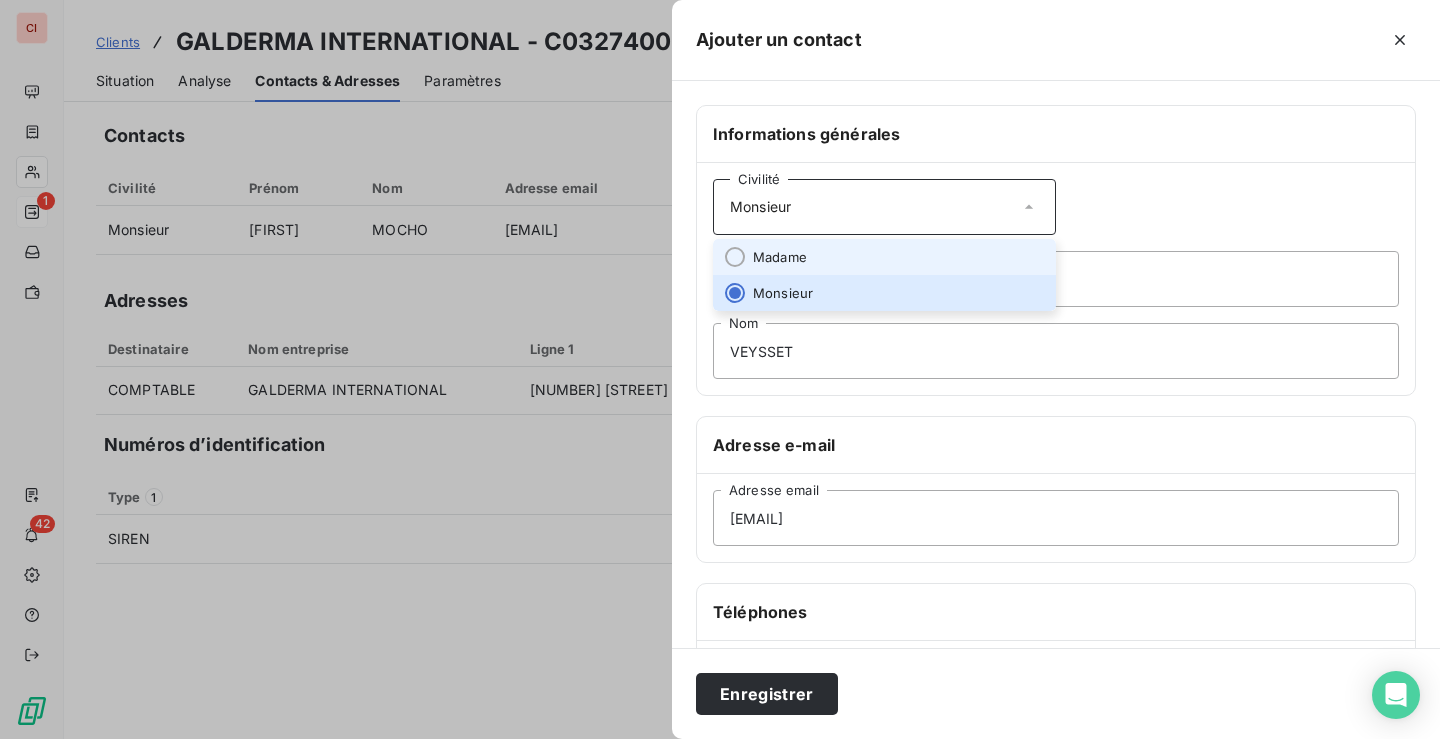 click on "Madame" at bounding box center [884, 257] 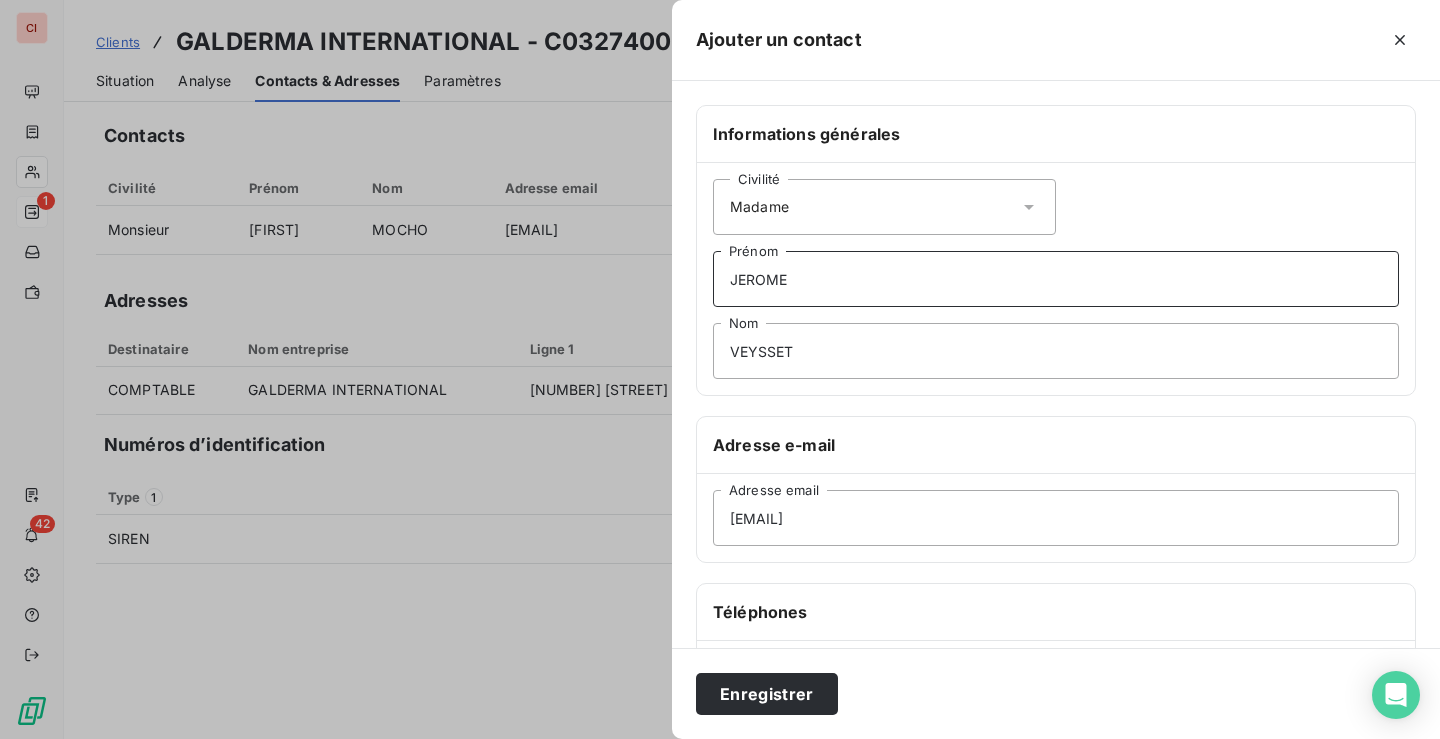 drag, startPoint x: 833, startPoint y: 276, endPoint x: 693, endPoint y: 271, distance: 140.08926 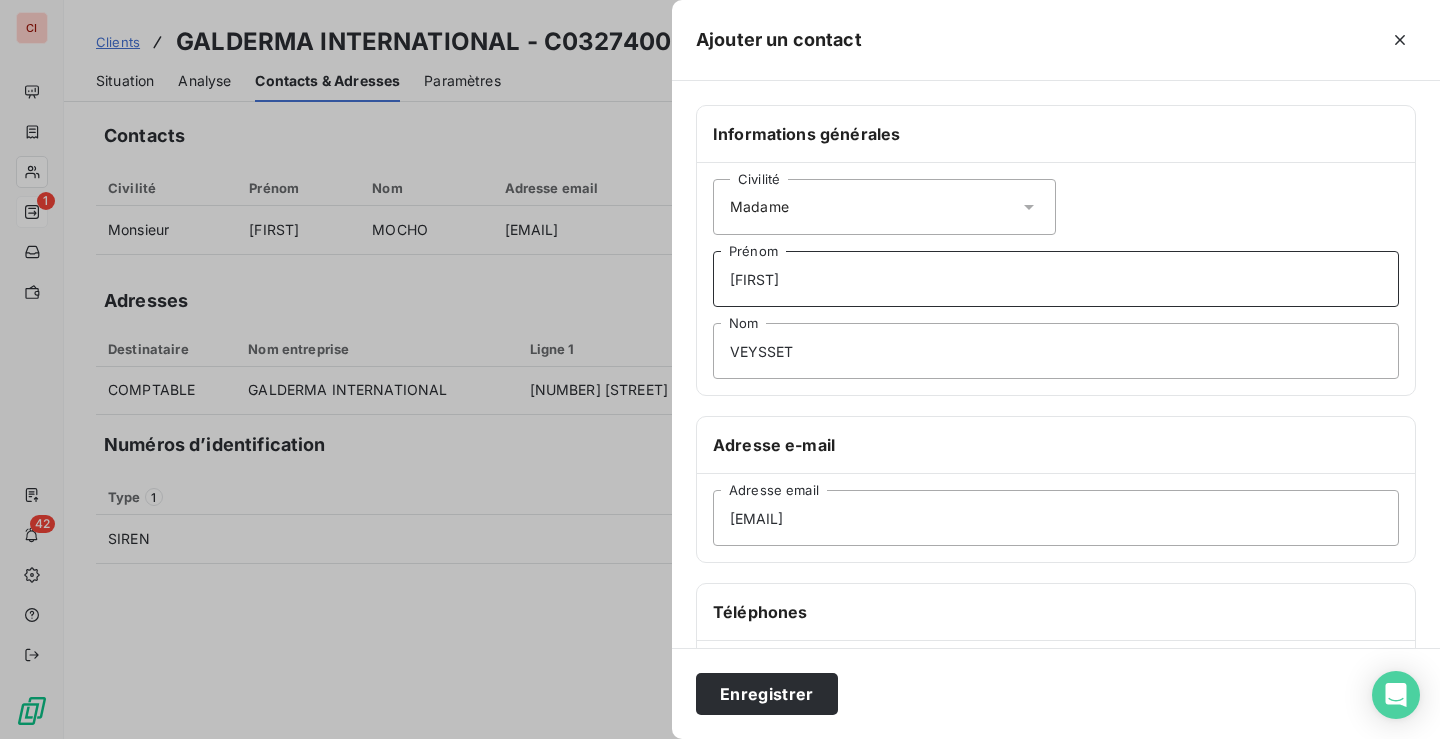type on "[FIRST]" 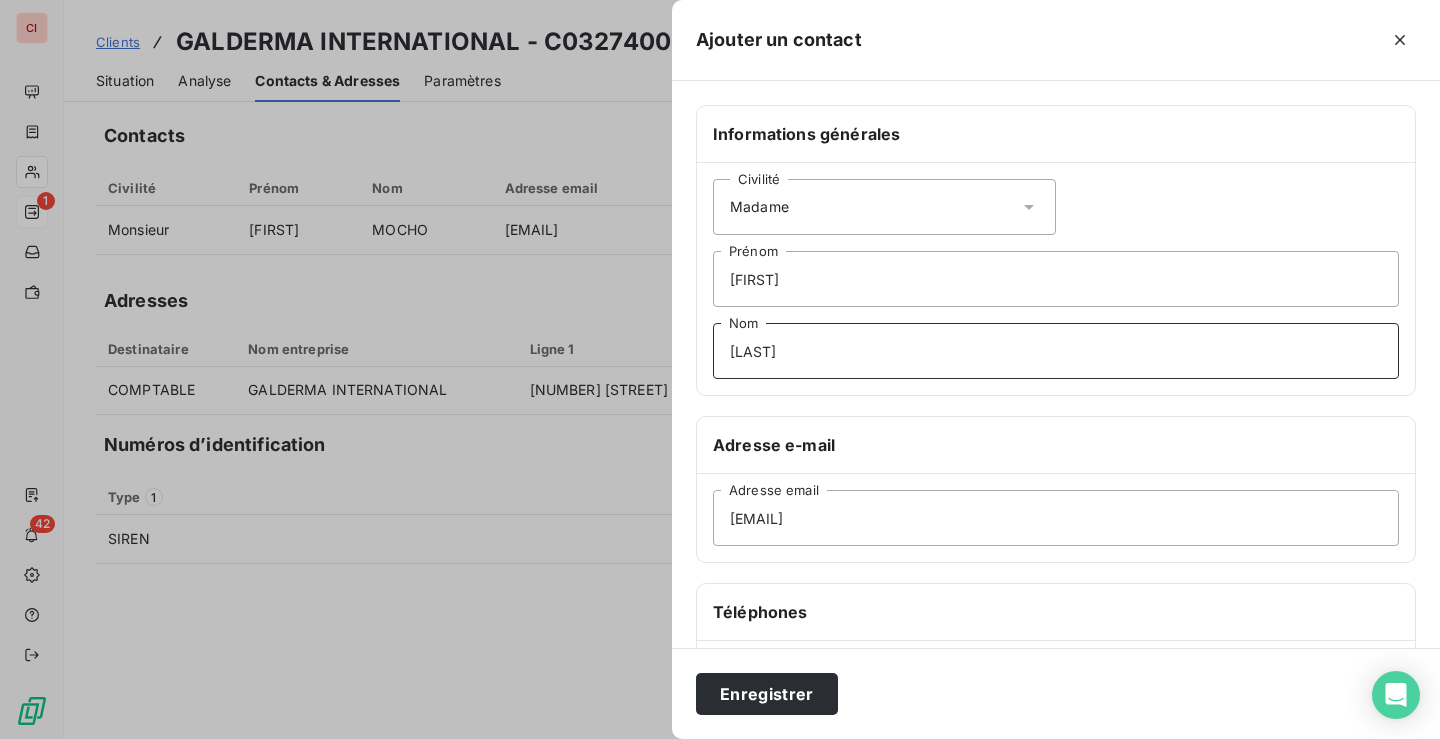 type on "[LAST]" 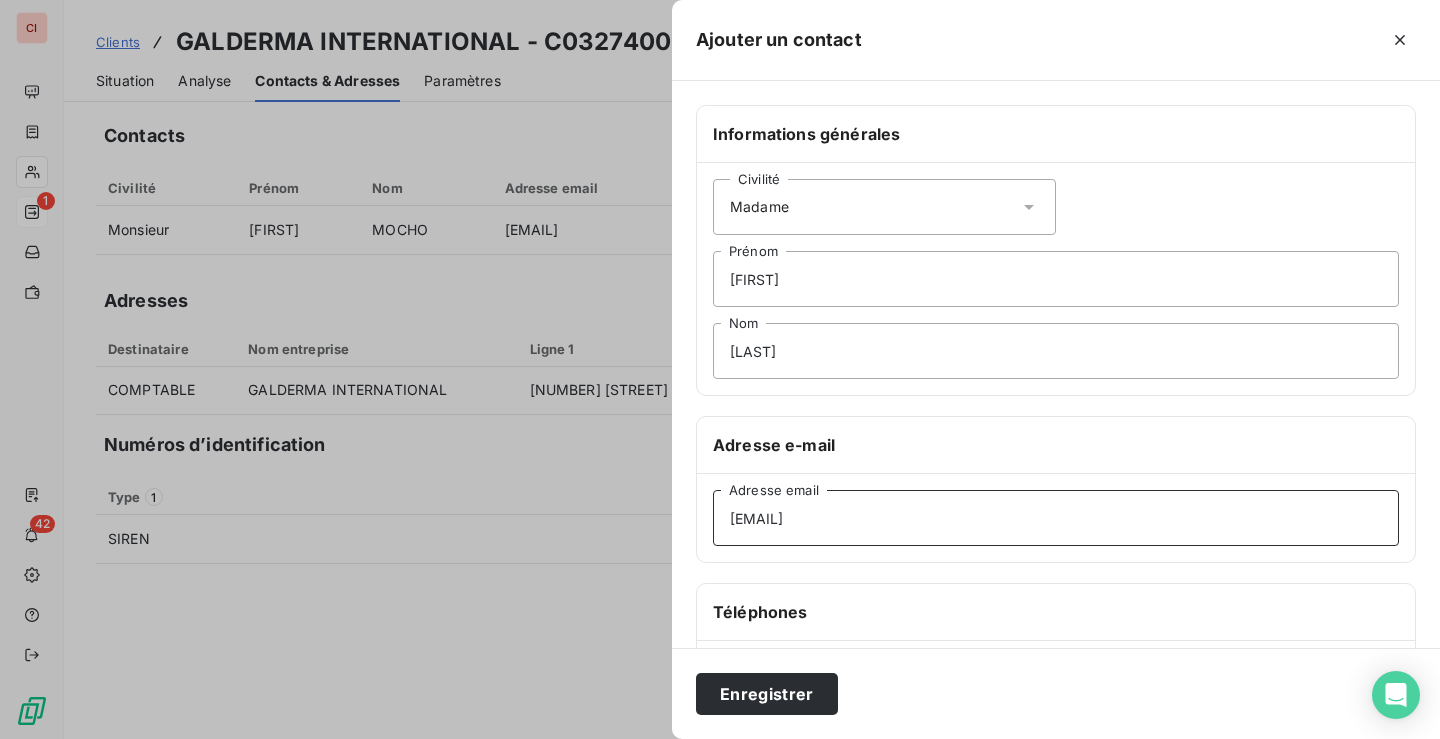 drag, startPoint x: 834, startPoint y: 517, endPoint x: 729, endPoint y: 513, distance: 105.076164 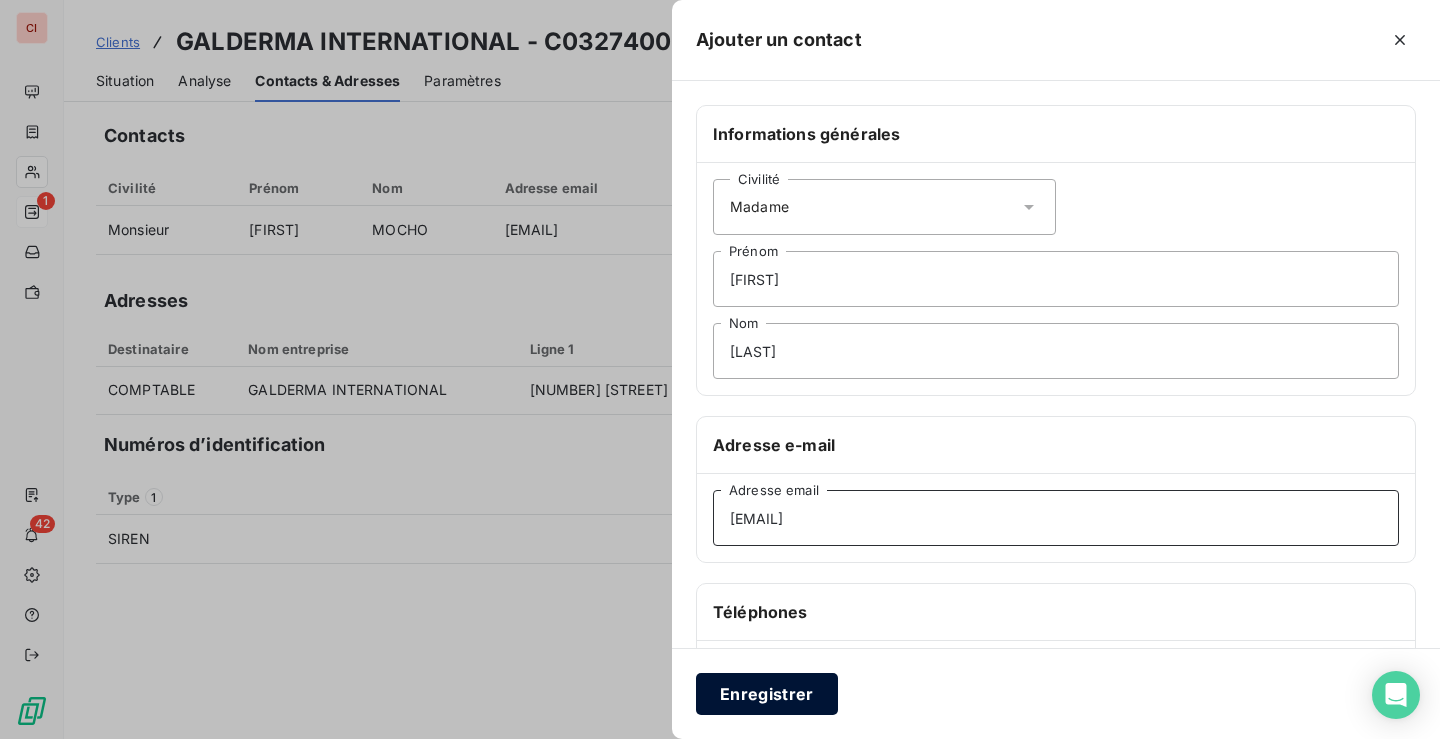 type on "[EMAIL]" 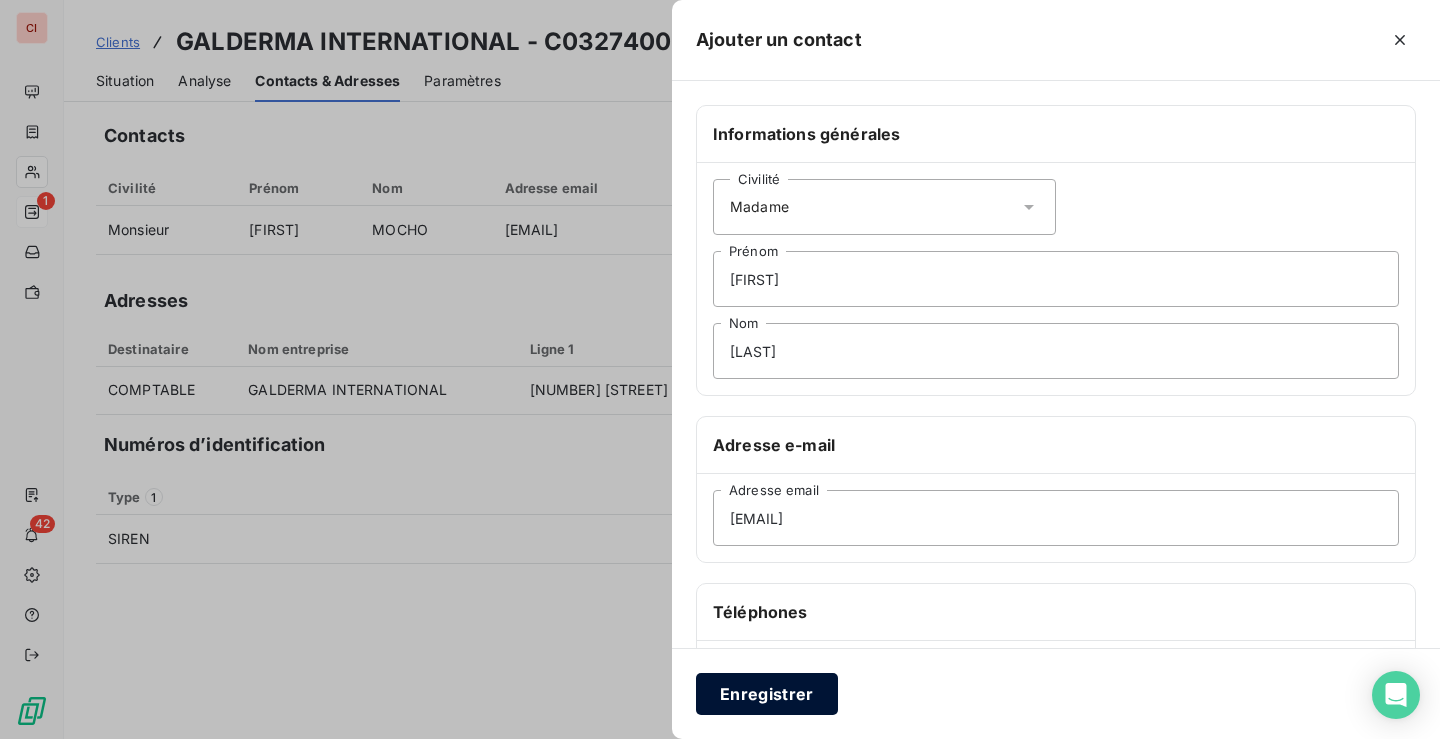 click on "Enregistrer" at bounding box center (767, 694) 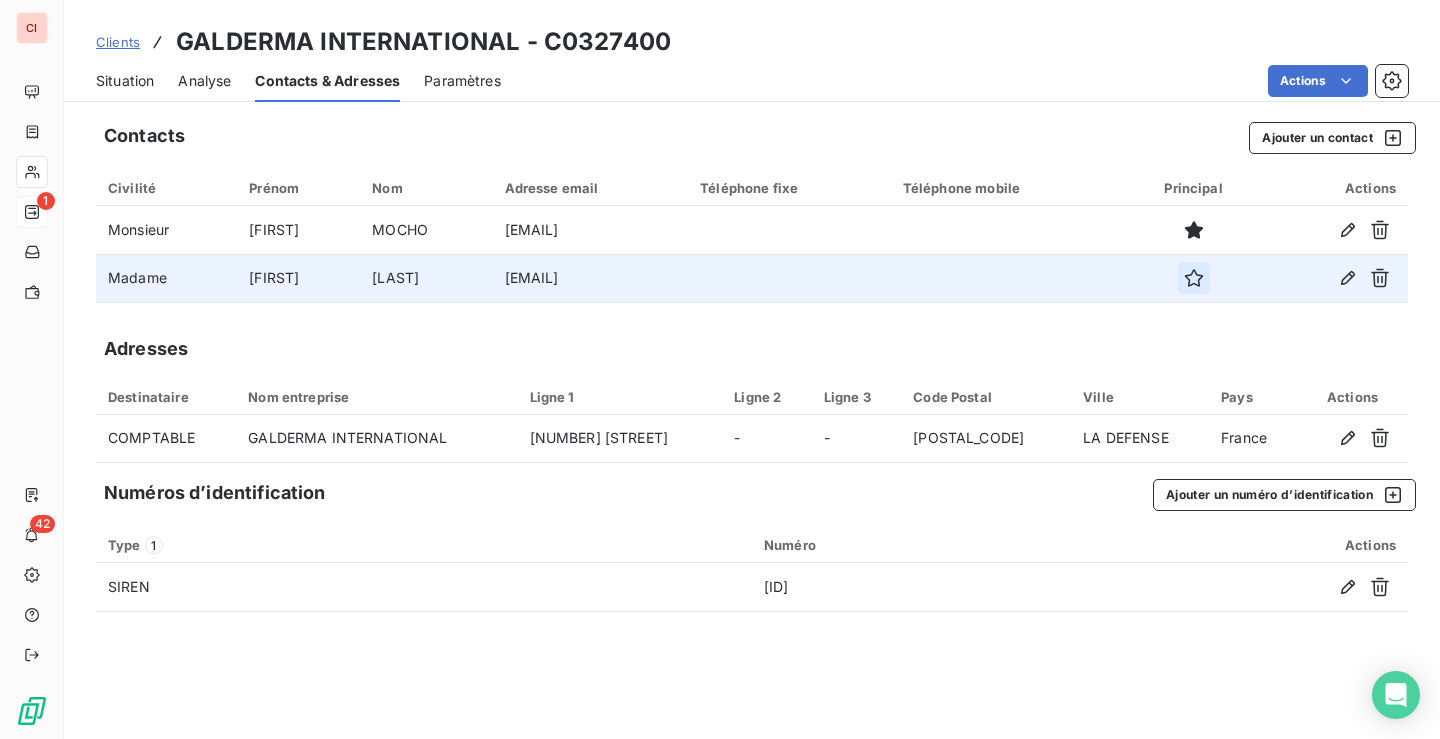 click at bounding box center (1194, 278) 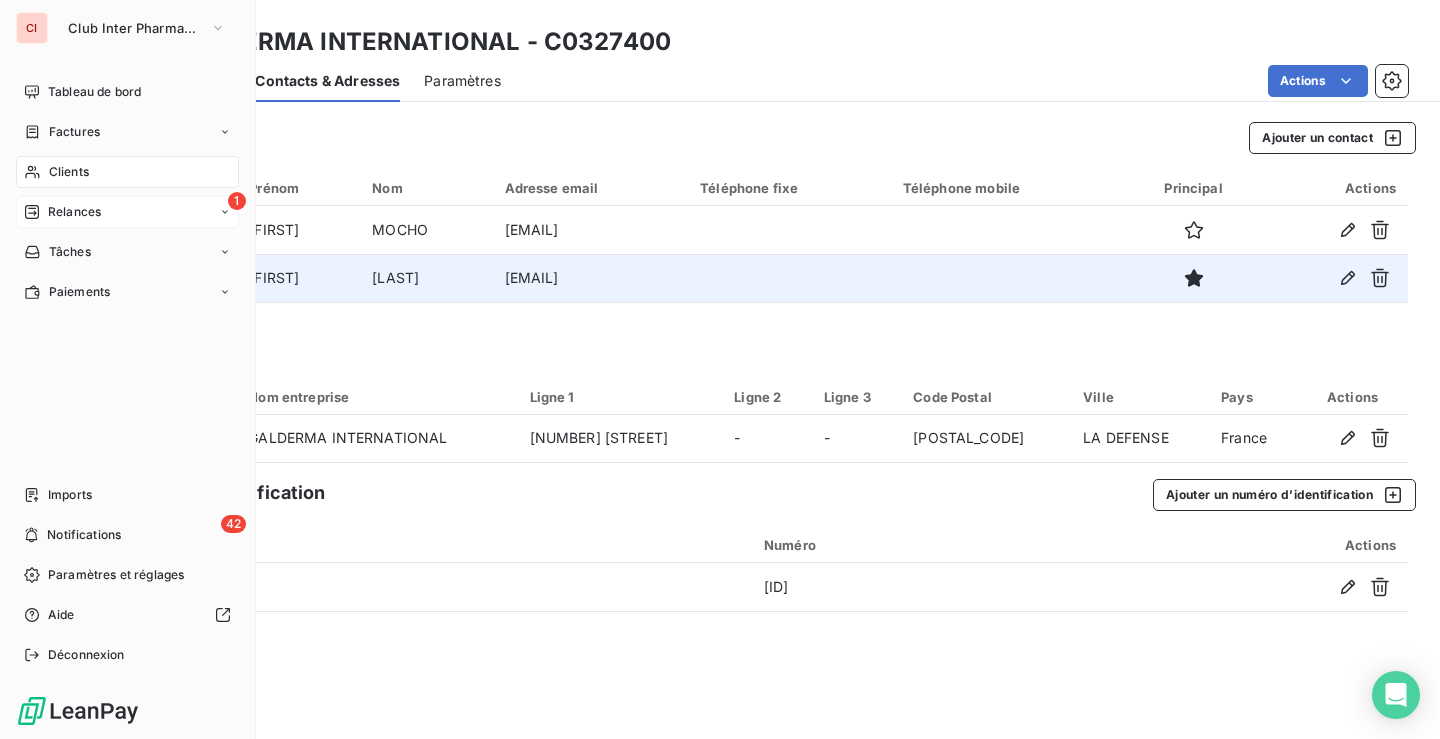 click on "Relances" at bounding box center [74, 212] 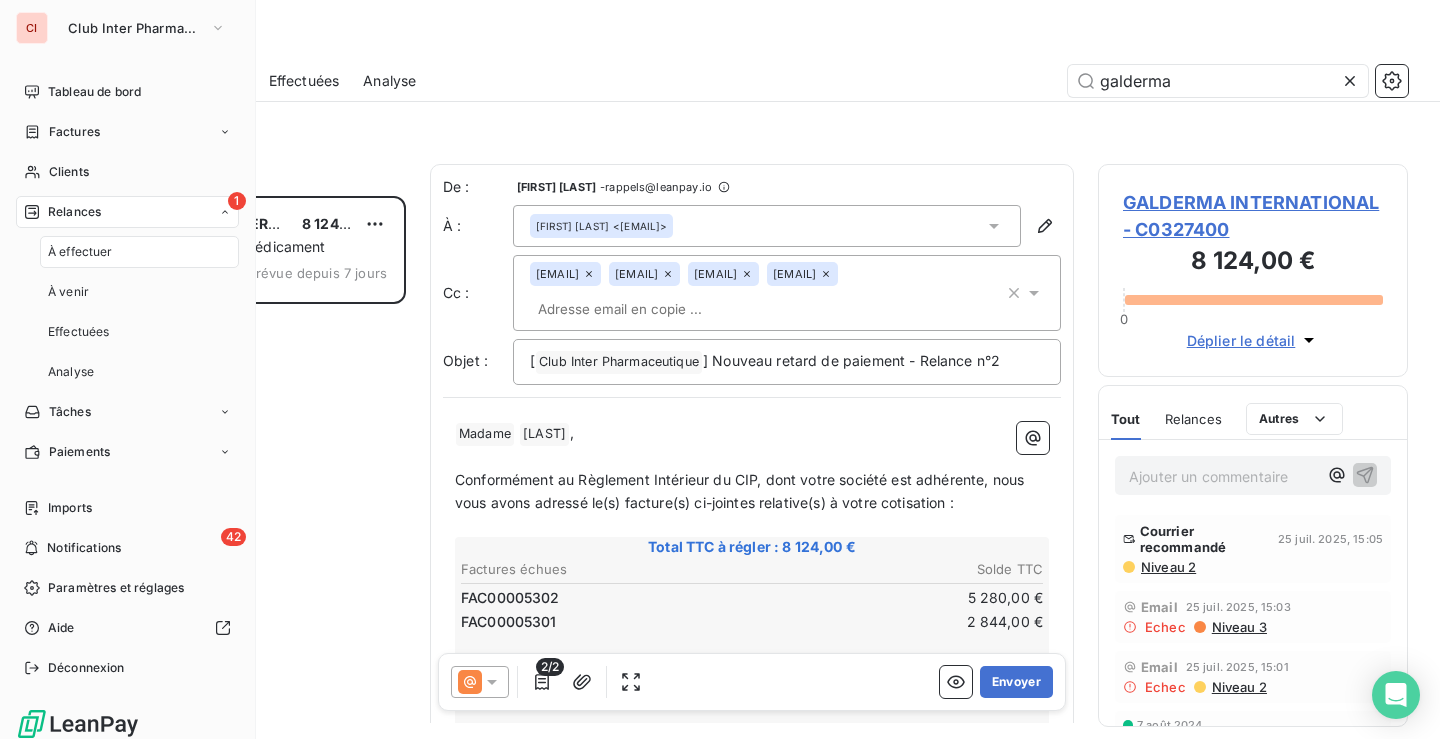 scroll, scrollTop: 16, scrollLeft: 16, axis: both 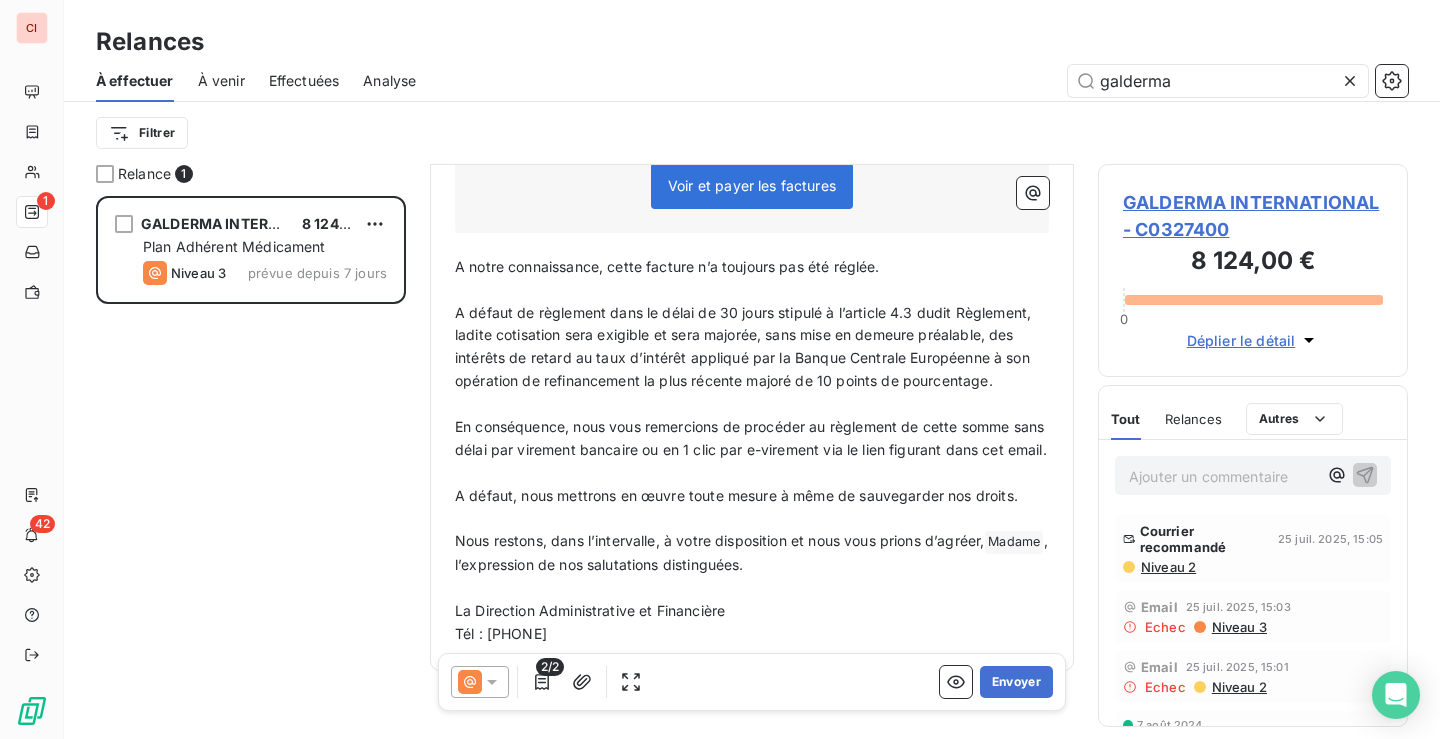 click at bounding box center (480, 682) 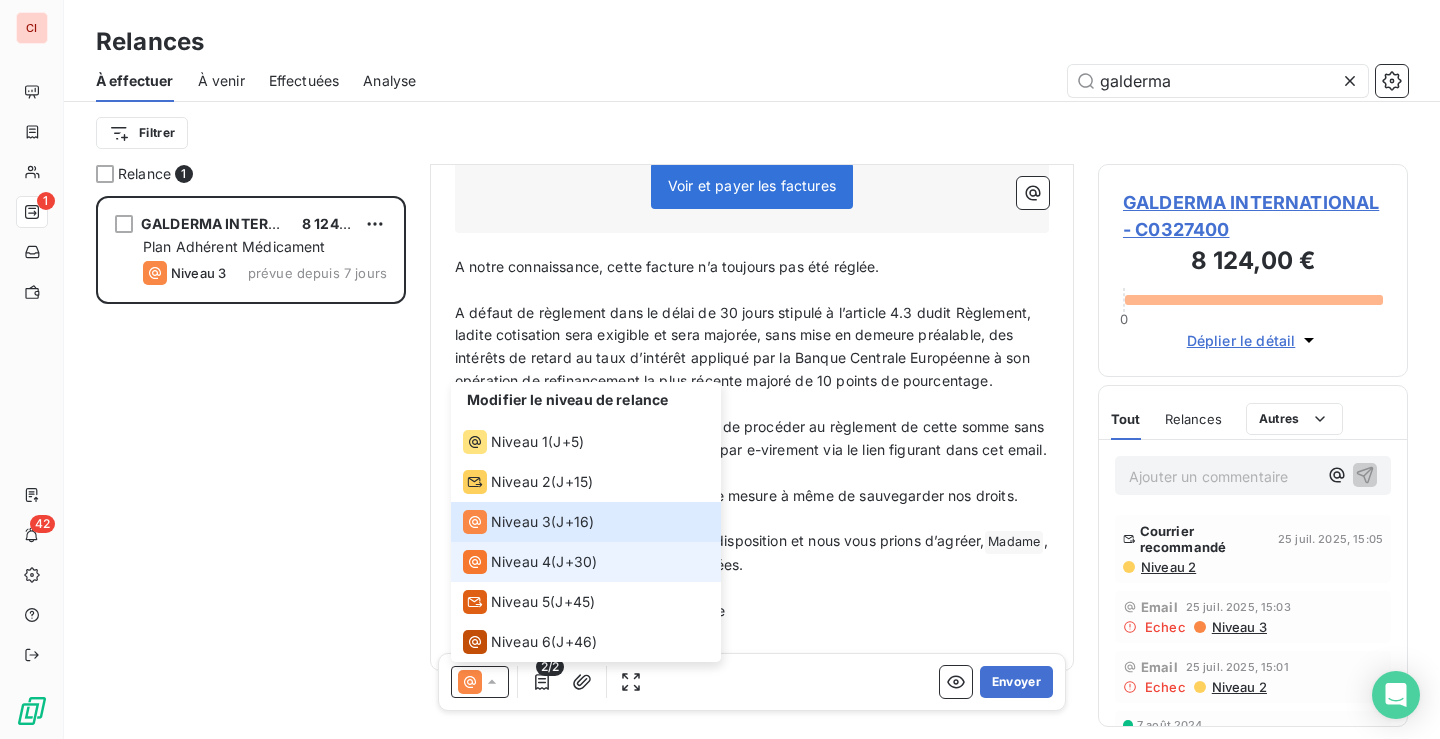 click on "Niveau 4" at bounding box center [521, 562] 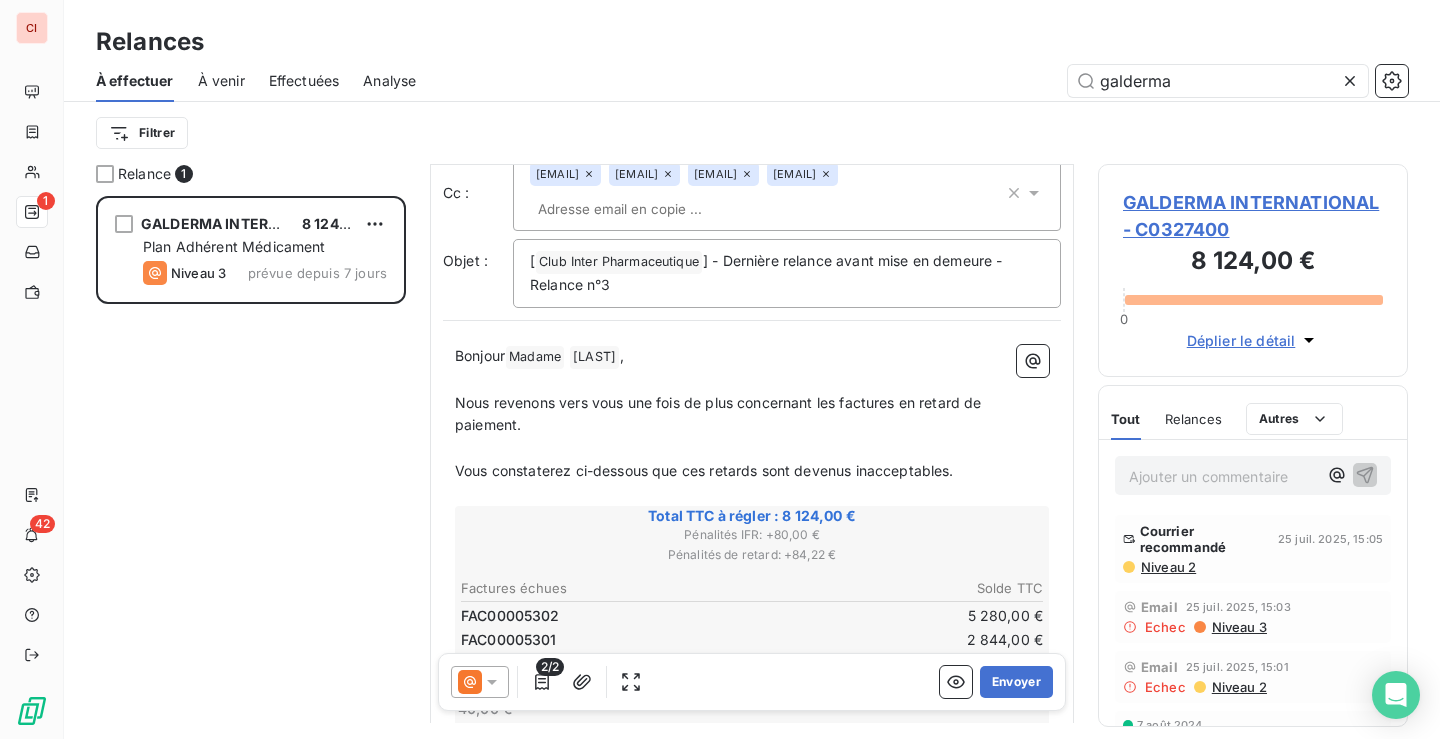scroll, scrollTop: 201, scrollLeft: 0, axis: vertical 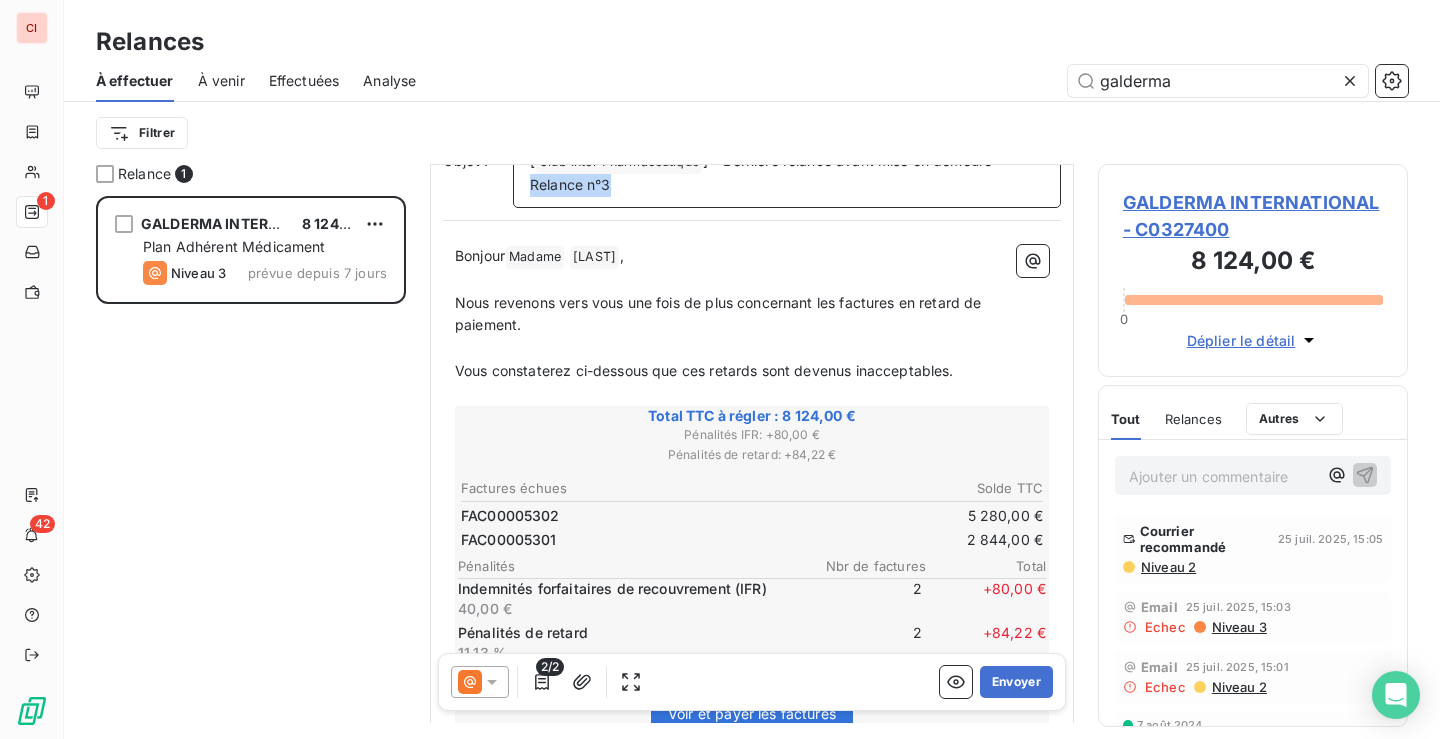 drag, startPoint x: 624, startPoint y: 223, endPoint x: 511, endPoint y: 228, distance: 113.110565 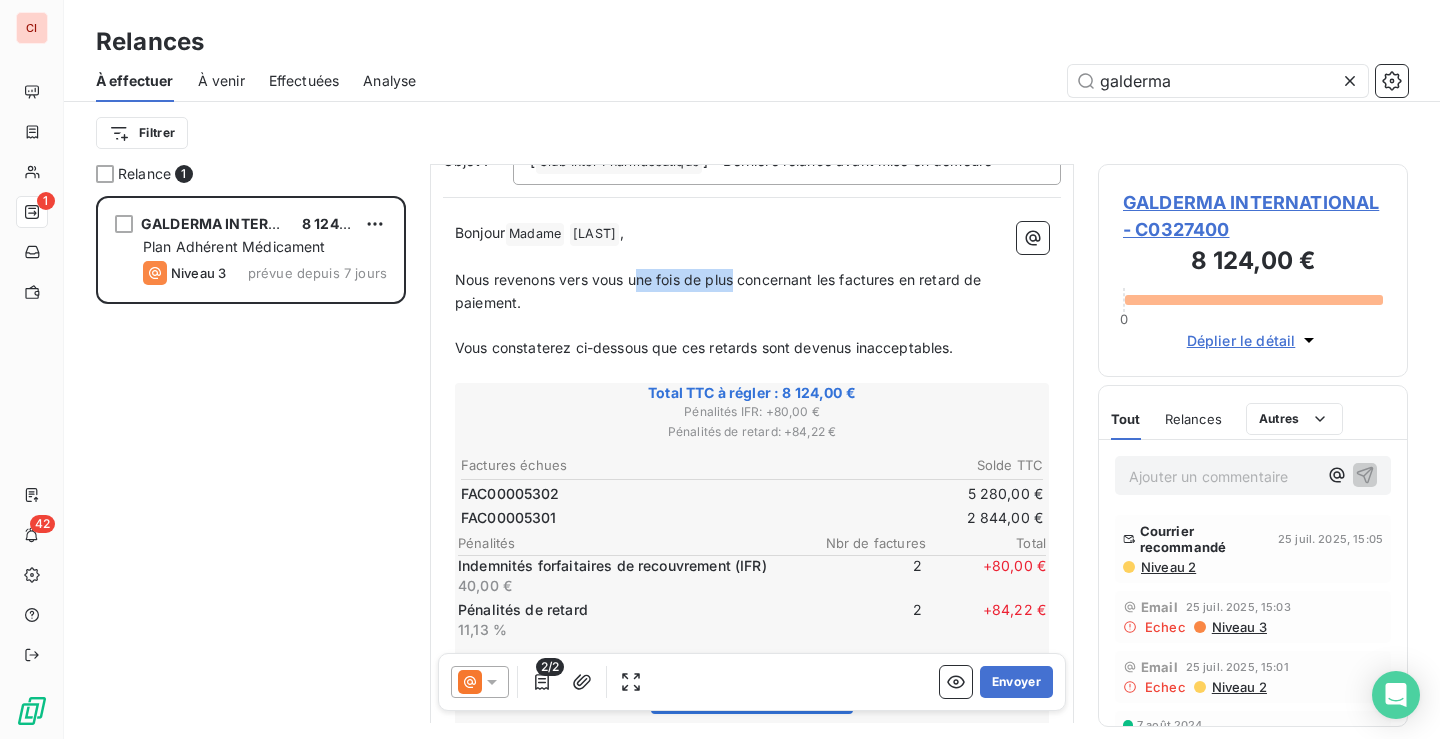 drag, startPoint x: 734, startPoint y: 308, endPoint x: 638, endPoint y: 308, distance: 96 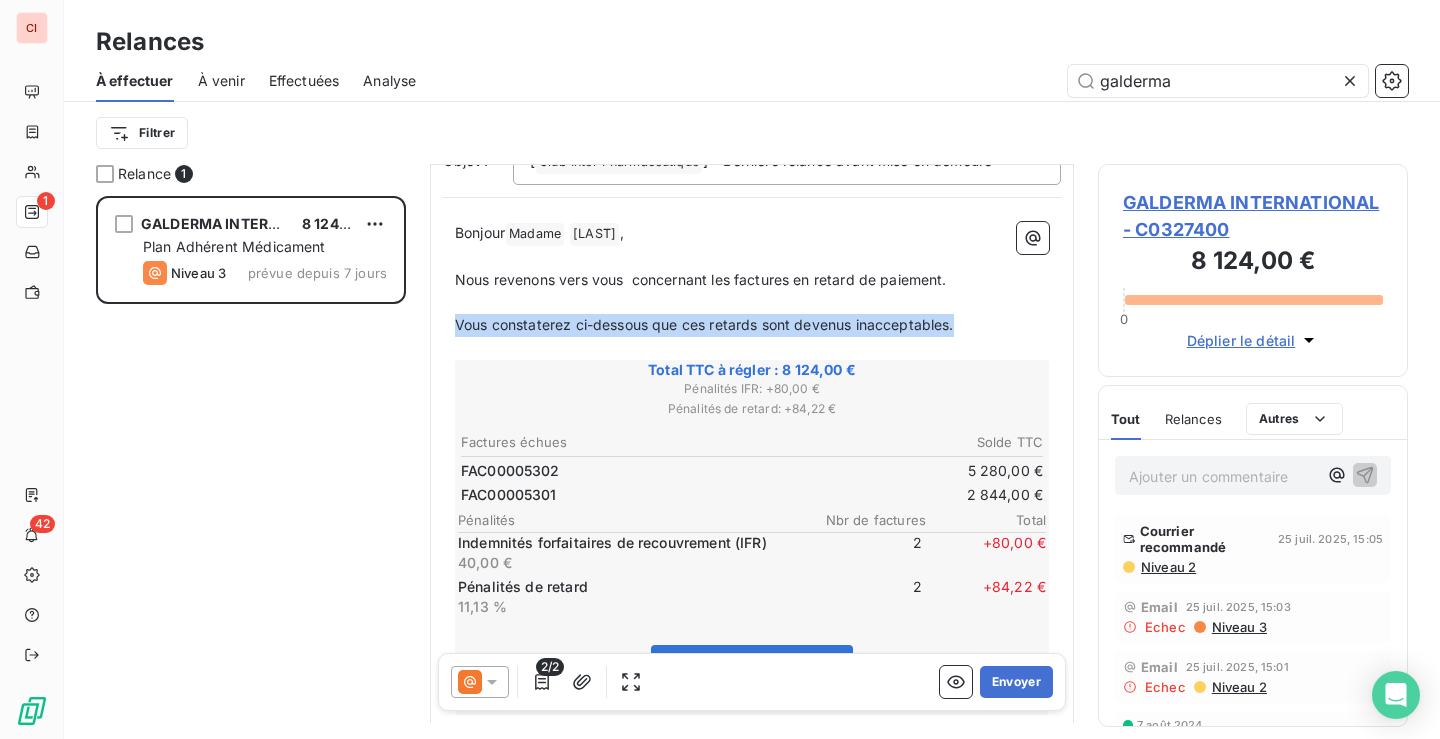 drag, startPoint x: 966, startPoint y: 358, endPoint x: 437, endPoint y: 350, distance: 529.0605 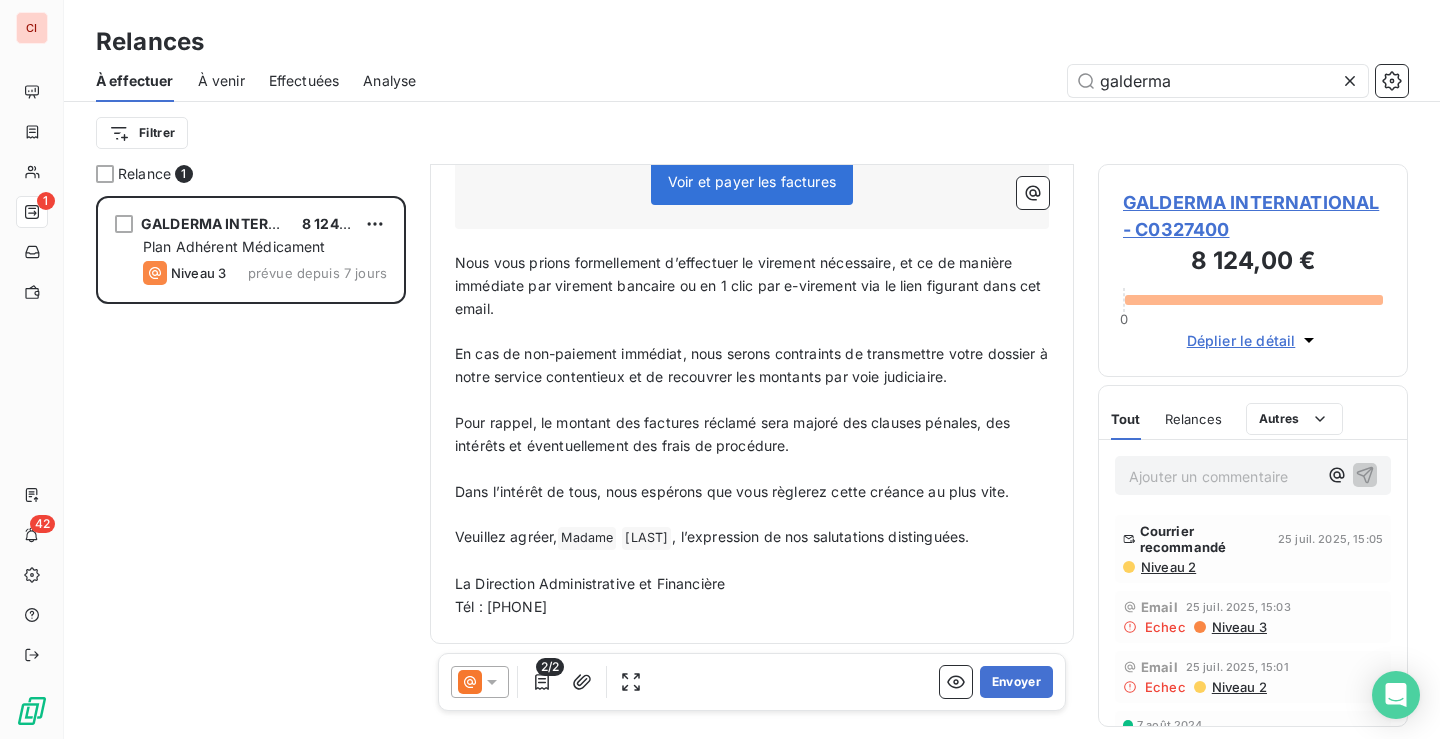 scroll, scrollTop: 699, scrollLeft: 0, axis: vertical 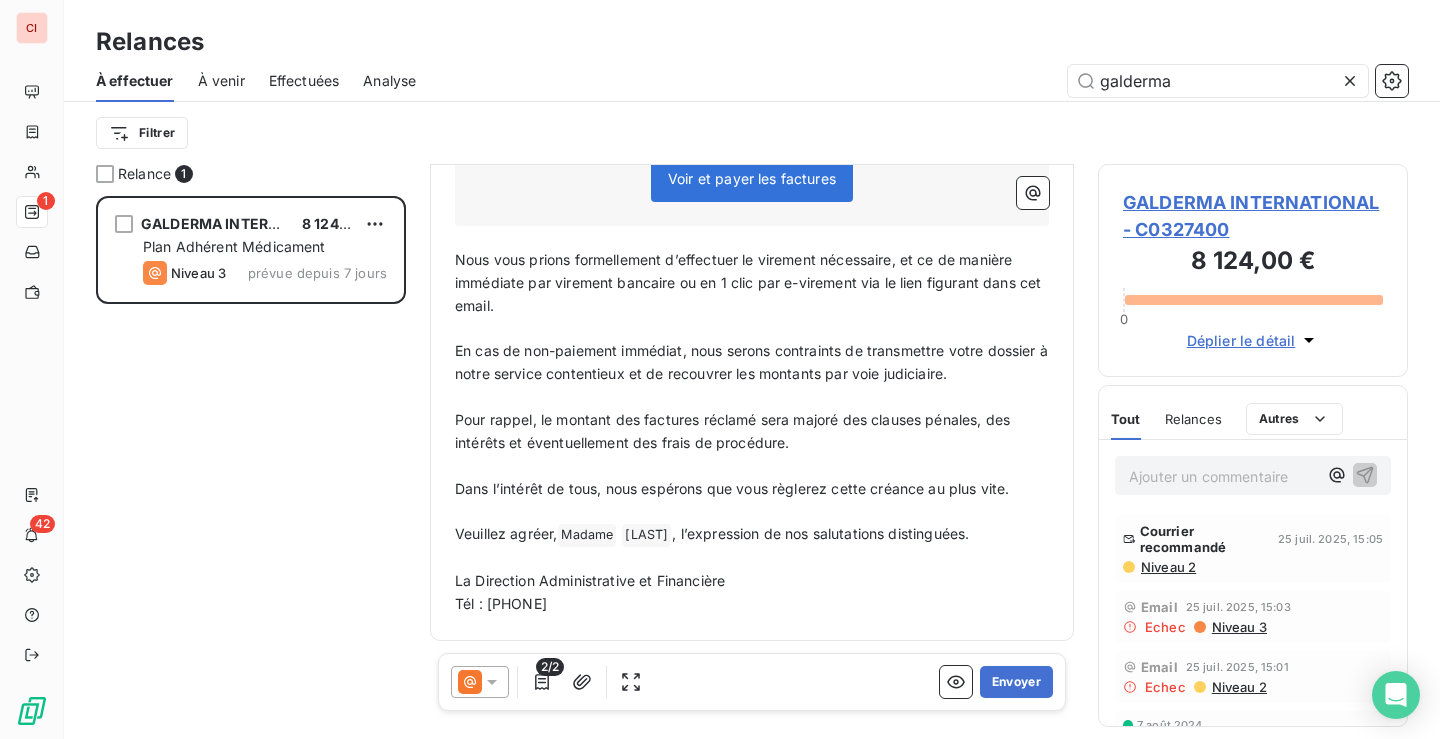 click at bounding box center [480, 682] 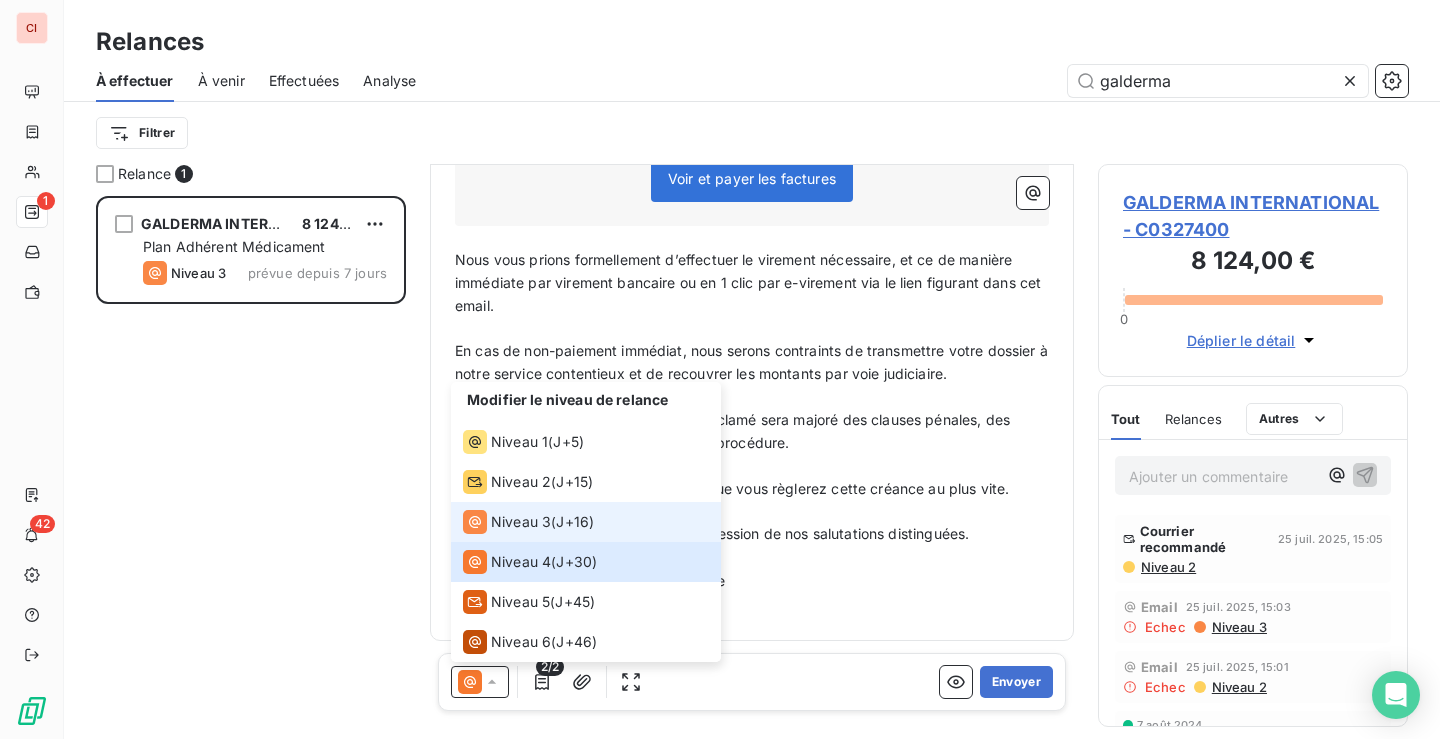 click on "Niveau 3" at bounding box center (521, 522) 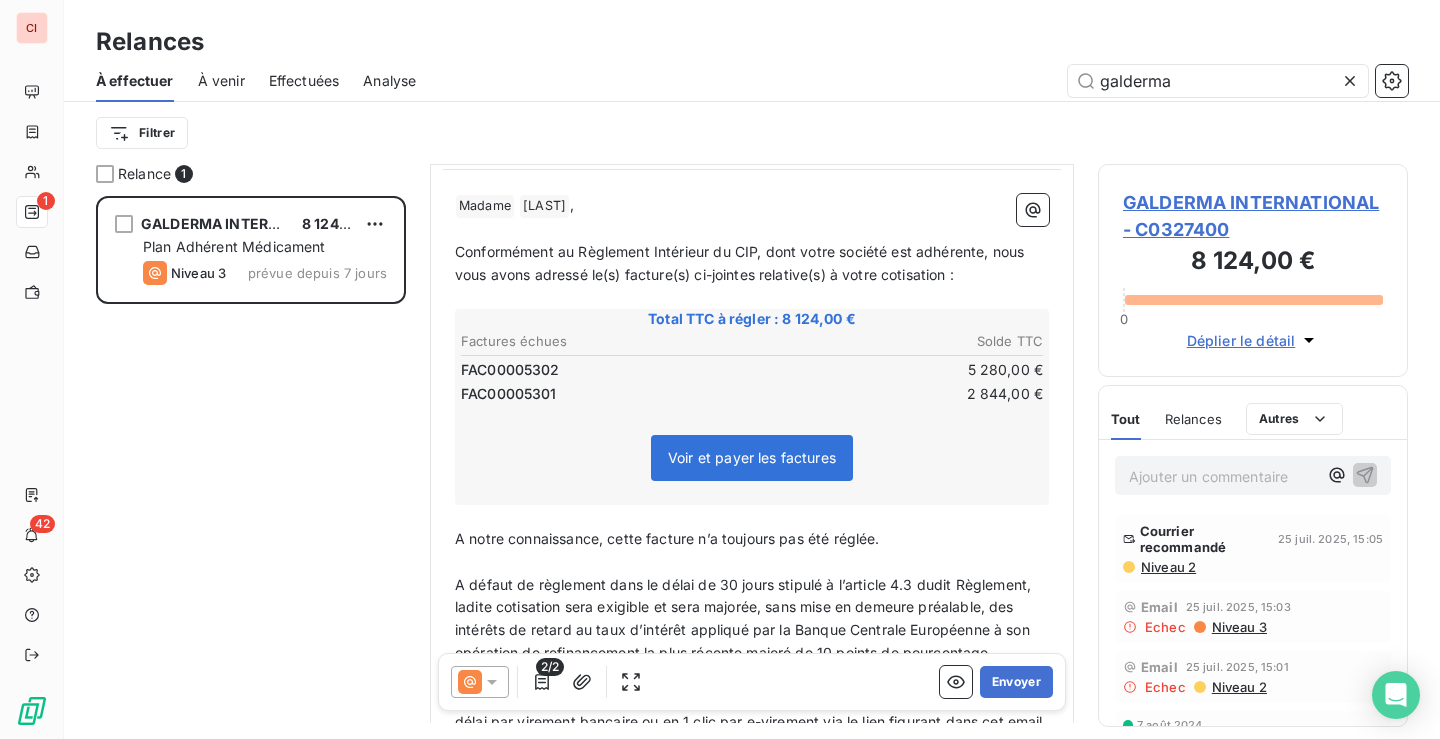 scroll, scrollTop: 401, scrollLeft: 0, axis: vertical 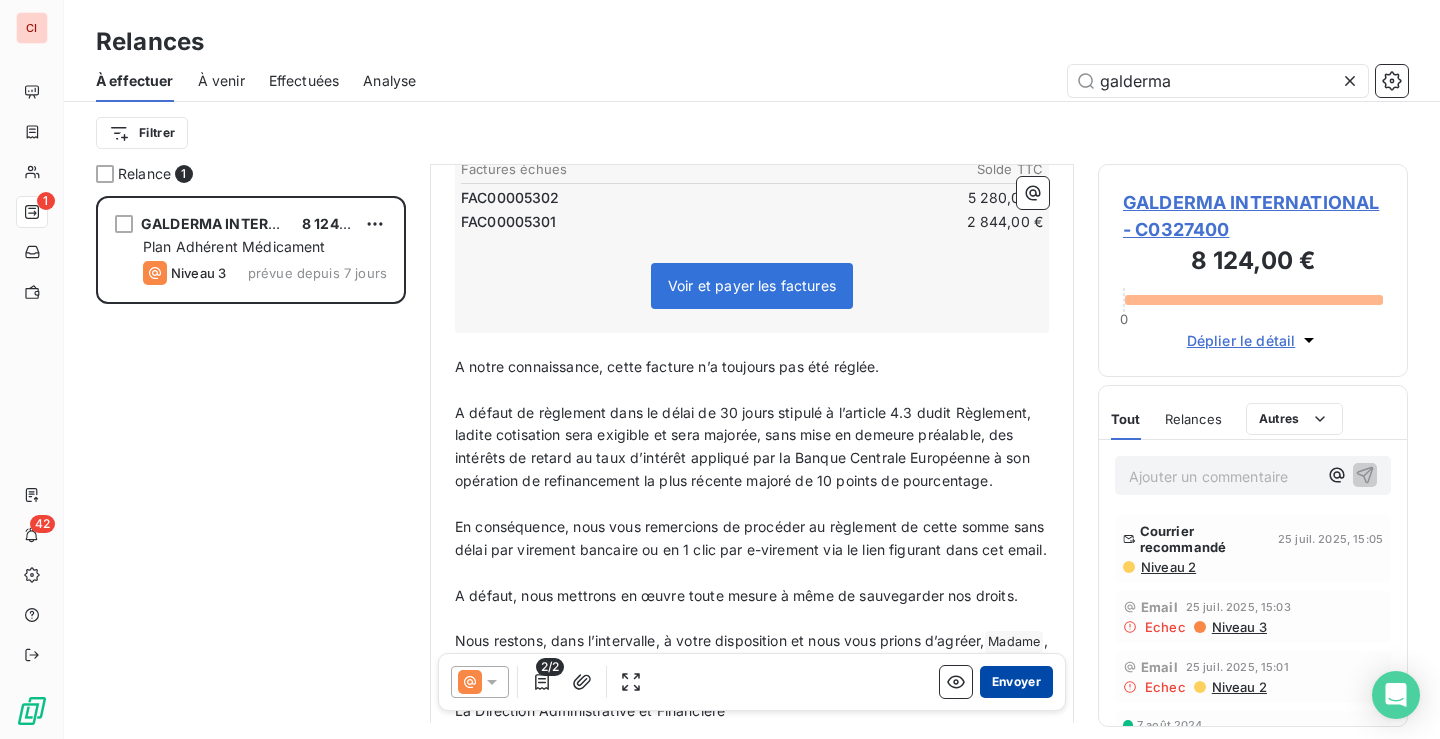 click on "Envoyer" at bounding box center (1016, 682) 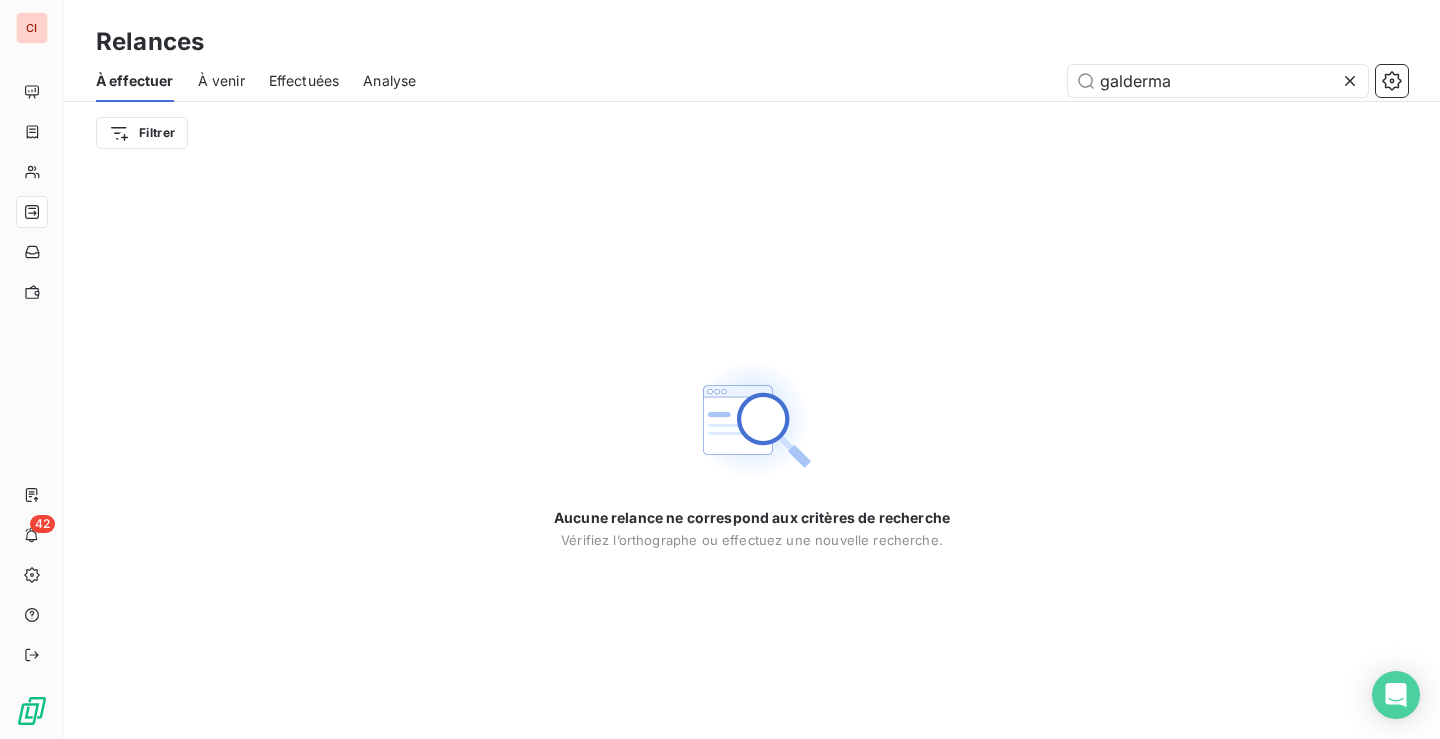 click on "Effectuées" at bounding box center [304, 81] 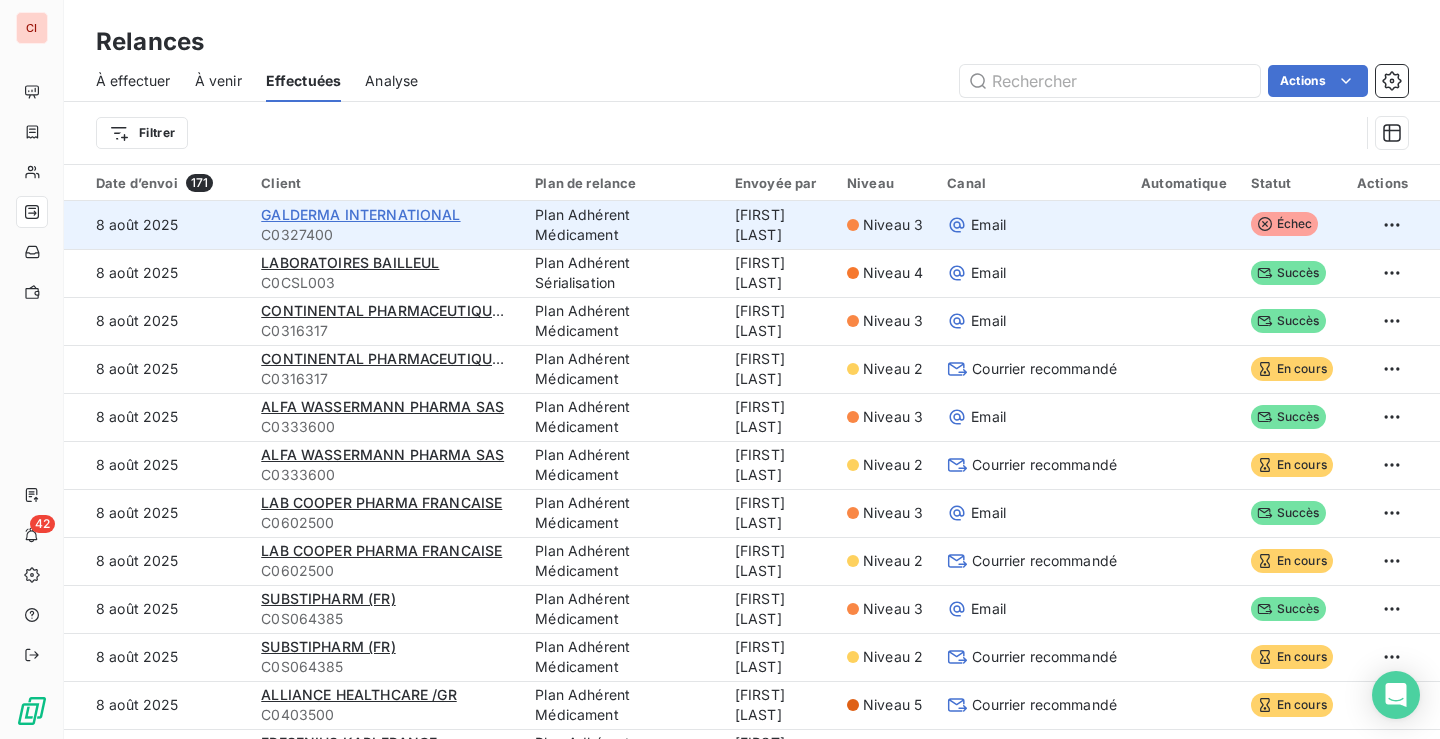 click on "GALDERMA INTERNATIONAL" at bounding box center (360, 214) 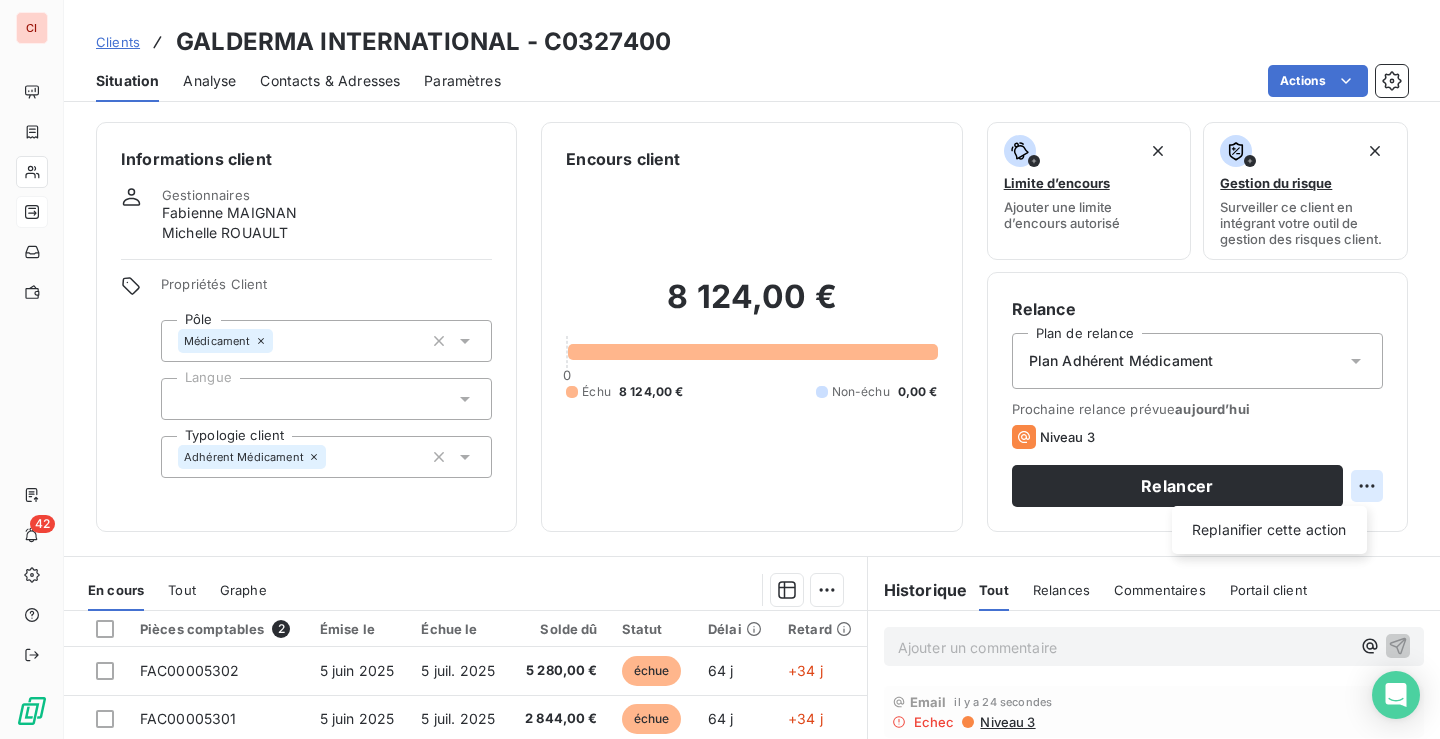 click on "CI [NUMBER] Clients [COMPANY] / [ID] Situation Analyse Contacts & Adresses Paramètres Actions Informations client Gestionnaires [FIRST] [LAST] [FIRST] [LAST] Propriétés Client Pôle Médicament Langue Typologie client Adhérent Médicament Encours client   [PRICE] [PRICE] [PRICE]     Limite d’encours Ajouter une limite d’encours autorisé Gestion du risque Surveiller ce client en intégrant votre outil de gestion des risques client. Relance Plan de relance Plan Adhérent Médicament Prochaine relance prévue  [DATE] [DURATION] Relancer Replanifier cette action En cours Tout Graphe Pièces comptables 2 Émise le Échue le Solde dû Statut Délai   Retard   [ID] [DATE] [DATE] [PRICE] échue [DURATION] j +[DURATION] j [ID] [DATE] [DATE] [PRICE] échue [DURATION] j +[DURATION] j Lignes par page 25 Précédent 1 Suivant Historique Tout Relances Commentaires Portail client Tout Relances Commentaires Portail client ﻿  :" at bounding box center (720, 369) 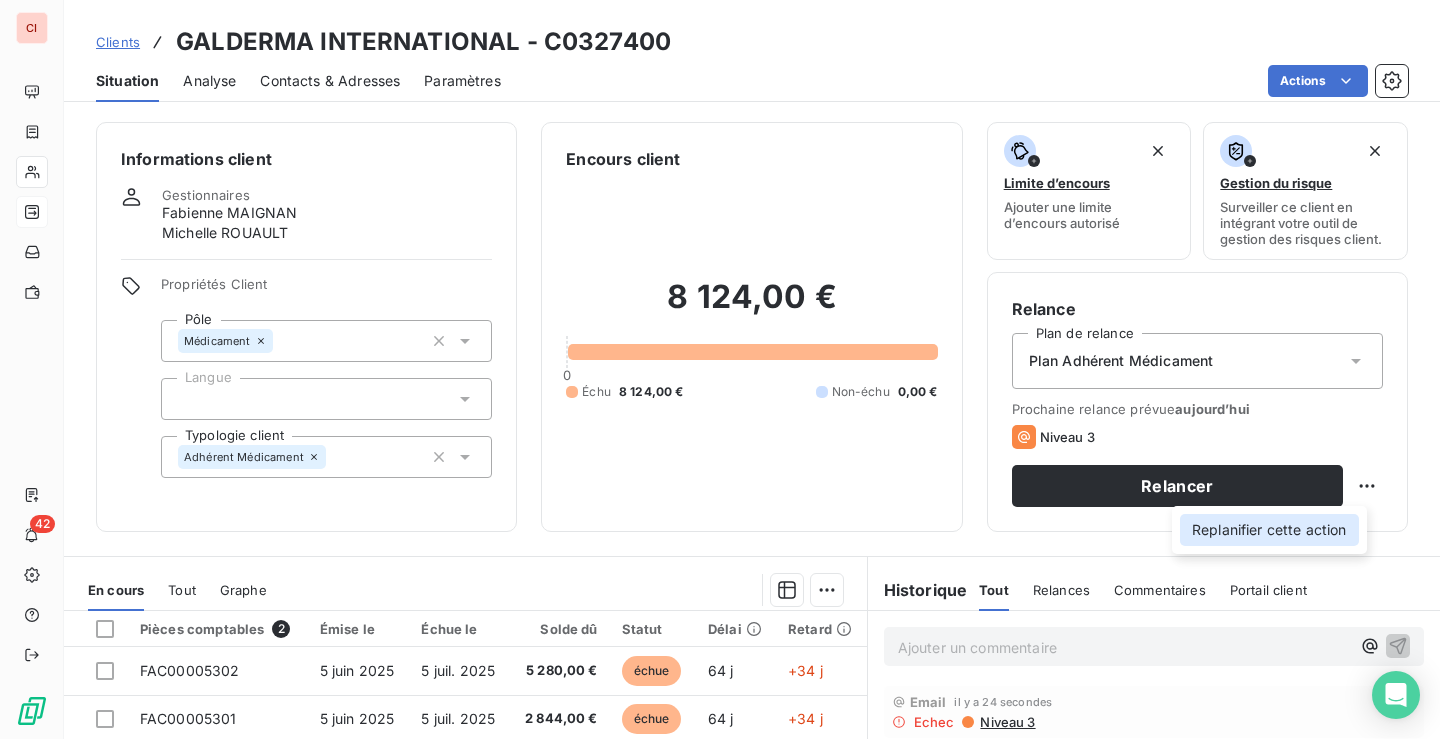 click on "Replanifier cette action" at bounding box center (1269, 530) 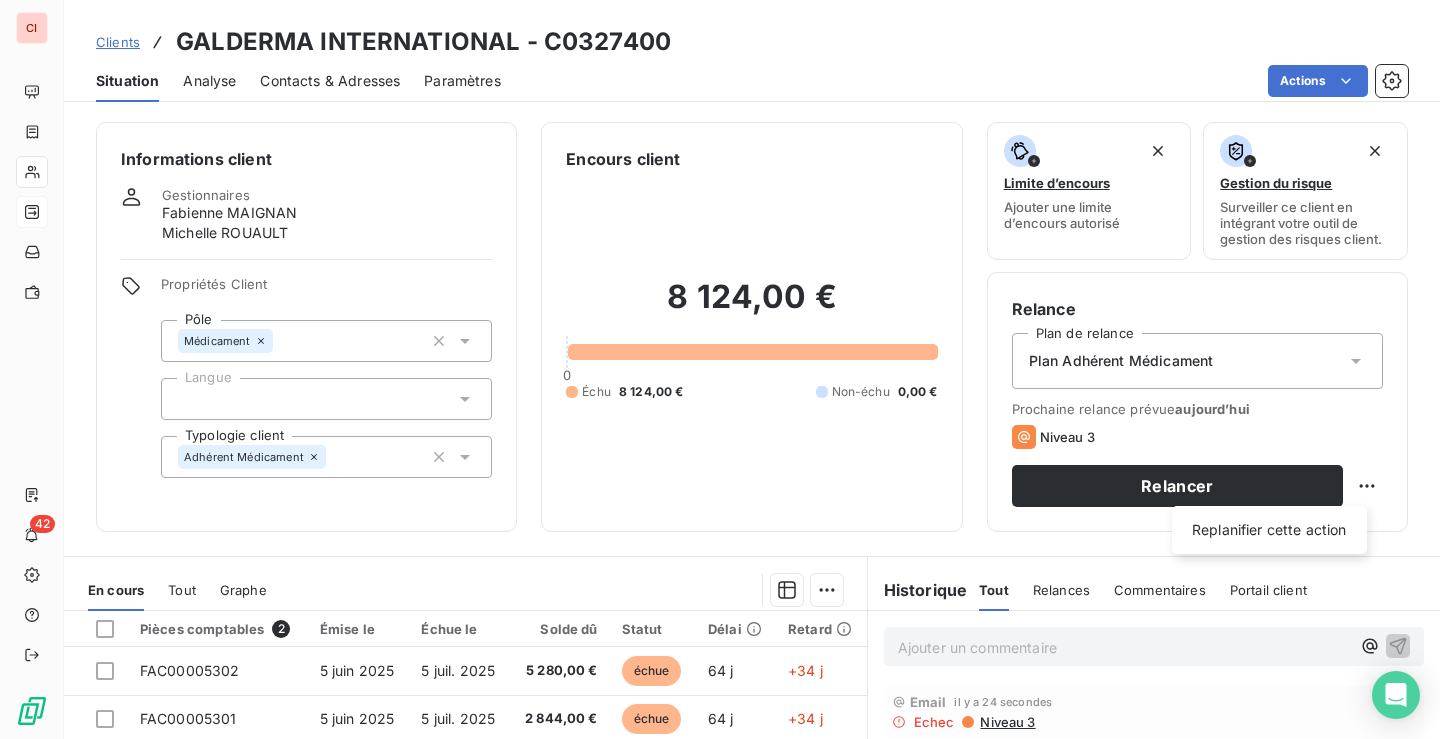select on "7" 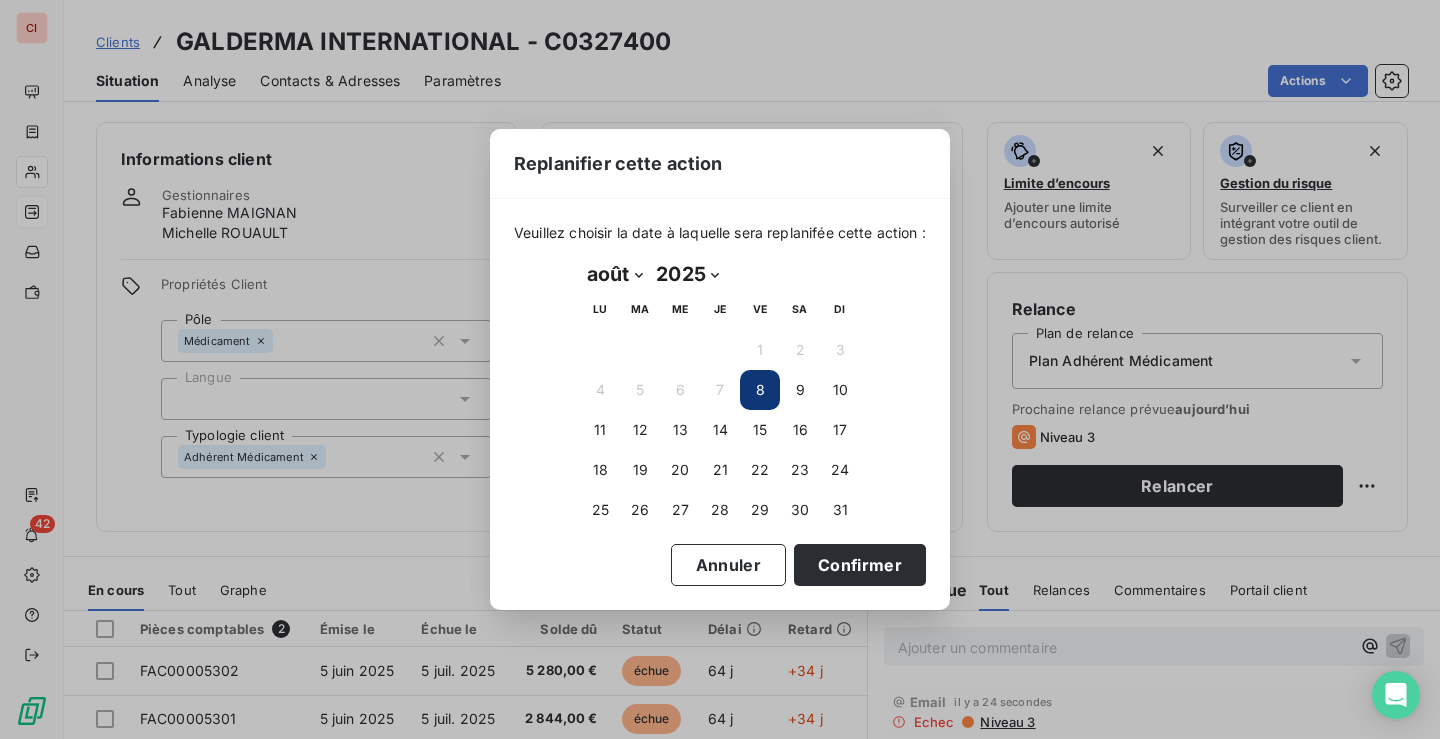 click on "août 2025 Month:  janvier février mars avril mai juin juillet août septembre octobre novembre décembre août Year:  2025 2026 2027 2028 2029 2030 2031 2032 2033 2034 2035 2025 LU MA ME JE VE SA DI 1 2 3 4 5 6 7 8 9 10 11 12 13 14 15 16 17 18 19 20 21 22 23 24 25 26 27 28 29 30 31" at bounding box center [720, 394] 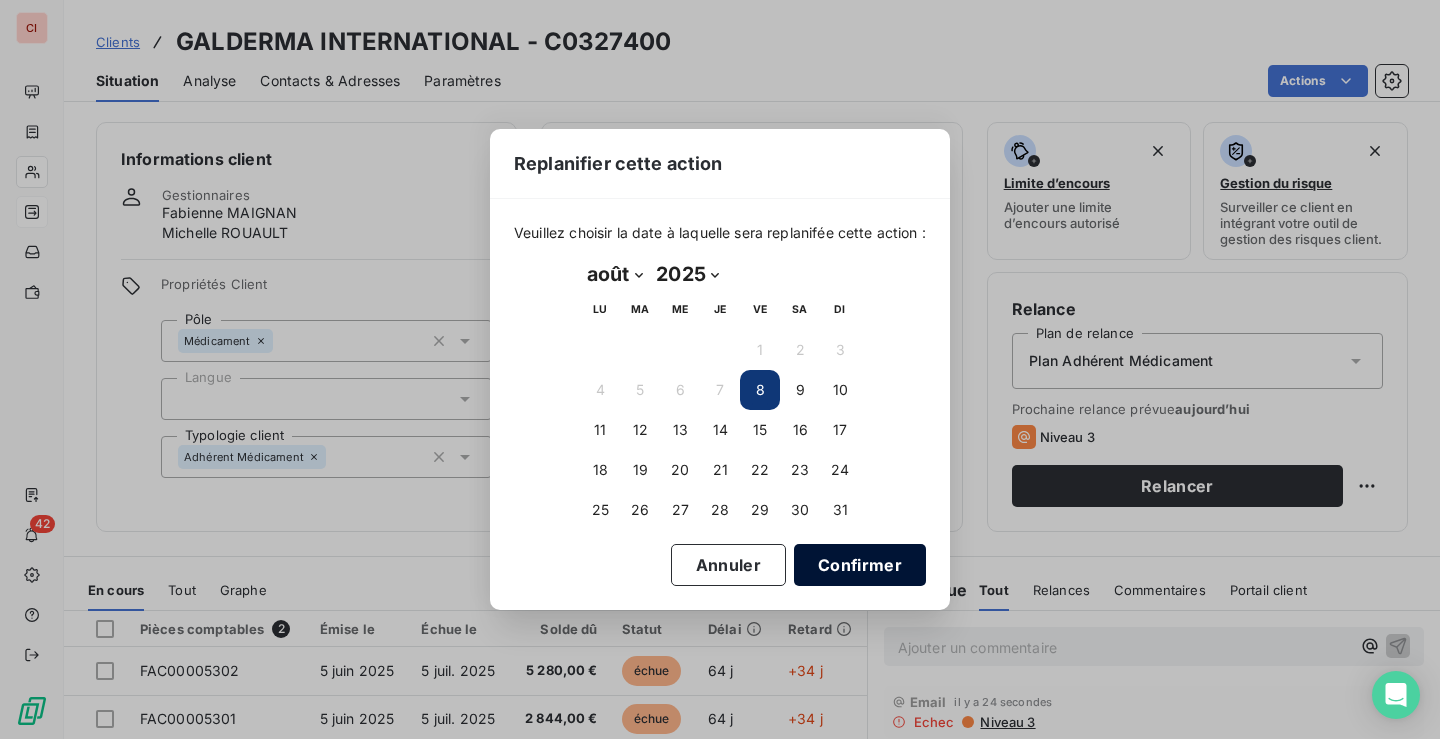 click on "Confirmer" at bounding box center [860, 565] 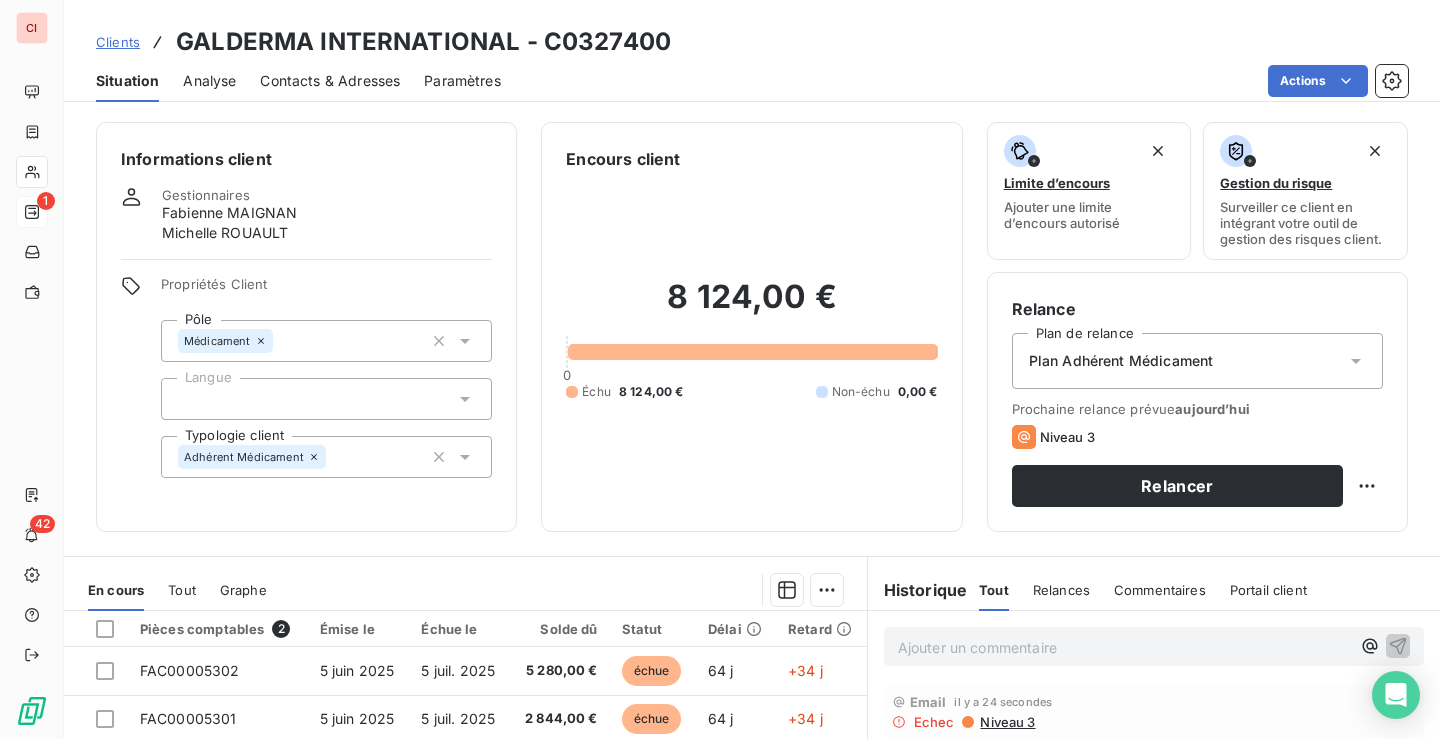 click on "Prochaine relance prévue aujourd’hui Niveau 3 Relancer" at bounding box center [1197, 454] 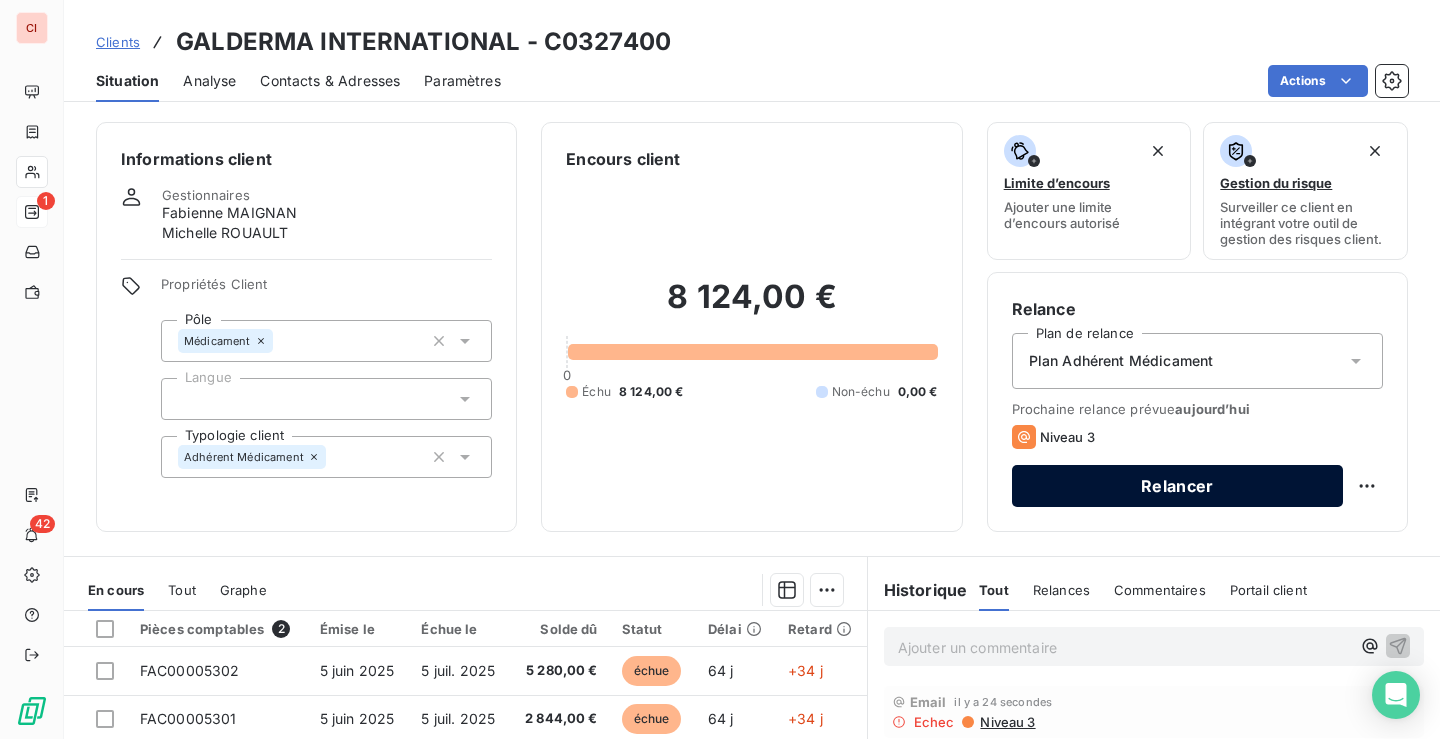 click on "Relancer" at bounding box center (1177, 486) 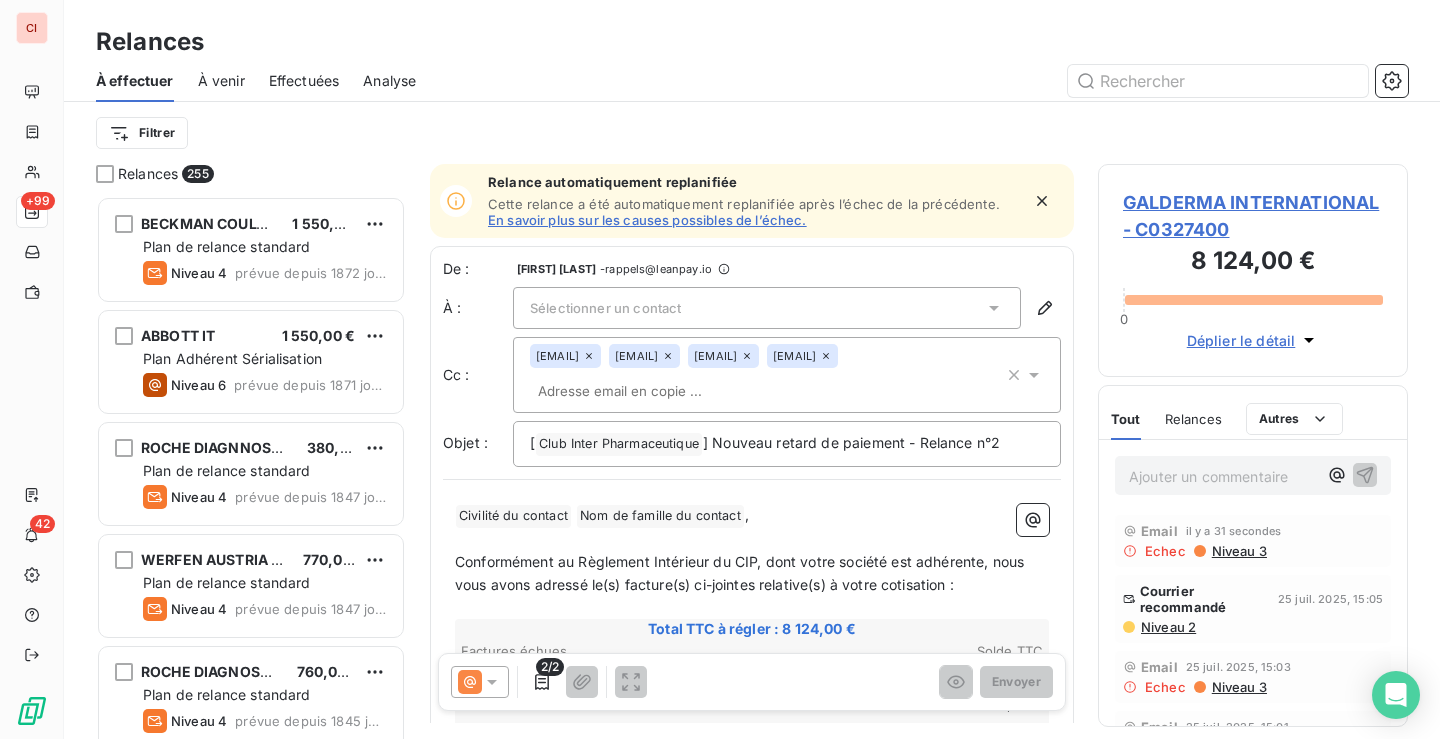 scroll, scrollTop: 16, scrollLeft: 16, axis: both 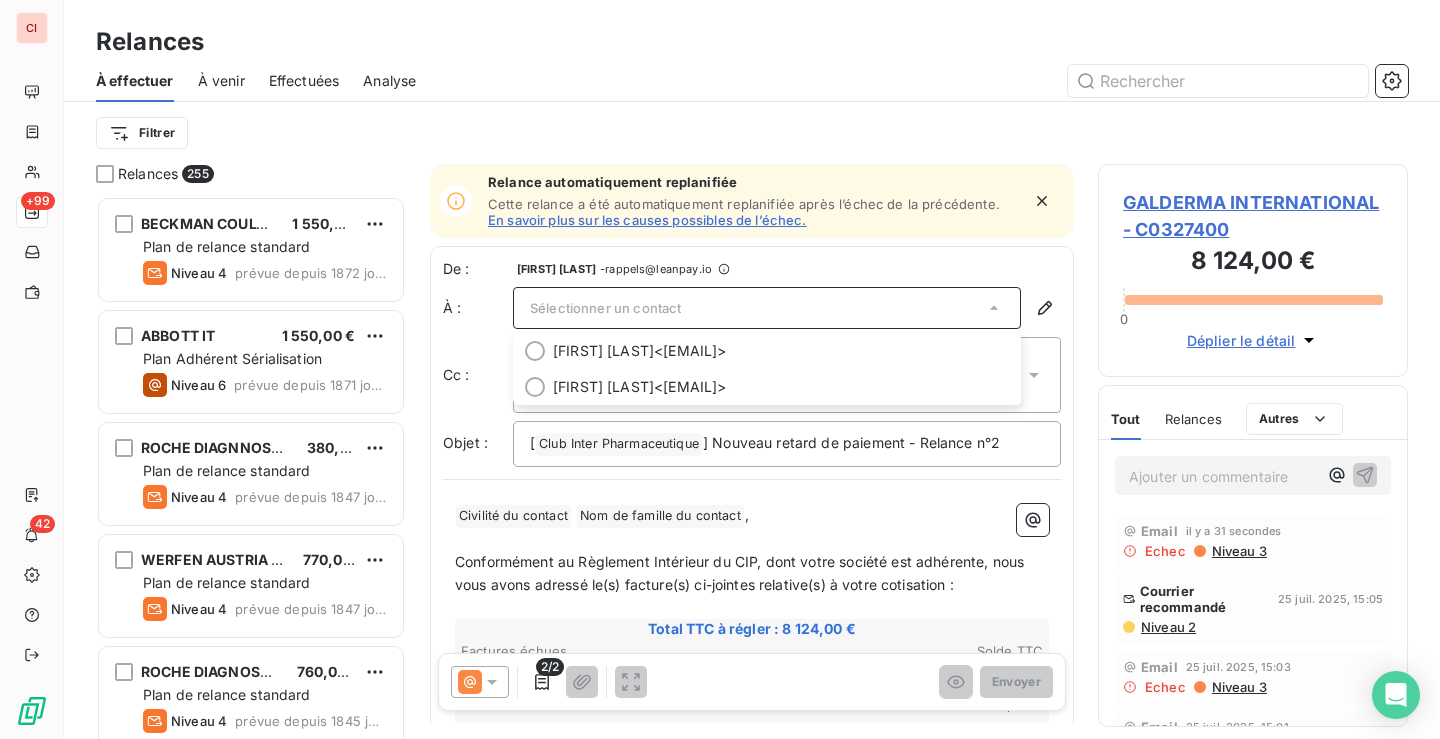 click on "Effectuées" at bounding box center (304, 81) 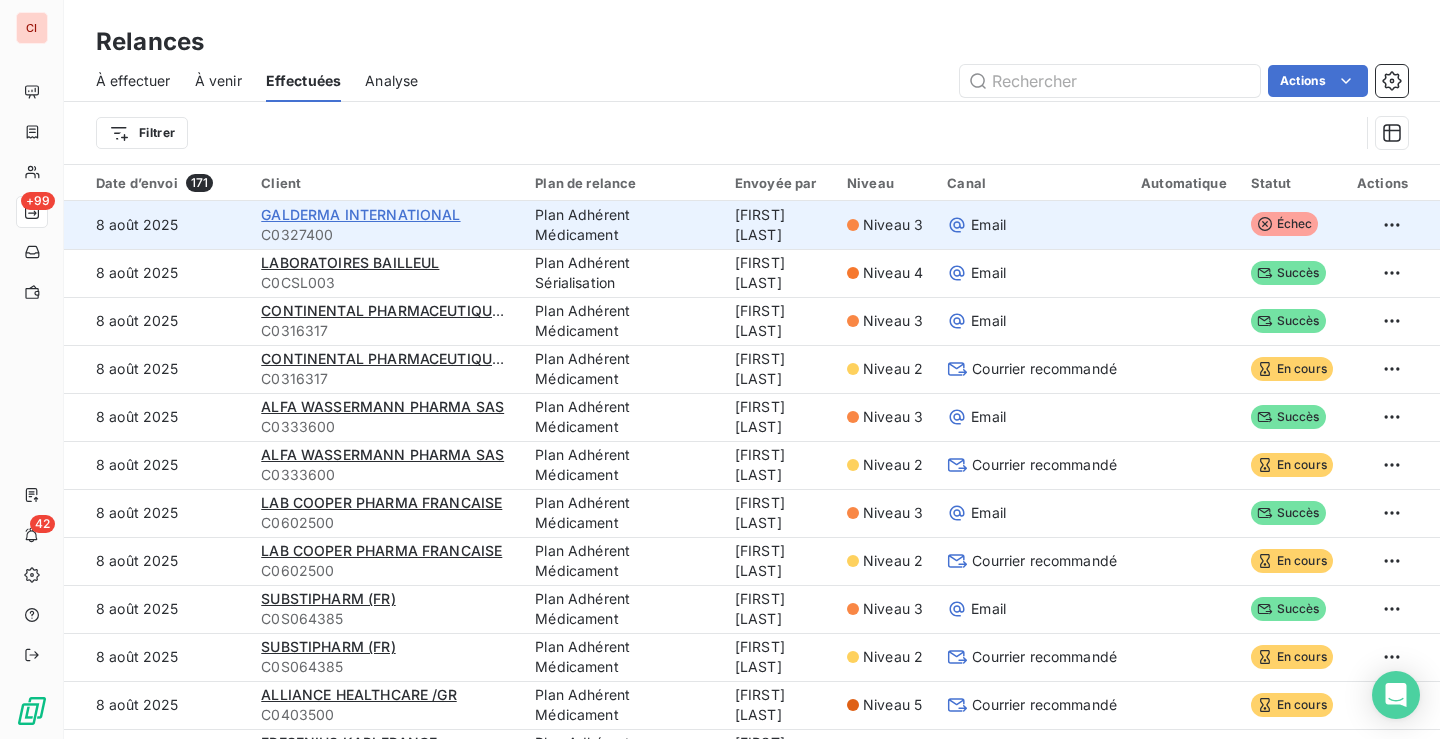 click on "GALDERMA INTERNATIONAL" at bounding box center (360, 214) 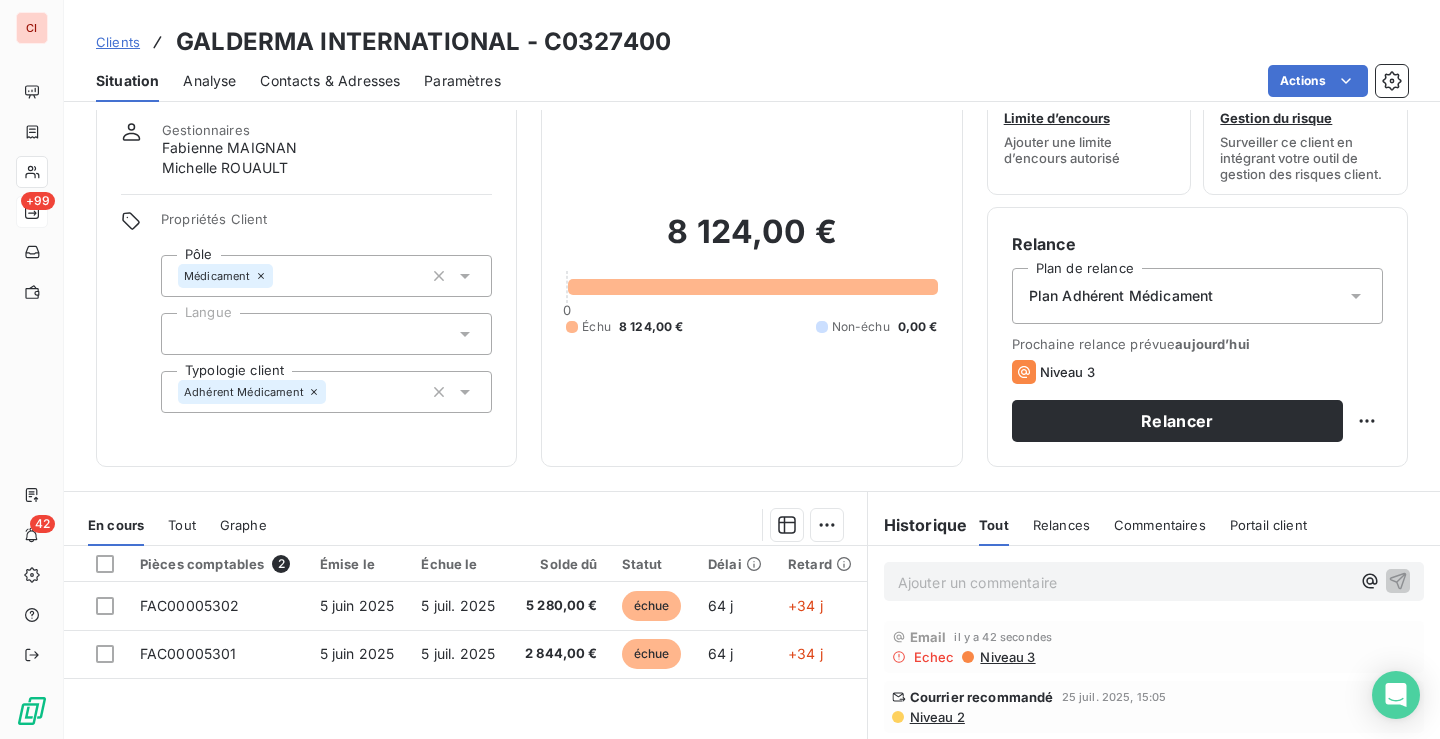 scroll, scrollTop: 100, scrollLeft: 0, axis: vertical 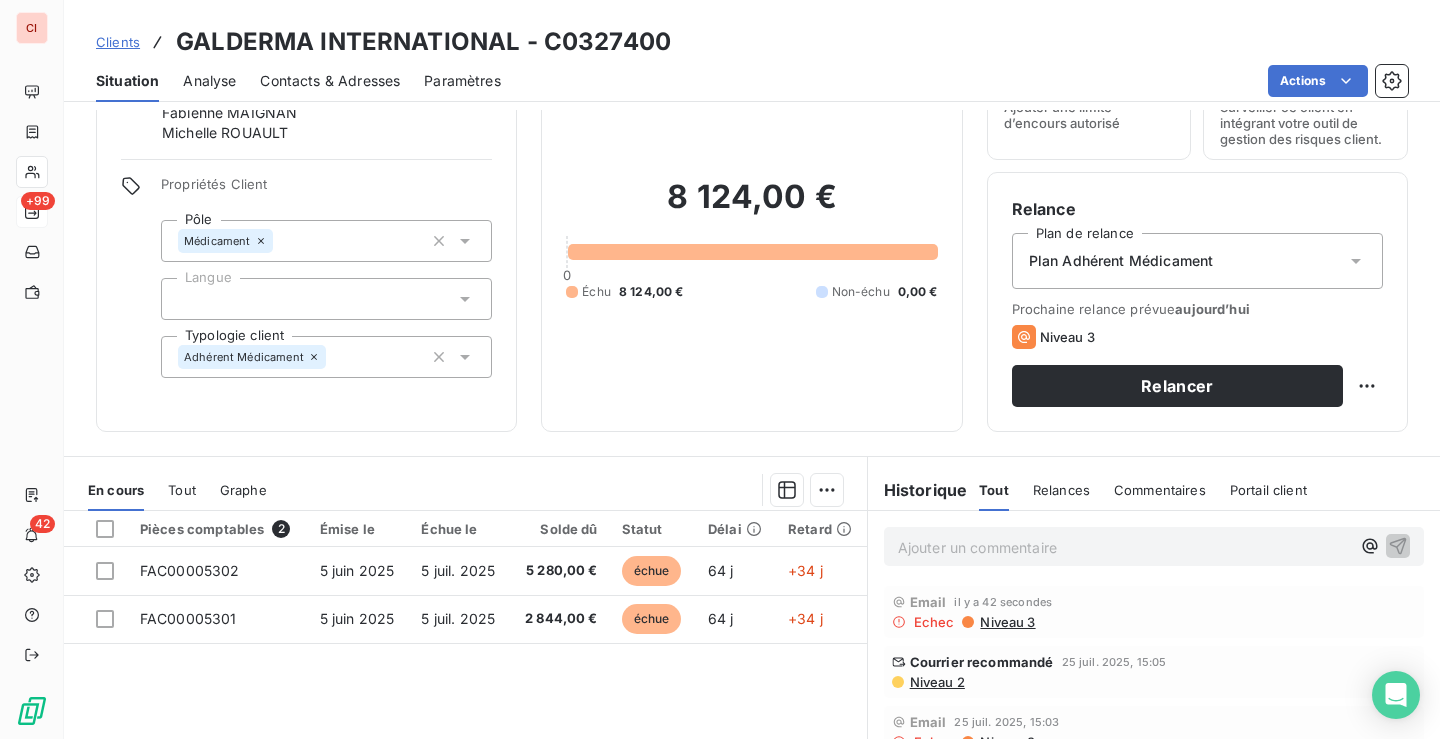 click on "Contacts & Adresses" at bounding box center (330, 81) 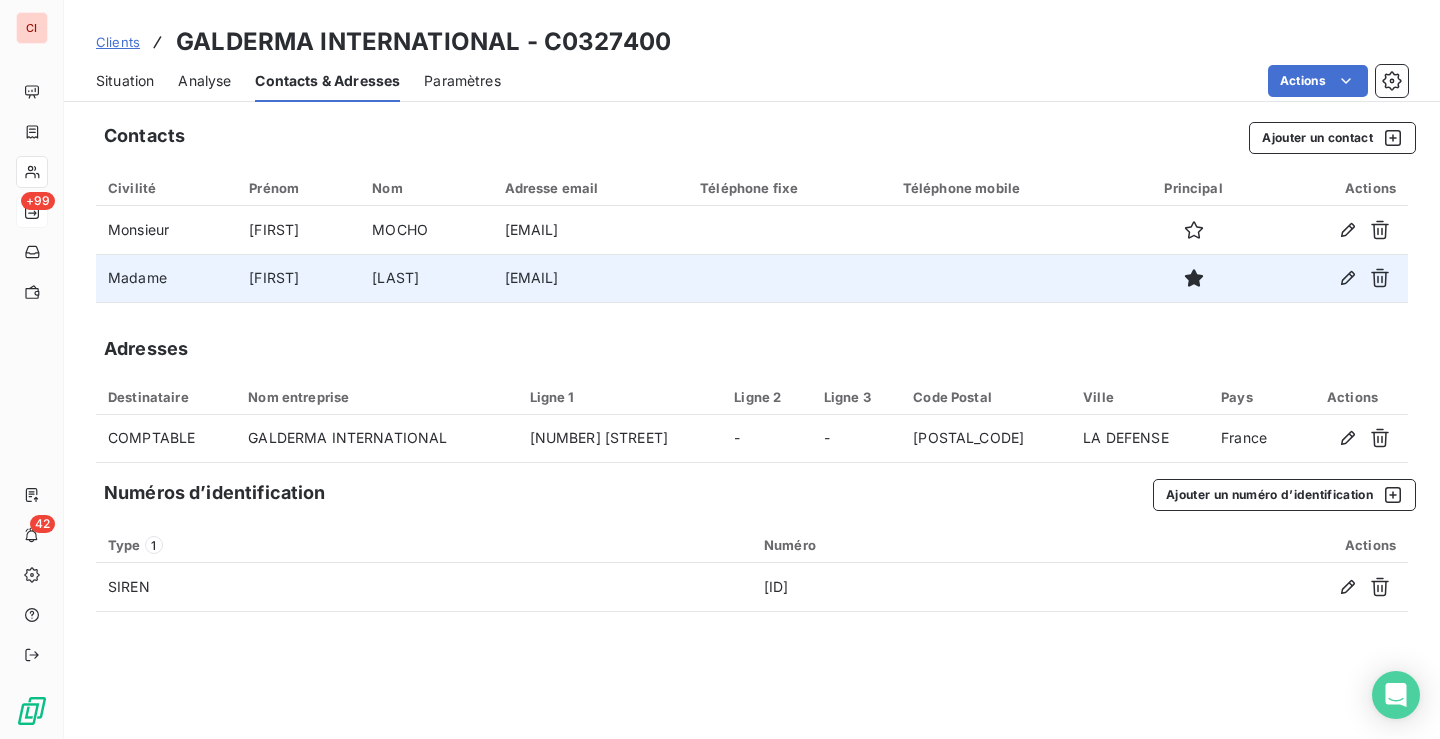 click on "[EMAIL]" at bounding box center (591, 278) 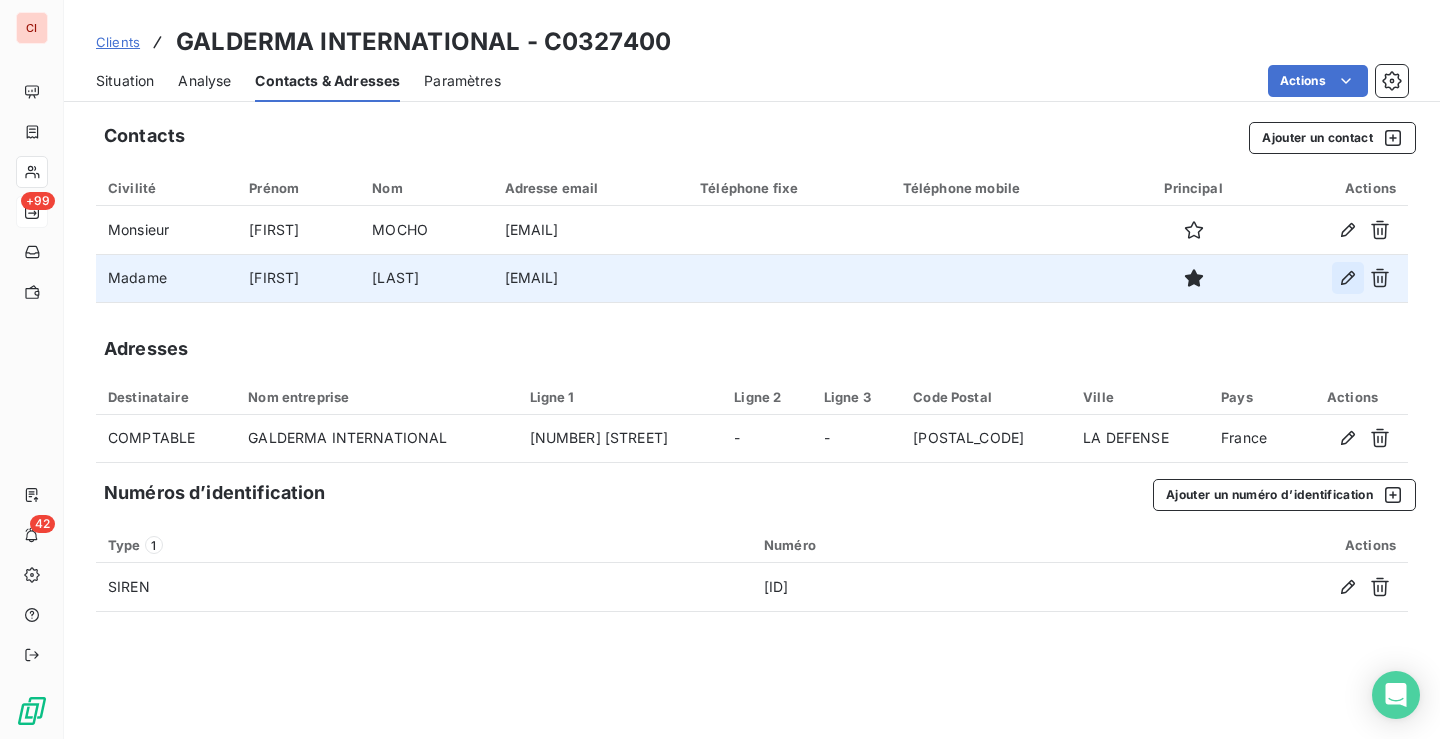 click 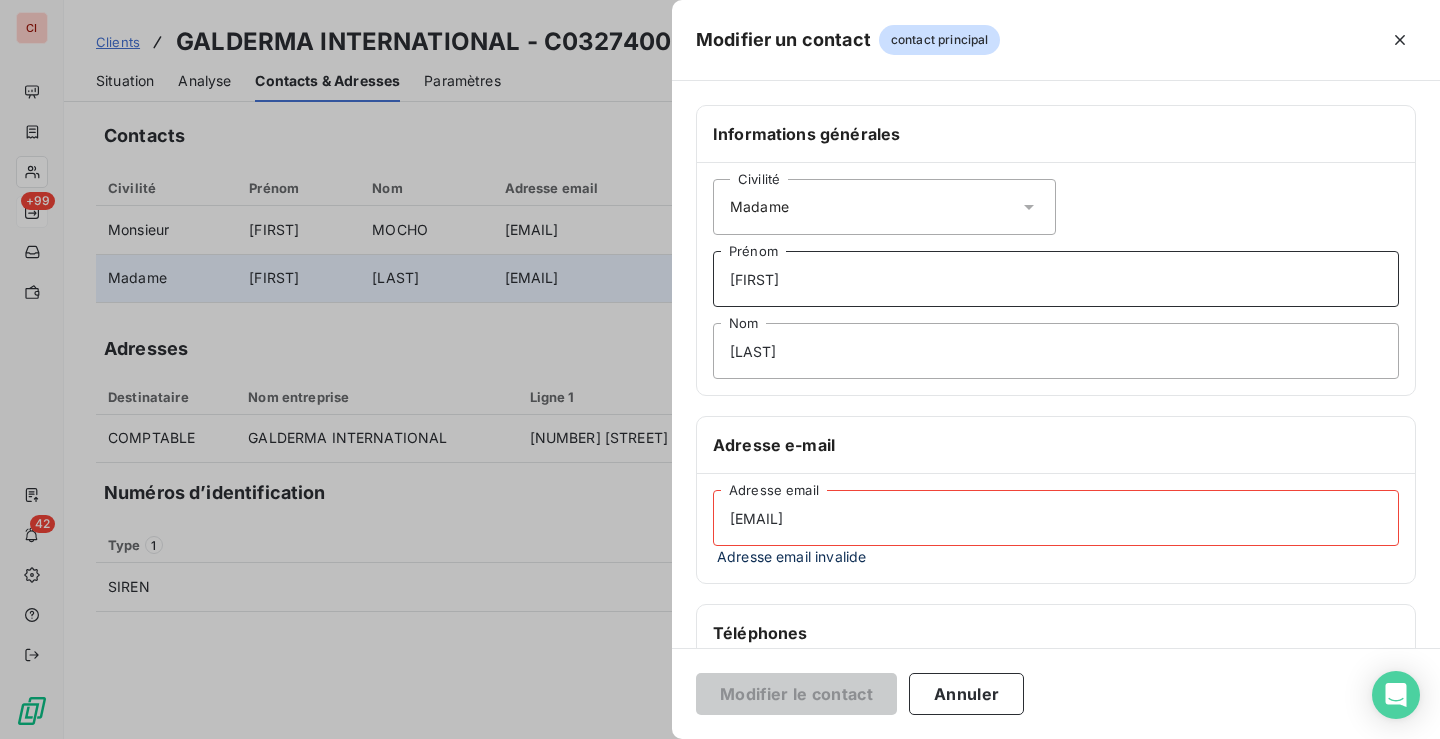 click on "[FIRST]" at bounding box center [1056, 279] 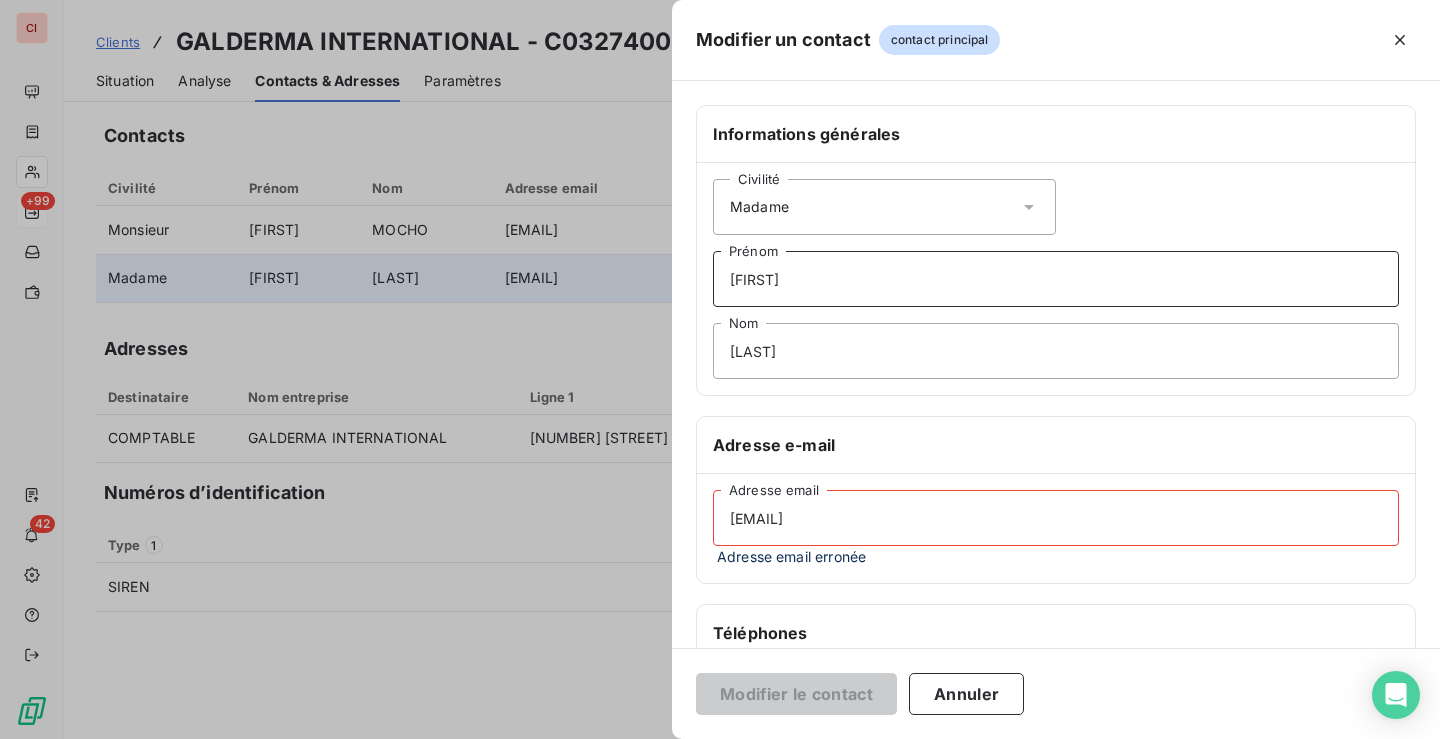 type on "[FIRST]" 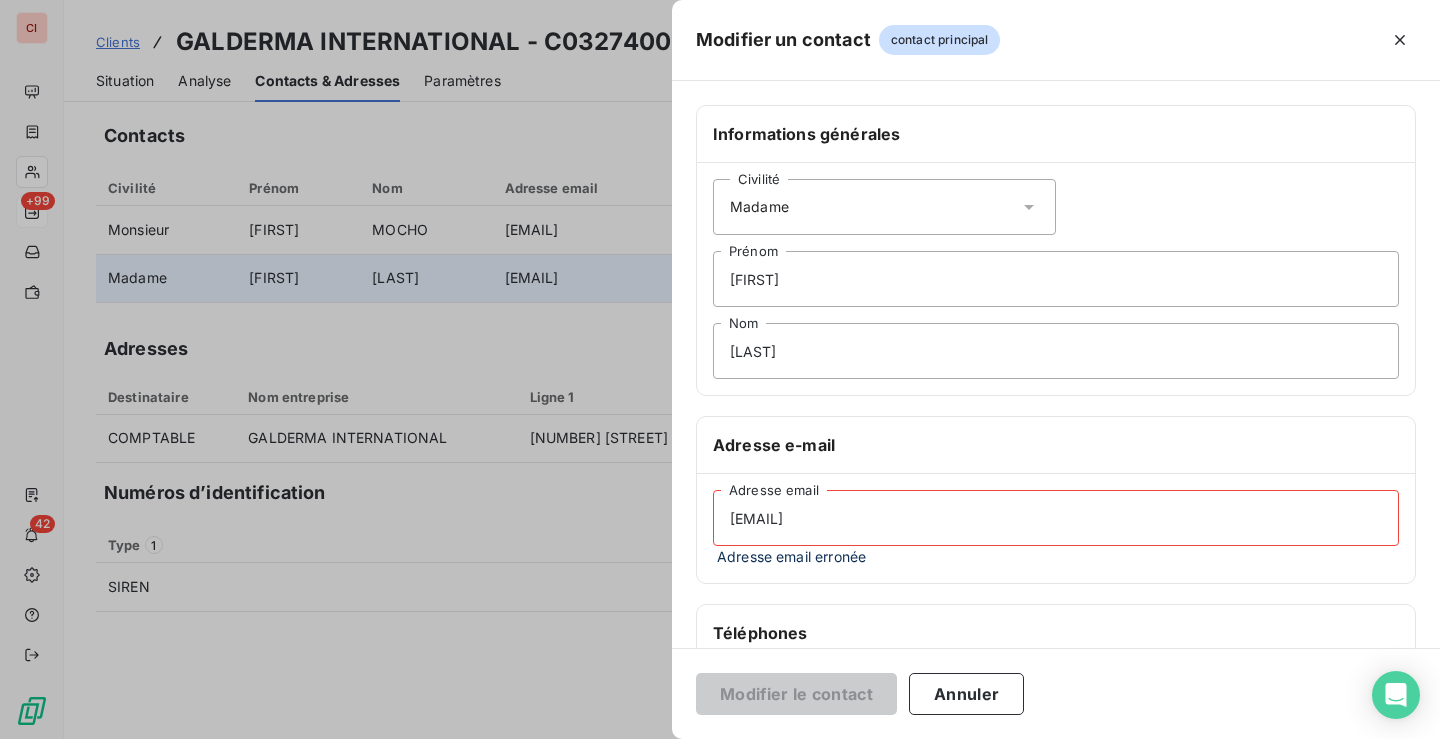 click on "[EMAIL]" at bounding box center [1056, 518] 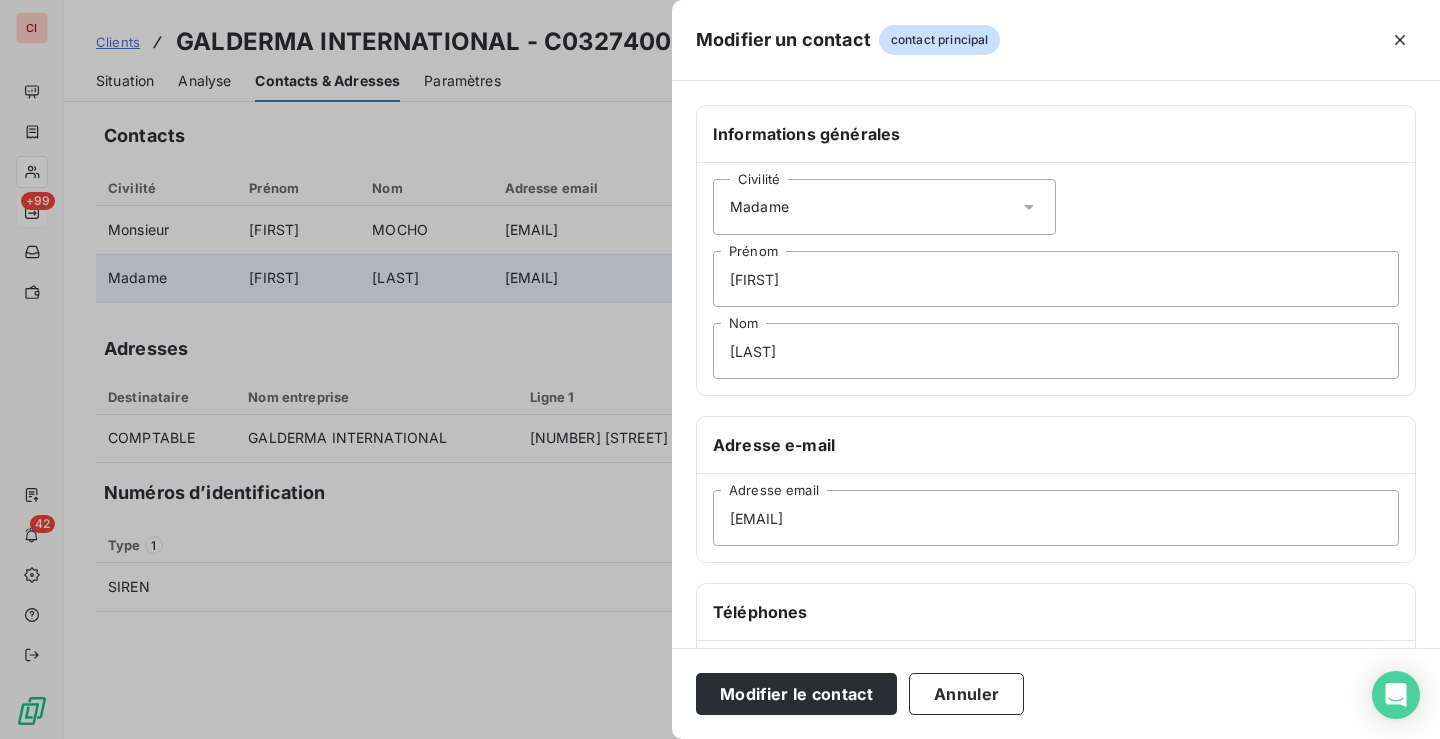 scroll, scrollTop: 321, scrollLeft: 0, axis: vertical 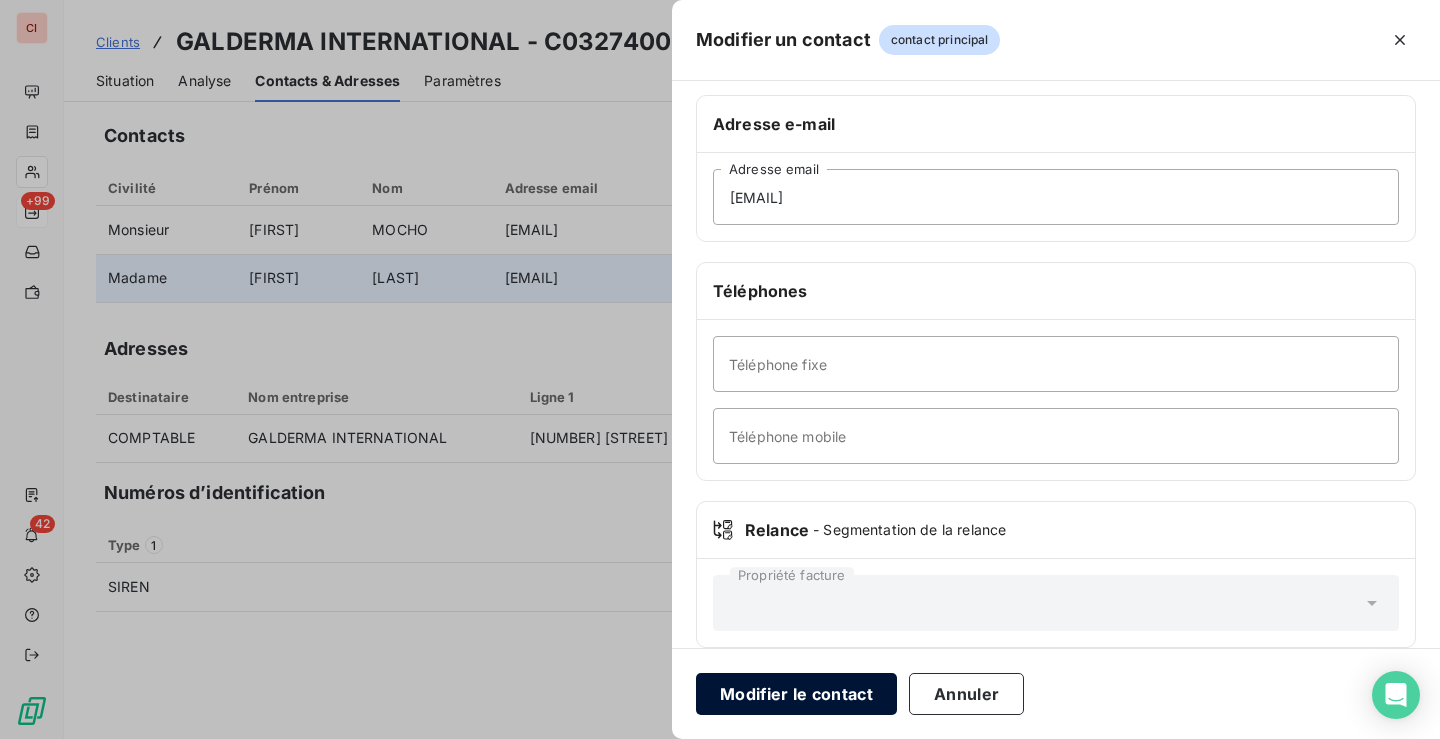 click on "Modifier le contact" at bounding box center (796, 694) 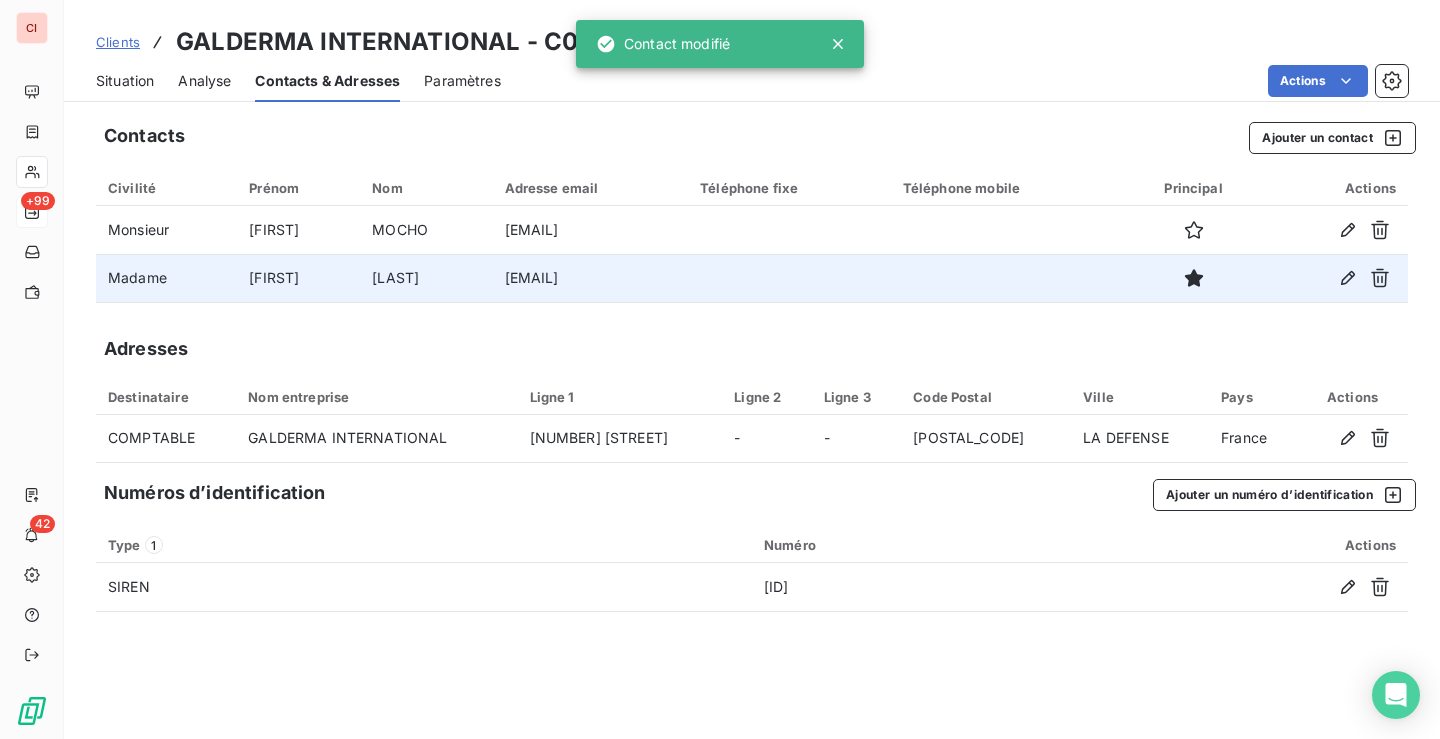 click on "Situation" at bounding box center [125, 81] 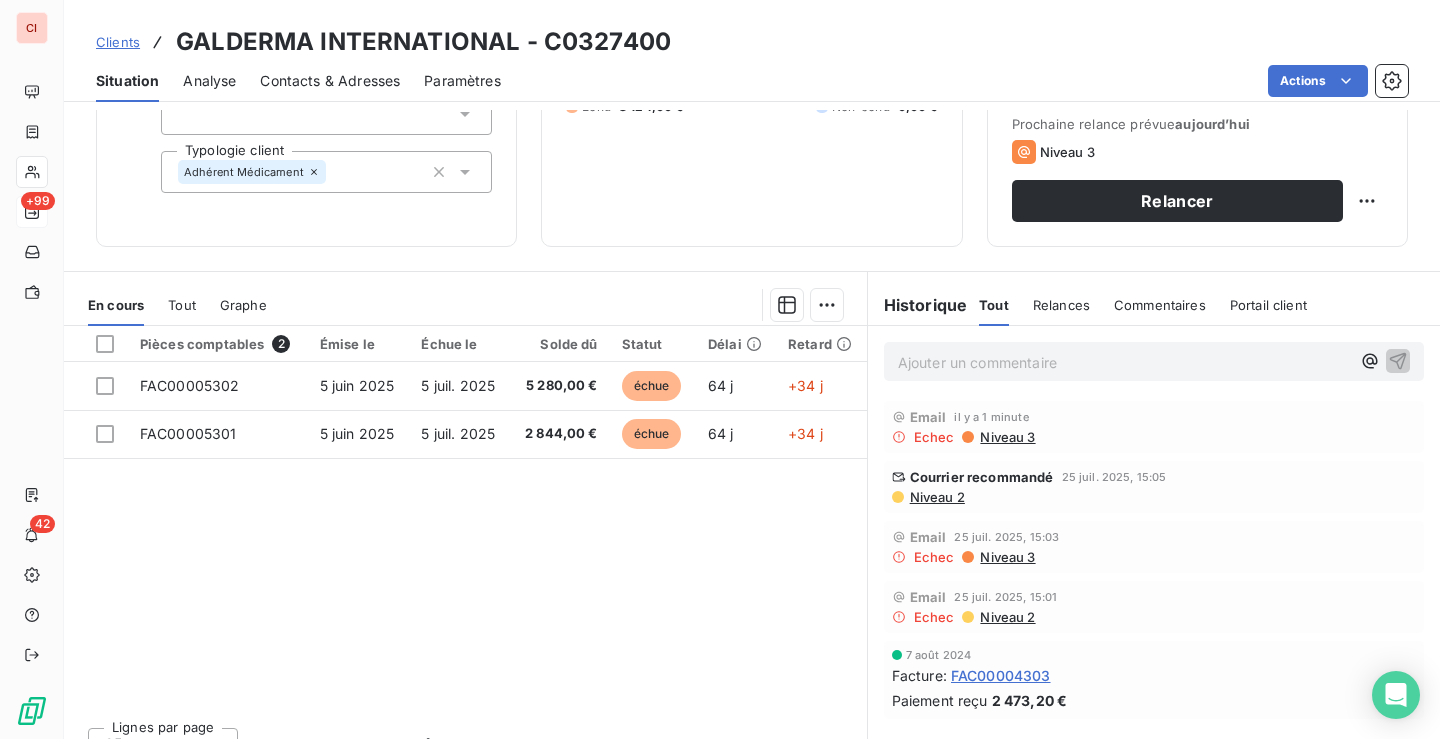 scroll, scrollTop: 300, scrollLeft: 0, axis: vertical 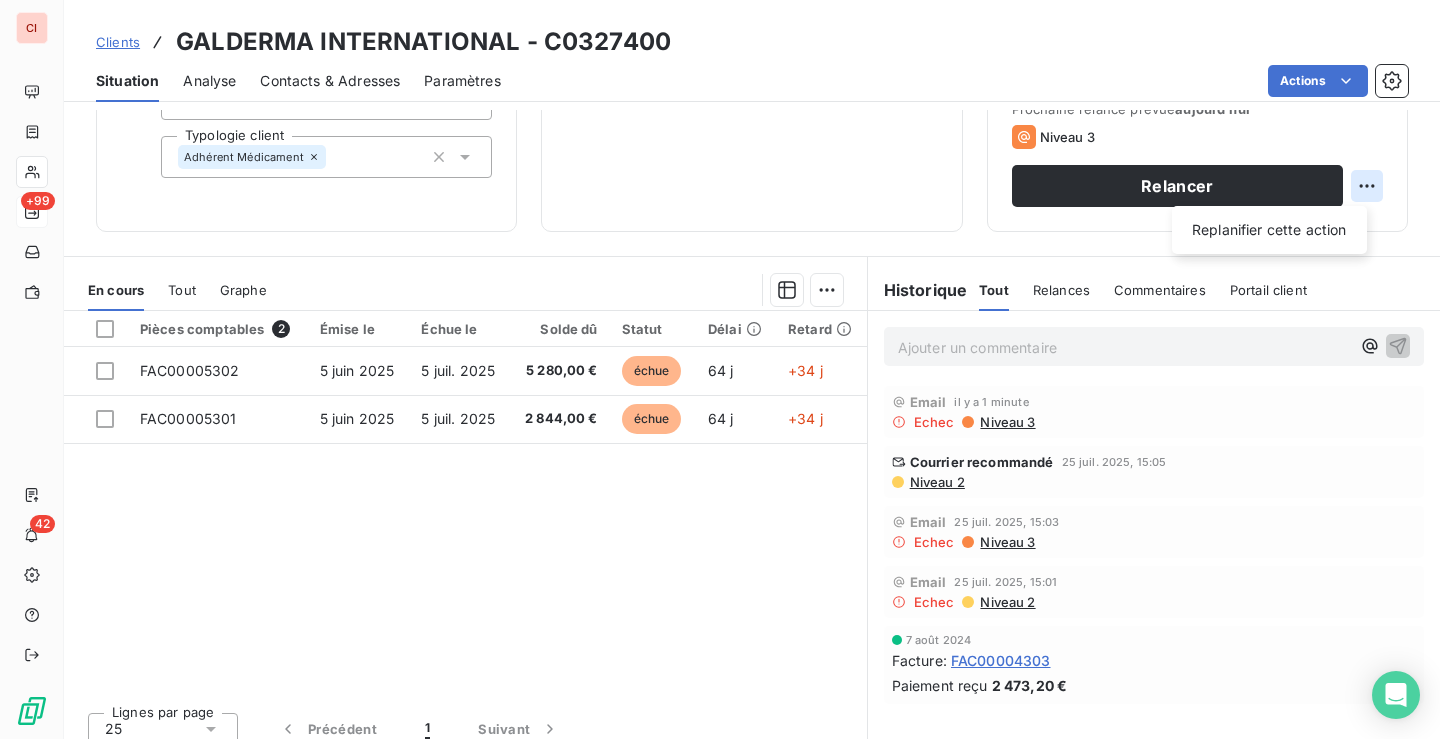 click on "CI +99 42 Clients GALDERMA INTERNATIONAL - C0327400 Situation Analyse Contacts & Adresses Paramètres Actions Informations client Gestionnaires [FIRST] [LAST] Propriétés Client Pôle Médicament Langue Typologie client Adhérent Médicament Encours client 8 124,00 € 0 Échu 8 124,00 € Non-échu 0,00 € Limite d’encours Ajouter une limite d’encours autorisé Gestion du risque Surveiller ce client en intégrant votre outil de gestion des risques client. Relance Plan de relance Plan Adhérent Médicament Prochaine relance prévue aujourd’hui Niveau 3 Relancer Replanifier cette action En cours Tout Graphe Pièces comptables 2 Émise le Échue le Solde dû Statut Délai Retard FAC00005302 5 juin 2025 5 juil. 2025 5 280,00 € échue 64 j +34 j FAC00005301 5 juin 2025 5 juil. 2025 2 844,00 € échue 64 j +34 j Lignes par page 25 Précédent 1 Suivant Historique Tout Relances Commentaires Portail client Tout Relances Commentaires Portail client :" at bounding box center (720, 369) 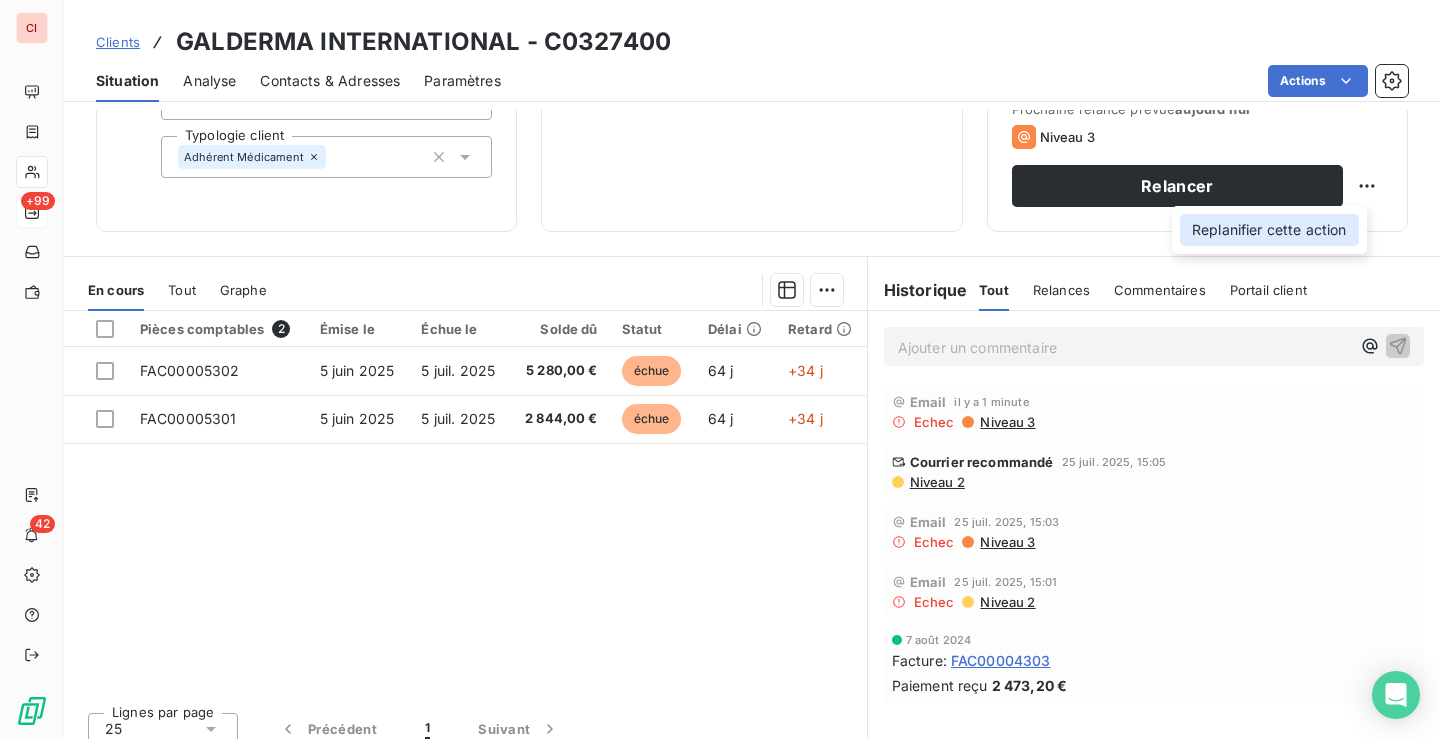 click on "Replanifier cette action" at bounding box center (1269, 230) 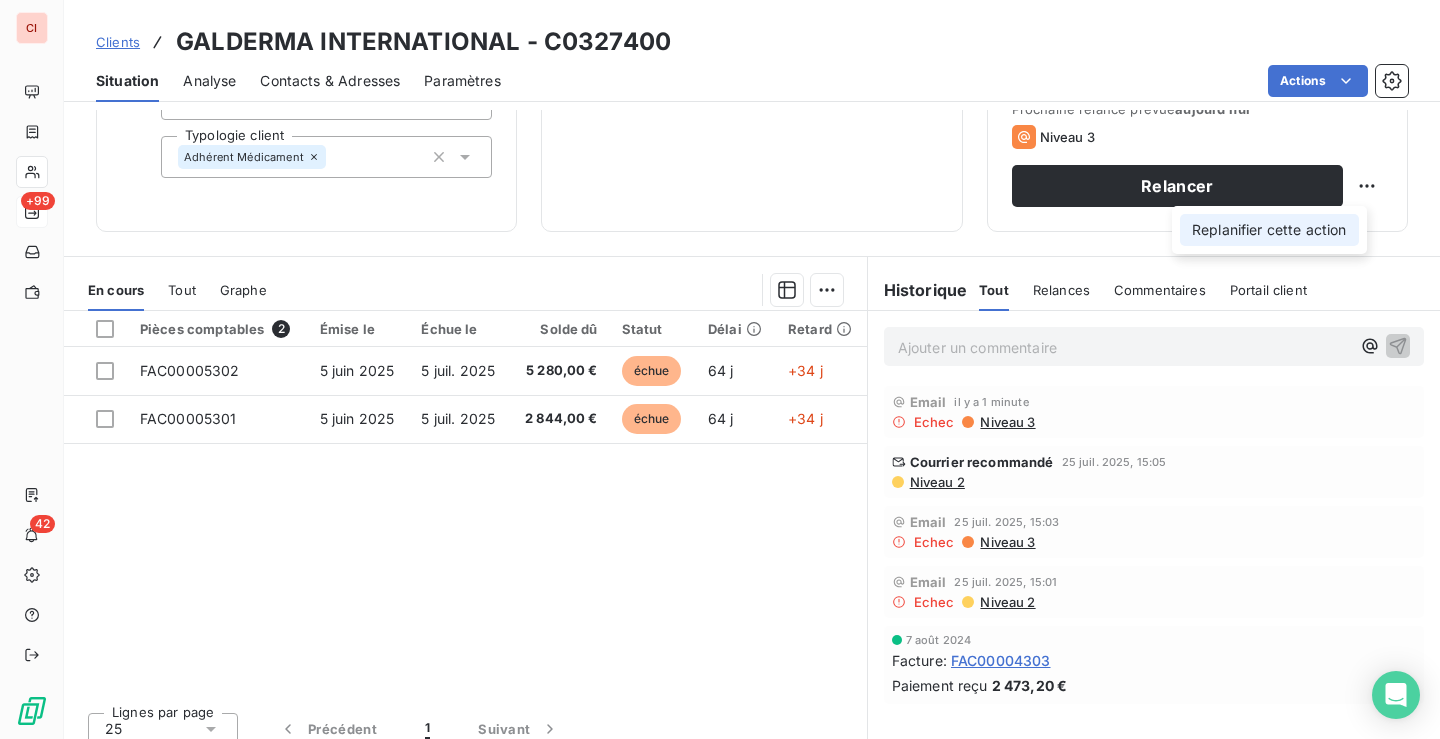 select on "7" 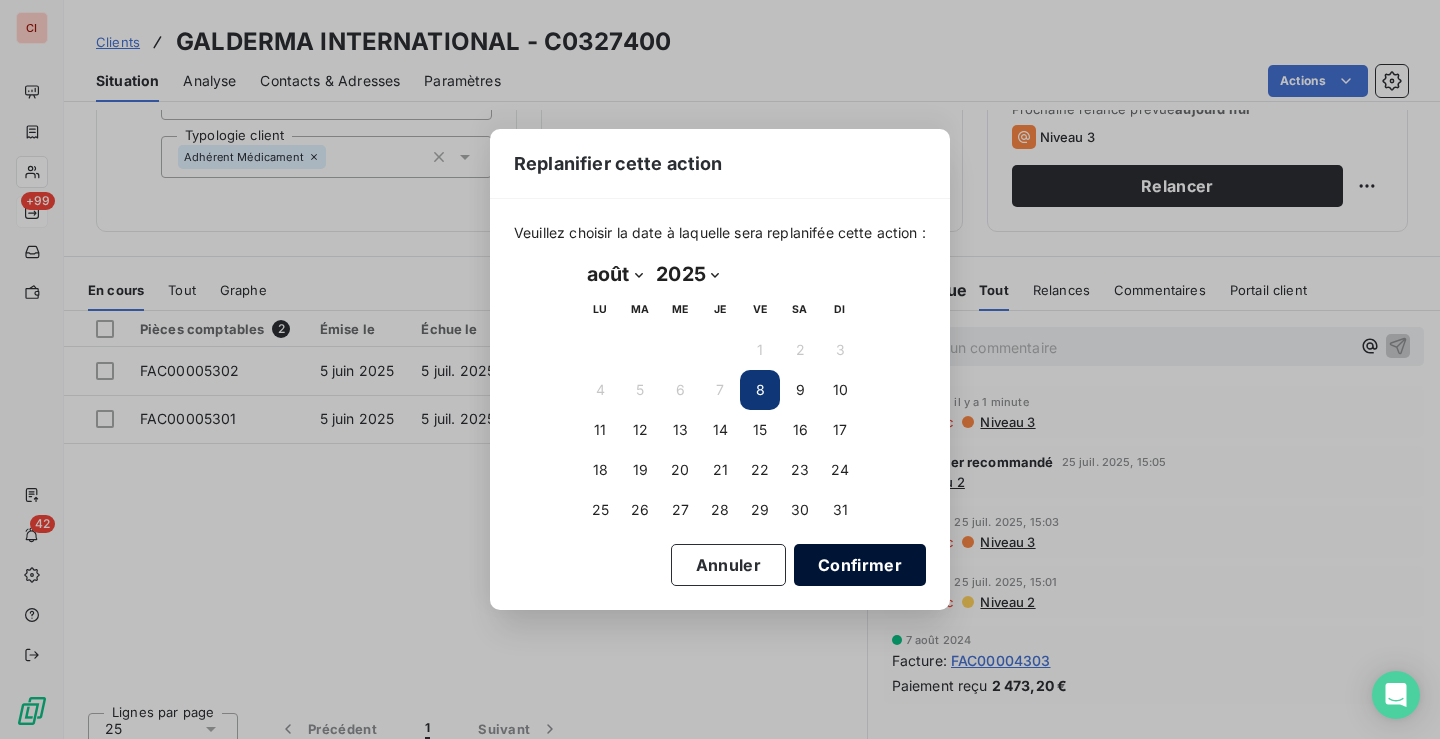 click on "Confirmer" at bounding box center (860, 565) 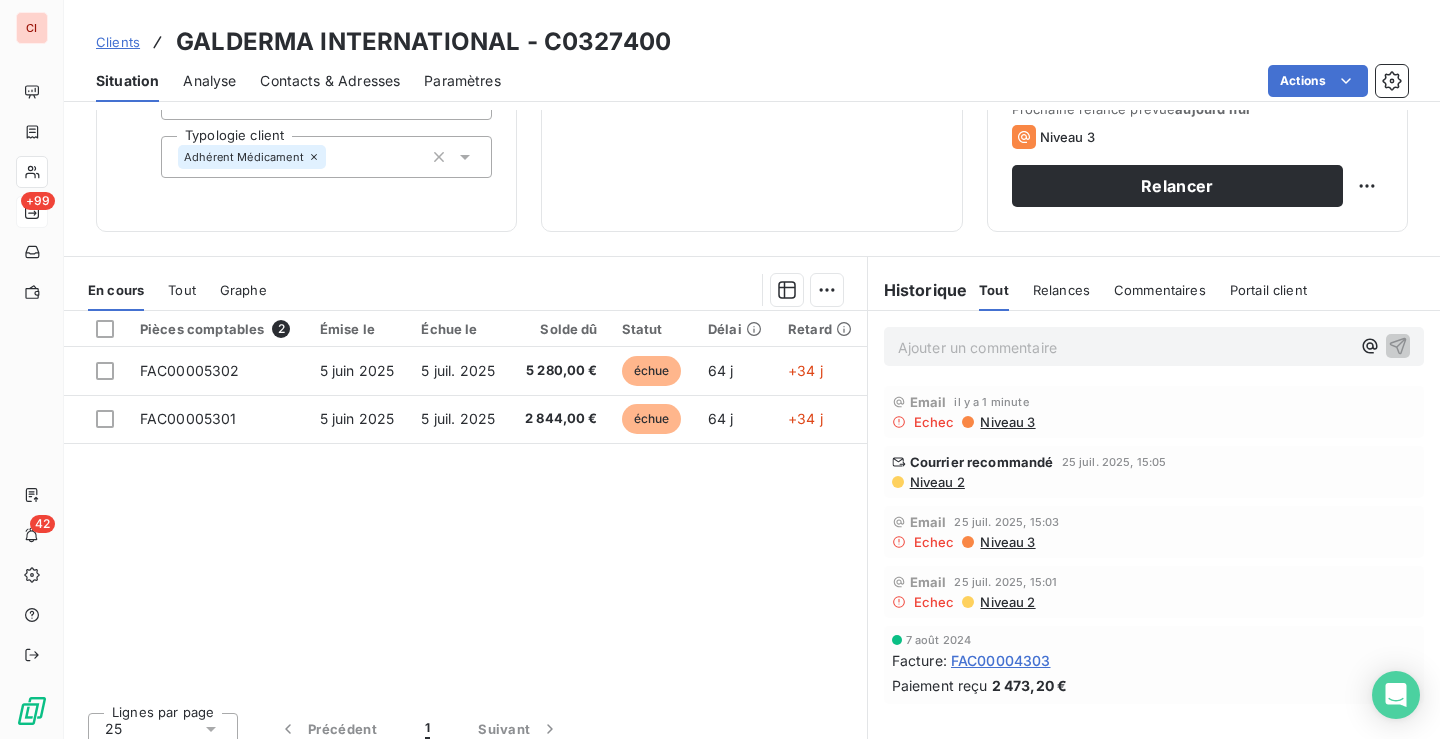 scroll, scrollTop: 0, scrollLeft: 0, axis: both 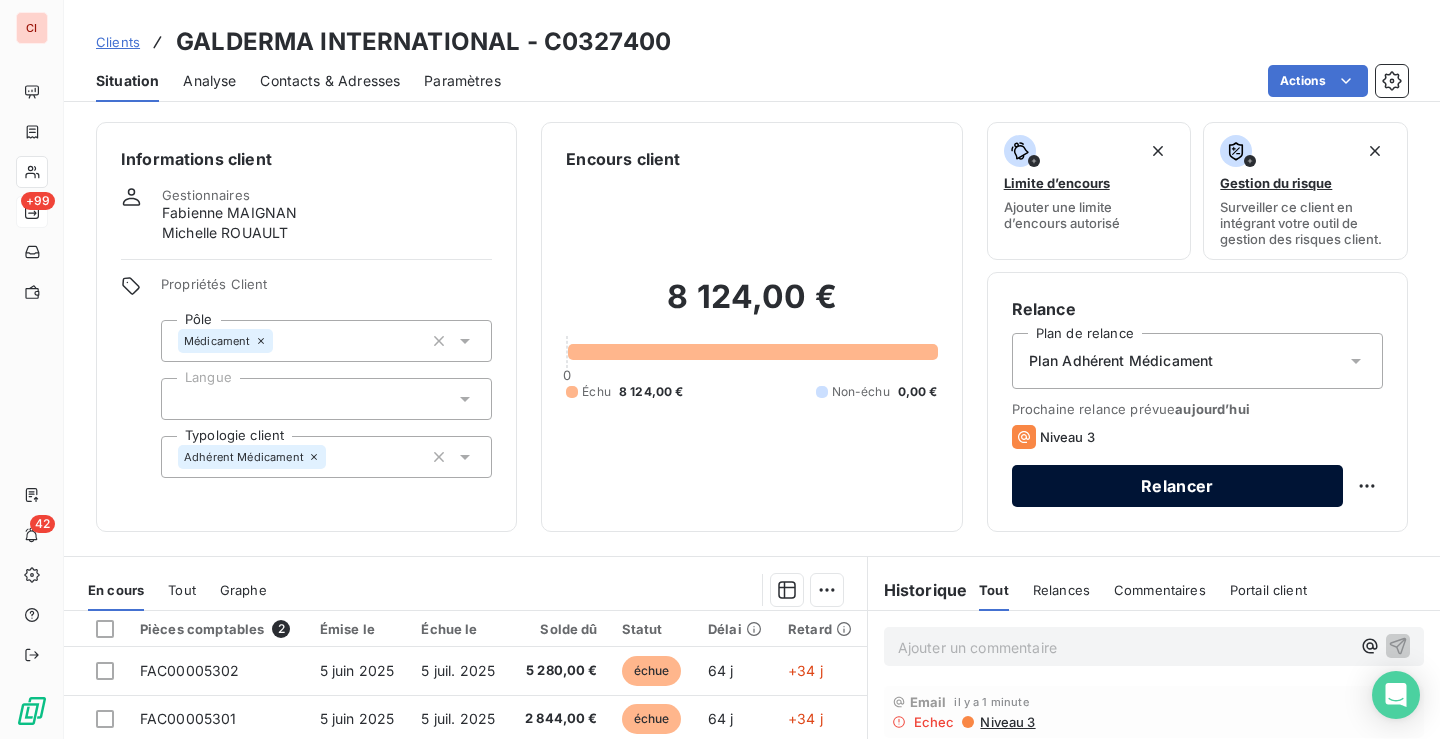 click on "Relancer" at bounding box center [1177, 486] 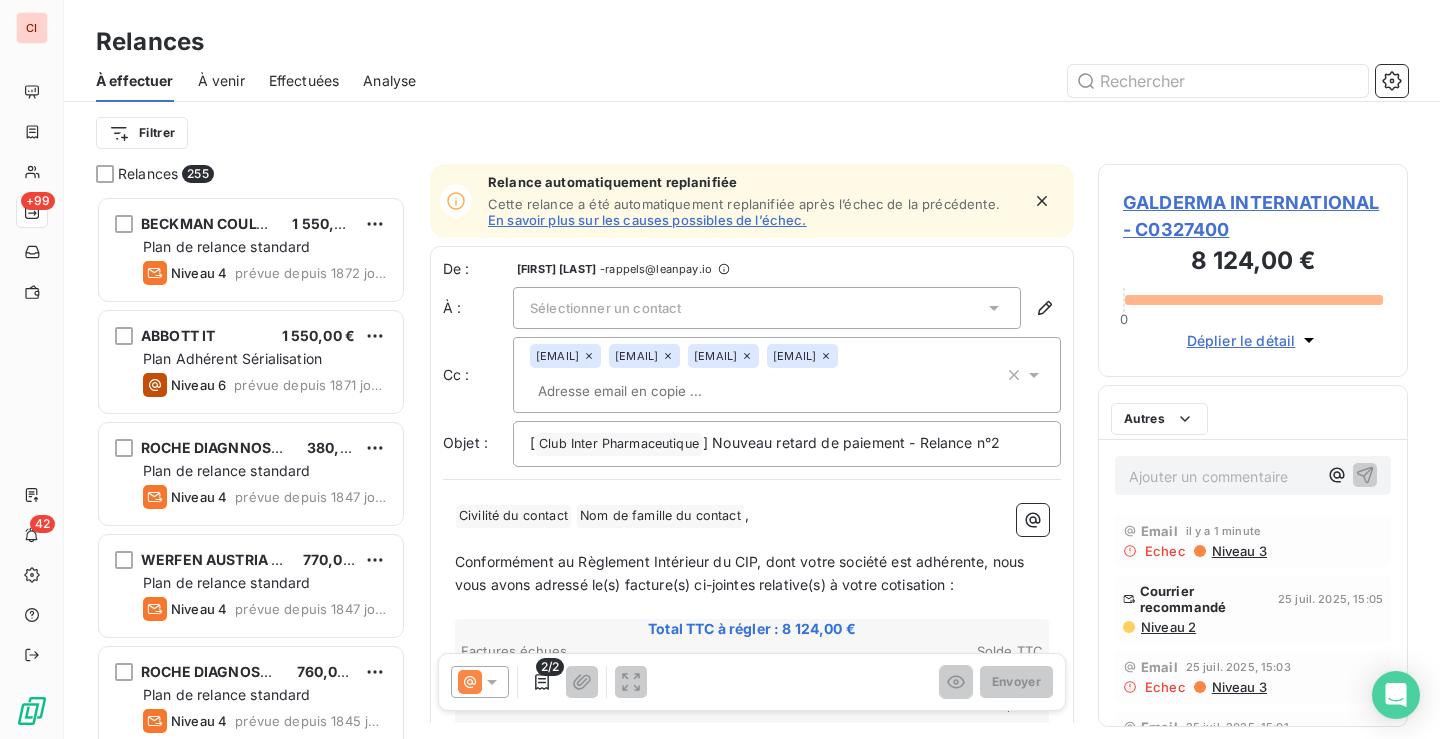 scroll, scrollTop: 16, scrollLeft: 16, axis: both 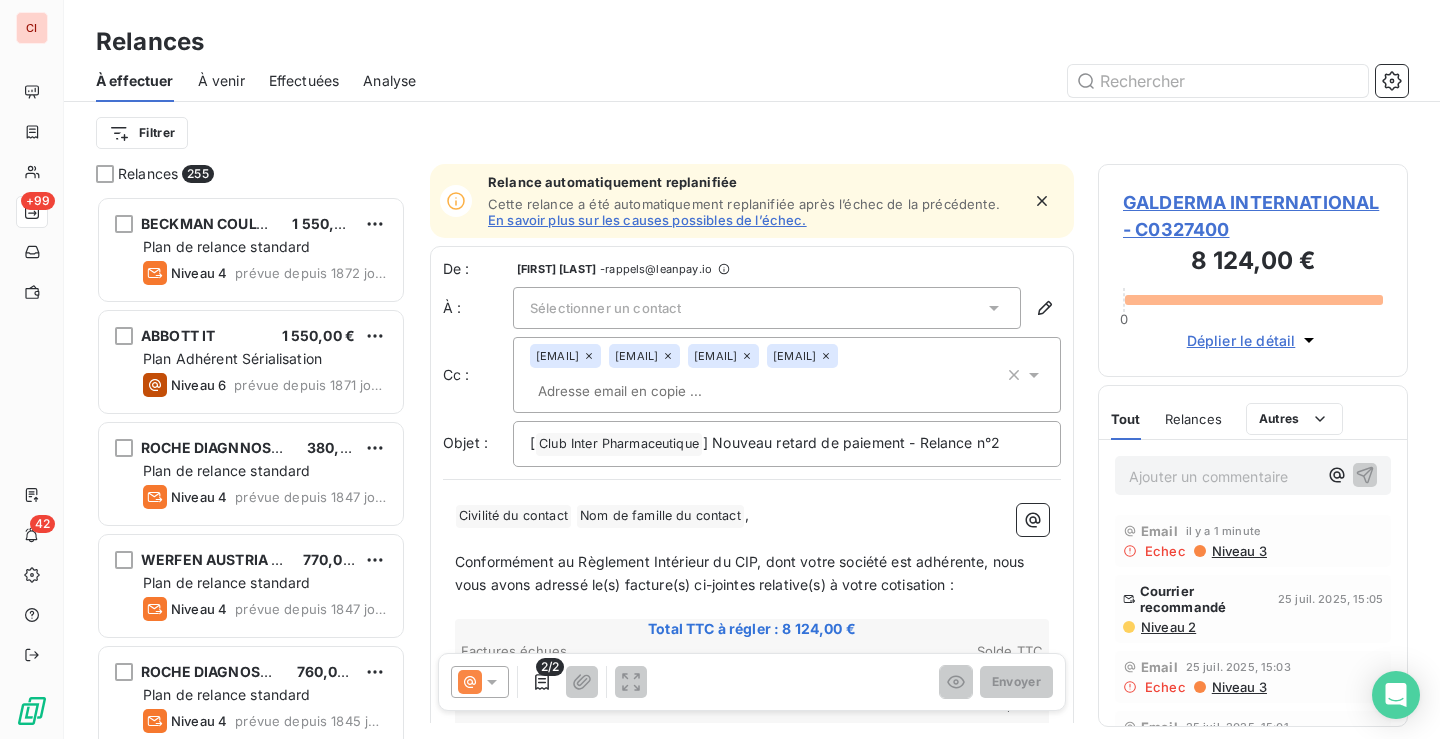 click 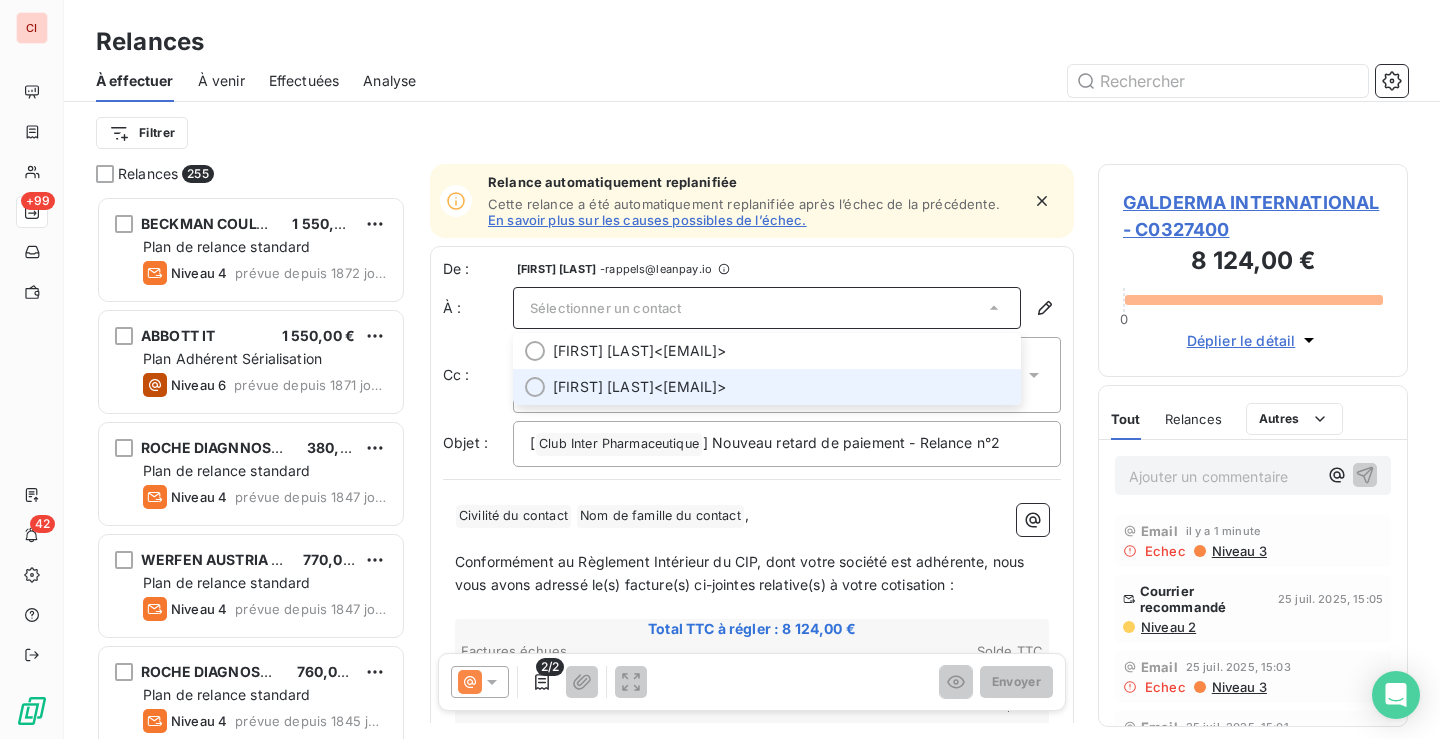 click on "[FIRST] [LAST]   <[EMAIL]>" at bounding box center (781, 387) 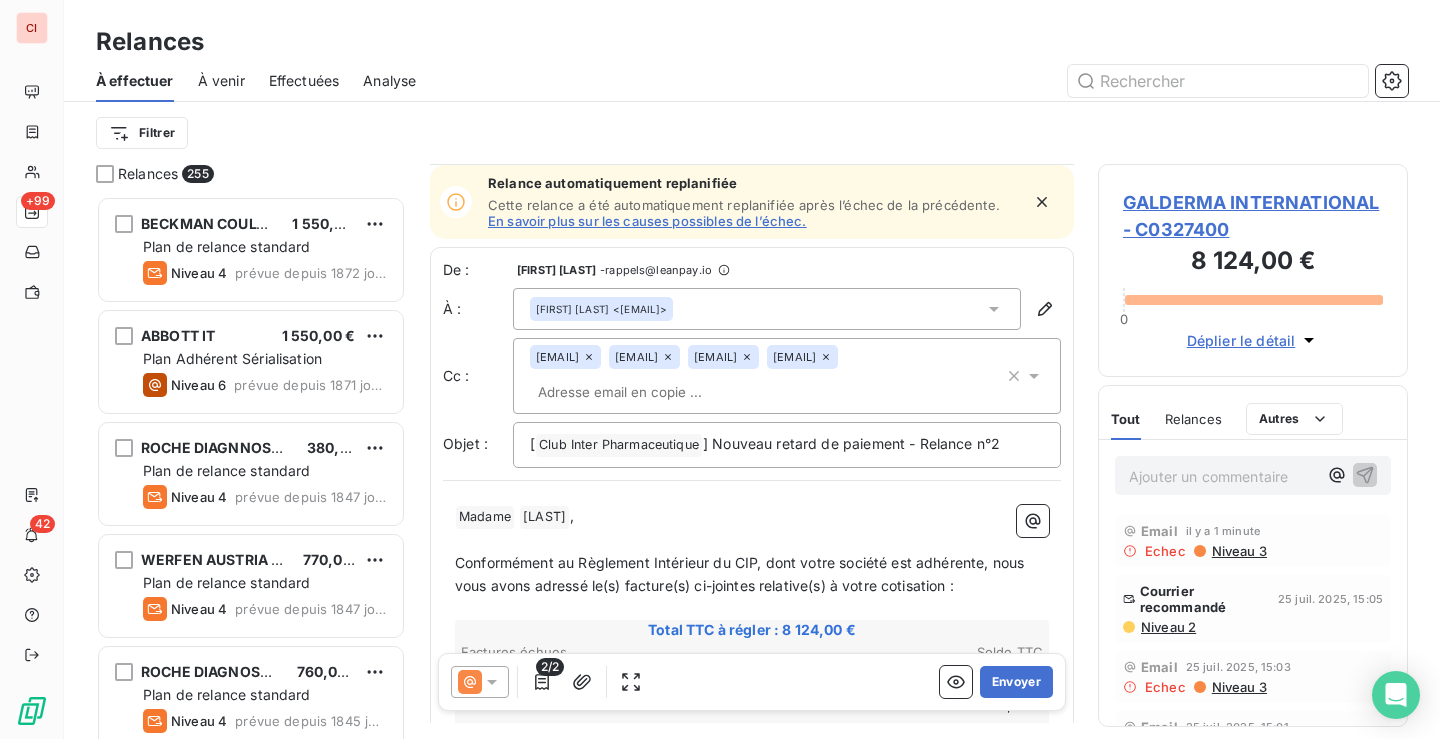 scroll, scrollTop: 301, scrollLeft: 0, axis: vertical 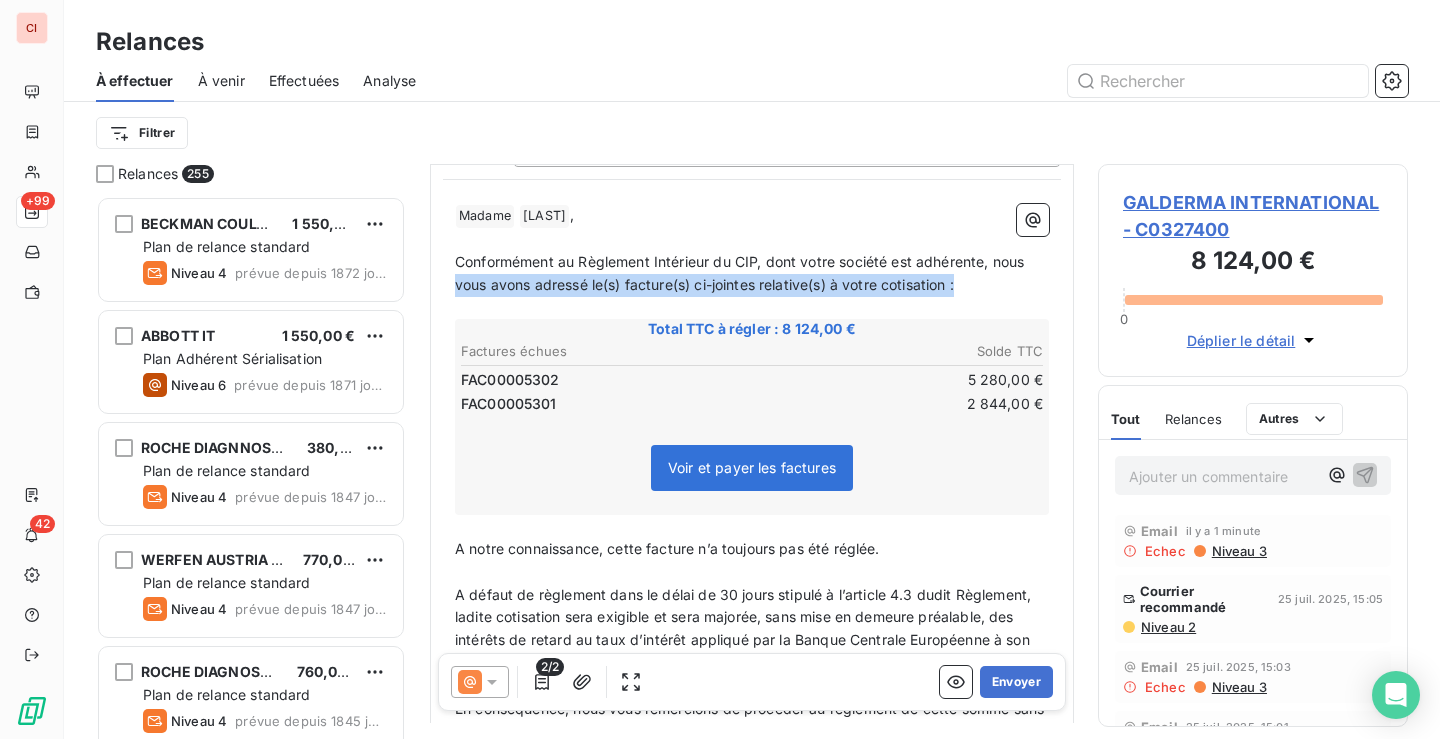 drag, startPoint x: 972, startPoint y: 327, endPoint x: 446, endPoint y: 316, distance: 526.115 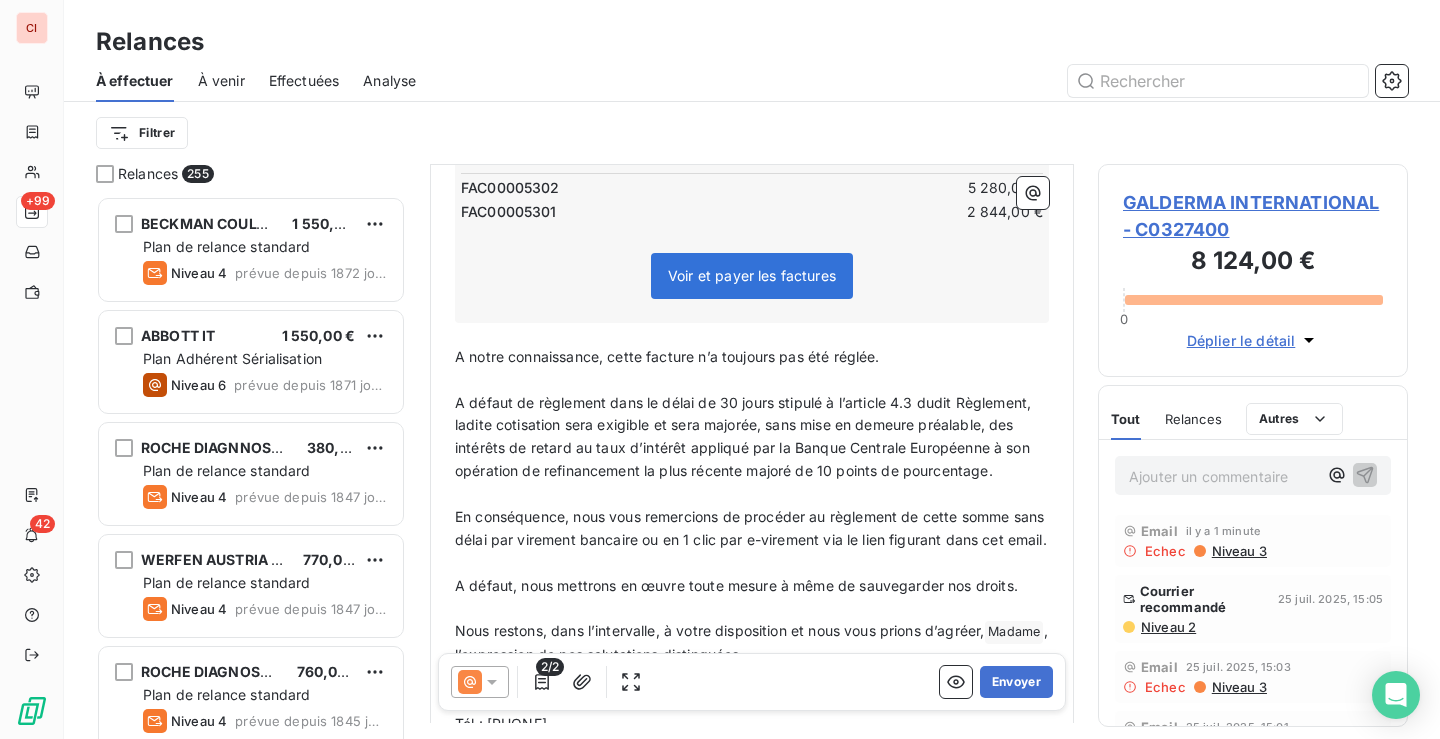 scroll, scrollTop: 501, scrollLeft: 0, axis: vertical 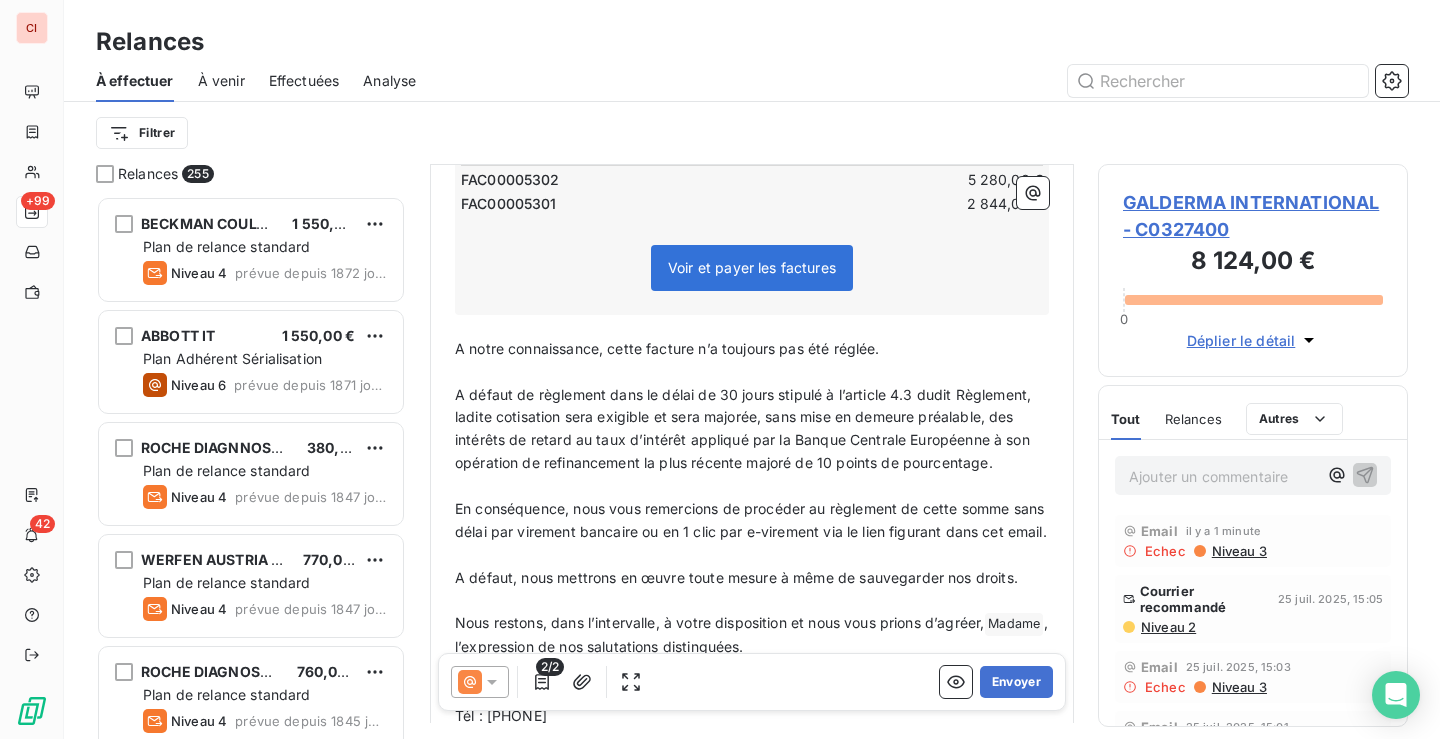 click 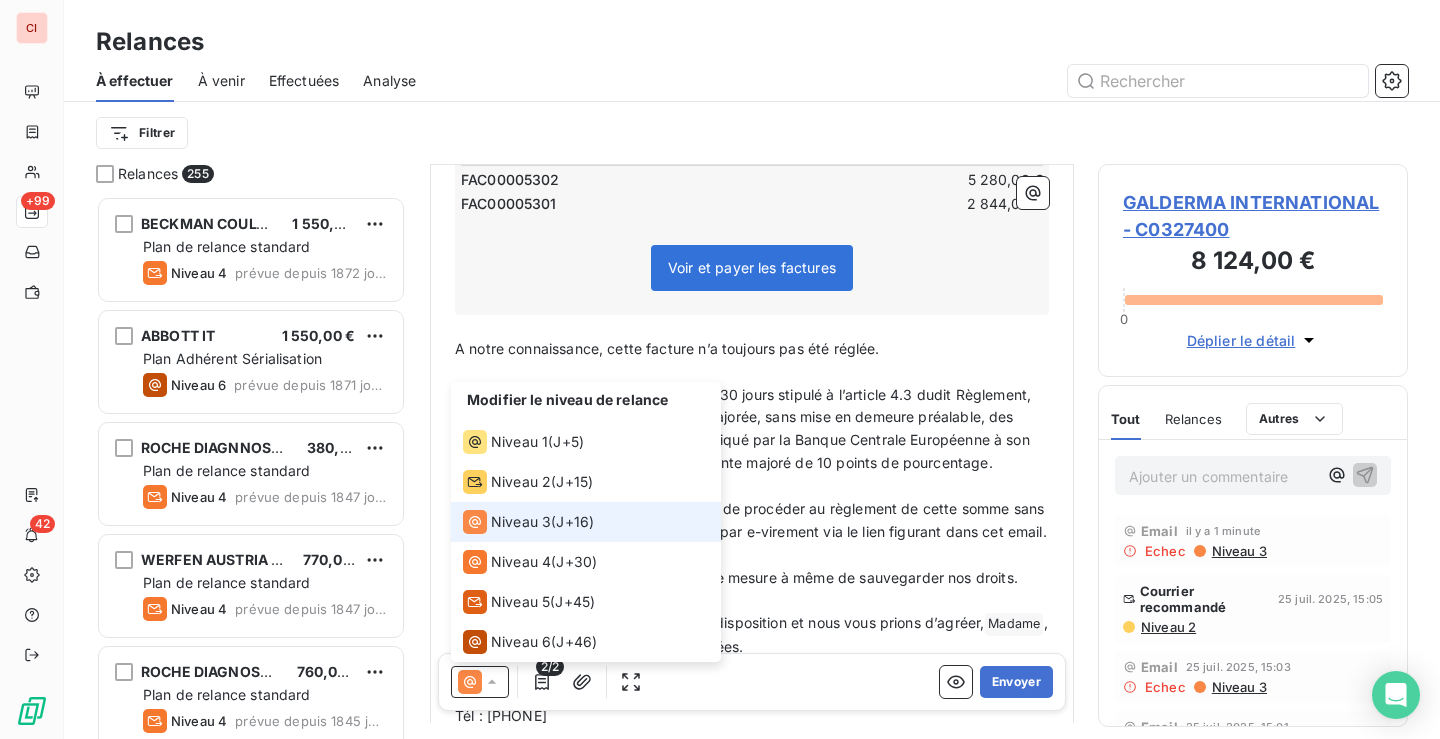 click on "Niveau 3" at bounding box center (521, 522) 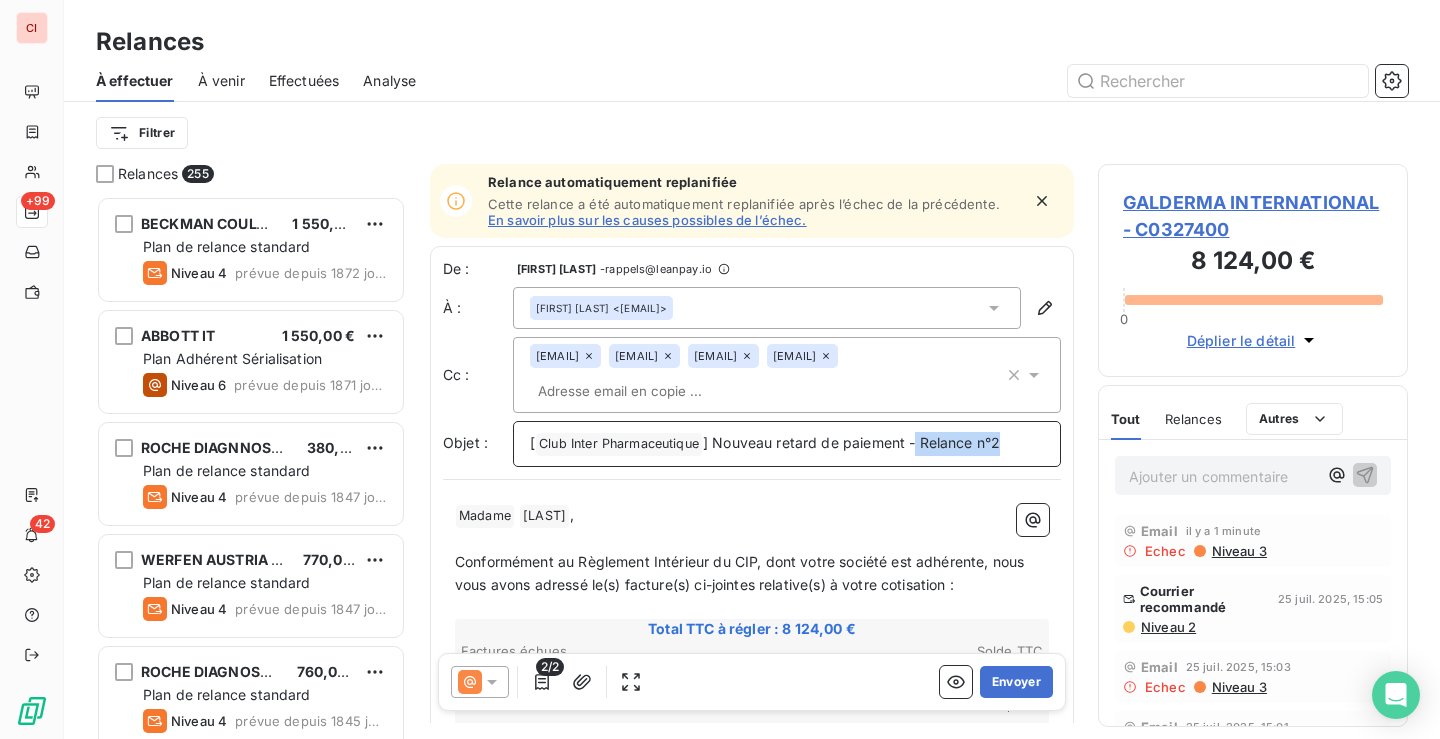 drag, startPoint x: 1013, startPoint y: 477, endPoint x: 919, endPoint y: 471, distance: 94.19129 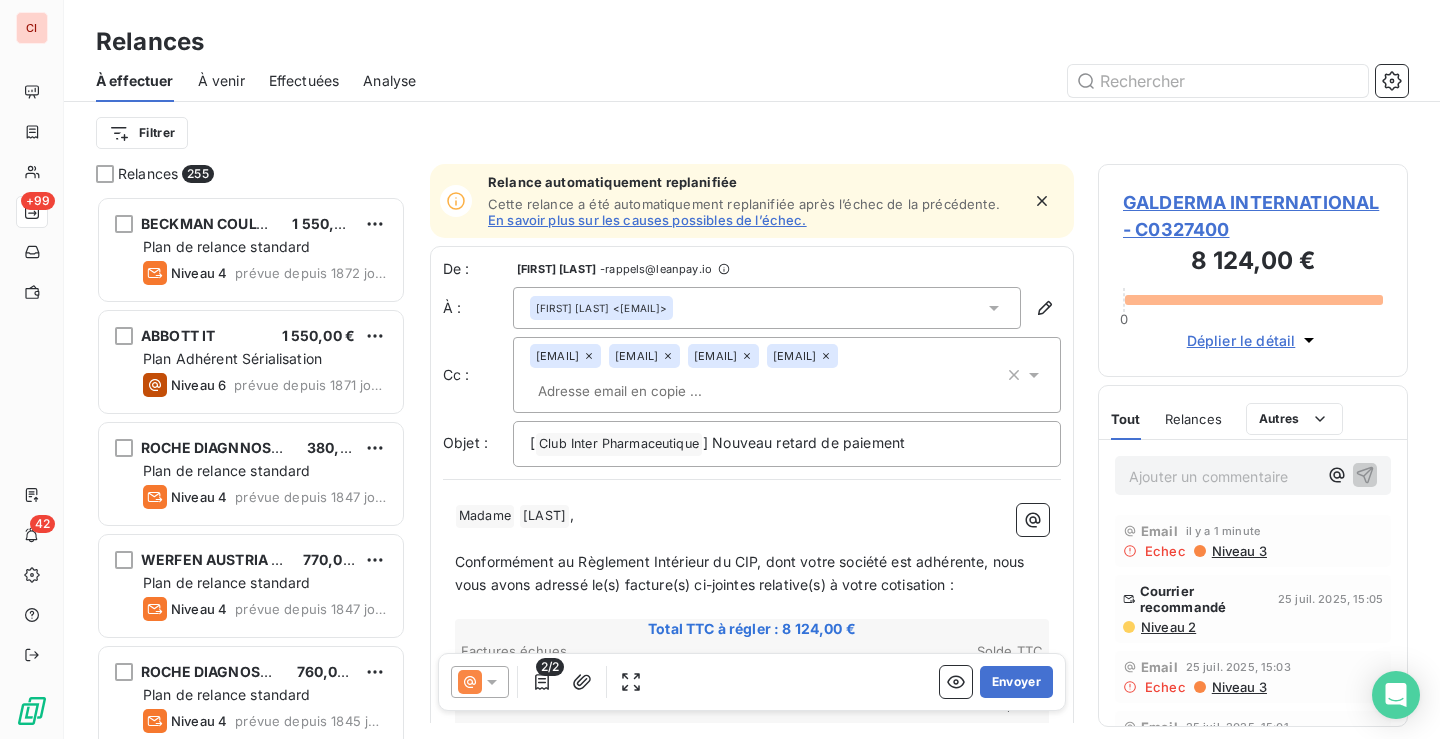 click on "Conformément au Règlement Intérieur du CIP, dont votre société est adhérente, nous vous avons adressé le(s) facture(s) ci-jointes relative(s) à votre cotisation :" at bounding box center [752, 574] 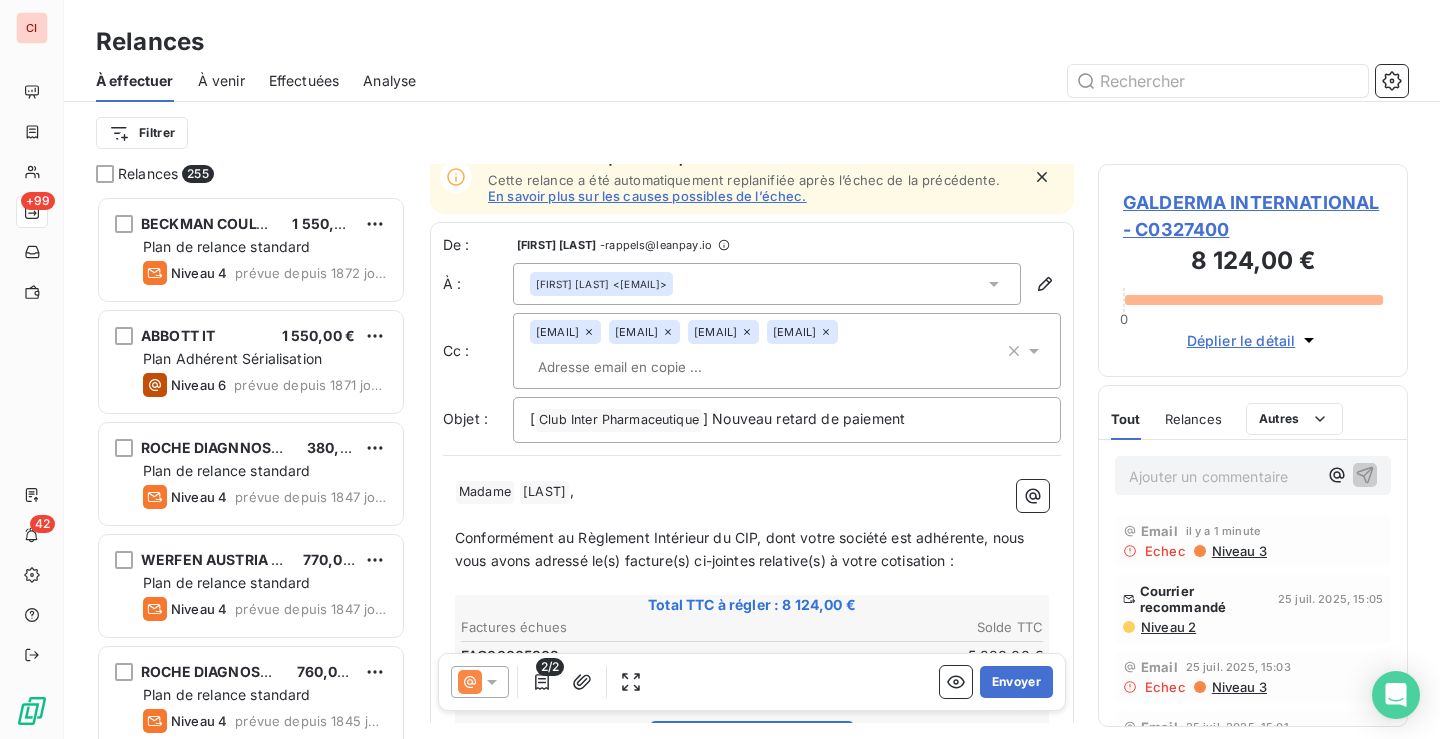 scroll, scrollTop: 0, scrollLeft: 0, axis: both 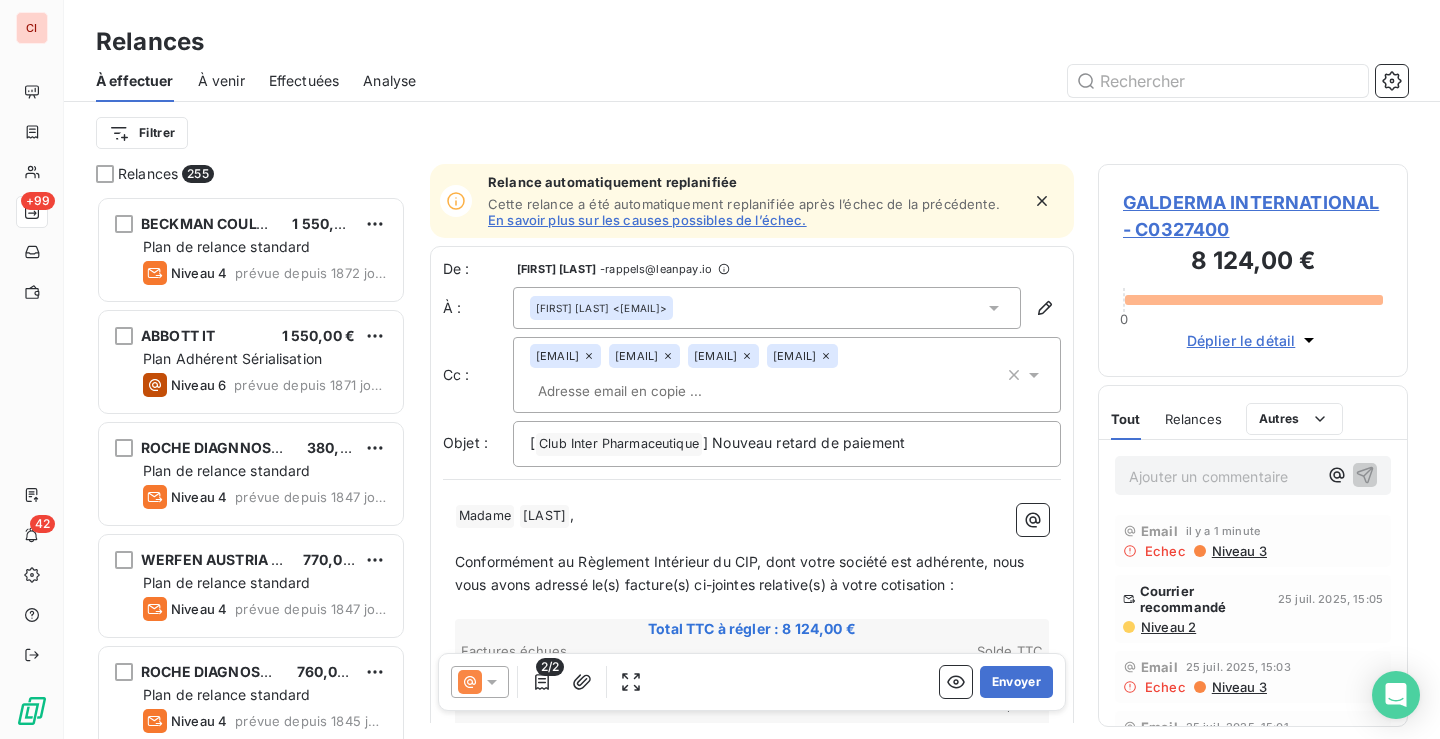 click 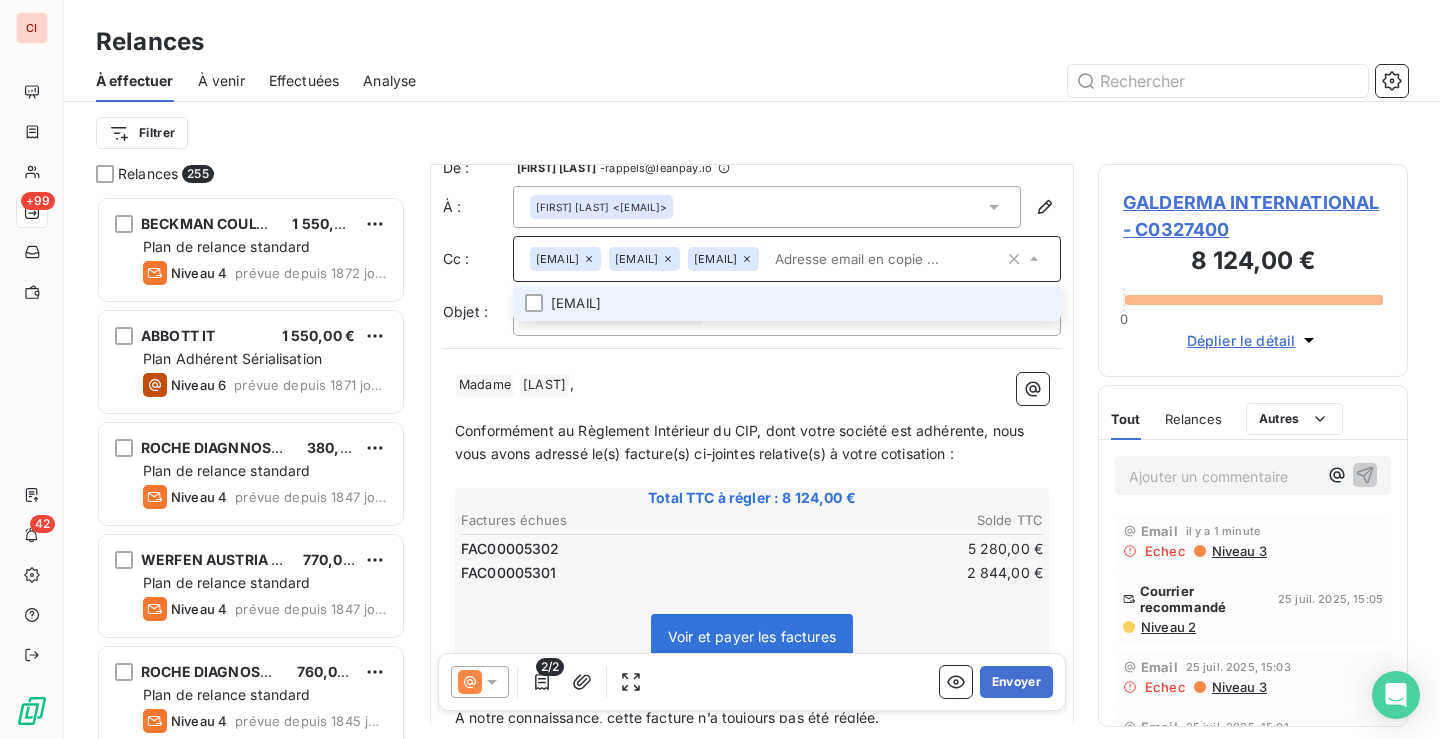 scroll, scrollTop: 0, scrollLeft: 0, axis: both 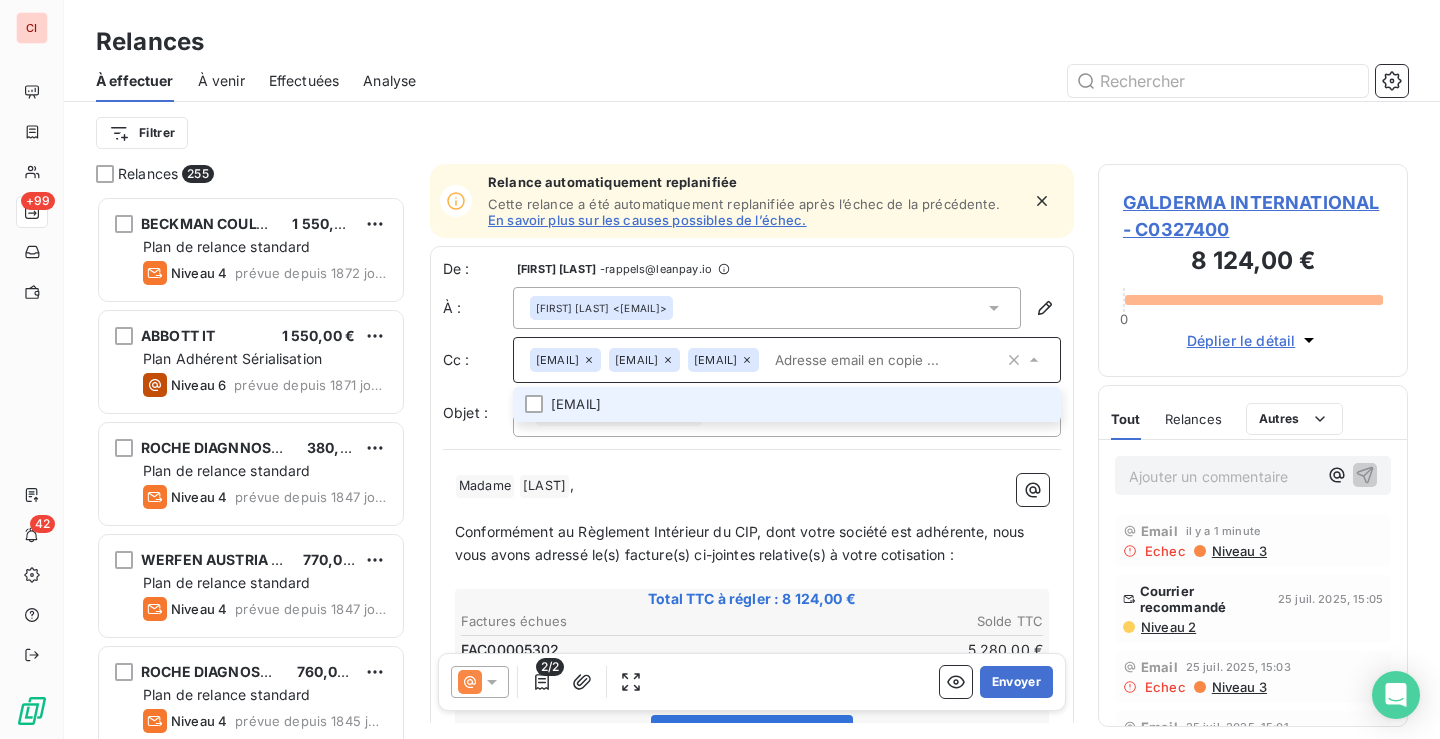click 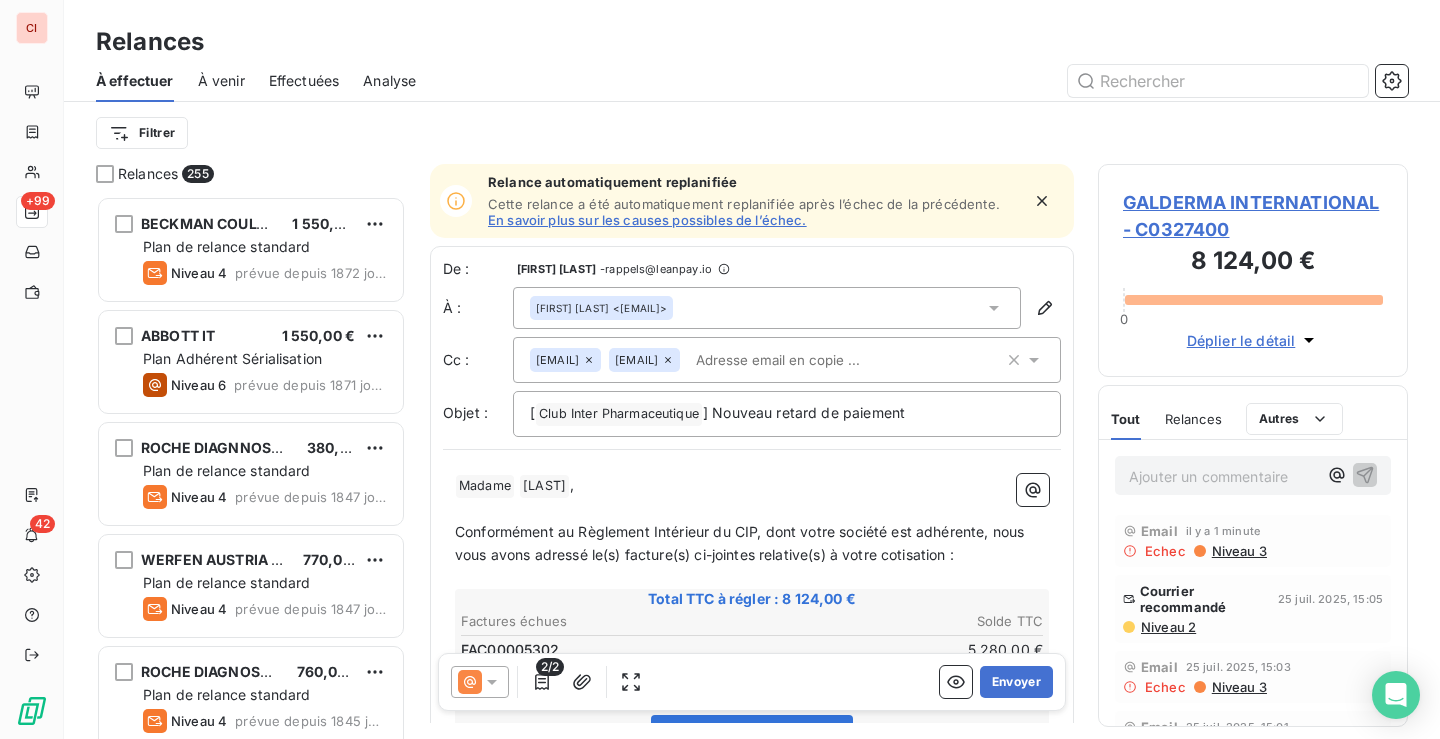 click on "[EMAIL]" at bounding box center (644, 360) 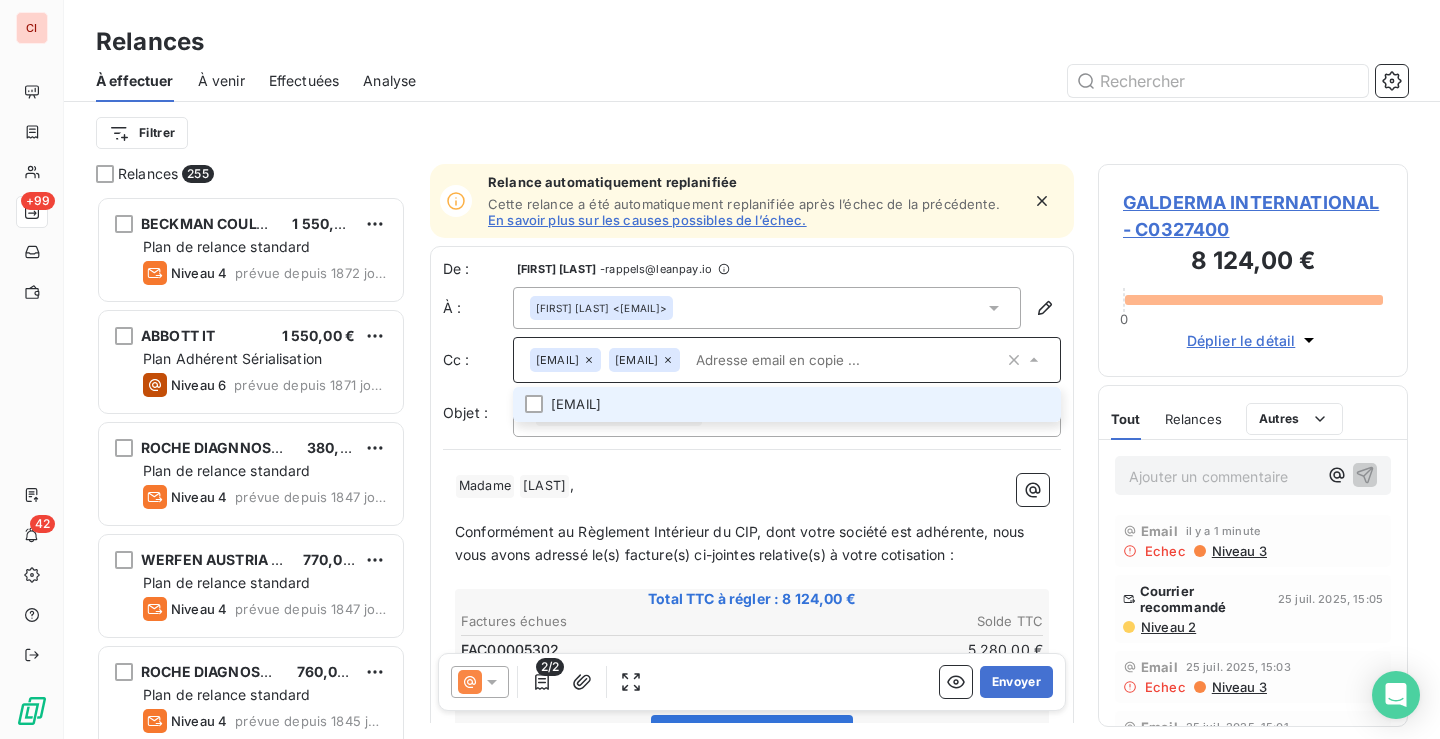 click 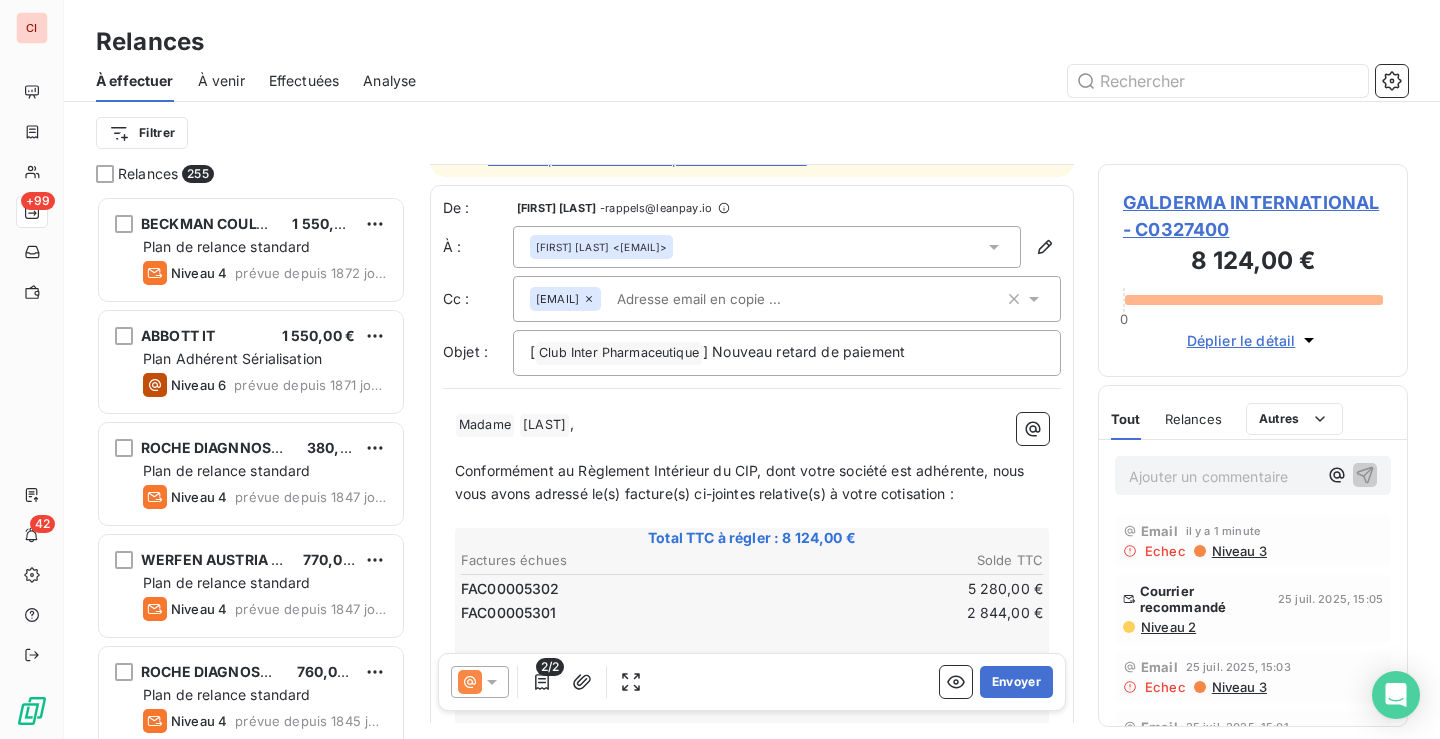 scroll, scrollTop: 202, scrollLeft: 0, axis: vertical 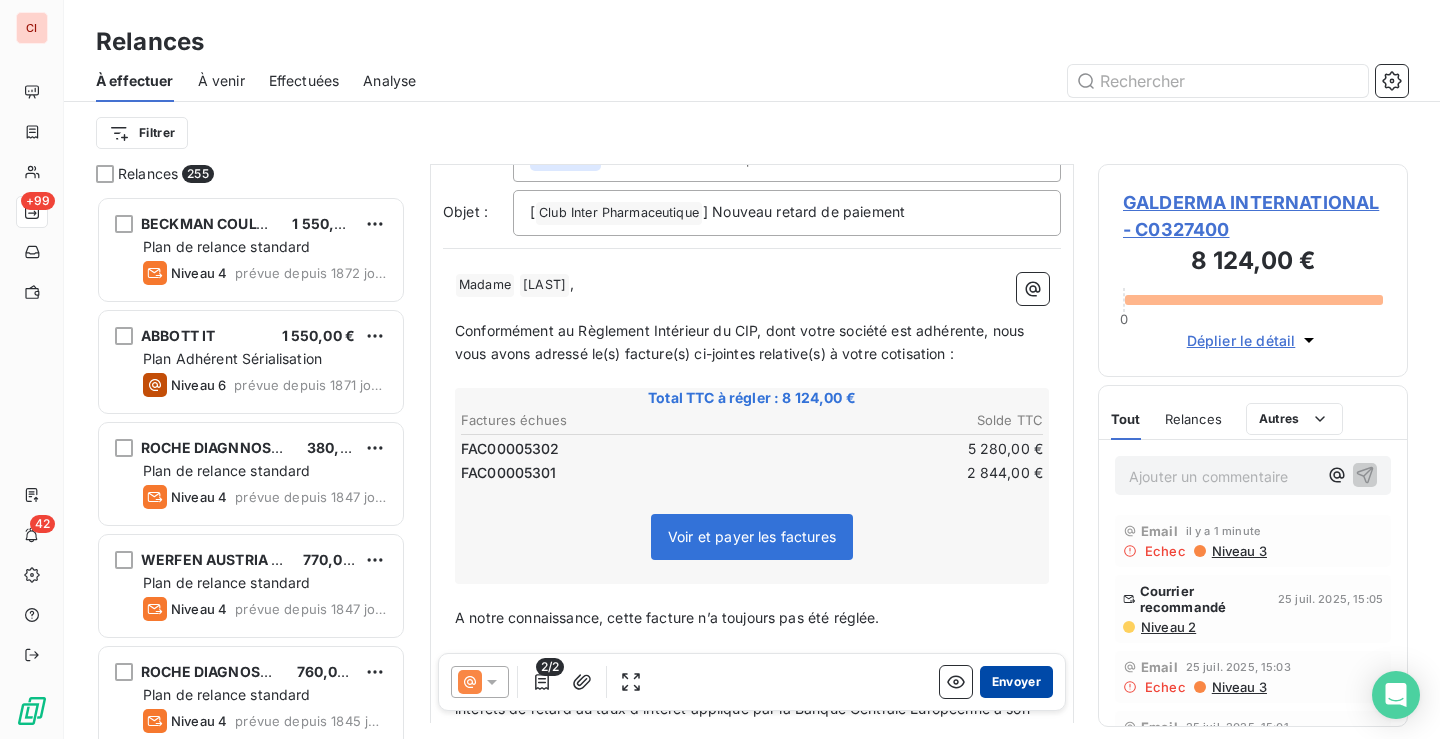 click on "Envoyer" at bounding box center [1016, 682] 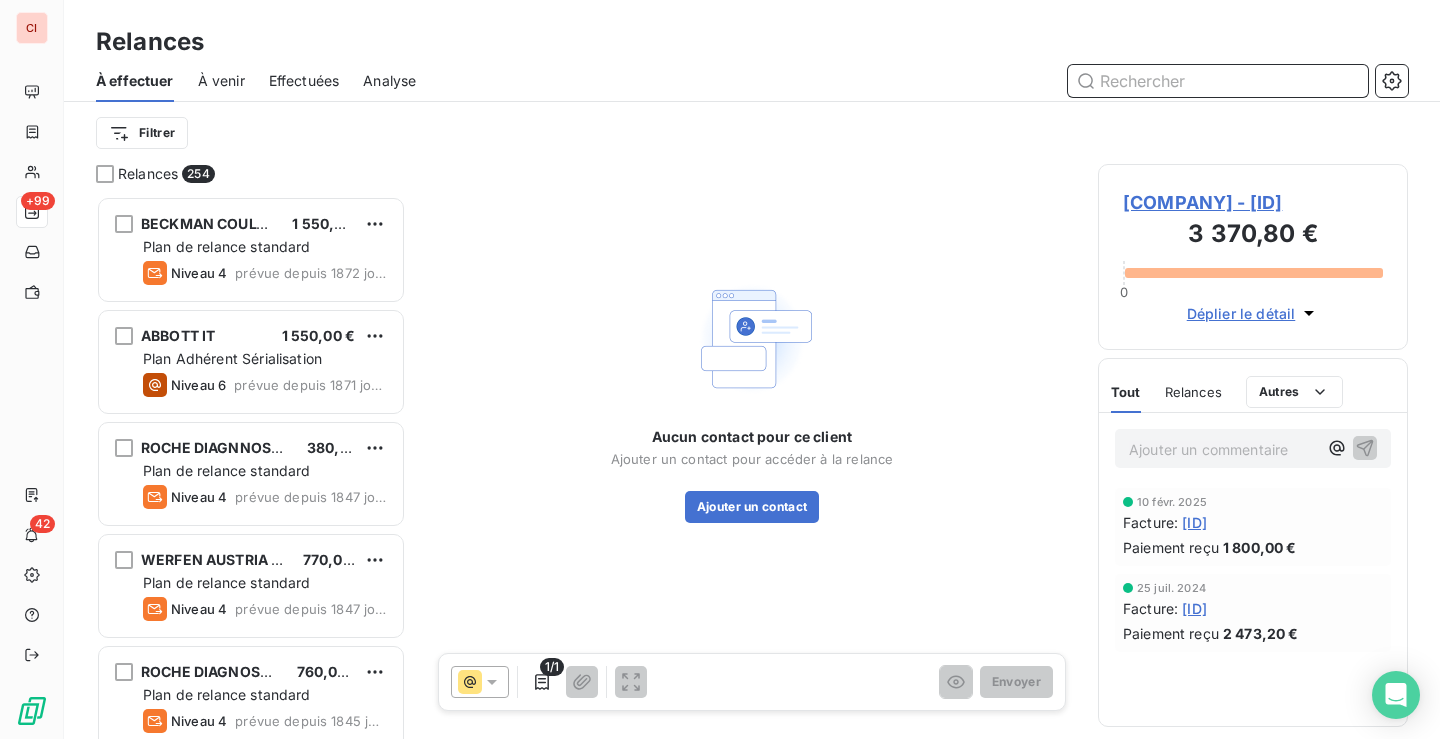 click at bounding box center (1218, 81) 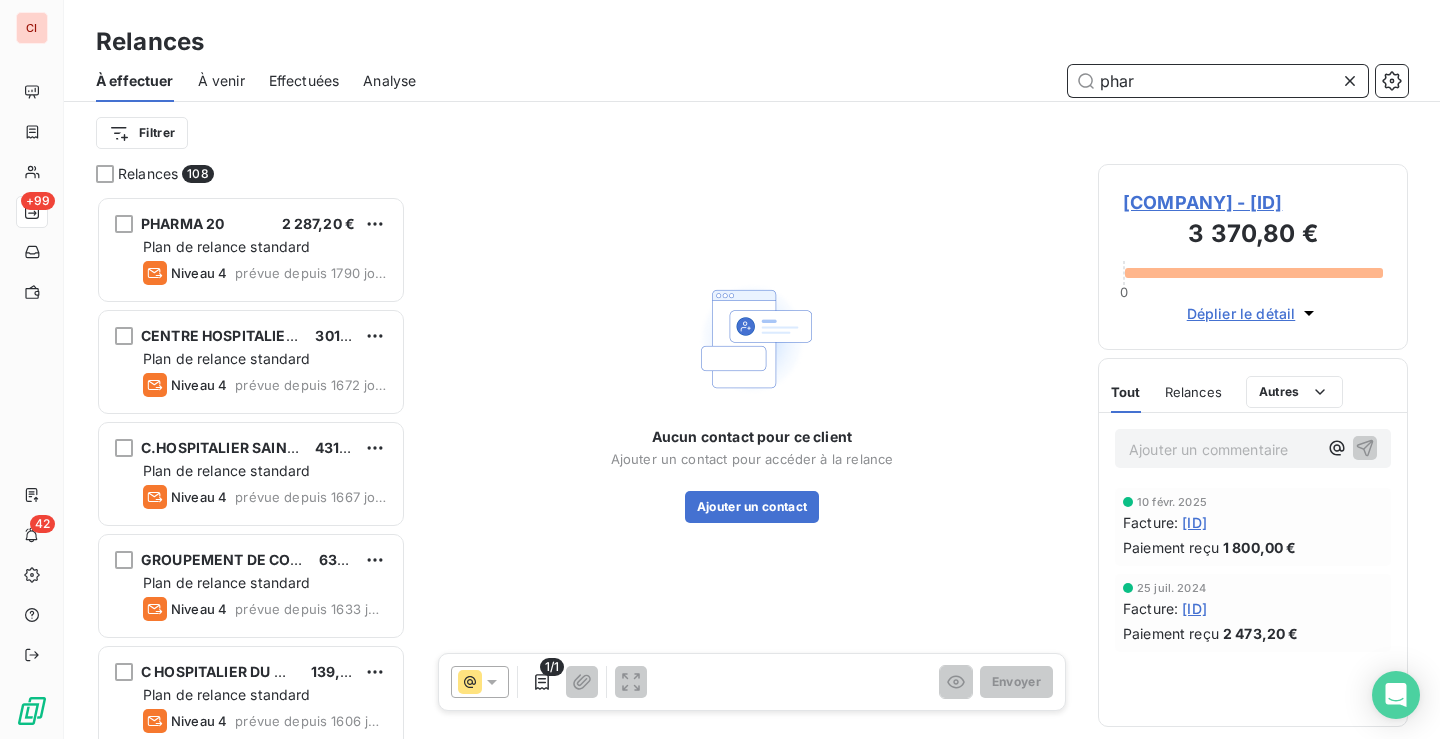 scroll, scrollTop: 16, scrollLeft: 16, axis: both 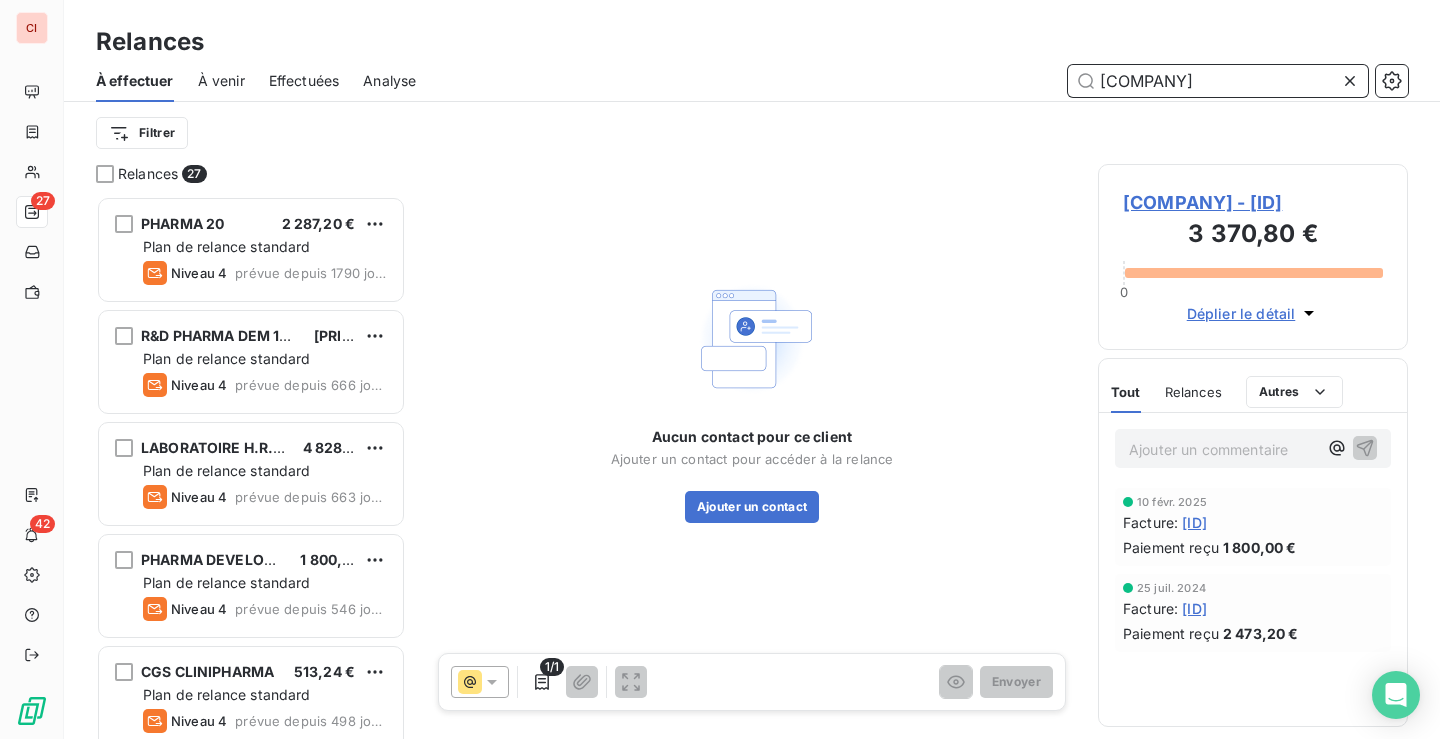 type on "[COMPANY]" 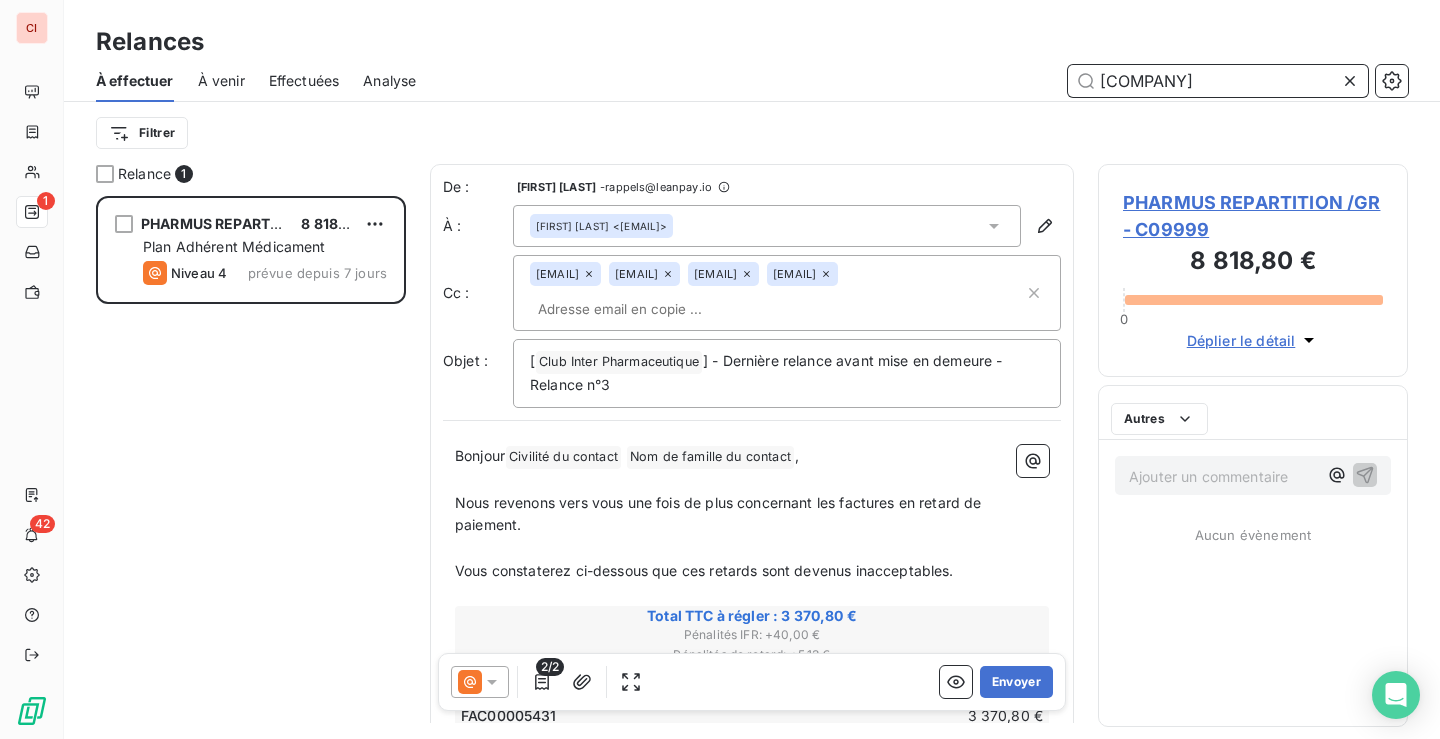 scroll, scrollTop: 16, scrollLeft: 16, axis: both 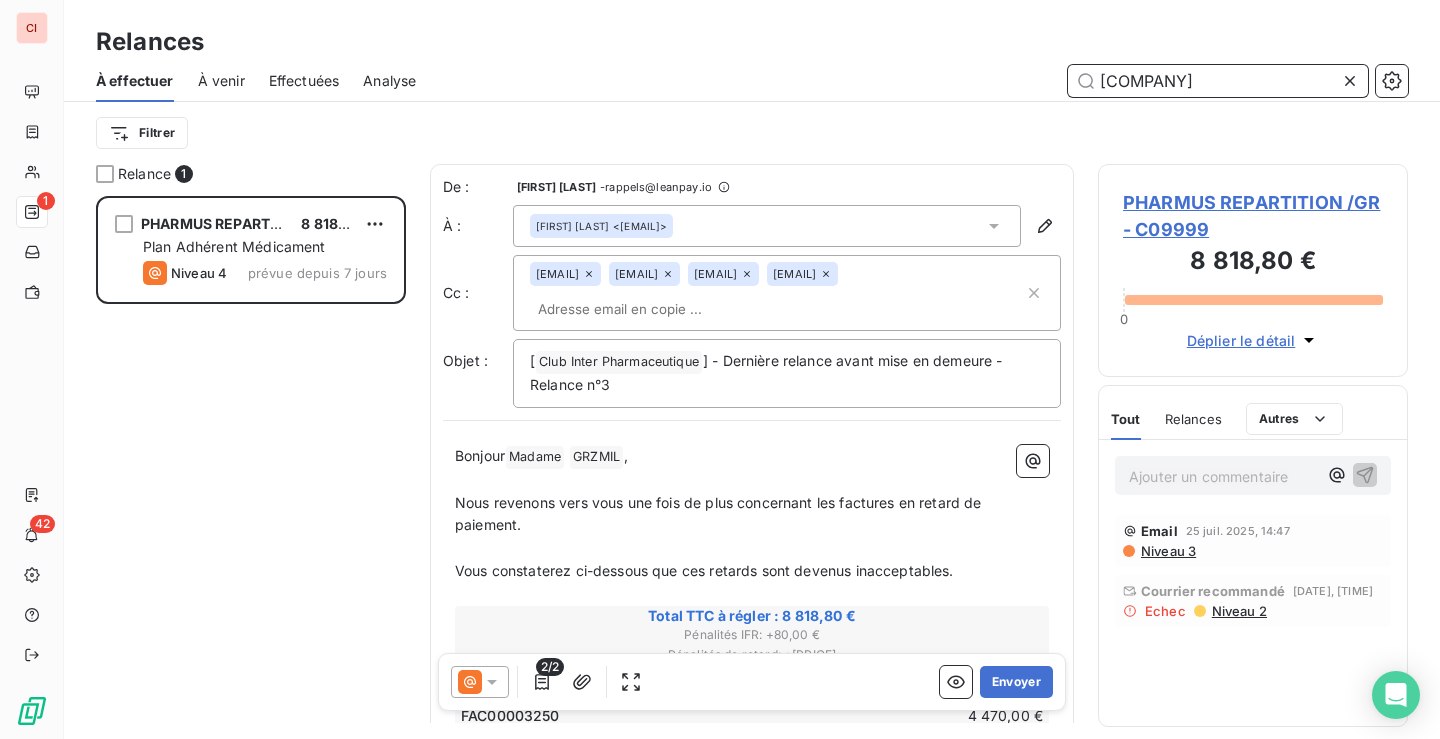 click on "Effectuées" at bounding box center (304, 81) 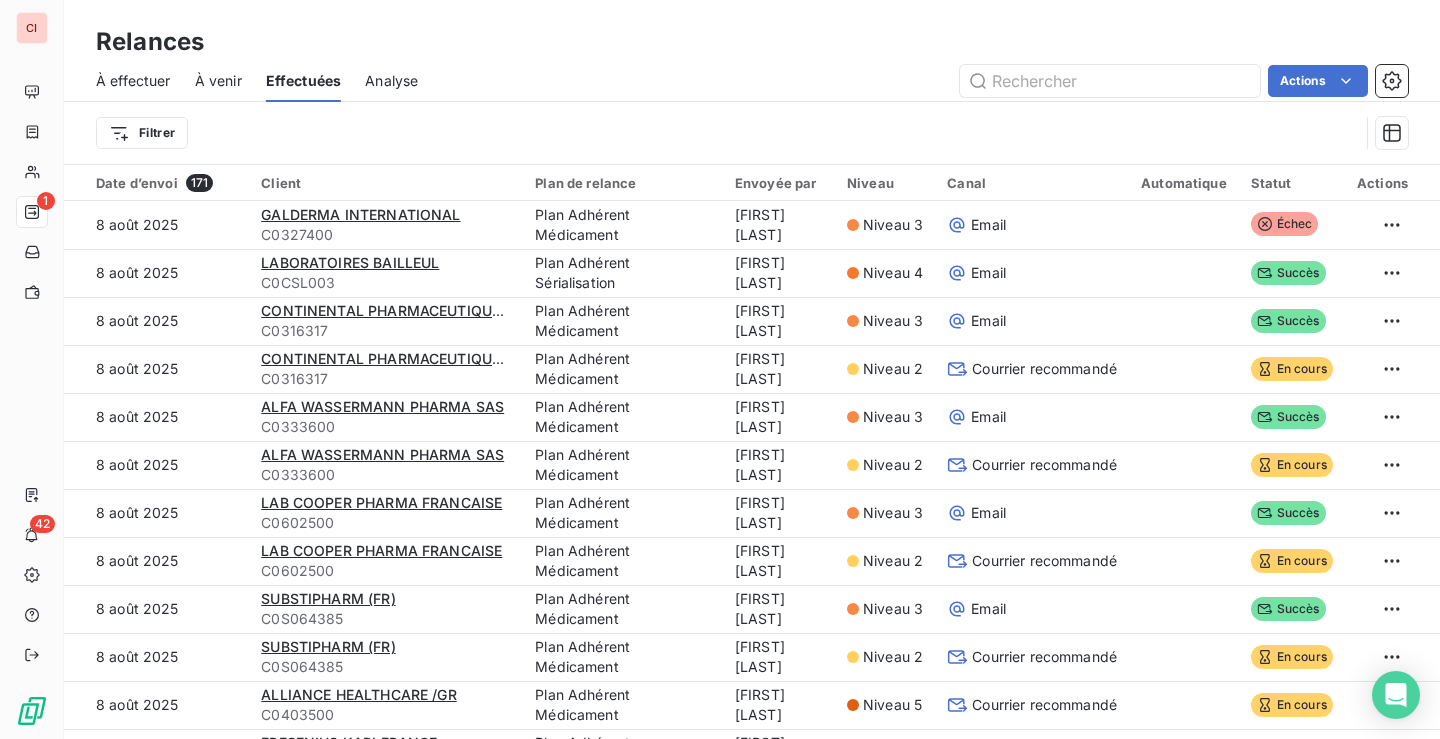 click on "Effectuées" at bounding box center (304, 81) 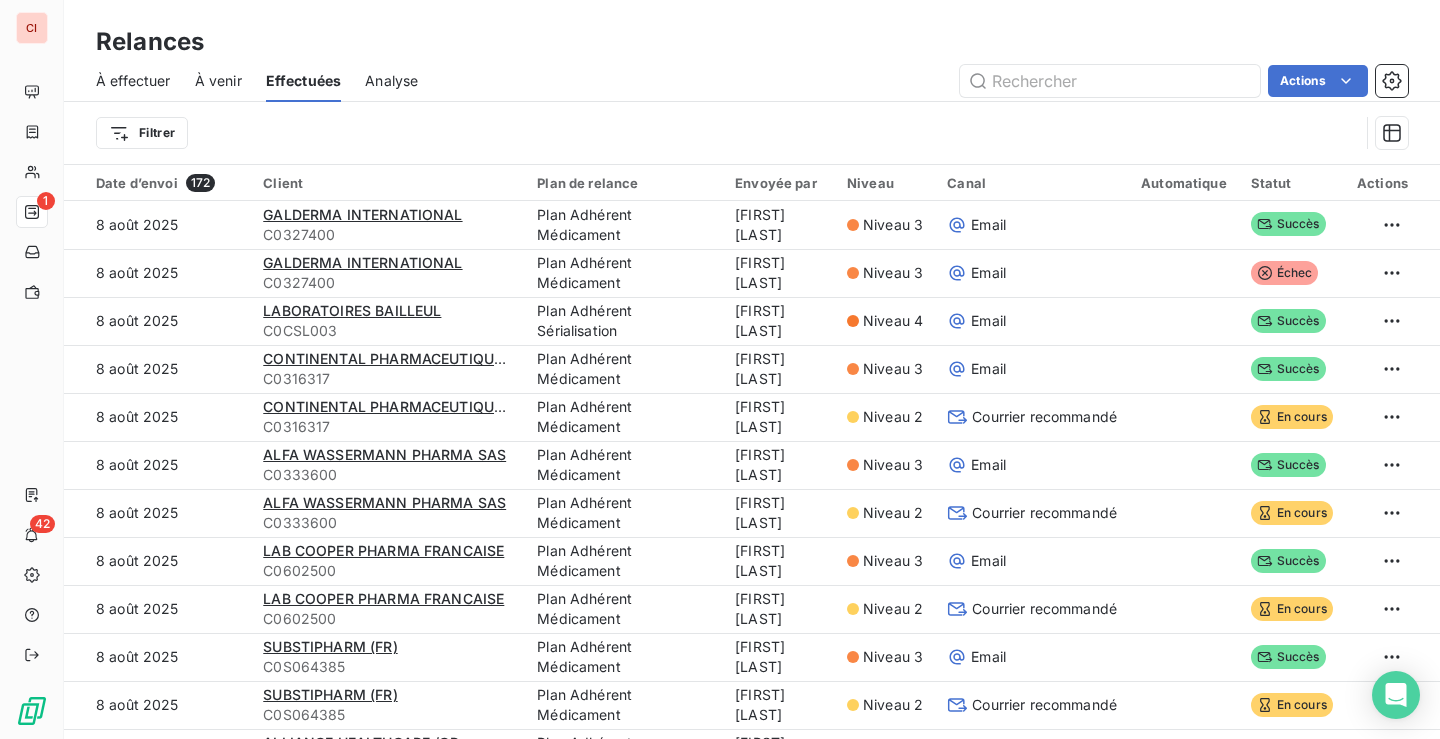 click on "À effectuer À venir Effectuées Analyse Actions" at bounding box center [752, 81] 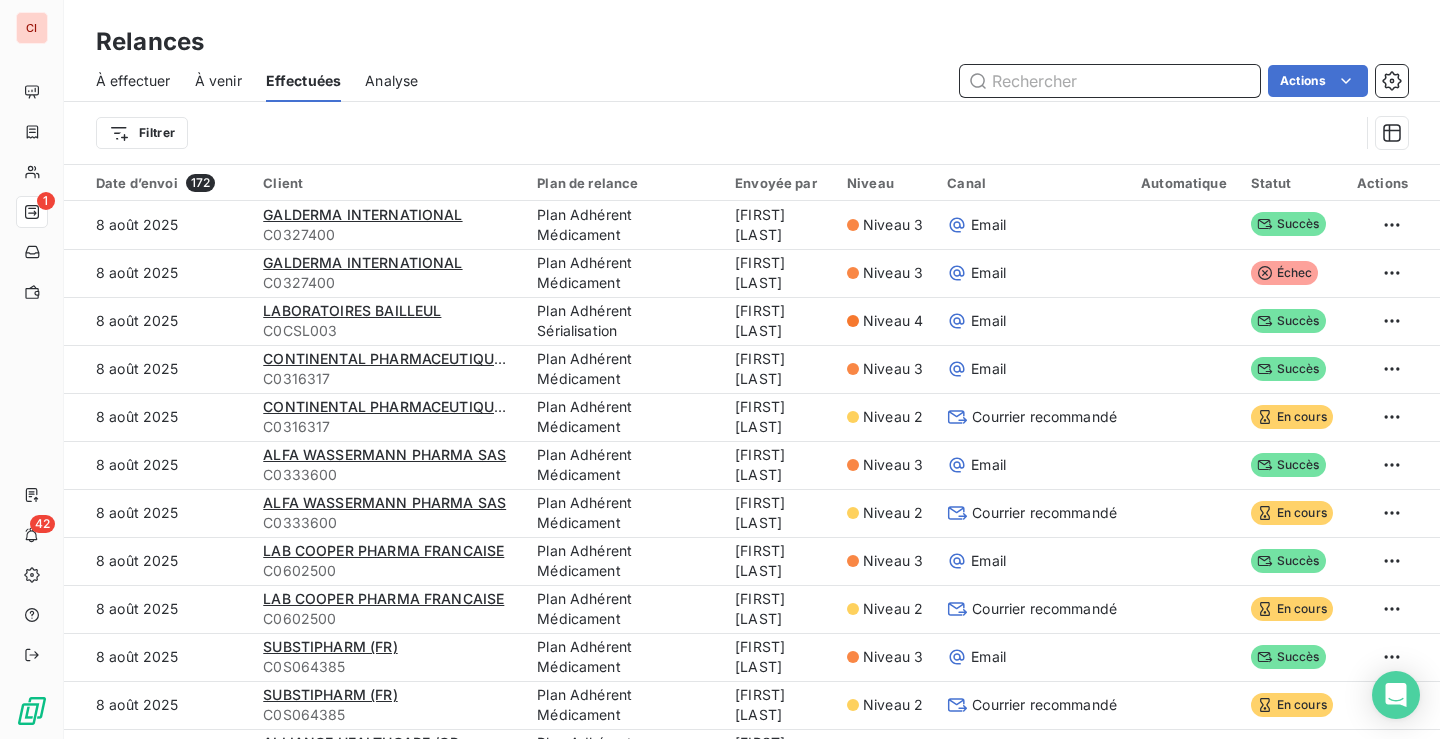click at bounding box center (1110, 81) 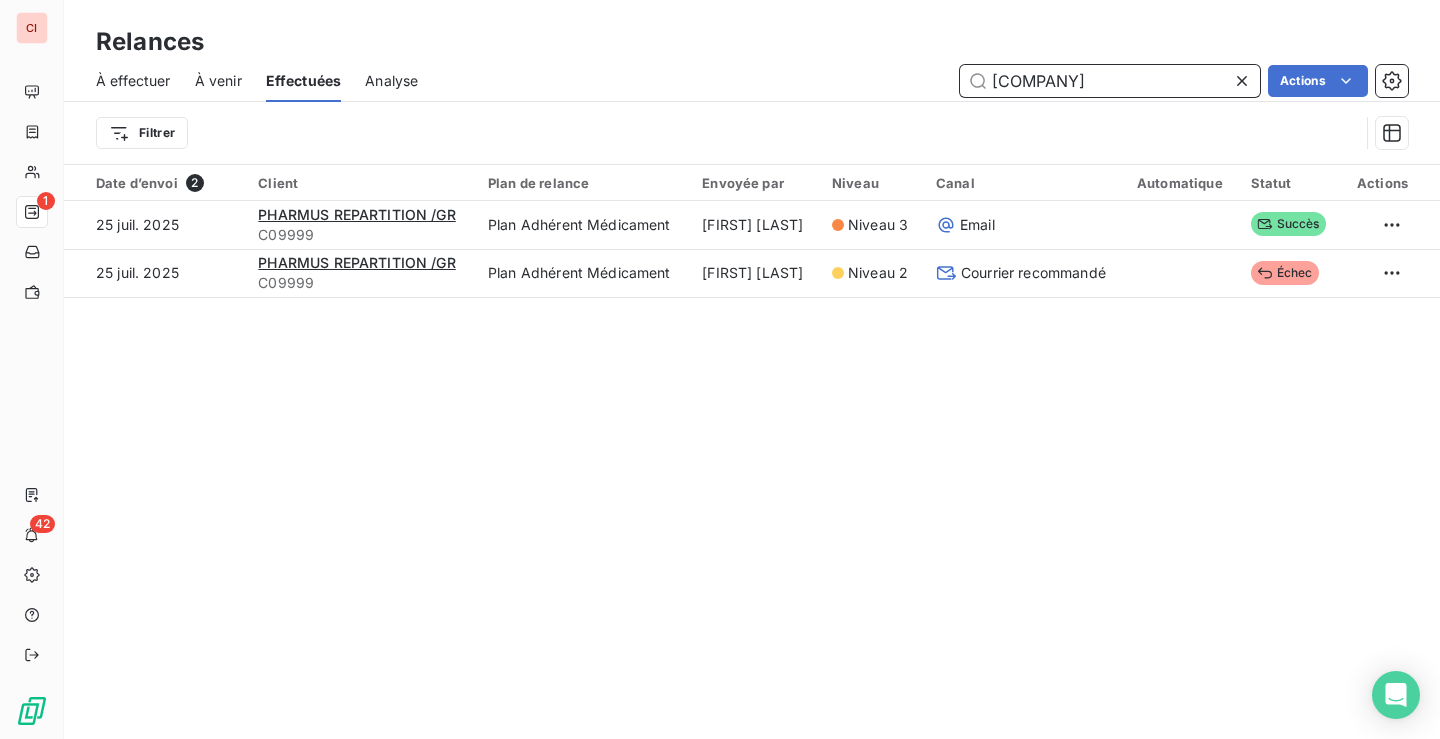 type on "[COMPANY]" 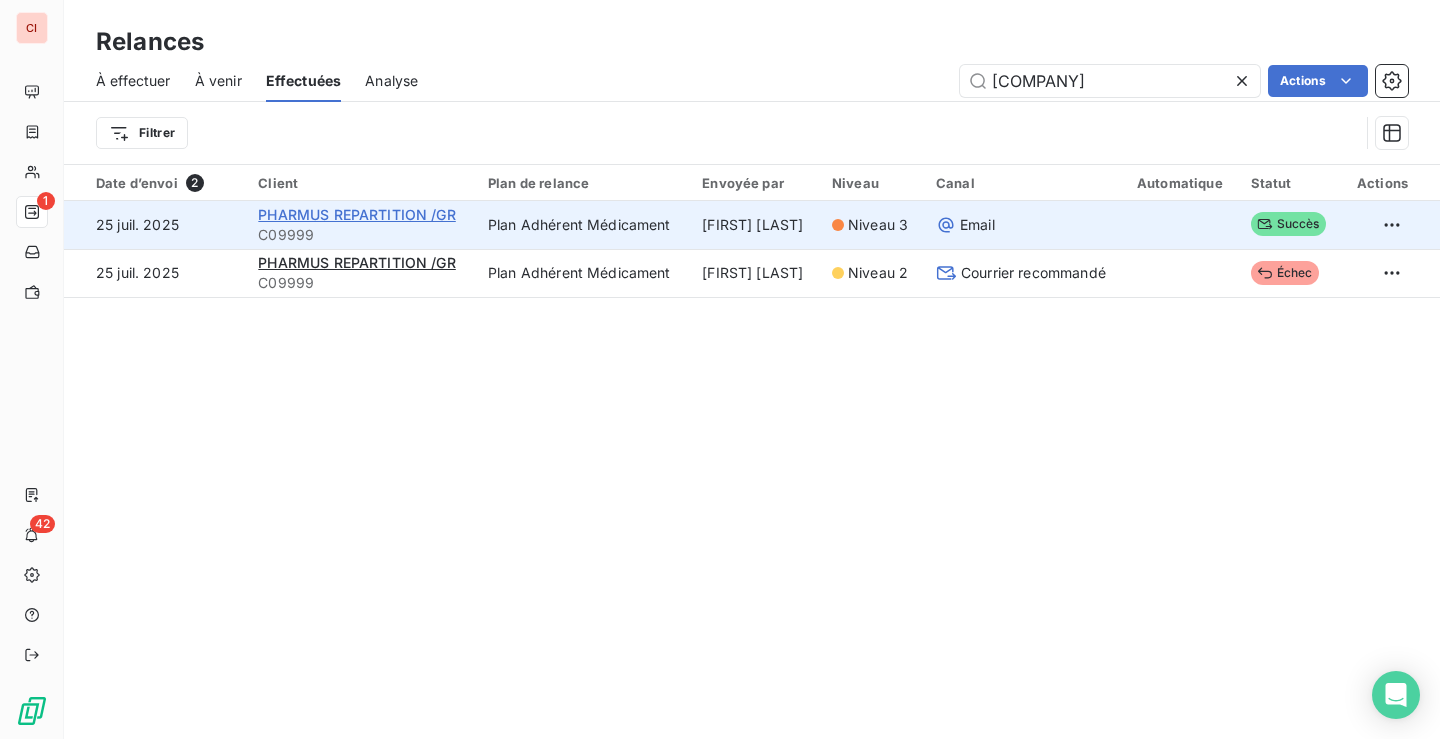 click on "PHARMUS REPARTITION /GR" at bounding box center (356, 214) 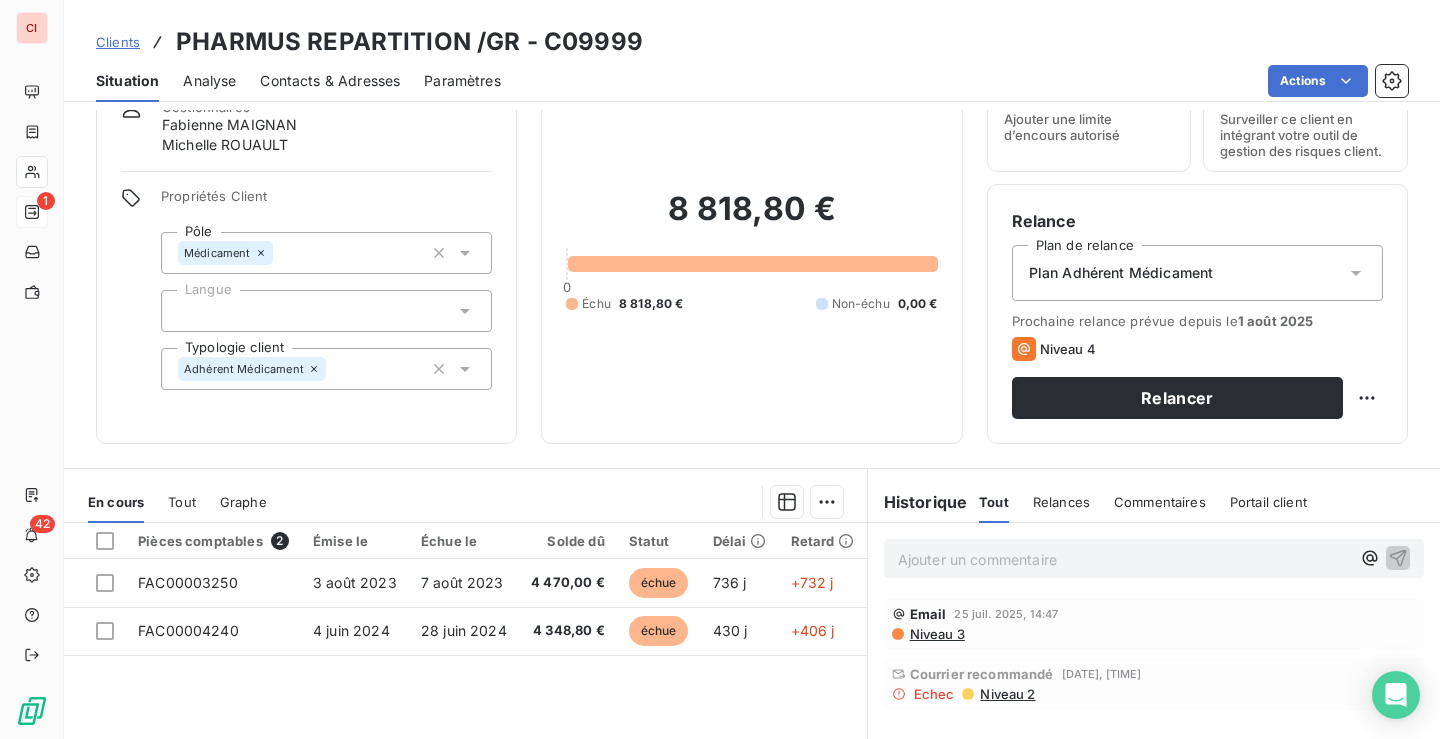 scroll, scrollTop: 200, scrollLeft: 0, axis: vertical 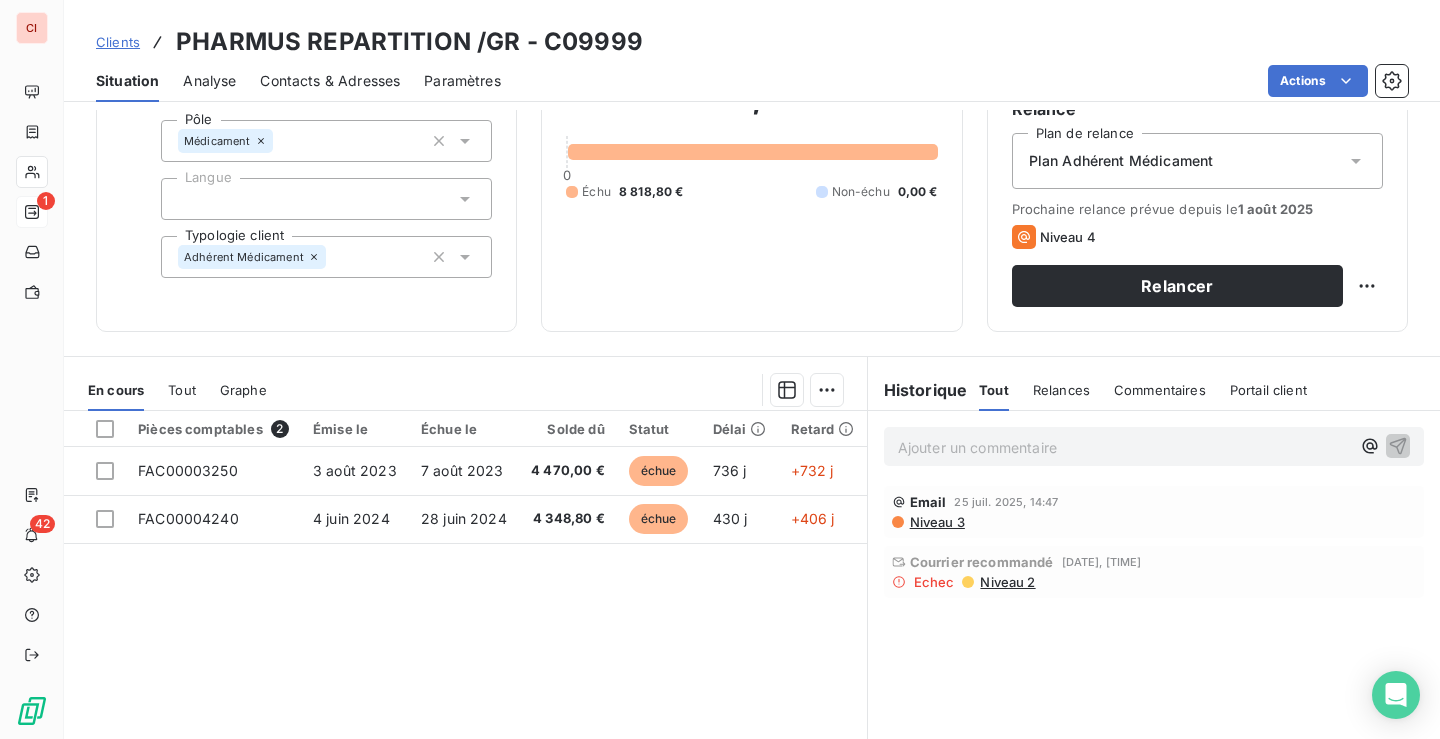 click on "Contacts & Adresses" at bounding box center (330, 81) 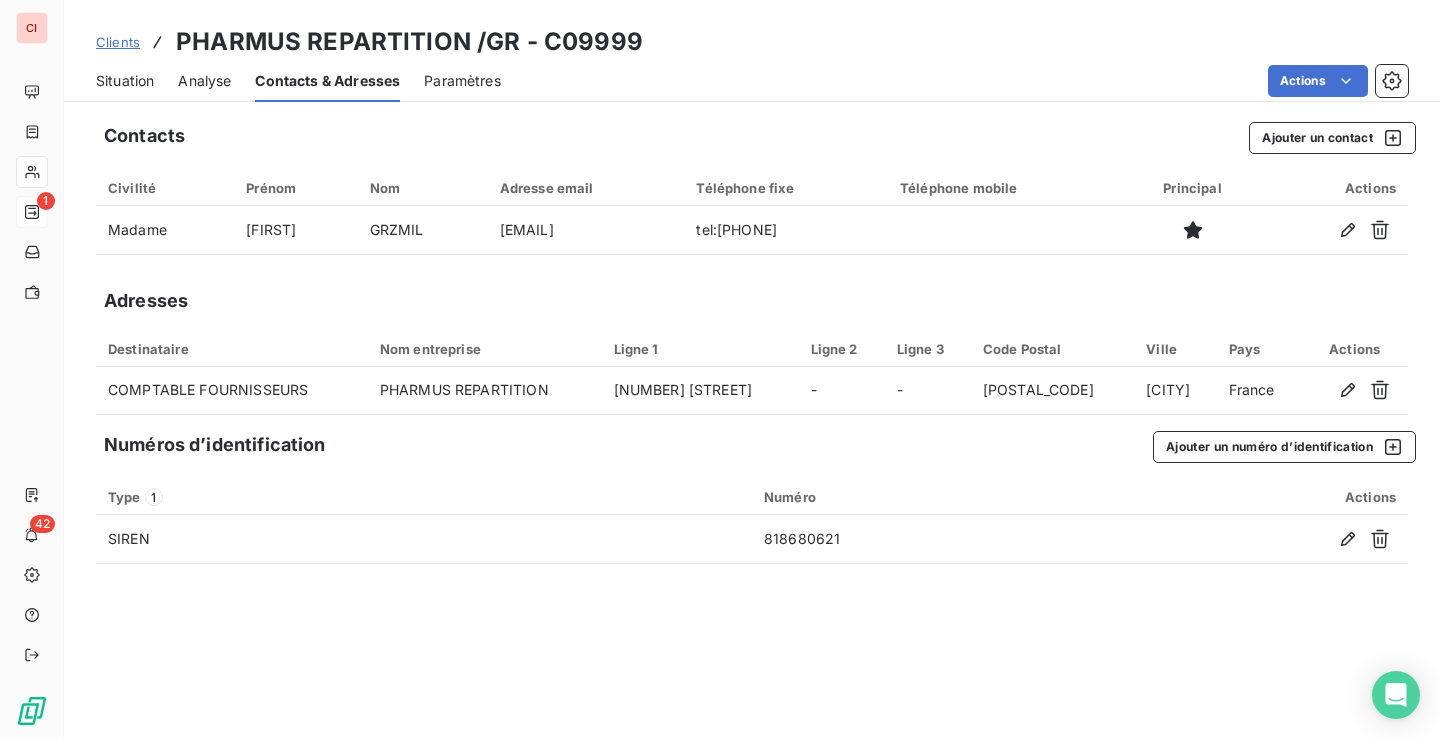 click on "Situation" at bounding box center [125, 81] 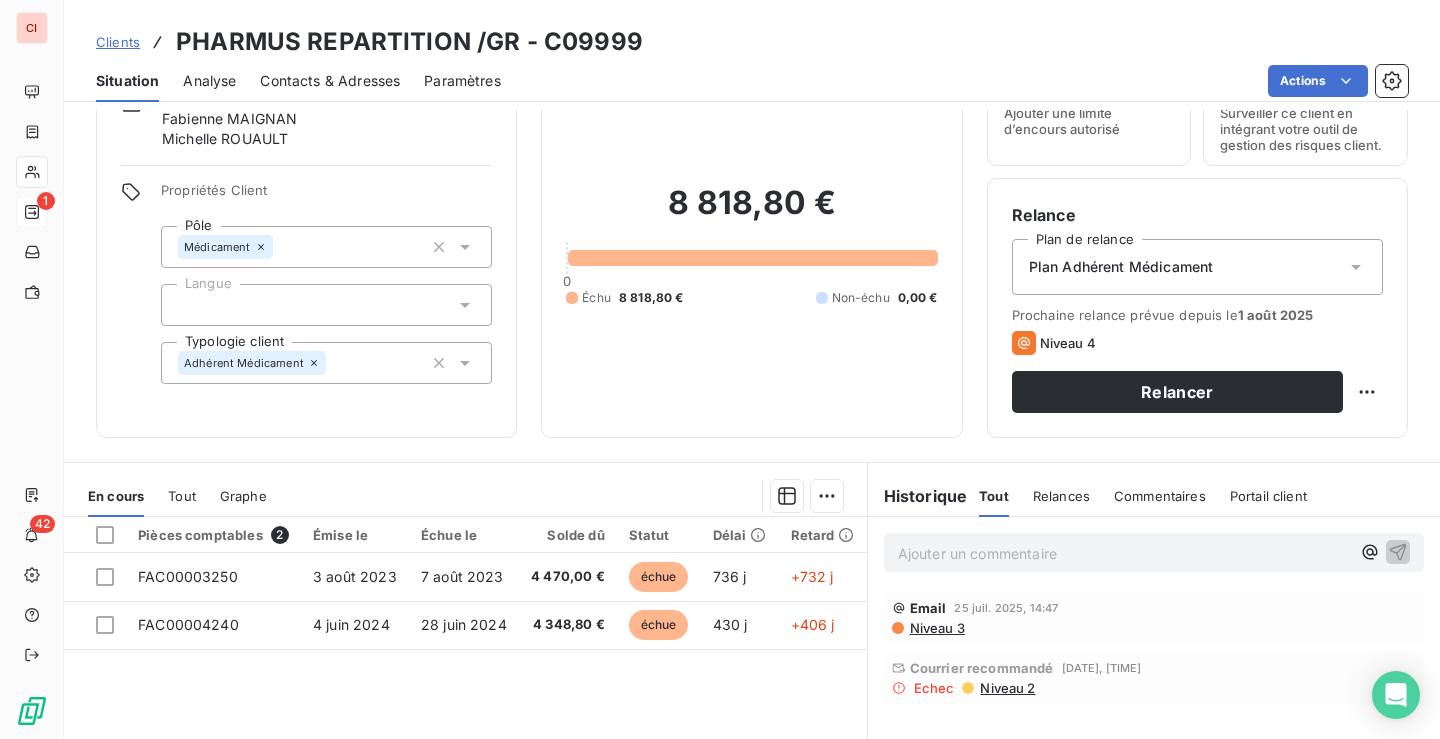 scroll, scrollTop: 200, scrollLeft: 0, axis: vertical 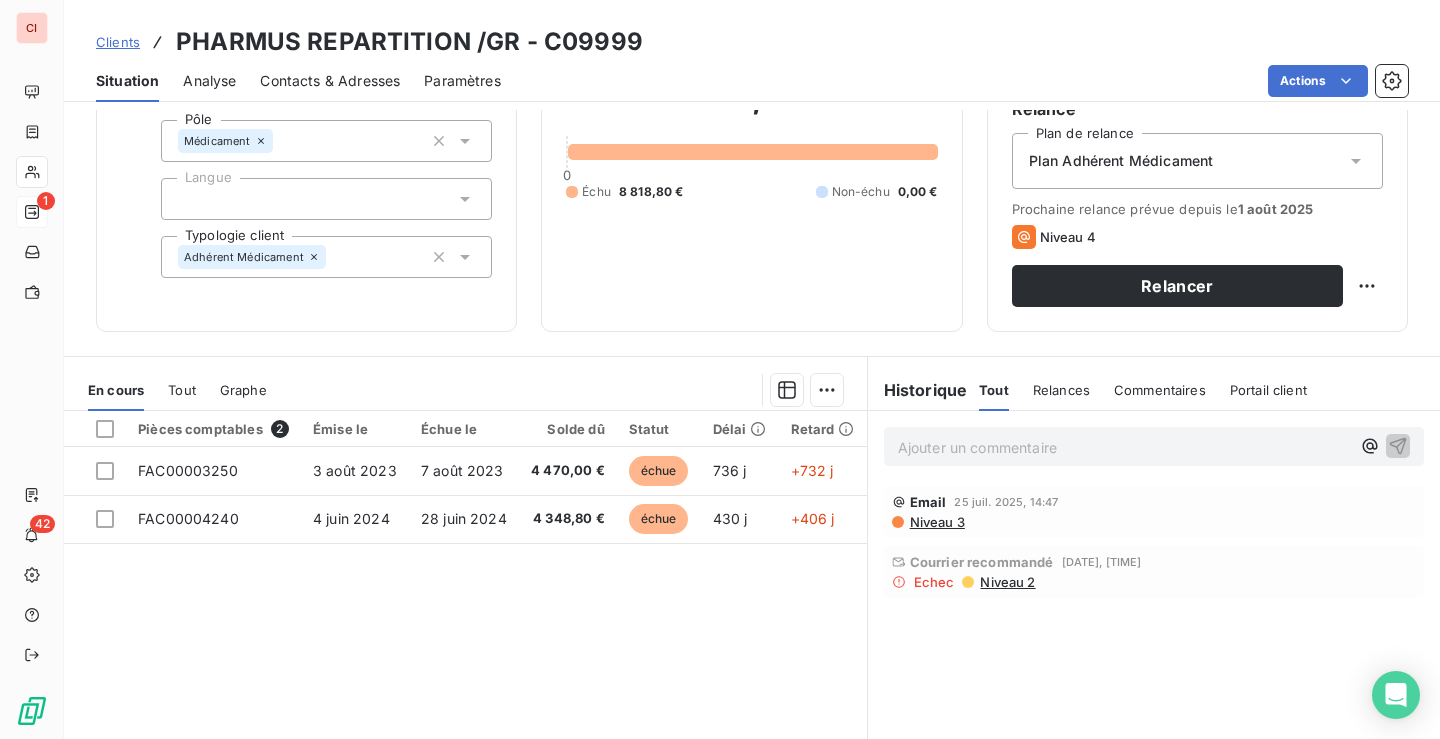 click on "Niveau 2" at bounding box center [1006, 582] 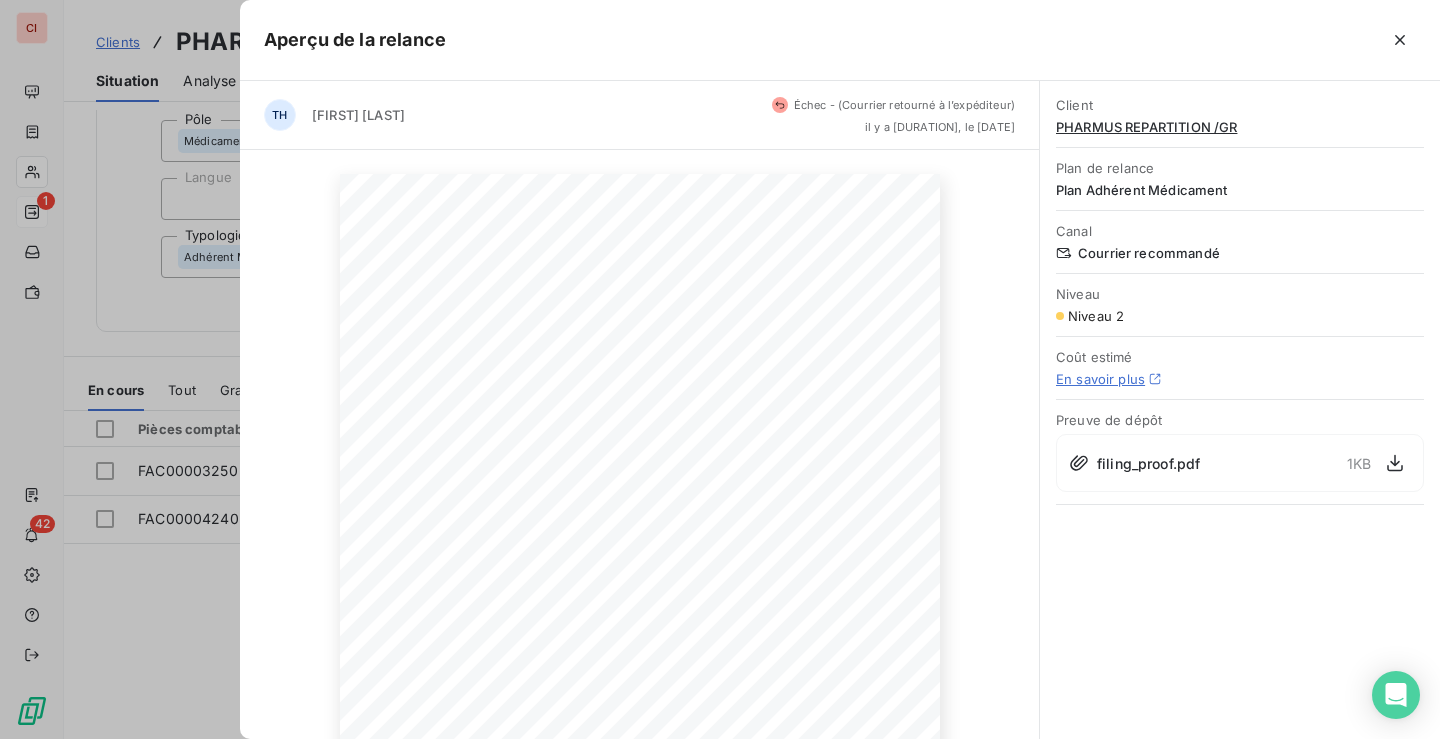 click on "Coût estimé En savoir plus" at bounding box center (1240, 367) 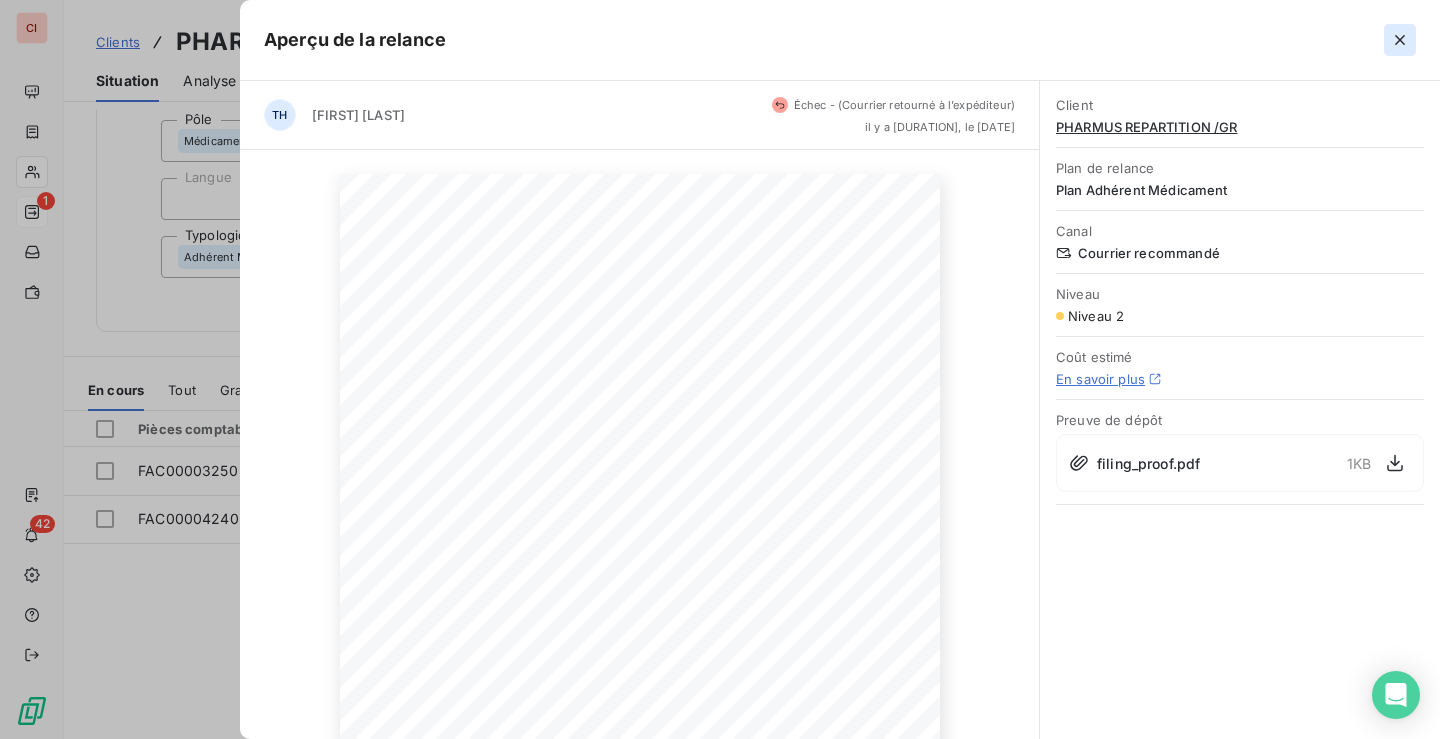 click 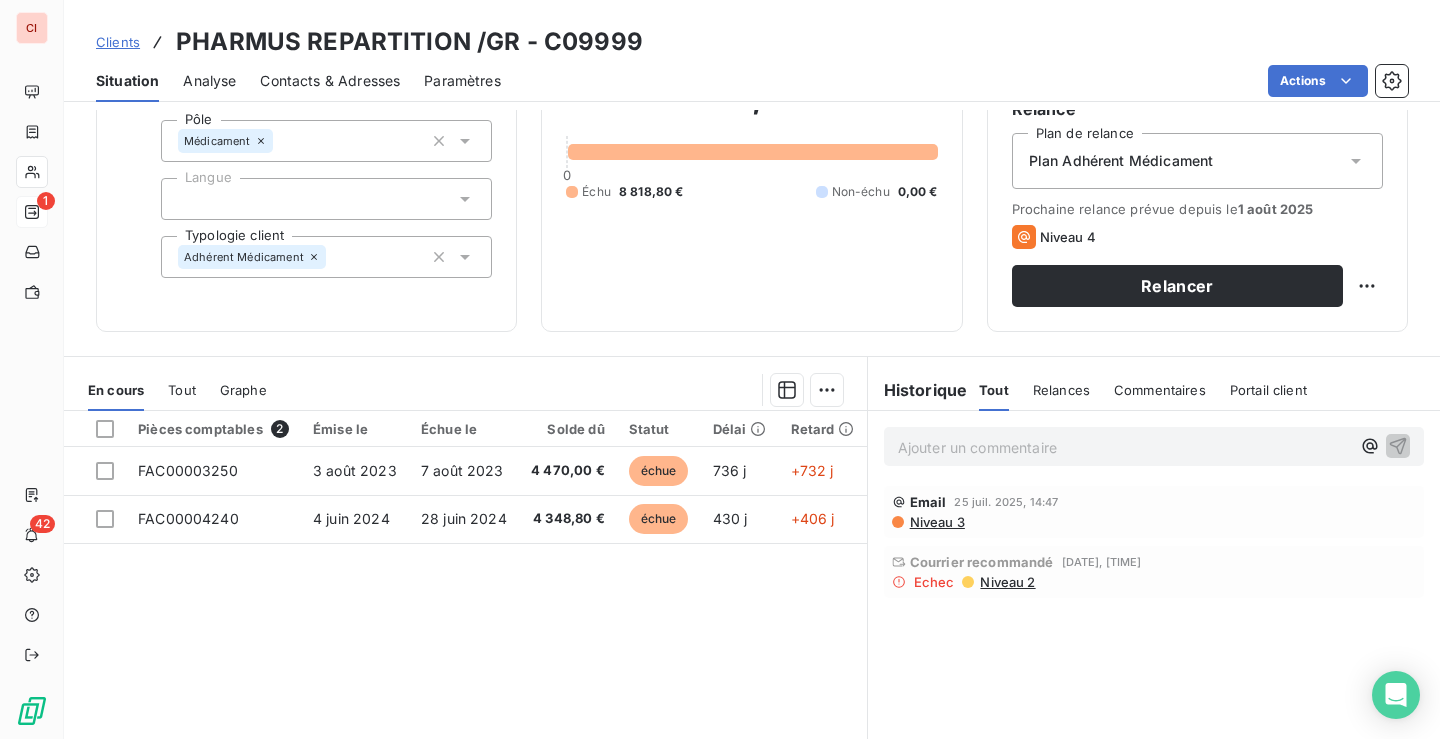 click on "Niveau 2" at bounding box center (1006, 582) 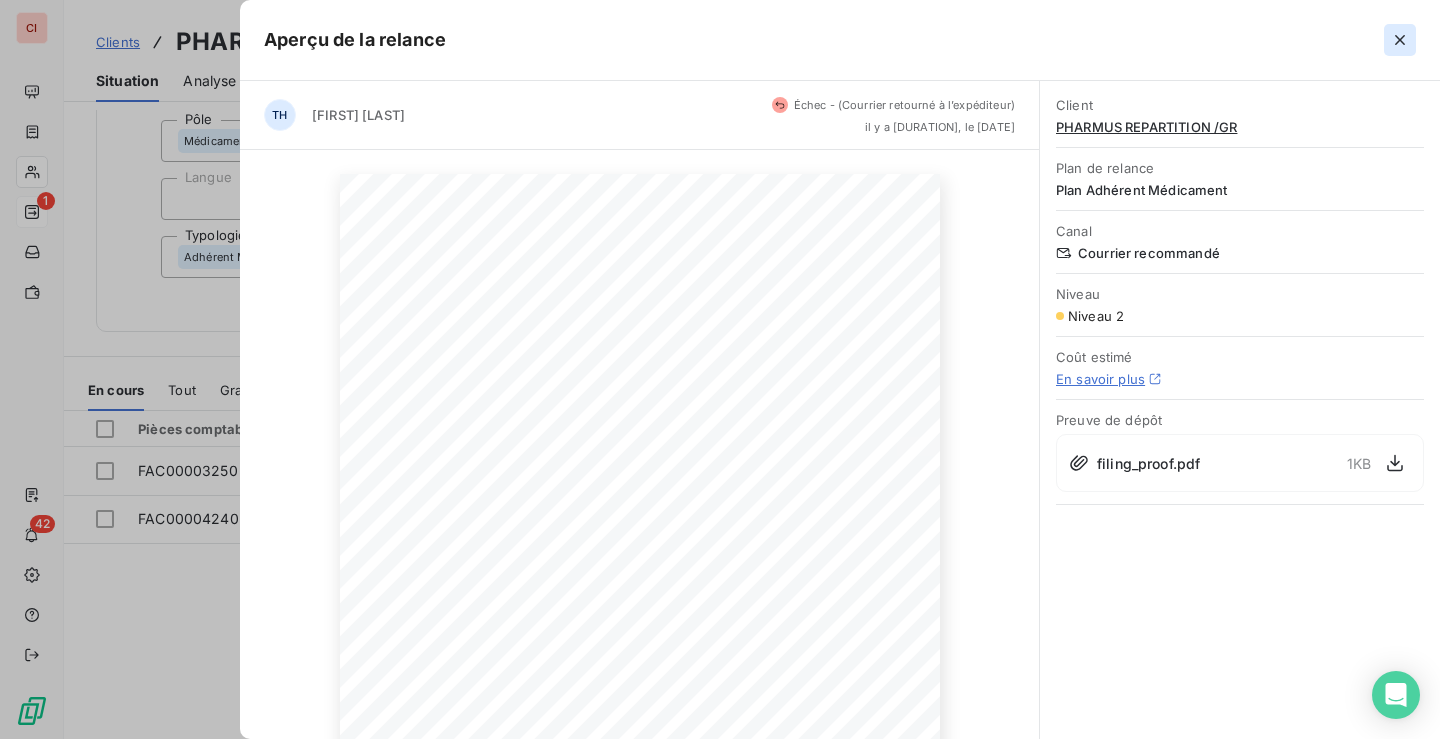 click 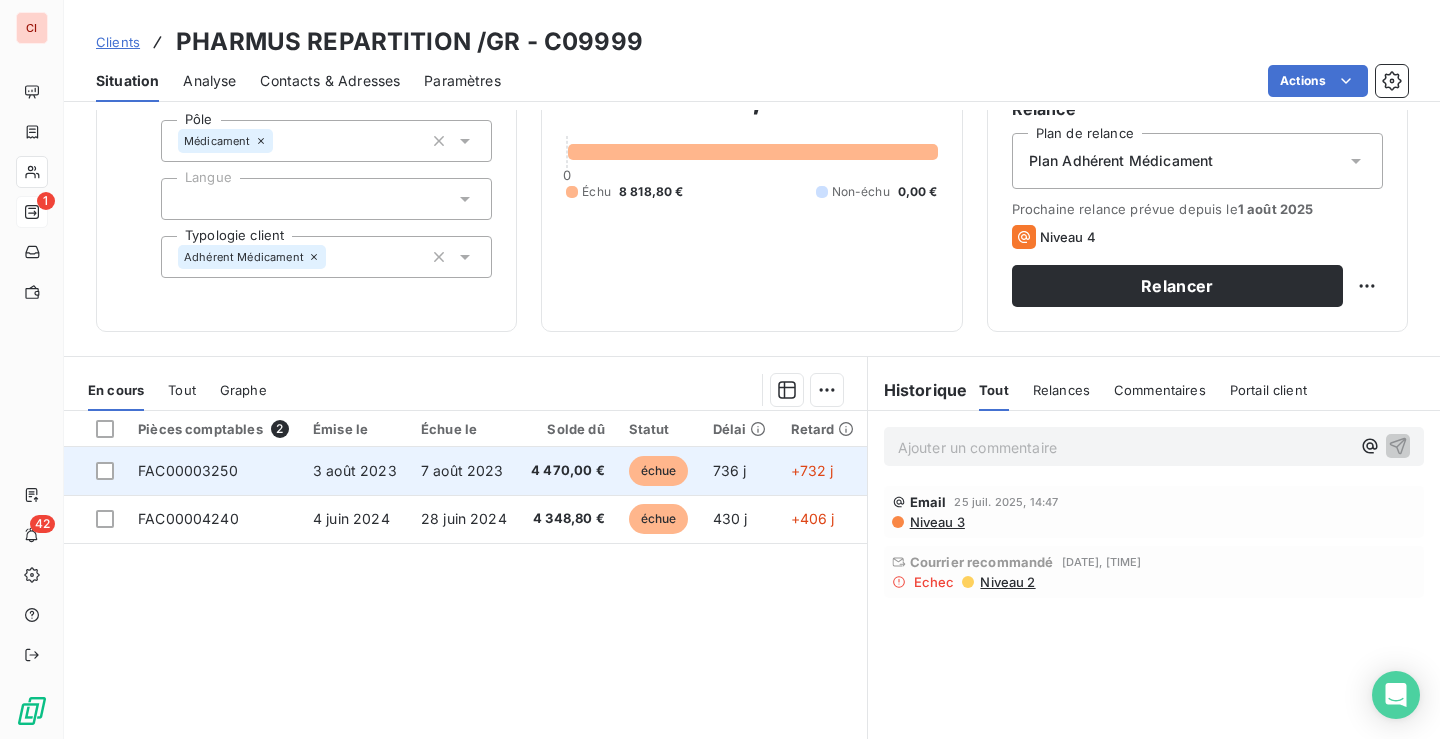 click on "4 470,00 €" at bounding box center (568, 471) 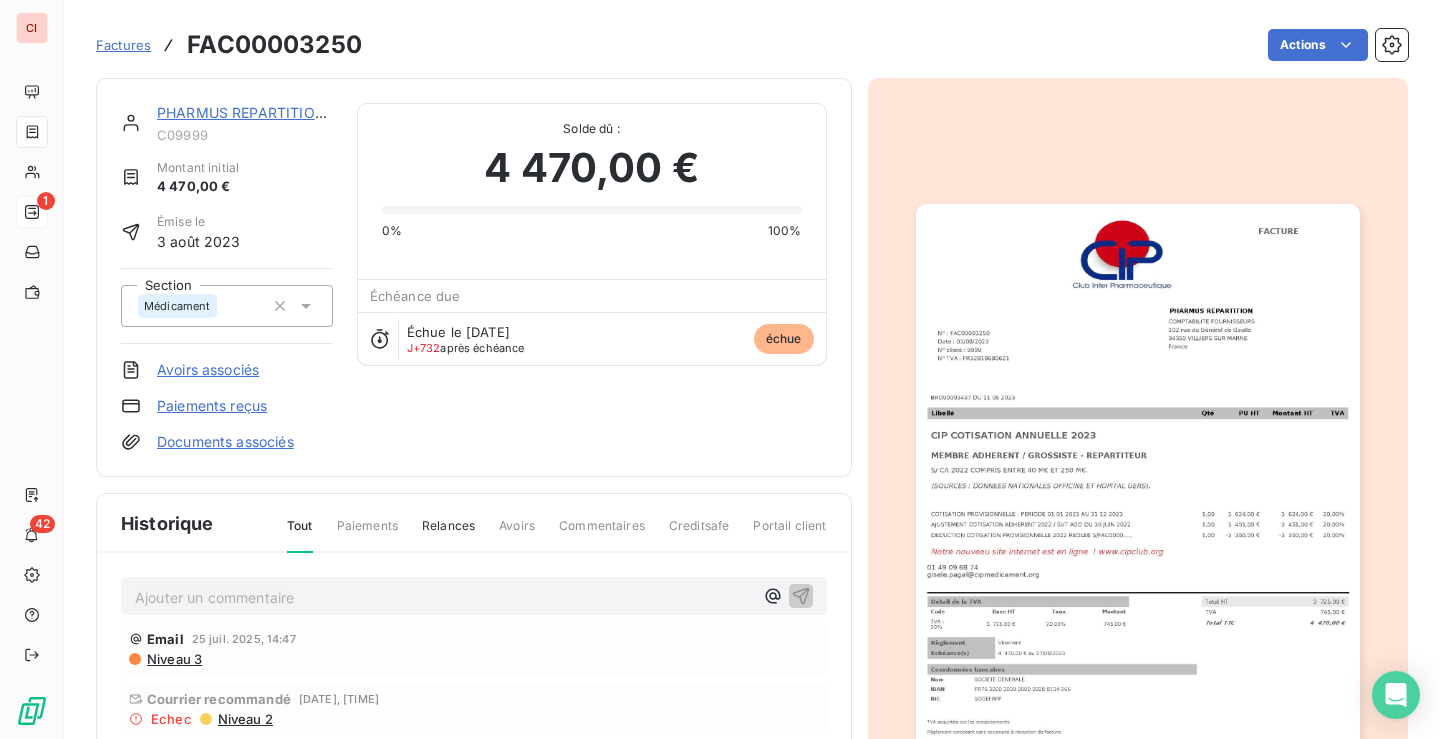 click at bounding box center [1138, 517] 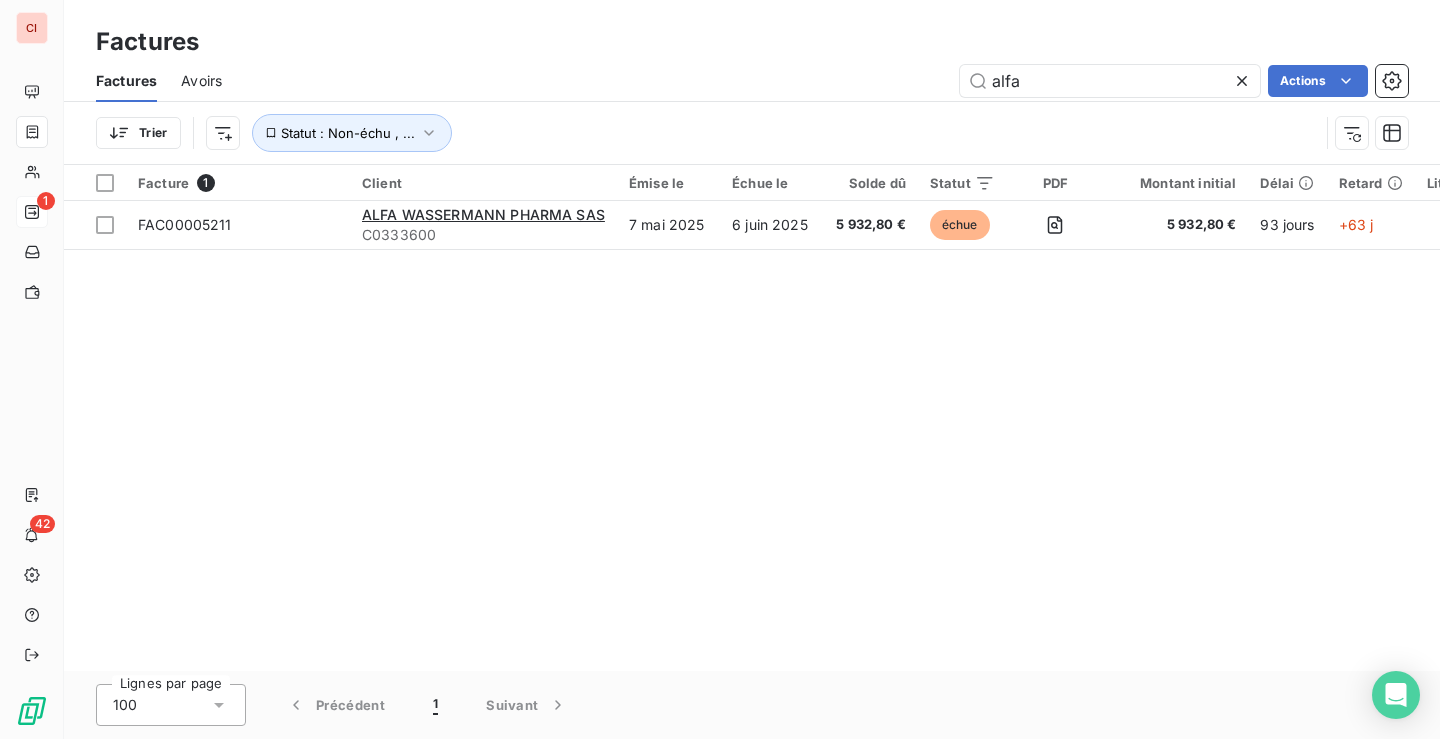 drag, startPoint x: 1049, startPoint y: 82, endPoint x: 882, endPoint y: 117, distance: 170.62825 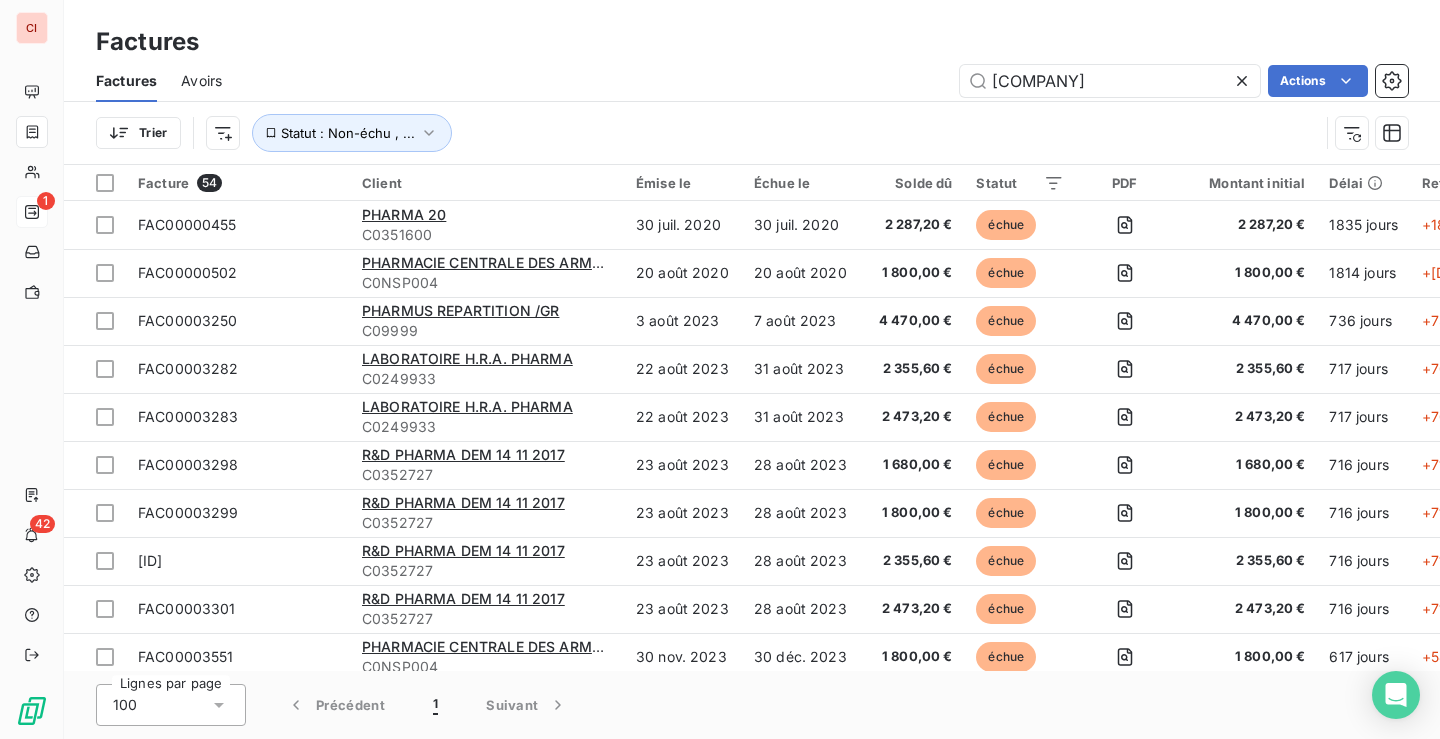 type on "[COMPANY]" 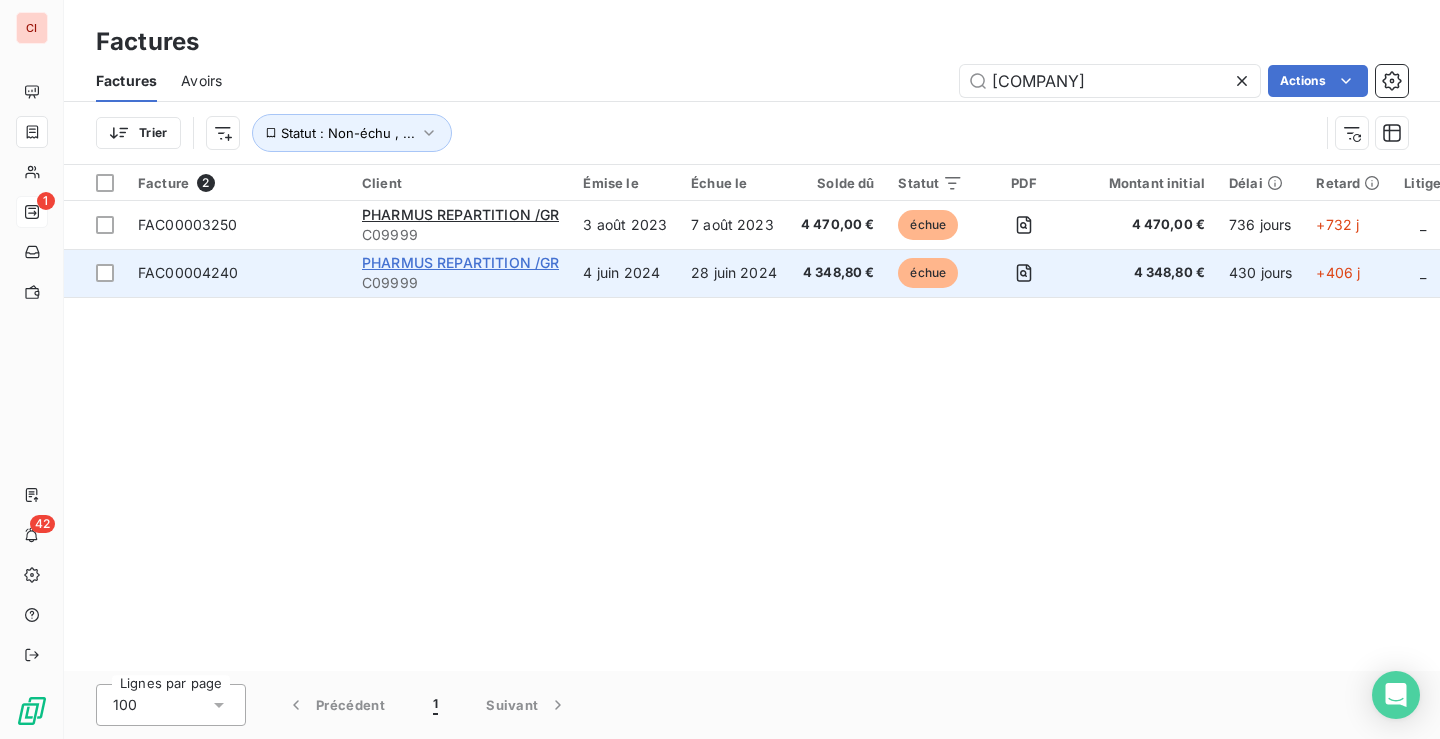 click on "PHARMUS REPARTITION /GR" at bounding box center [460, 262] 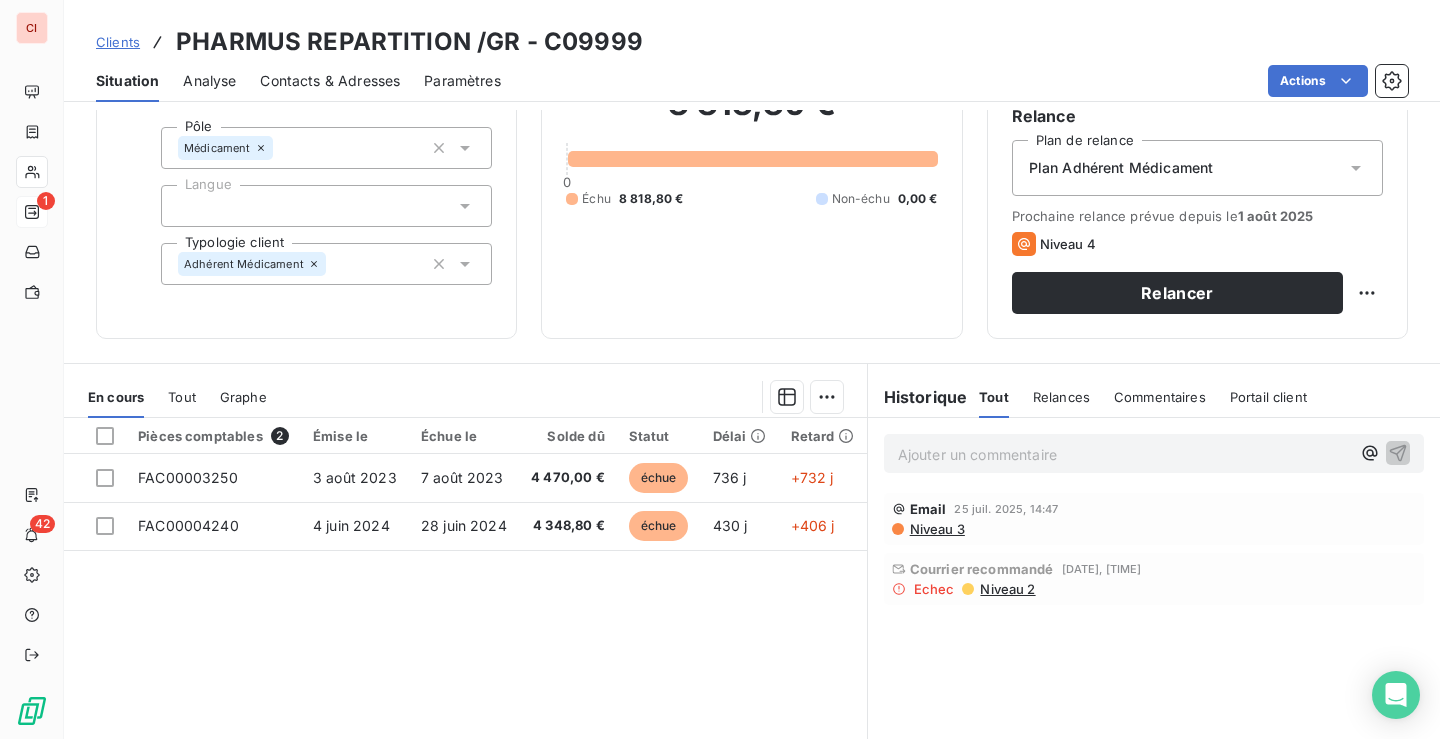 scroll, scrollTop: 300, scrollLeft: 0, axis: vertical 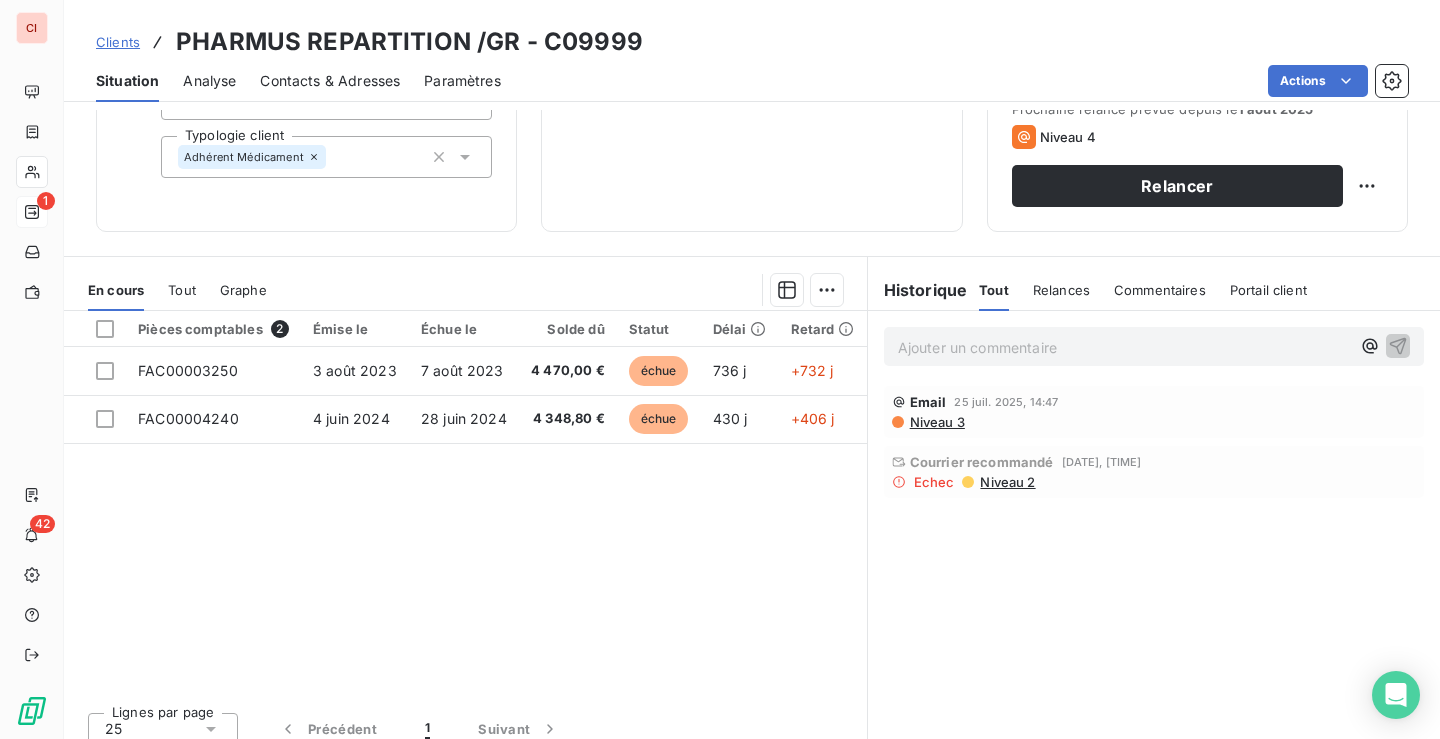 click on "Clients" at bounding box center [118, 42] 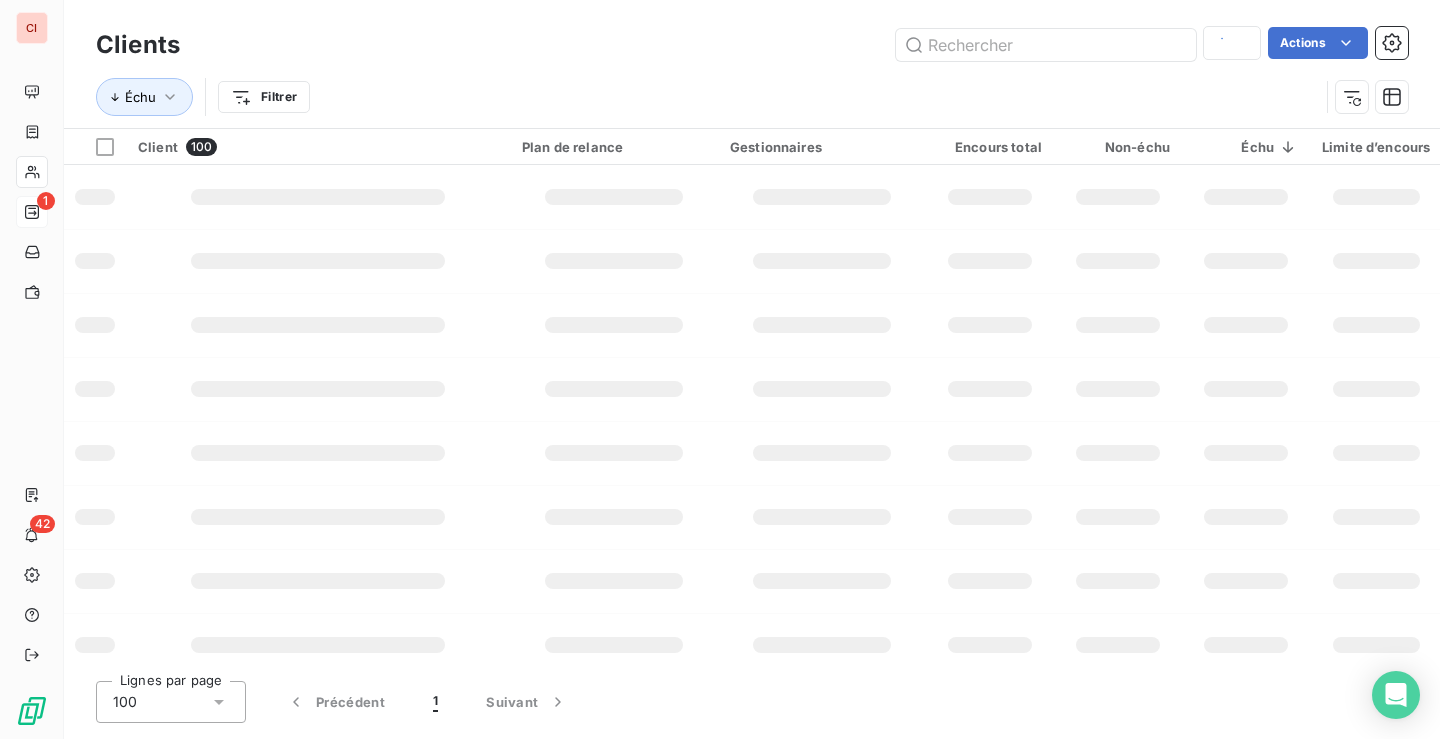 type on "[CITY]" 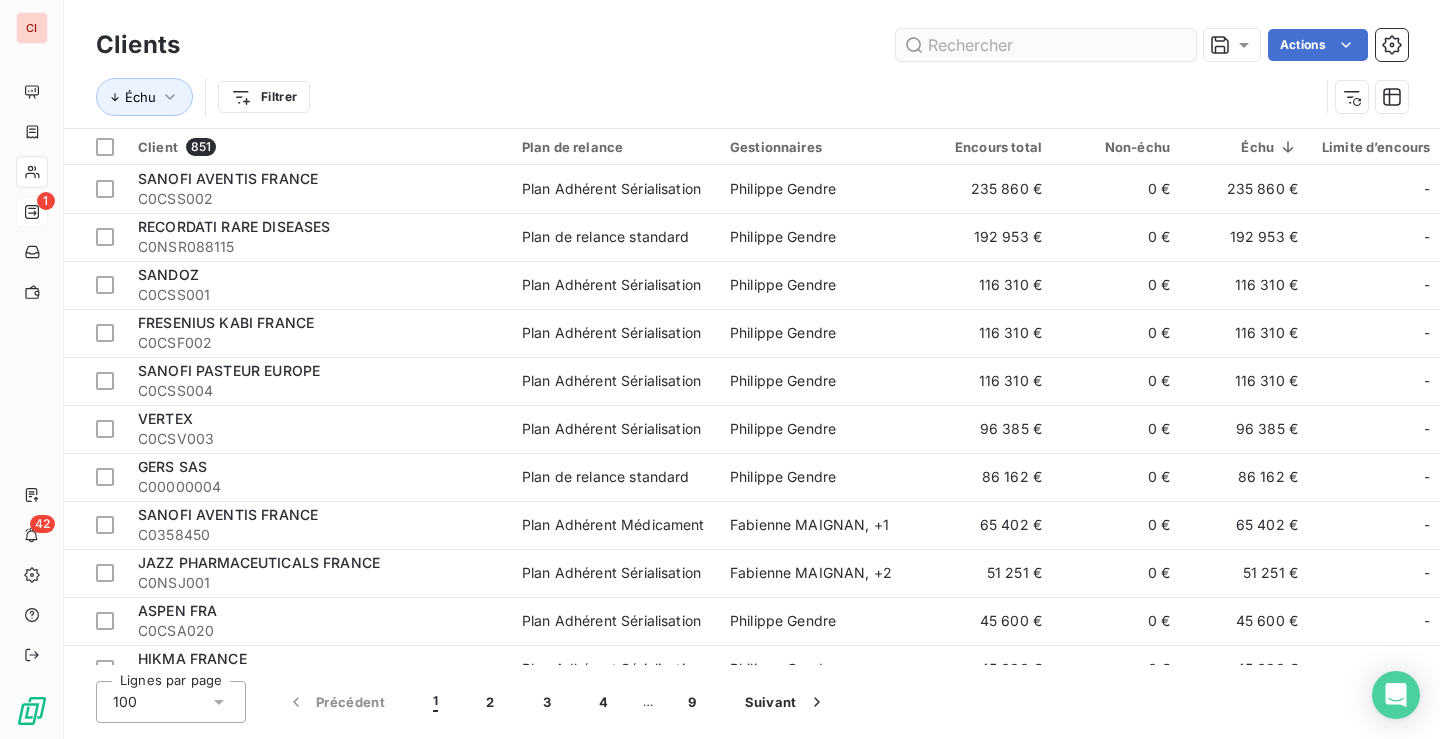 click at bounding box center [1046, 45] 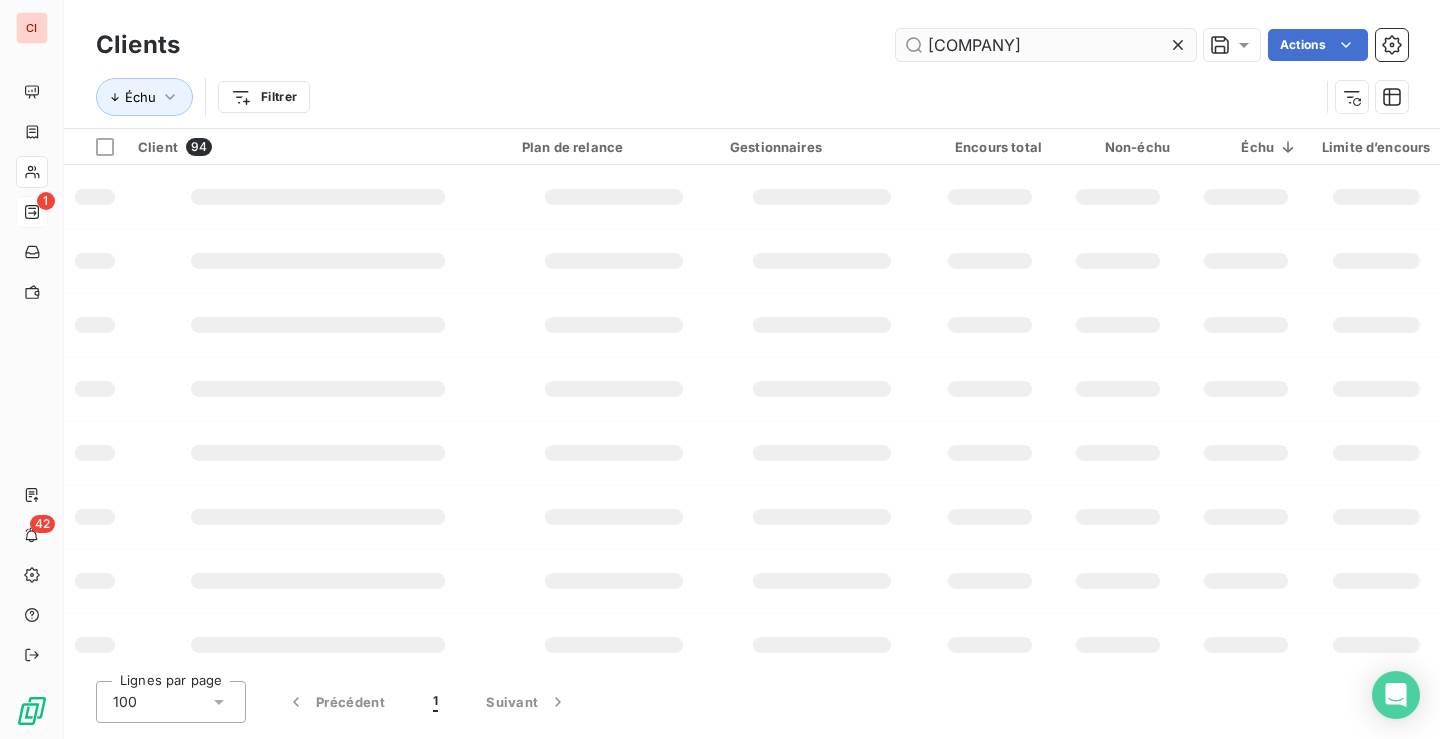 type on "[COMPANY]" 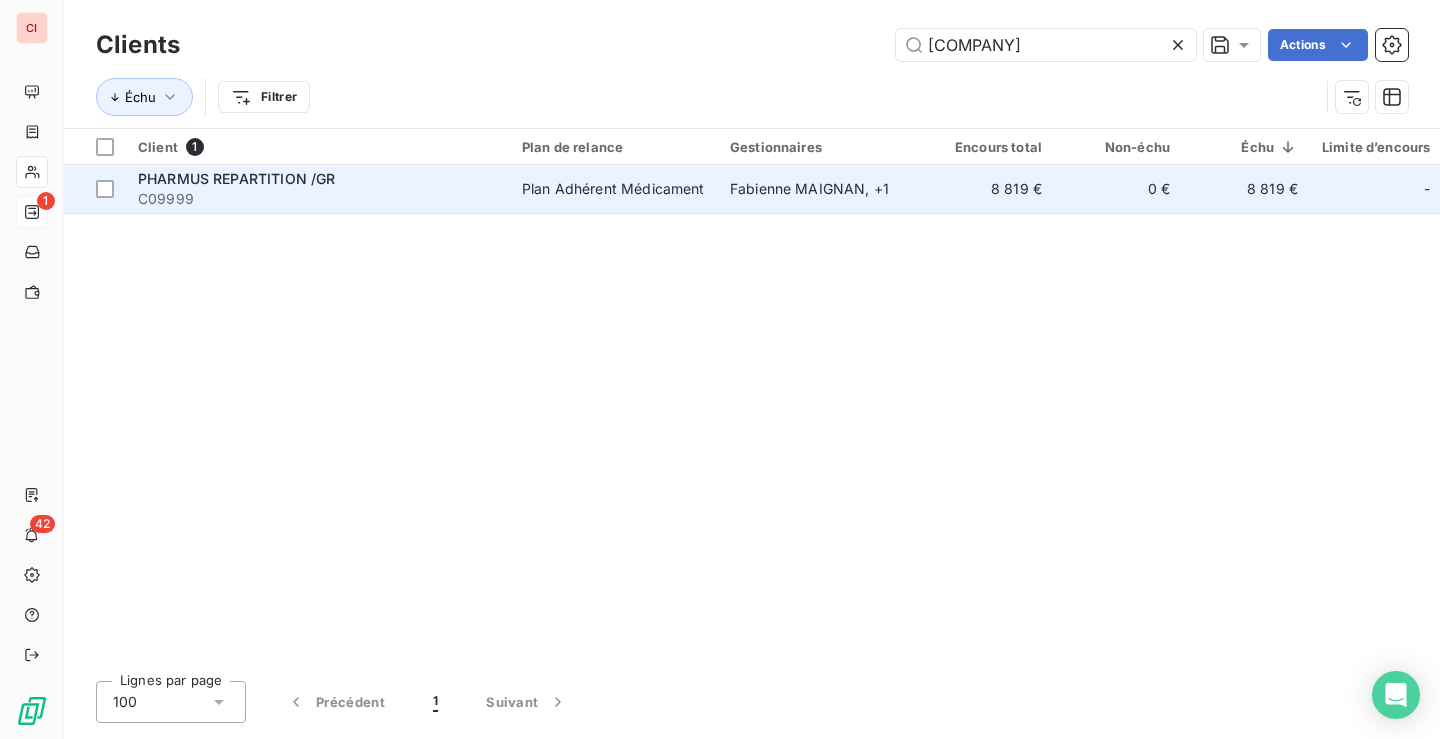 click on "Plan Adhérent Médicament" at bounding box center (613, 189) 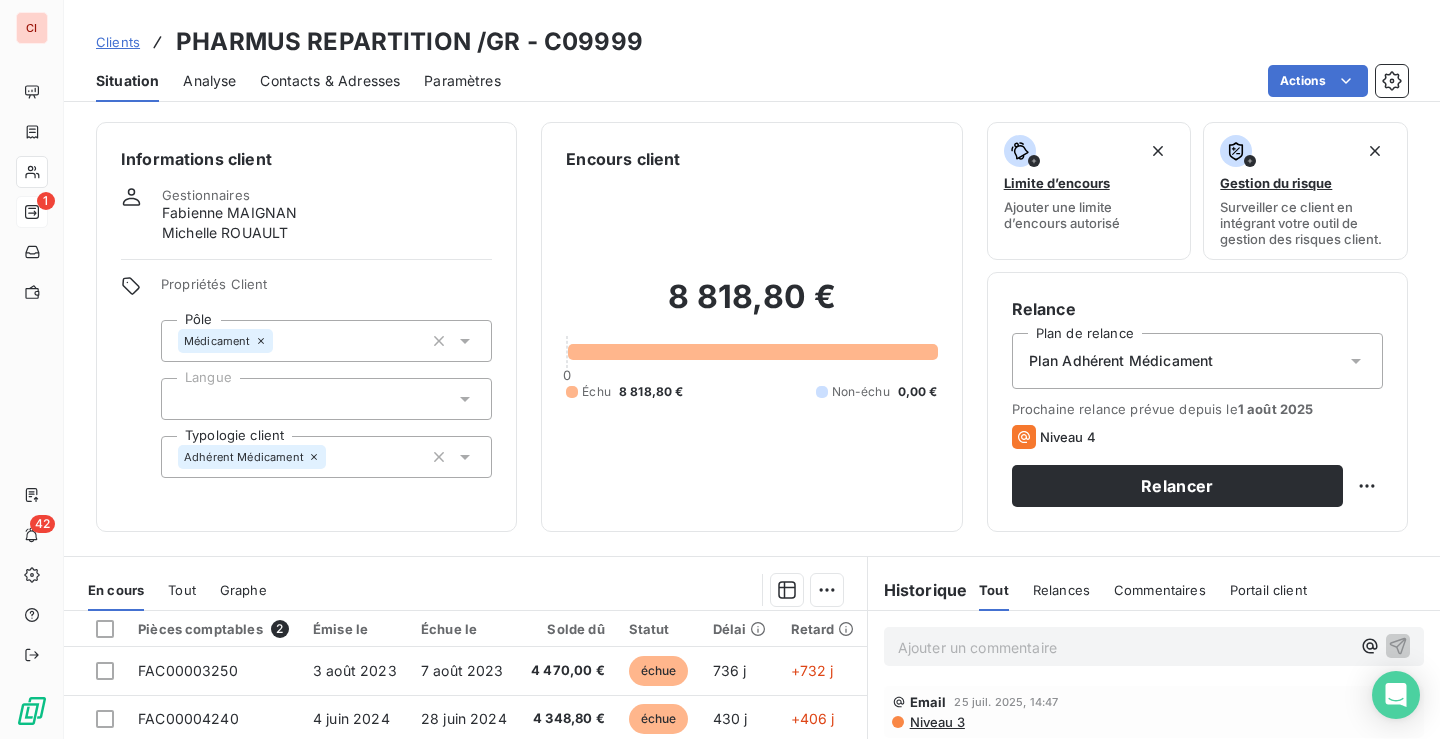 scroll, scrollTop: 300, scrollLeft: 0, axis: vertical 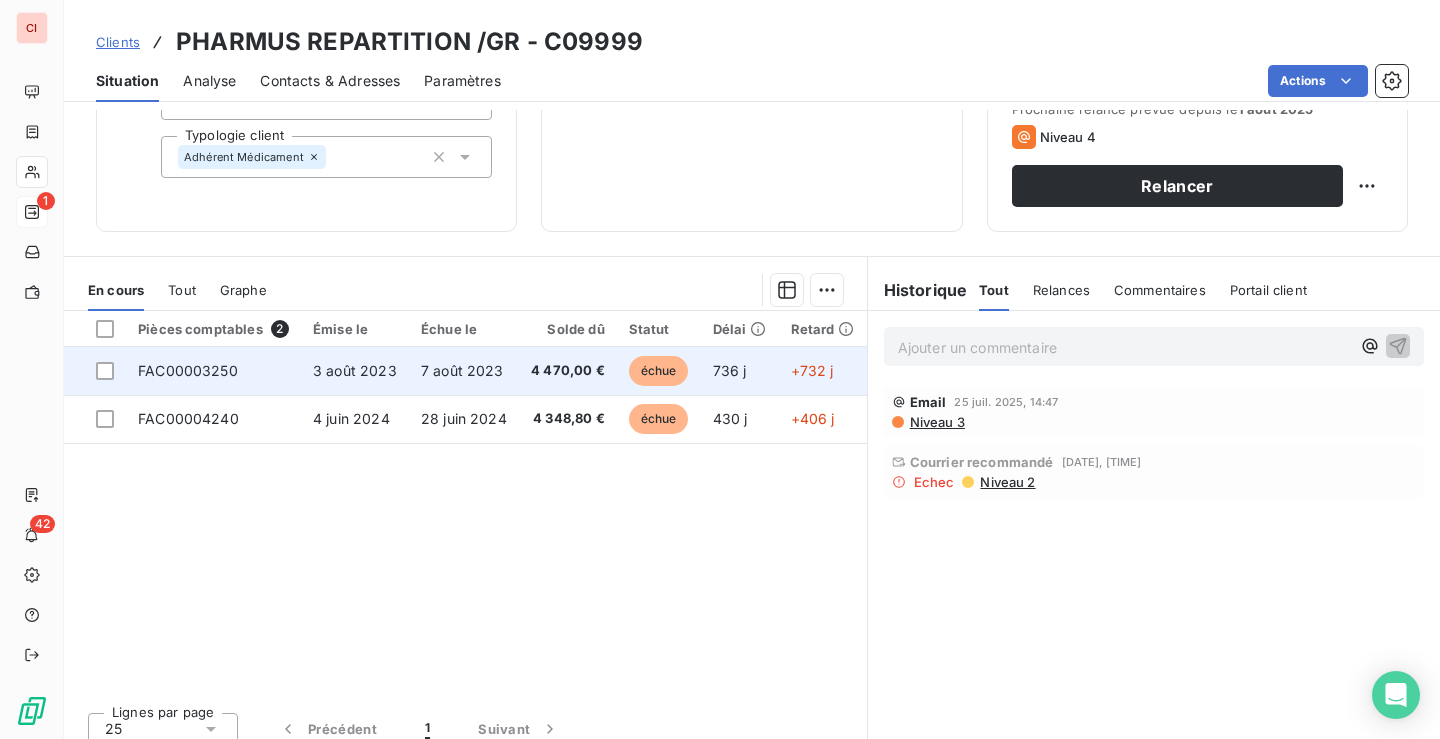 click on "4 470,00 €" at bounding box center (568, 371) 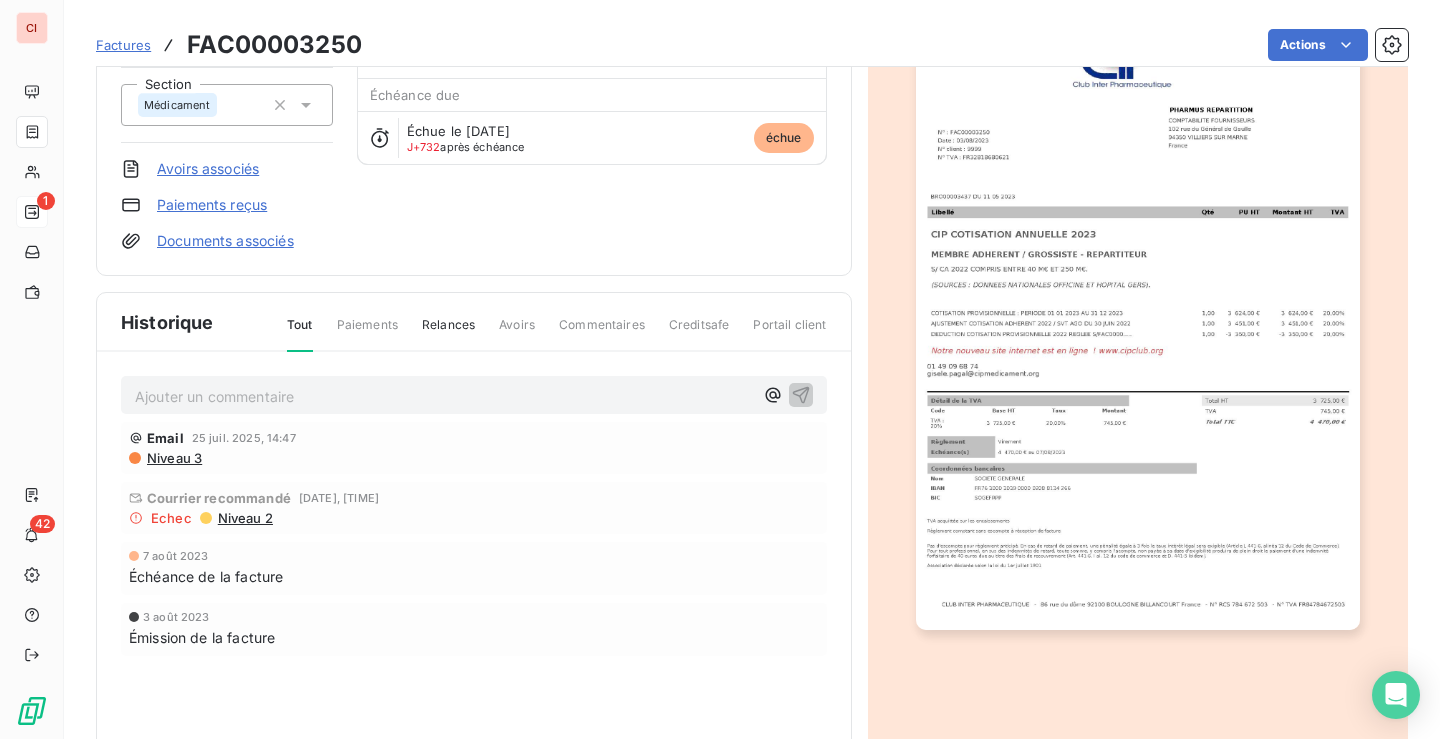 scroll, scrollTop: 102, scrollLeft: 0, axis: vertical 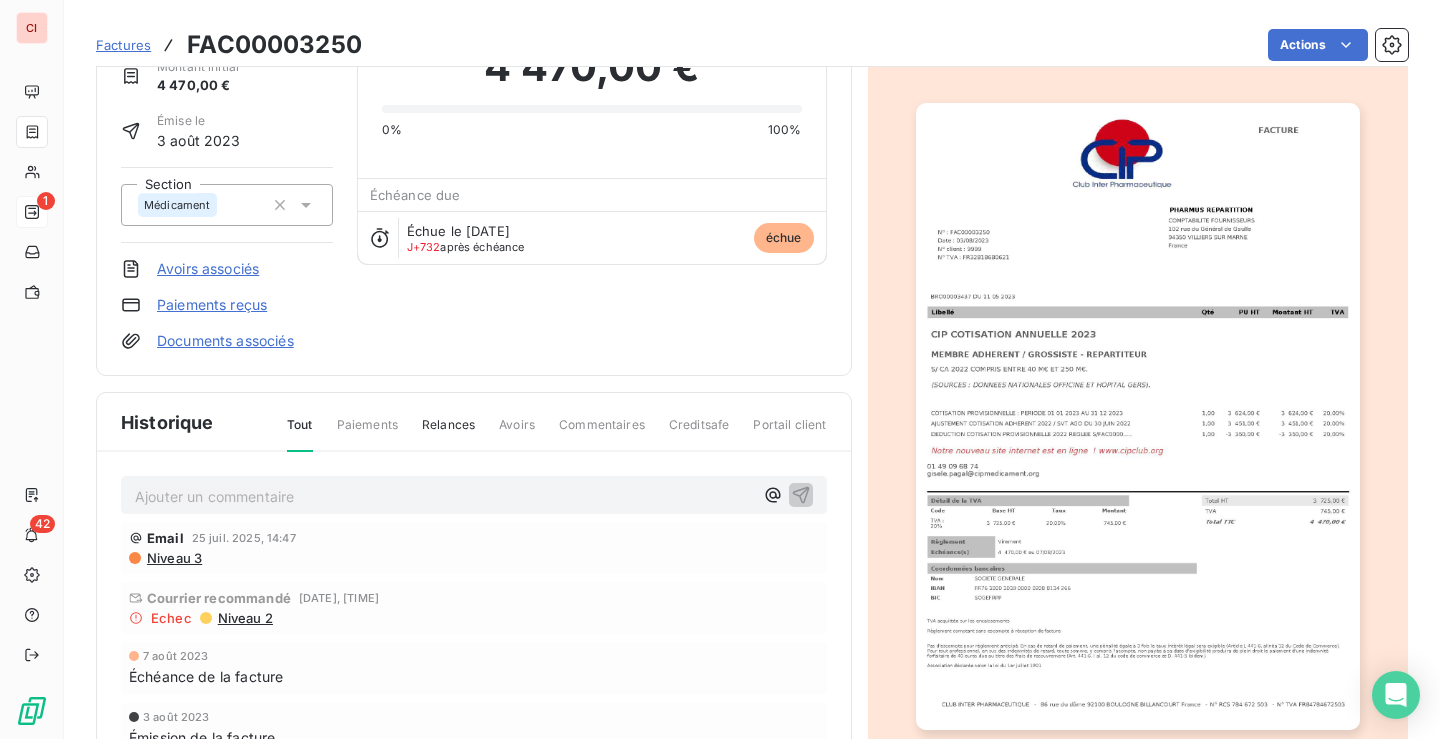 click at bounding box center [1138, 416] 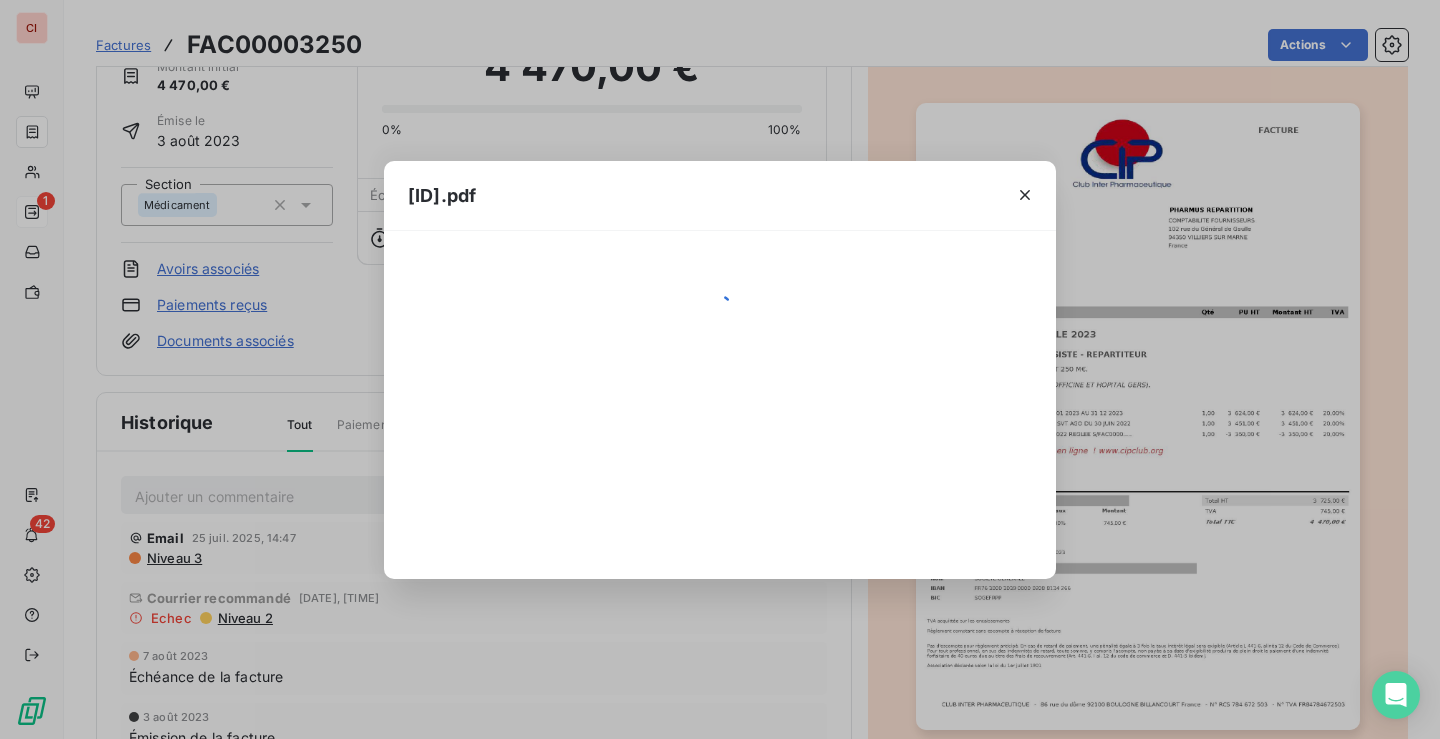 click on "[ID].pdf" at bounding box center (720, 369) 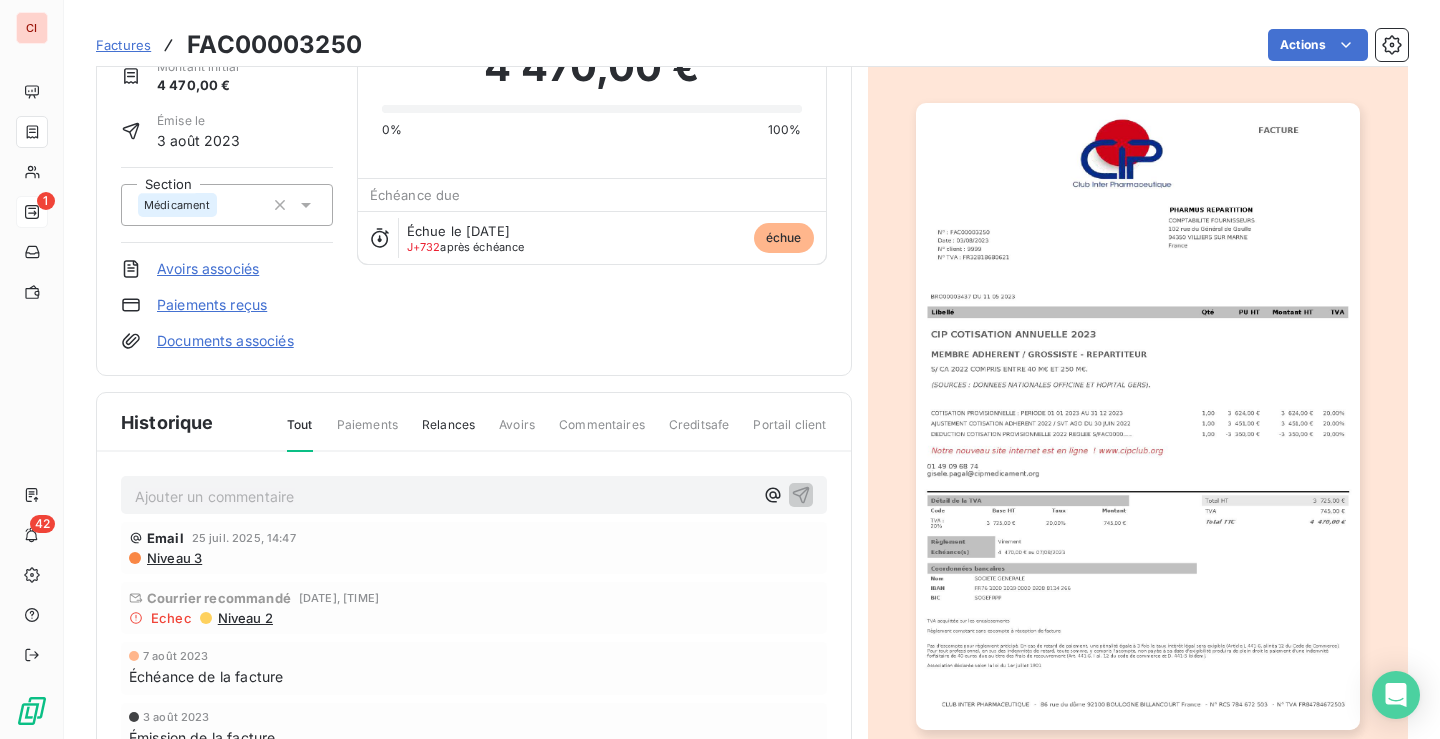 click at bounding box center [1138, 416] 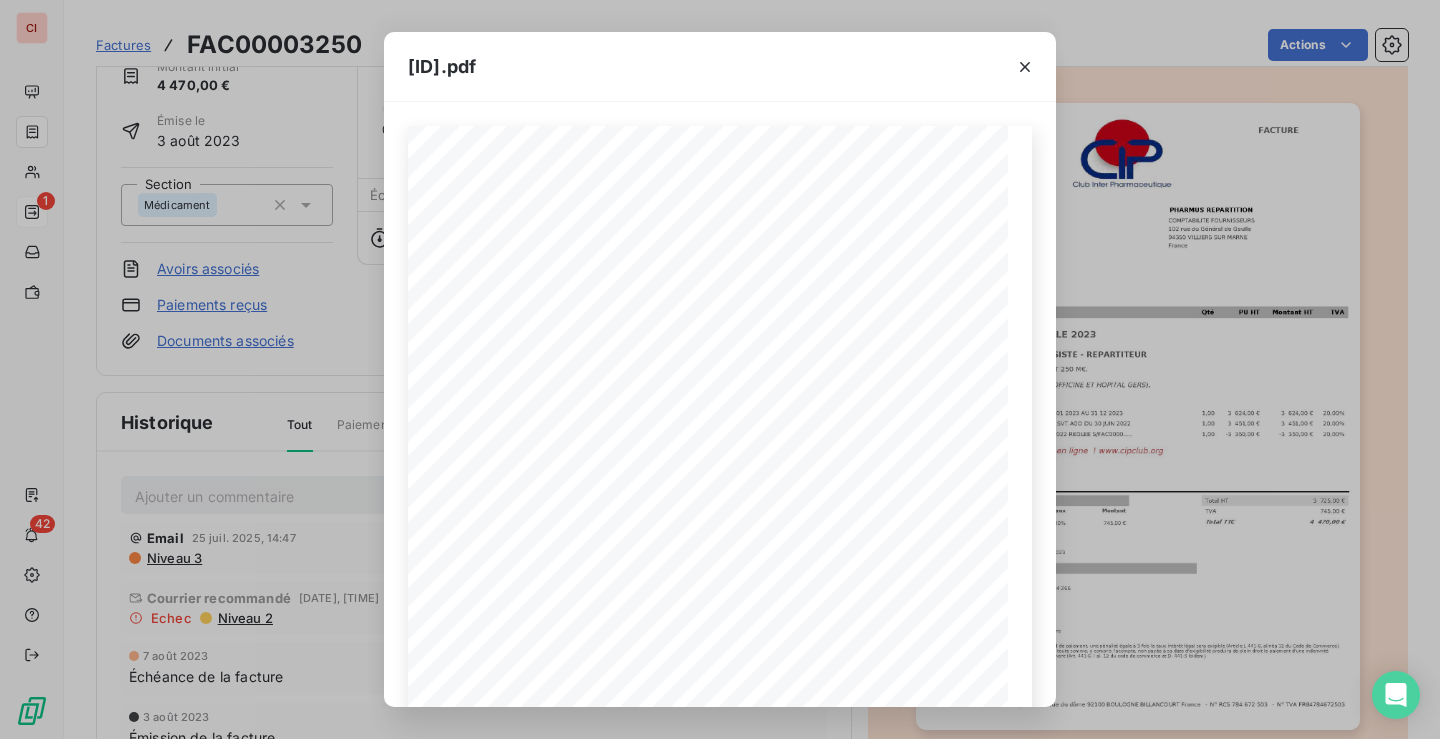 click on "[ID].pdf [BRAND]   - [NUMBER] [STREET] [POSTAL_CODE] [CITY] France   - N°RCS [ID]   - N° TVA [ID]  [ID] DU [DATE] Libellé   Qté   PU HT   Montant HT   TVA CIP COTISATION ANNUELLE 2023 MEMBRE ADHERENT / GROSSISTE - REPARTITEUR S/ CA 2022 COMPRIS ENTRE [PRICE] ET [PRICE].  ). (SOURCES : DONNEES NATIONALES OFFICINE ET HOPITAL GERS COTISATION PROVISIONNELLE : PERIODE [DATE] AU [DATE]   [NUMBER]   [PRICE]   [PRICE]   [PERCENTAGE] AJUSTEMENT COTISATION ADHERENT 2022 / SVT AGO DU [DATE]   [NUMBER]   [PRICE]   [PRICE]   [PERCENTAGE] DEDUCTION COTISATION PROVISIONNELLE 2022 REGLEE S/FAC0000.....   [NUMBER]   [PRICE]   [PRICE]   [PERCENTAGE] Notre nouveau site internet est en ligne ! www.cipclub.org [PHONE] [EMAIL] TVA acquittée sur les encaissements Règlement comptant sans escompte à réception de facture Association déclarée selon la loi du [DATE] Détail de la TVA Code   Base HT" at bounding box center [720, 369] 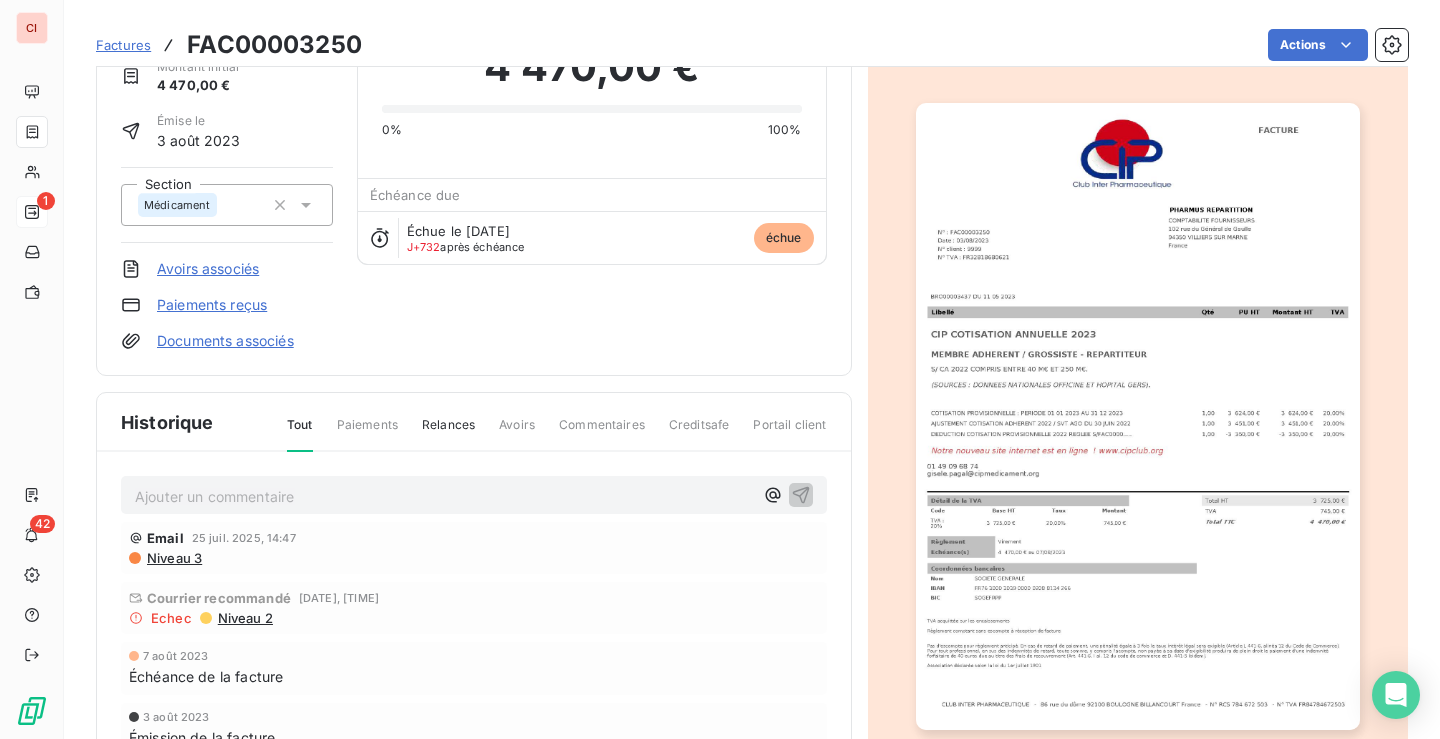 click at bounding box center (1138, 416) 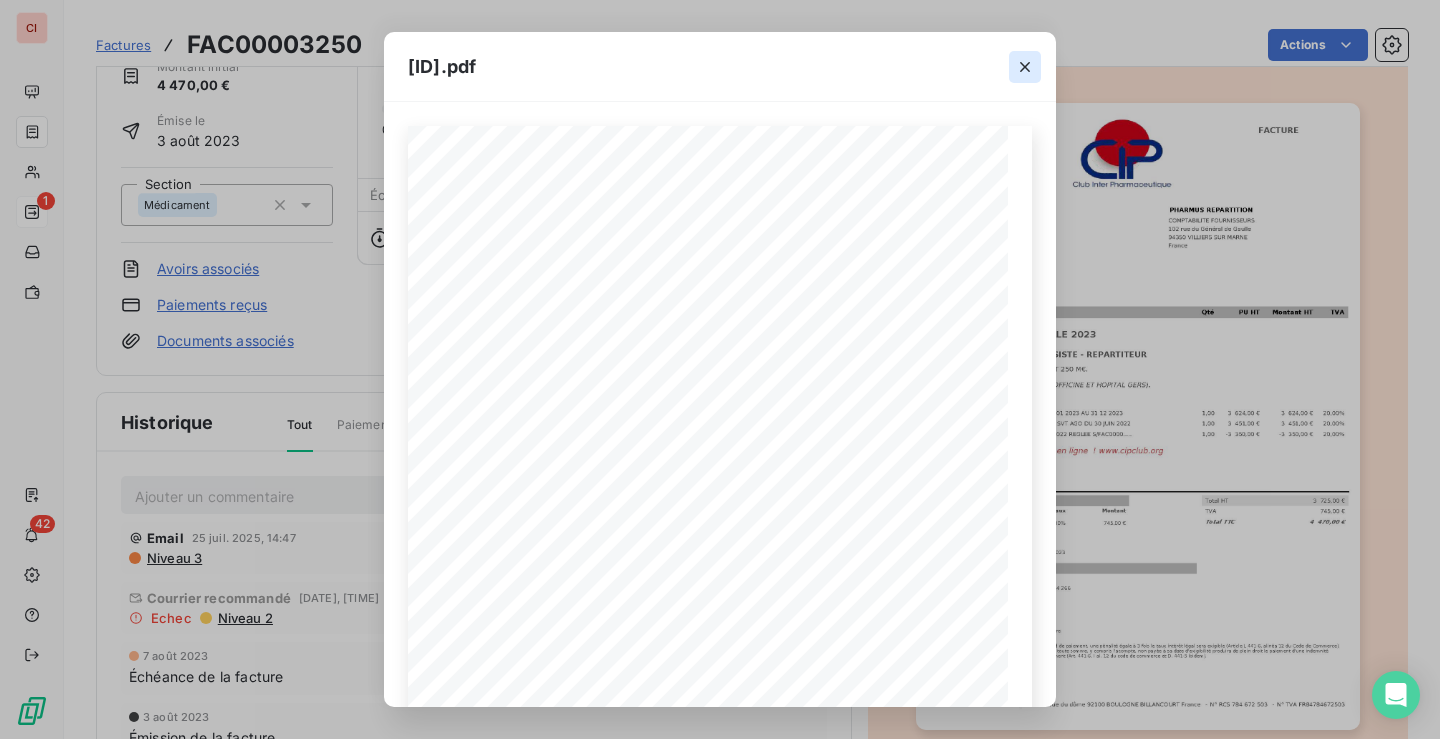 click 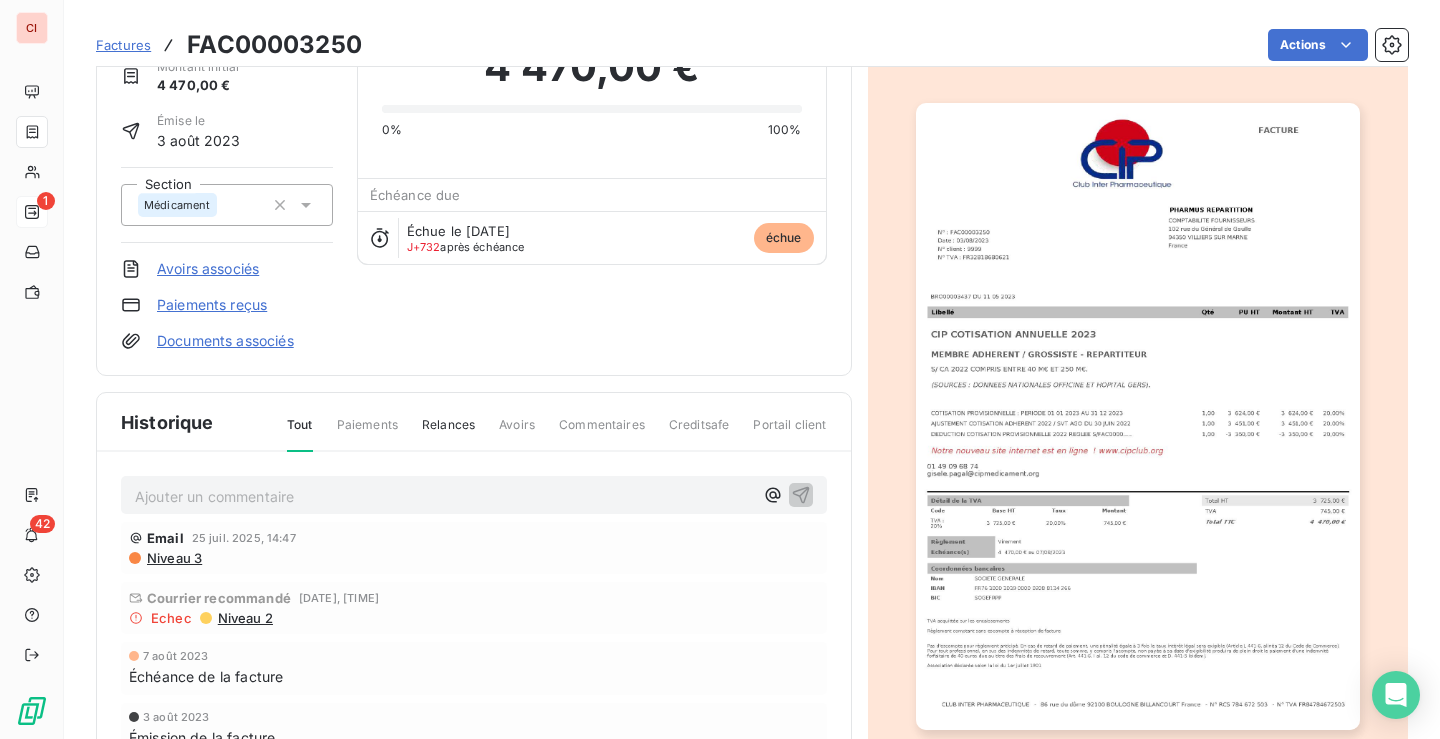 scroll, scrollTop: 0, scrollLeft: 0, axis: both 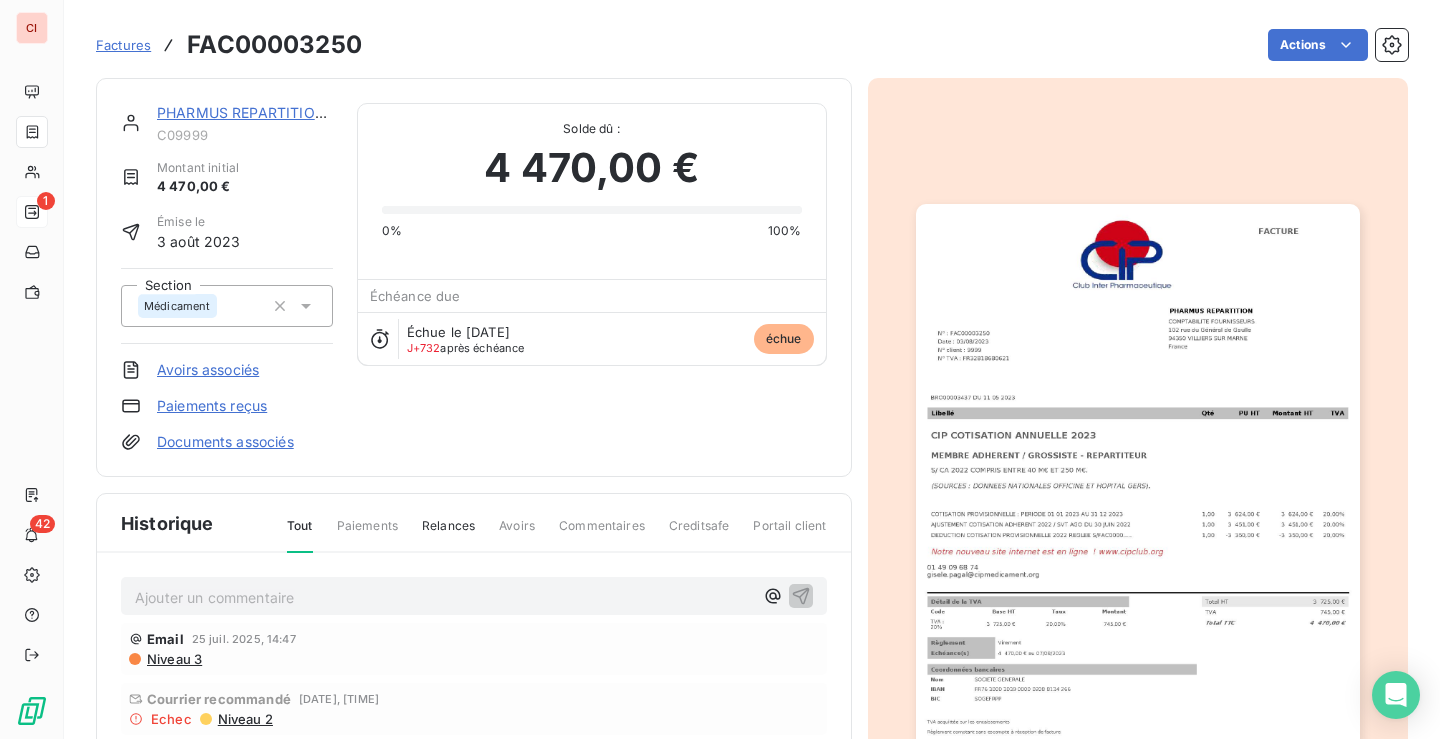 click on "PHARMUS REPARTITION /GR" at bounding box center (255, 112) 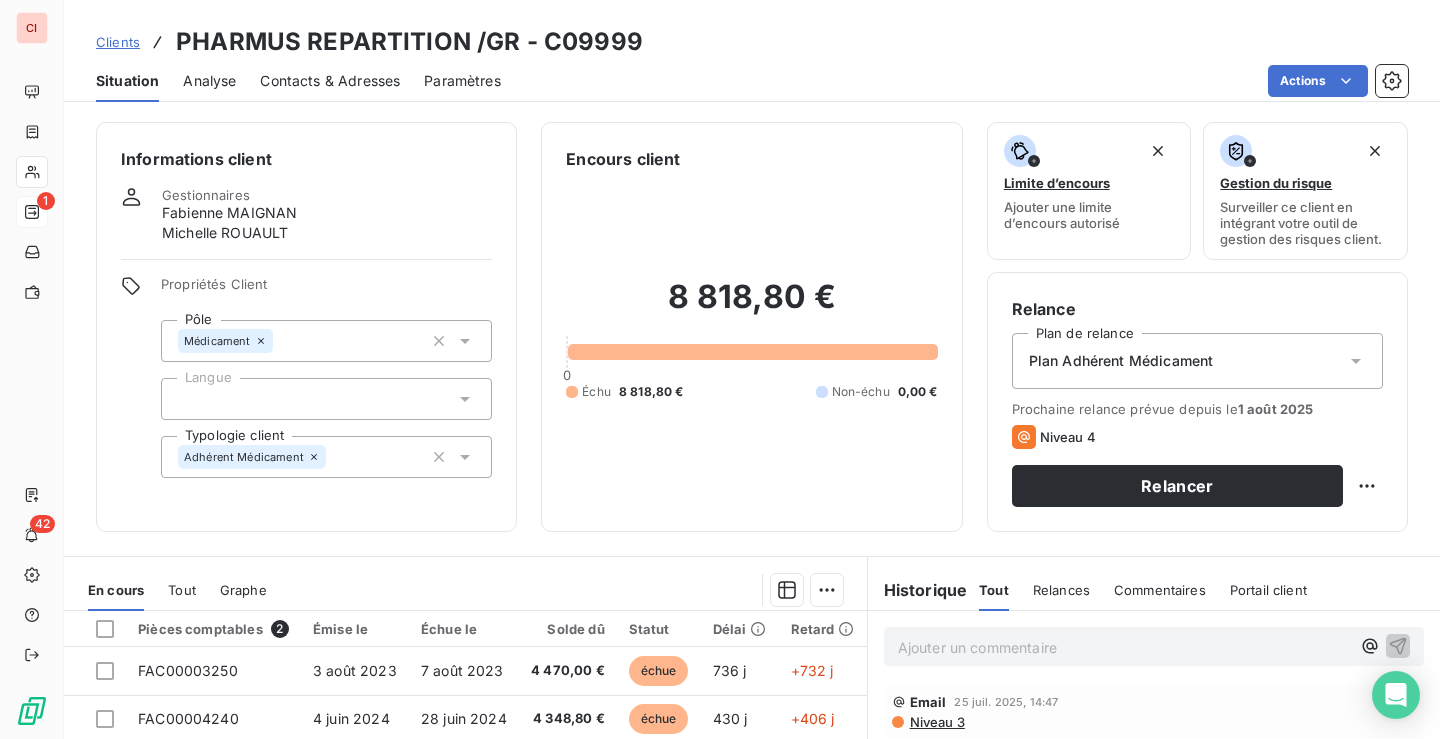 click on "Contacts & Adresses" at bounding box center [330, 81] 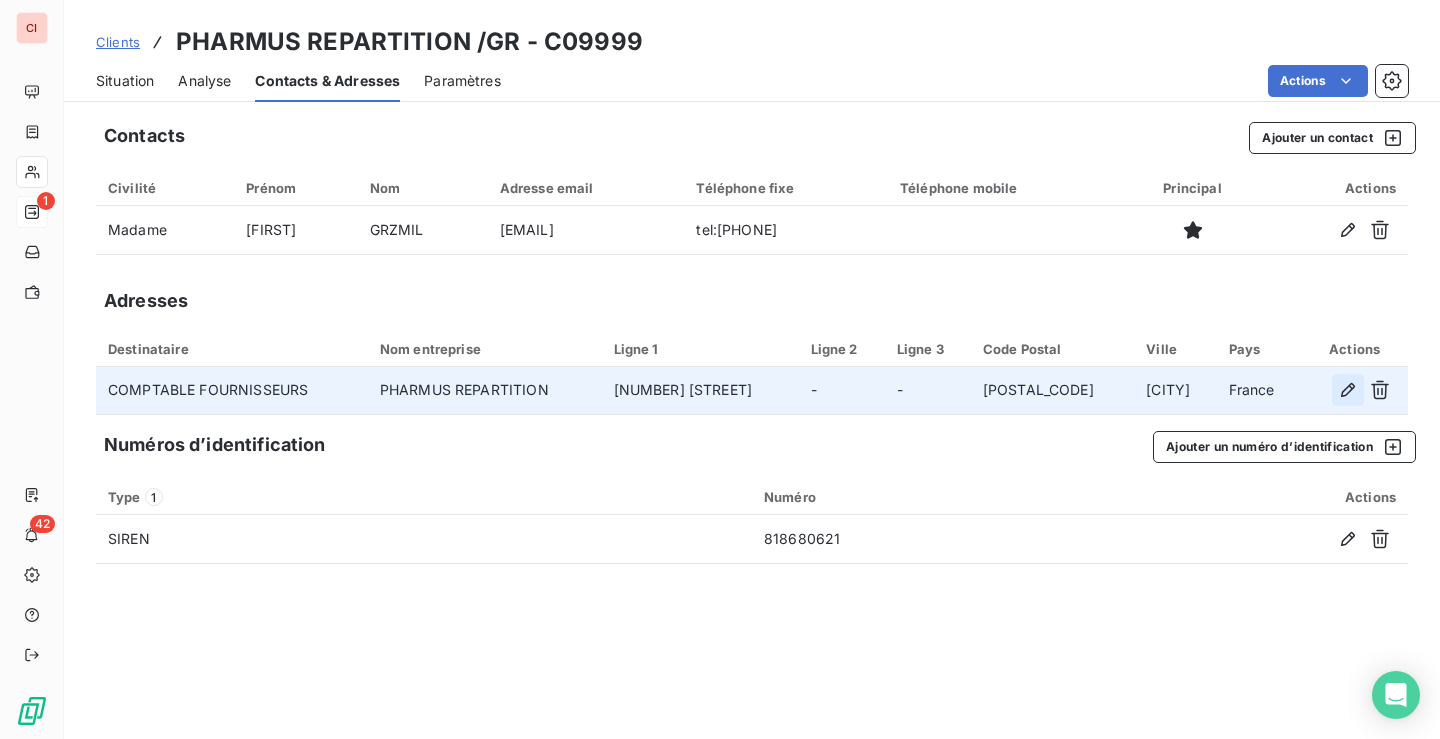 click 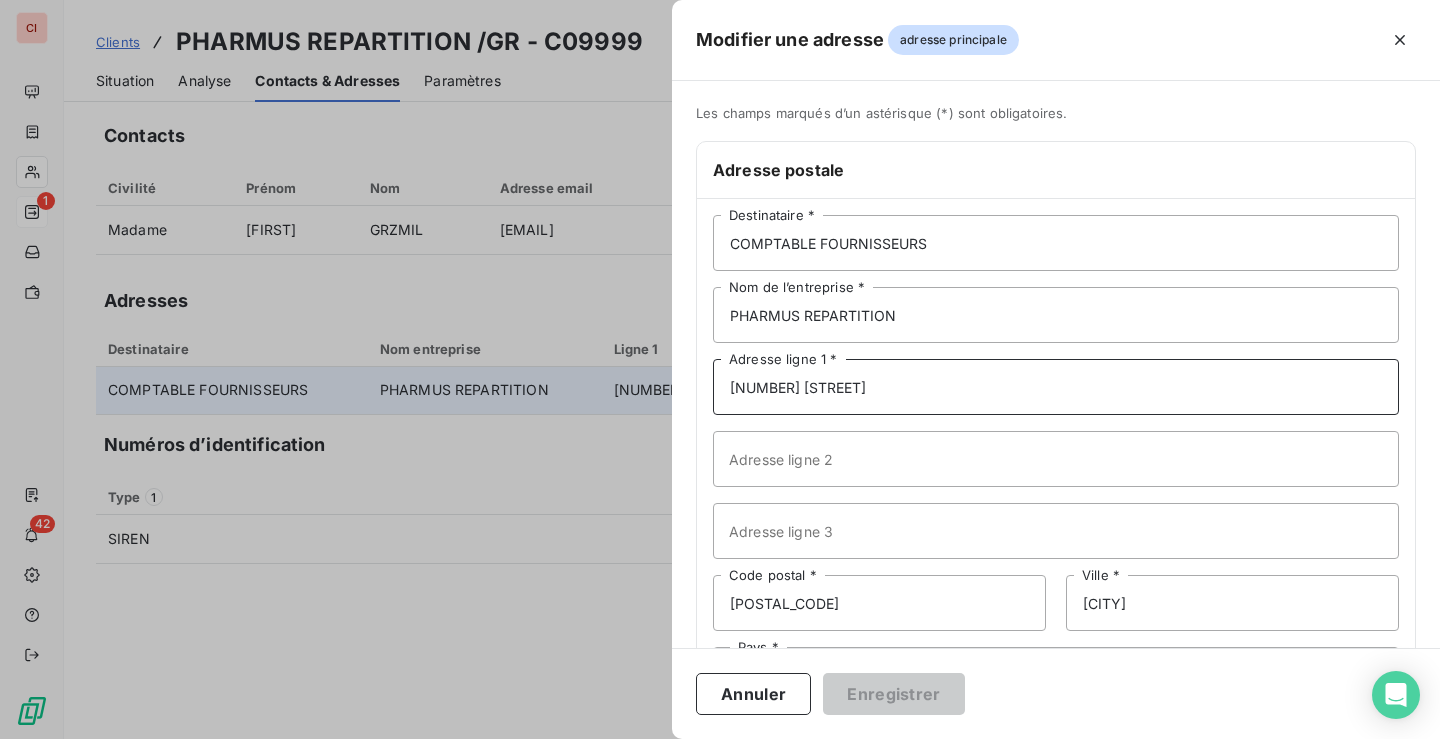drag, startPoint x: 943, startPoint y: 379, endPoint x: 599, endPoint y: 385, distance: 344.0523 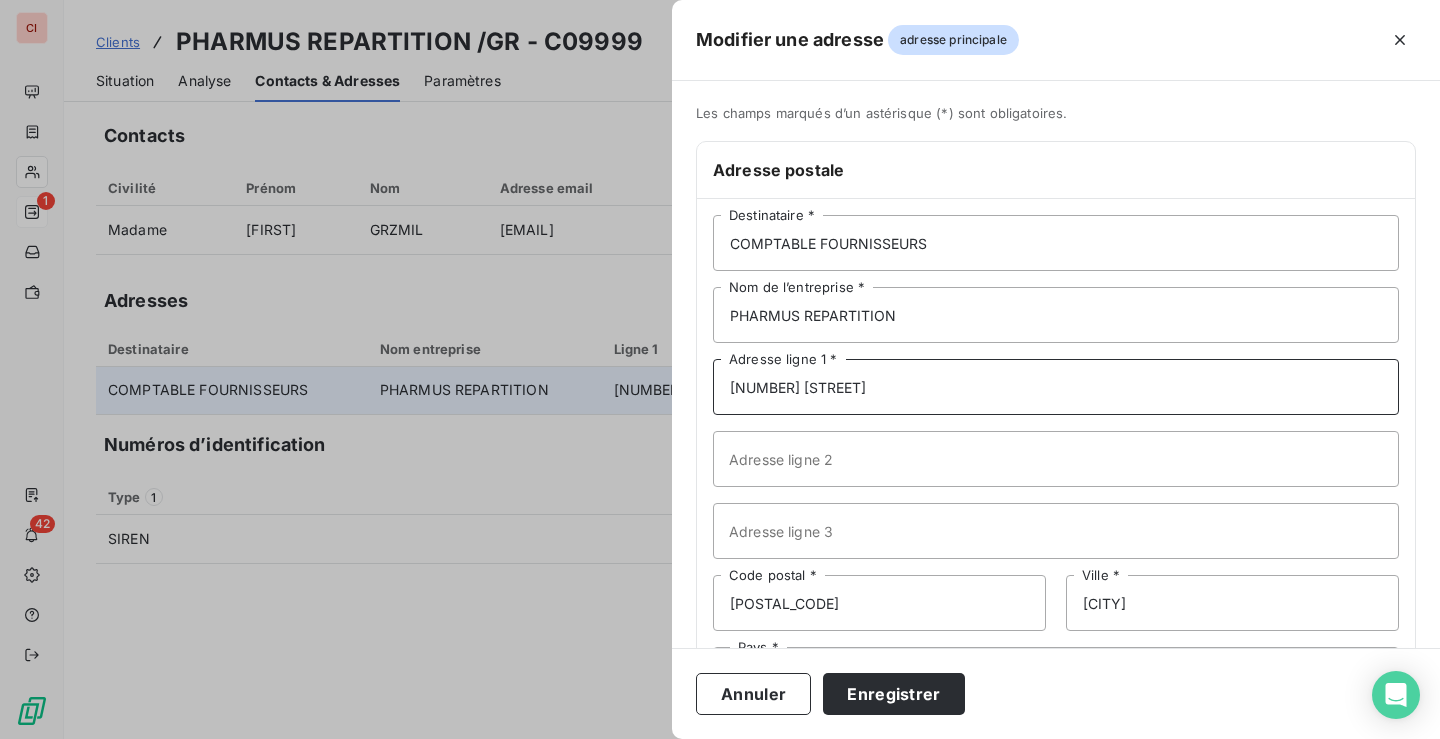 type on "[NUMBER] [STREET]" 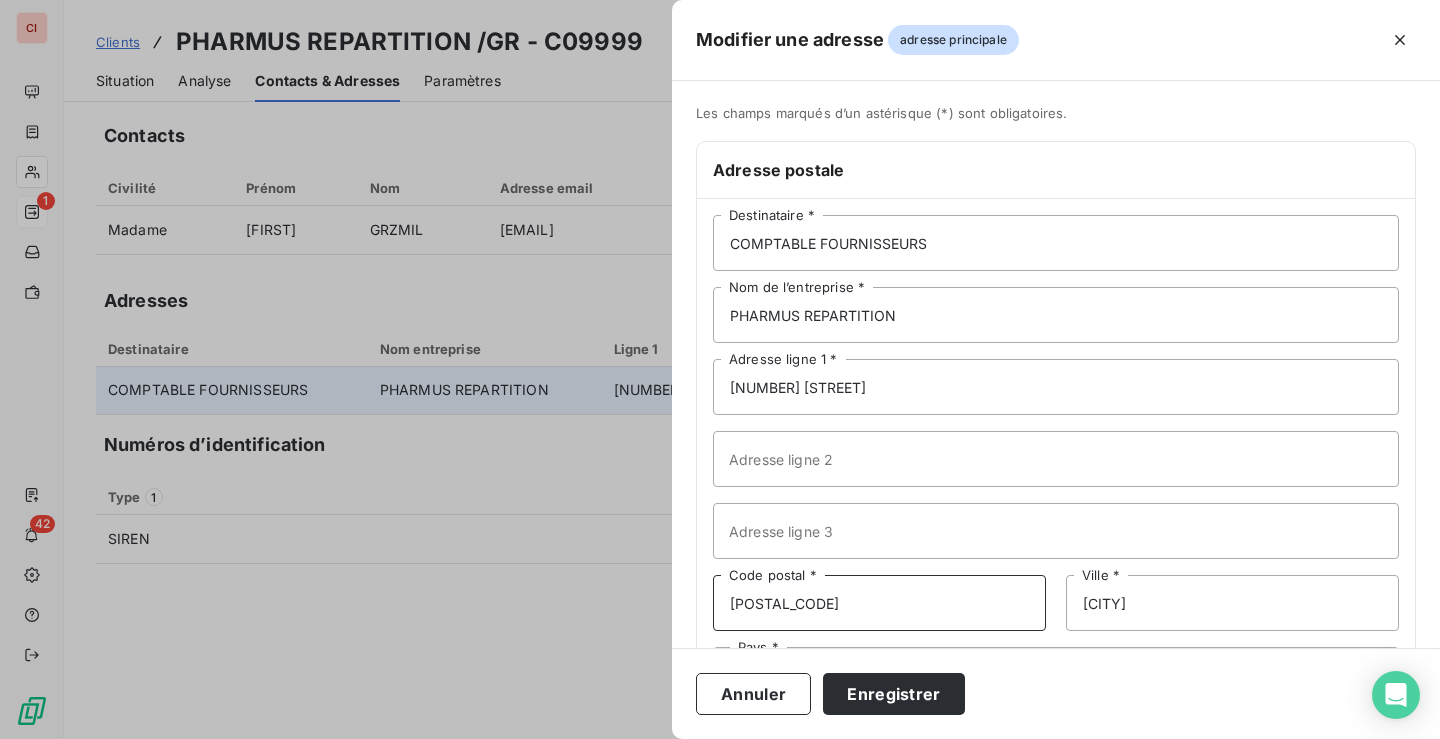 type on "[POSTAL_CODE]" 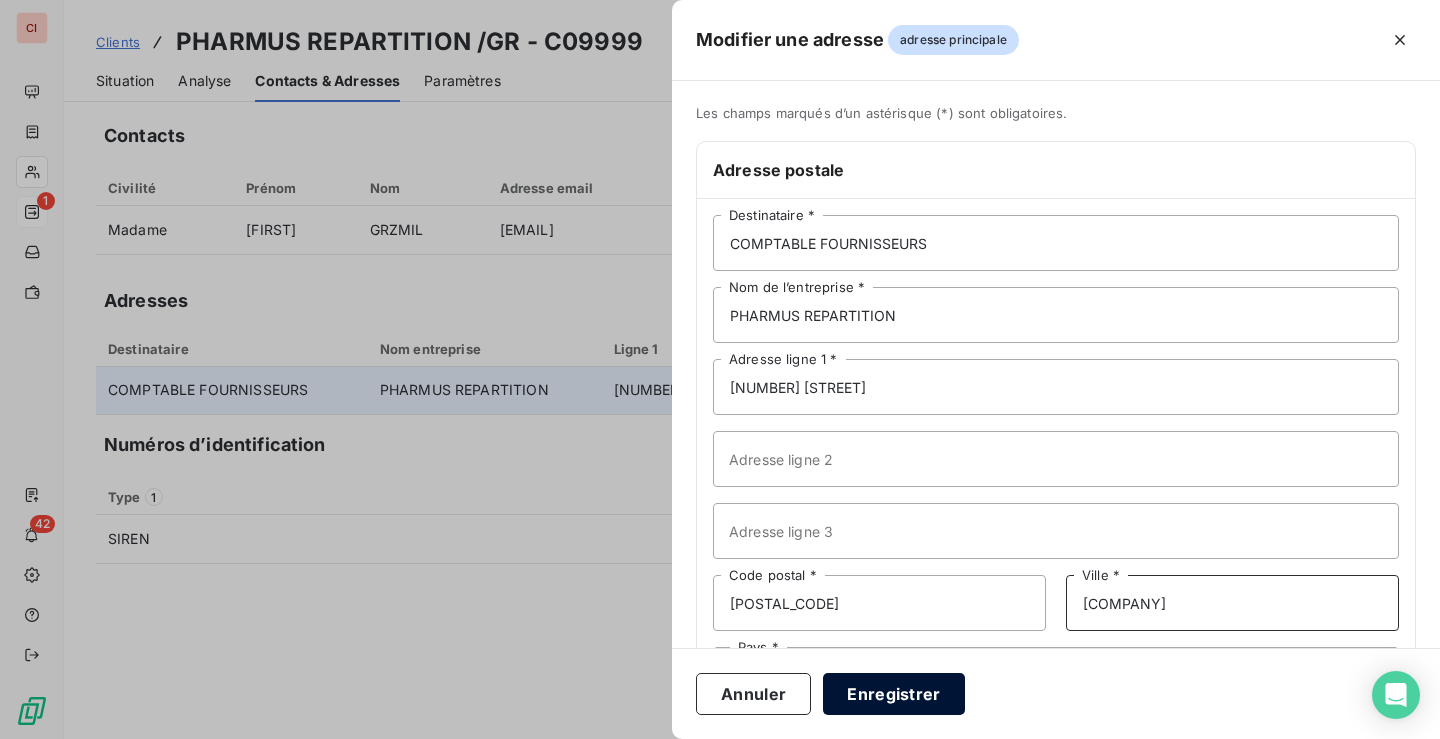 type on "[COMPANY]" 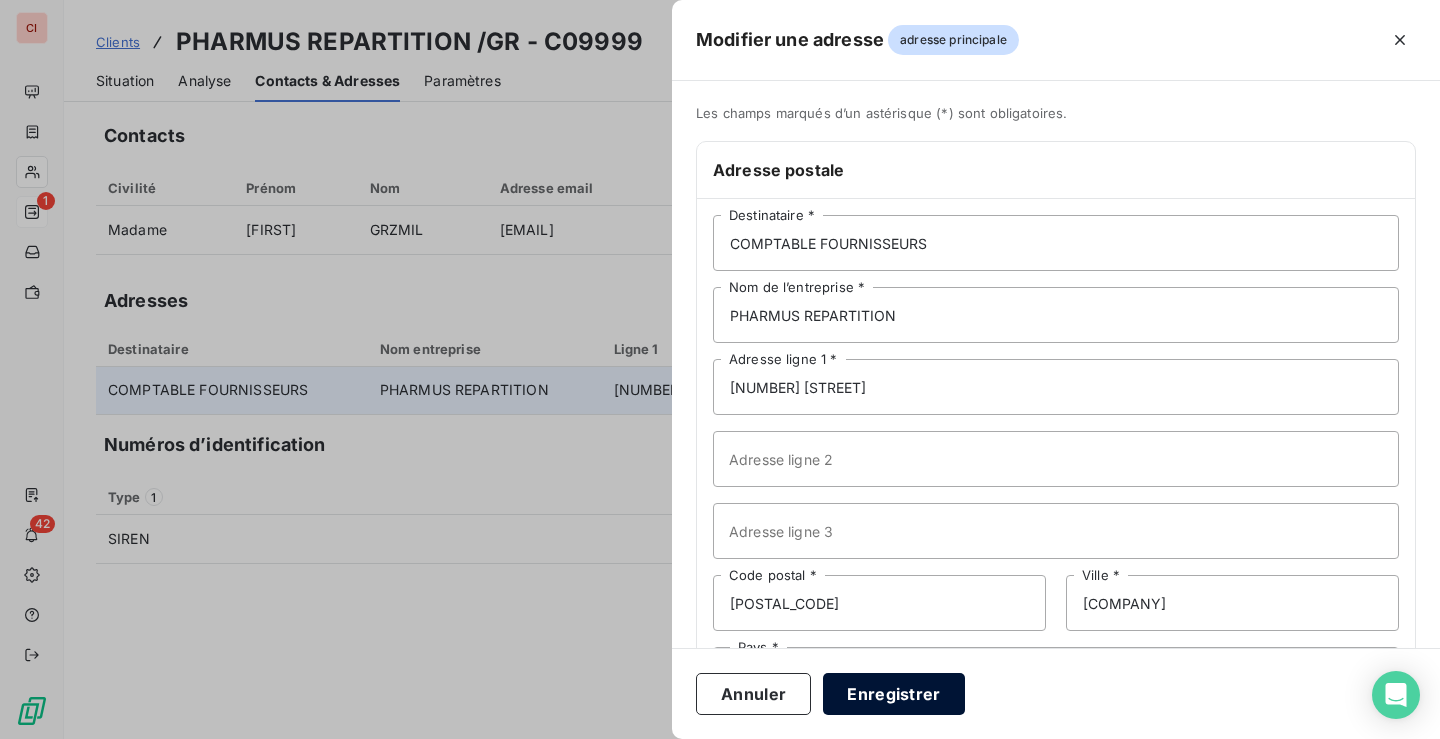 click on "Enregistrer" at bounding box center [894, 694] 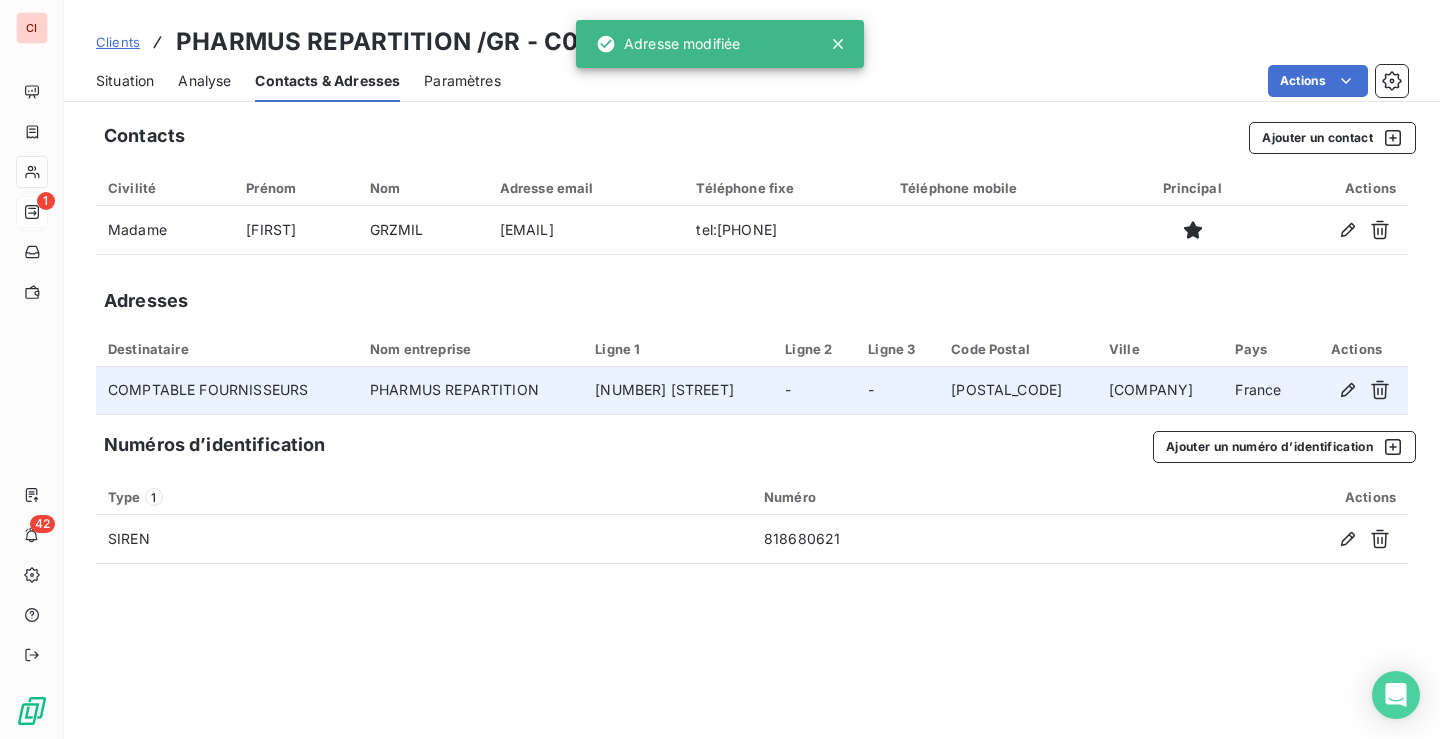 click on "Contacts Ajouter un contact Civilité Prénom Nom Adresse e-mail Téléphone fixe Téléphone mobile Principal Actions Madame [LAST] [FIRST] [EMAIL] tel:[PHONE] Adresses Destinataire Nom entreprise Ligne 1 Ligne 2 Ligne 3 Code Postal Ville Pays Actions COMPTABLE FOURNISSEURS [COMPANY] [NUMBER] [STREET] - - [POSTAL_CODE] [CITY] [COUNTRY] Numéros d’identification Ajouter un numéro d’identification Type 1 Numéro Actions SIREN [ID]" at bounding box center [752, 424] 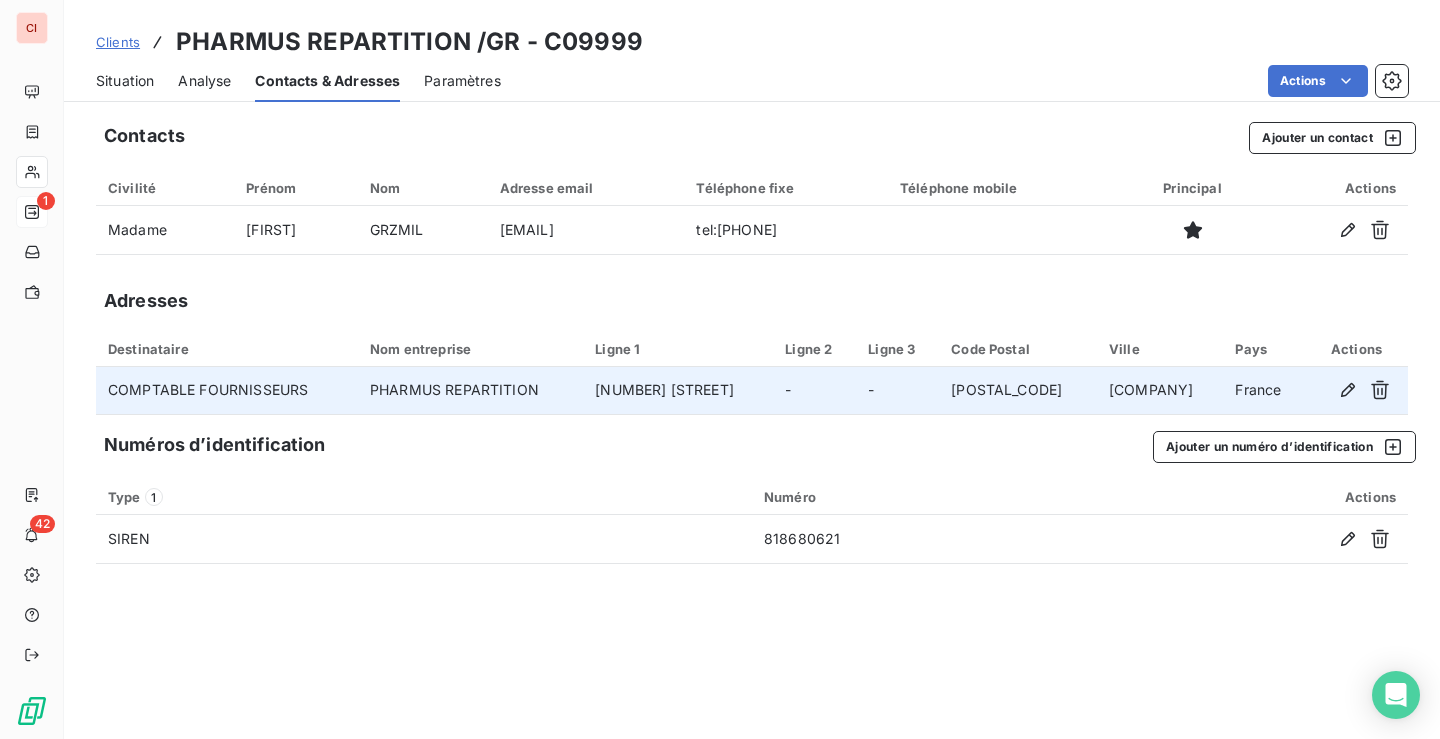 click on "Situation" at bounding box center (125, 81) 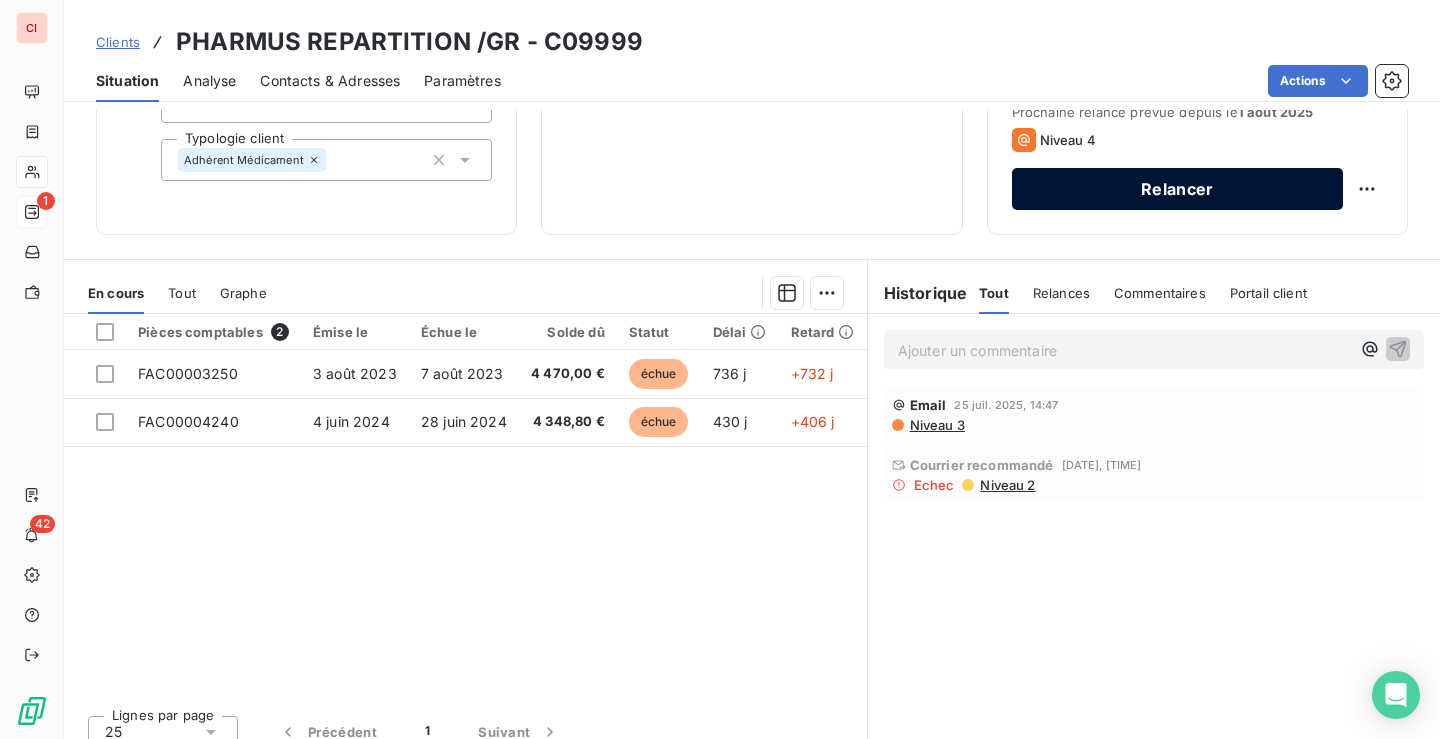 scroll, scrollTop: 300, scrollLeft: 0, axis: vertical 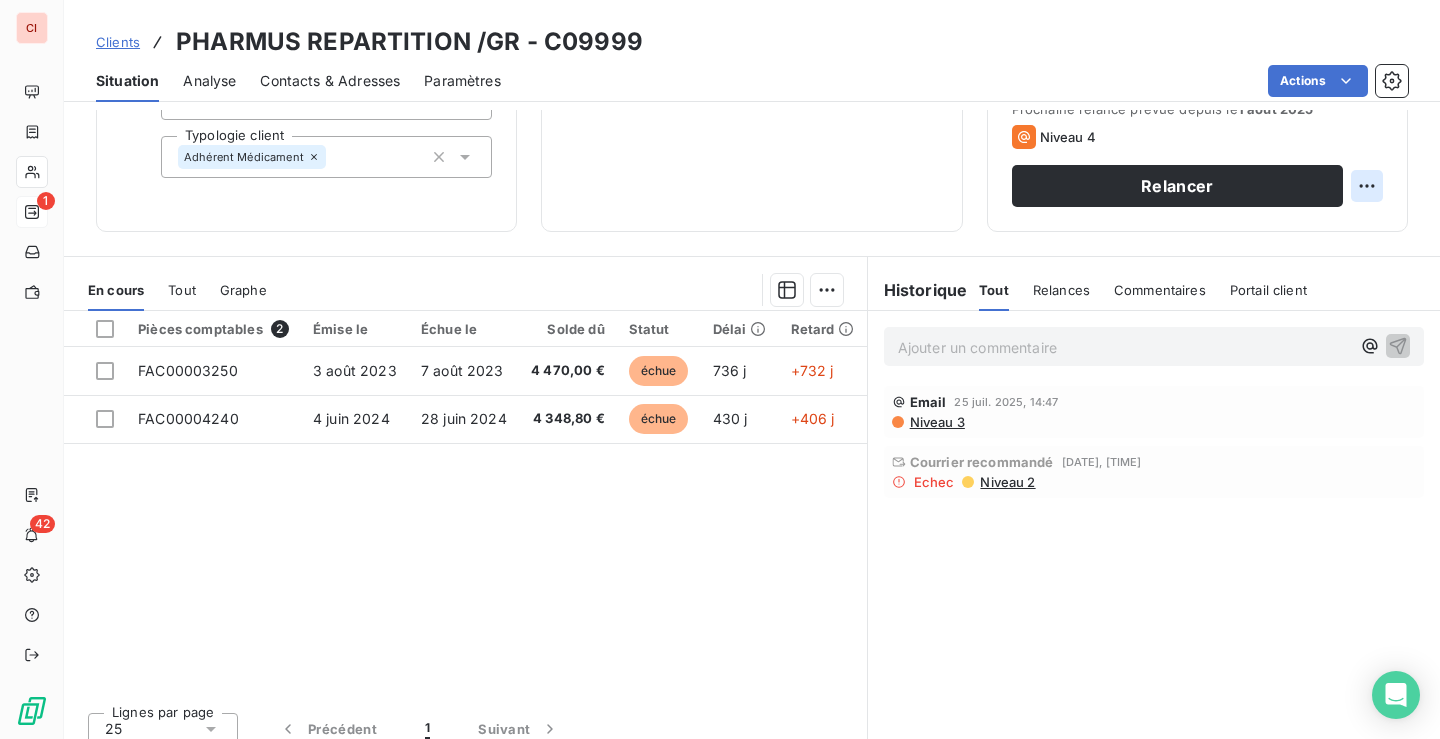 click on "CI [NUMBER] Clients [COMPANY] /GR - [ID] Situation Analyse Contacts & Adresses Paramètres Actions Informations client Gestionnaires [FIRST] [LAST] [FIRST] [LAST] Propriétés Client Pôle Médicament Langue Typologie client Adhérent Médicament Encours client   [PRICE] [PRICE] [PRICE]     Limite d’encours Ajouter une limite d’encours autorisé Gestion du risque Surveiller ce client en intégrant votre outil de gestion des risques client. Relance Plan de relance Plan Adhérent Médicament Prochaine relance prévue depuis le  [DATE] [DURATION] Relancer En cours Tout Graphe Pièces comptables 2 Émise le Échue le Solde dû Statut Délai   Retard   [ID] [DATE] [DATE] [PRICE] échue [DURATION] j +[DURATION] j [ID] [DATE] [DATE] [PRICE] échue [DURATION] j +[DURATION] j Lignes par page 25 Précédent 1 Suivant Historique Tout Relances Commentaires Portail client Tout Relances Commentaires Portail client ﻿ Email Echec" at bounding box center [720, 369] 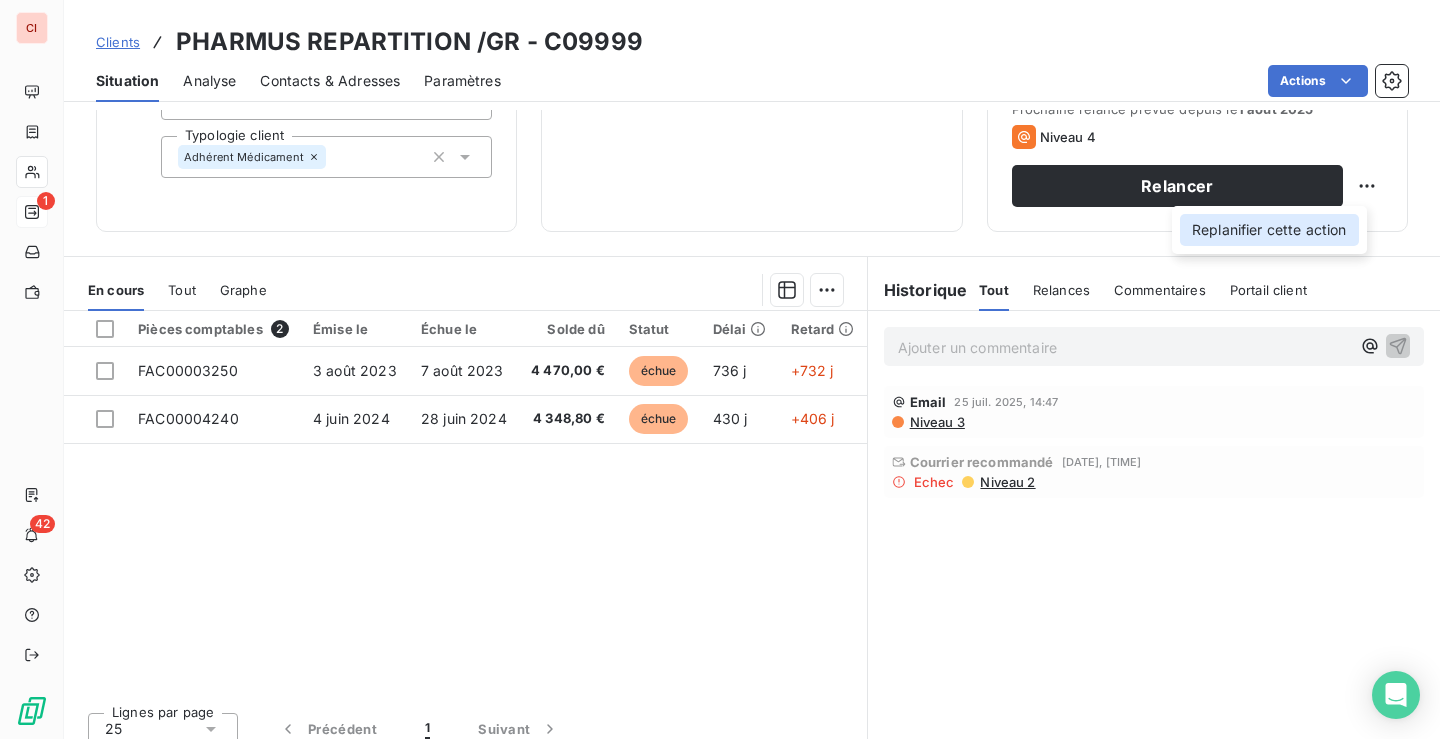 click on "Replanifier cette action" at bounding box center (1269, 230) 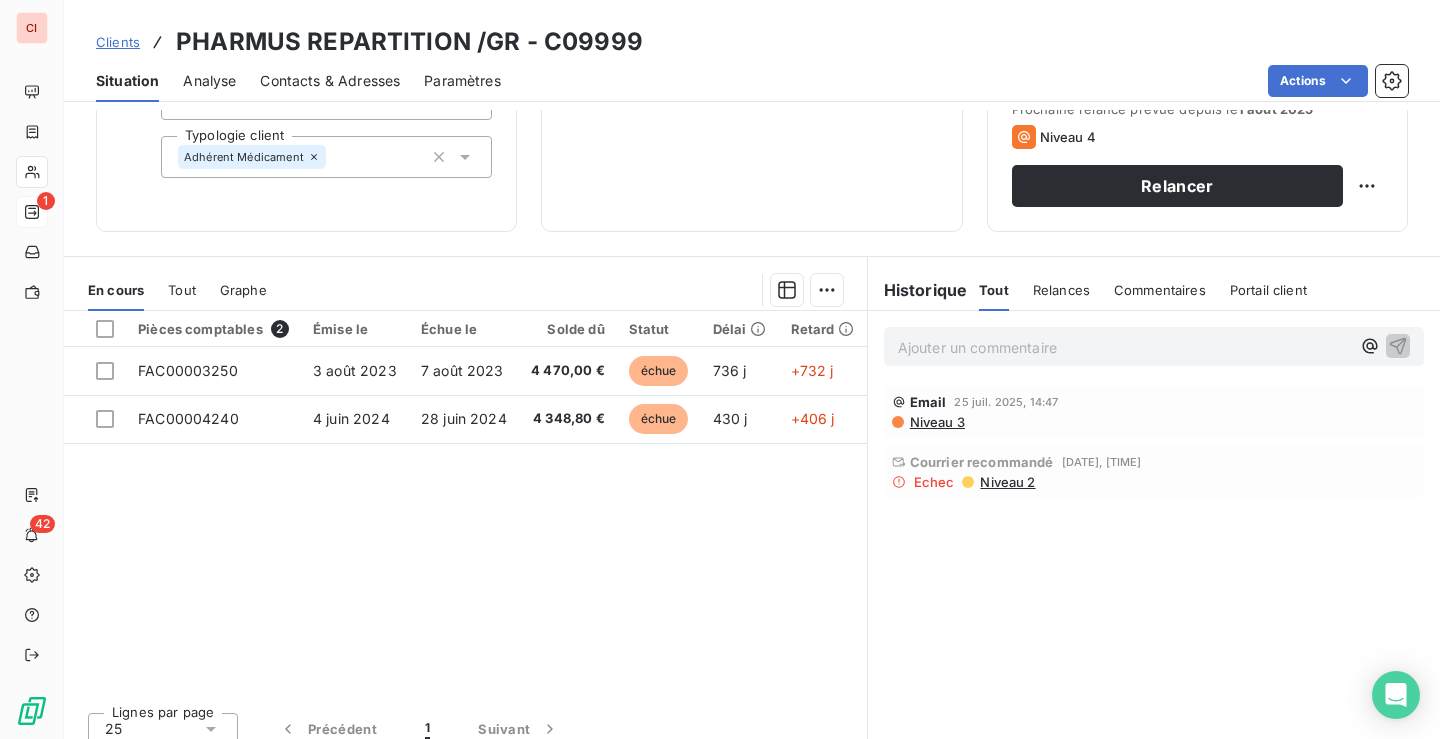 select on "7" 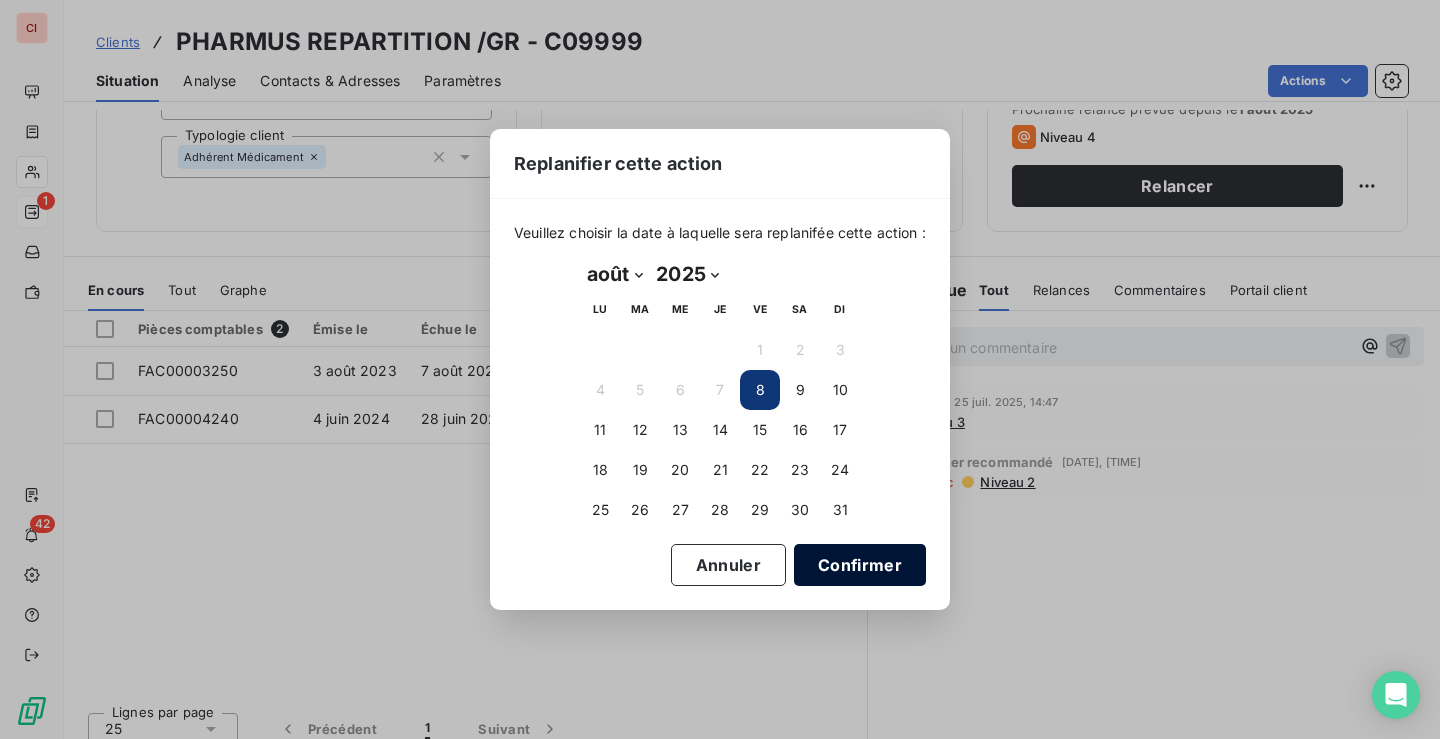 click on "Confirmer" at bounding box center (860, 565) 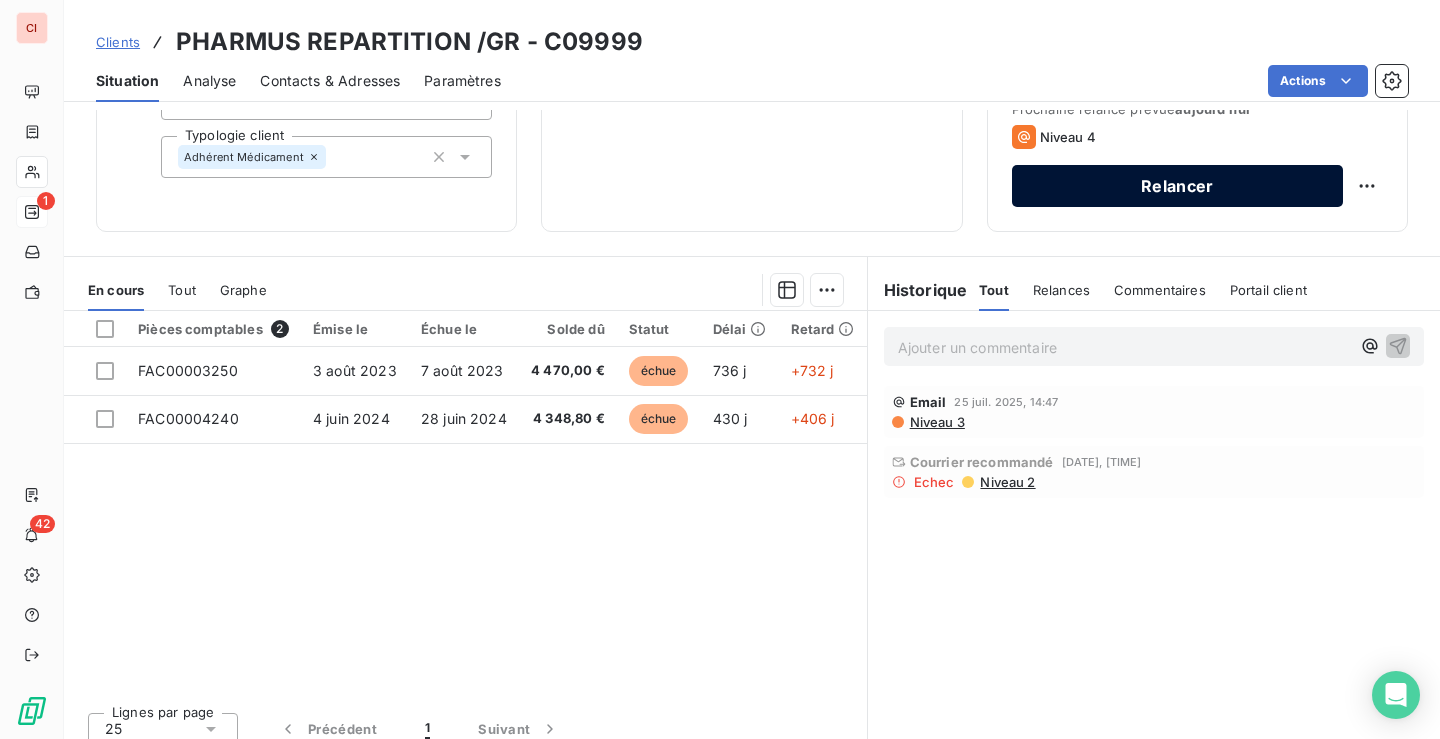click on "Relancer" at bounding box center (1177, 186) 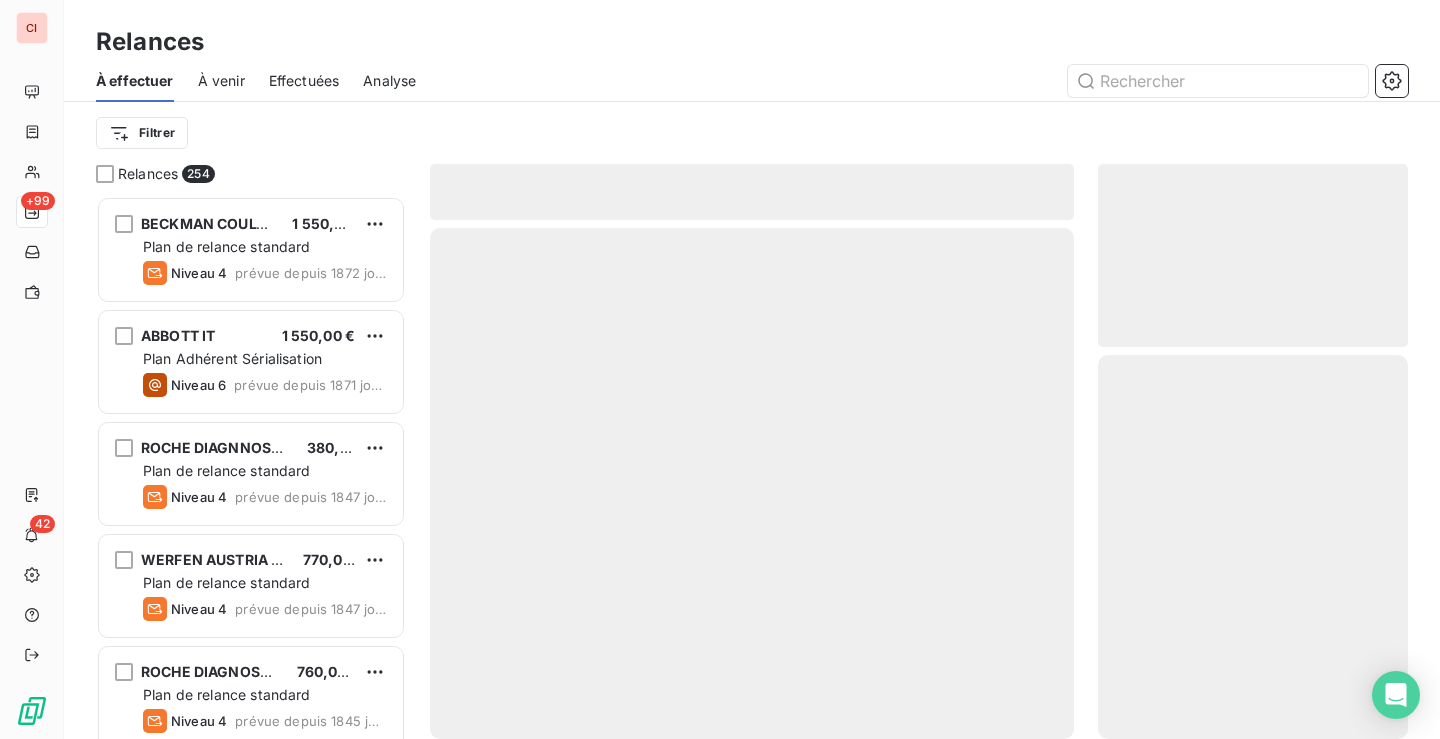 scroll, scrollTop: 16, scrollLeft: 16, axis: both 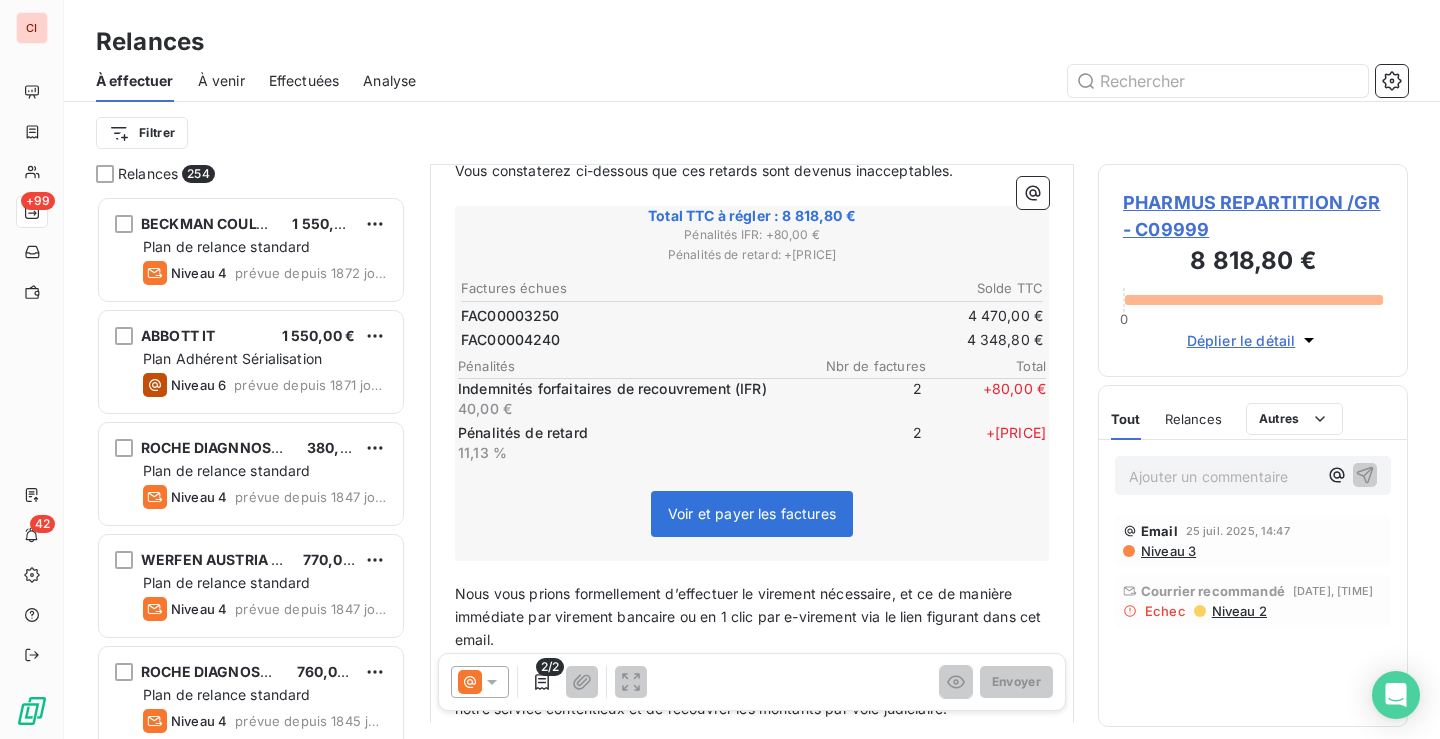 click 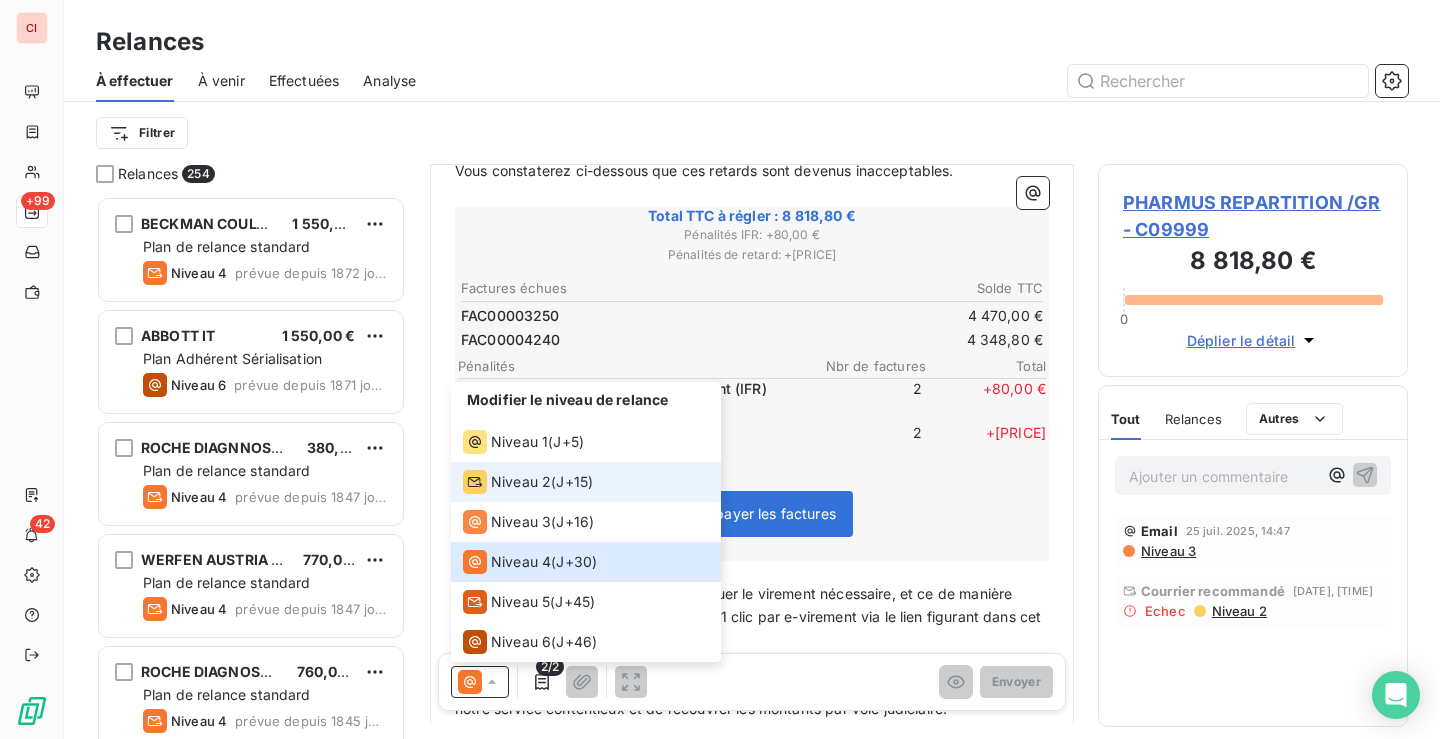 click on "Niveau 2" at bounding box center (521, 482) 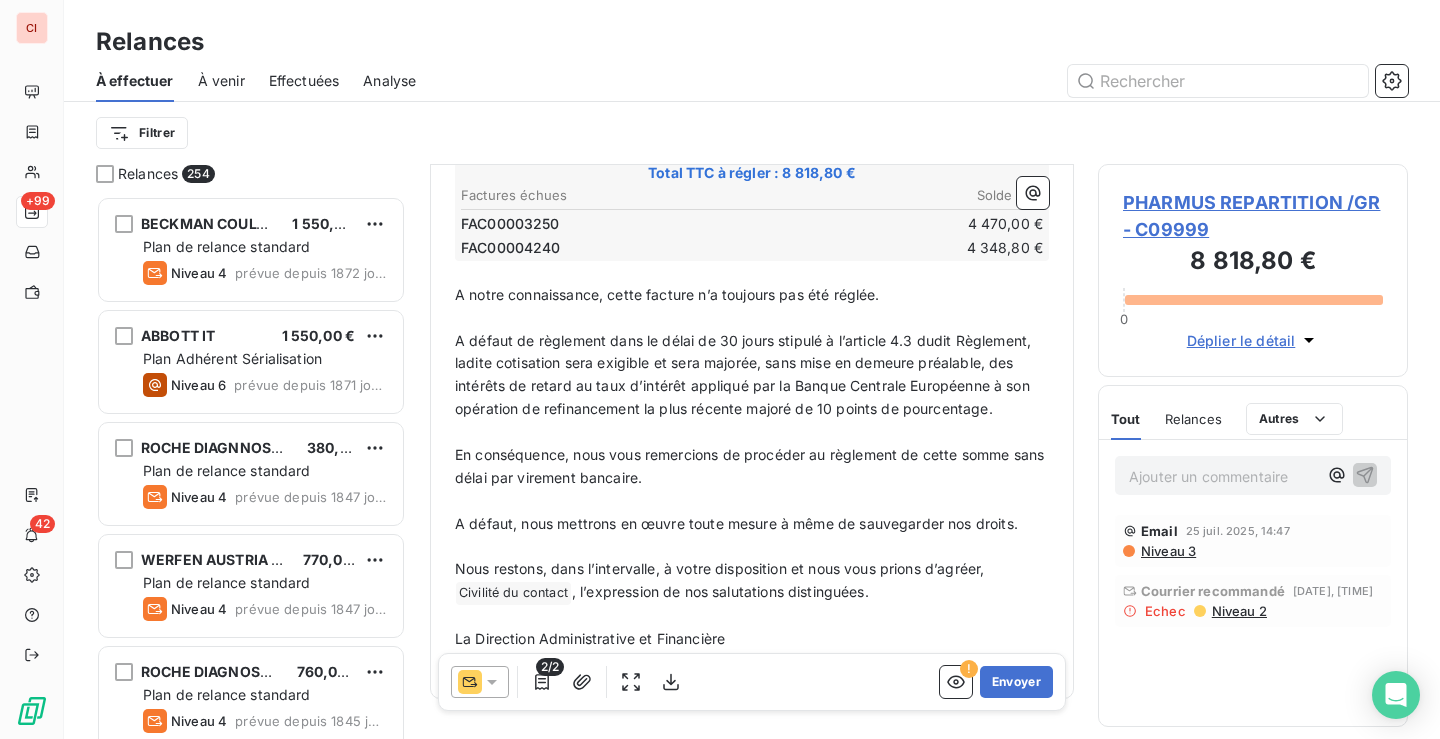 scroll, scrollTop: 411, scrollLeft: 0, axis: vertical 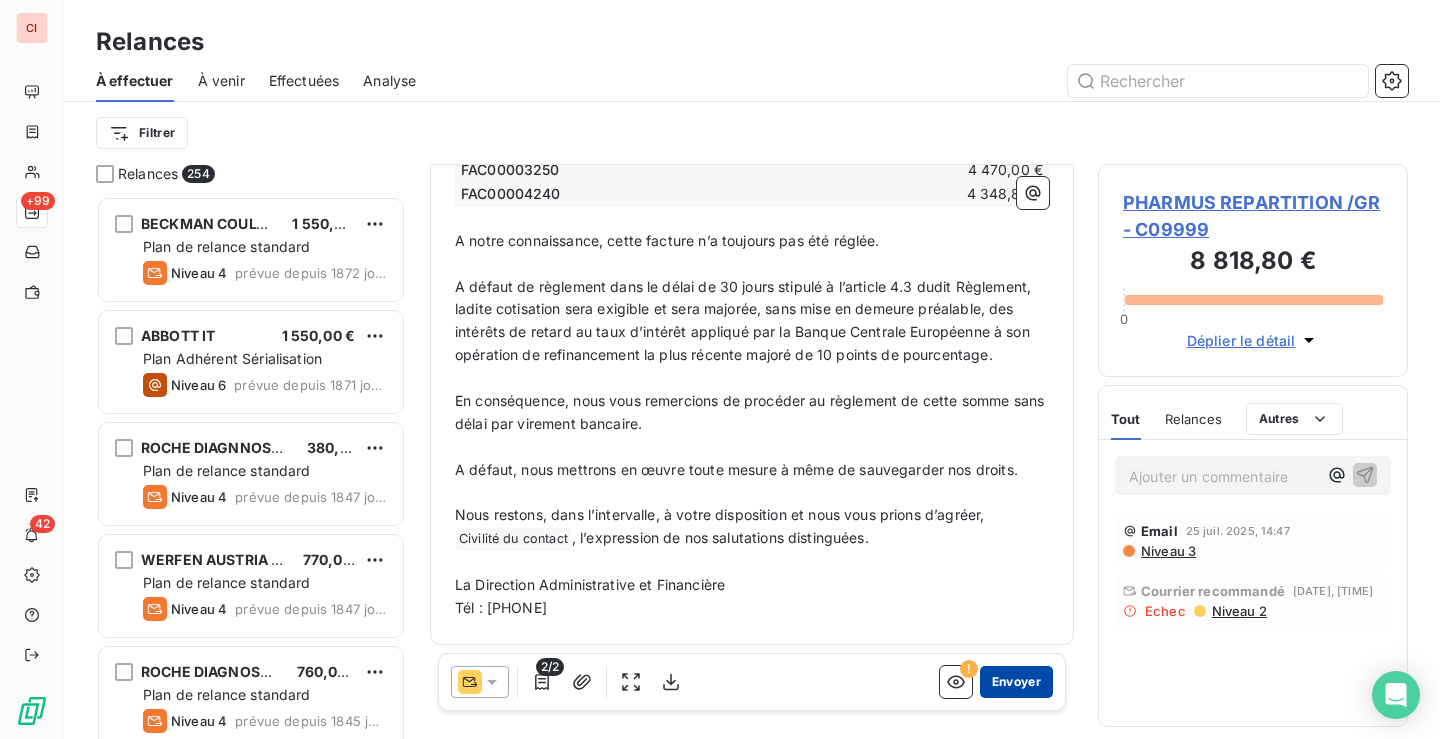 click on "Envoyer" at bounding box center (1016, 682) 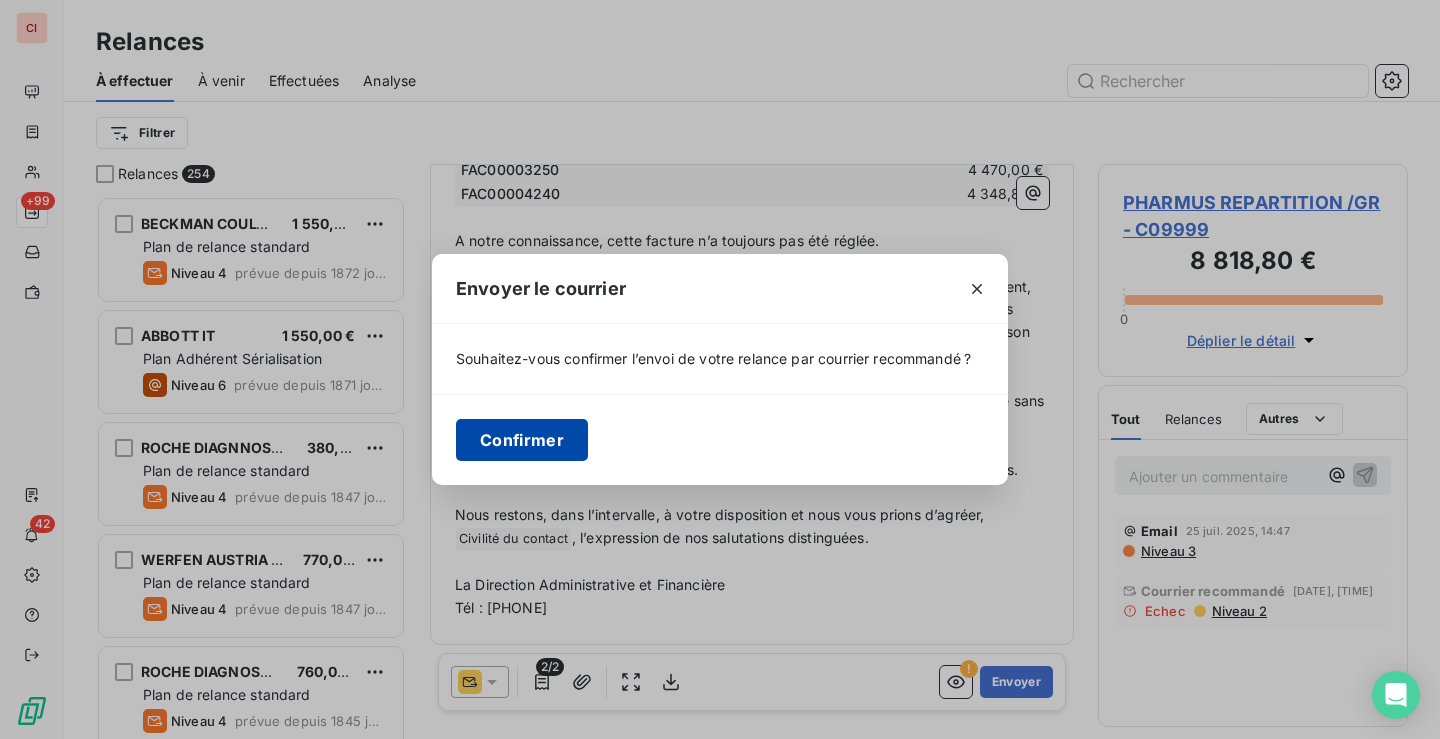 click on "Confirmer" at bounding box center (522, 440) 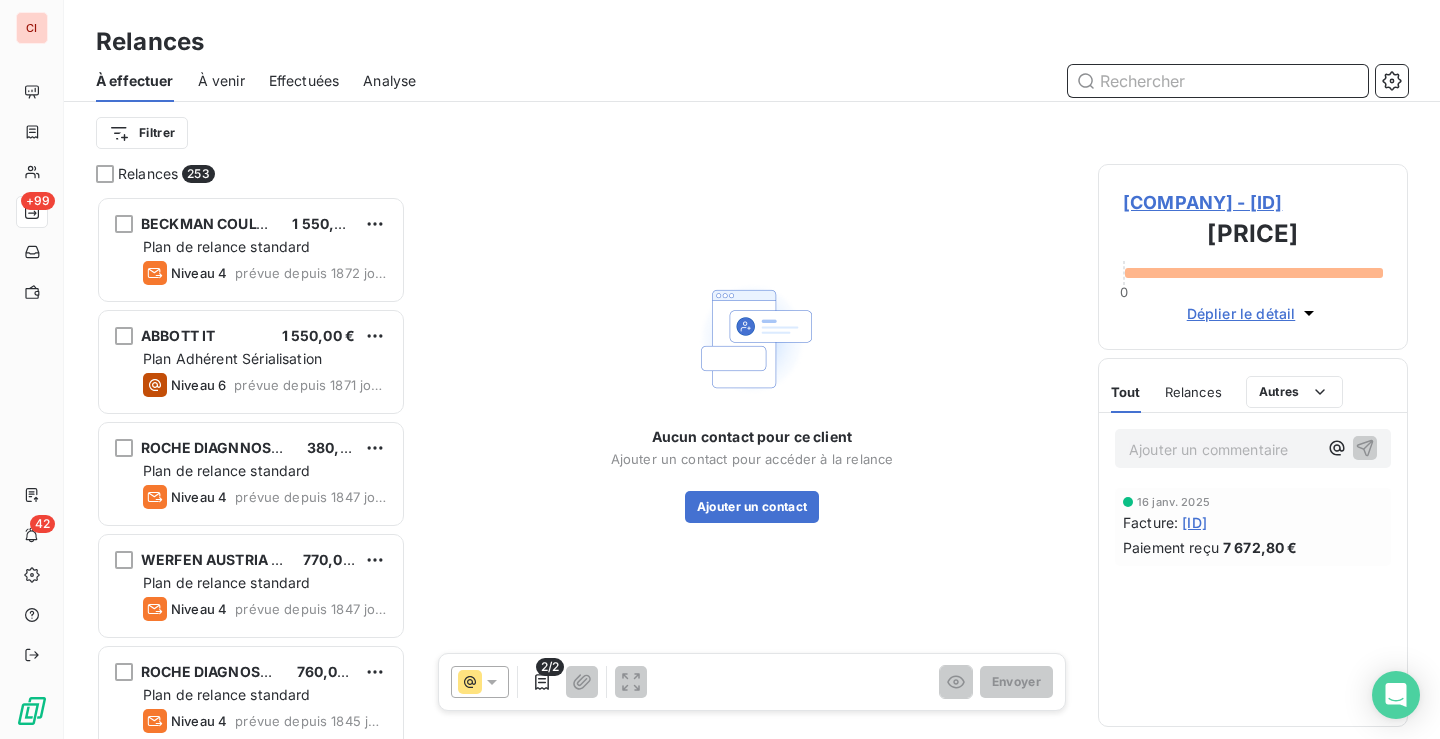 click at bounding box center (1218, 81) 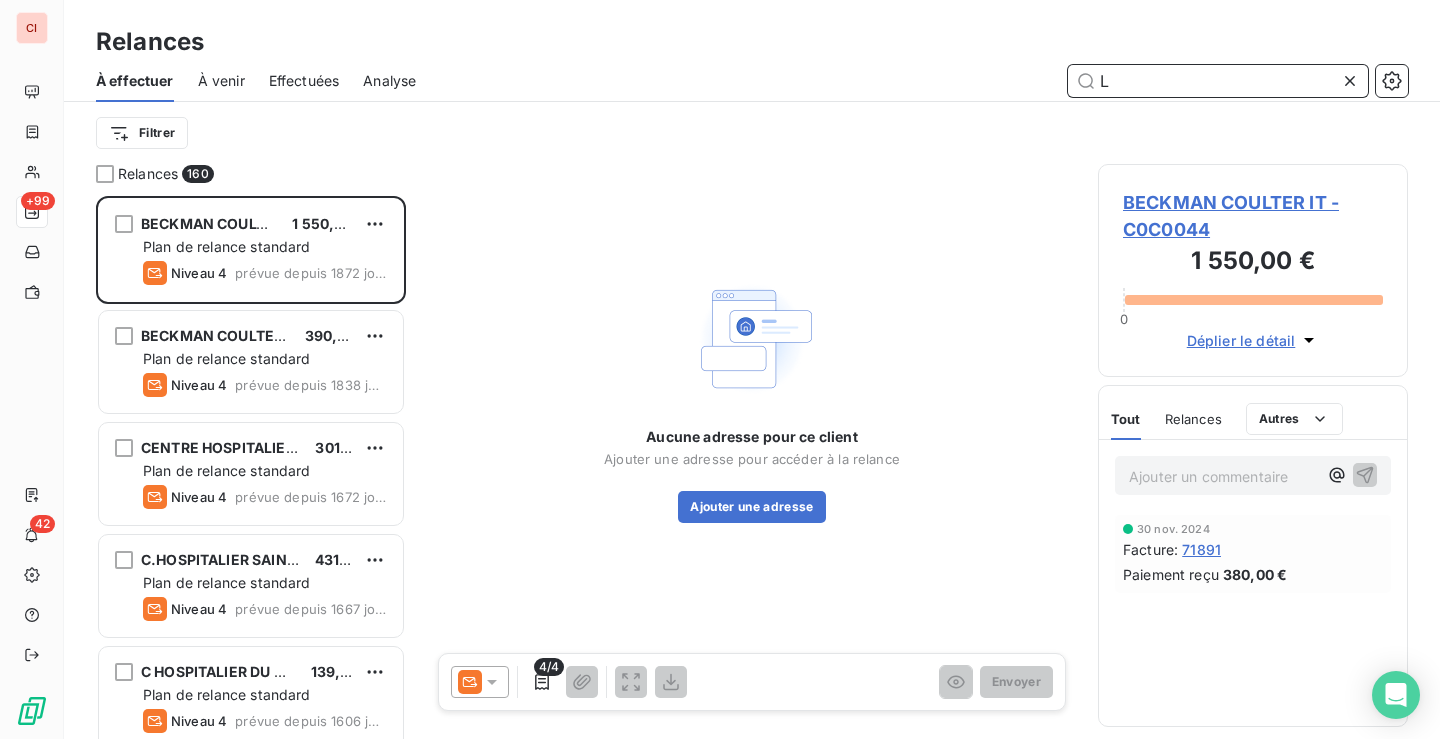 scroll, scrollTop: 16, scrollLeft: 16, axis: both 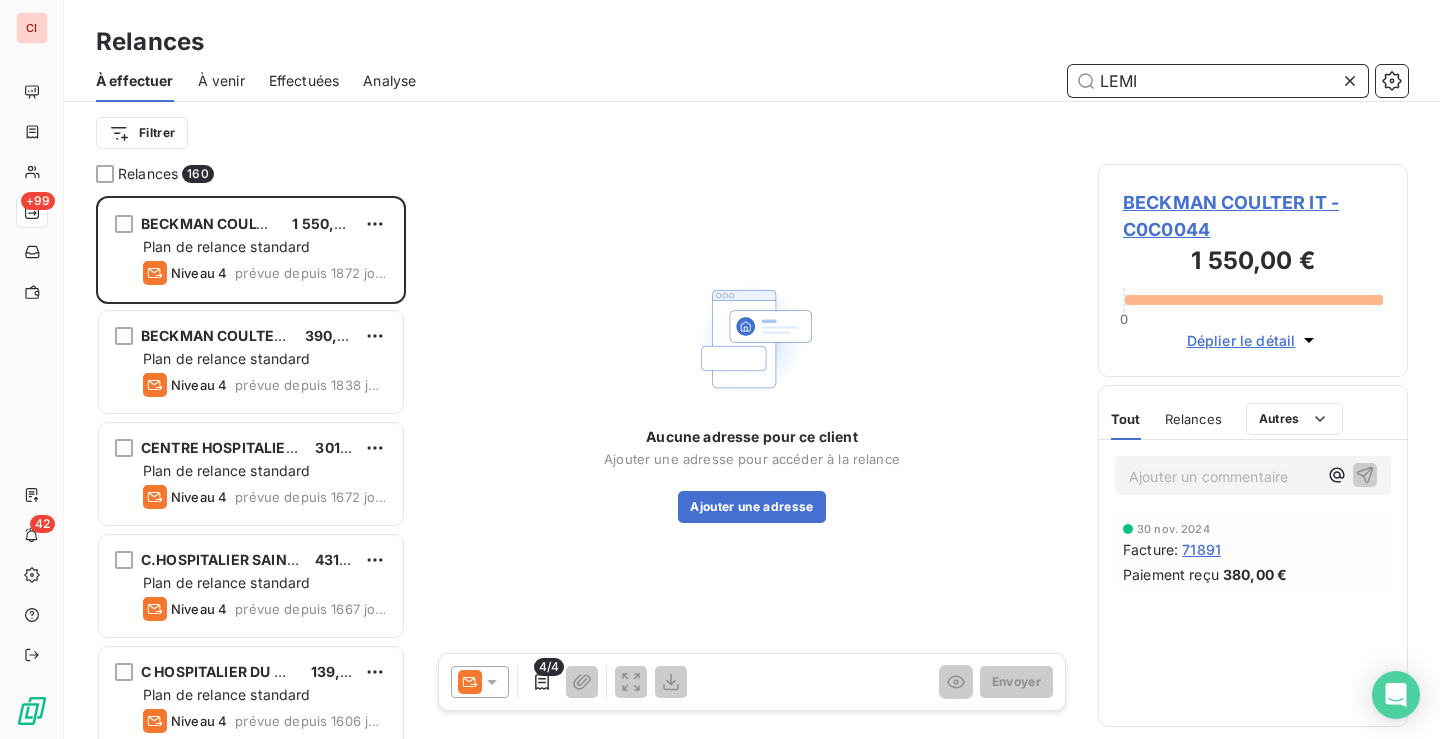 type on "LEMI" 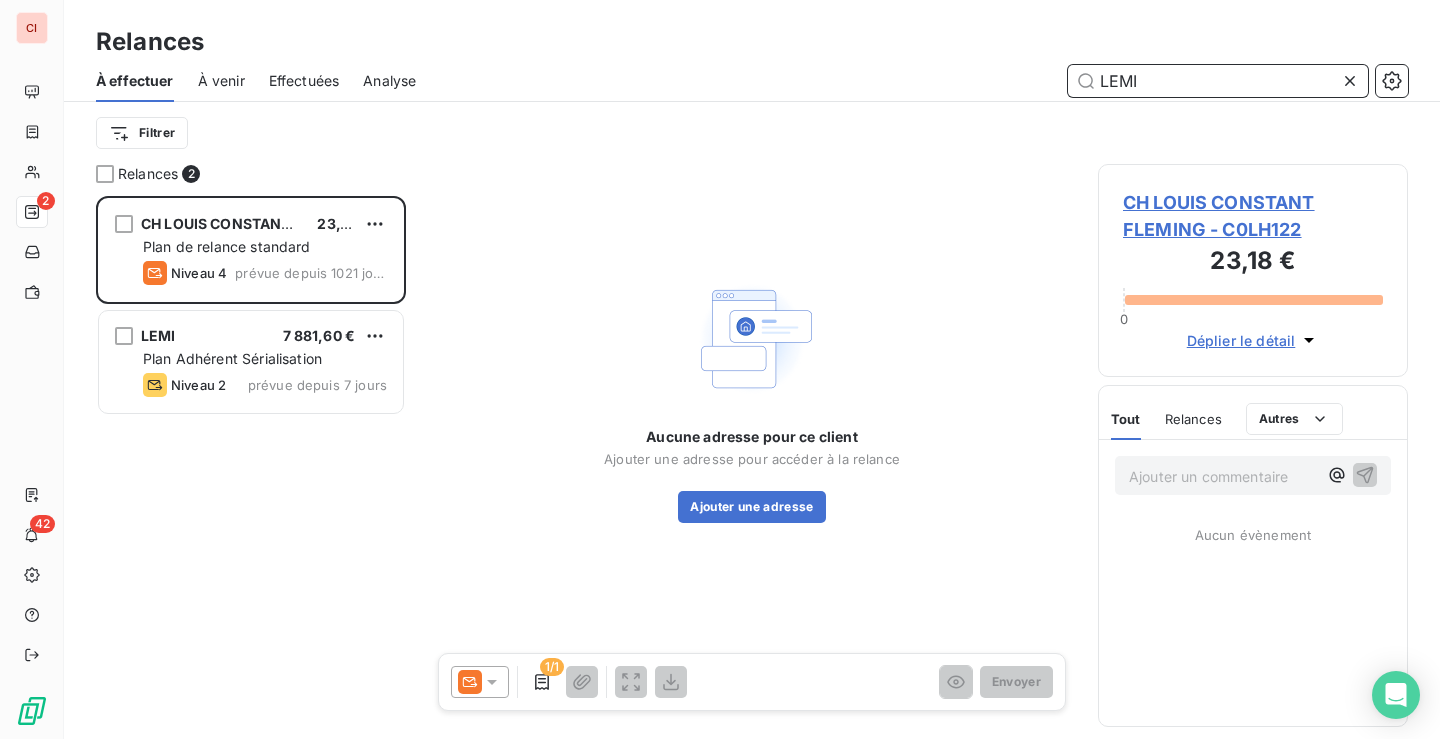 scroll, scrollTop: 16, scrollLeft: 16, axis: both 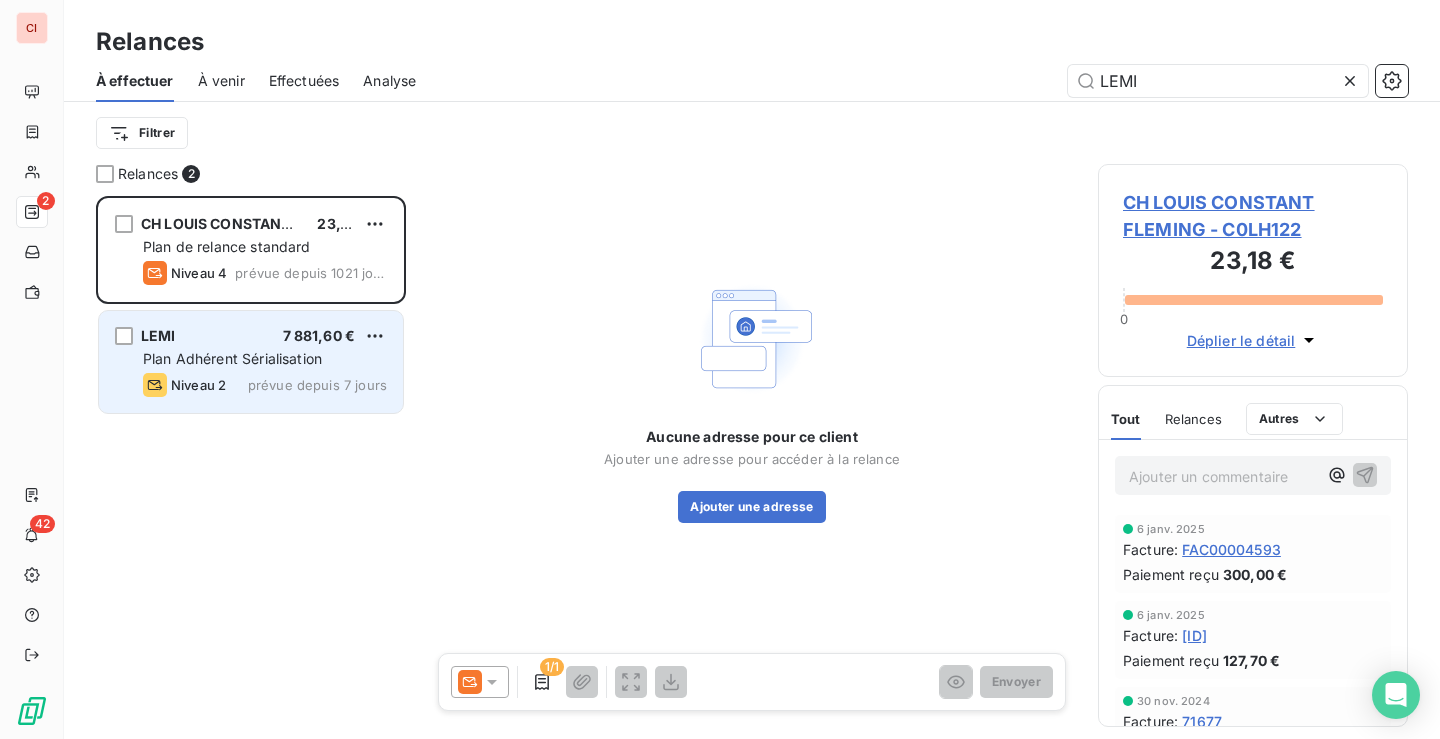 click on "Plan Adhérent Sérialisation" at bounding box center (232, 358) 